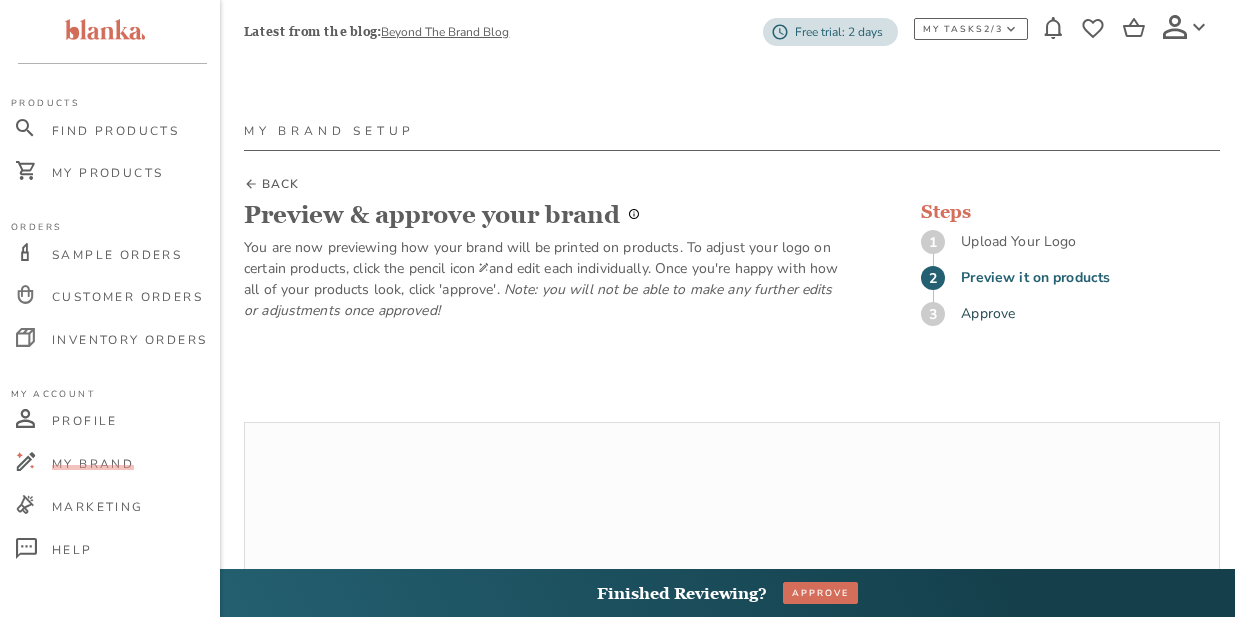scroll, scrollTop: 0, scrollLeft: 0, axis: both 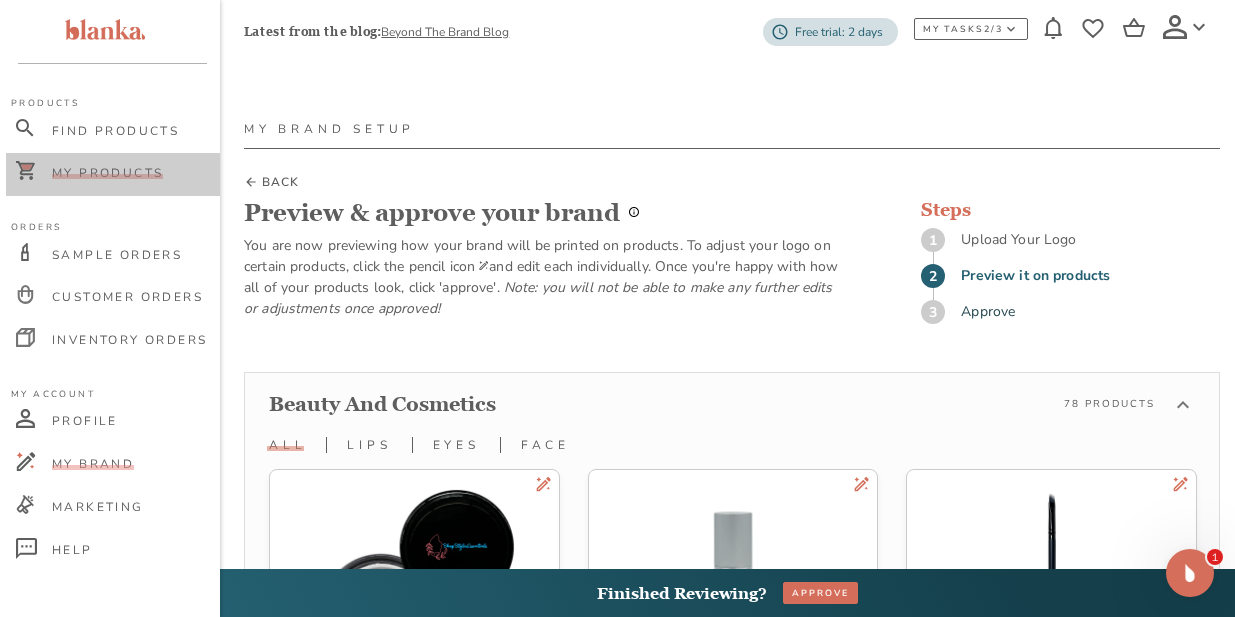 click on "My Products" at bounding box center (107, 173) 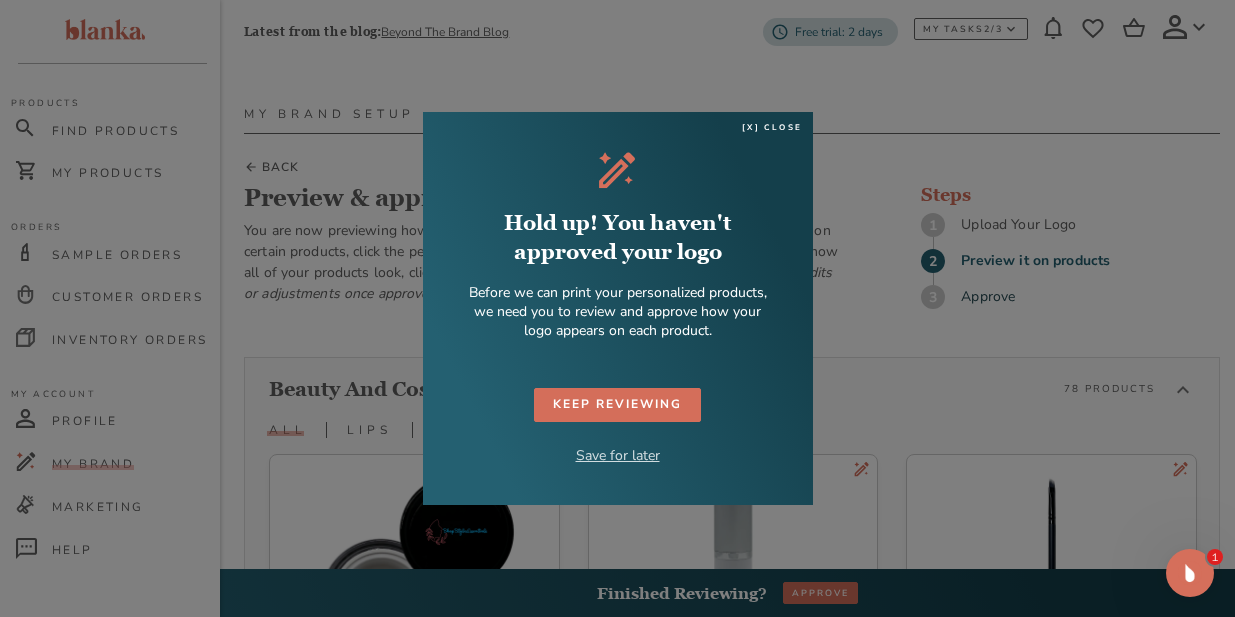click on "Save for later" at bounding box center [618, 455] 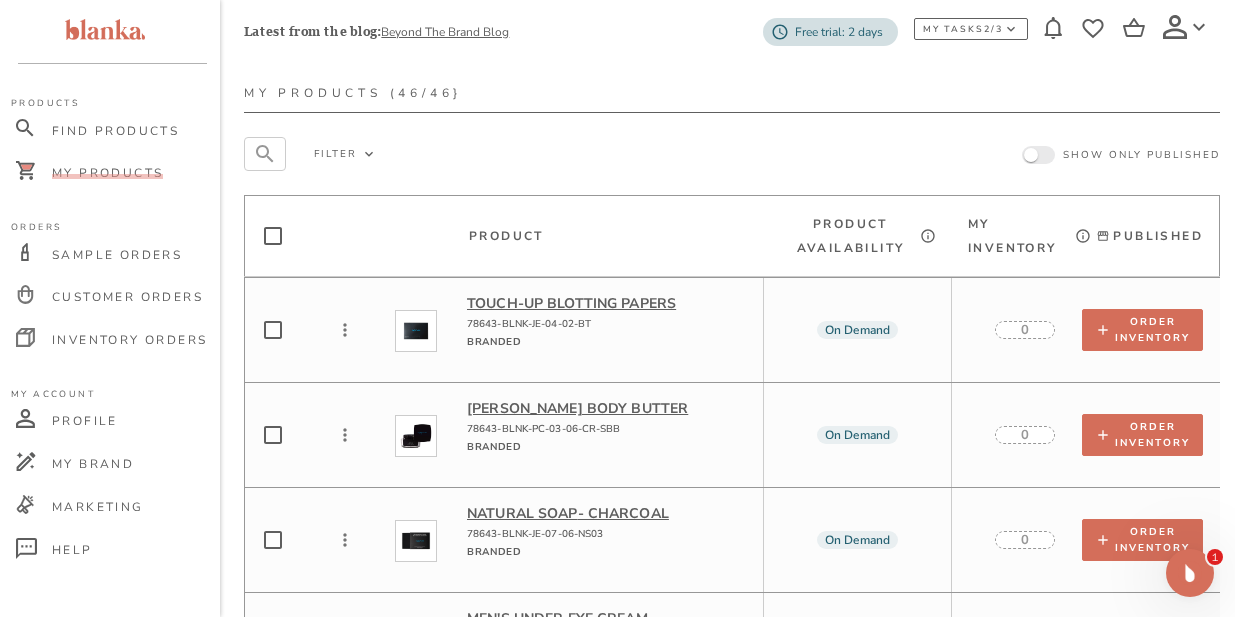 scroll, scrollTop: 0, scrollLeft: 0, axis: both 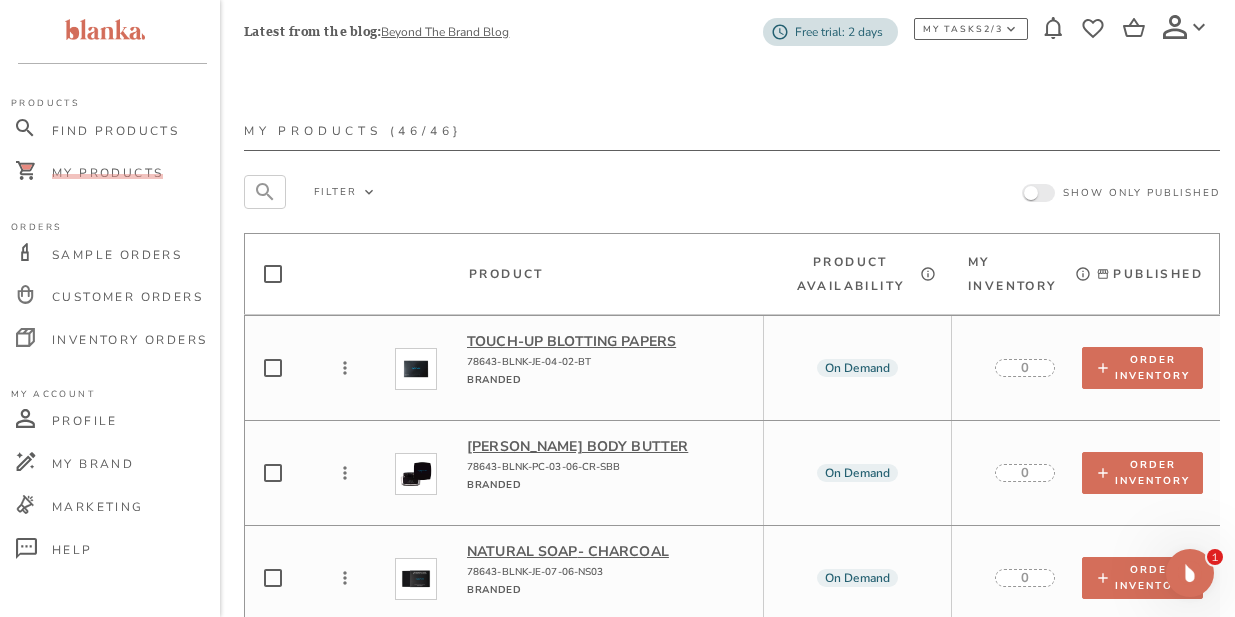 click on "My Products" at bounding box center [107, 173] 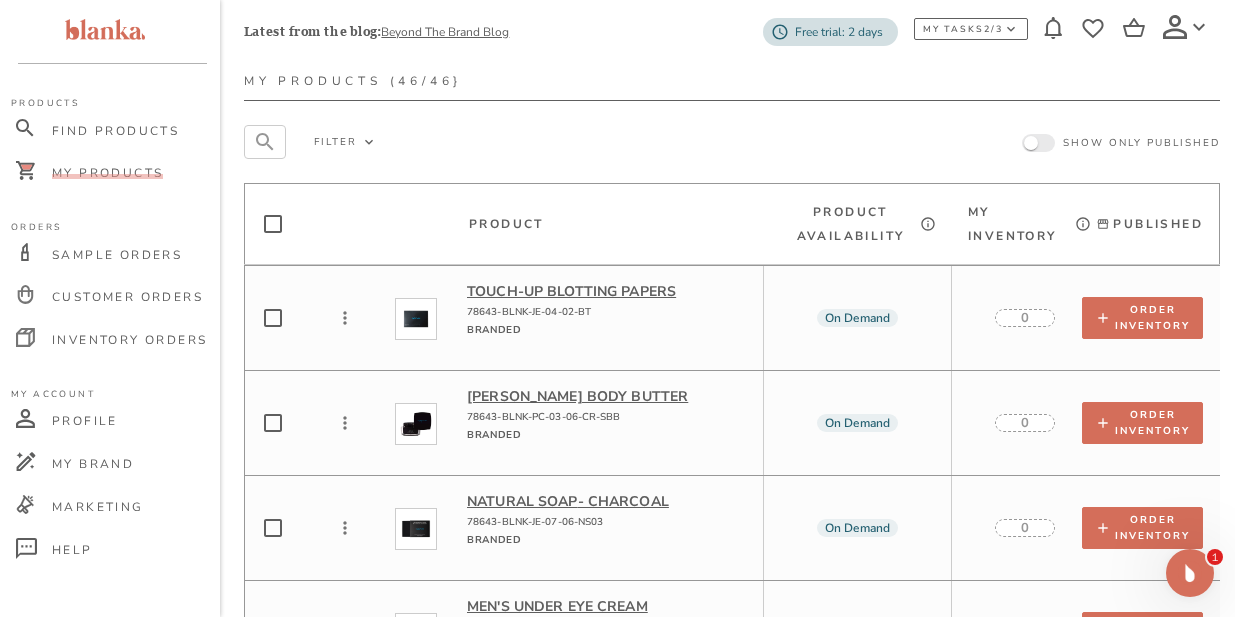 scroll, scrollTop: 51, scrollLeft: 0, axis: vertical 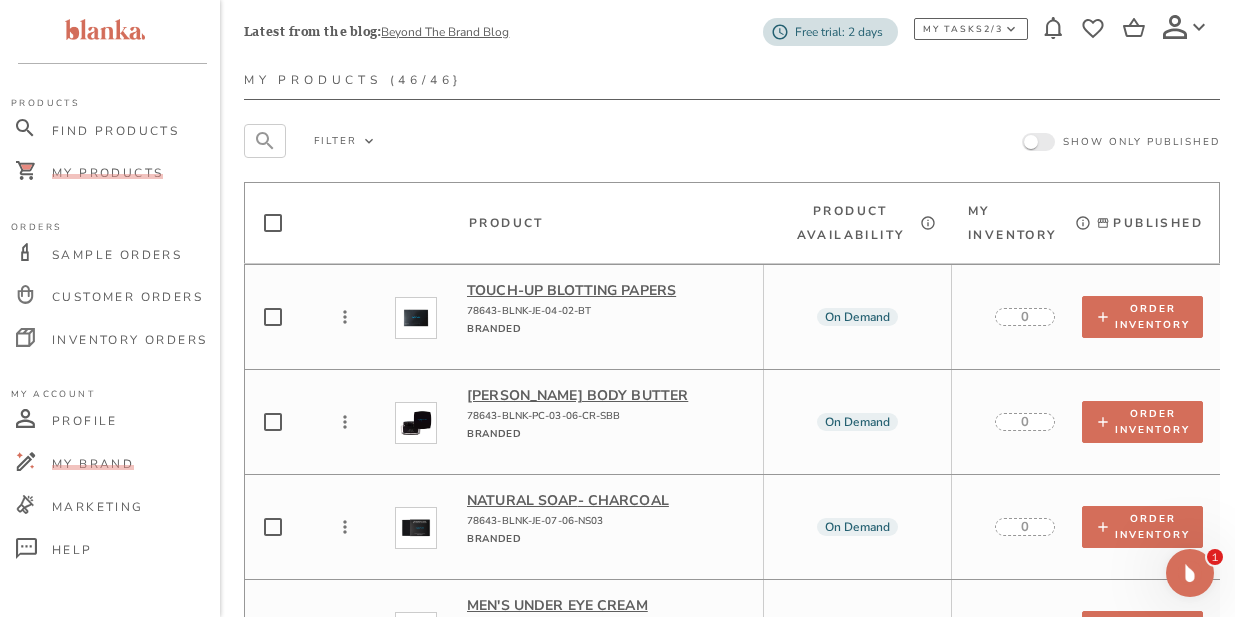 click on "My Brand" at bounding box center (93, 464) 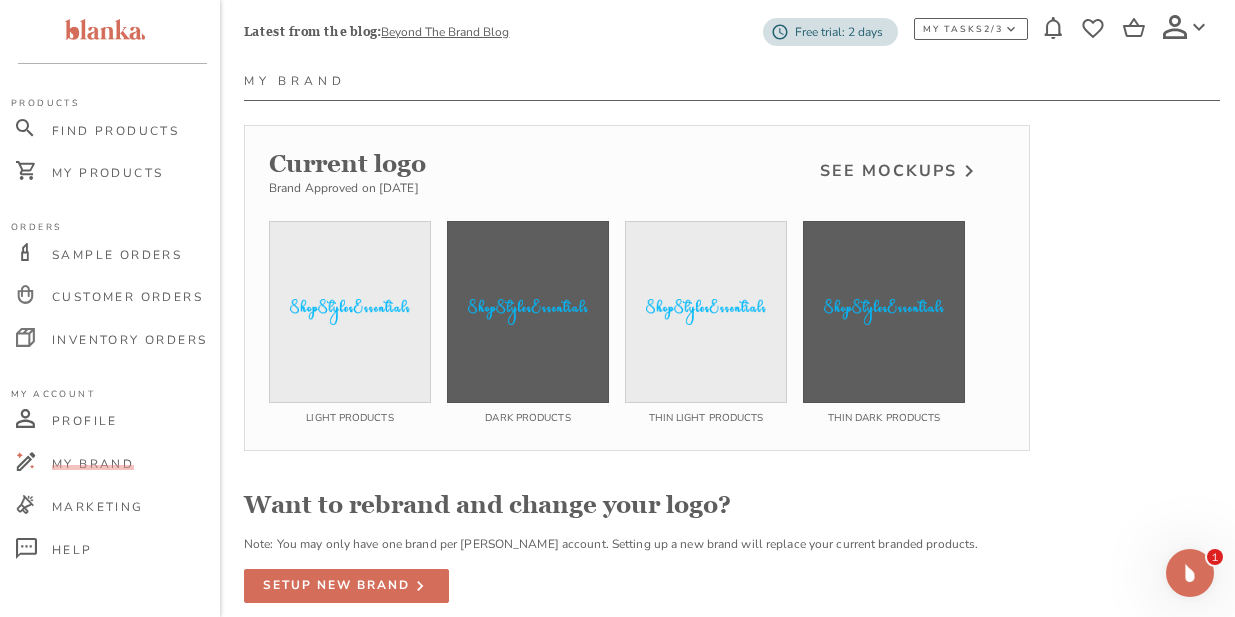 scroll, scrollTop: 0, scrollLeft: 0, axis: both 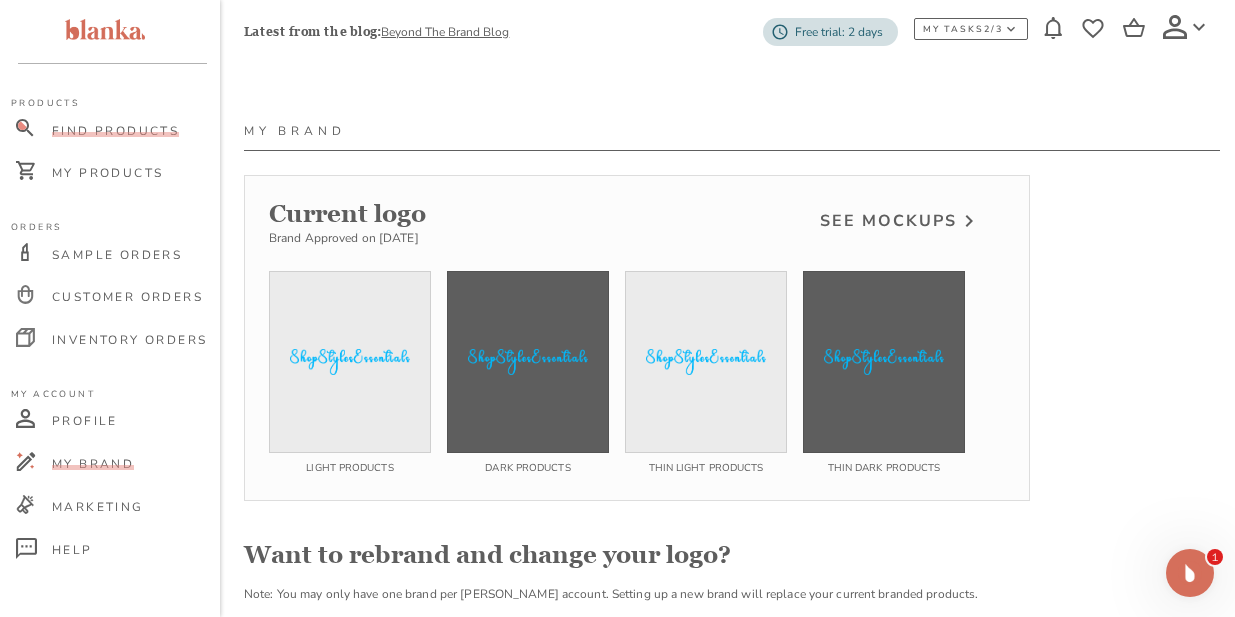 click on "Find Products" at bounding box center (115, 131) 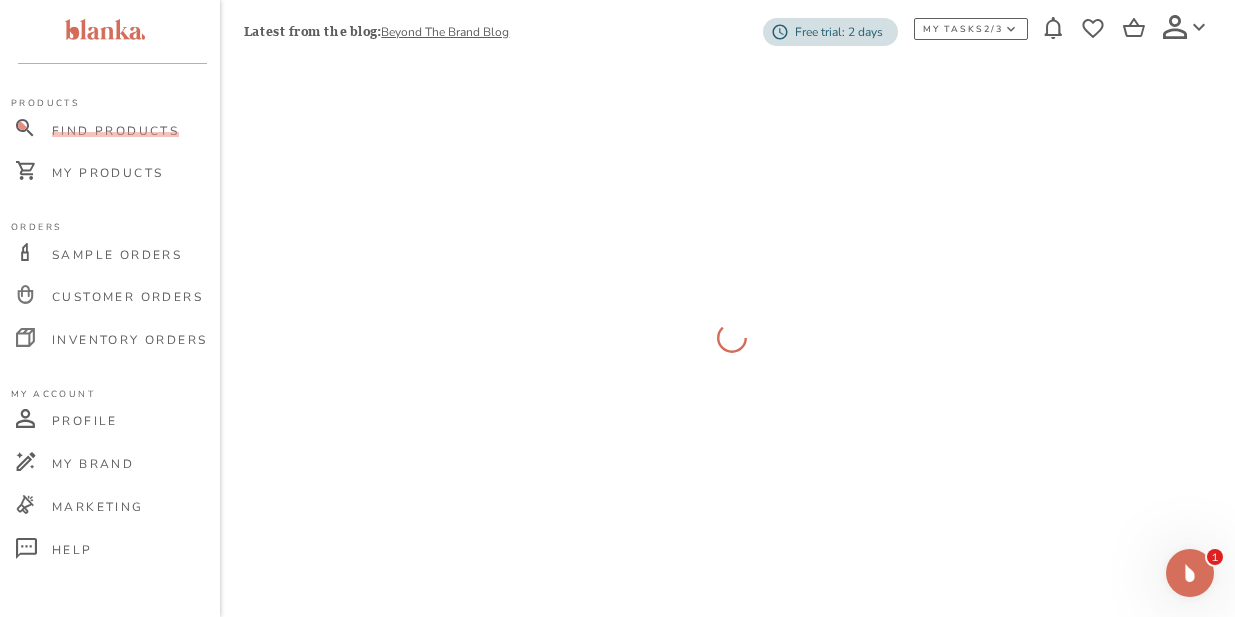 scroll, scrollTop: 1, scrollLeft: 0, axis: vertical 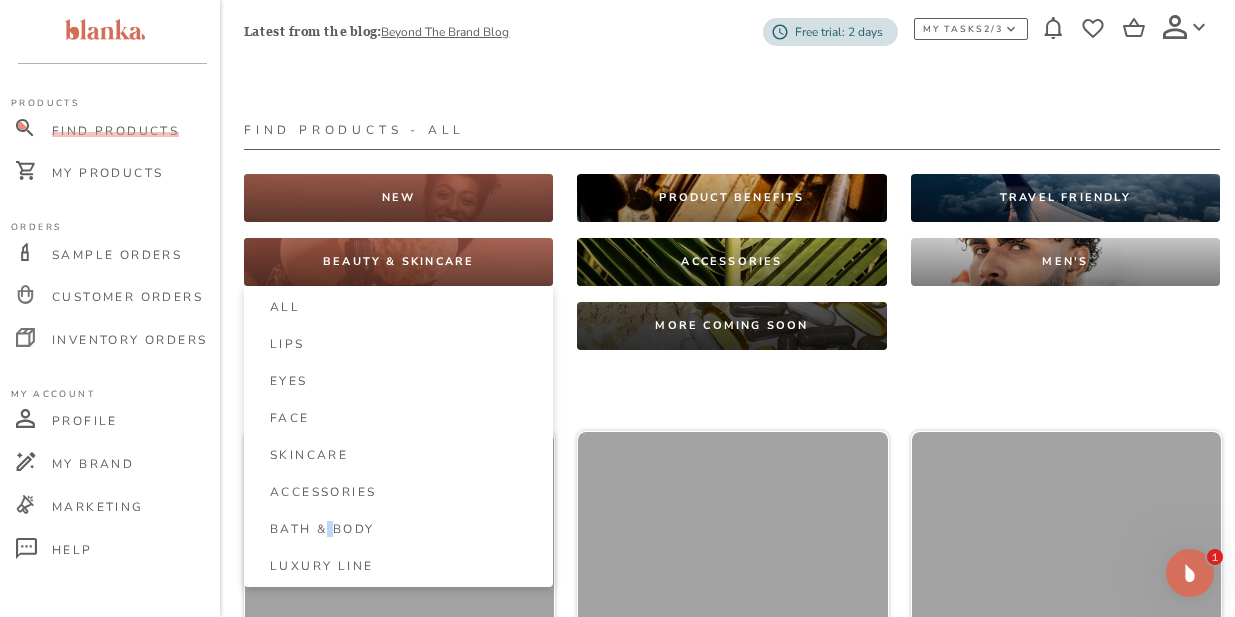 click on "Bath & Body" at bounding box center [322, 529] 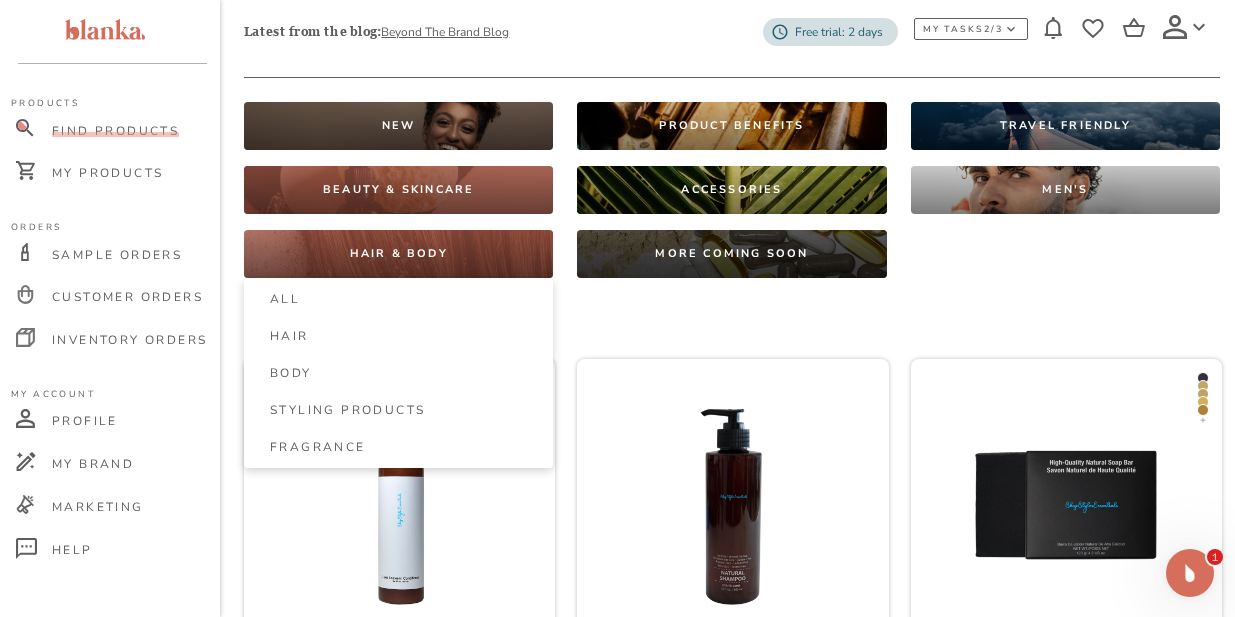 scroll, scrollTop: 77, scrollLeft: 0, axis: vertical 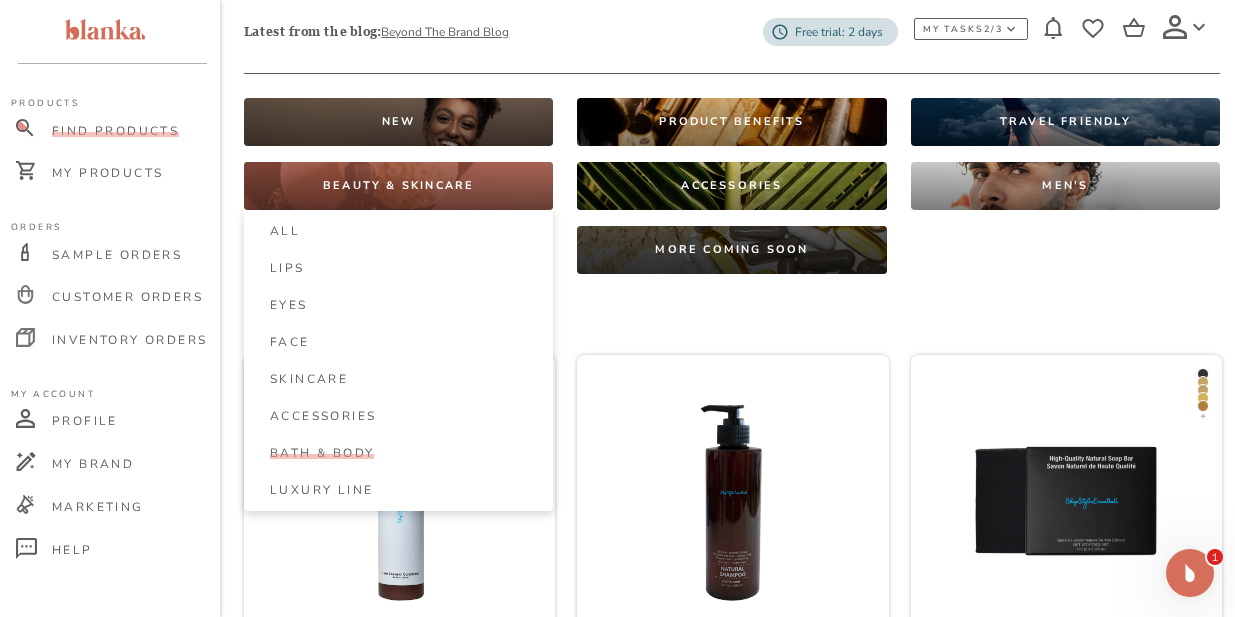 click on "Bath & Body" at bounding box center [322, 453] 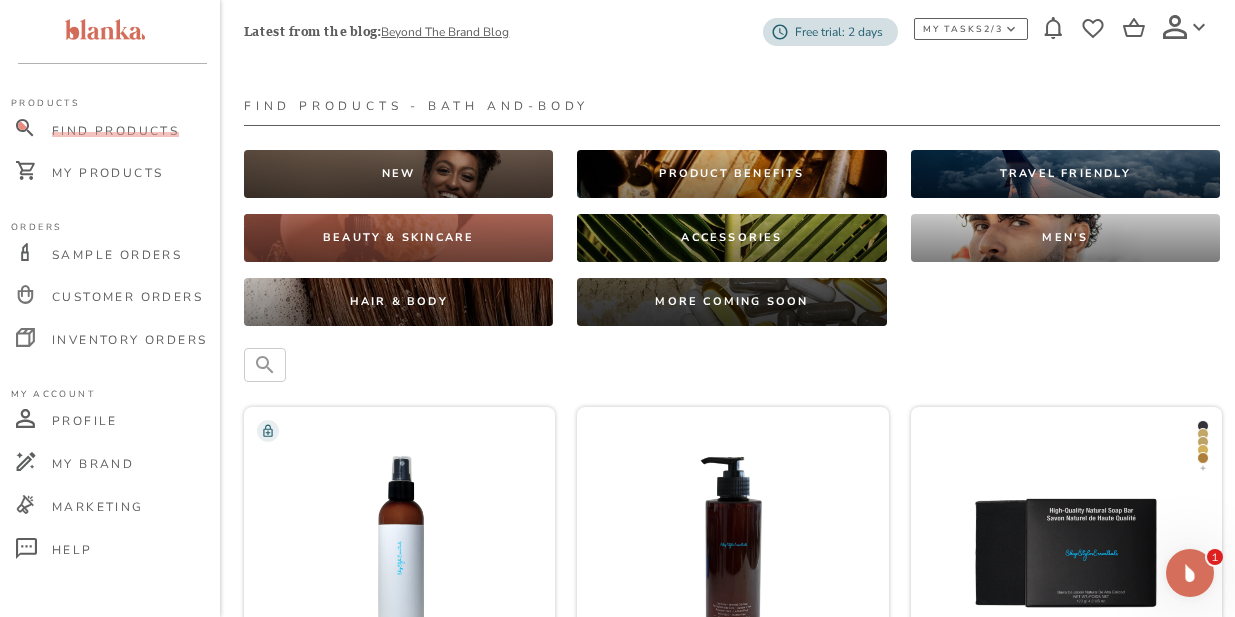 scroll, scrollTop: 0, scrollLeft: 0, axis: both 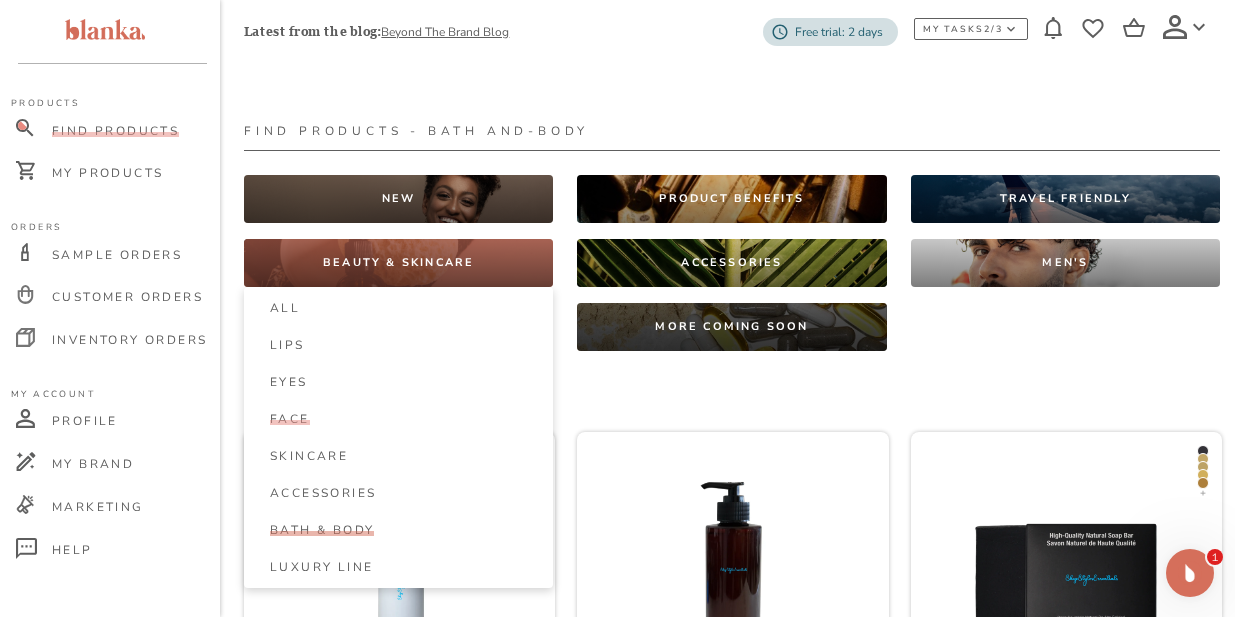 click on "Face" at bounding box center (290, 419) 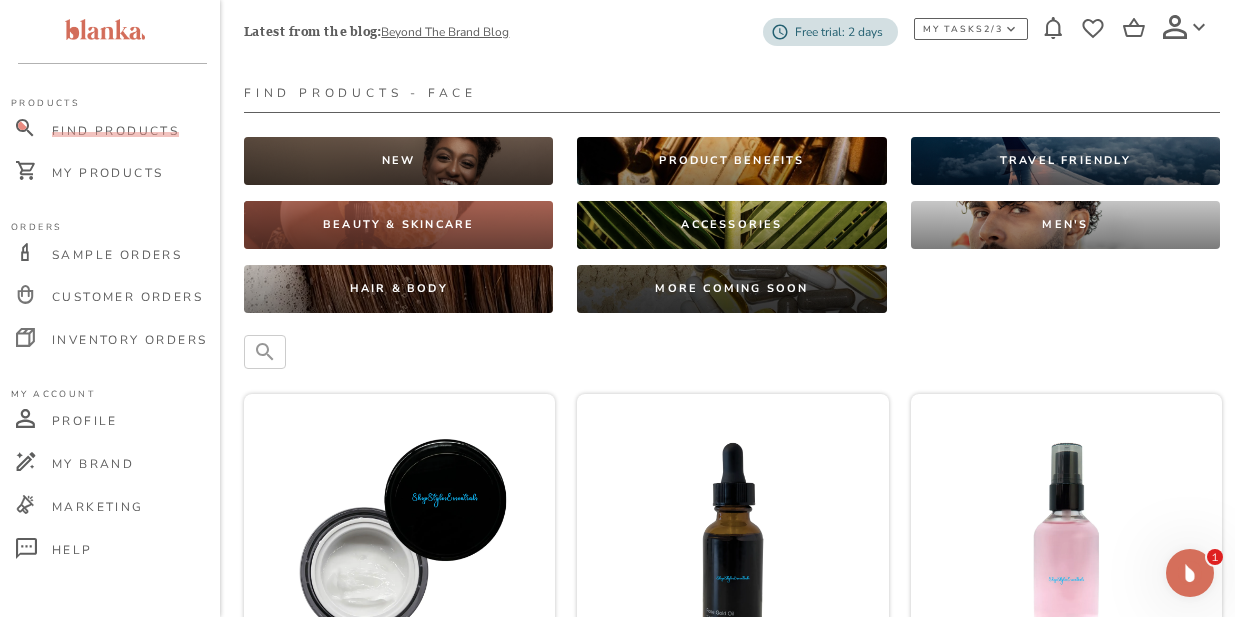 scroll, scrollTop: 0, scrollLeft: 0, axis: both 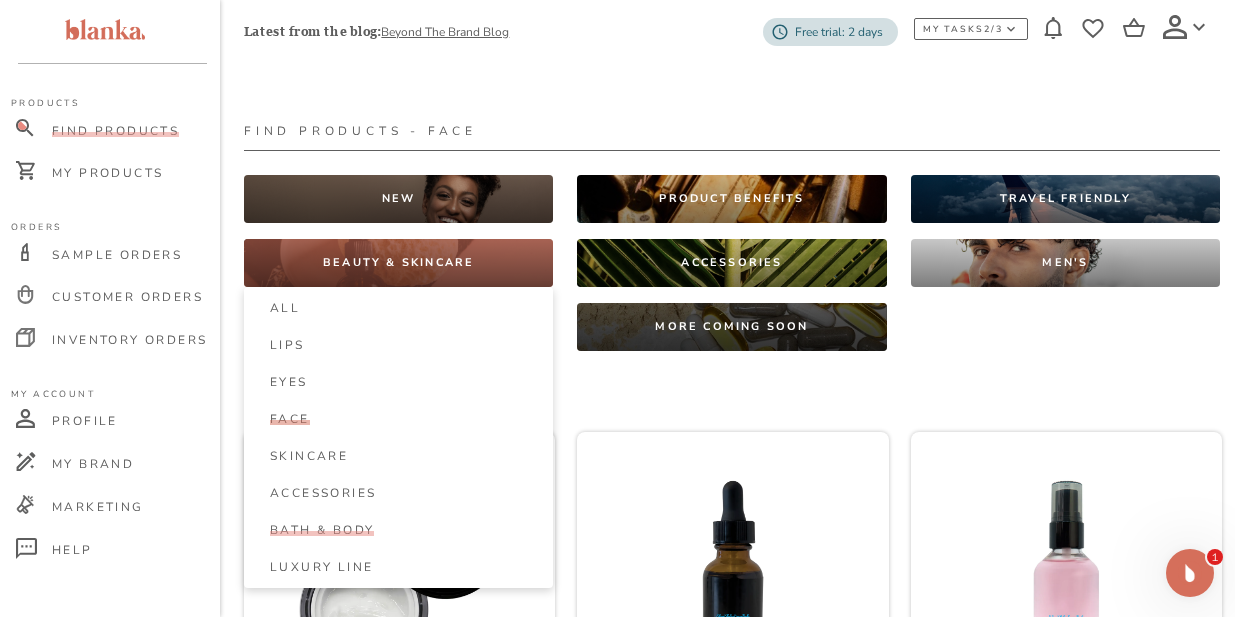 click on "Bath & Body" at bounding box center (322, 530) 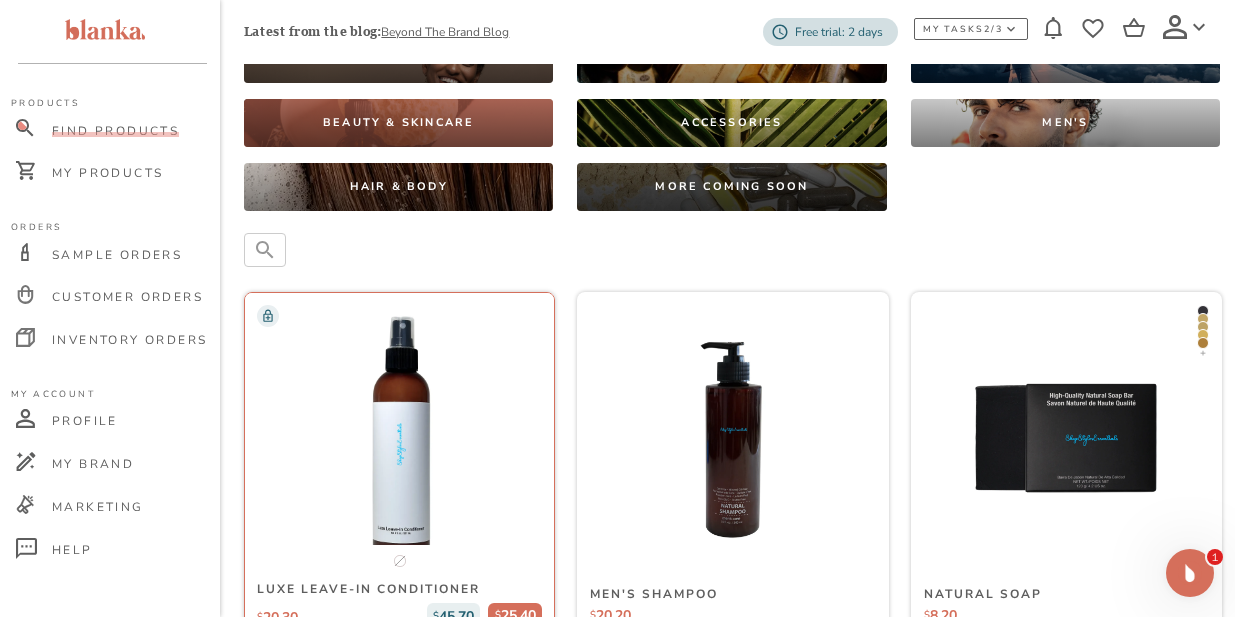 scroll, scrollTop: 139, scrollLeft: 0, axis: vertical 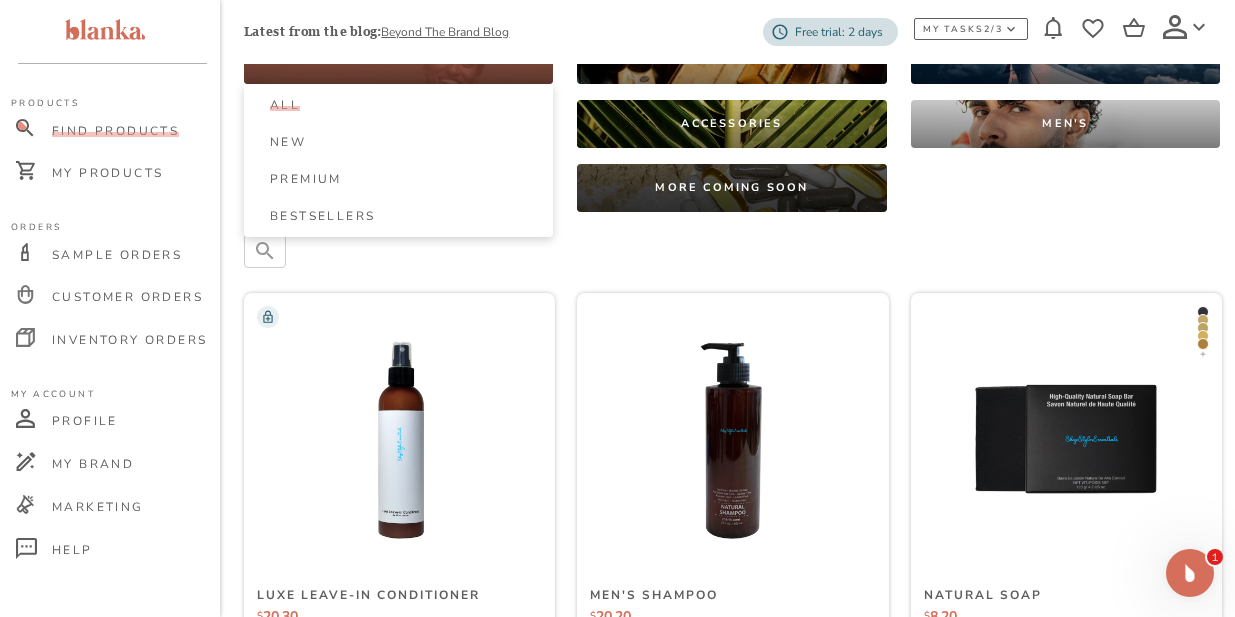 click on "All" at bounding box center (285, 105) 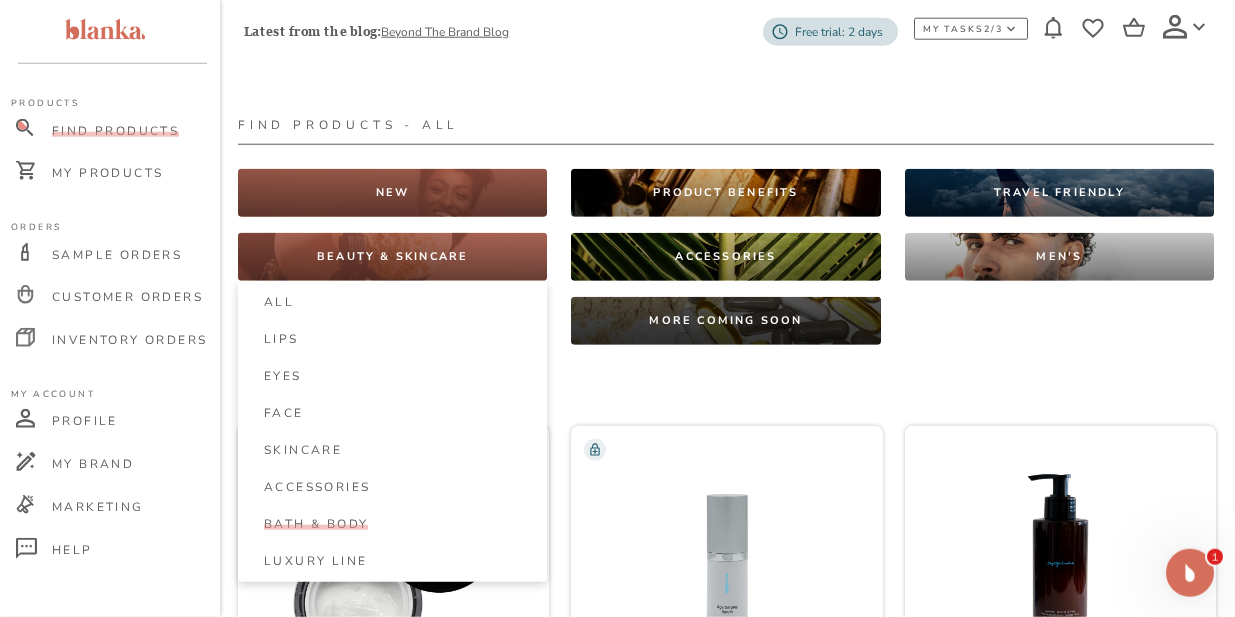 scroll, scrollTop: 0, scrollLeft: 6, axis: horizontal 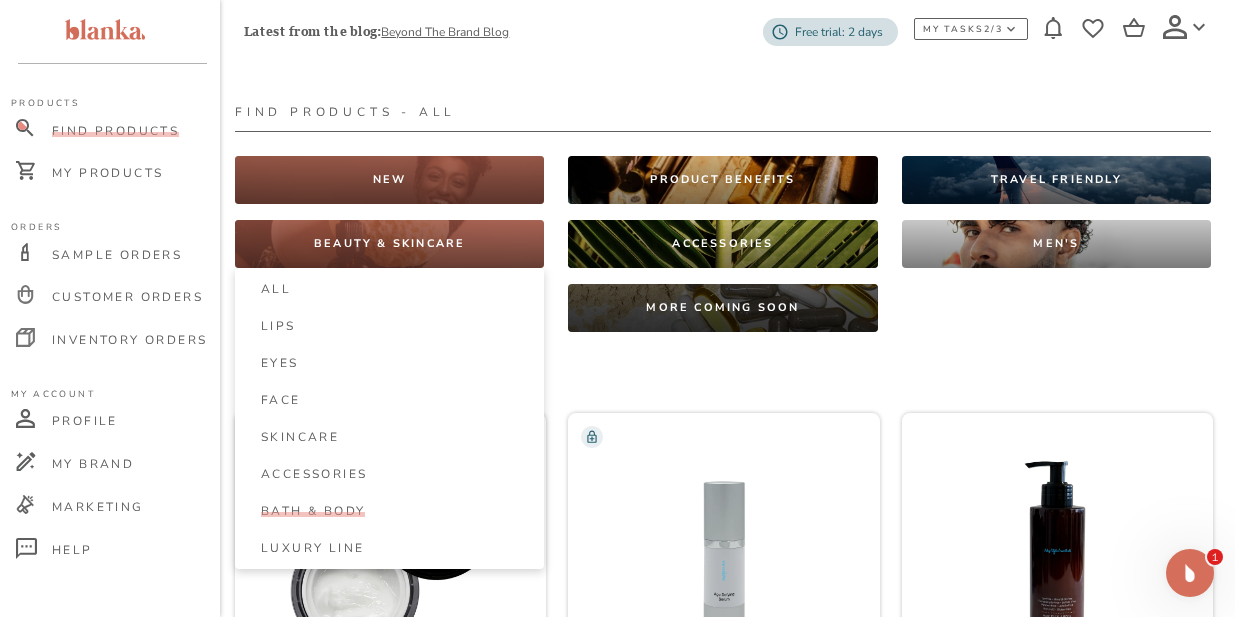 click on "All Lips Eyes Face Skincare Accessories Bath & Body Luxury Line" at bounding box center (389, 418) 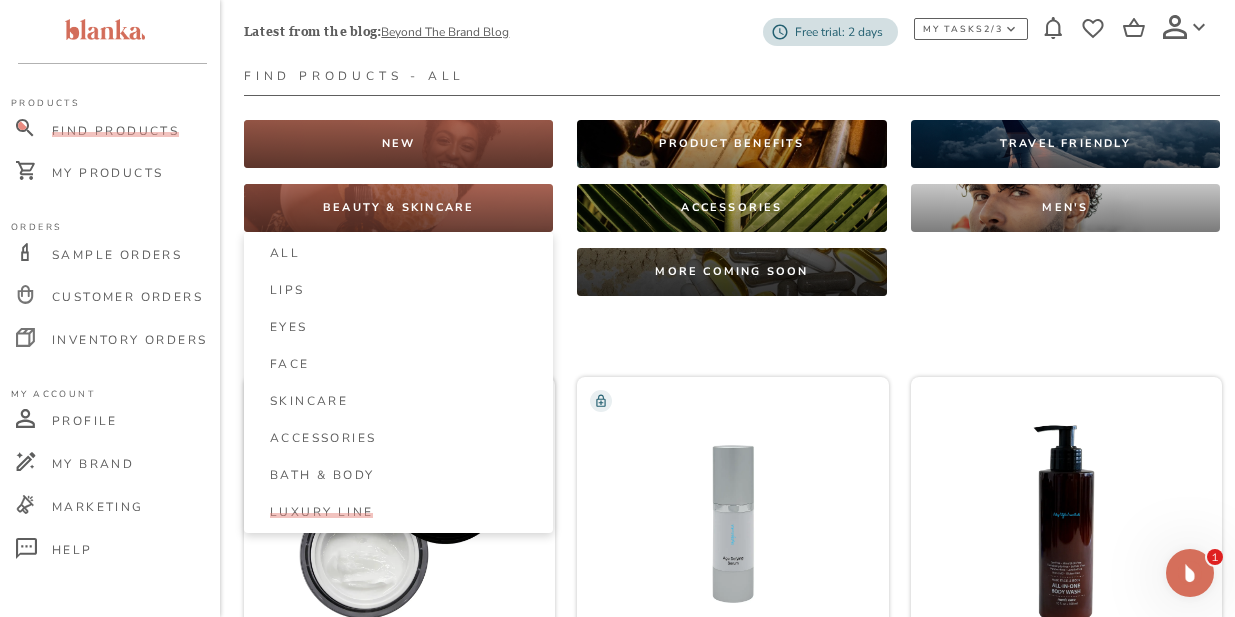 scroll, scrollTop: 56, scrollLeft: 0, axis: vertical 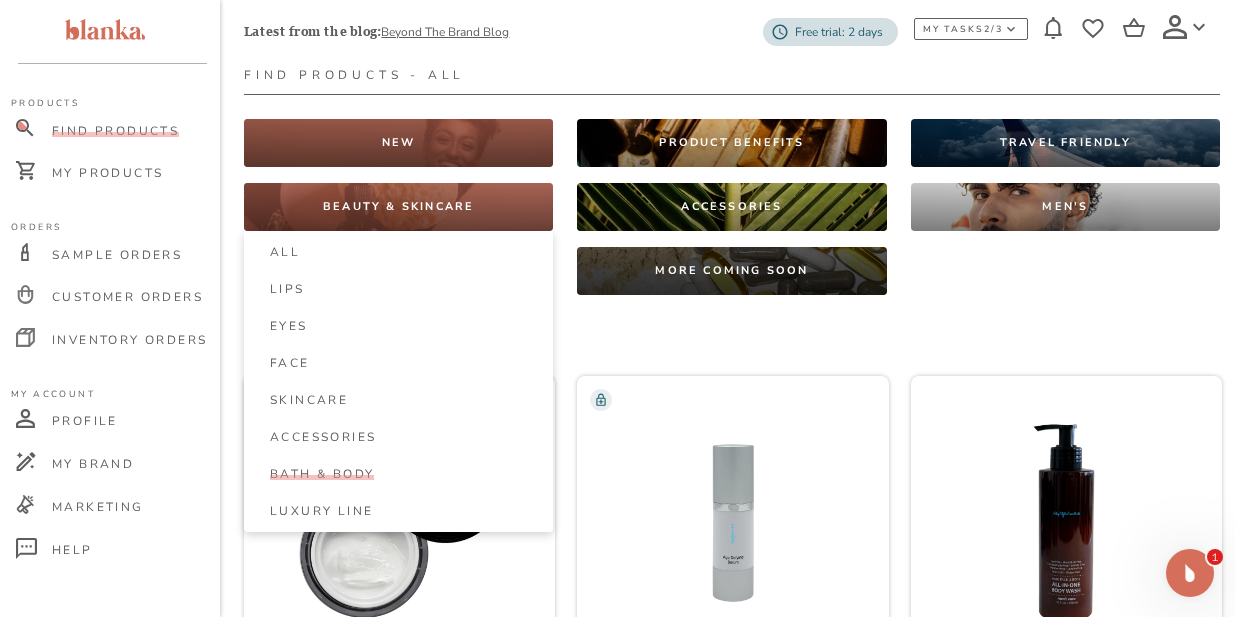 click on "Bath & Body" at bounding box center (322, 474) 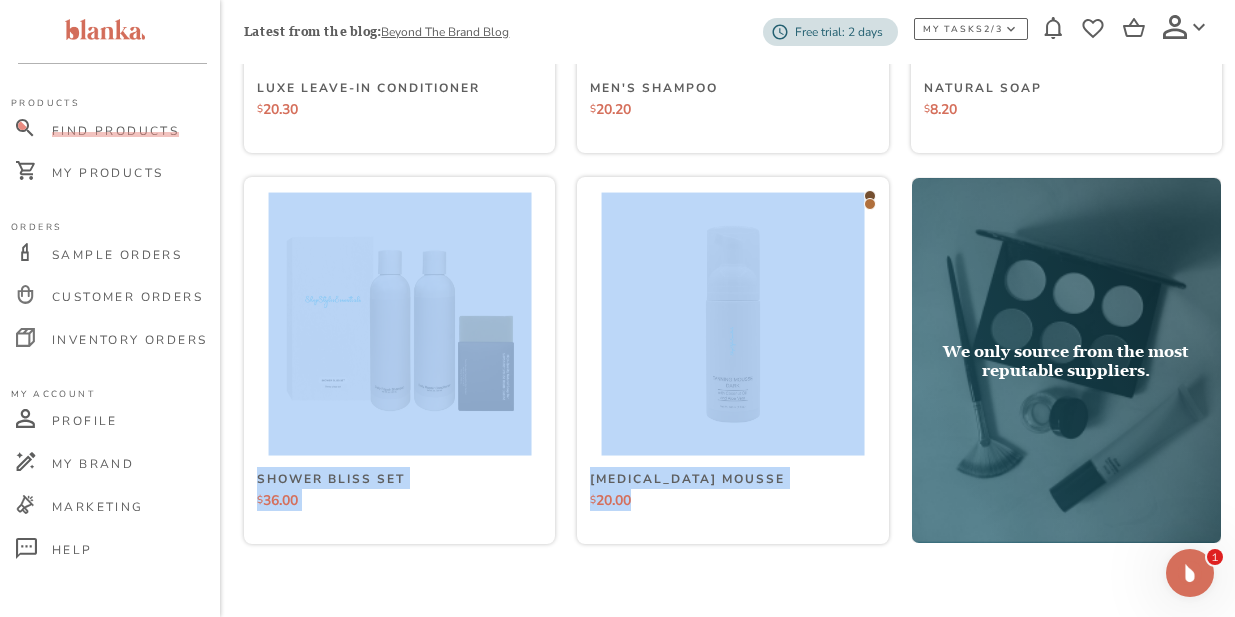 click on "Find Products  - bath and-body NEW PRODUCT BENEFITS TRAVEL FRIENDLY BEAUTY & SKINCARE ACCESSORIES MEN'S HAIR & BODY MORE COMING SOON More Coming Soon Out of stock Luxe Leave-In Conditioner $ 20.30 $ 45.70 SRP $ 25.40 PROFIT Men's Shampoo $ 20.20 $ 40.60 SRP $ 20.40 PROFIT + + Natural Soap $ 8.20 $ 22.80 SRP $ 14.60 PROFIT Shower Bliss Set $ 36.00 $ 70.00 SRP $ 34.00 PROFIT Tanning Mousse $ 20.00 $ 45.00 SRP $ 25.00 PROFIT We only source from the most reputable suppliers." at bounding box center [732, 11] 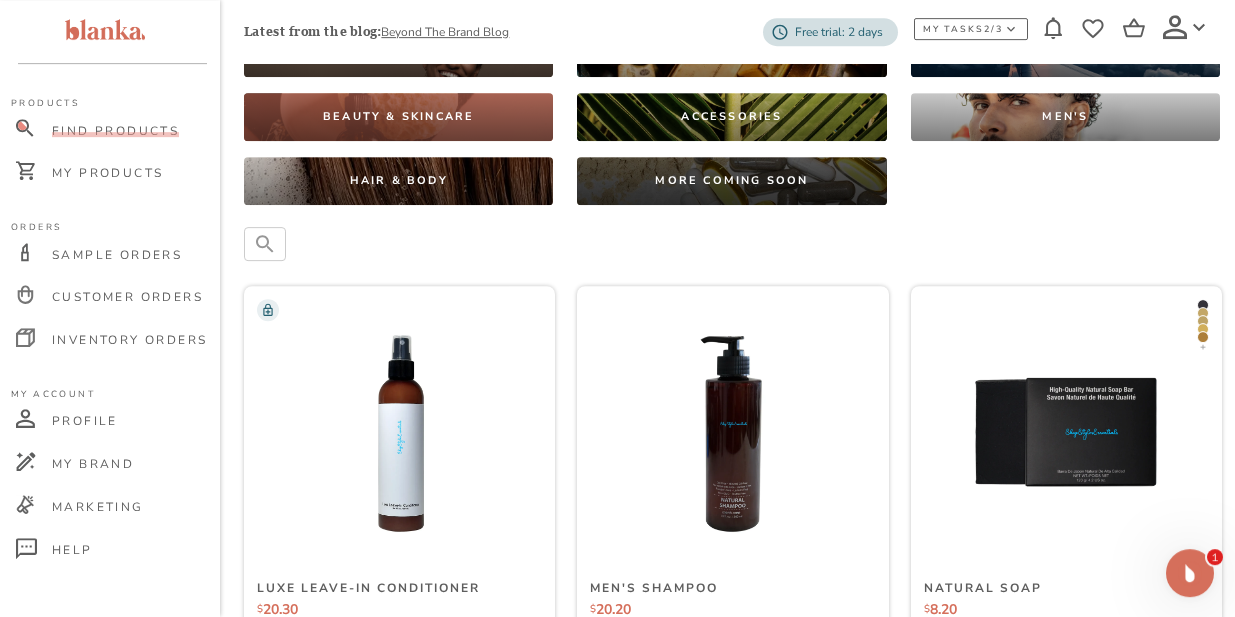 scroll, scrollTop: 0, scrollLeft: 0, axis: both 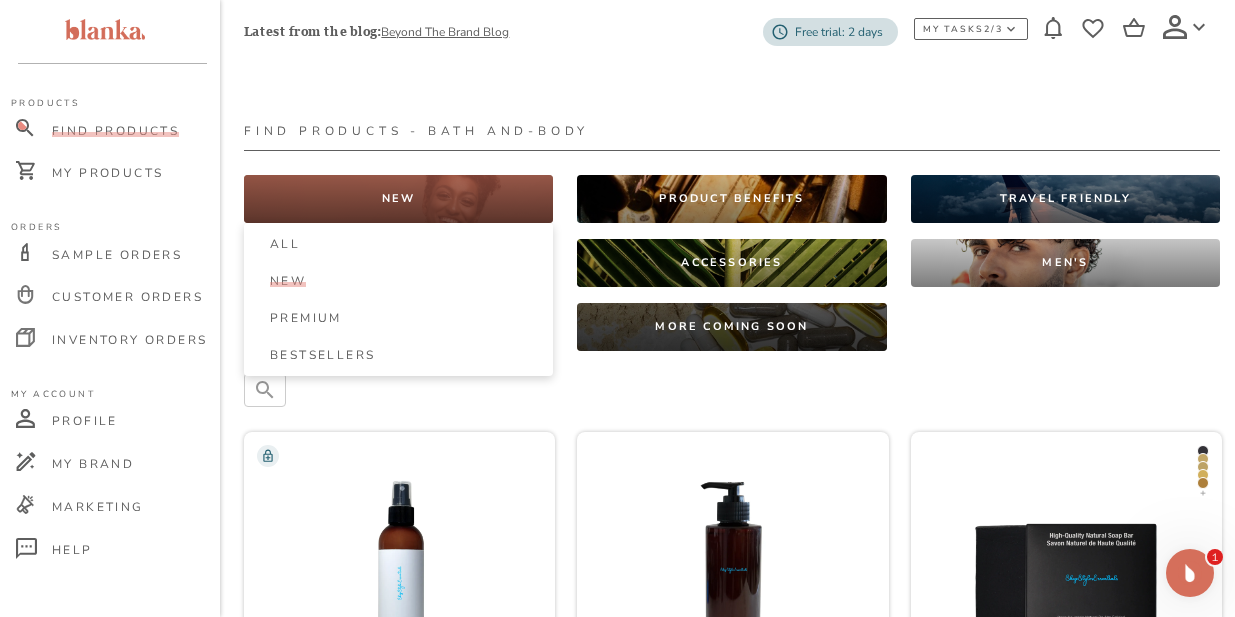 click on "New" at bounding box center (408, 281) 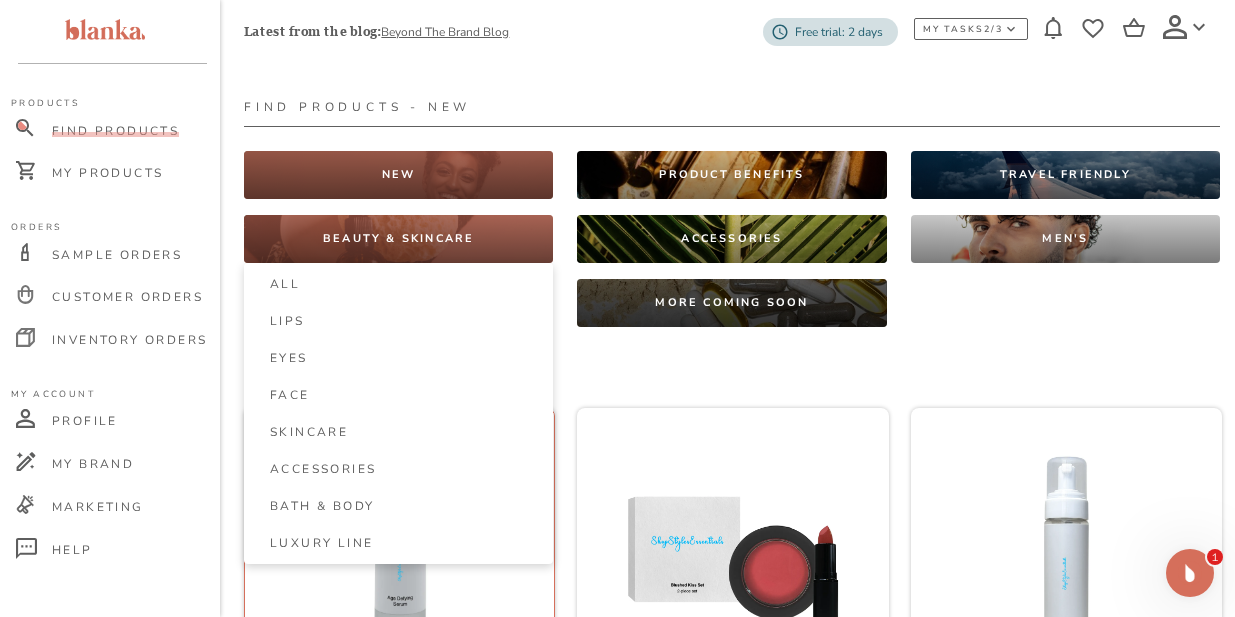 click on "Bath & Body" at bounding box center [322, 506] 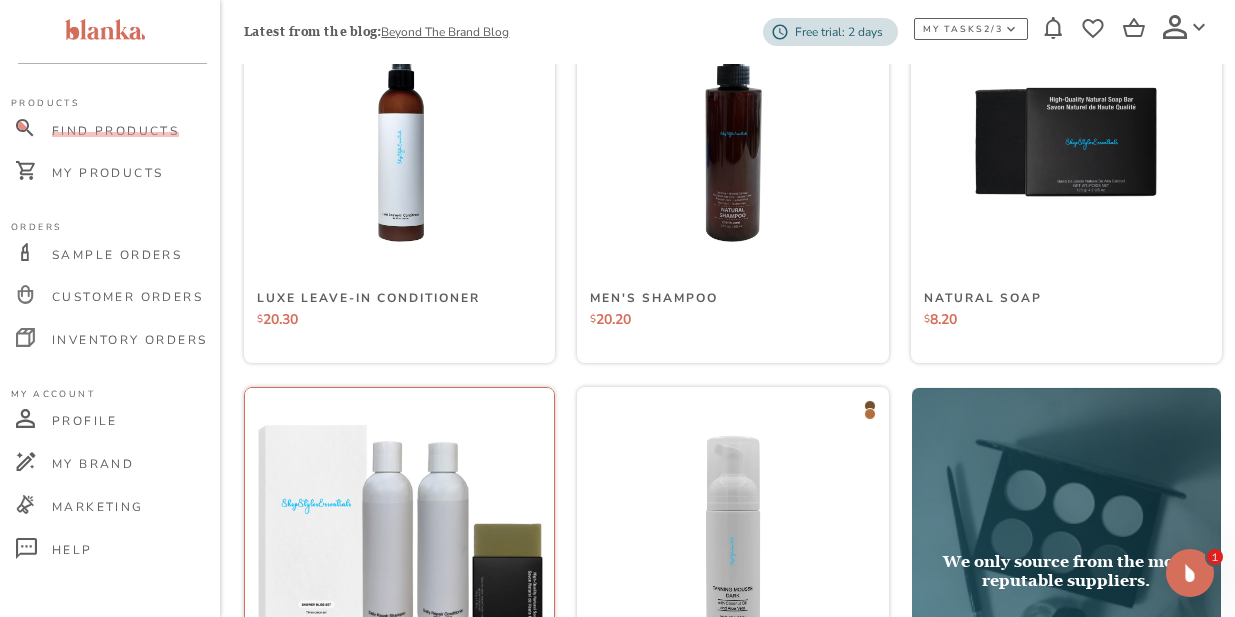 scroll, scrollTop: 432, scrollLeft: 0, axis: vertical 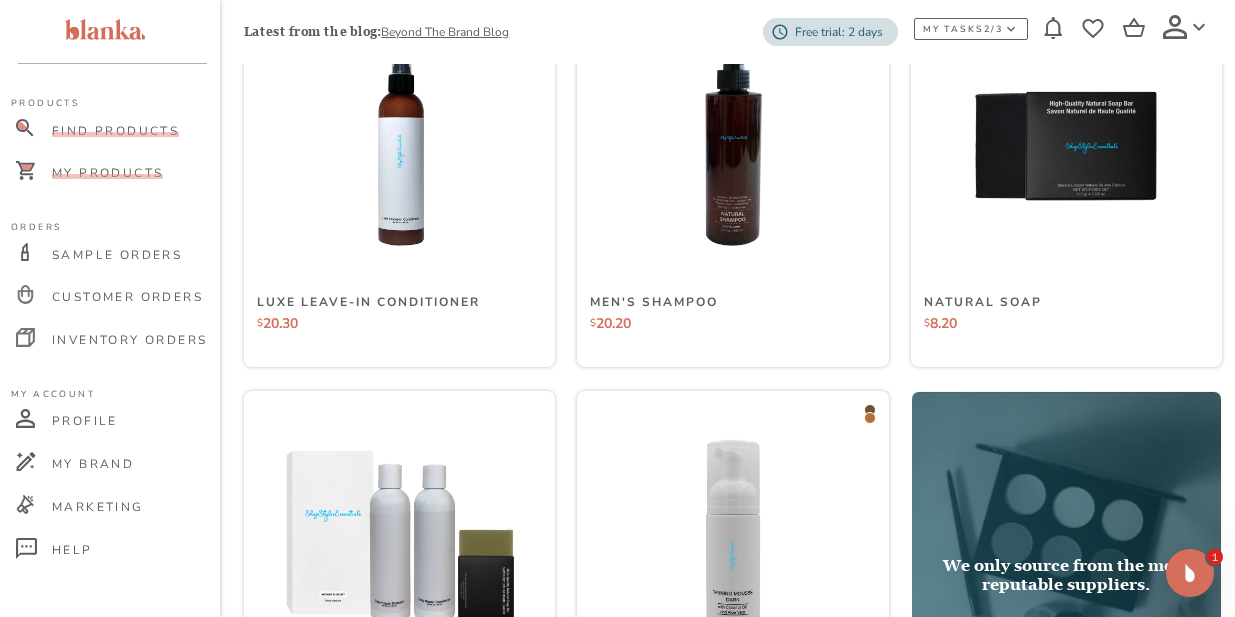 click on "My Products" at bounding box center [107, 173] 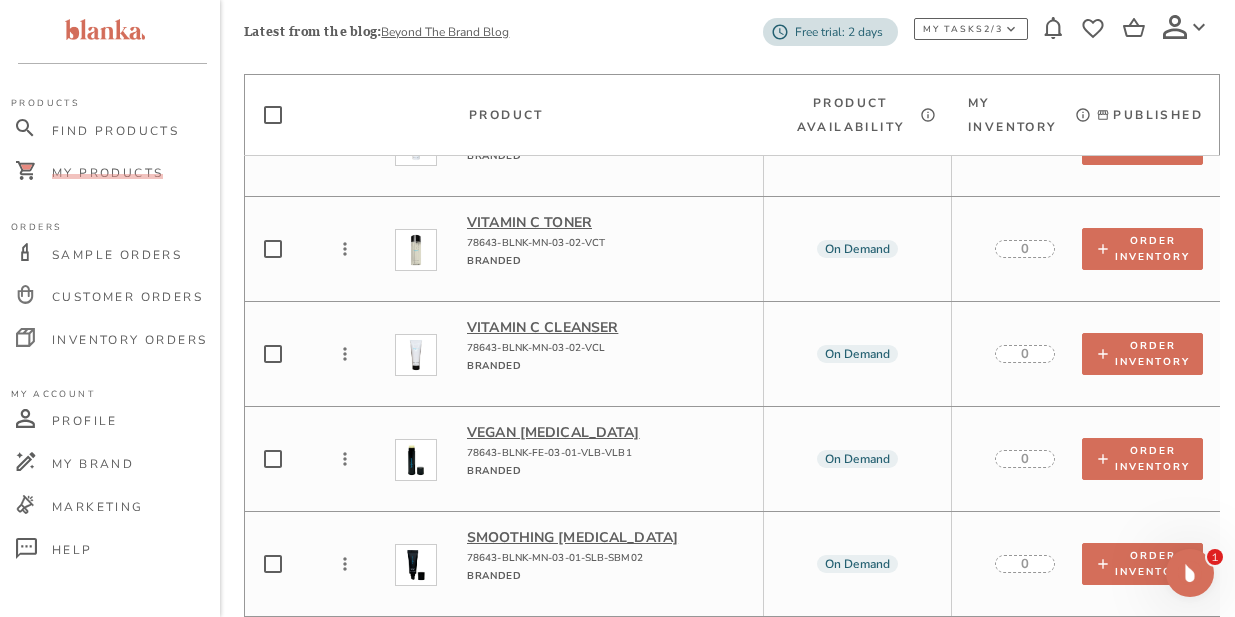 scroll, scrollTop: 2010, scrollLeft: 0, axis: vertical 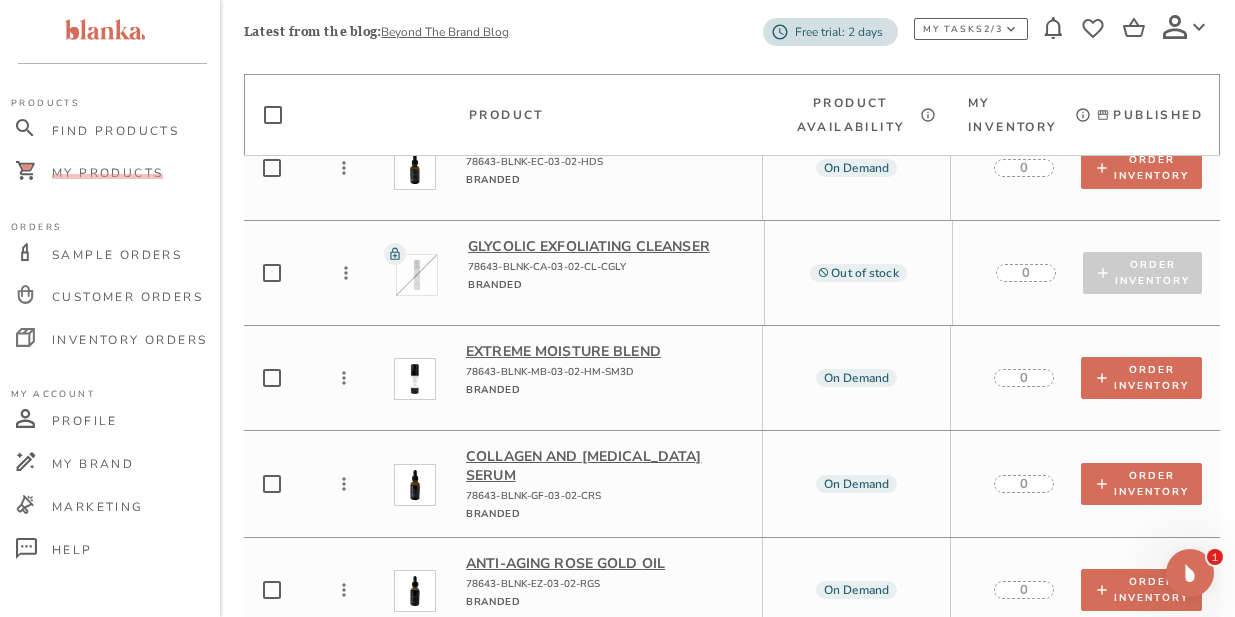 click on "My Products" at bounding box center (107, 173) 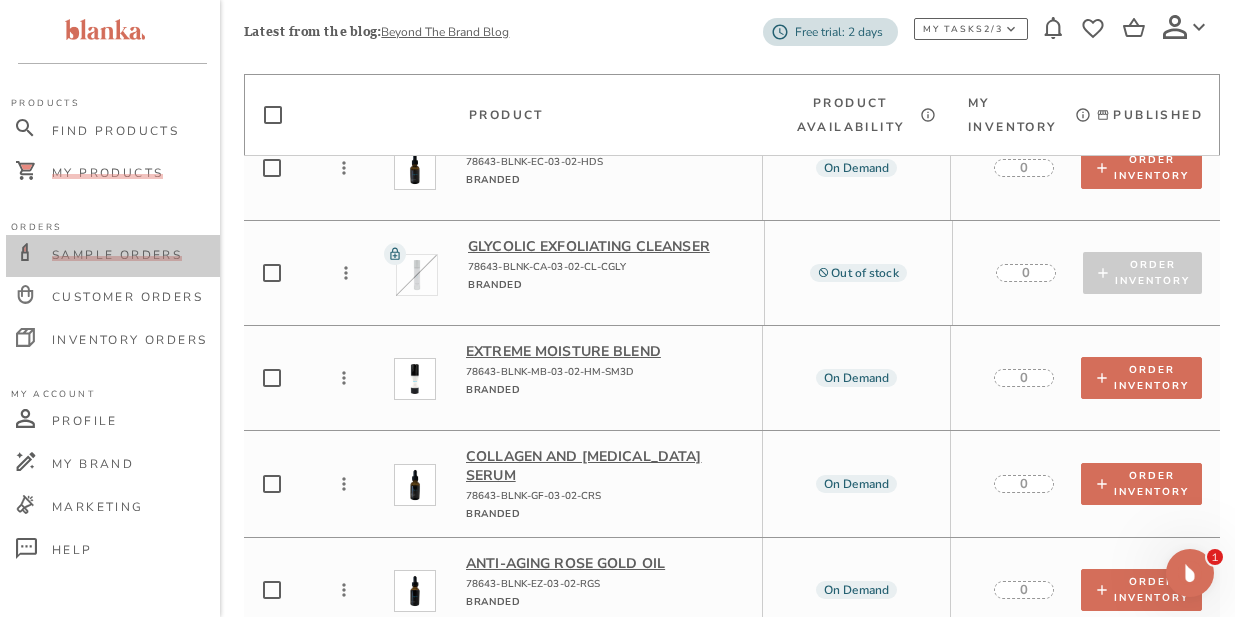 click on "Sample Orders" at bounding box center [117, 255] 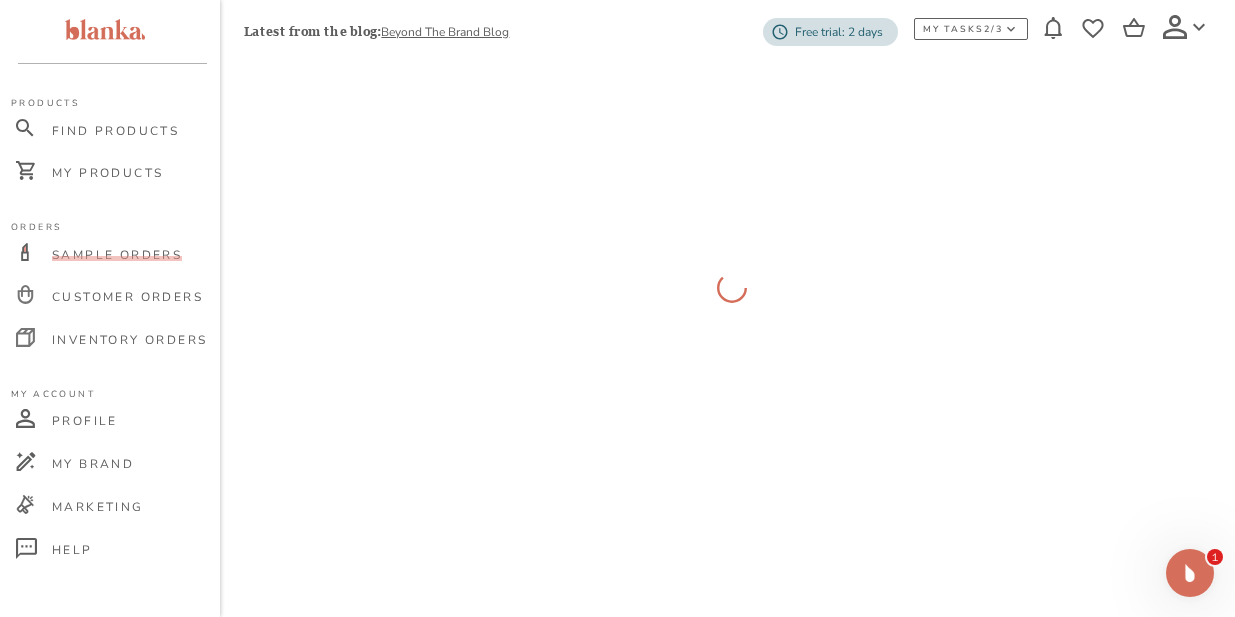 scroll, scrollTop: 50, scrollLeft: 0, axis: vertical 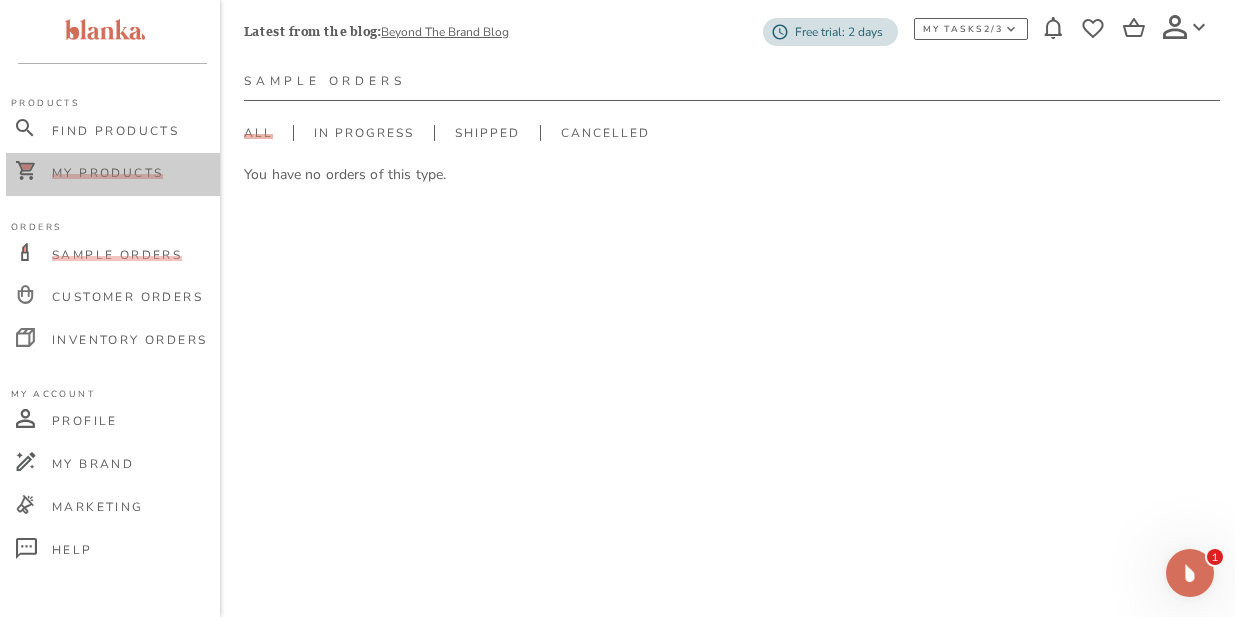 click on "My Products" at bounding box center (107, 173) 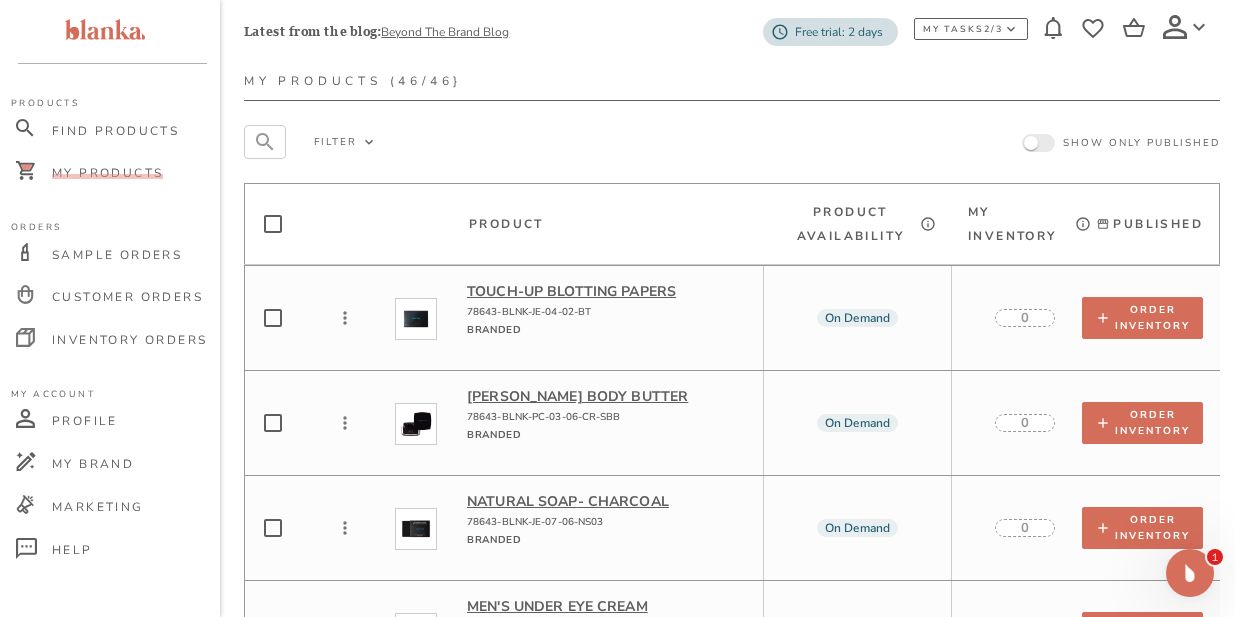 scroll, scrollTop: 0, scrollLeft: 1, axis: horizontal 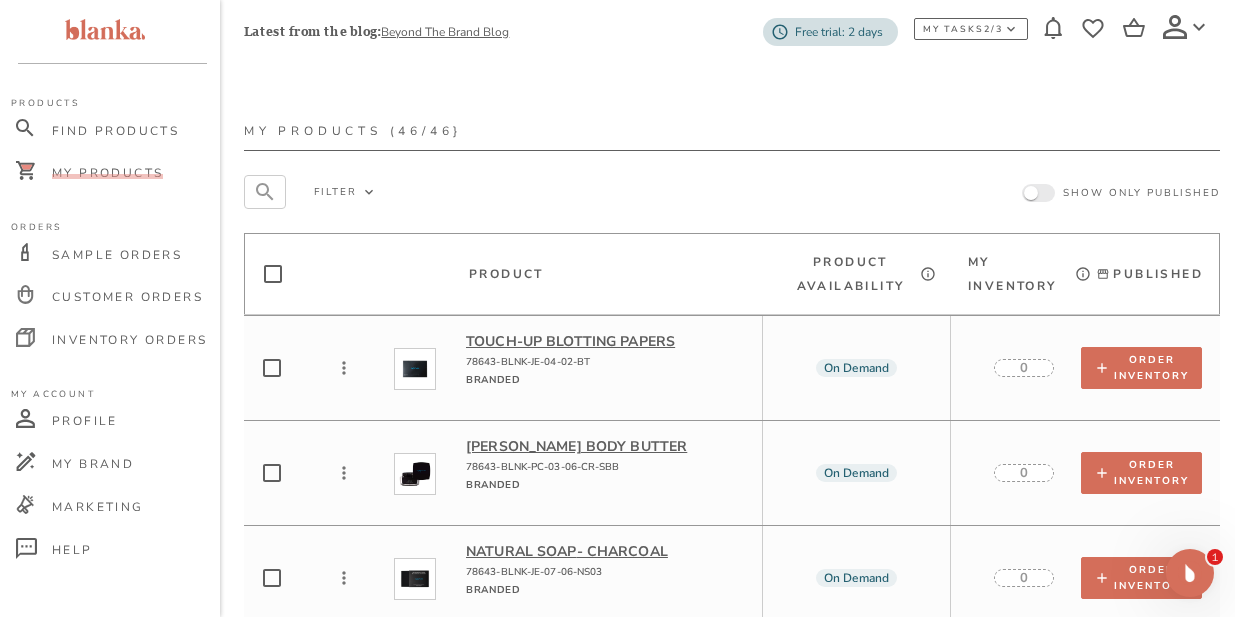click on "My Products" at bounding box center (107, 173) 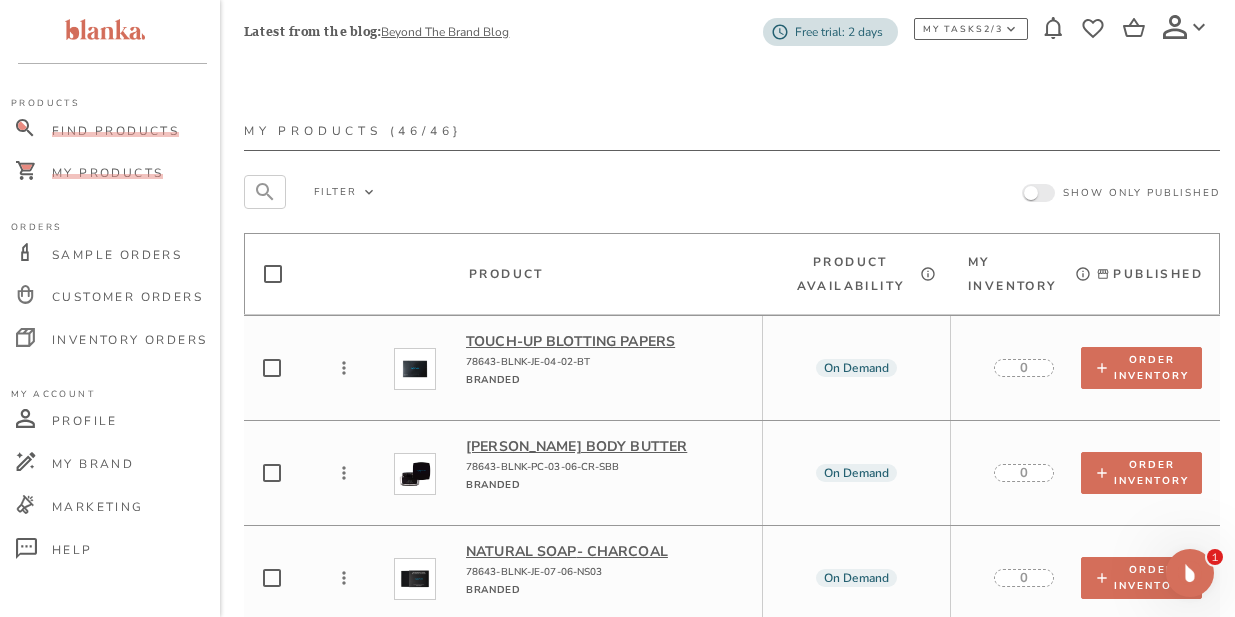 click on "Find Products" at bounding box center (115, 131) 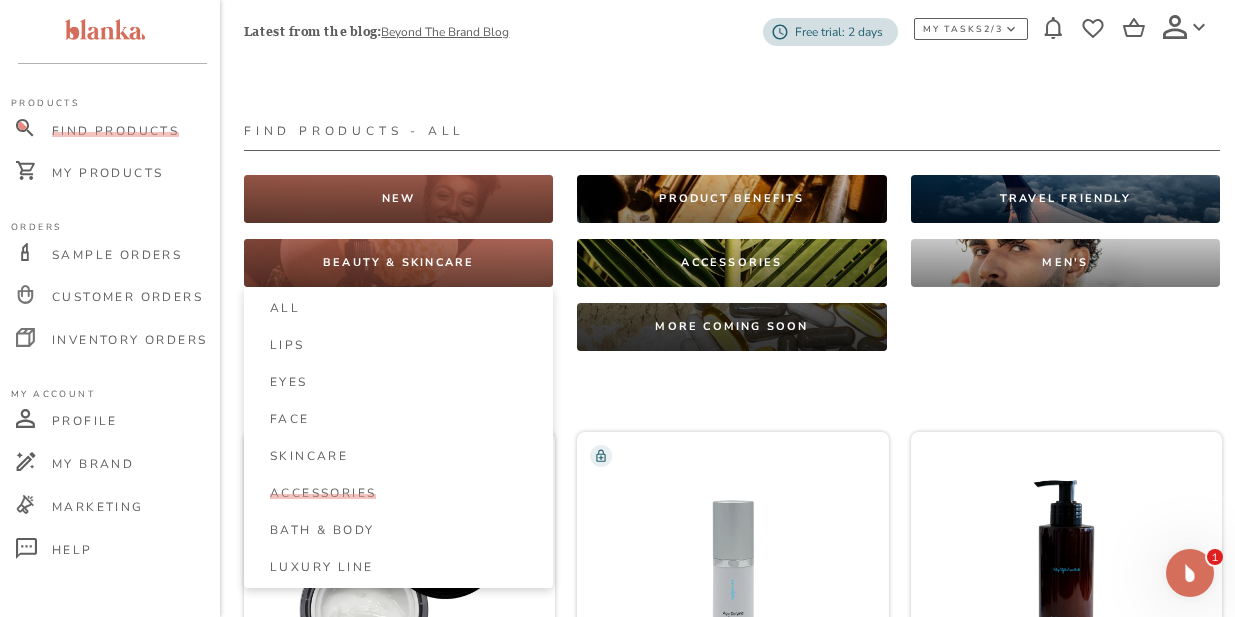 scroll, scrollTop: 0, scrollLeft: 2, axis: horizontal 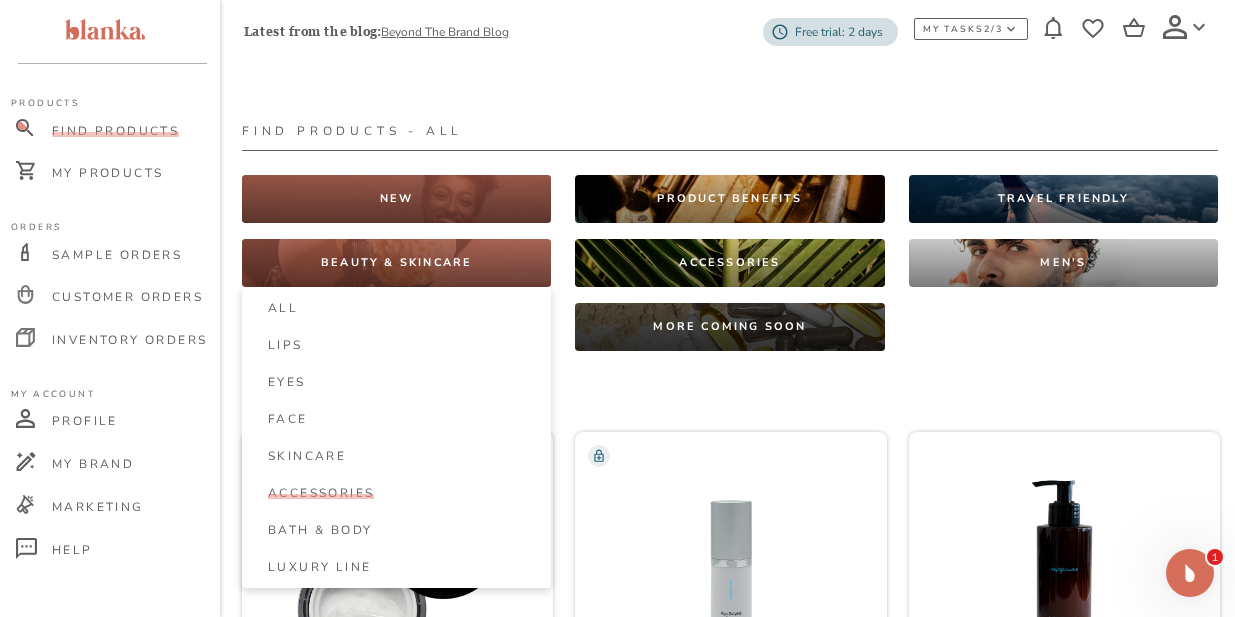 click on "Accessories" at bounding box center [321, 493] 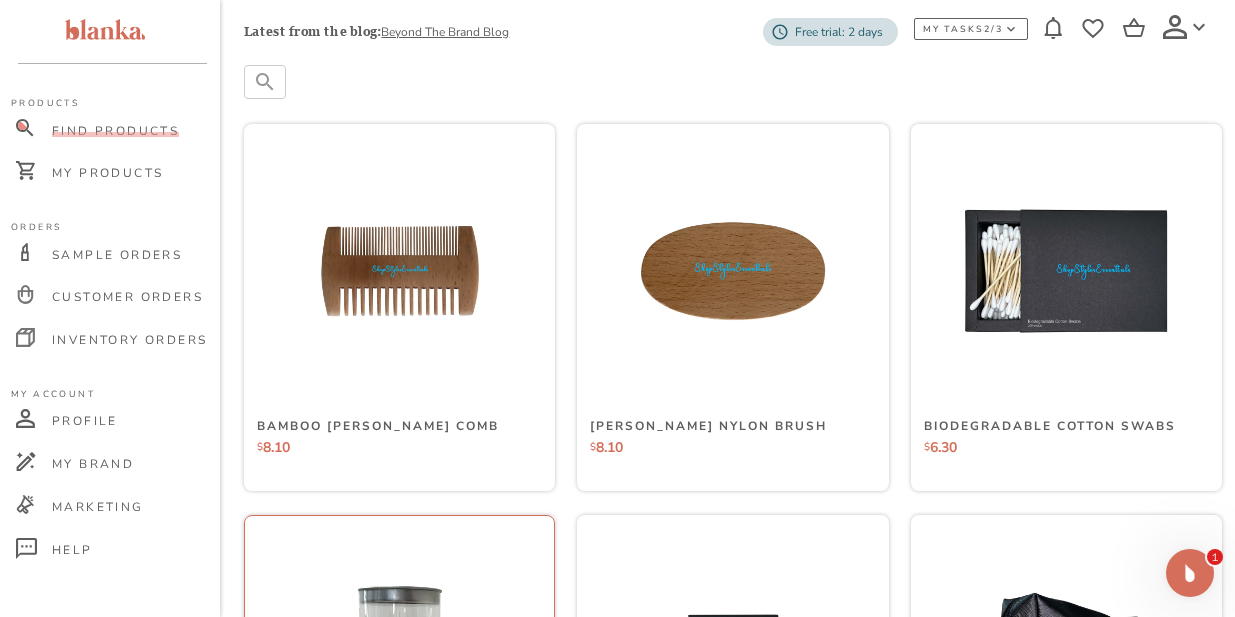 scroll, scrollTop: 0, scrollLeft: 0, axis: both 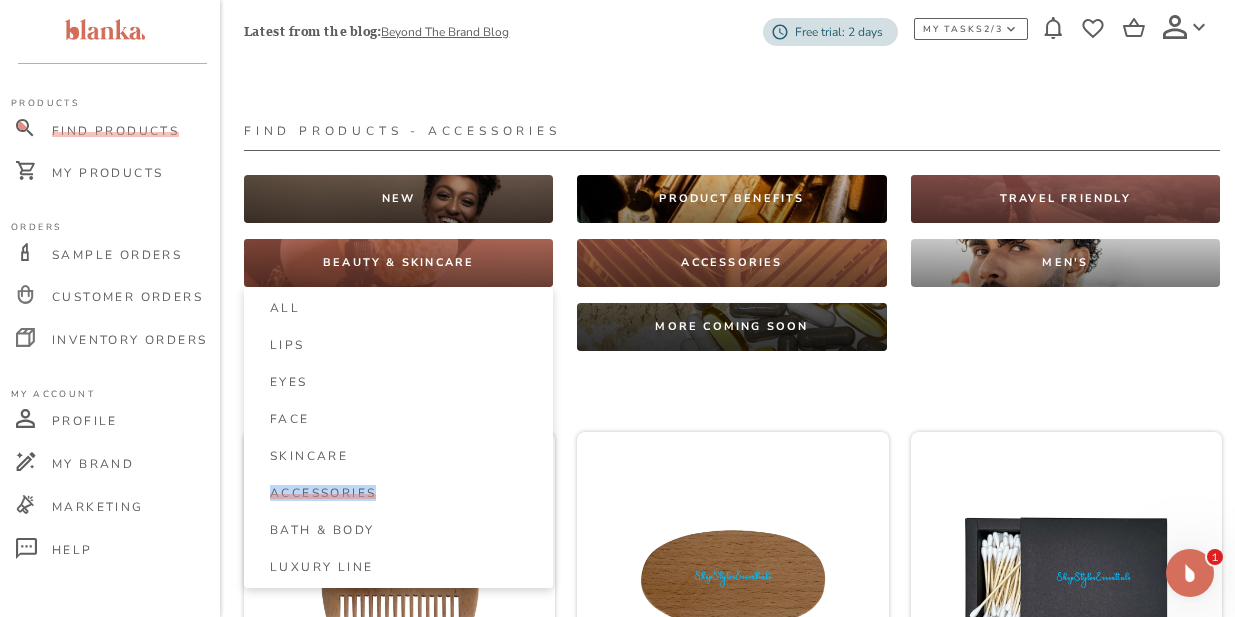 drag, startPoint x: 271, startPoint y: 491, endPoint x: 385, endPoint y: 499, distance: 114.28036 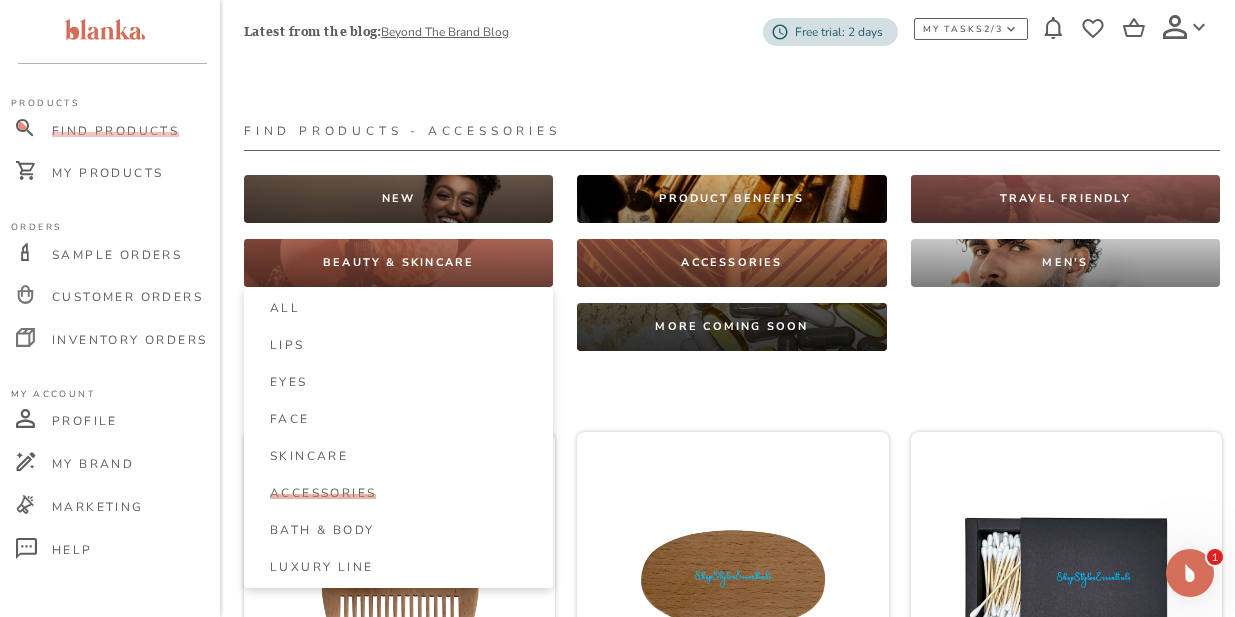 click on "BEAUTY & SKINCARE" at bounding box center (398, 263) 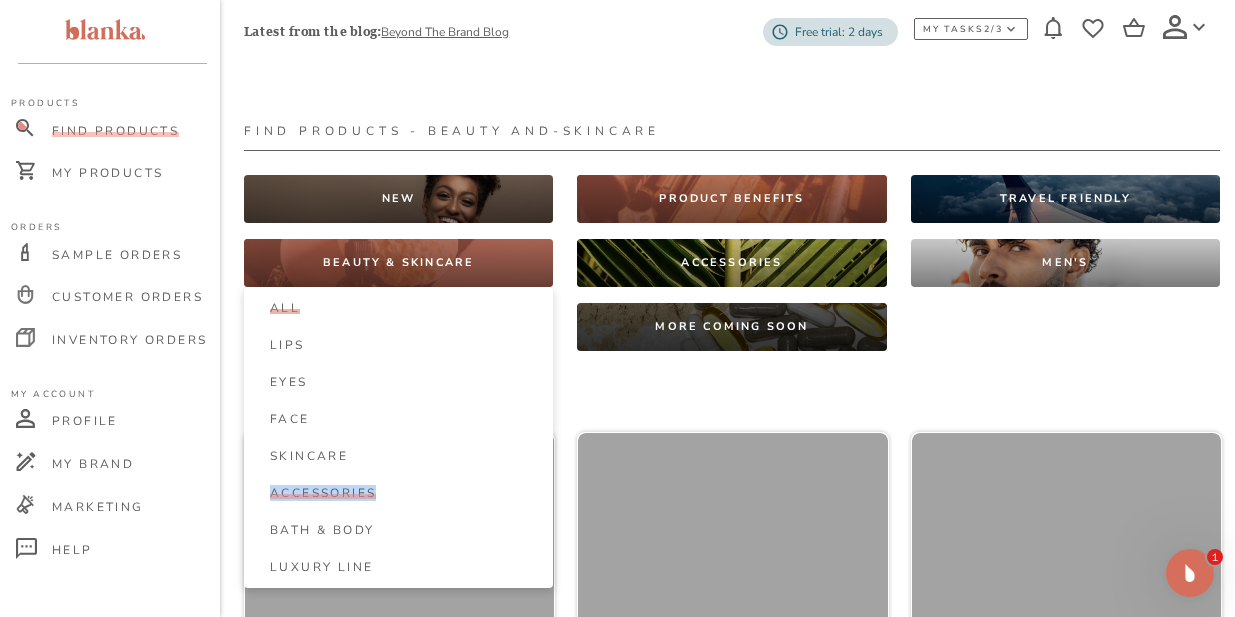 drag, startPoint x: 268, startPoint y: 494, endPoint x: 387, endPoint y: 497, distance: 119.03781 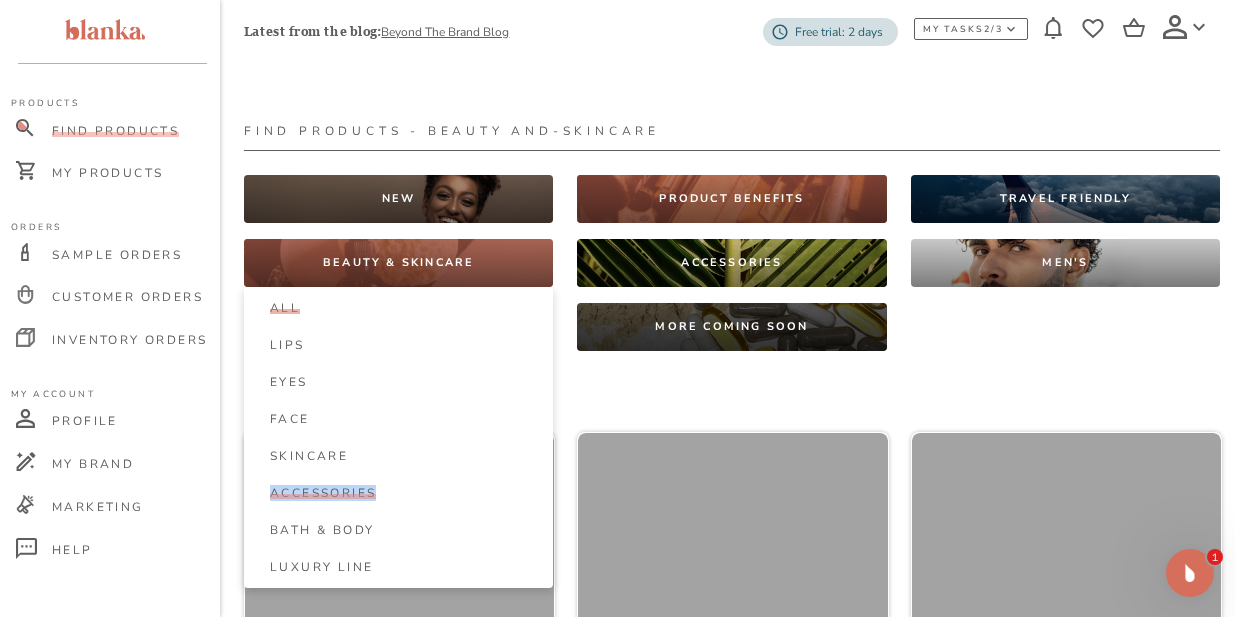 click on "Accessories" at bounding box center (408, 493) 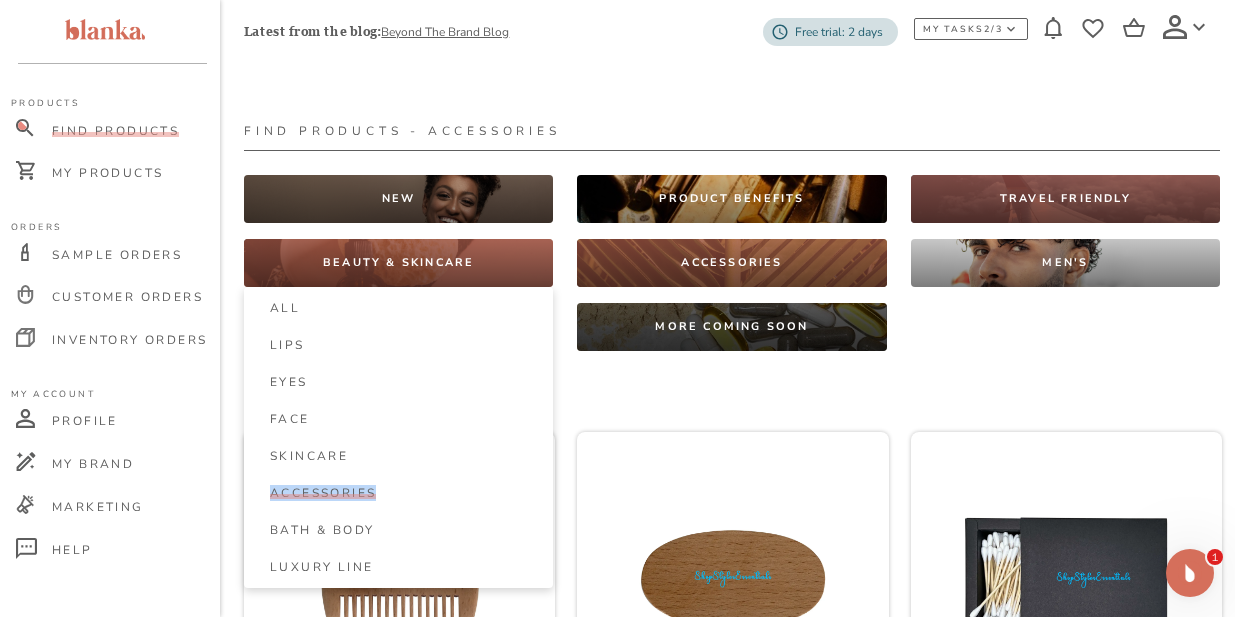 scroll, scrollTop: 6, scrollLeft: 0, axis: vertical 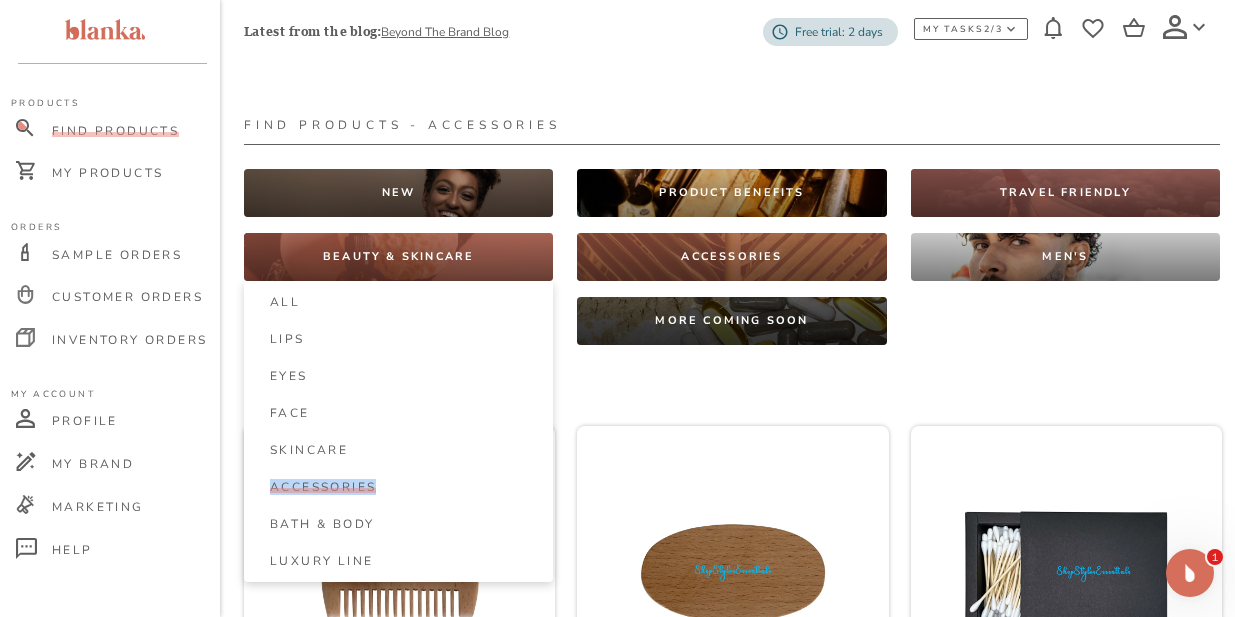 drag, startPoint x: 270, startPoint y: 490, endPoint x: 380, endPoint y: 495, distance: 110.11358 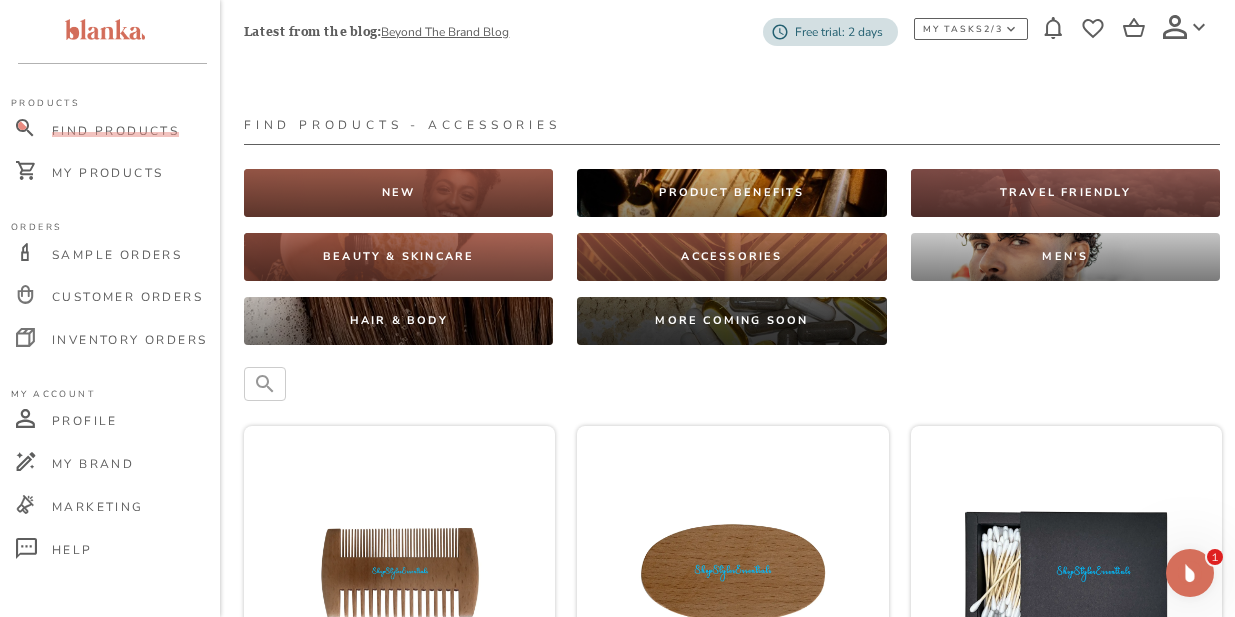 scroll, scrollTop: 7, scrollLeft: 0, axis: vertical 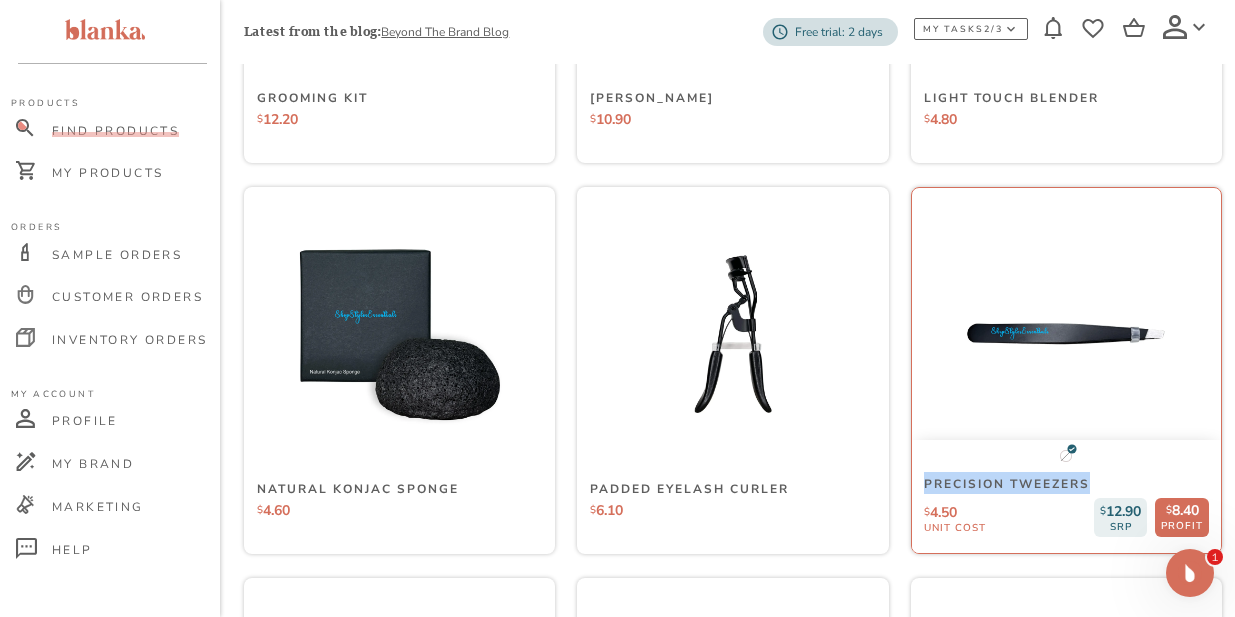 drag, startPoint x: 926, startPoint y: 492, endPoint x: 1135, endPoint y: 491, distance: 209.0024 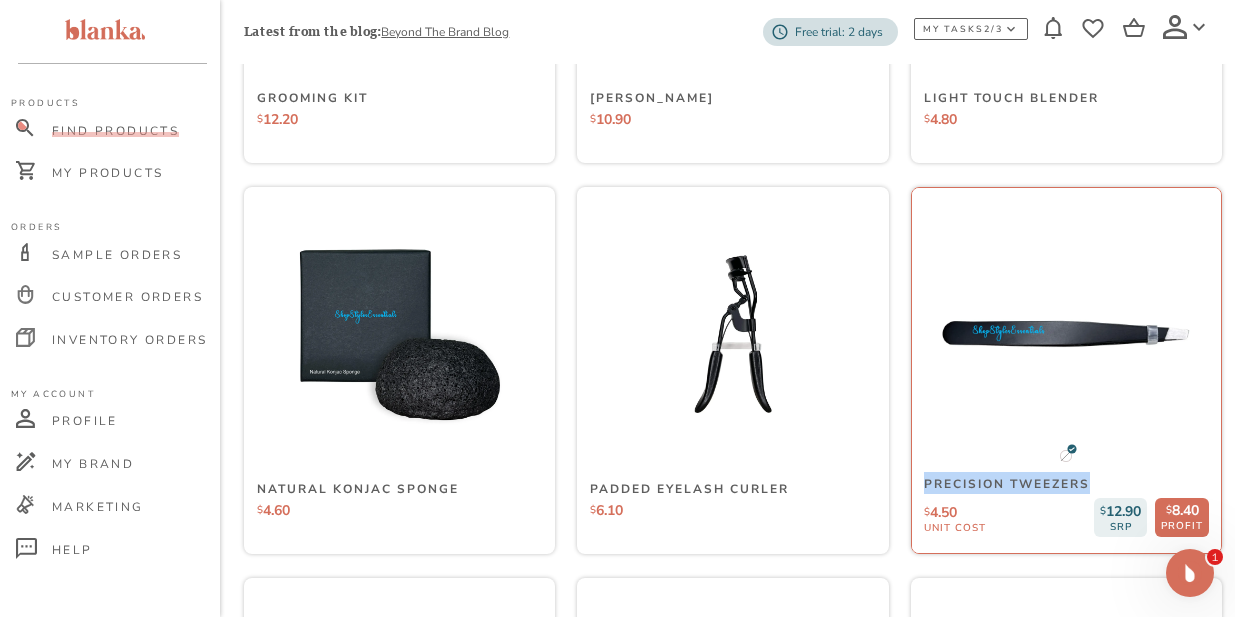 click at bounding box center [1066, 334] 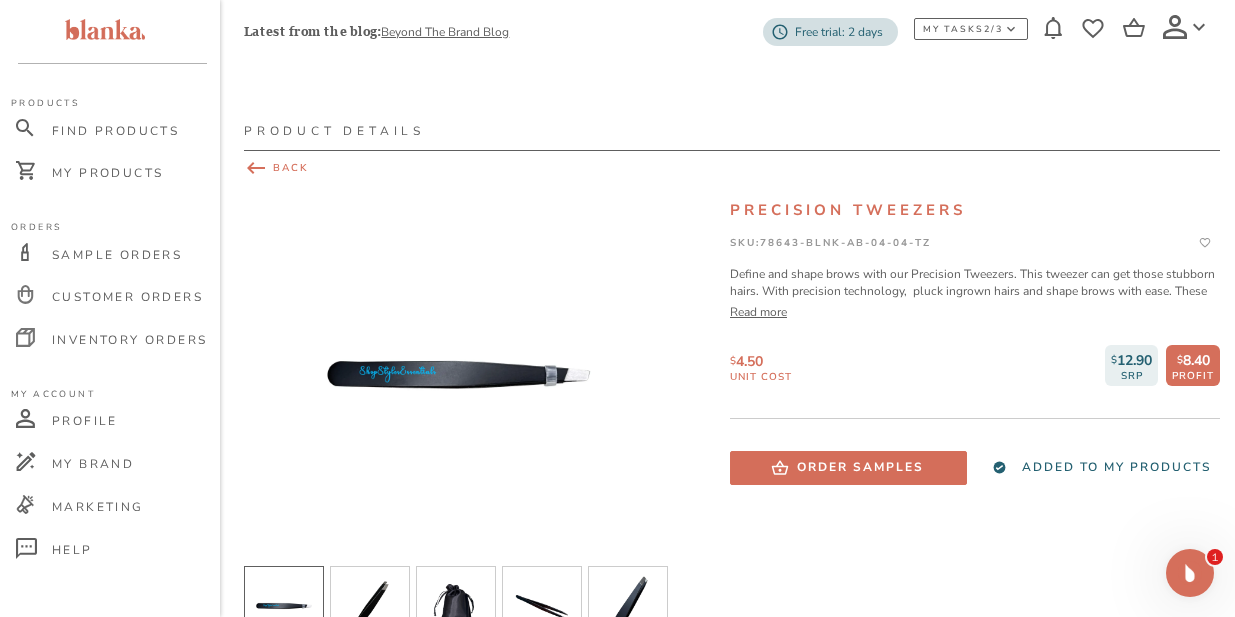 click 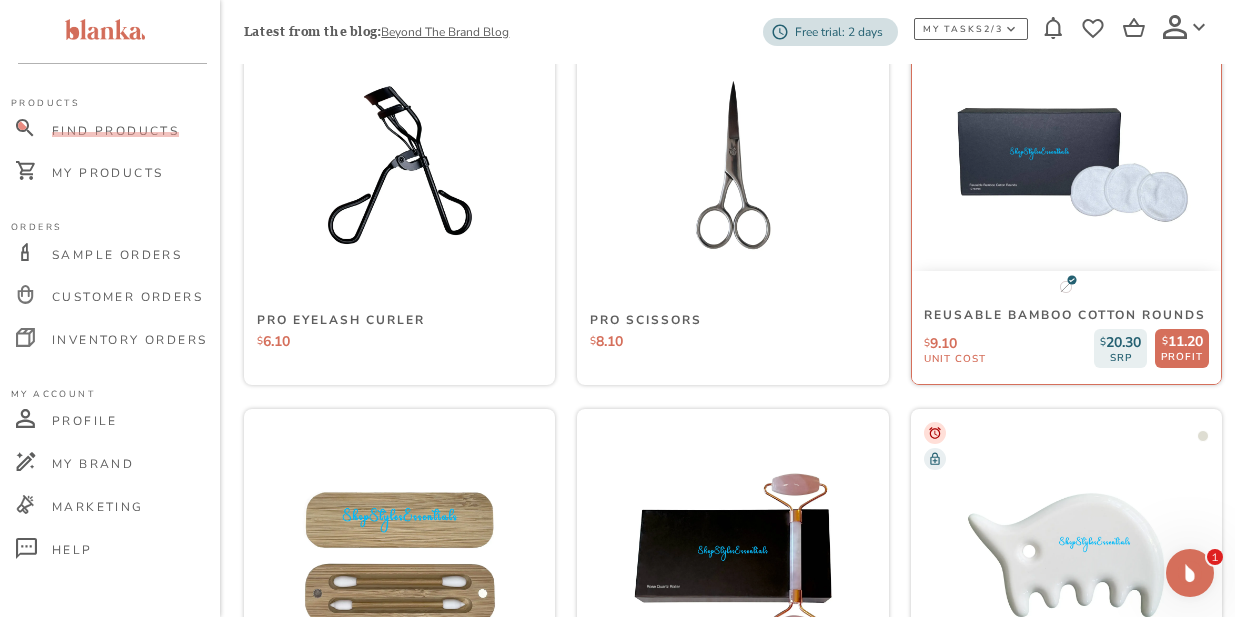 scroll, scrollTop: 1983, scrollLeft: 0, axis: vertical 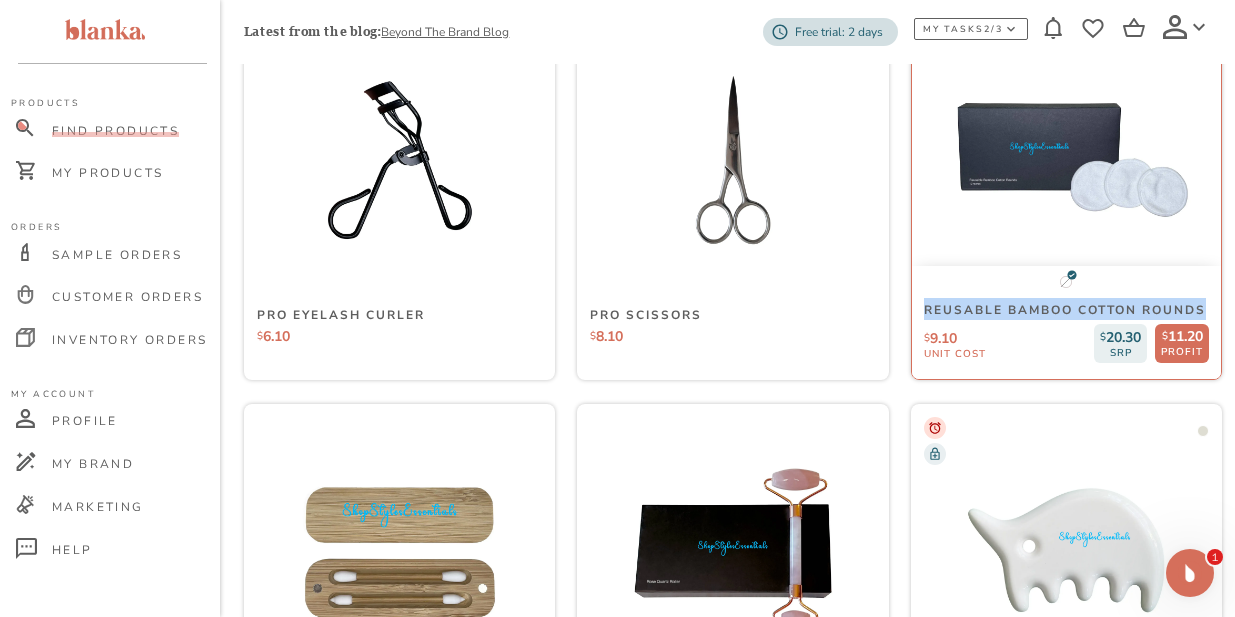 drag, startPoint x: 926, startPoint y: 281, endPoint x: 1025, endPoint y: 313, distance: 104.04326 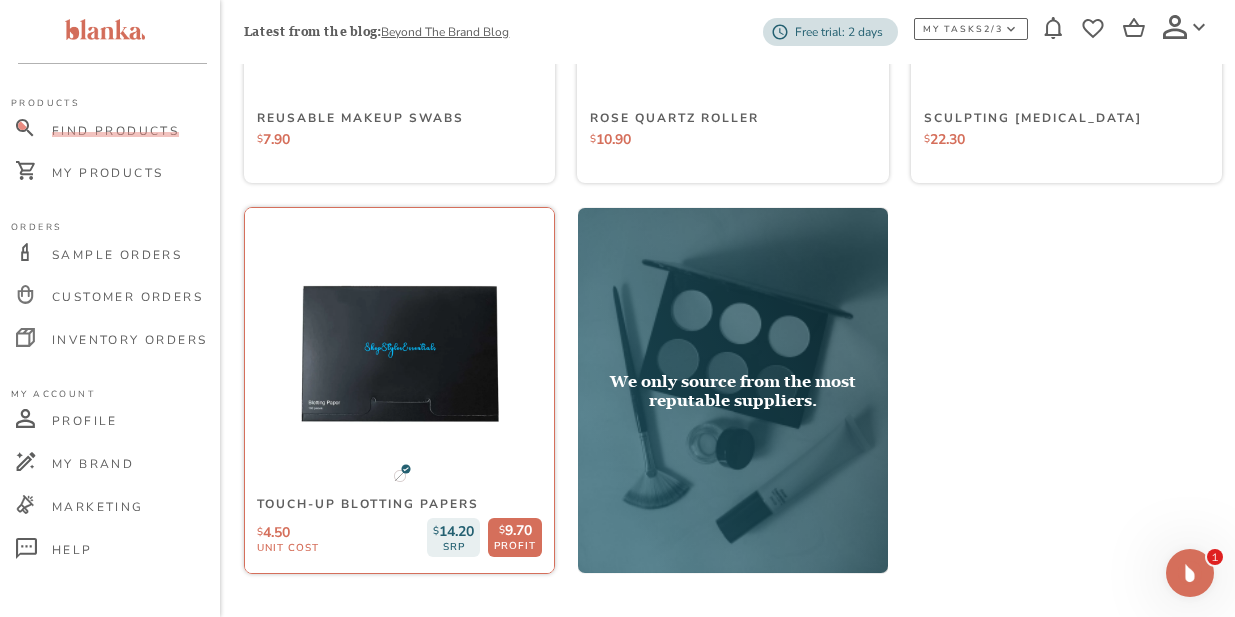 scroll, scrollTop: 2602, scrollLeft: 0, axis: vertical 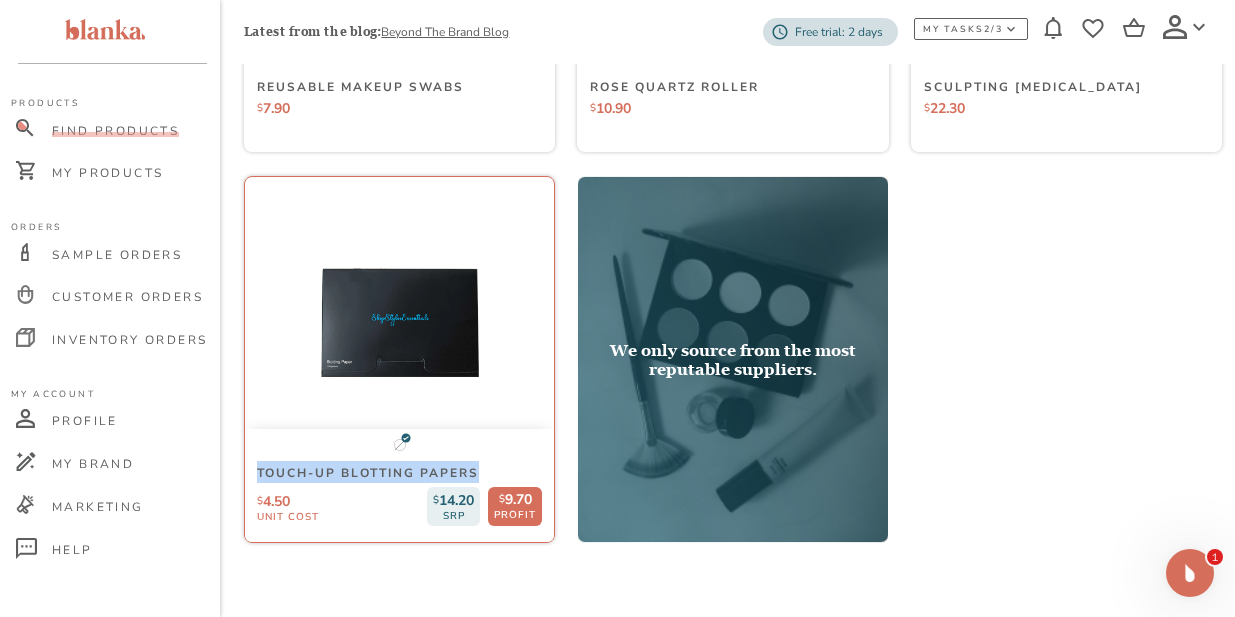 drag, startPoint x: 258, startPoint y: 468, endPoint x: 481, endPoint y: 473, distance: 223.05605 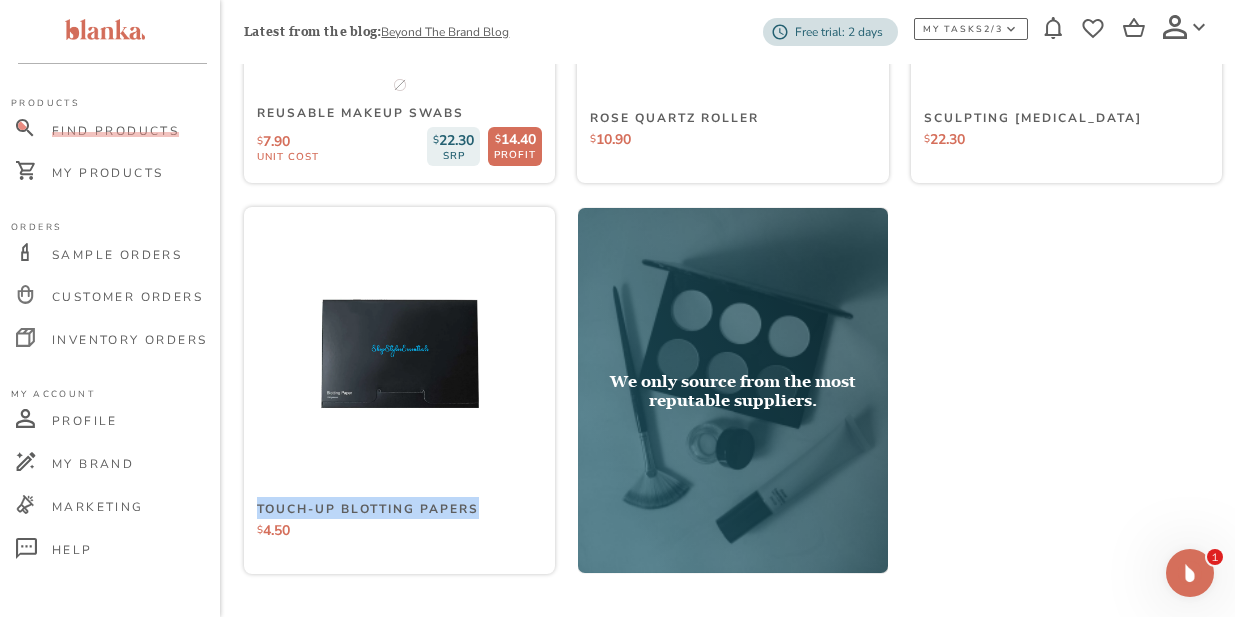 scroll, scrollTop: 2602, scrollLeft: 0, axis: vertical 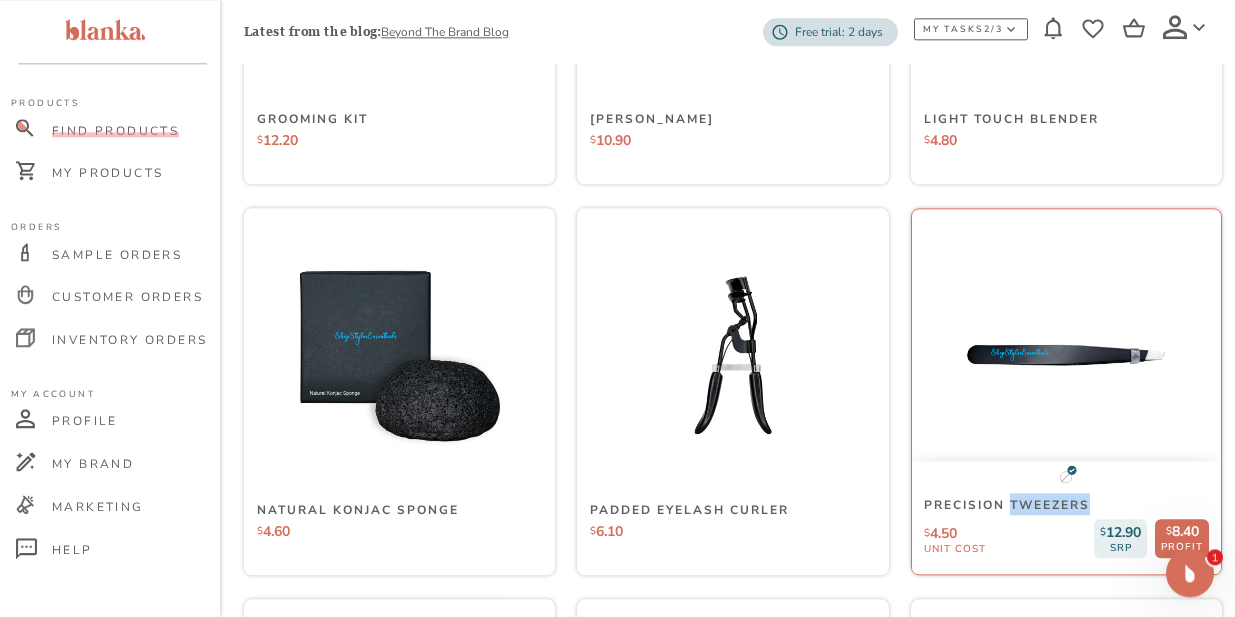 drag, startPoint x: 1014, startPoint y: 504, endPoint x: 1153, endPoint y: 492, distance: 139.51703 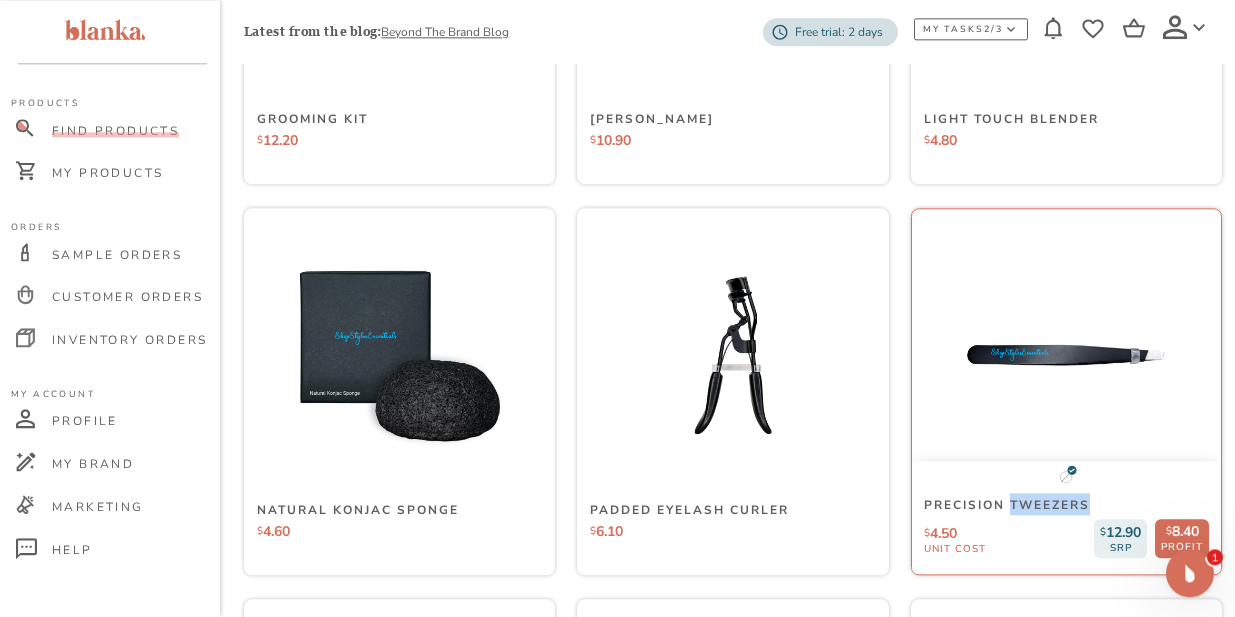 copy on "Tweezers" 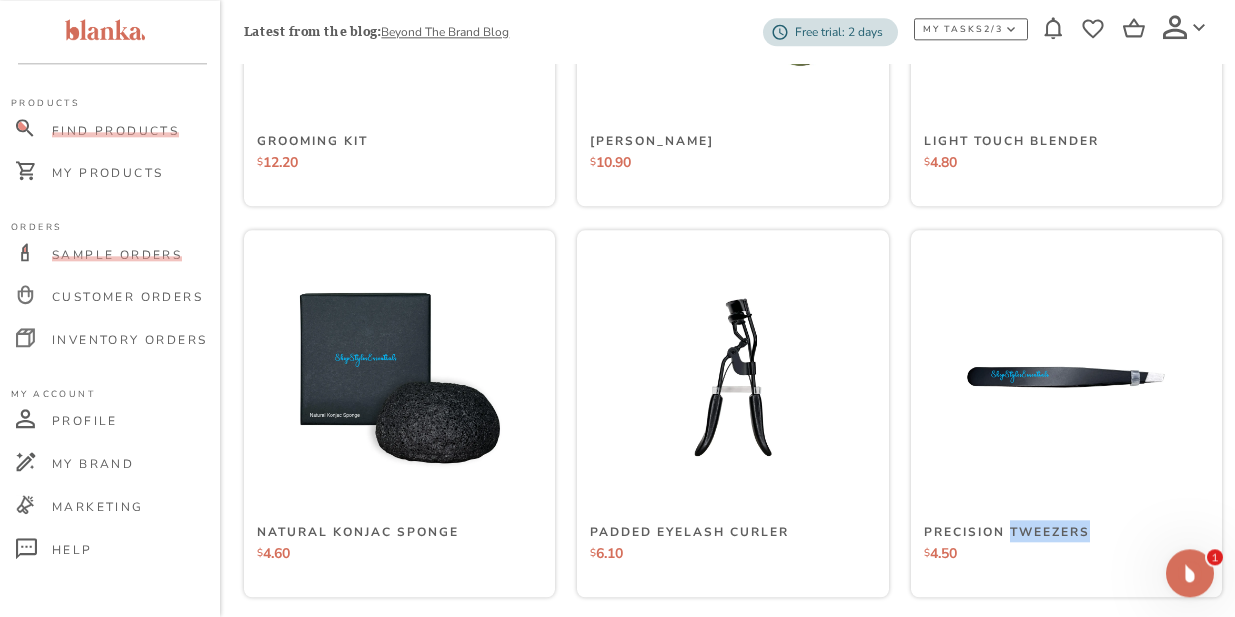 scroll, scrollTop: 1372, scrollLeft: 0, axis: vertical 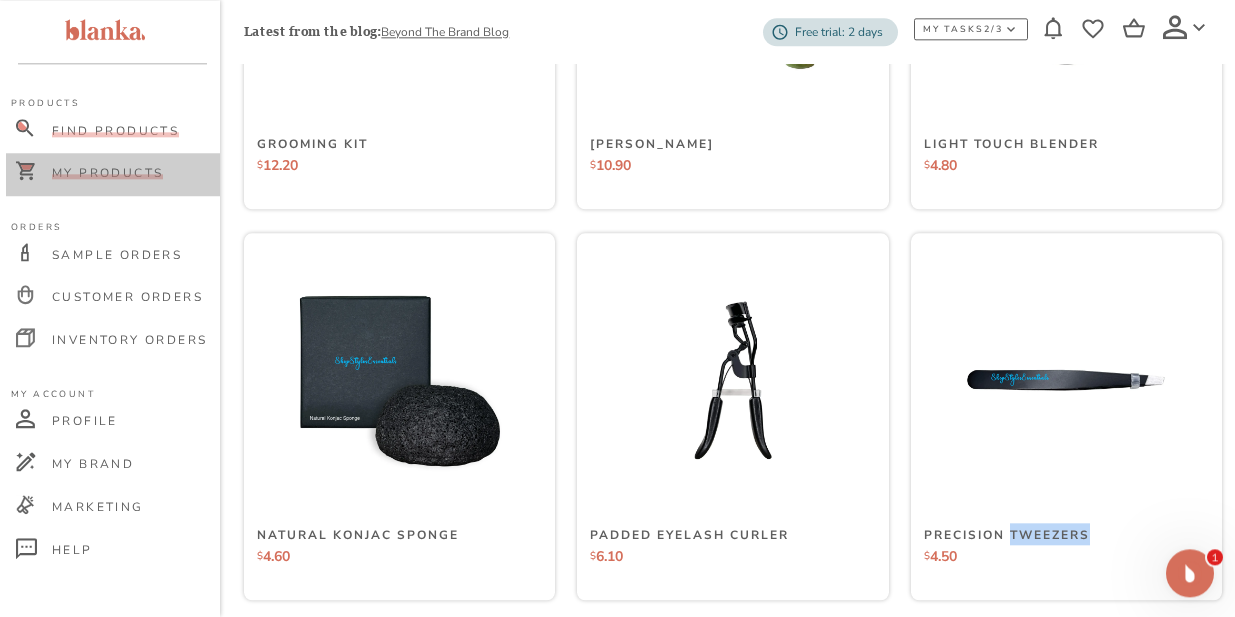click on "My Products" at bounding box center (107, 173) 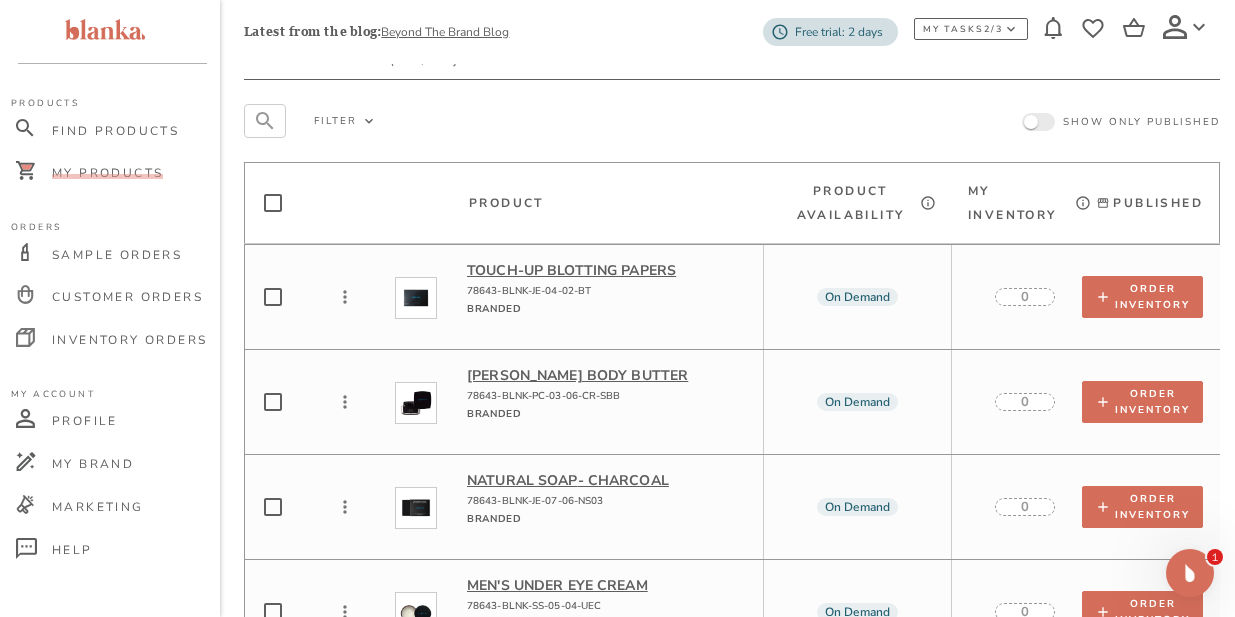scroll, scrollTop: 0, scrollLeft: 0, axis: both 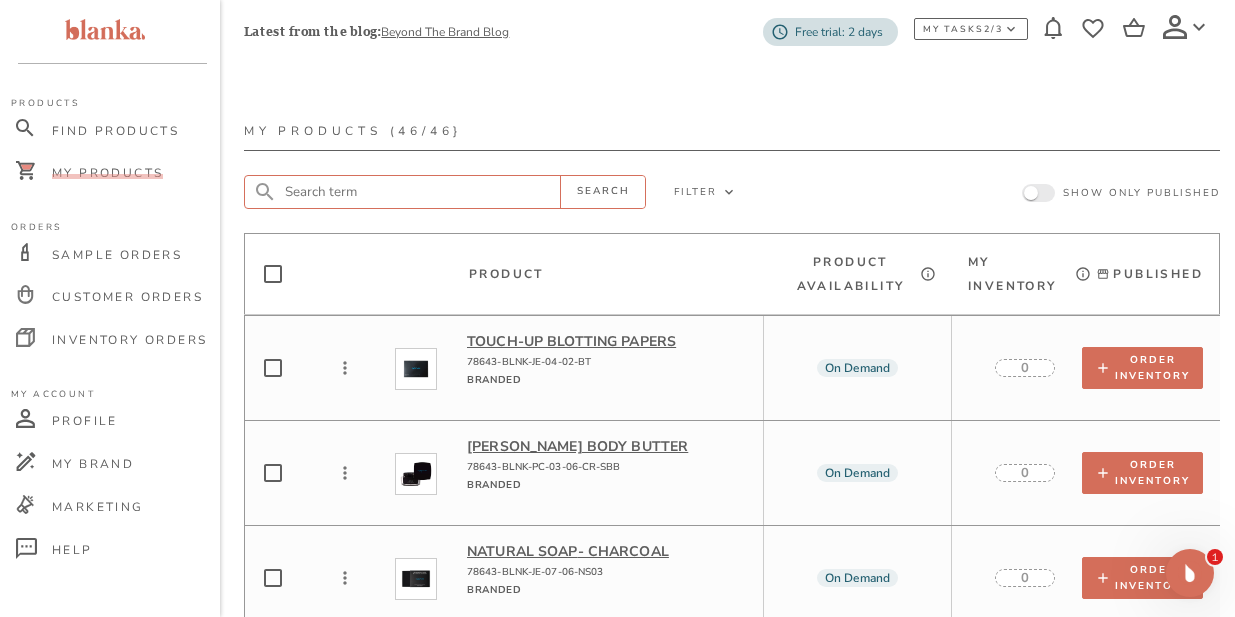click 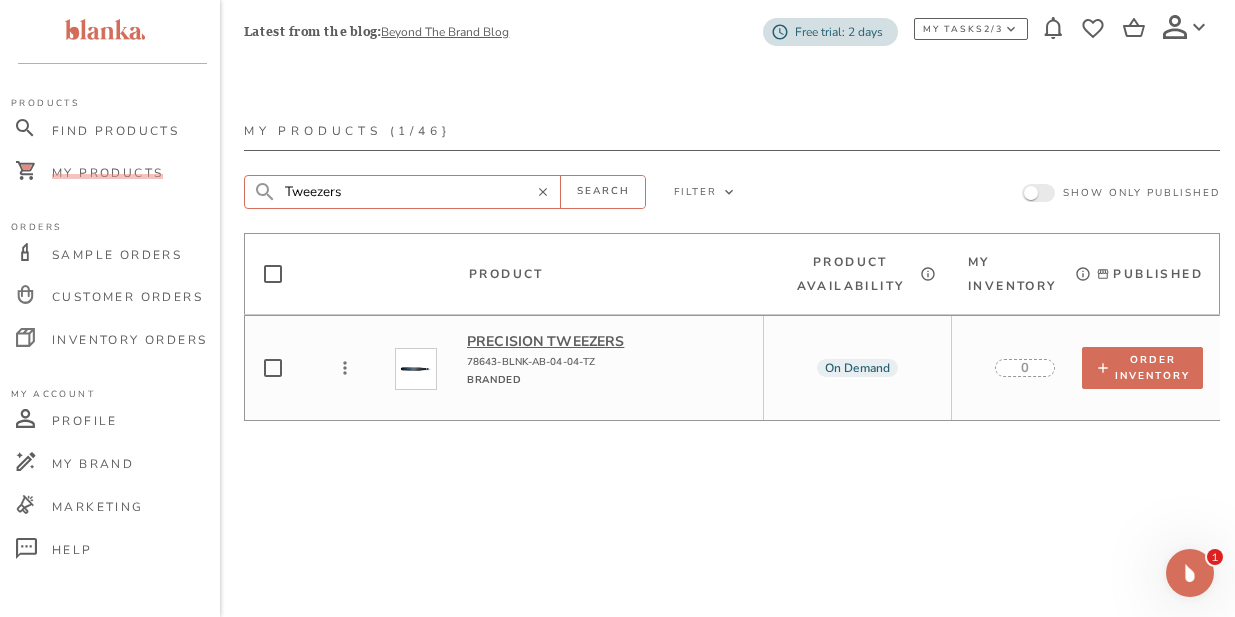 type on "Tweezers" 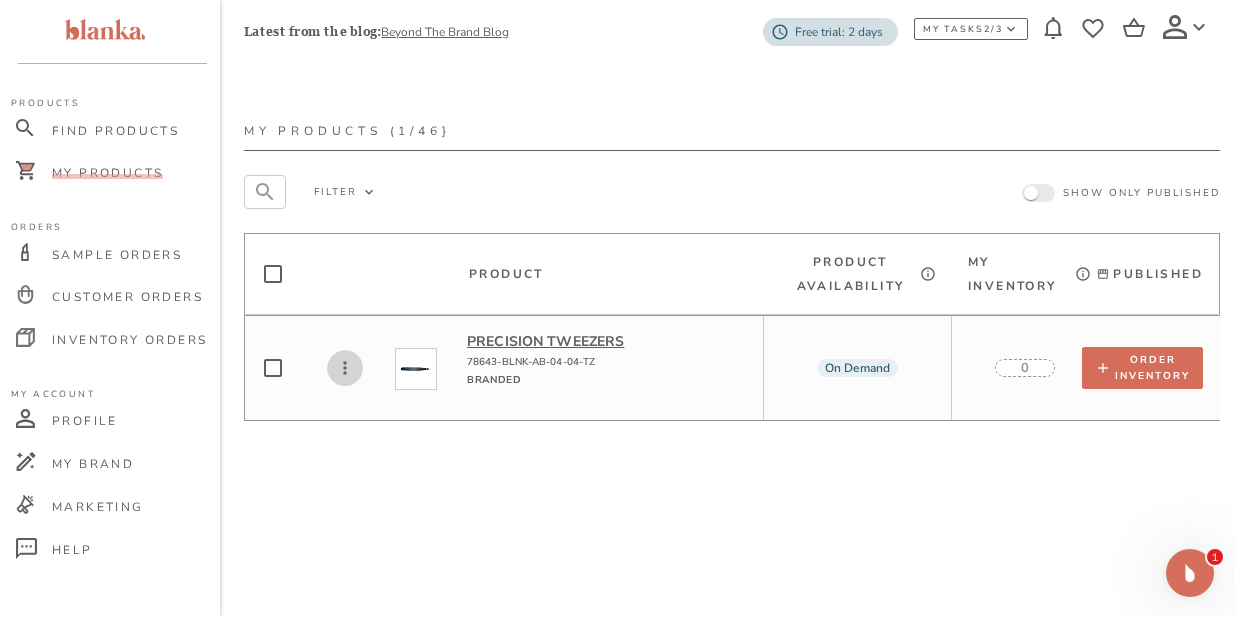 click 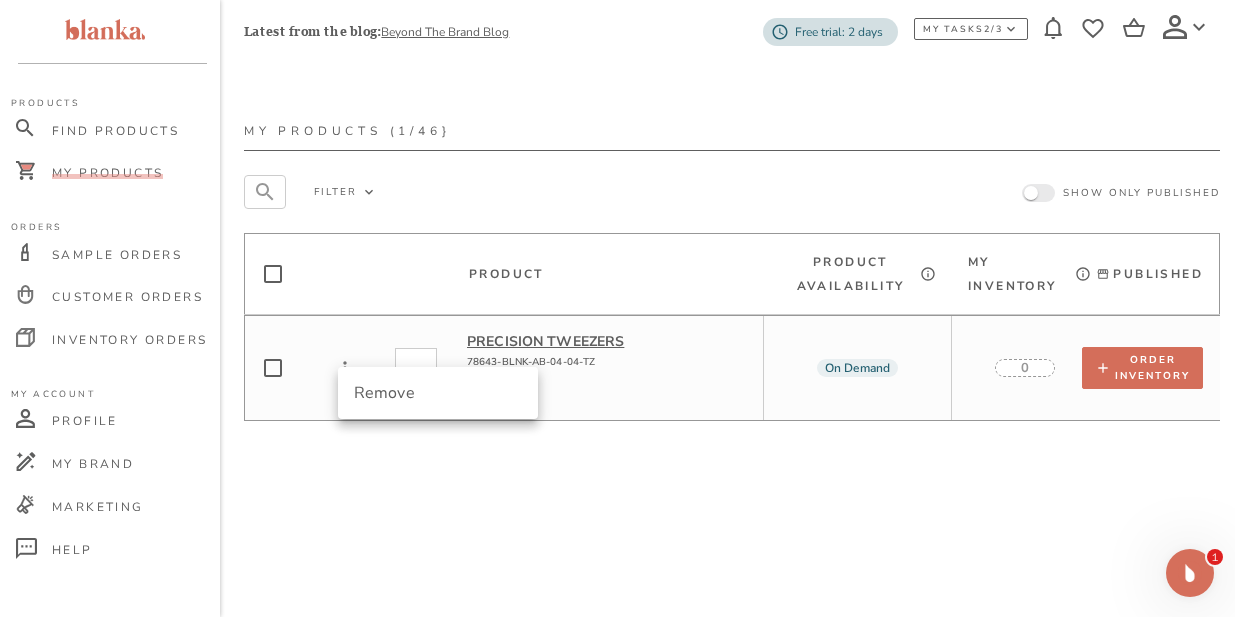 click at bounding box center (617, 308) 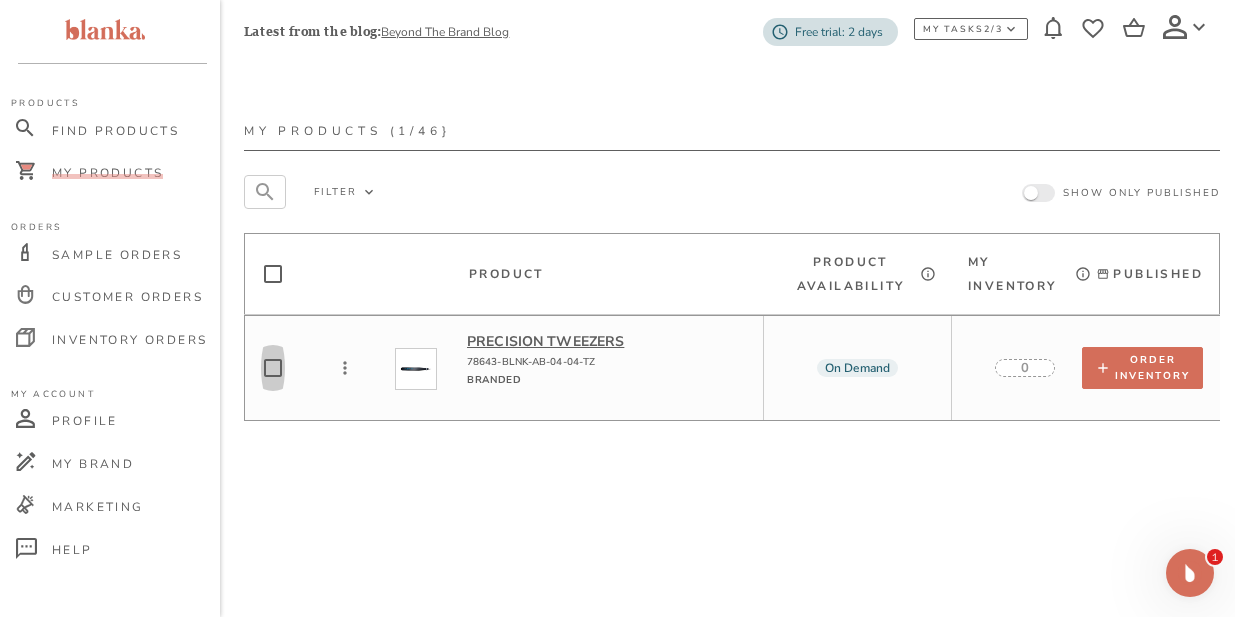 click at bounding box center (273, 368) 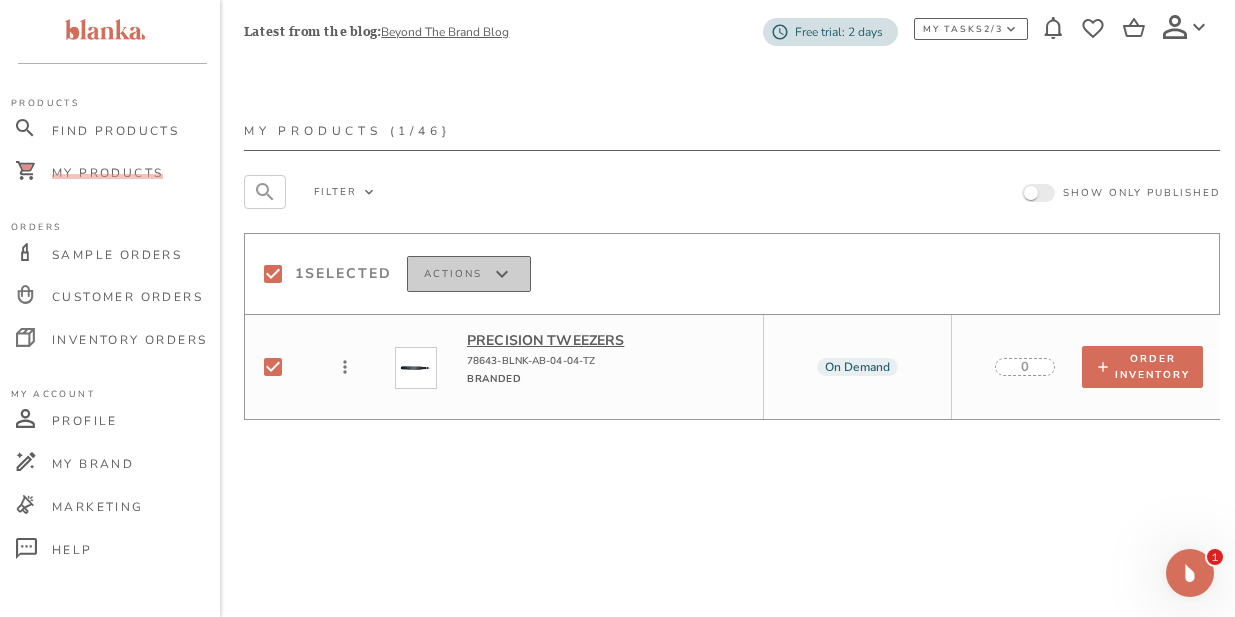 click 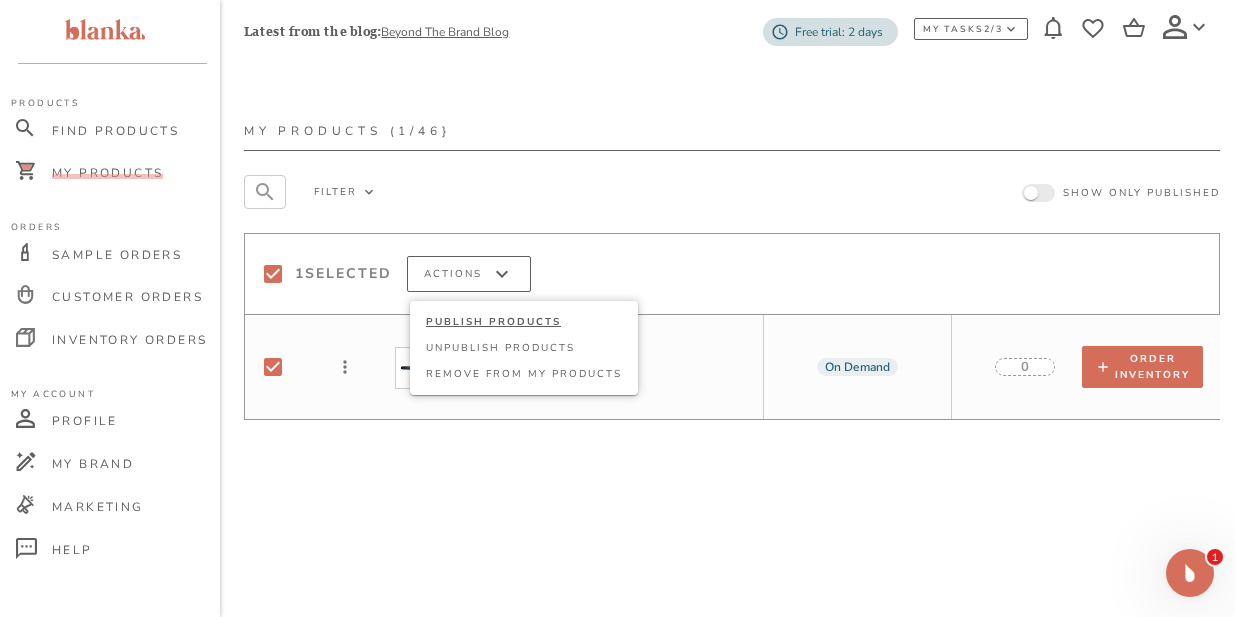 click on "PUBLISH PRODUCTS" at bounding box center [524, 322] 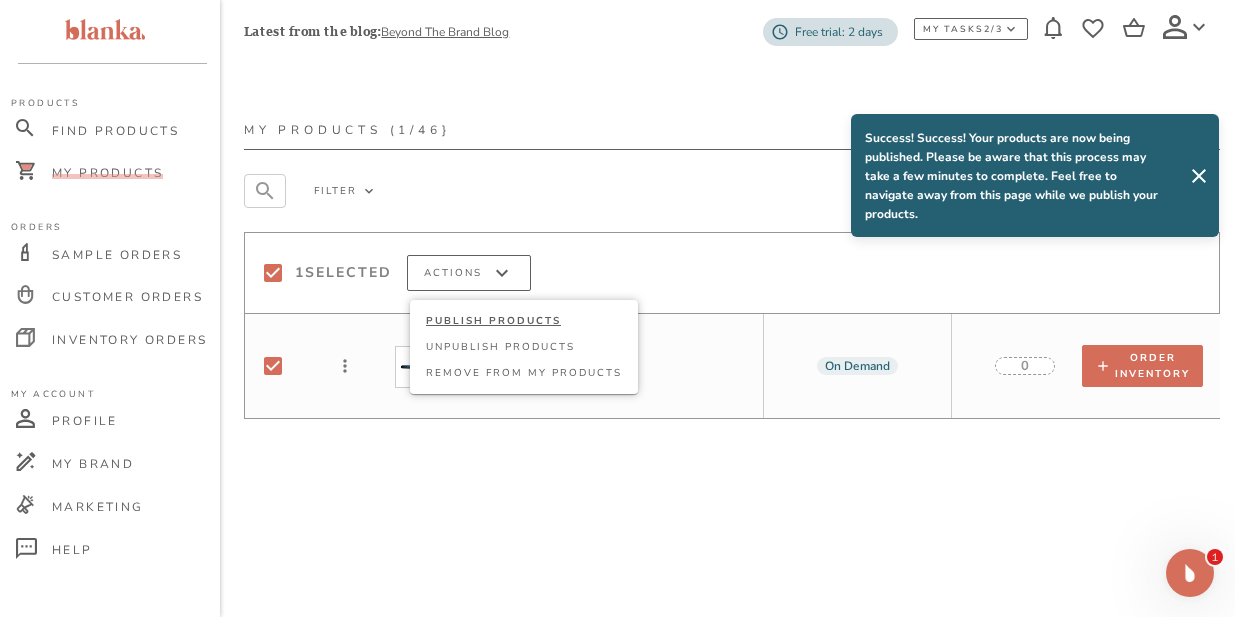 checkbox on "false" 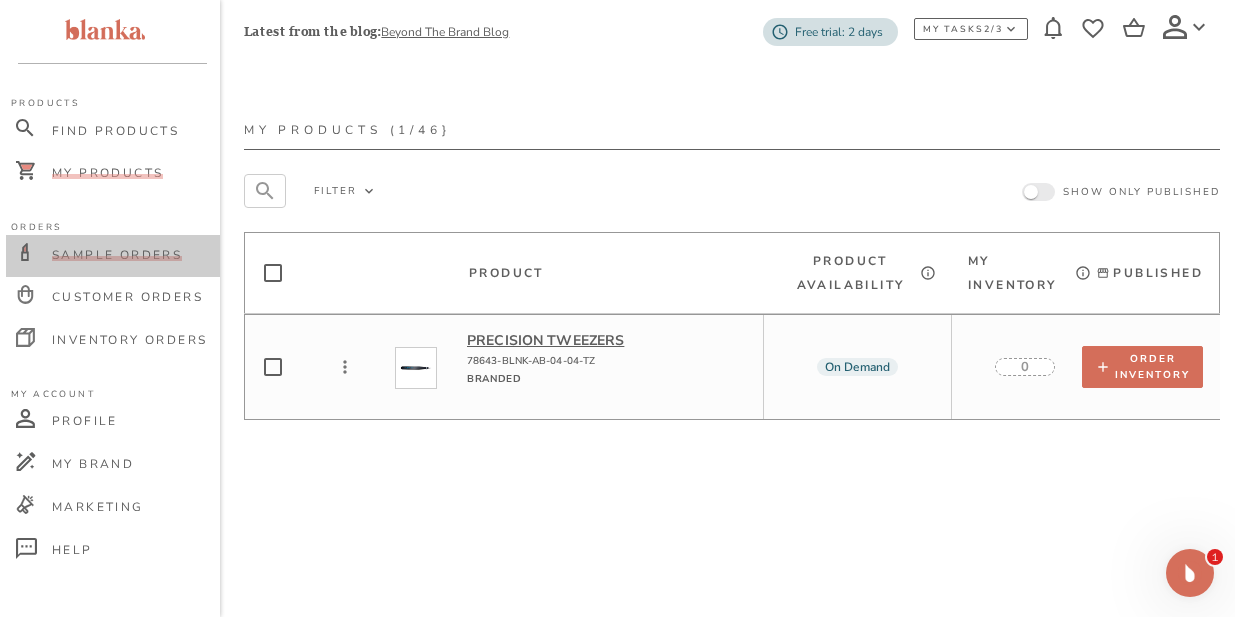 click on "Sample Orders" at bounding box center (117, 255) 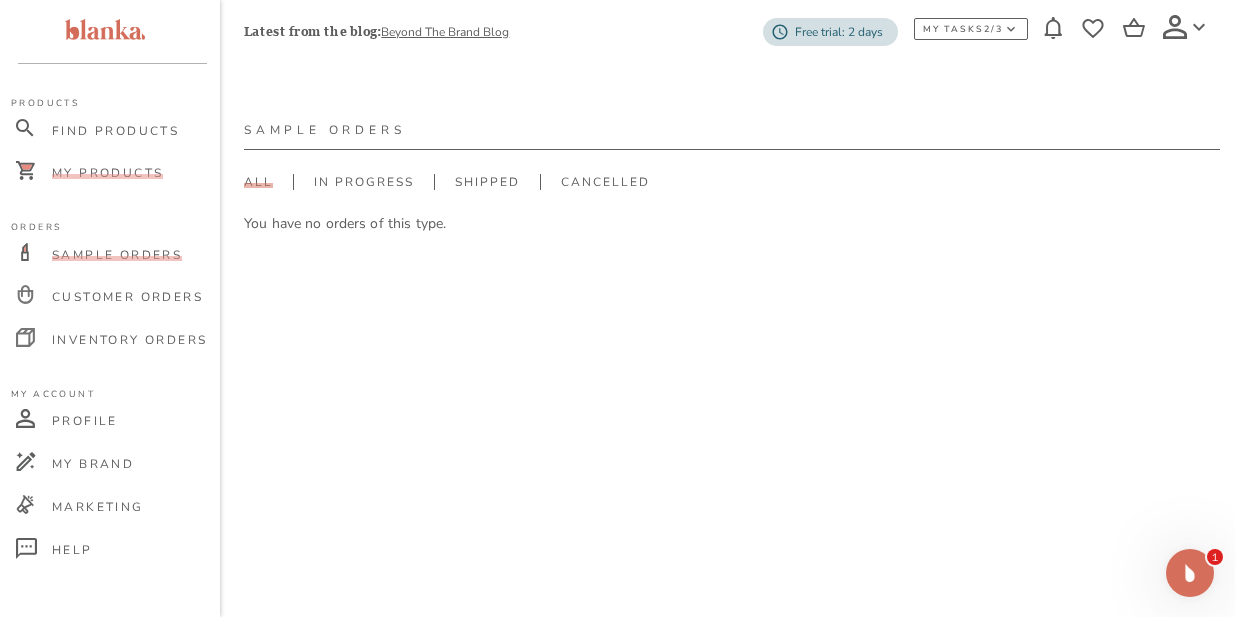 click on "My Products" at bounding box center (107, 173) 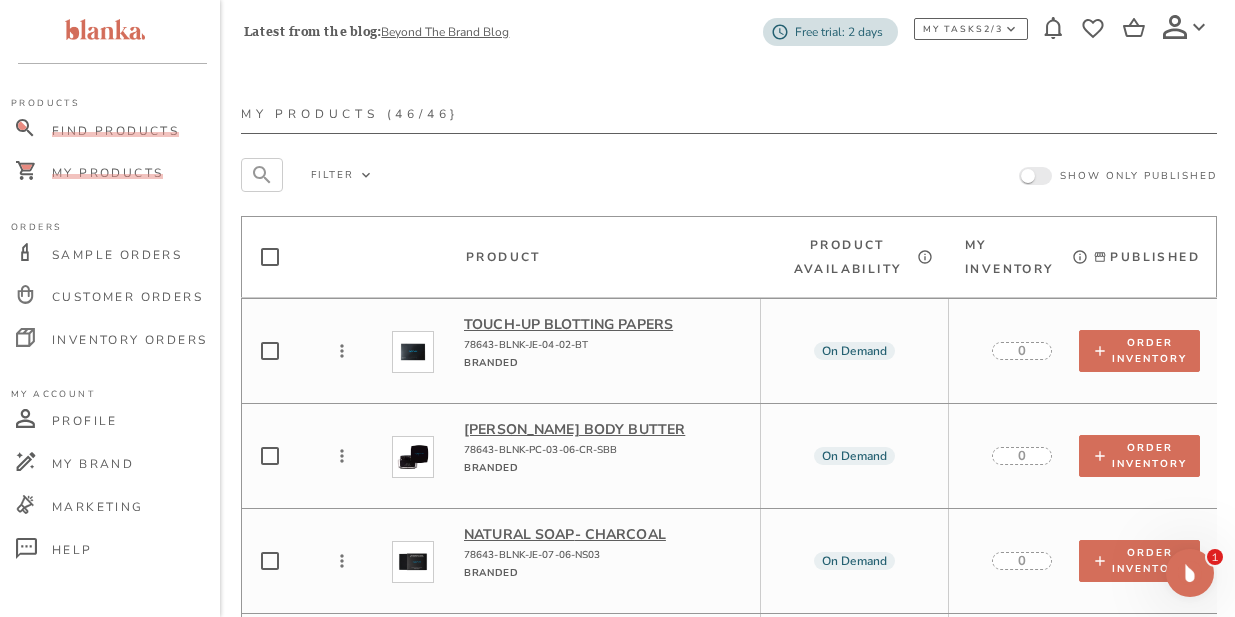 scroll, scrollTop: 18, scrollLeft: 3, axis: both 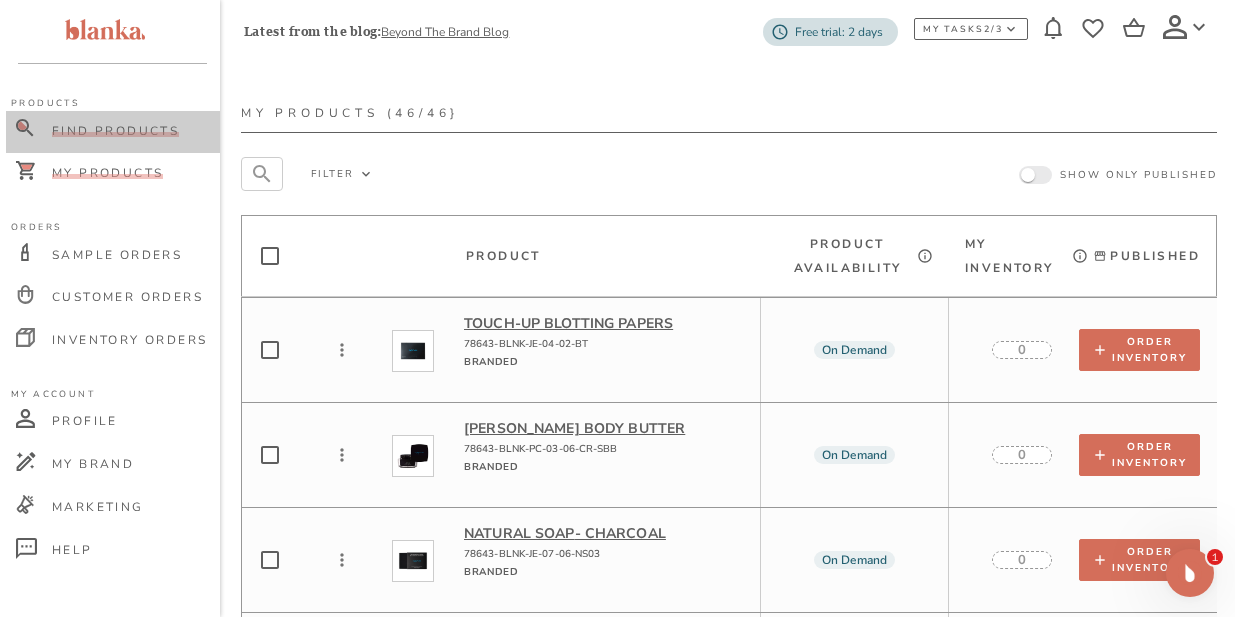click on "Find Products" at bounding box center [115, 131] 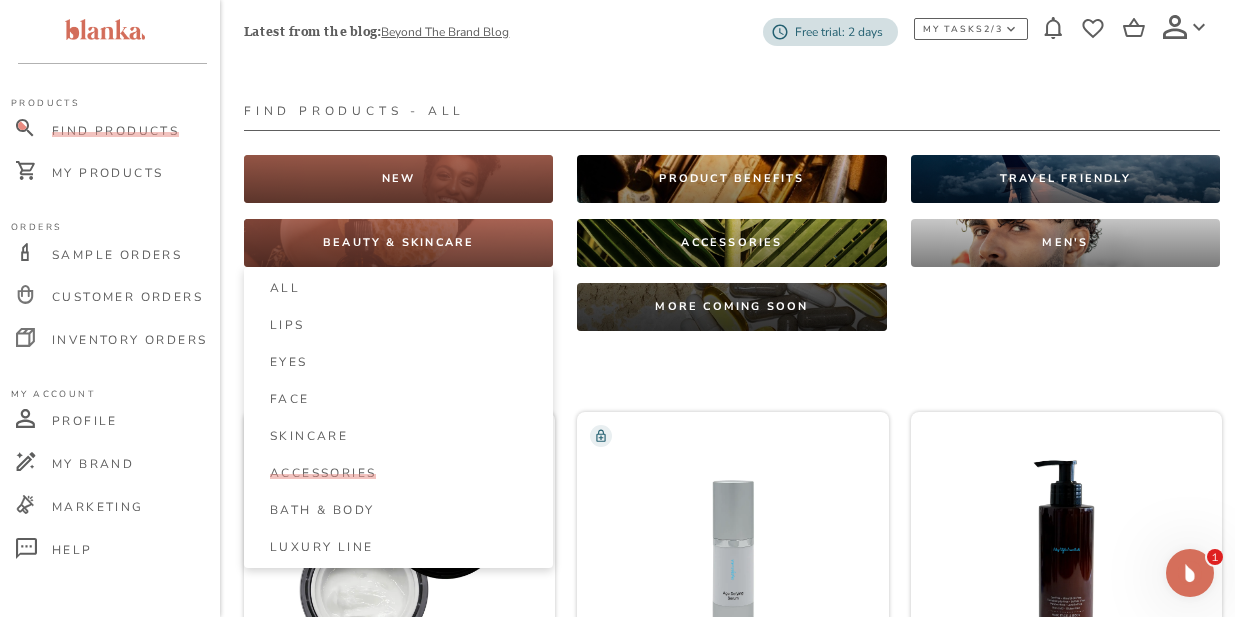 scroll, scrollTop: 22, scrollLeft: 0, axis: vertical 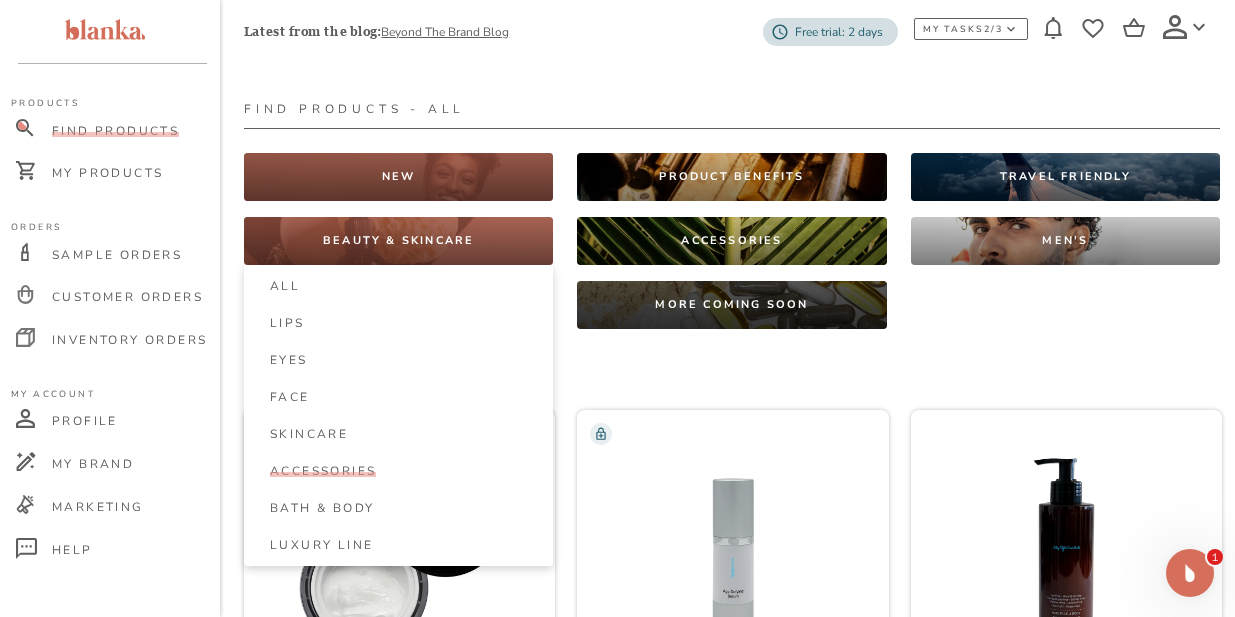 click on "Accessories" at bounding box center [323, 471] 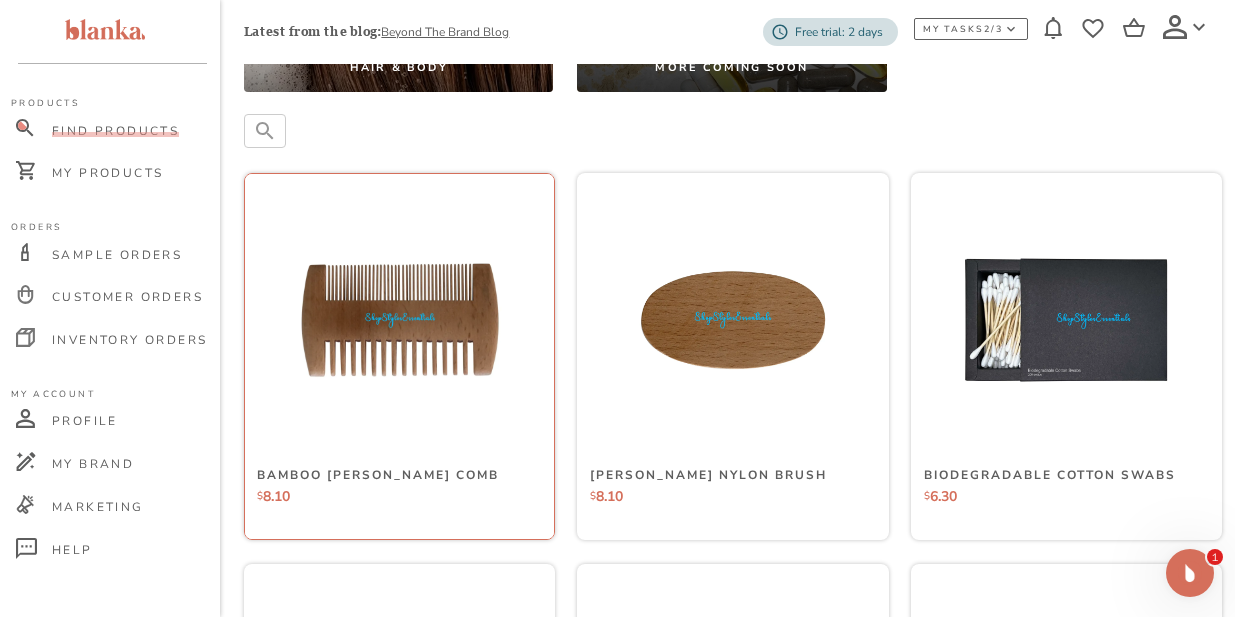 scroll, scrollTop: 260, scrollLeft: 0, axis: vertical 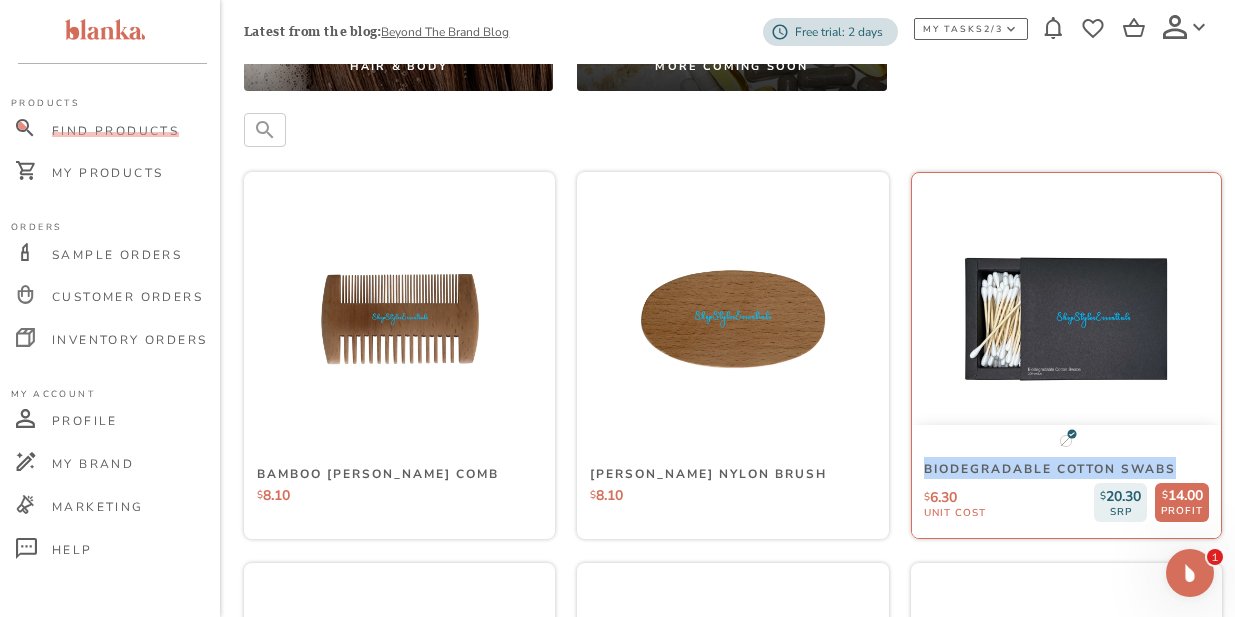 drag, startPoint x: 924, startPoint y: 468, endPoint x: 1185, endPoint y: 472, distance: 261.03064 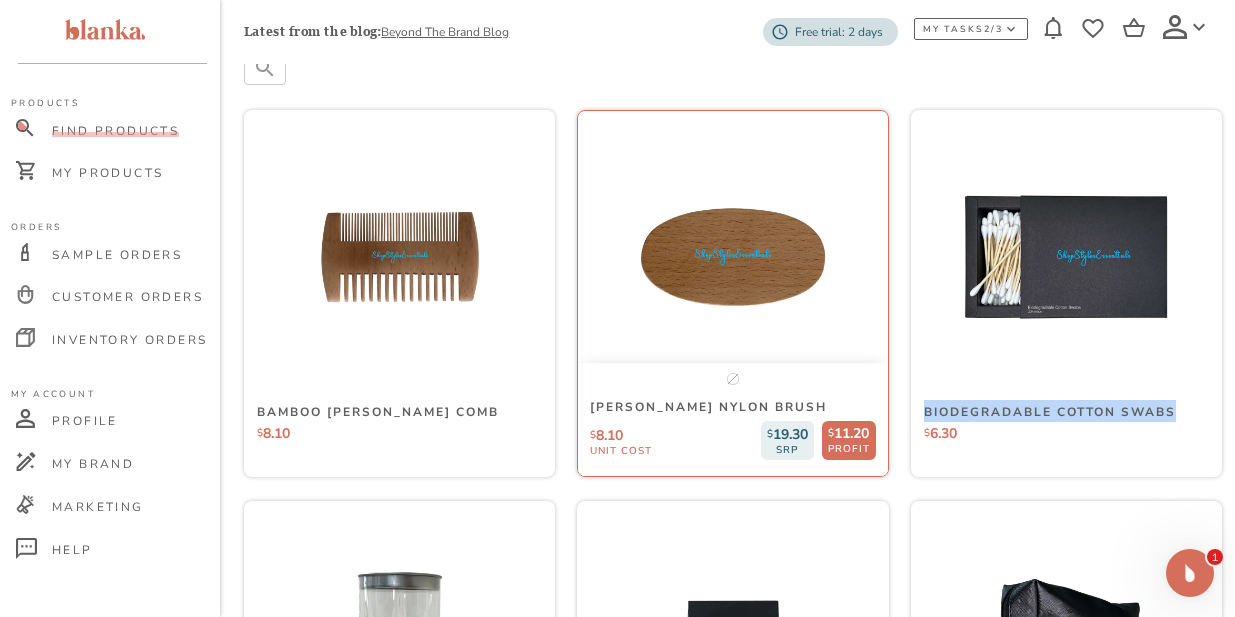 scroll, scrollTop: 331, scrollLeft: 0, axis: vertical 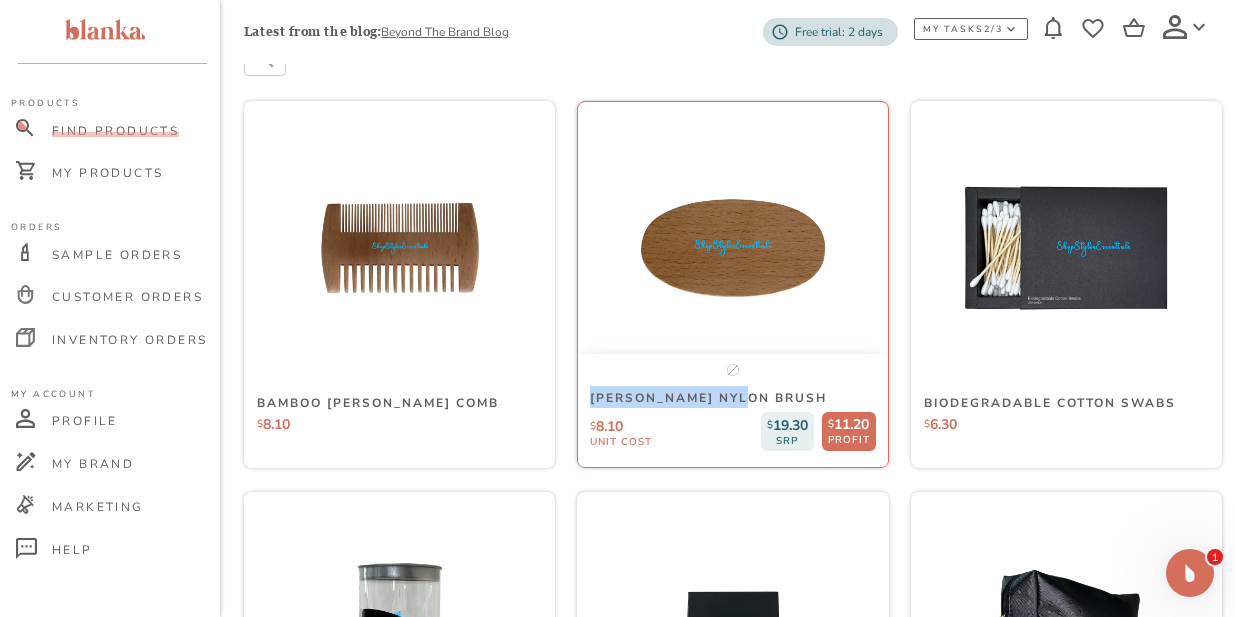 drag, startPoint x: 593, startPoint y: 398, endPoint x: 762, endPoint y: 394, distance: 169.04733 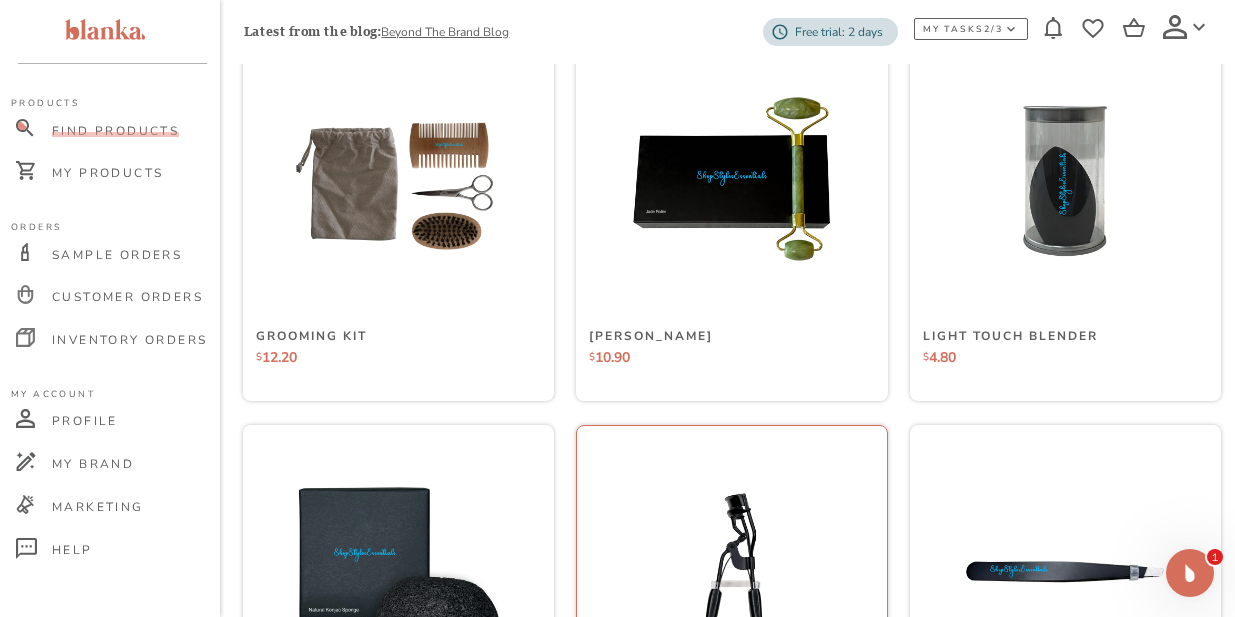 scroll, scrollTop: 1183, scrollLeft: 1, axis: both 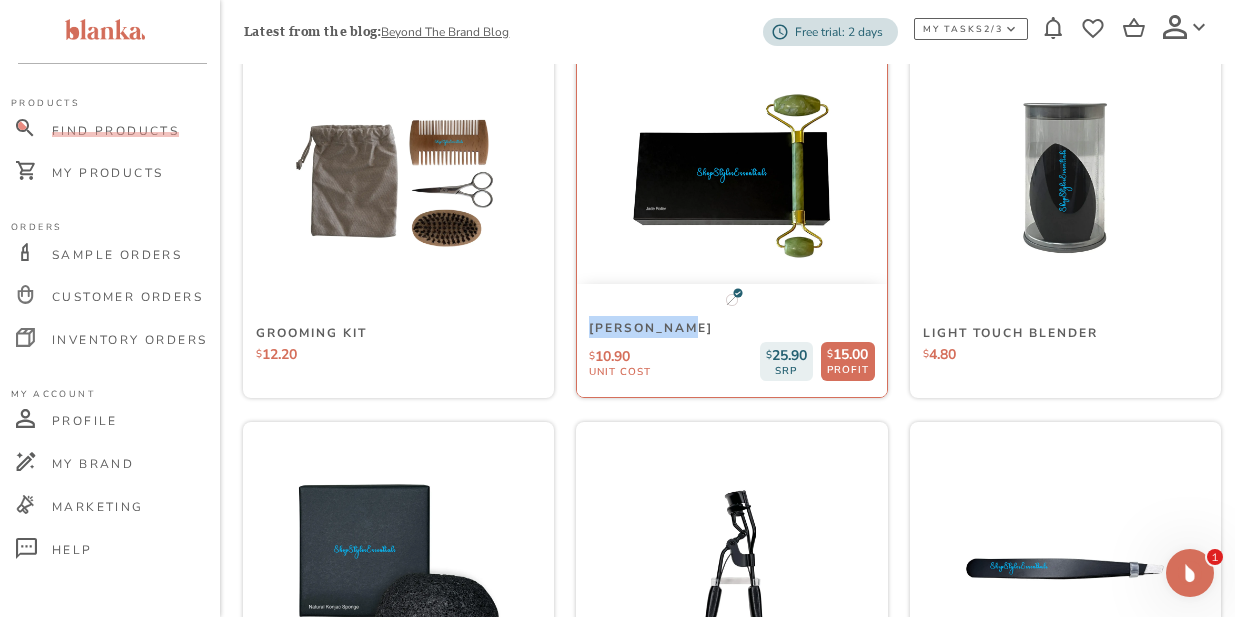 drag, startPoint x: 590, startPoint y: 327, endPoint x: 719, endPoint y: 334, distance: 129.18979 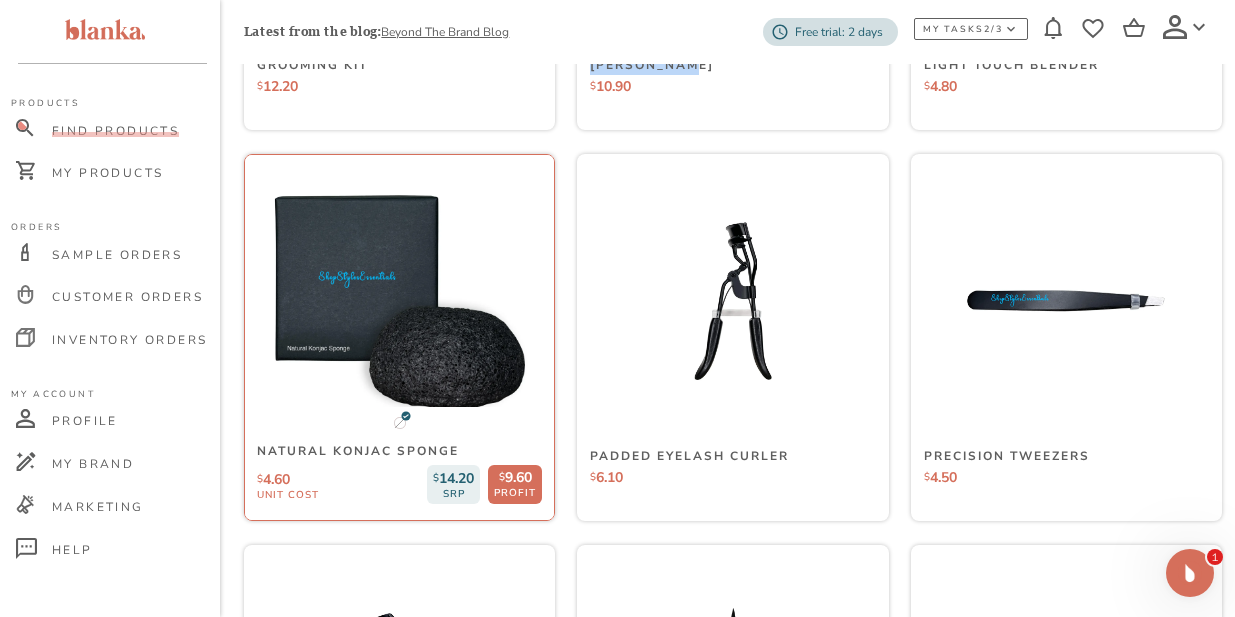 scroll, scrollTop: 1453, scrollLeft: 0, axis: vertical 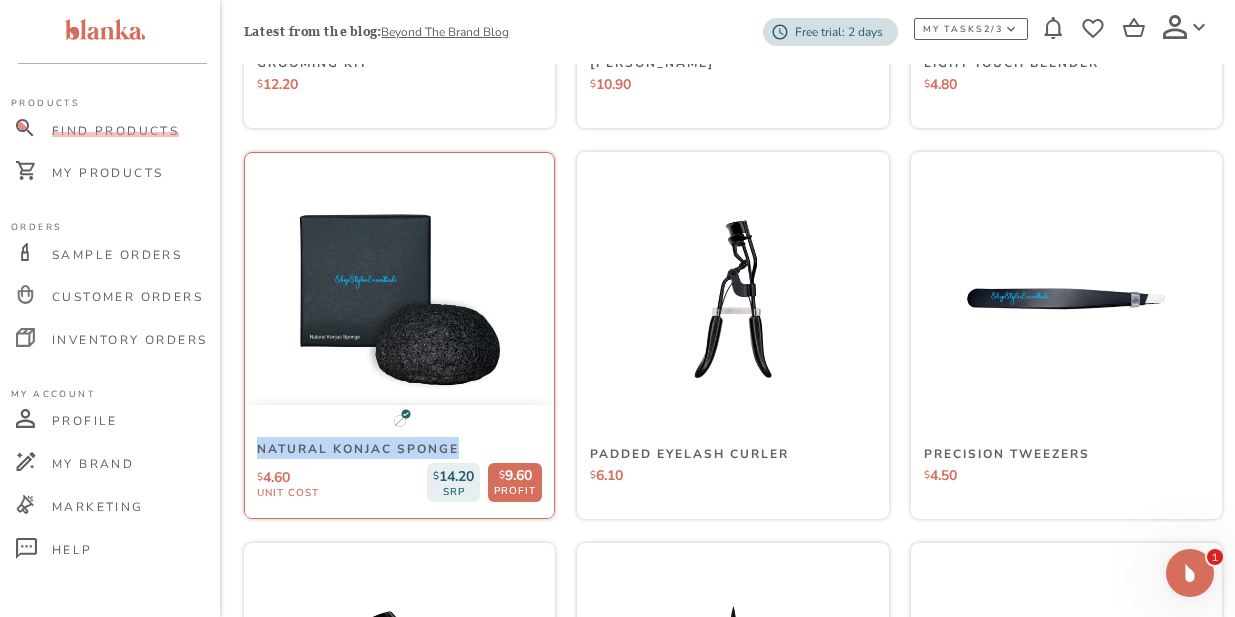 drag, startPoint x: 258, startPoint y: 449, endPoint x: 535, endPoint y: 448, distance: 277.0018 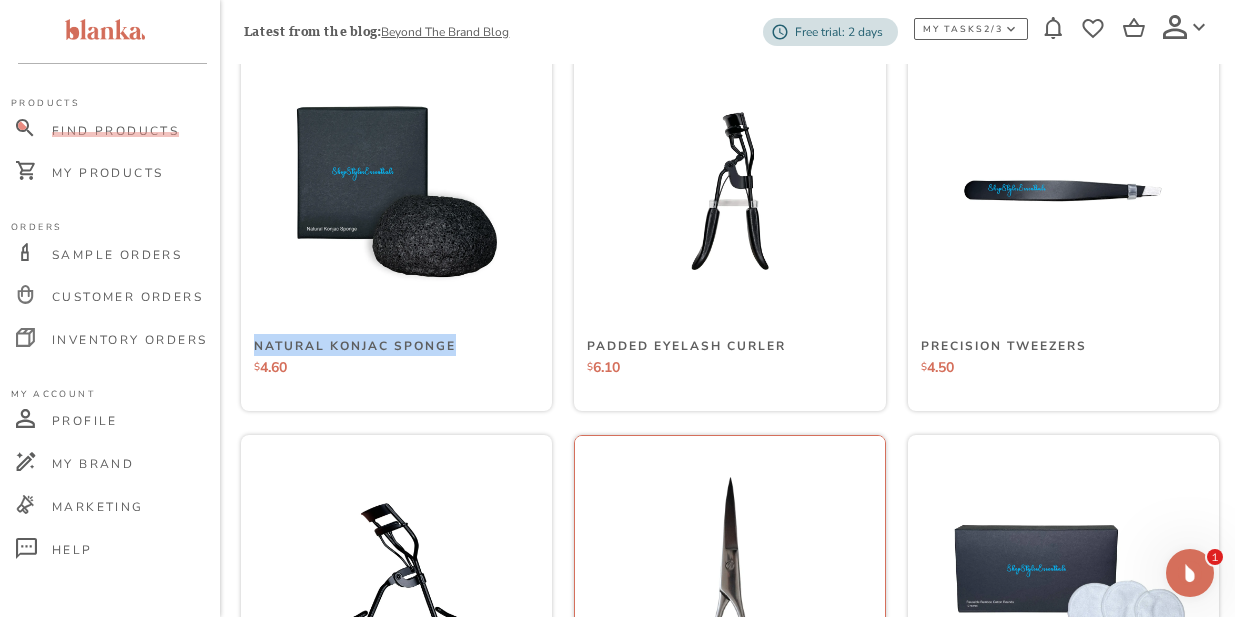 scroll, scrollTop: 1560, scrollLeft: 3, axis: both 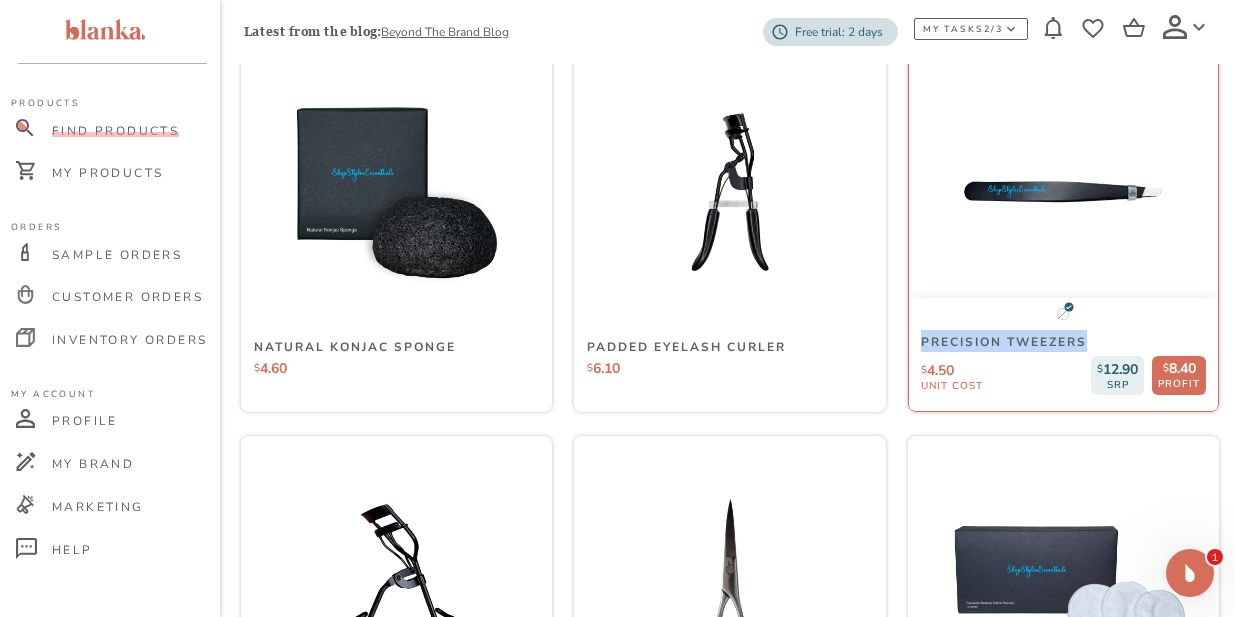 drag, startPoint x: 922, startPoint y: 344, endPoint x: 1087, endPoint y: 345, distance: 165.00304 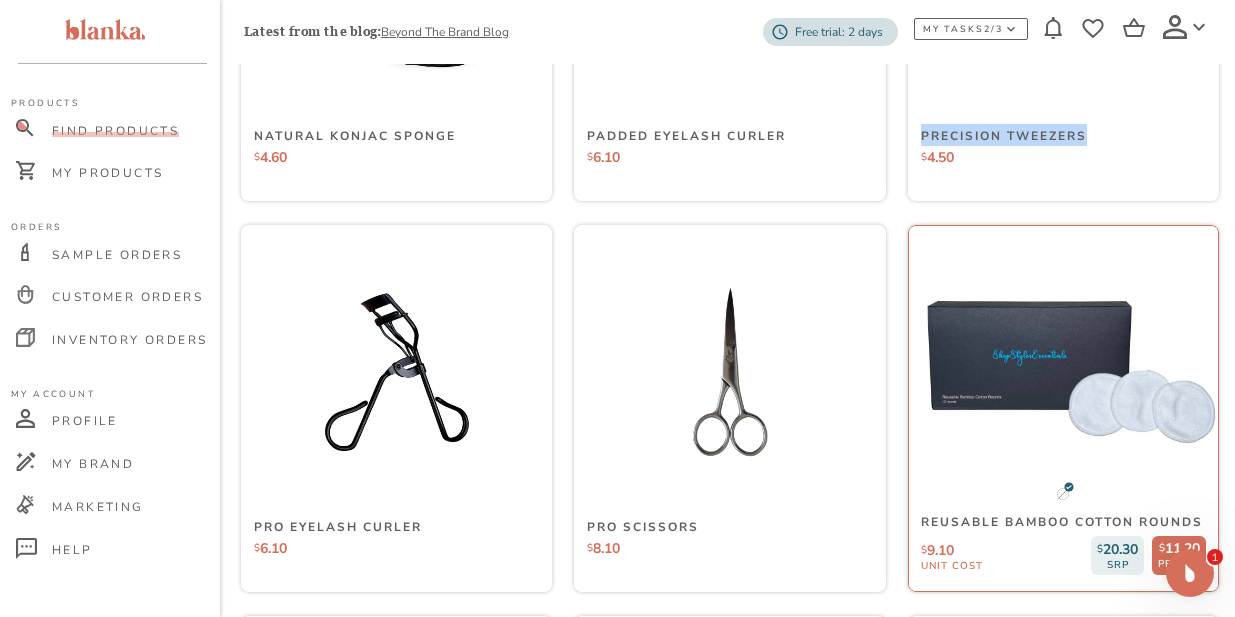 scroll, scrollTop: 1838, scrollLeft: 3, axis: both 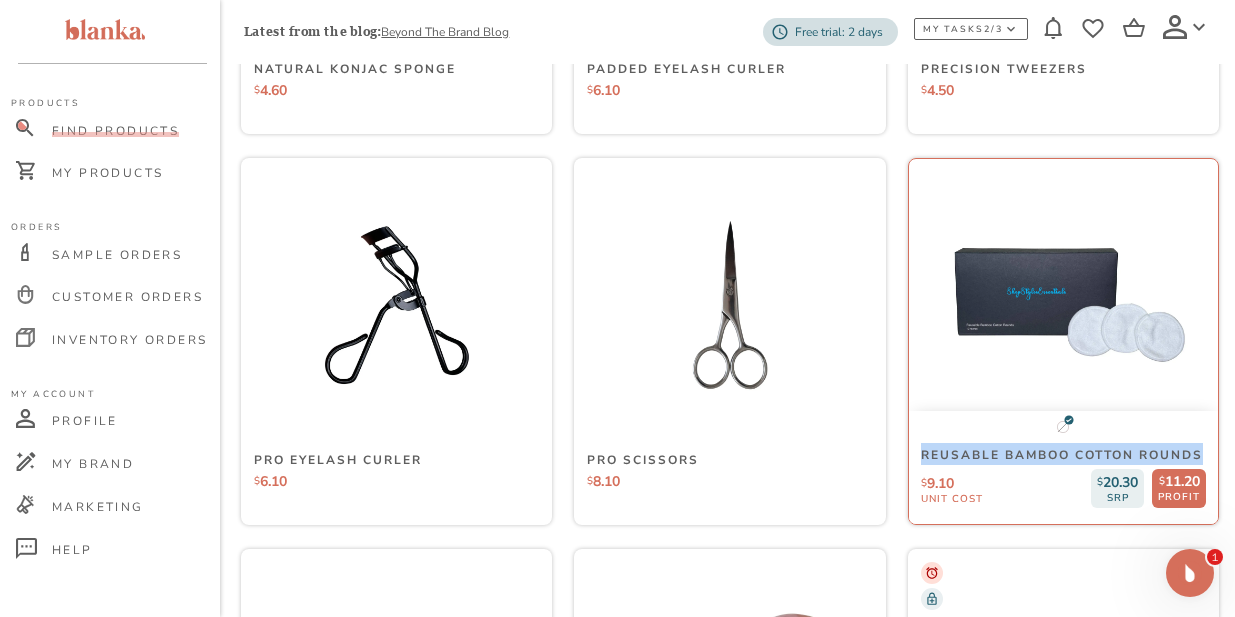 drag, startPoint x: 924, startPoint y: 432, endPoint x: 1033, endPoint y: 444, distance: 109.65856 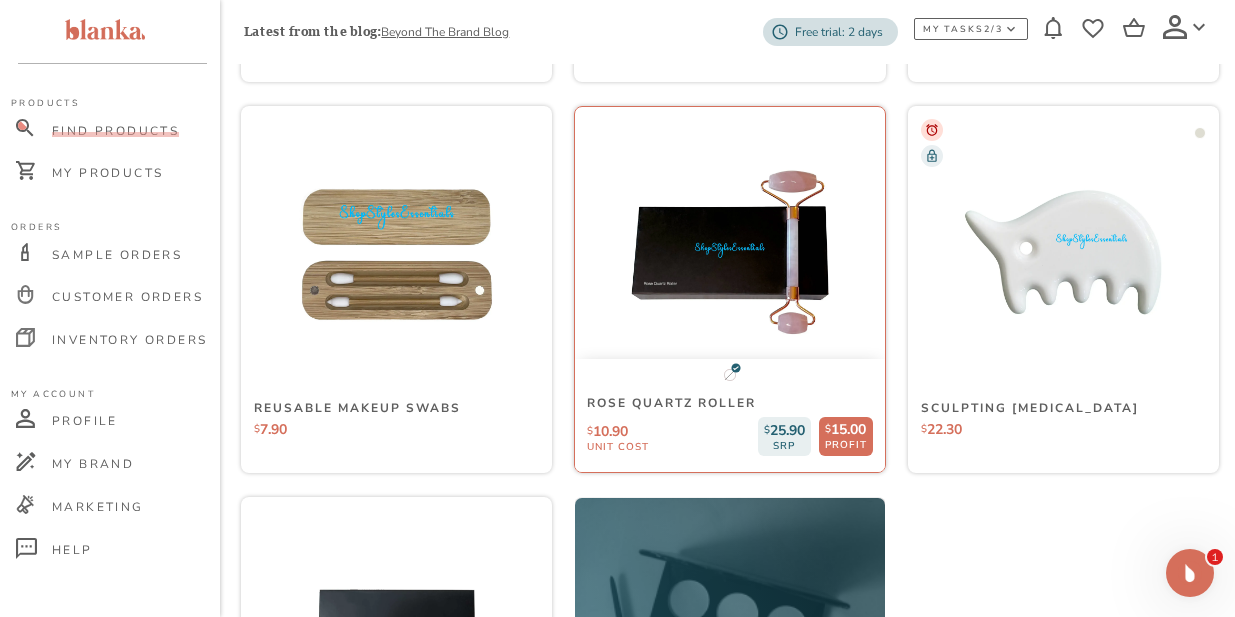 scroll, scrollTop: 2283, scrollLeft: 3, axis: both 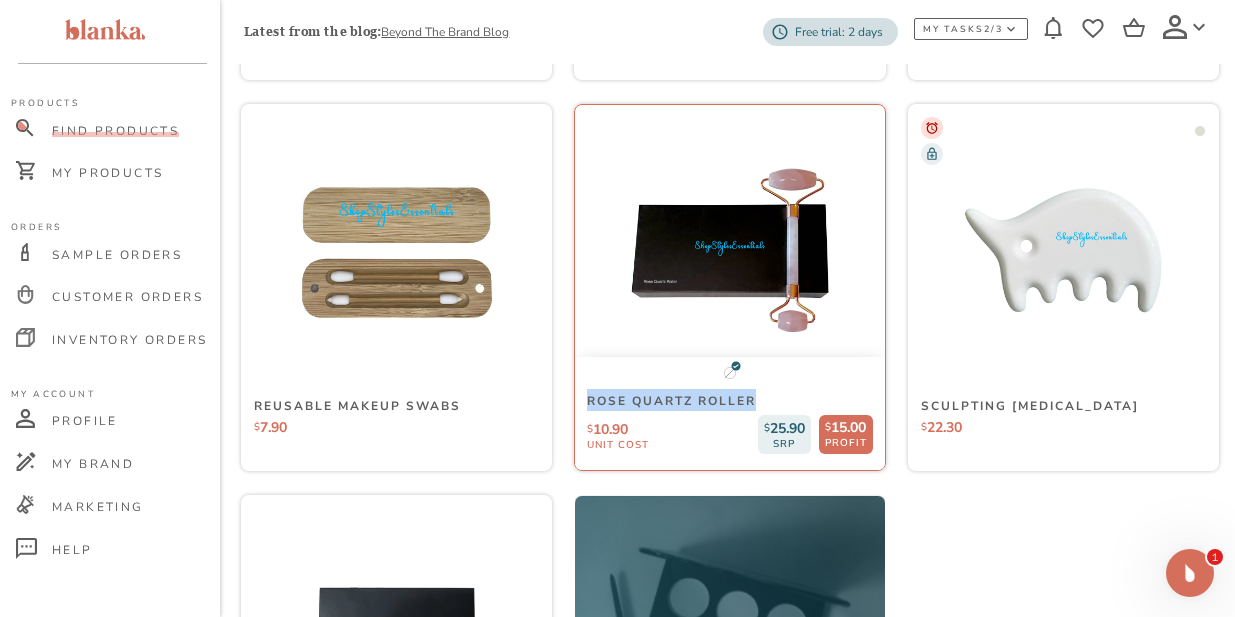 drag, startPoint x: 587, startPoint y: 402, endPoint x: 769, endPoint y: 405, distance: 182.02472 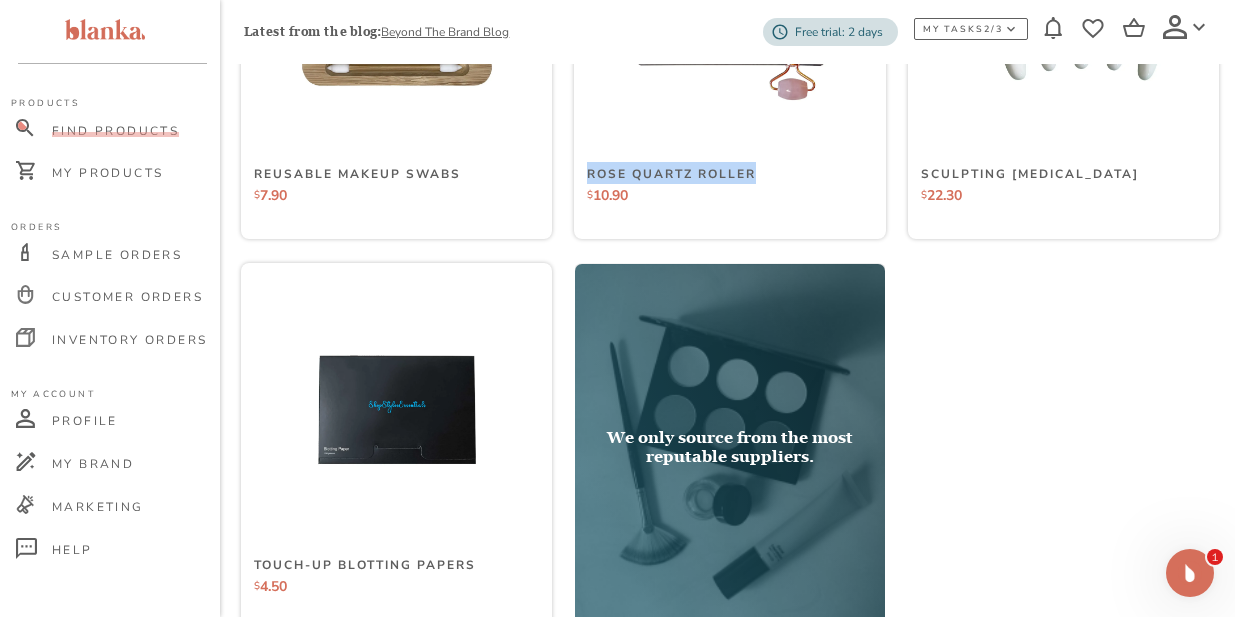 scroll, scrollTop: 2602, scrollLeft: 3, axis: both 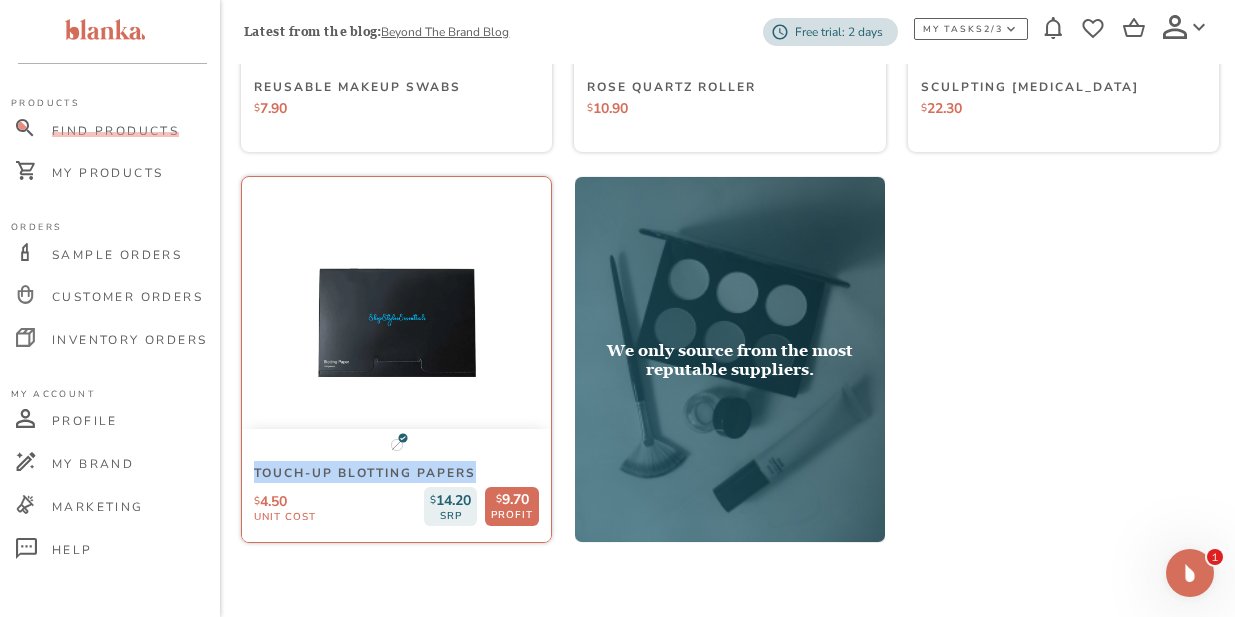 drag, startPoint x: 257, startPoint y: 472, endPoint x: 527, endPoint y: 479, distance: 270.09073 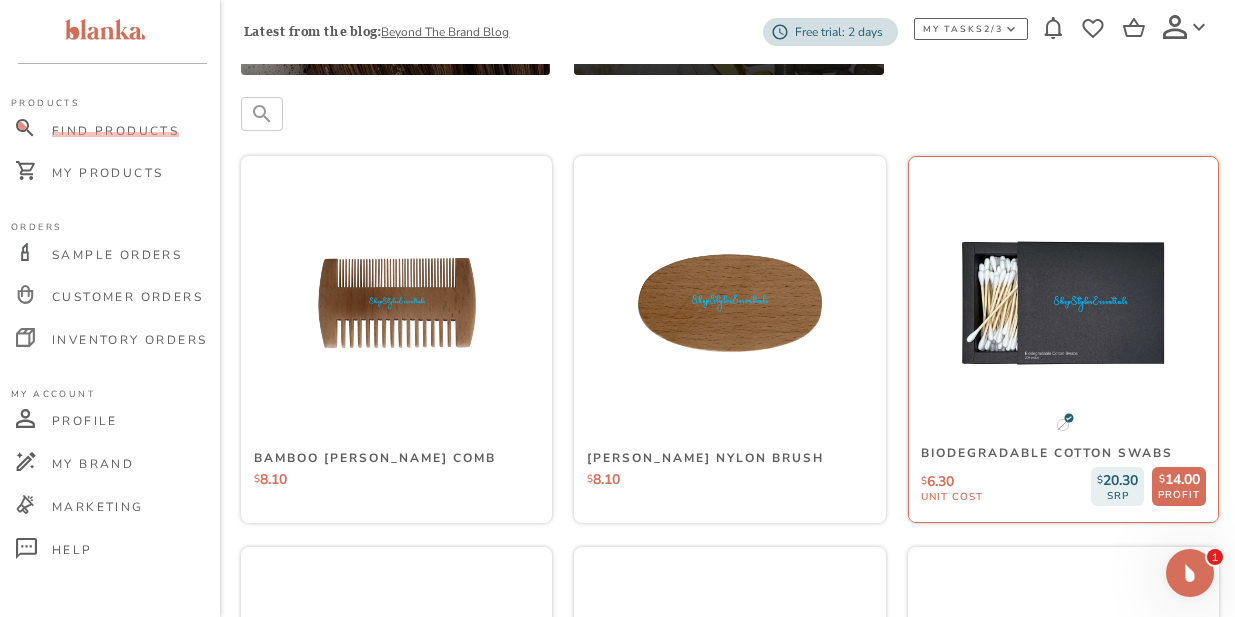 scroll, scrollTop: 286, scrollLeft: 3, axis: both 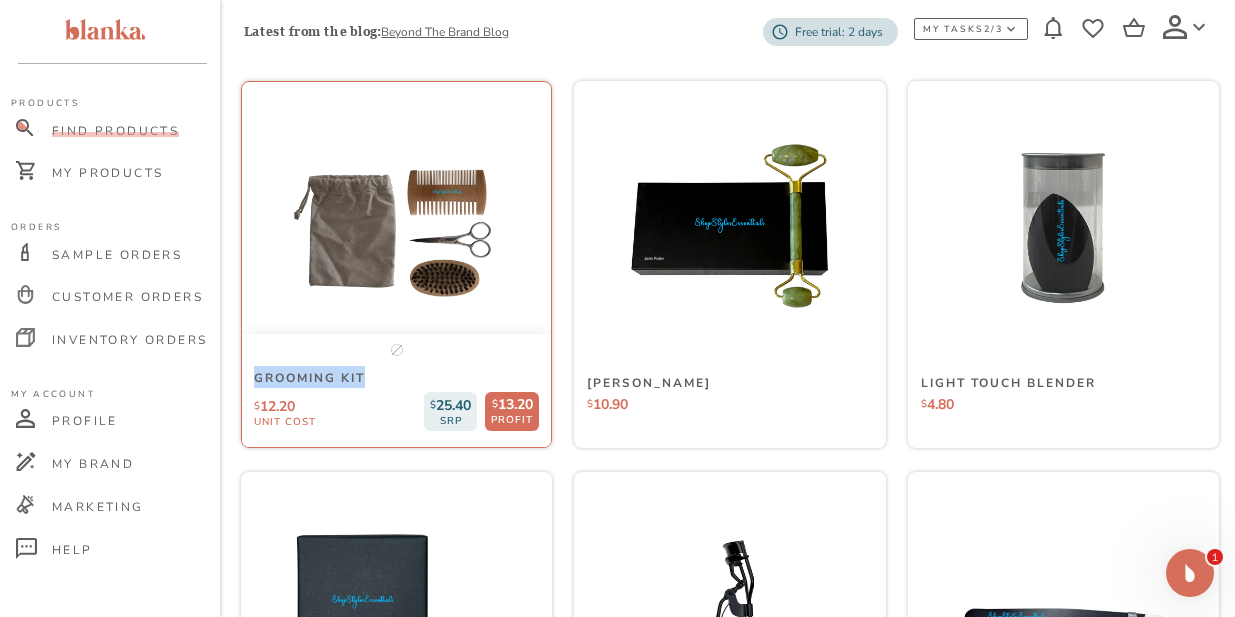 drag, startPoint x: 255, startPoint y: 377, endPoint x: 367, endPoint y: 377, distance: 112 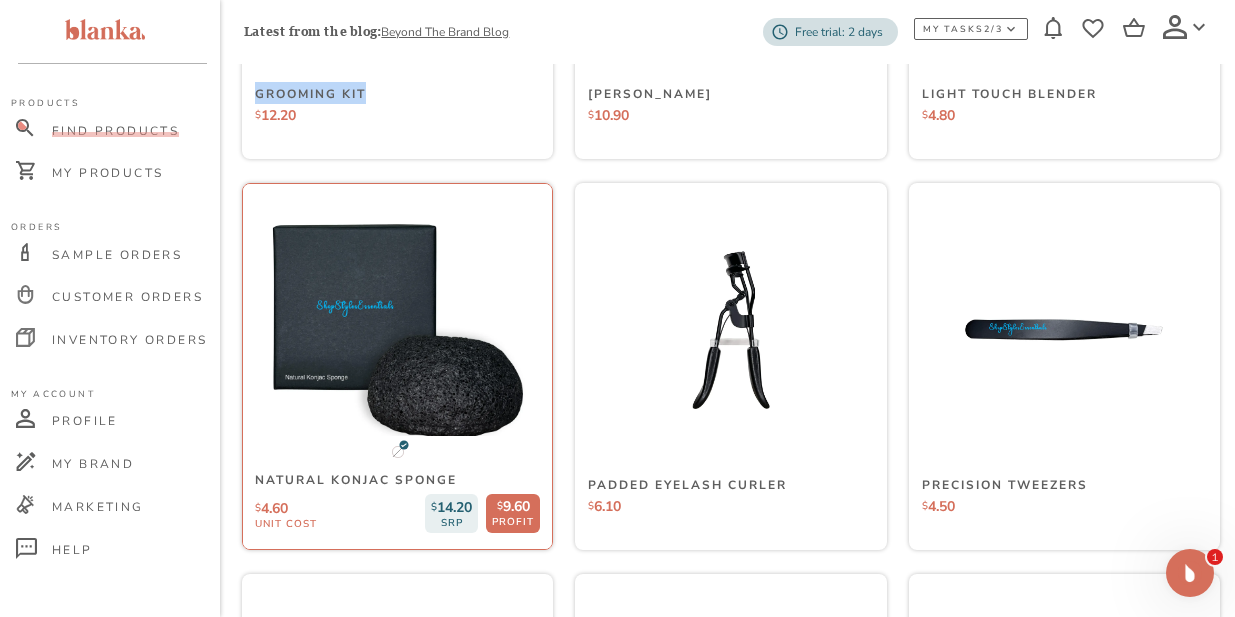 scroll, scrollTop: 1425, scrollLeft: 2, axis: both 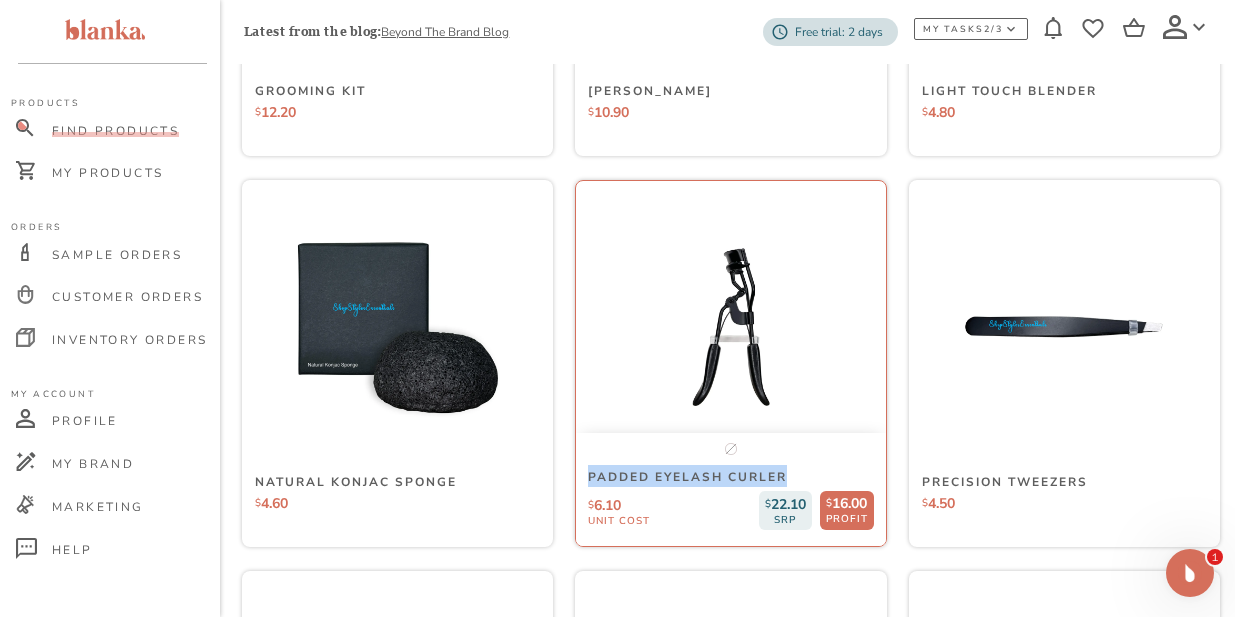 drag, startPoint x: 591, startPoint y: 474, endPoint x: 791, endPoint y: 474, distance: 200 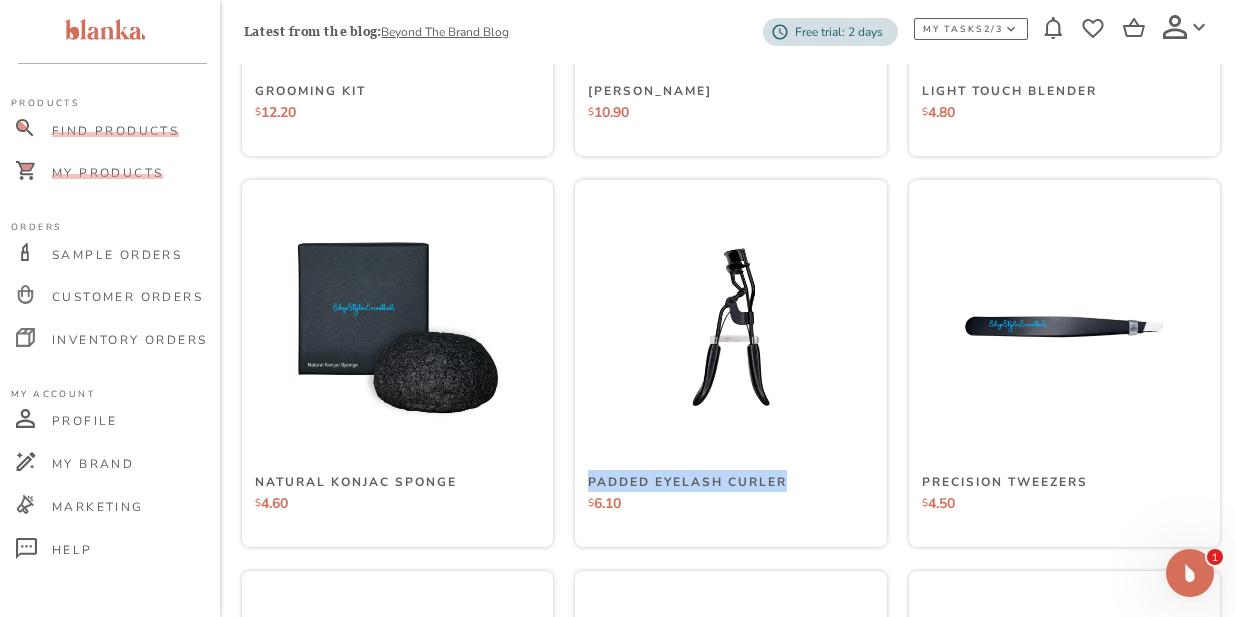 click on "My Products" at bounding box center (107, 173) 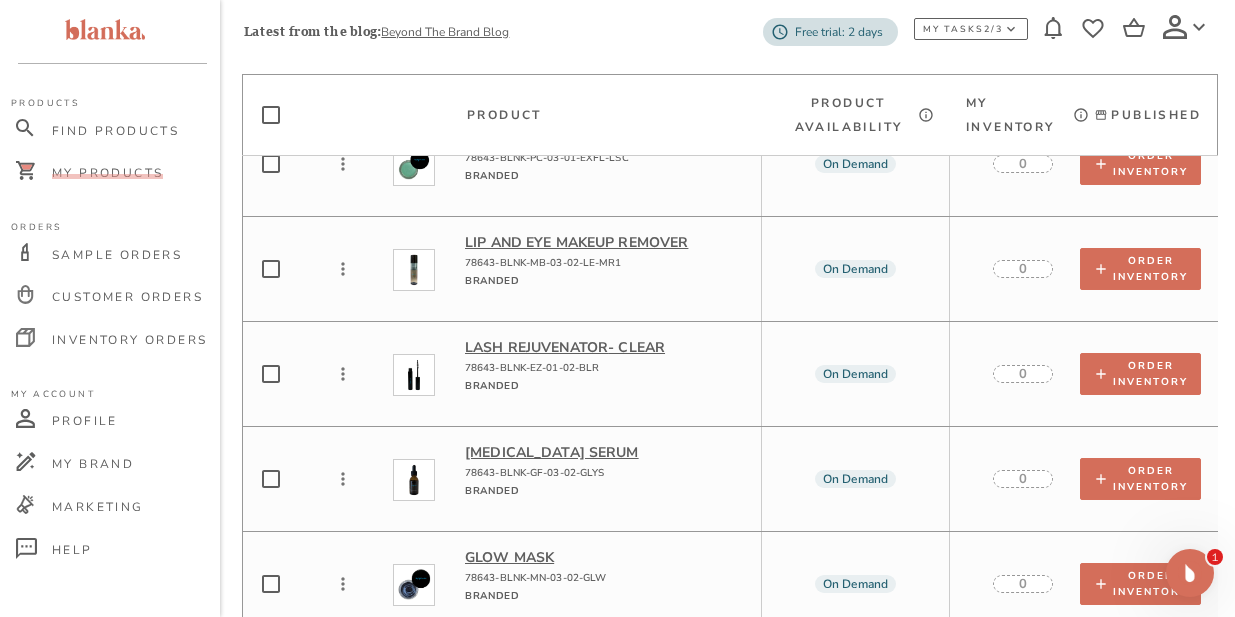 scroll, scrollTop: 0, scrollLeft: 2, axis: horizontal 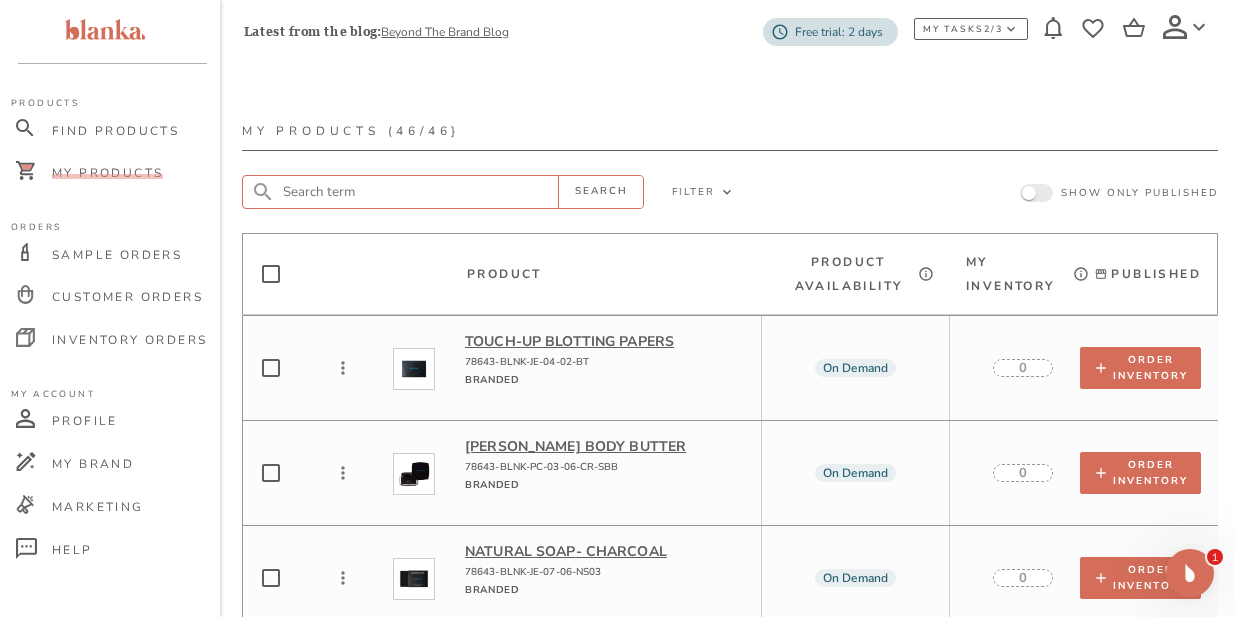 click 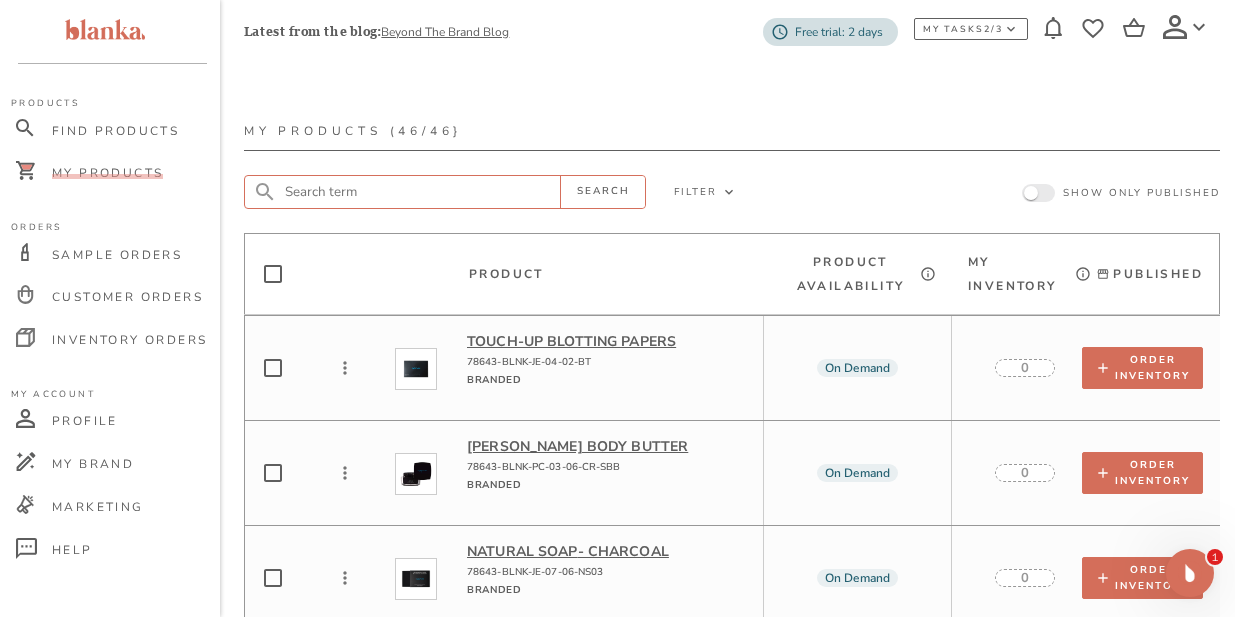paste on "Padded Eyelash Curler" 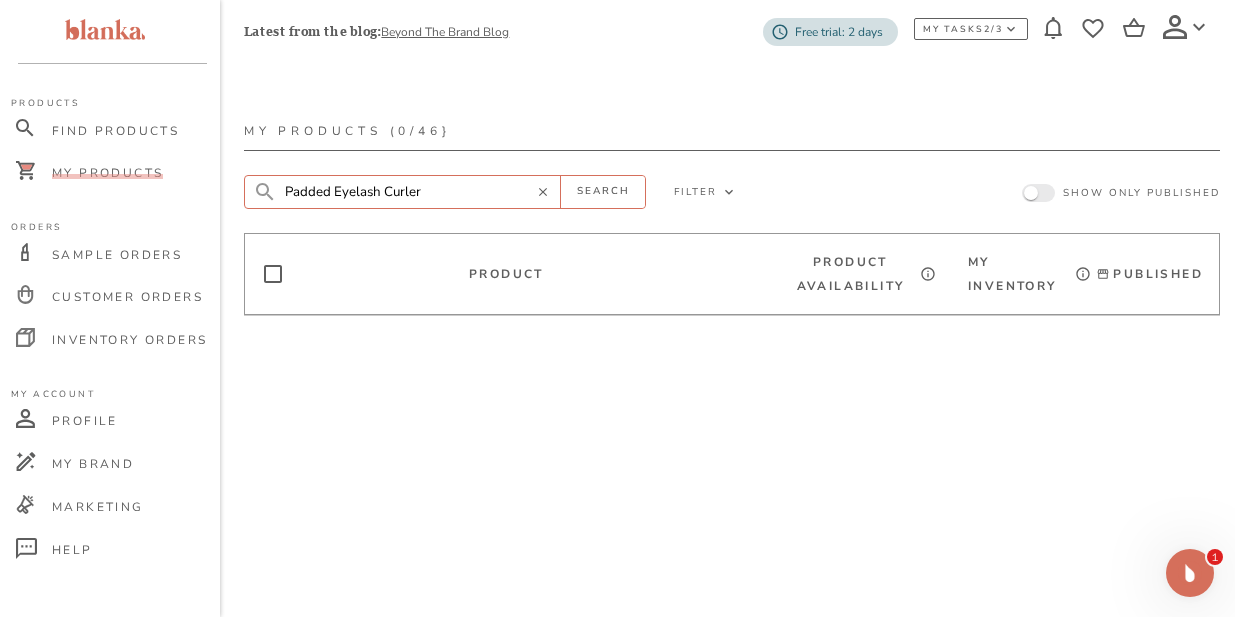type on "Padded Eyelash Curler" 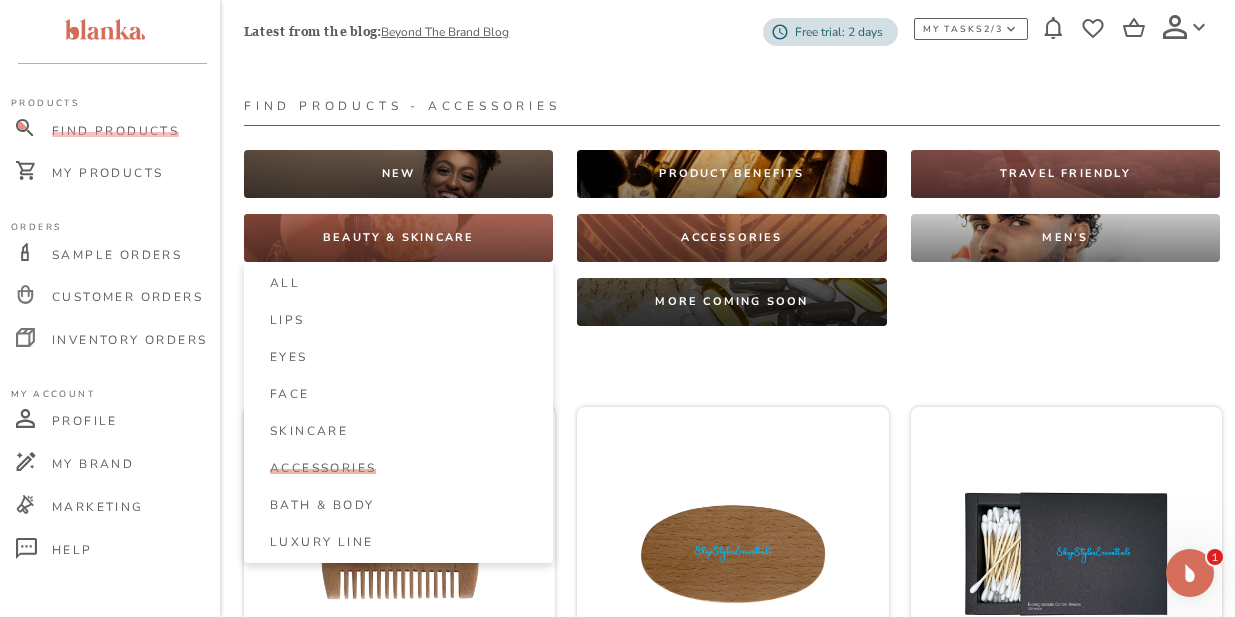 scroll, scrollTop: 26, scrollLeft: 0, axis: vertical 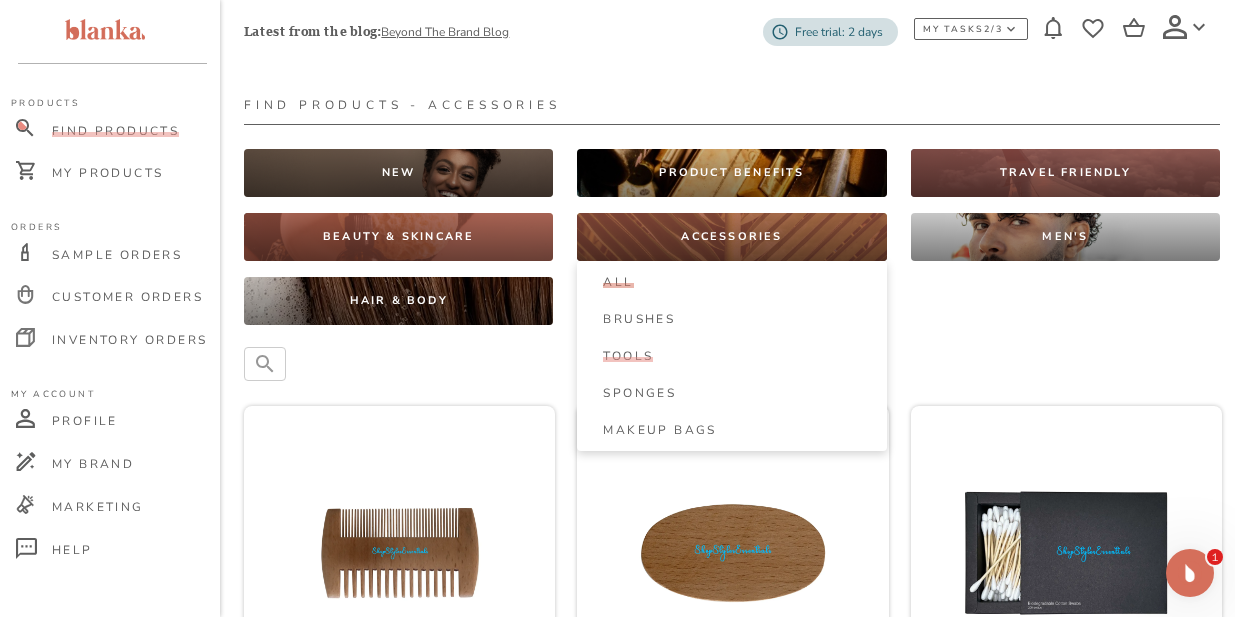 click on "Tools" at bounding box center [628, 356] 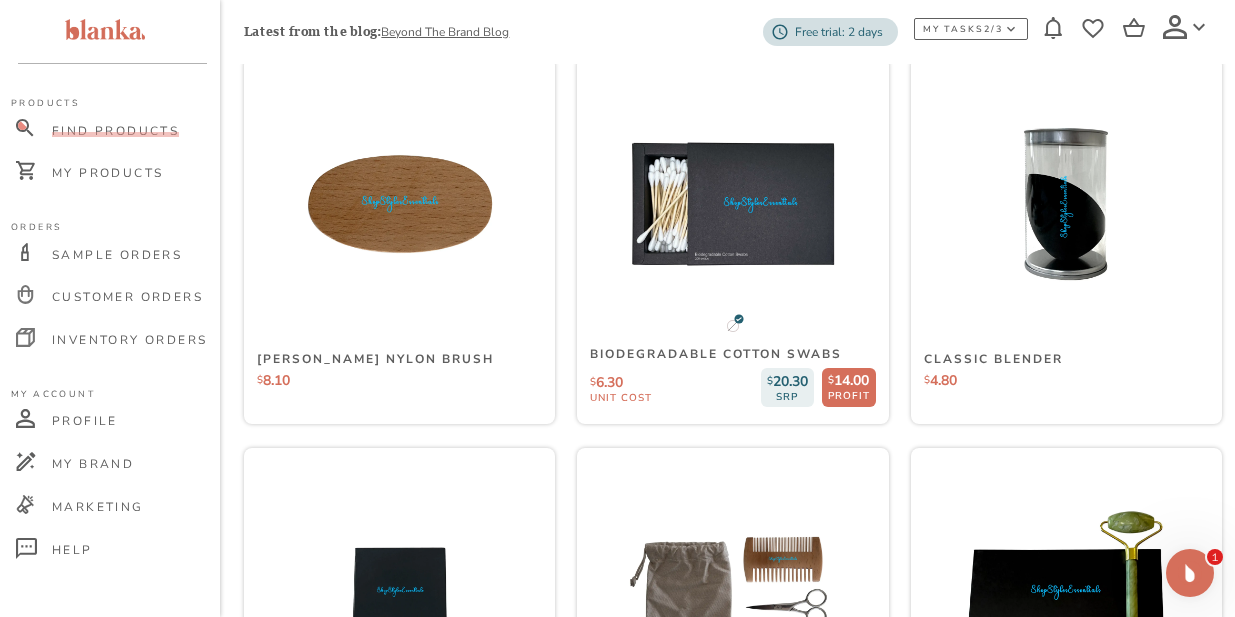 scroll, scrollTop: 378, scrollLeft: 0, axis: vertical 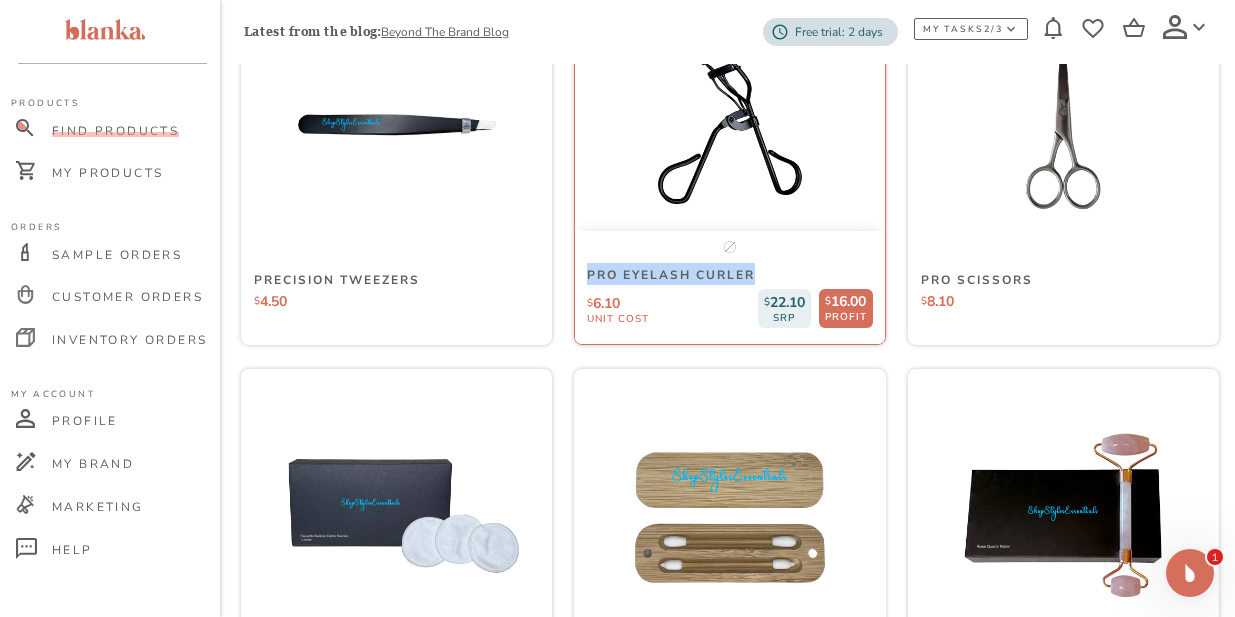 drag, startPoint x: 585, startPoint y: 284, endPoint x: 758, endPoint y: 276, distance: 173.18488 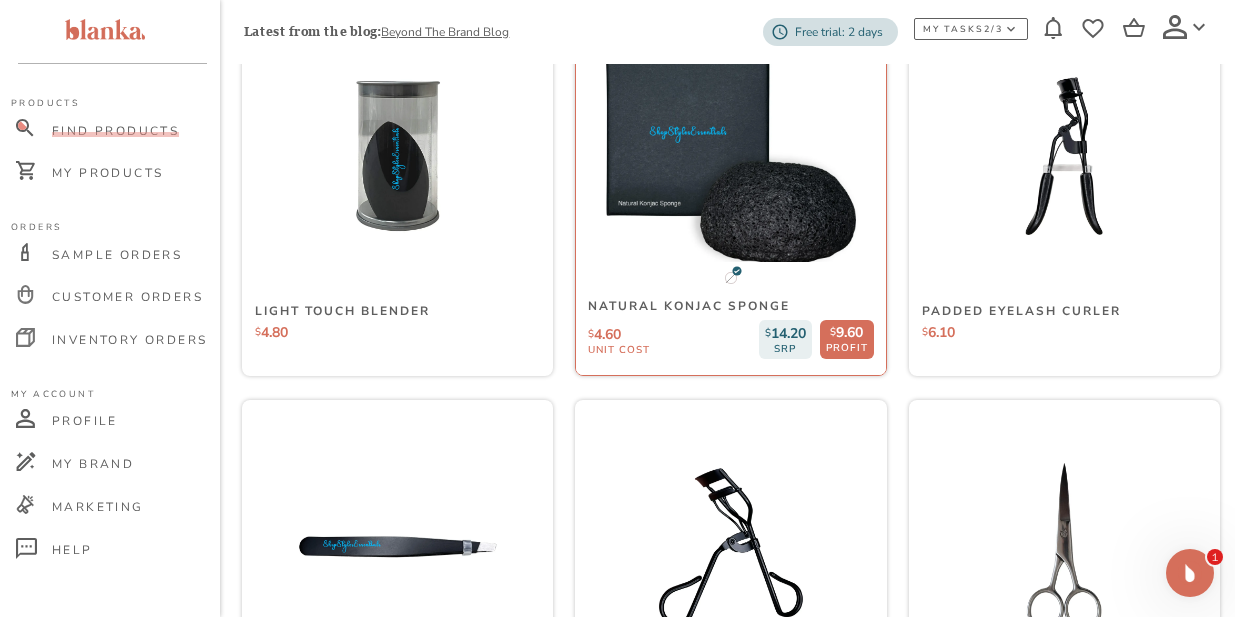 scroll, scrollTop: 1205, scrollLeft: 0, axis: vertical 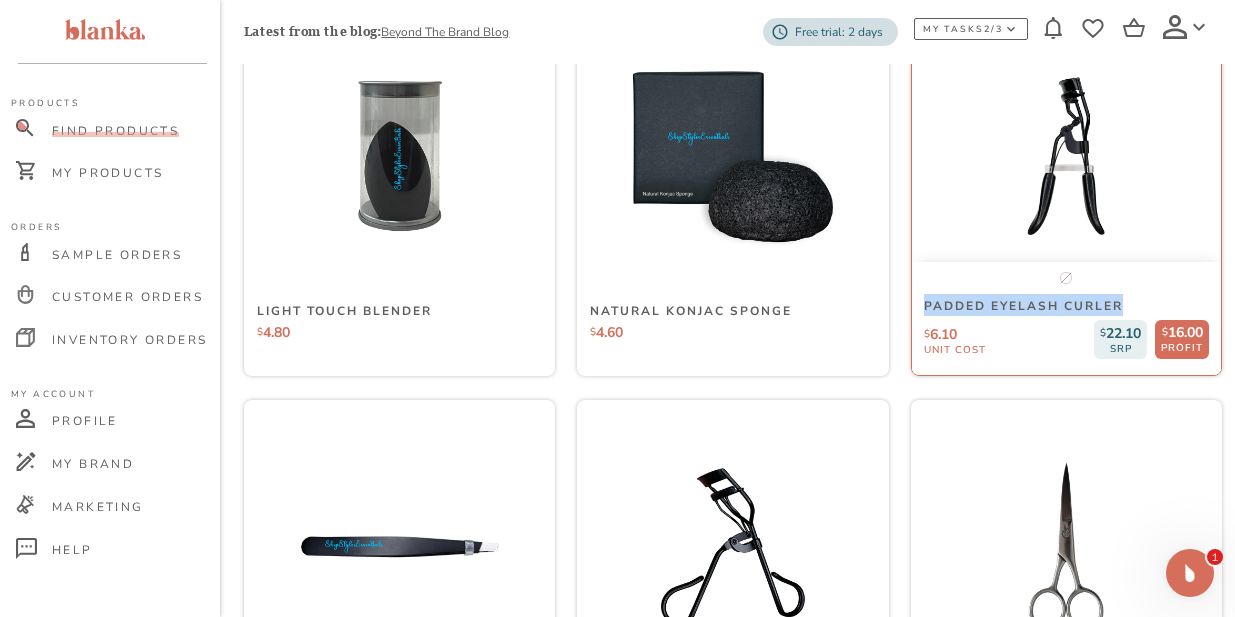 drag, startPoint x: 926, startPoint y: 305, endPoint x: 1130, endPoint y: 297, distance: 204.1568 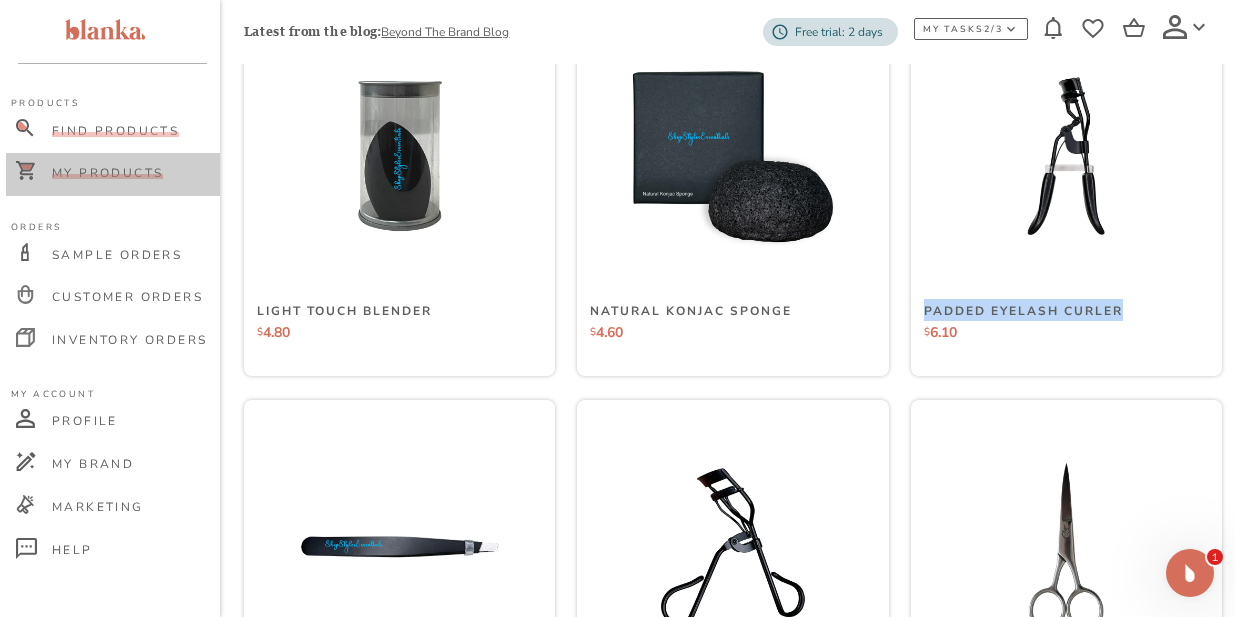 click on "My Products" at bounding box center [107, 173] 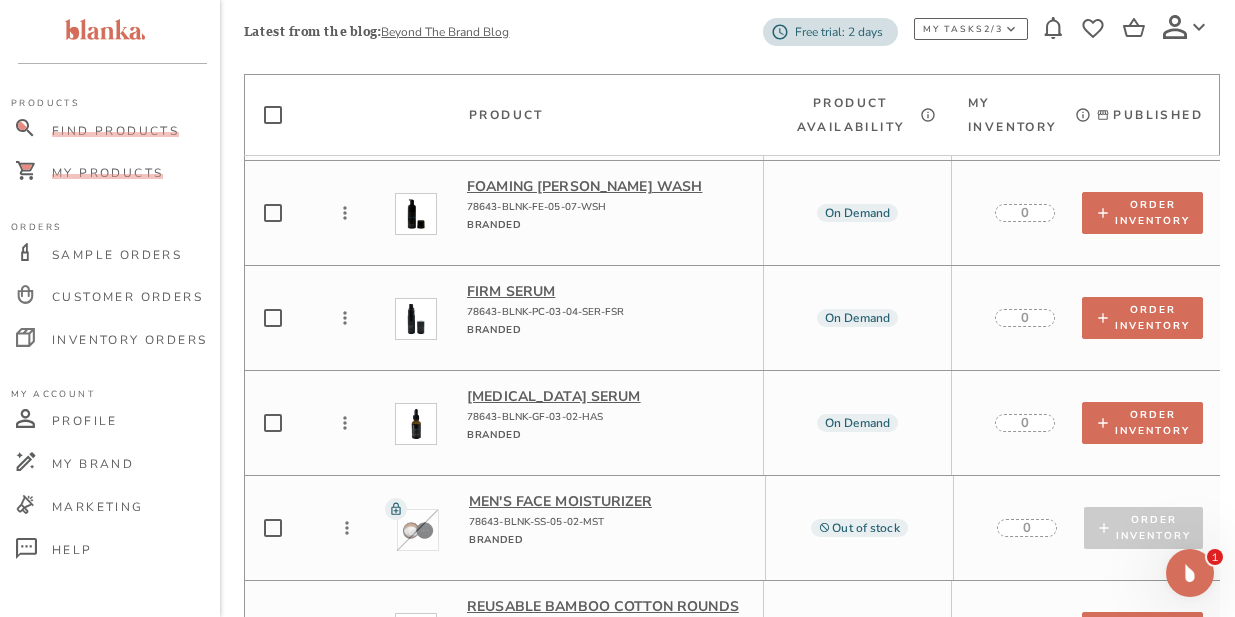 click on "Find Products" at bounding box center [115, 131] 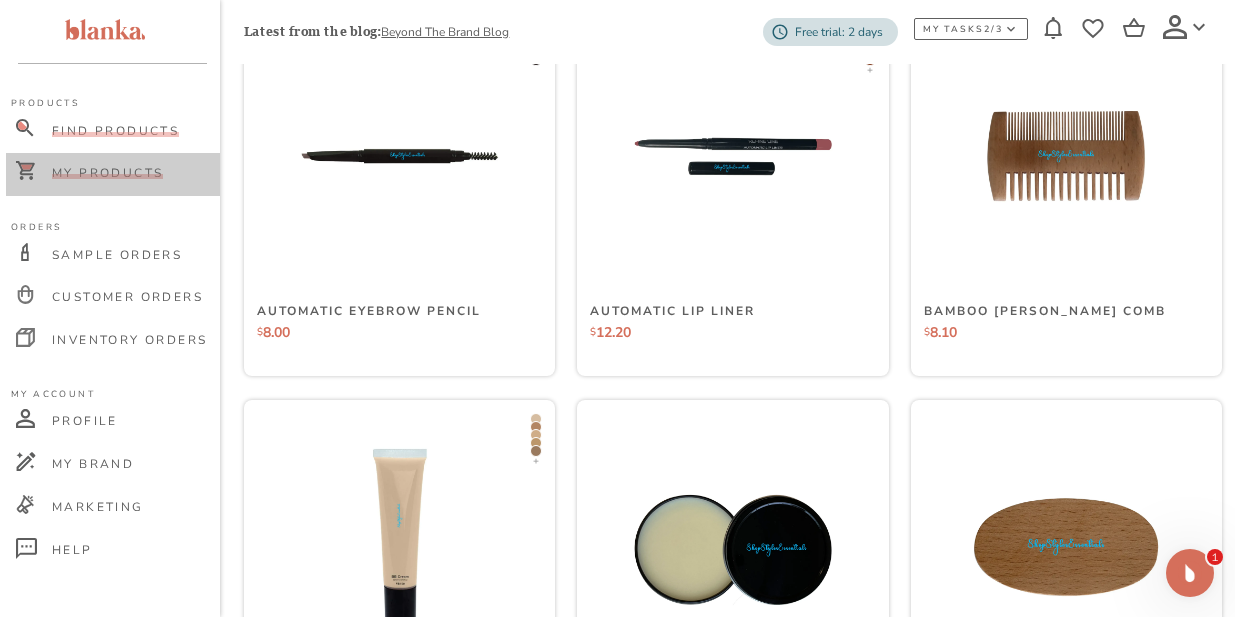 click on "My Products" at bounding box center (107, 173) 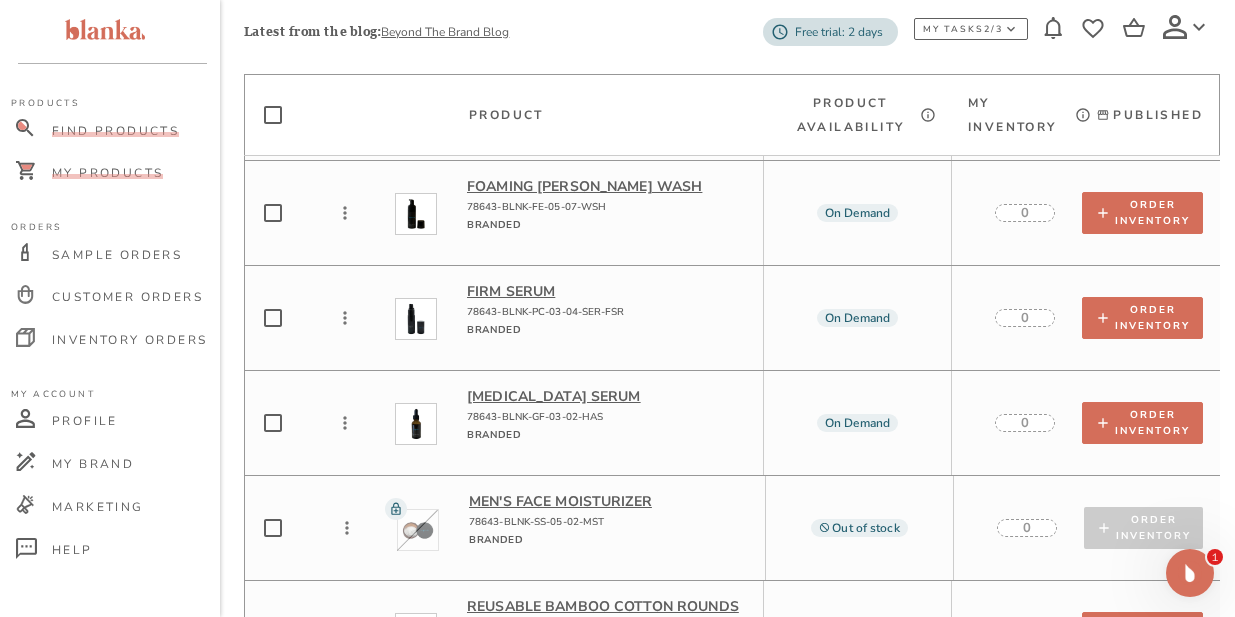 click on "Find Products" at bounding box center [115, 131] 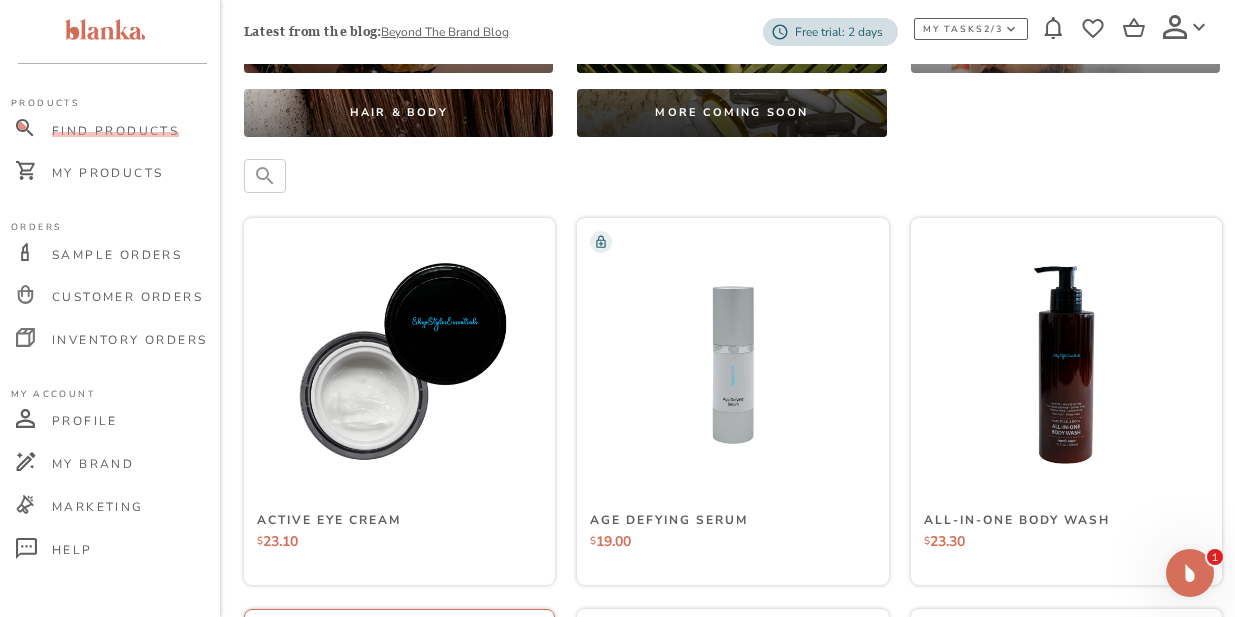 scroll, scrollTop: 0, scrollLeft: 0, axis: both 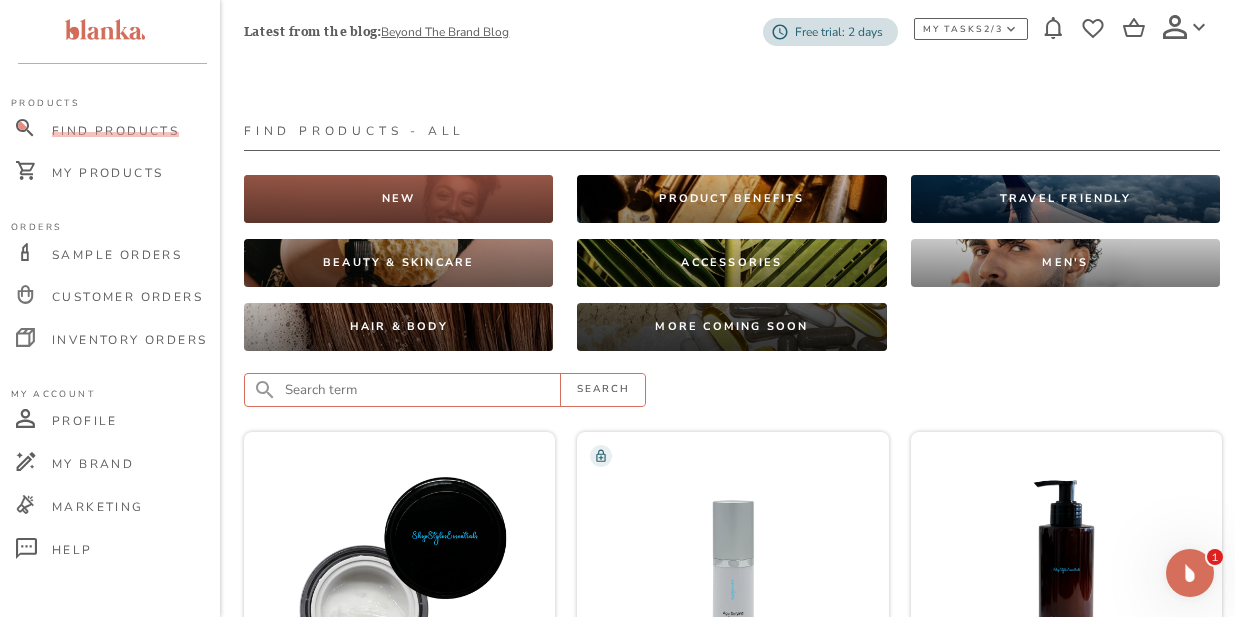 click 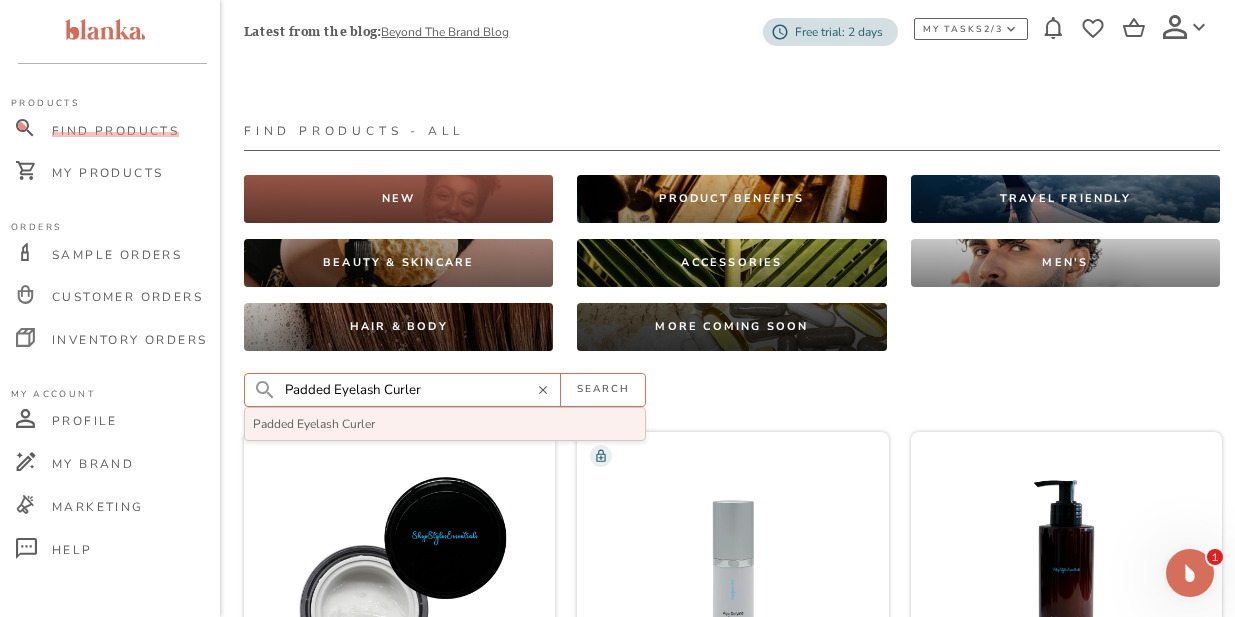 type on "Padded Eyelash Curler" 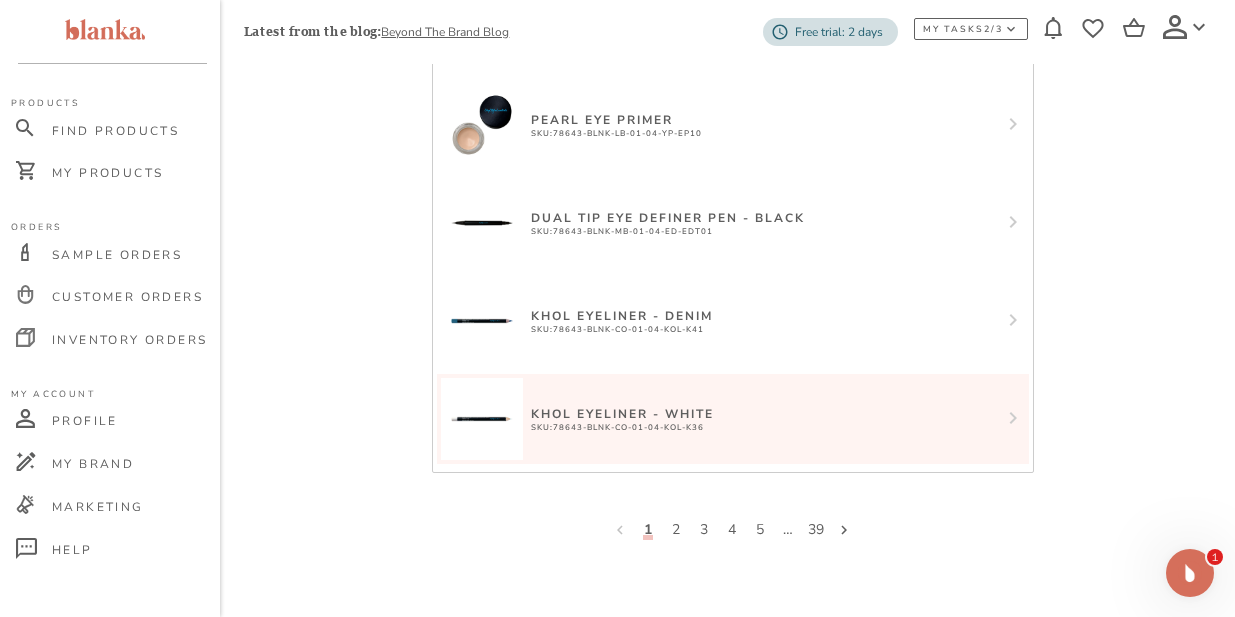 scroll, scrollTop: 678, scrollLeft: 1, axis: both 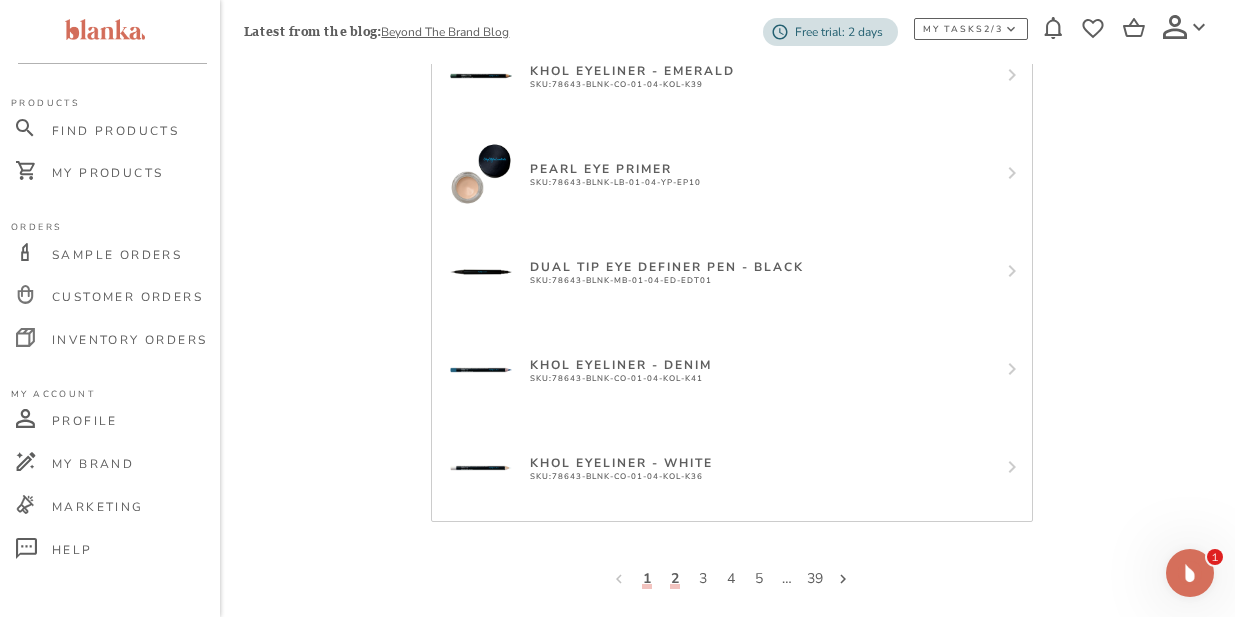 click on "2" at bounding box center (675, 579) 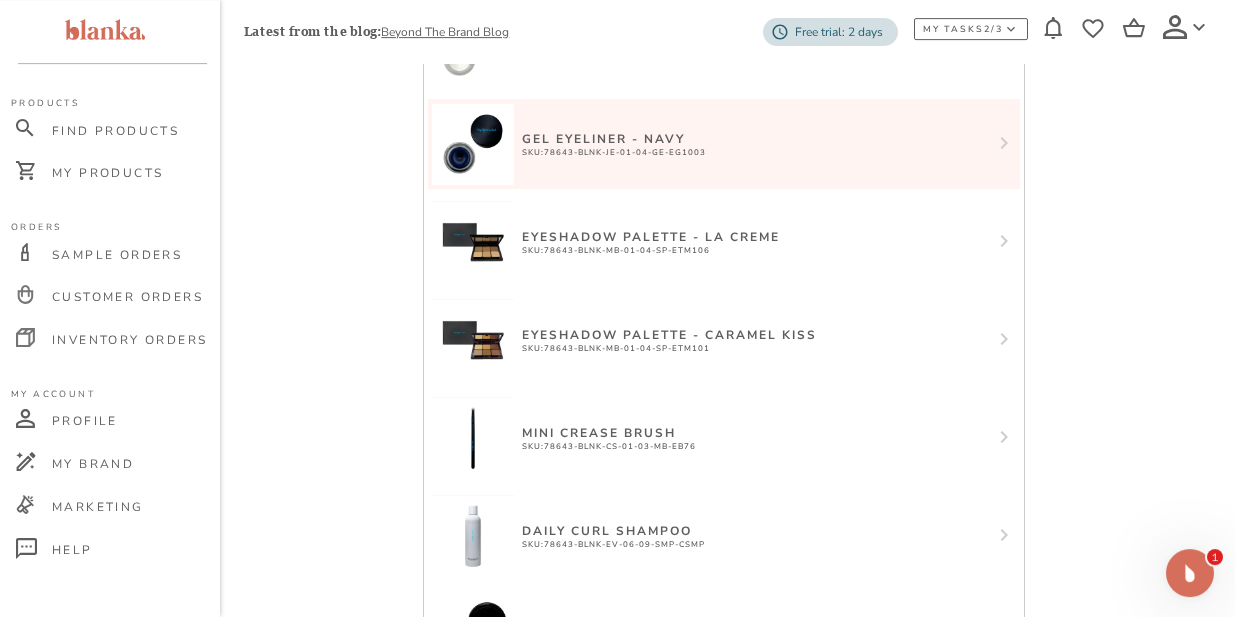 scroll, scrollTop: 0, scrollLeft: 9, axis: horizontal 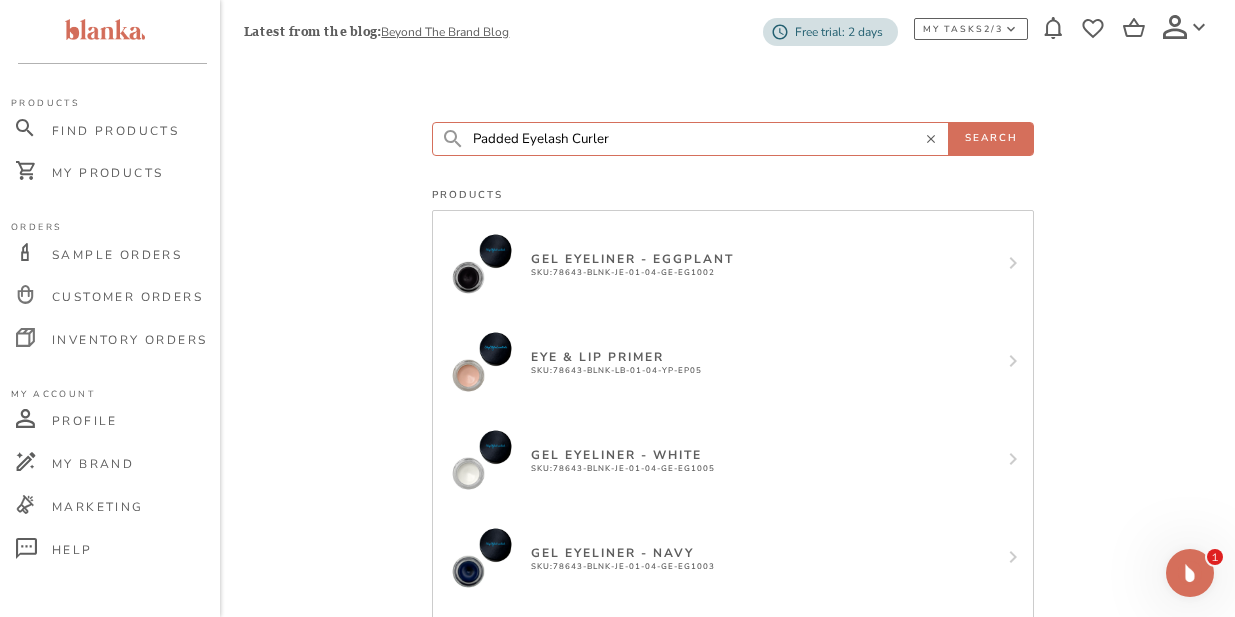 click on "SEARCH" at bounding box center (991, 139) 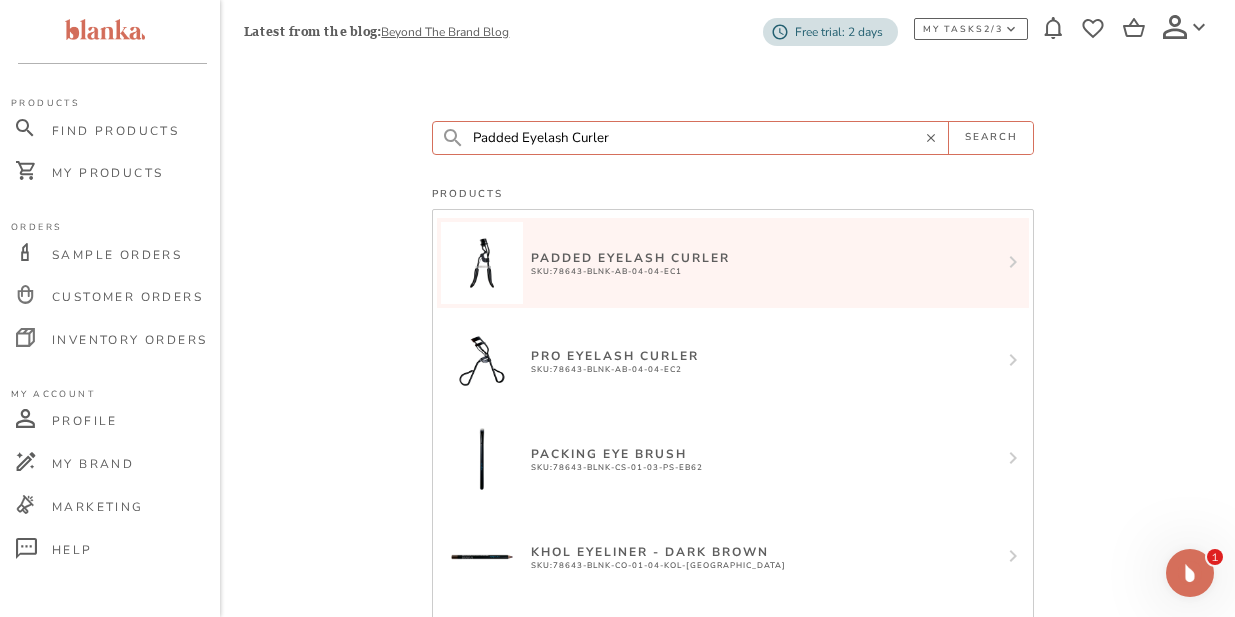 scroll, scrollTop: 3, scrollLeft: 0, axis: vertical 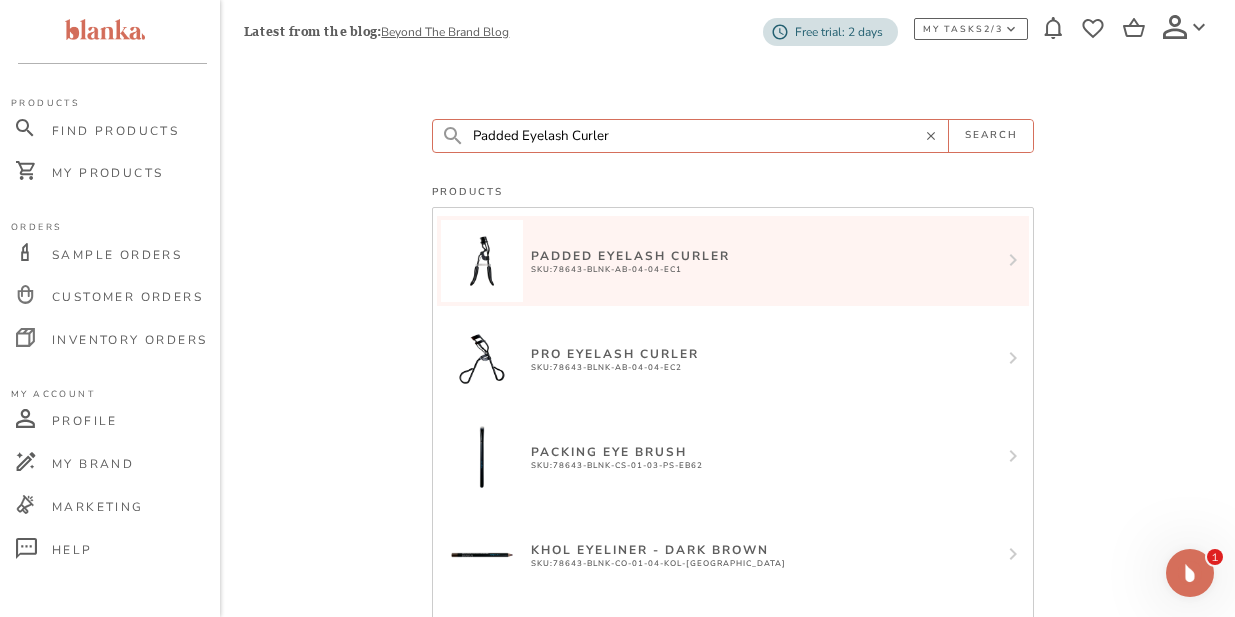 click on "Padded Eyelash Curler" at bounding box center (630, 256) 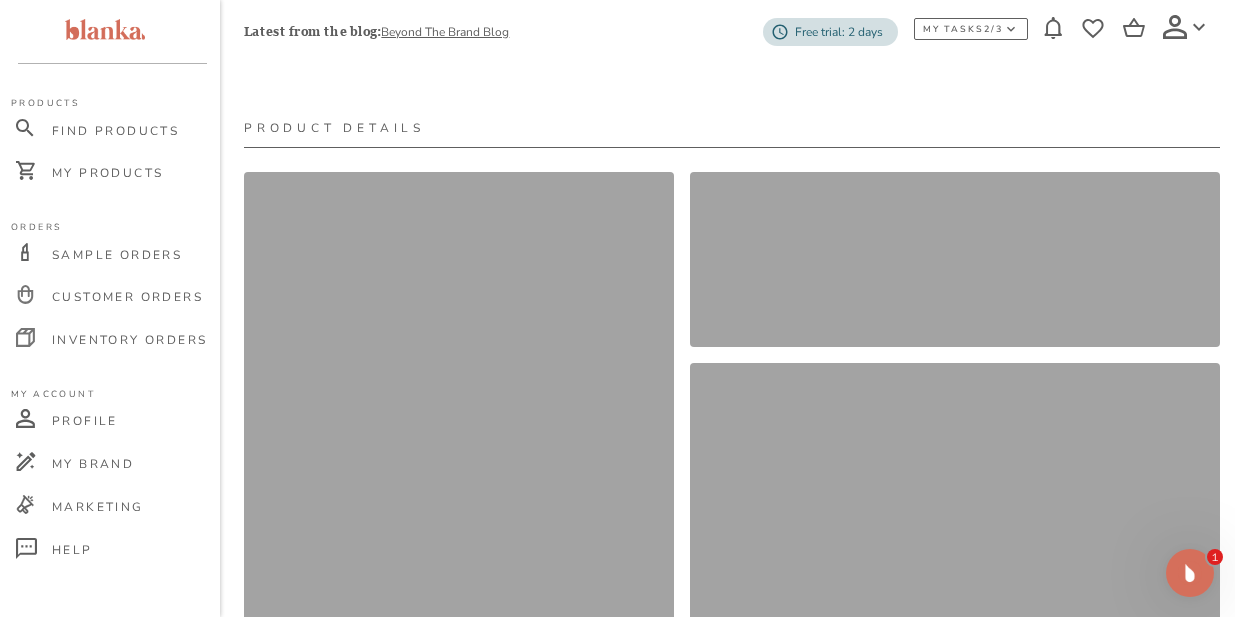 scroll, scrollTop: 0, scrollLeft: 0, axis: both 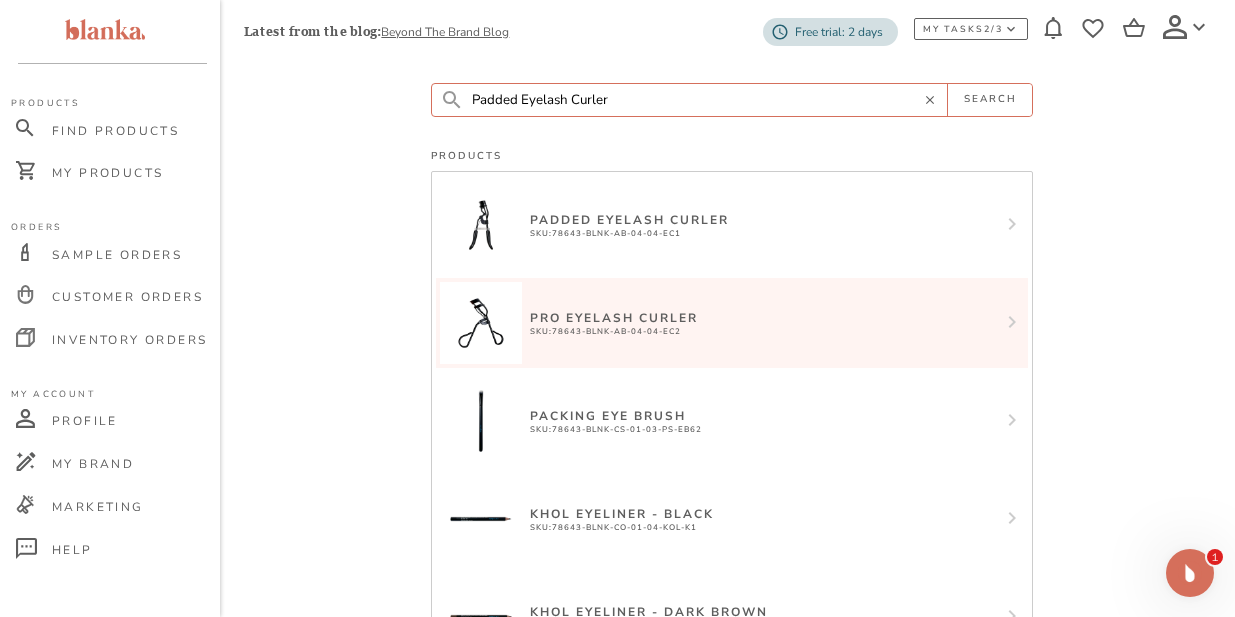 click on "Pro Eyelash Curler" at bounding box center (614, 318) 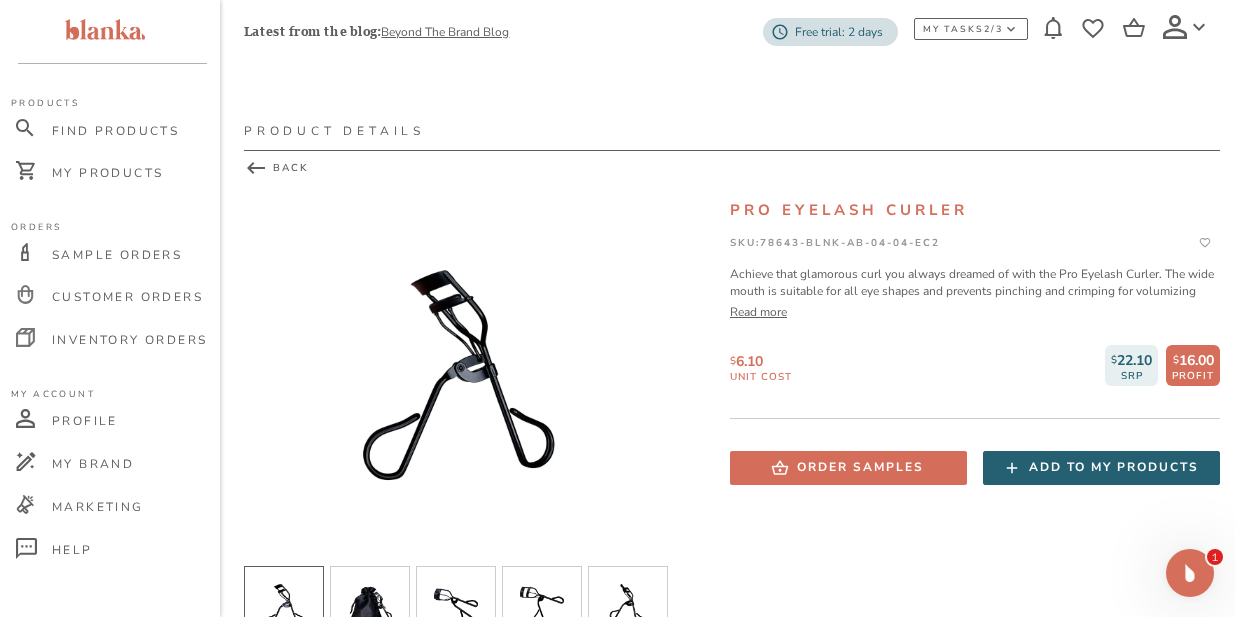 click on "Add to my products" at bounding box center (1114, 467) 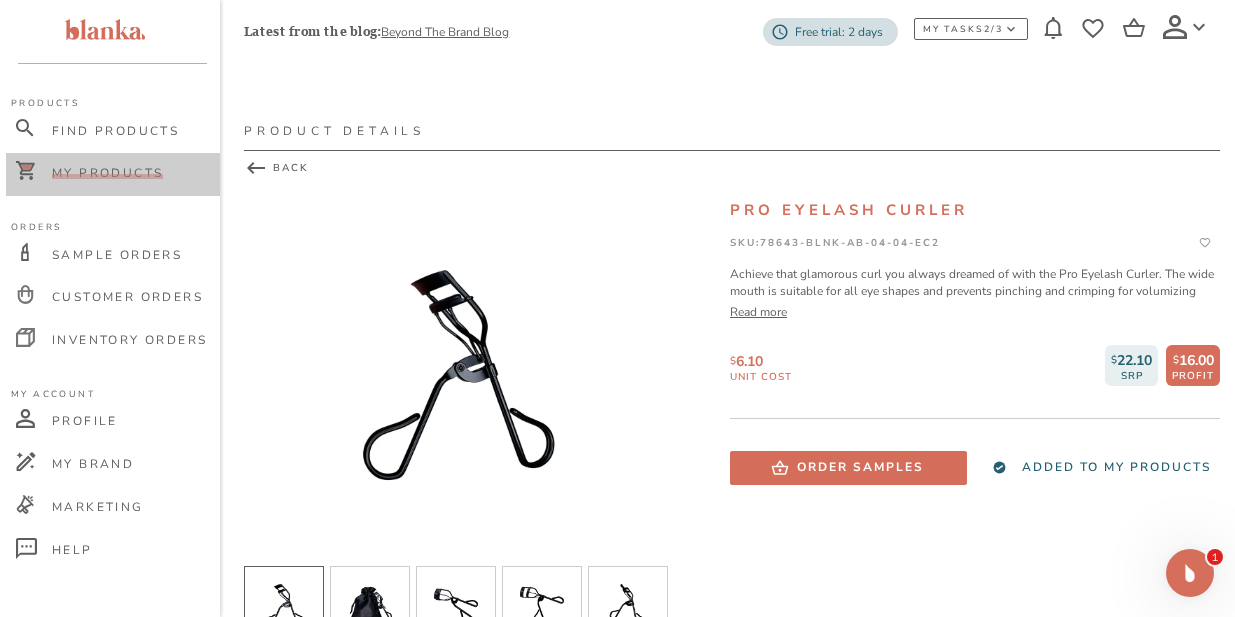 click on "My Products" at bounding box center [107, 173] 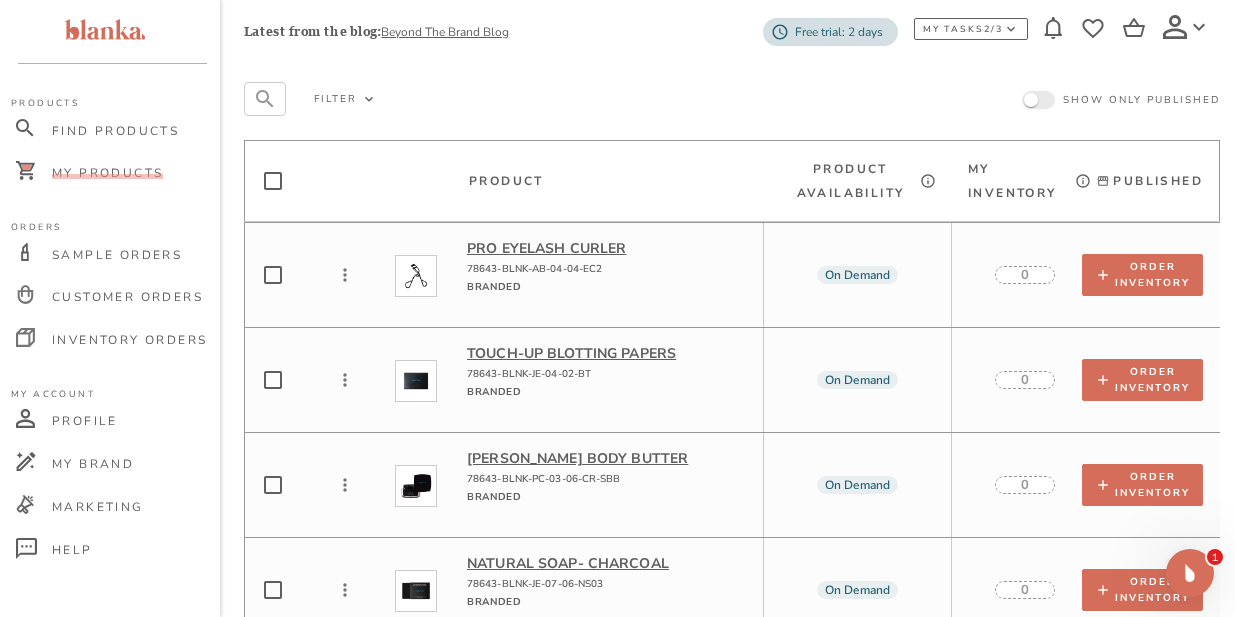 scroll, scrollTop: 0, scrollLeft: 0, axis: both 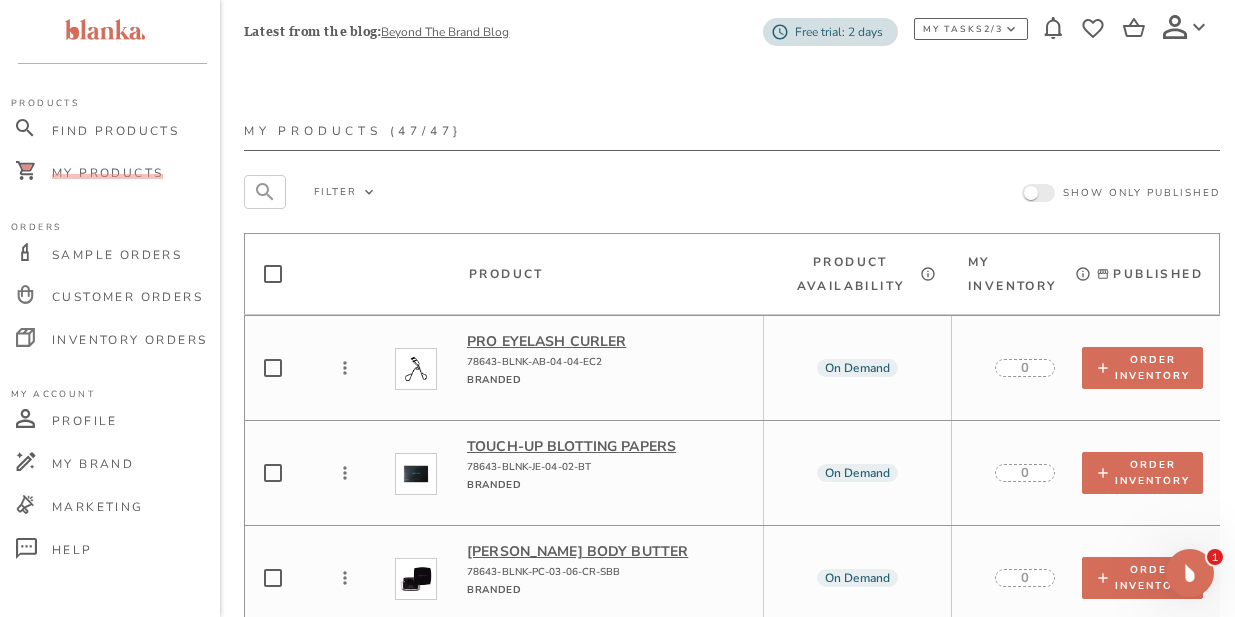 click 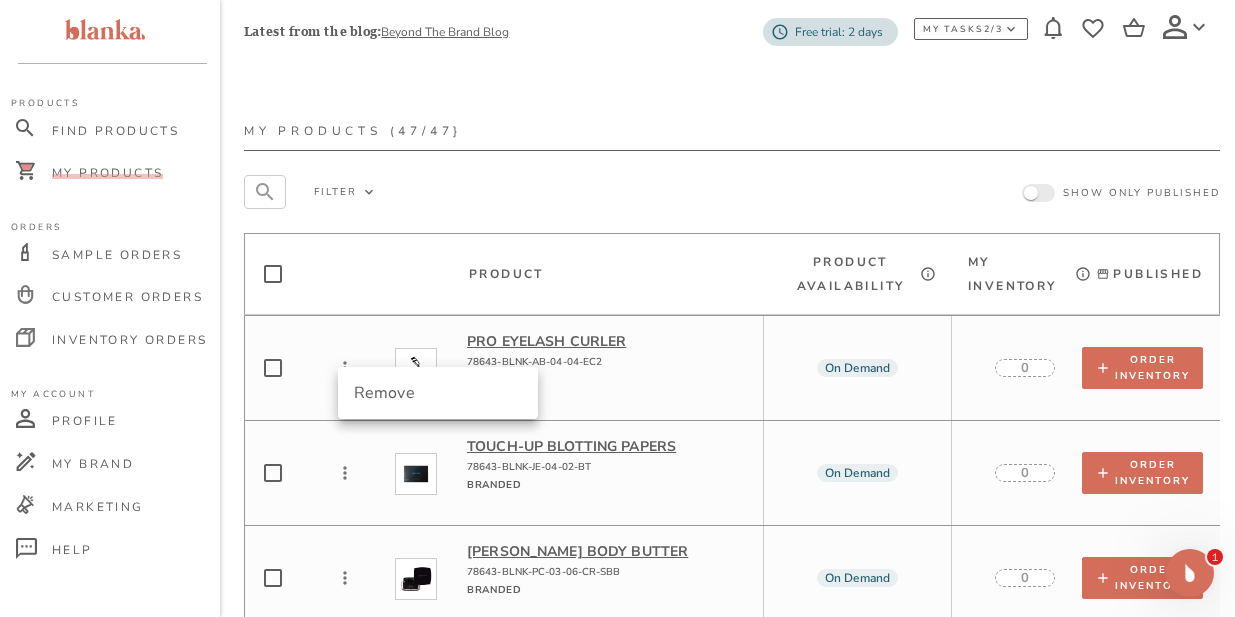 click at bounding box center (617, 308) 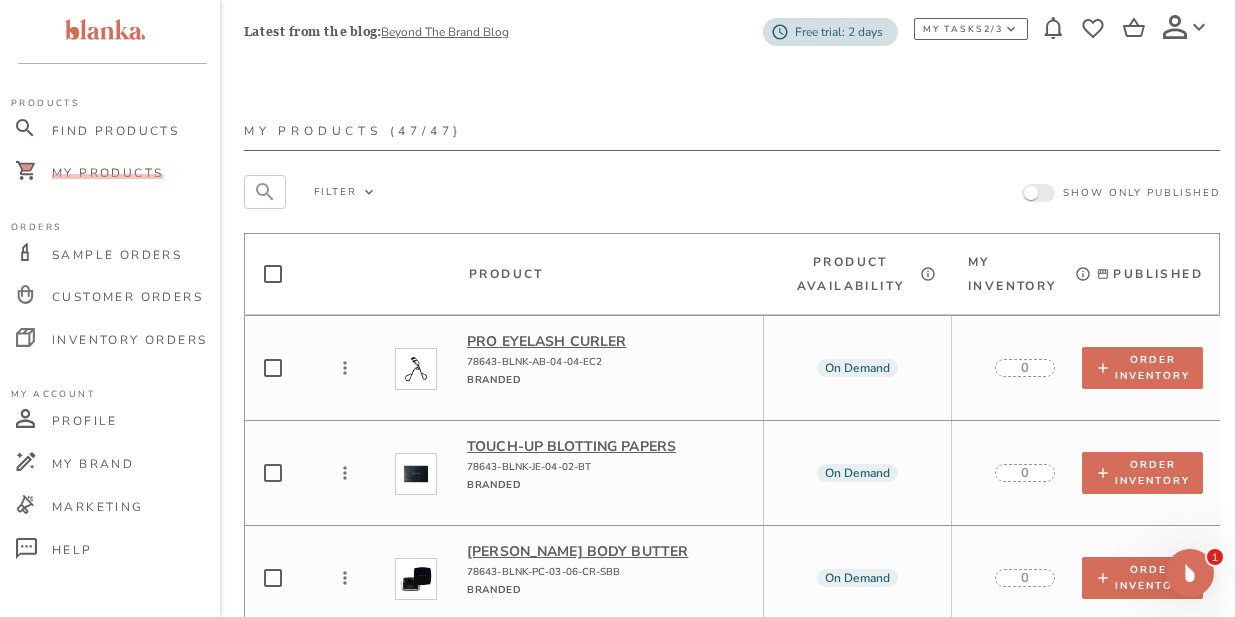 click at bounding box center [273, 368] 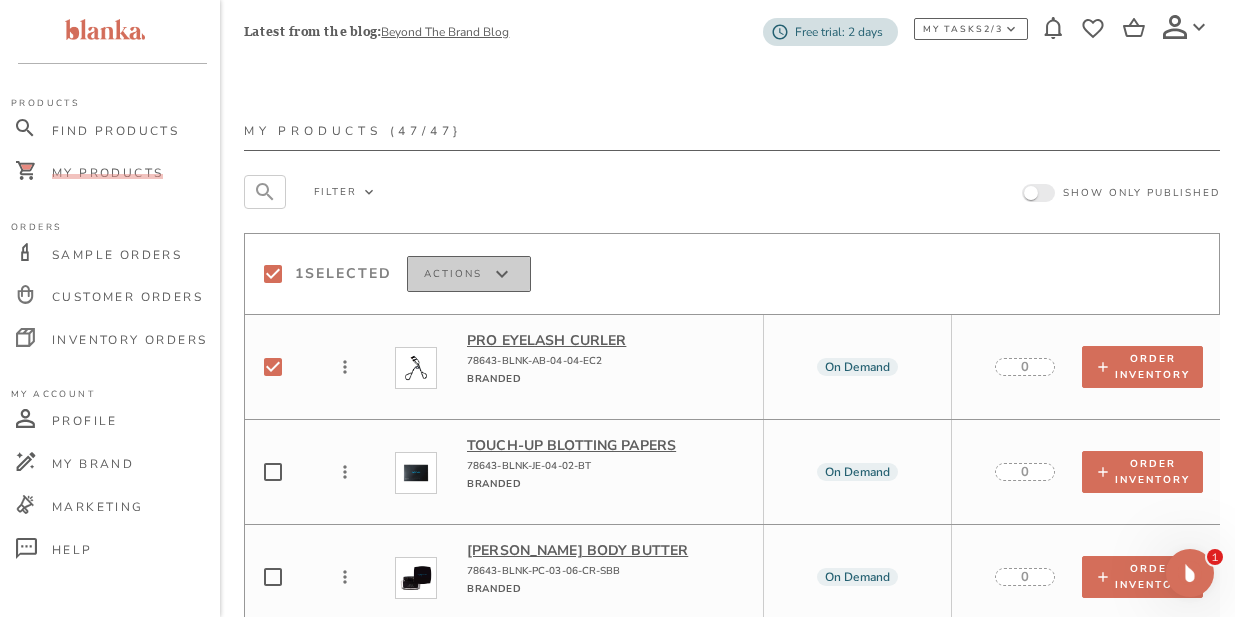 scroll, scrollTop: 2, scrollLeft: 0, axis: vertical 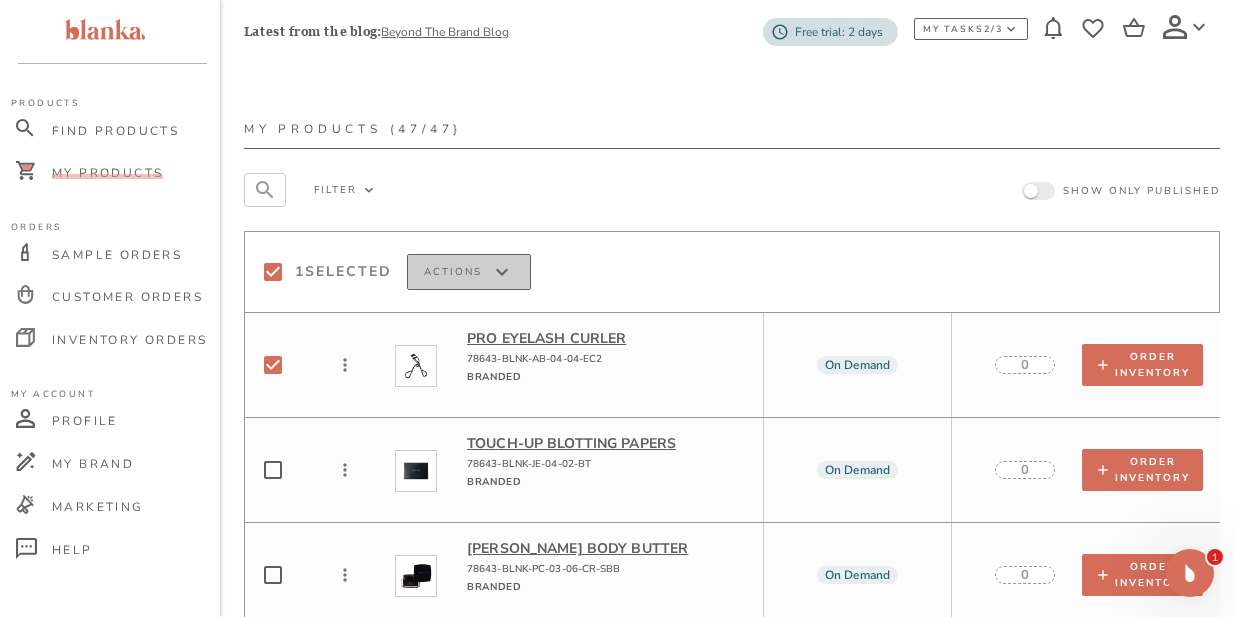 click 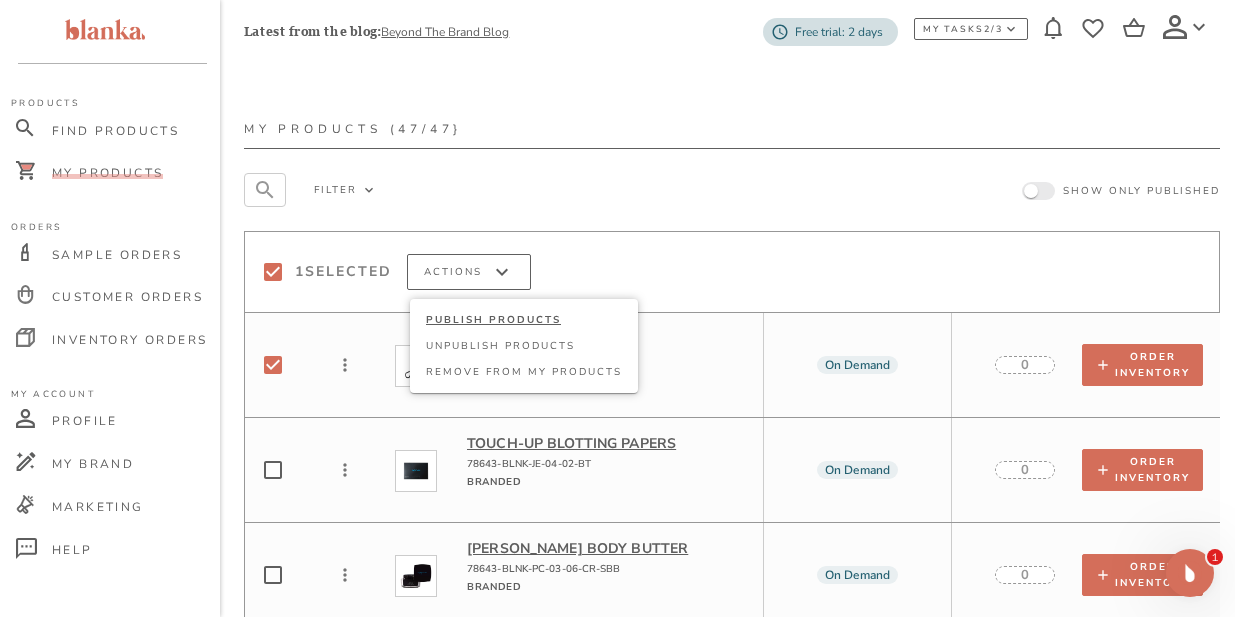 click on "PUBLISH PRODUCTS" at bounding box center (524, 320) 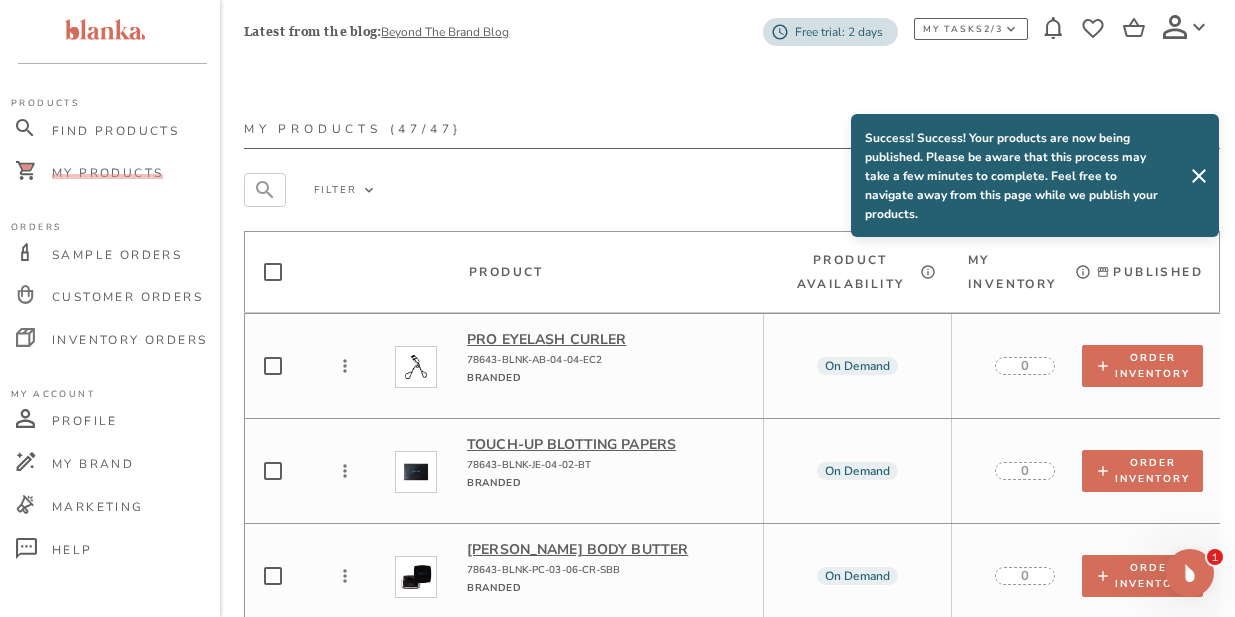 checkbox on "false" 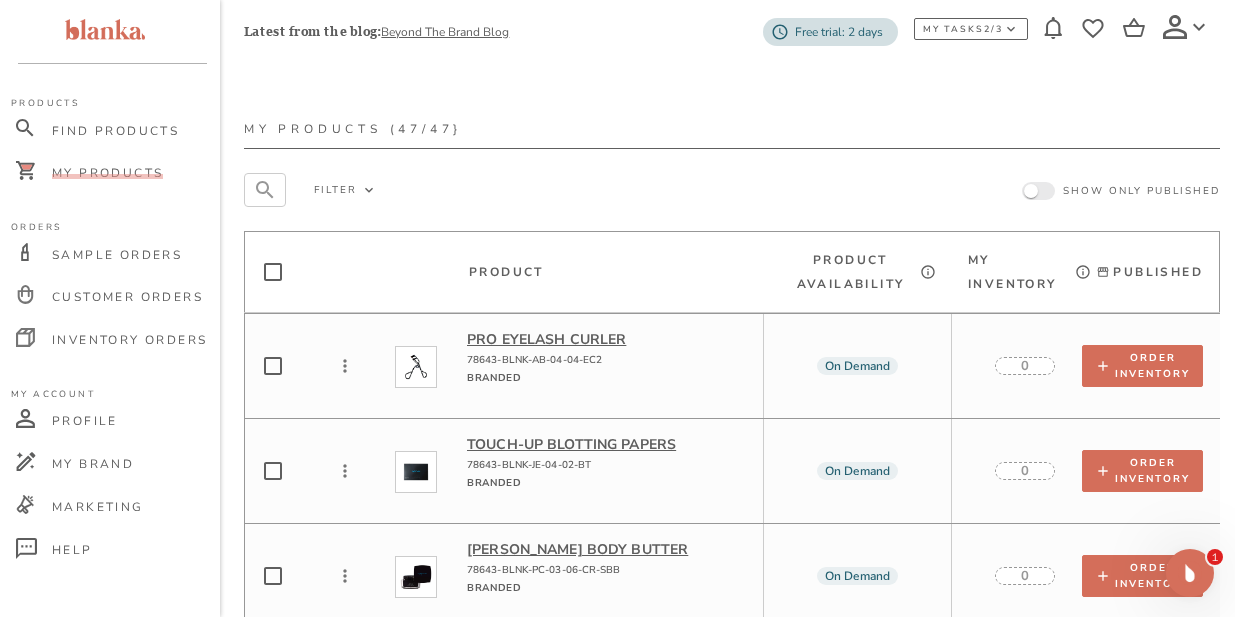checkbox on "true" 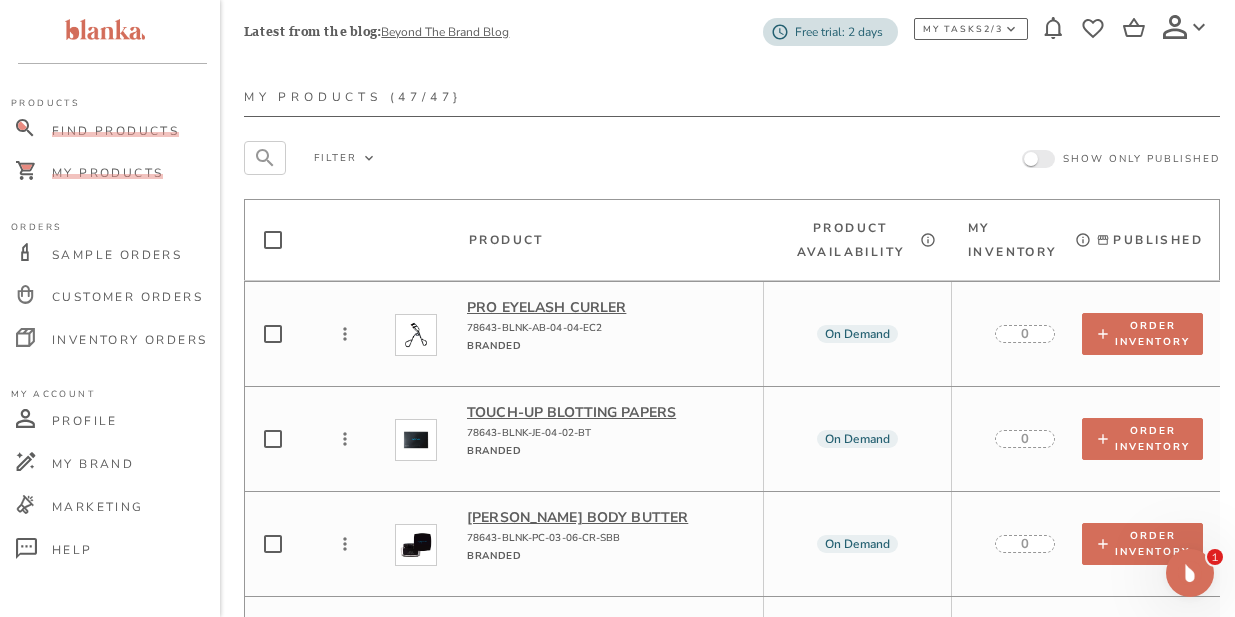 scroll, scrollTop: 41, scrollLeft: 0, axis: vertical 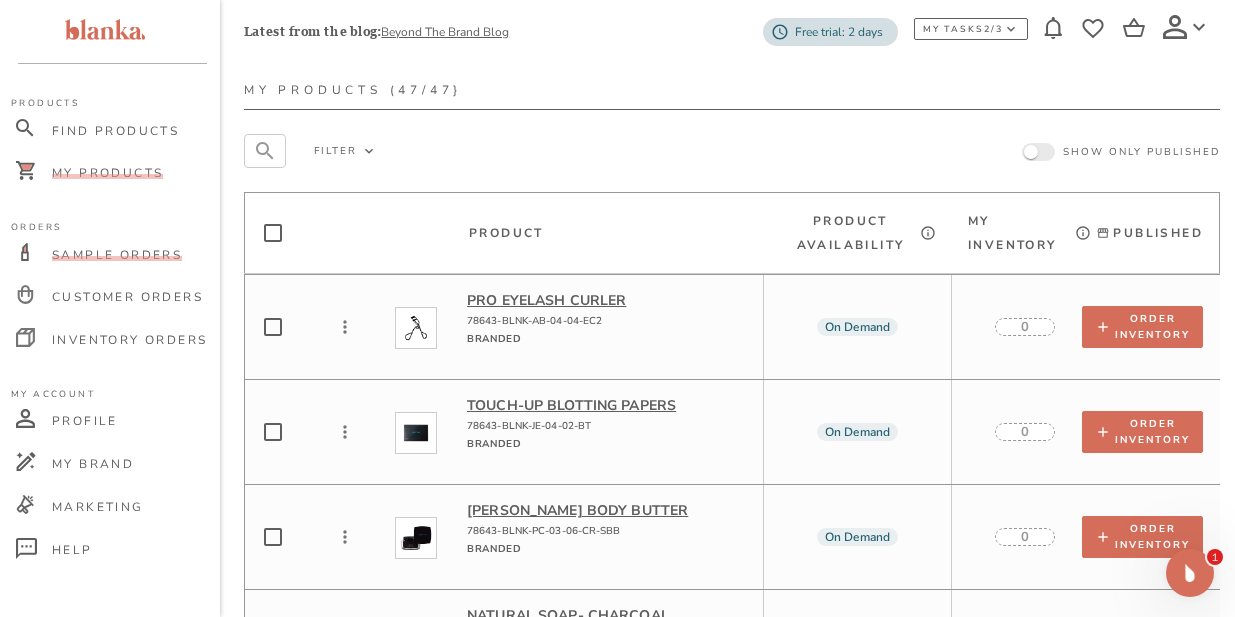 click on "Sample Orders" at bounding box center (117, 255) 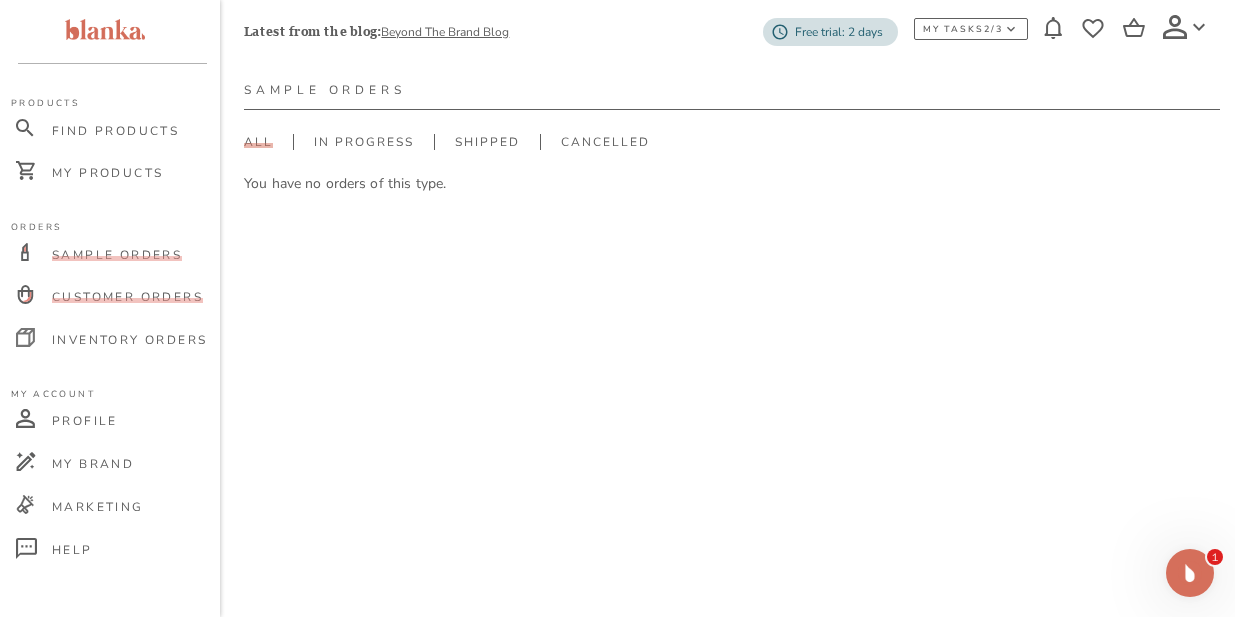 click on "Customer Orders" at bounding box center (127, 297) 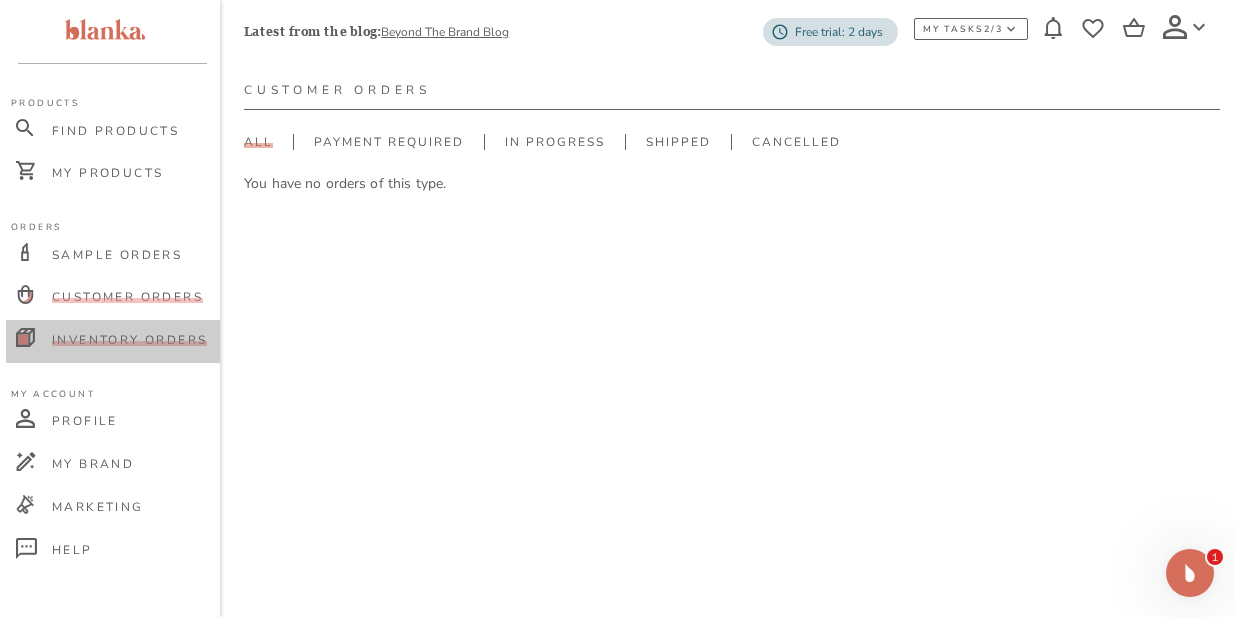 click on "Inventory Orders" at bounding box center [129, 340] 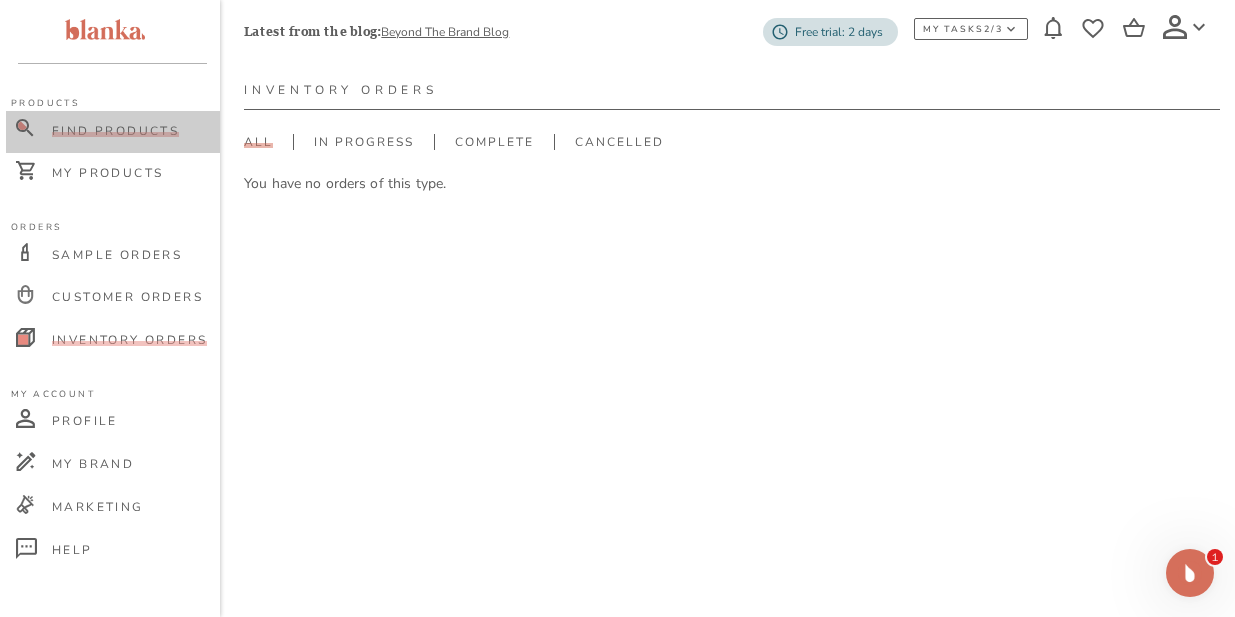 click on "Find Products" at bounding box center (115, 131) 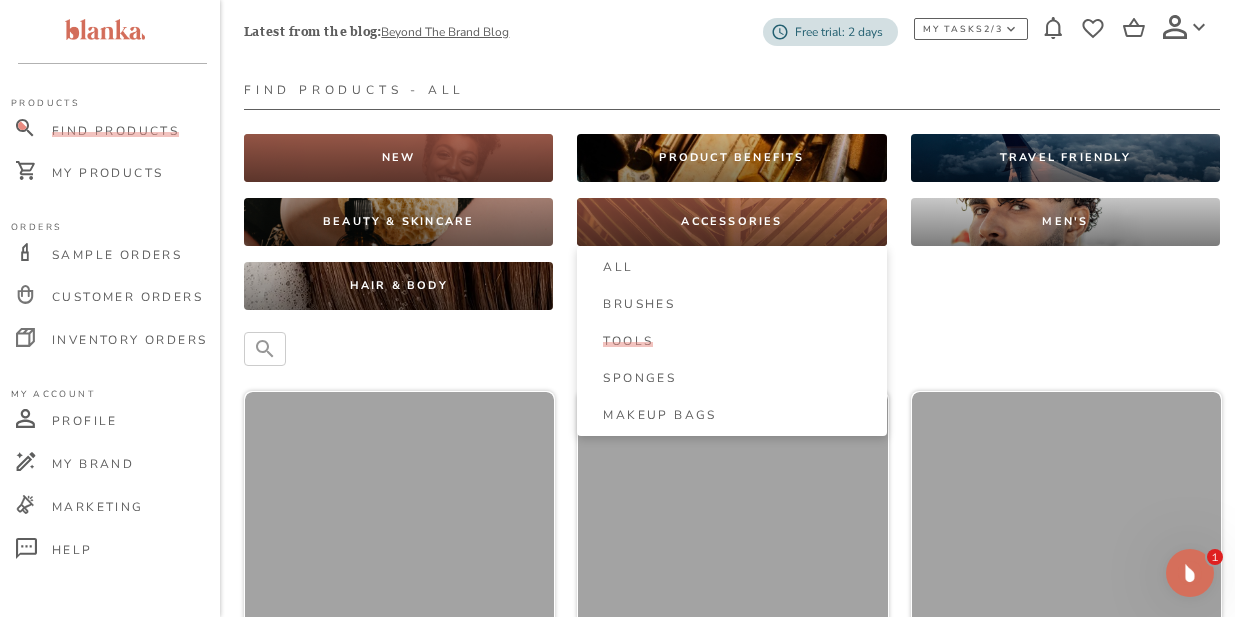 click on "Tools" at bounding box center [628, 341] 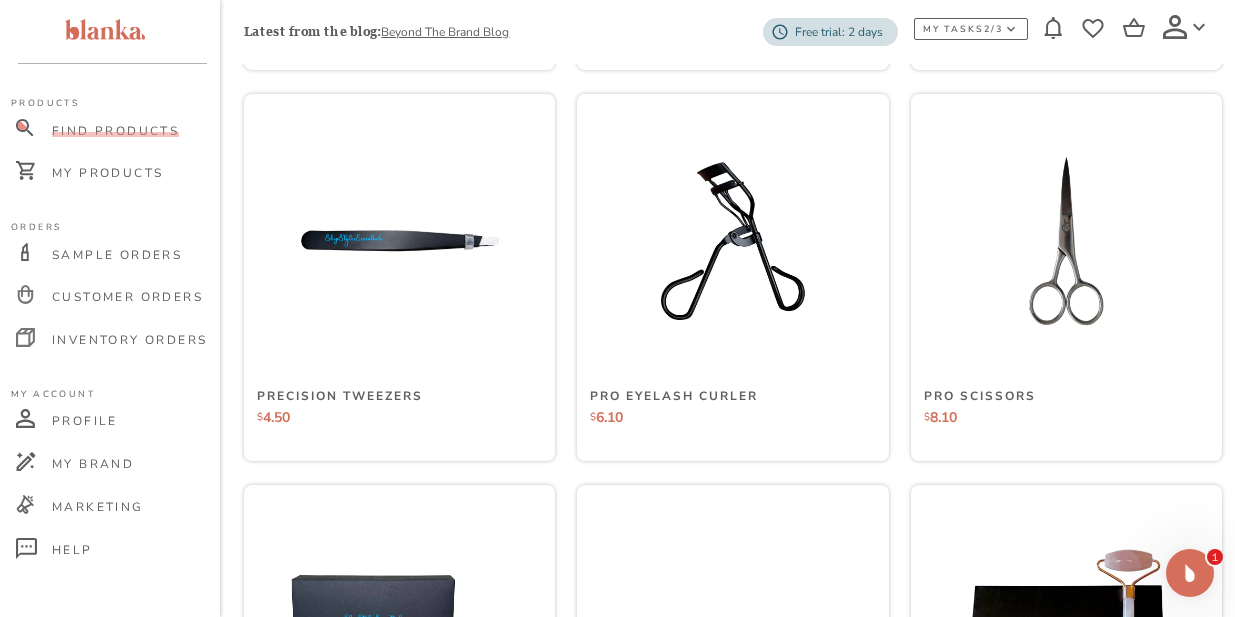 scroll, scrollTop: 1520, scrollLeft: 0, axis: vertical 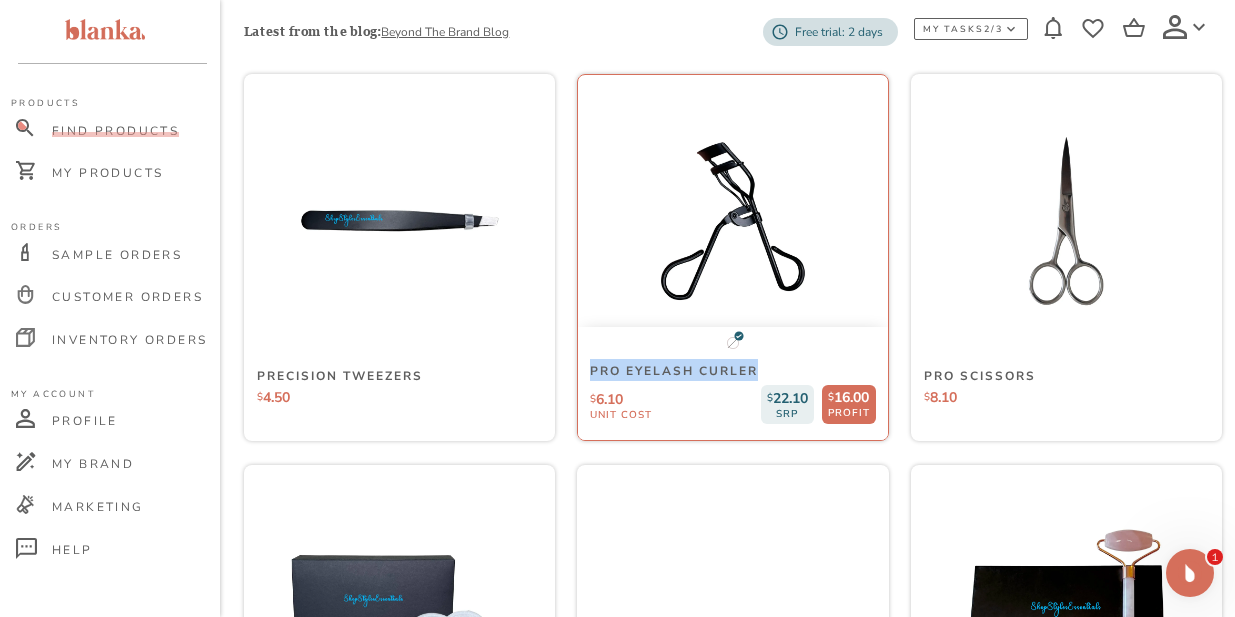 drag, startPoint x: 592, startPoint y: 381, endPoint x: 767, endPoint y: 376, distance: 175.07141 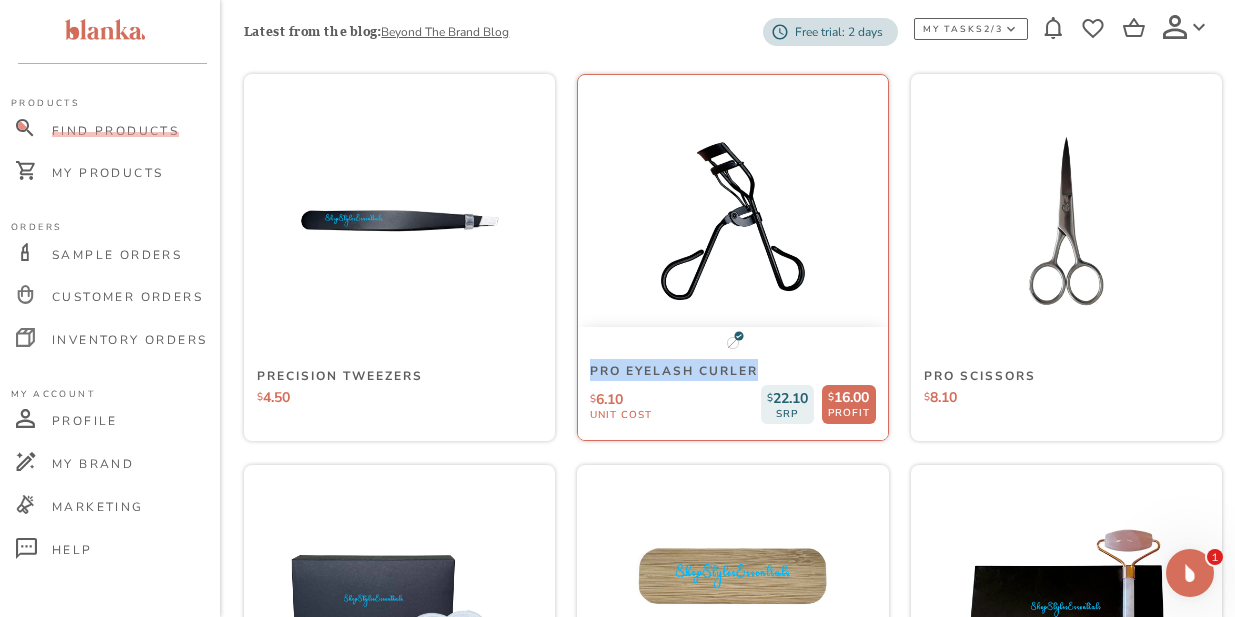 click on "Pro Eyelash Curler" at bounding box center (732, 370) 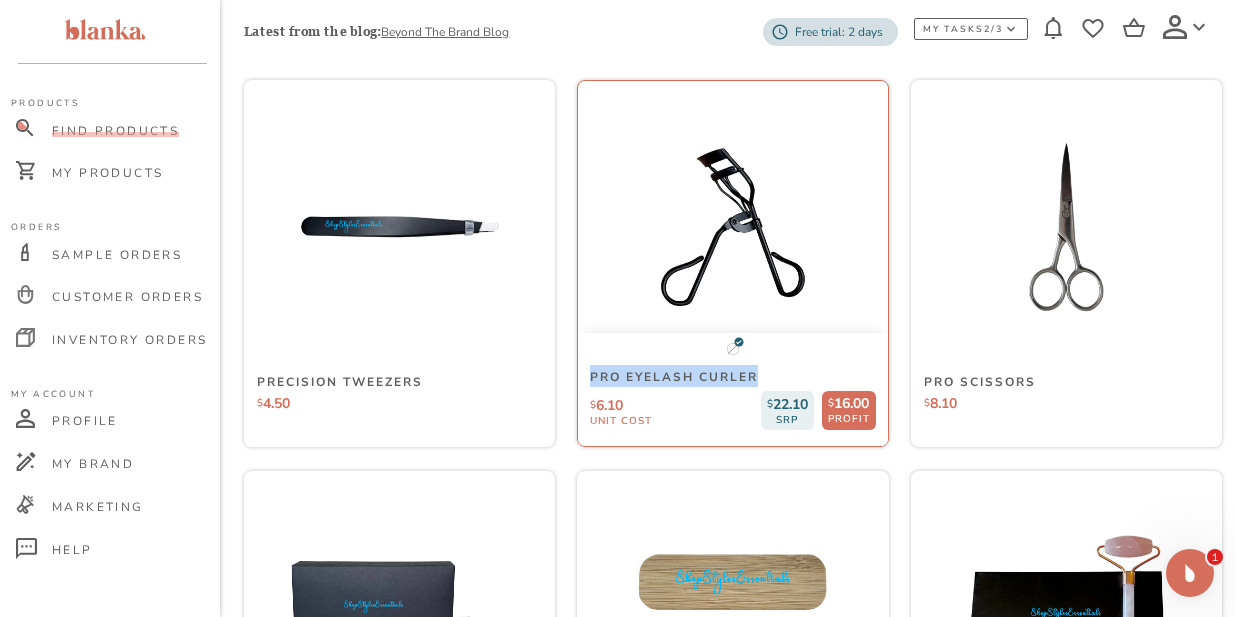 copy on "Pro Eyelash Curler" 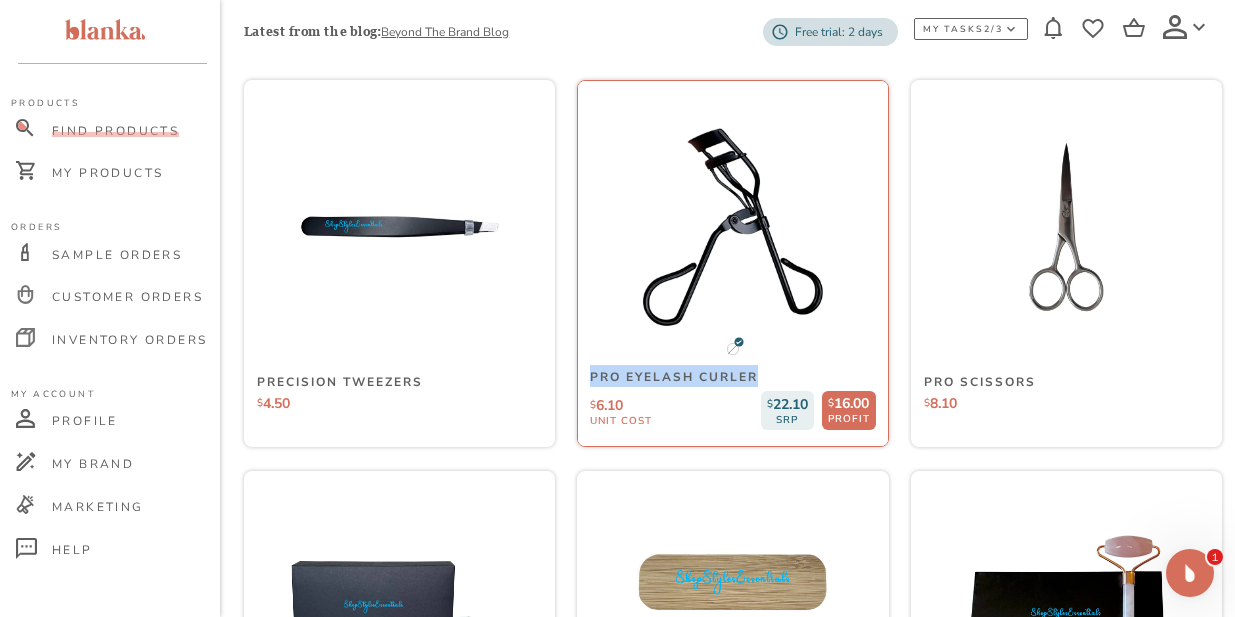 scroll, scrollTop: 1533, scrollLeft: 0, axis: vertical 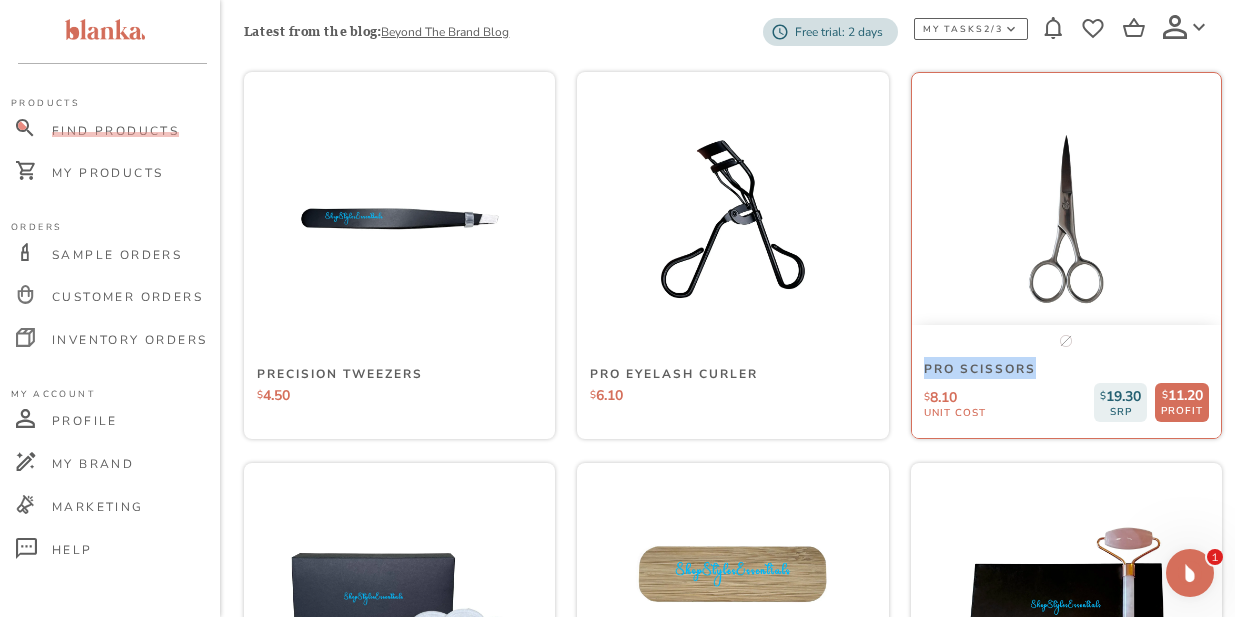 drag, startPoint x: 926, startPoint y: 368, endPoint x: 1033, endPoint y: 368, distance: 107 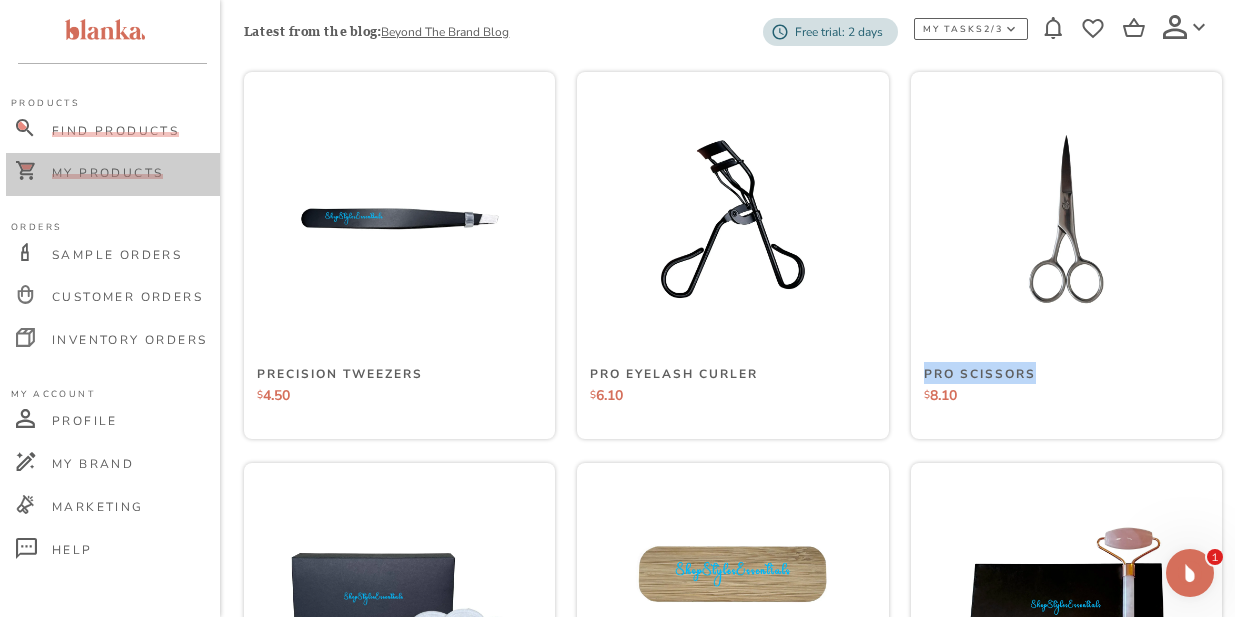click on "My Products" at bounding box center (107, 173) 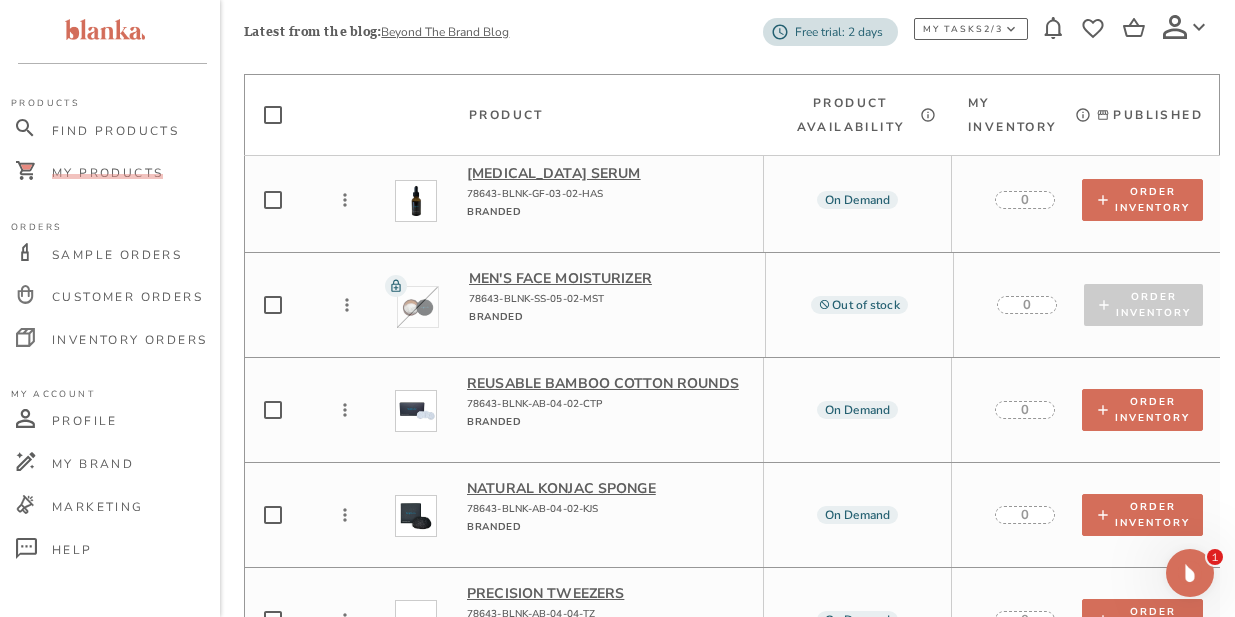 scroll, scrollTop: 1536, scrollLeft: 0, axis: vertical 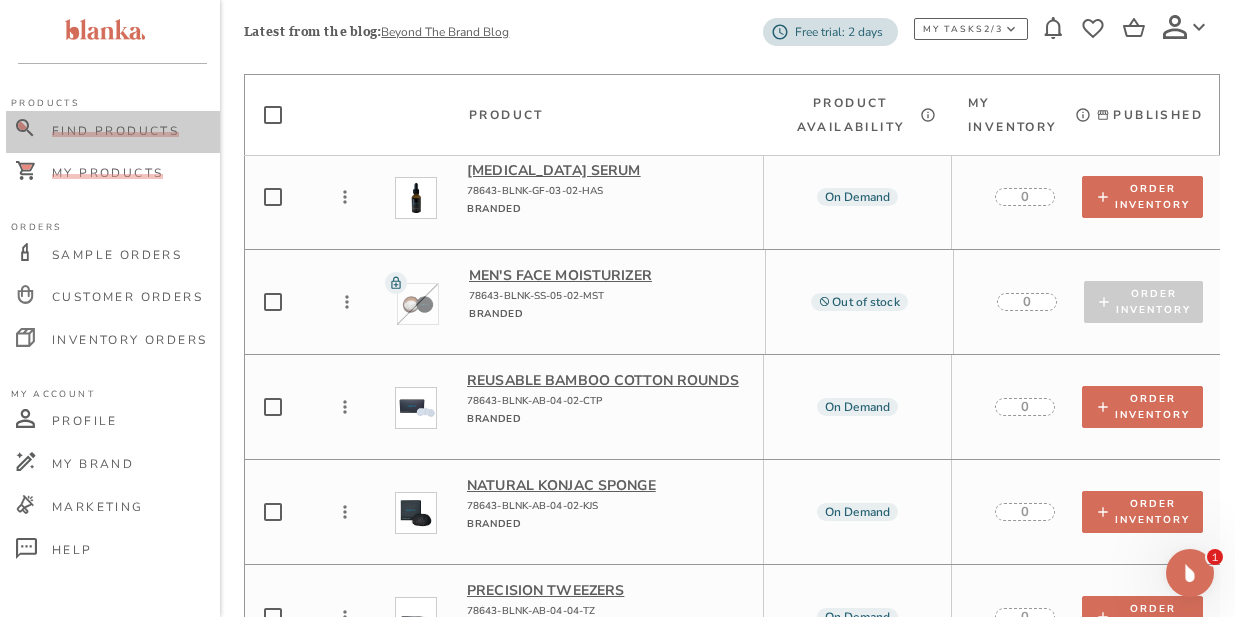 click on "Find Products" at bounding box center [115, 131] 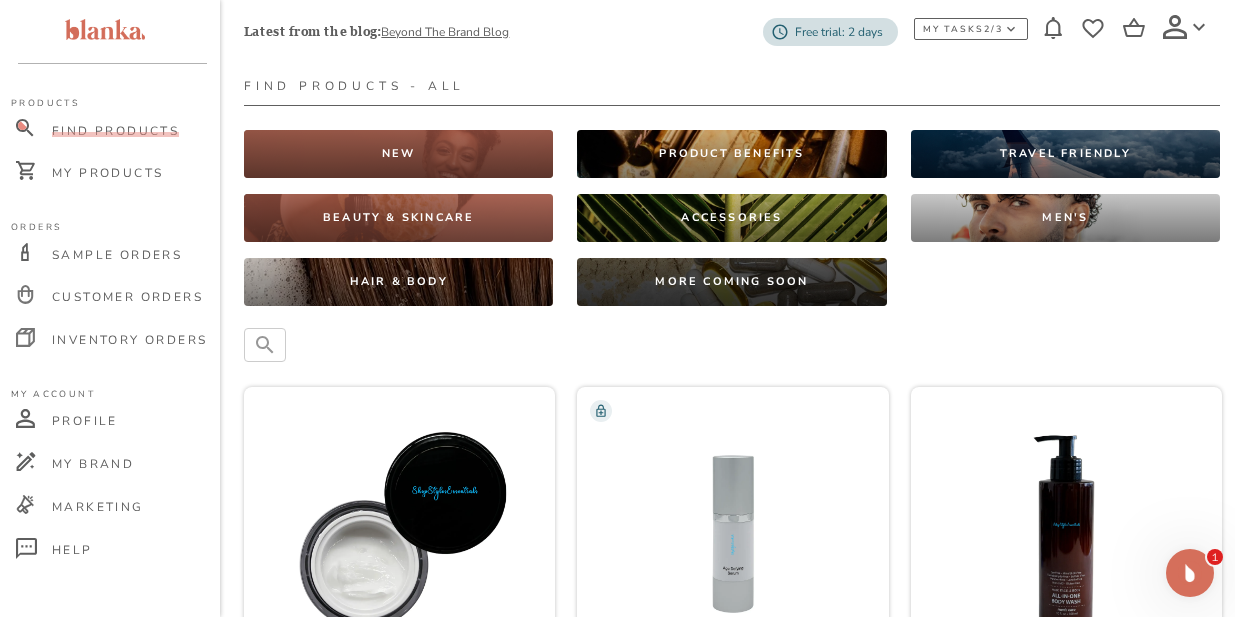 scroll, scrollTop: 0, scrollLeft: 0, axis: both 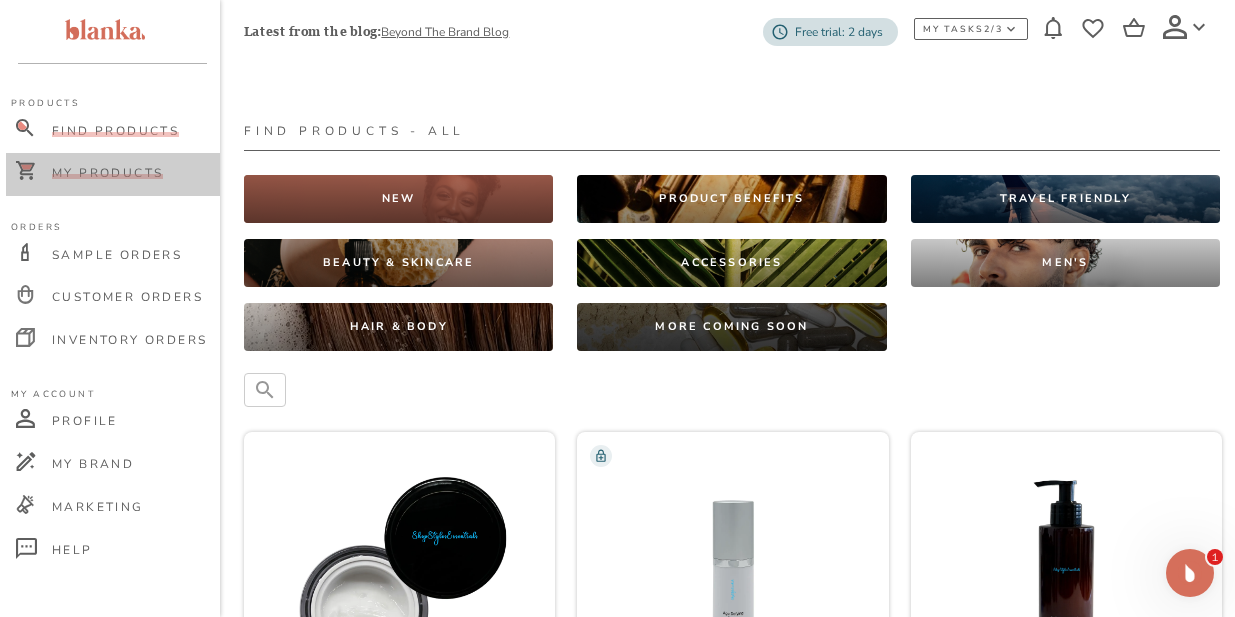 click on "My Products" at bounding box center (107, 173) 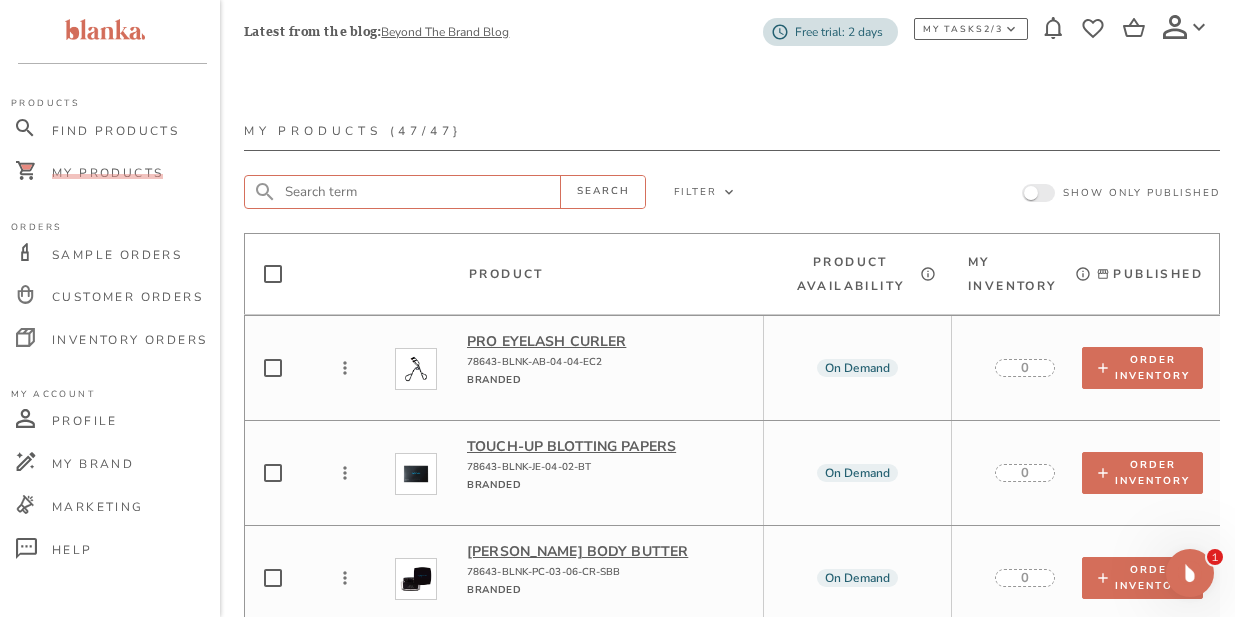 click 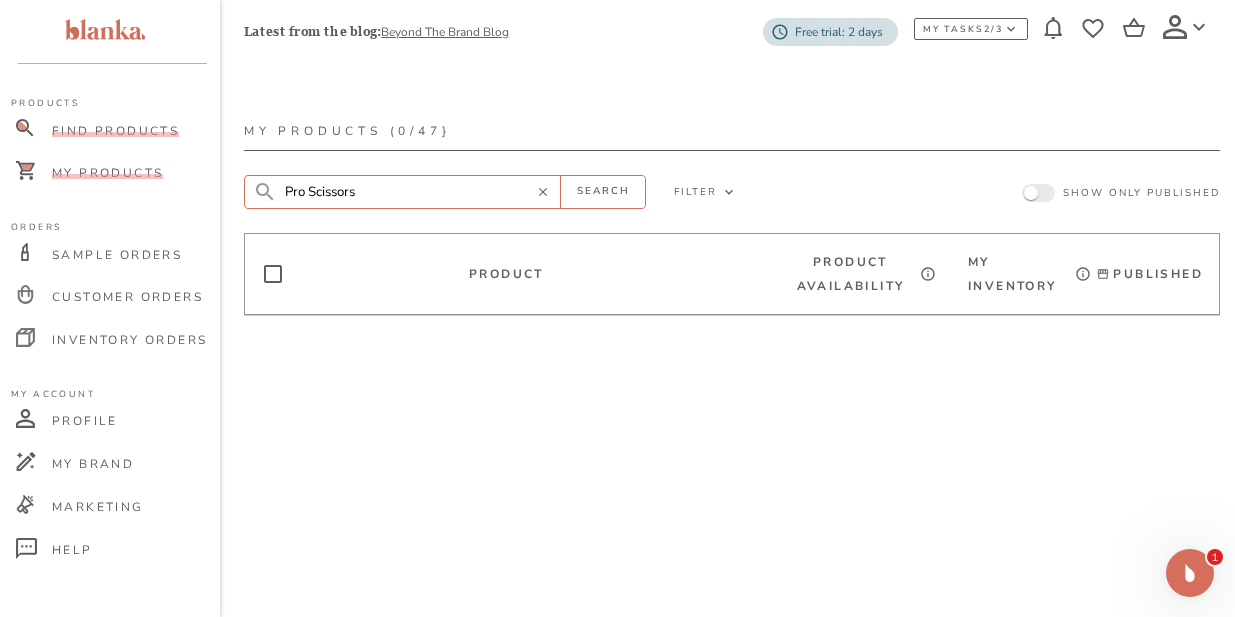 type on "Pro Scissors" 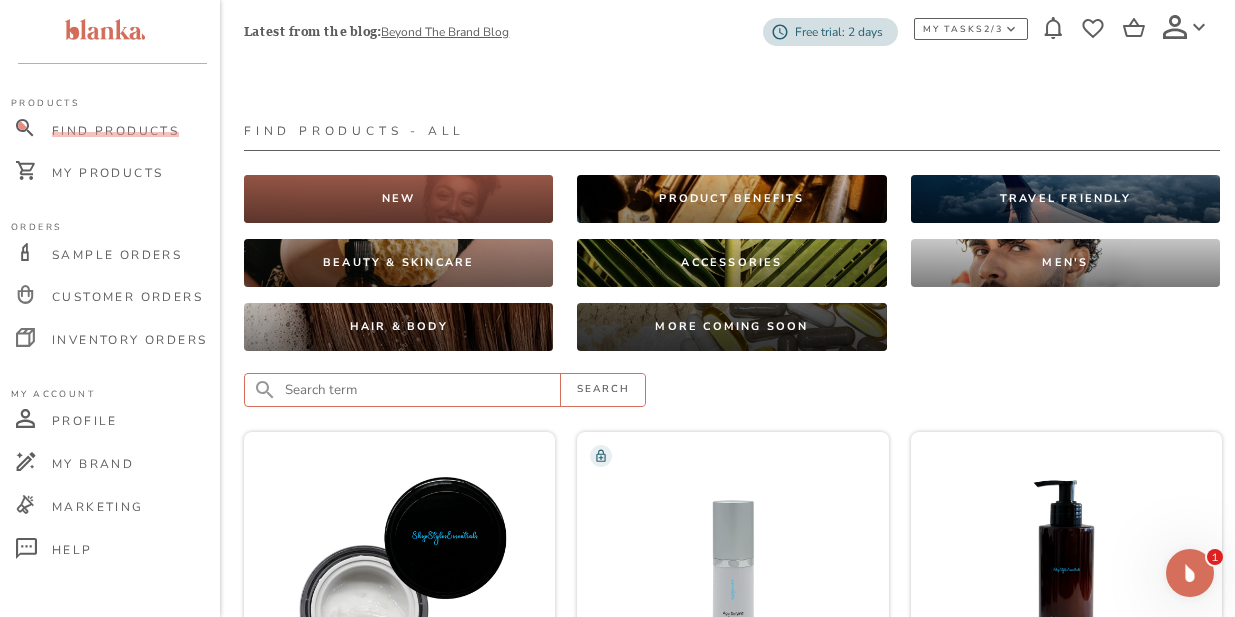 click 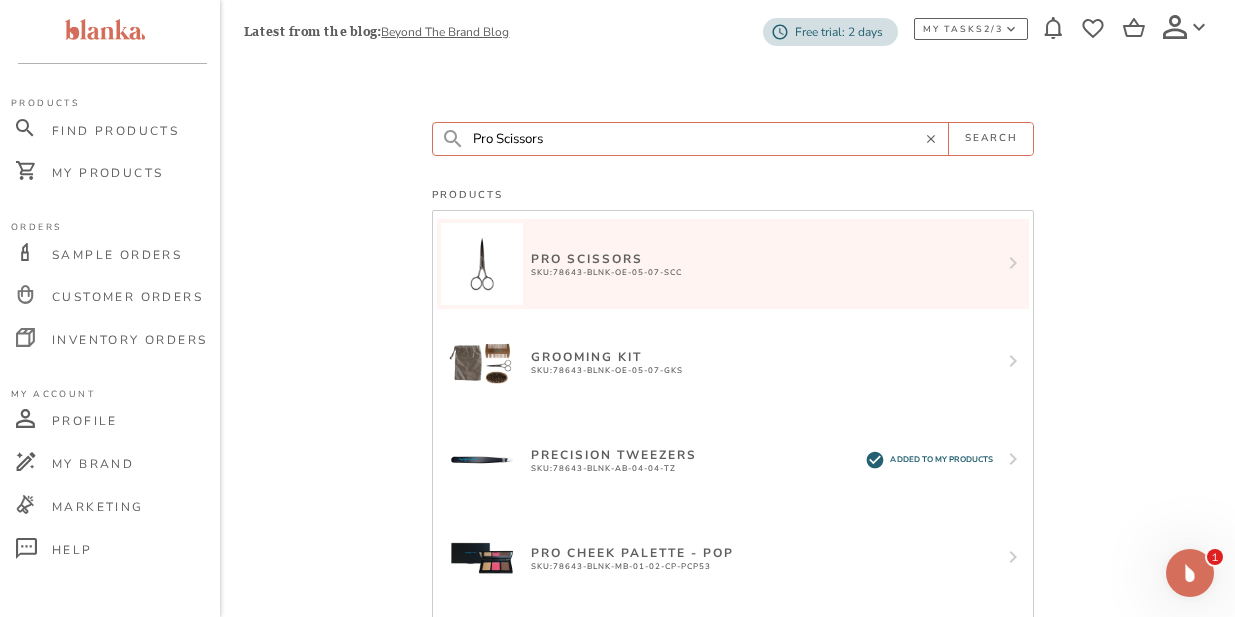 click on "Pro Scissors" at bounding box center (606, 259) 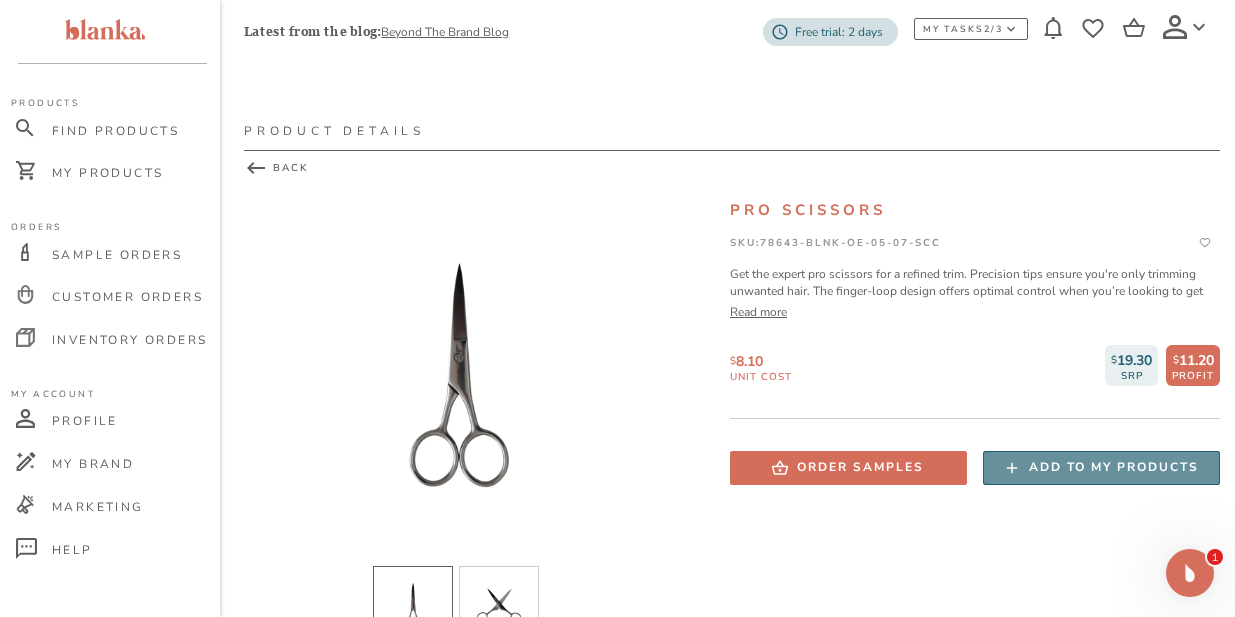 click on "Add to my products" at bounding box center (1114, 467) 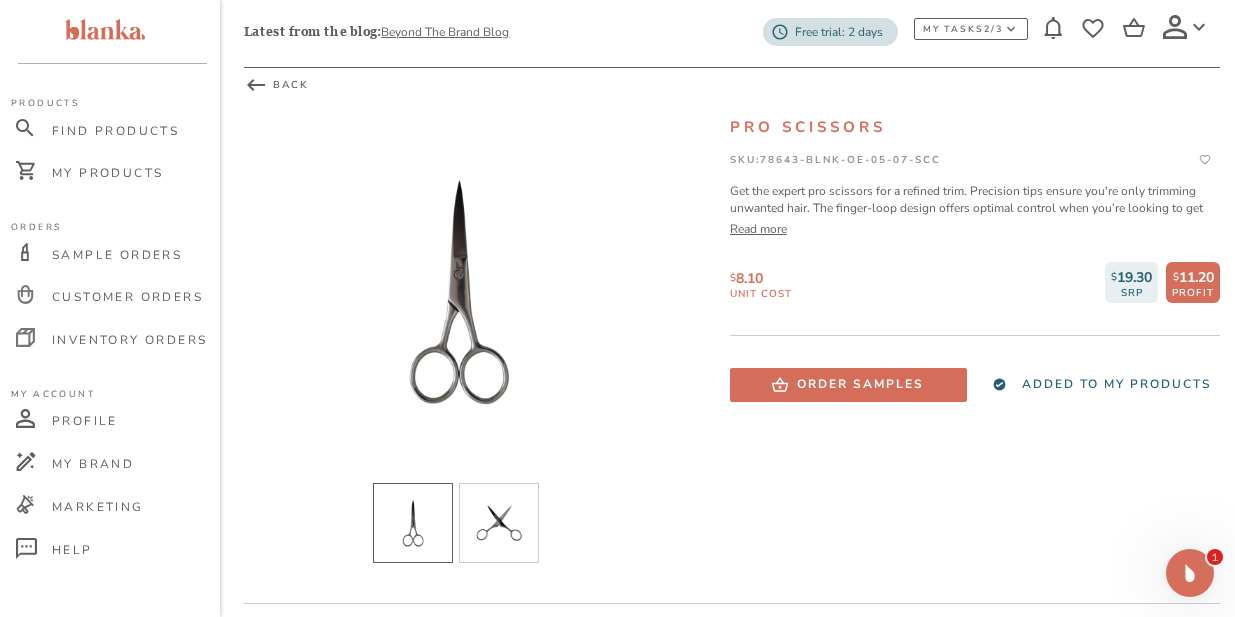 scroll, scrollTop: 87, scrollLeft: 0, axis: vertical 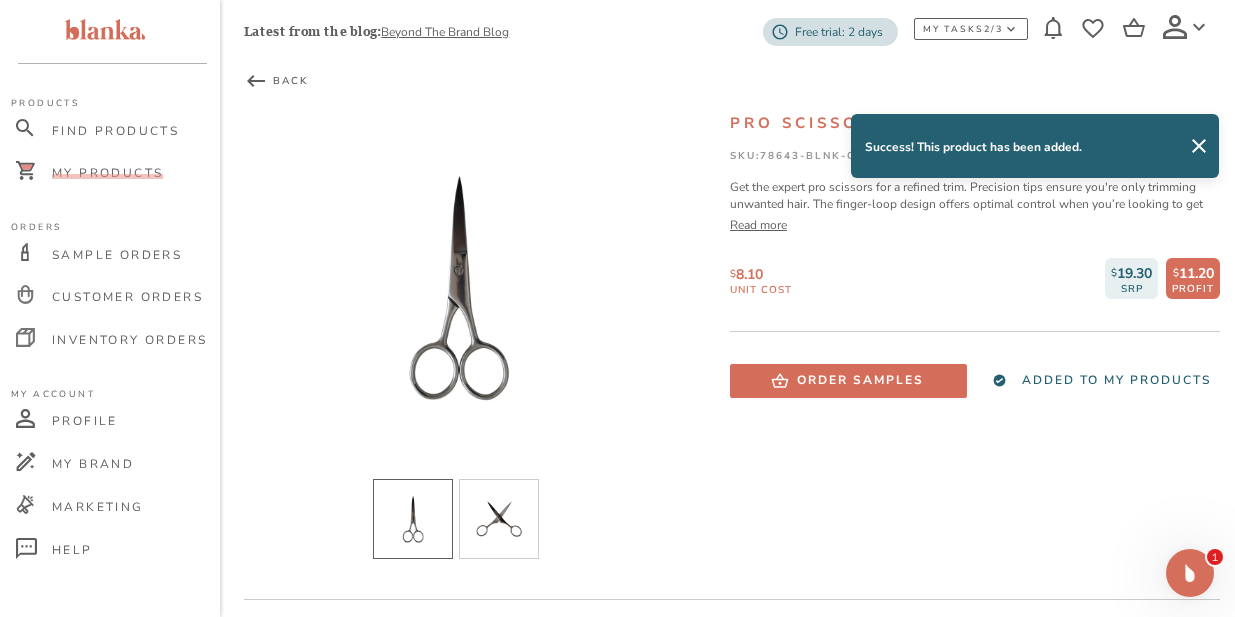 click on "My Products" at bounding box center [107, 173] 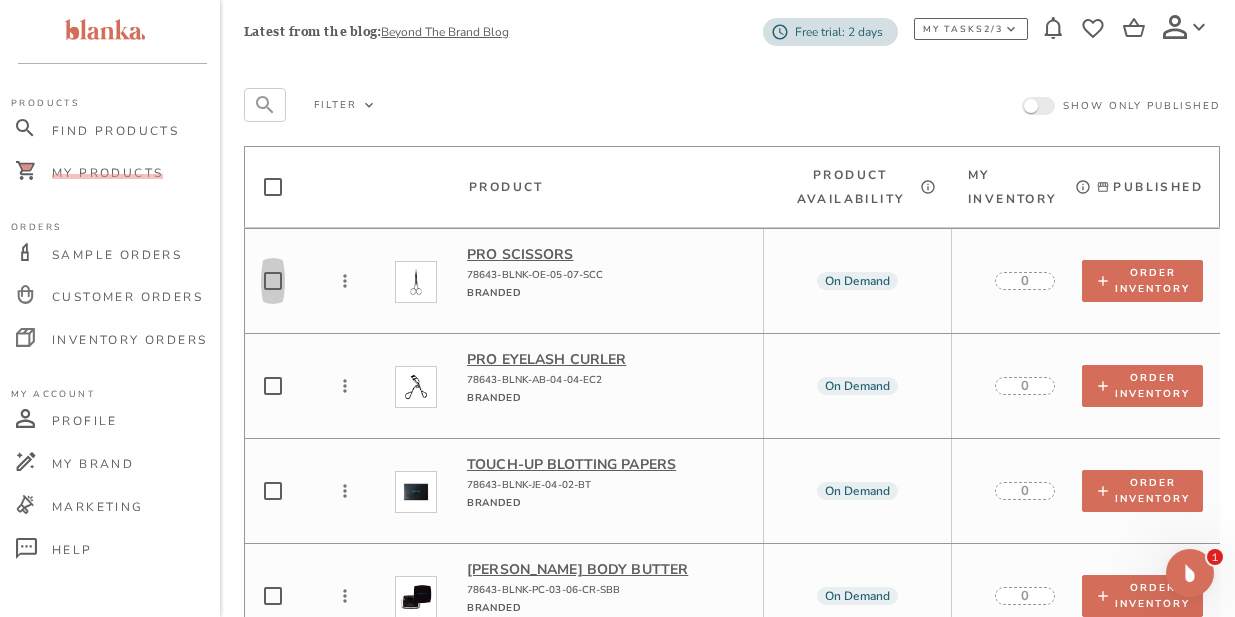 click at bounding box center [273, 281] 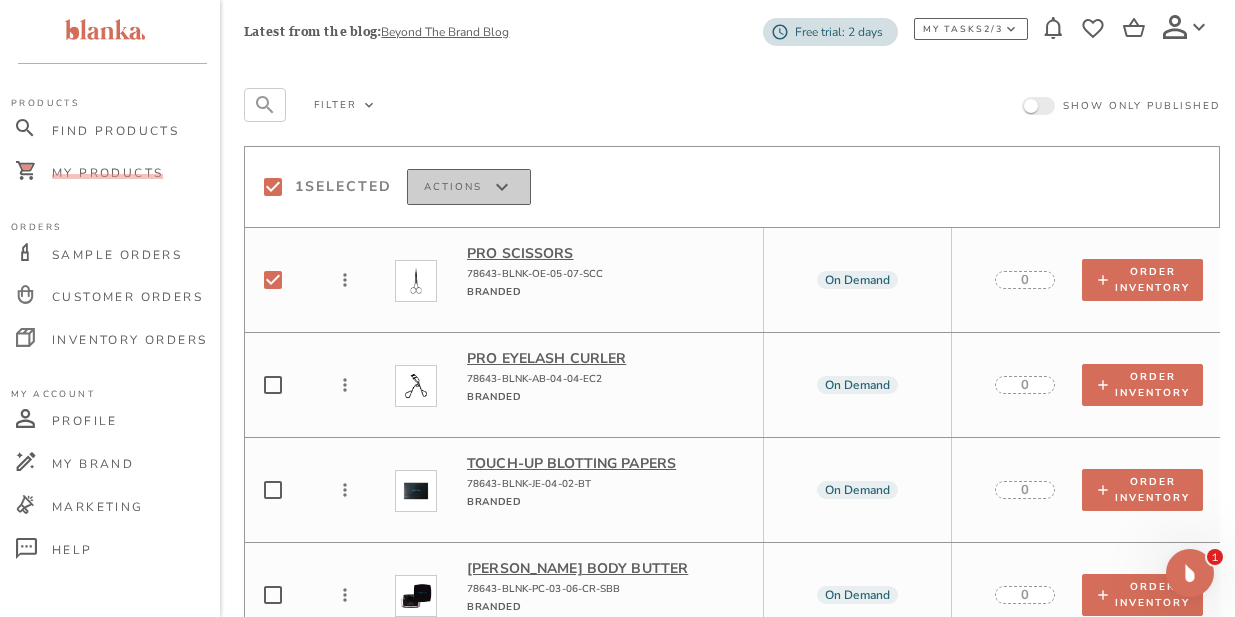 click 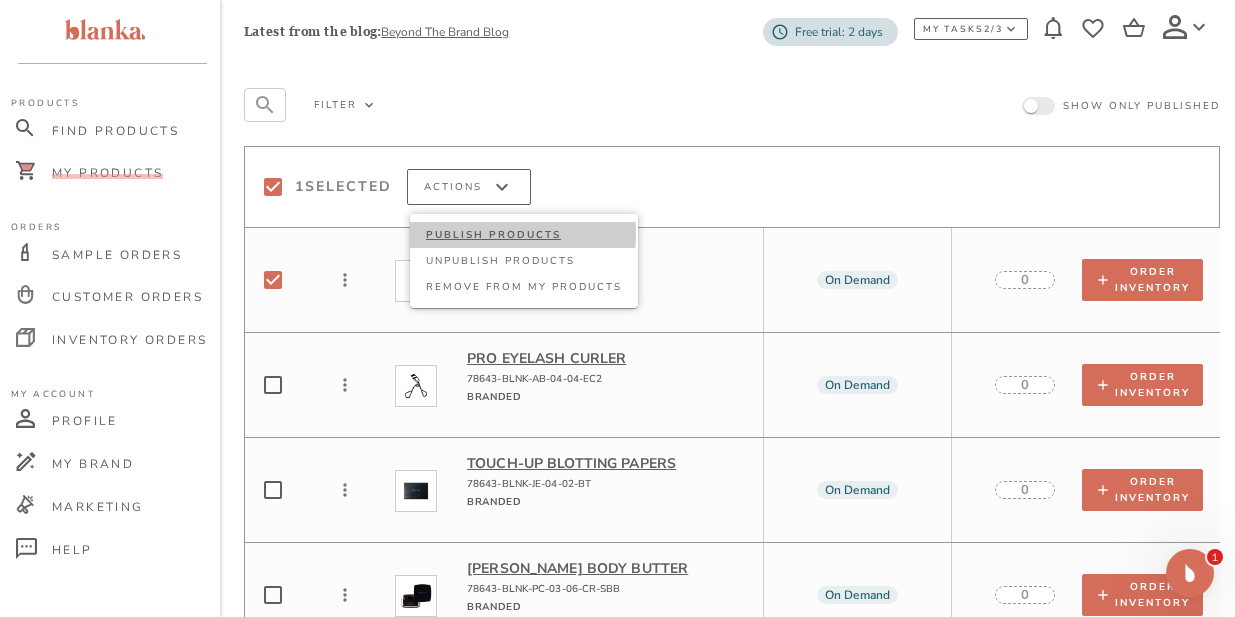 click on "PUBLISH PRODUCTS" at bounding box center [524, 235] 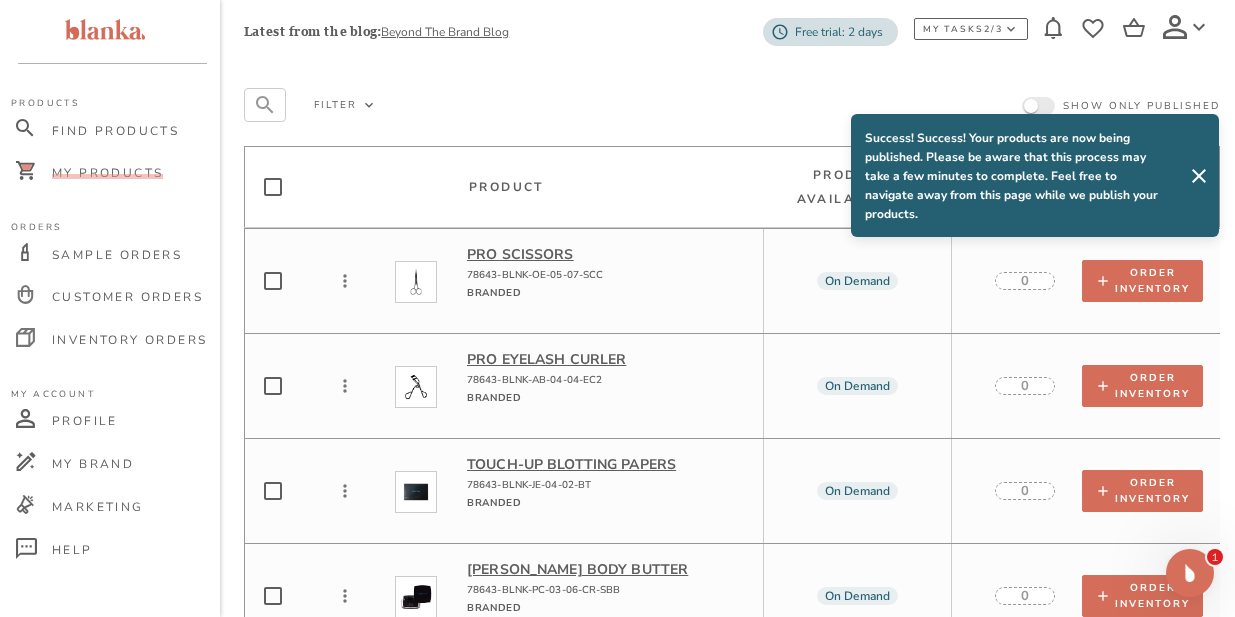 checkbox on "false" 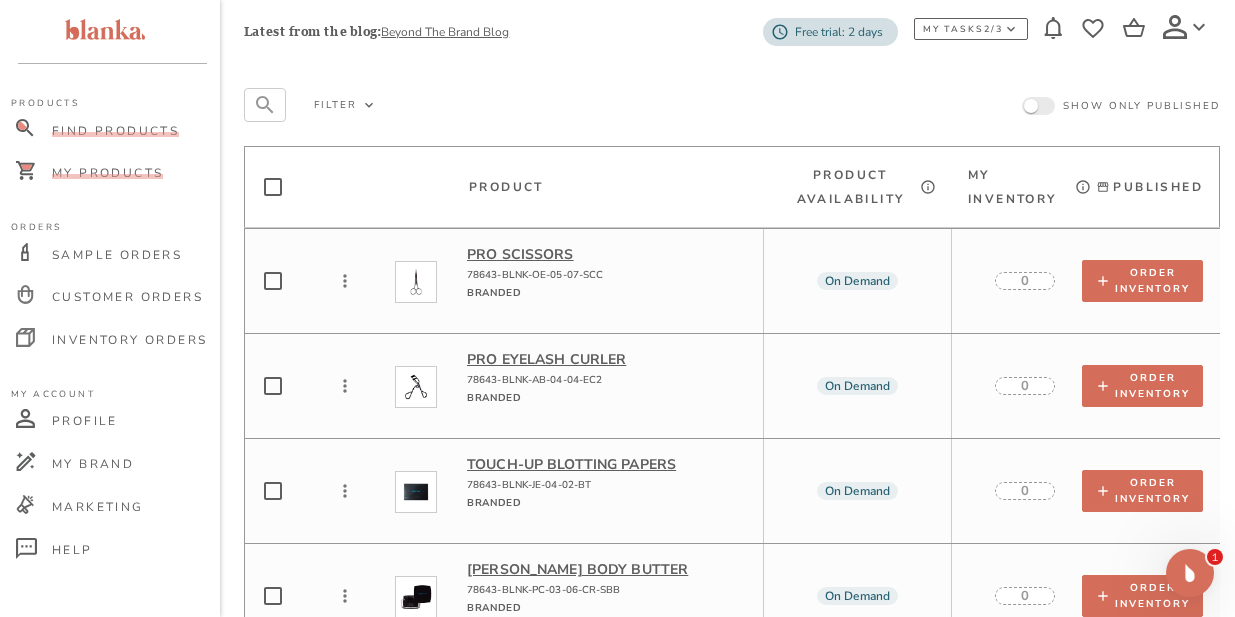 click on "Find Products" at bounding box center [115, 131] 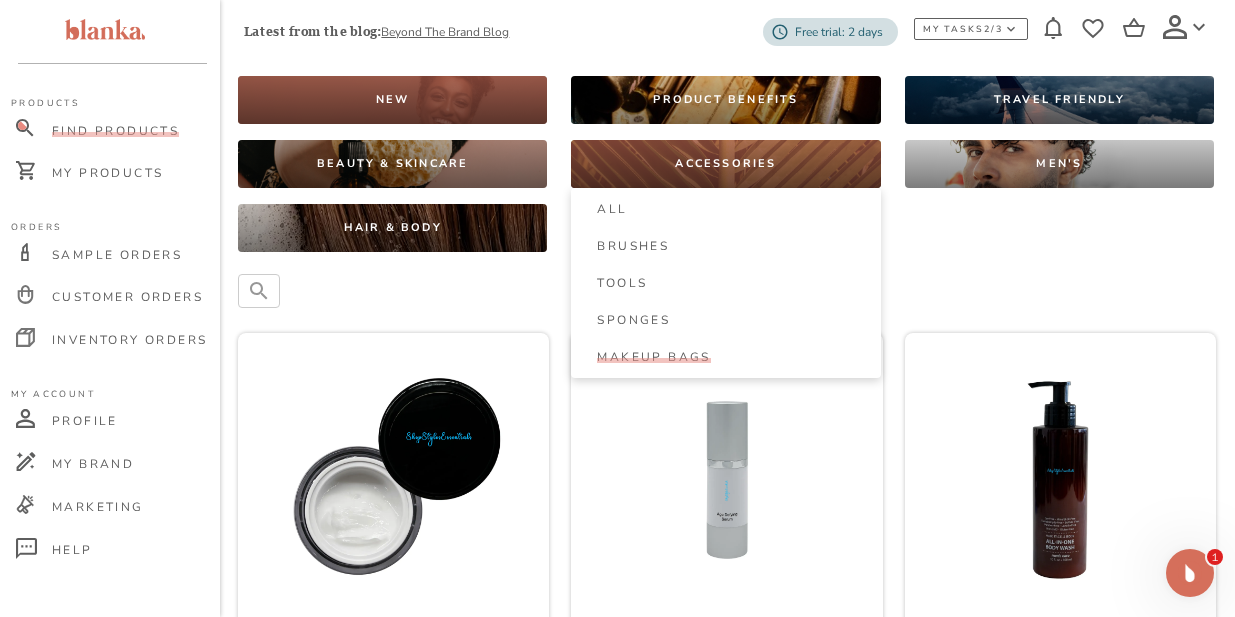 scroll, scrollTop: 103, scrollLeft: 6, axis: both 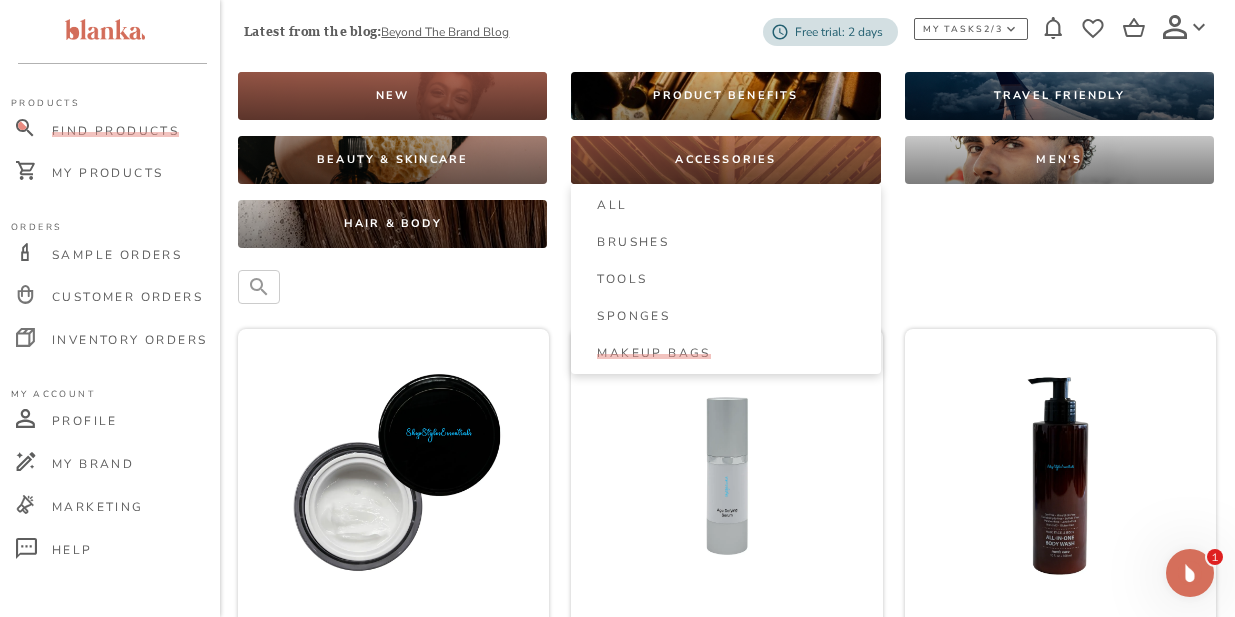 click on "Makeup Bags" at bounding box center (735, 353) 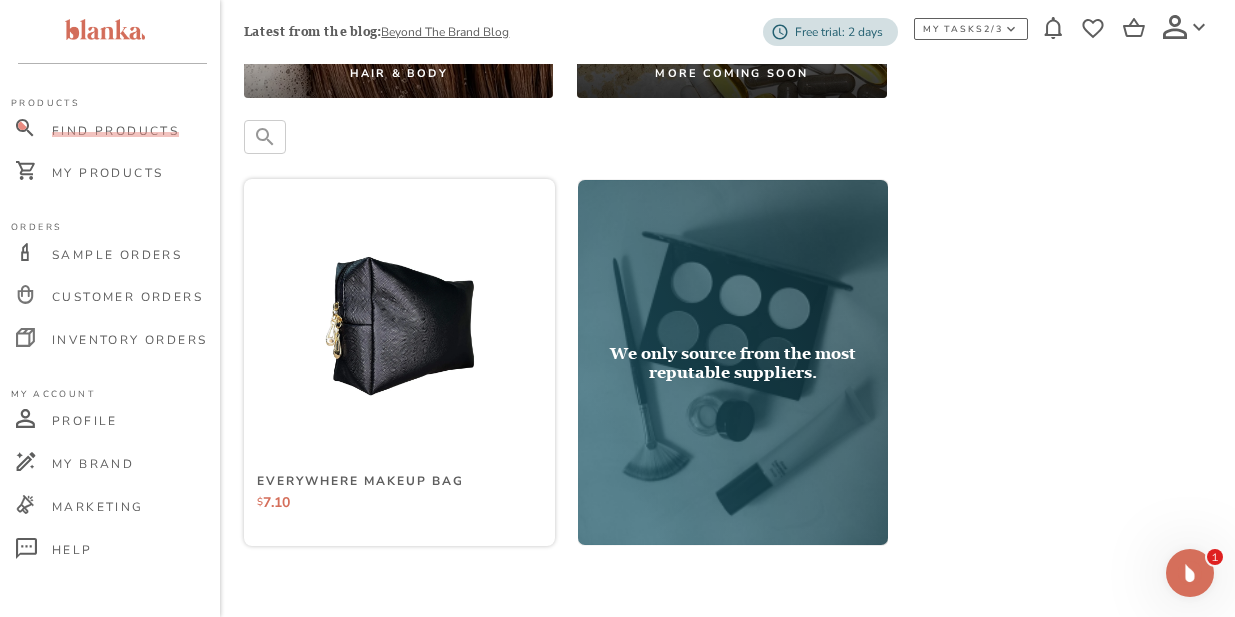 scroll, scrollTop: 256, scrollLeft: 0, axis: vertical 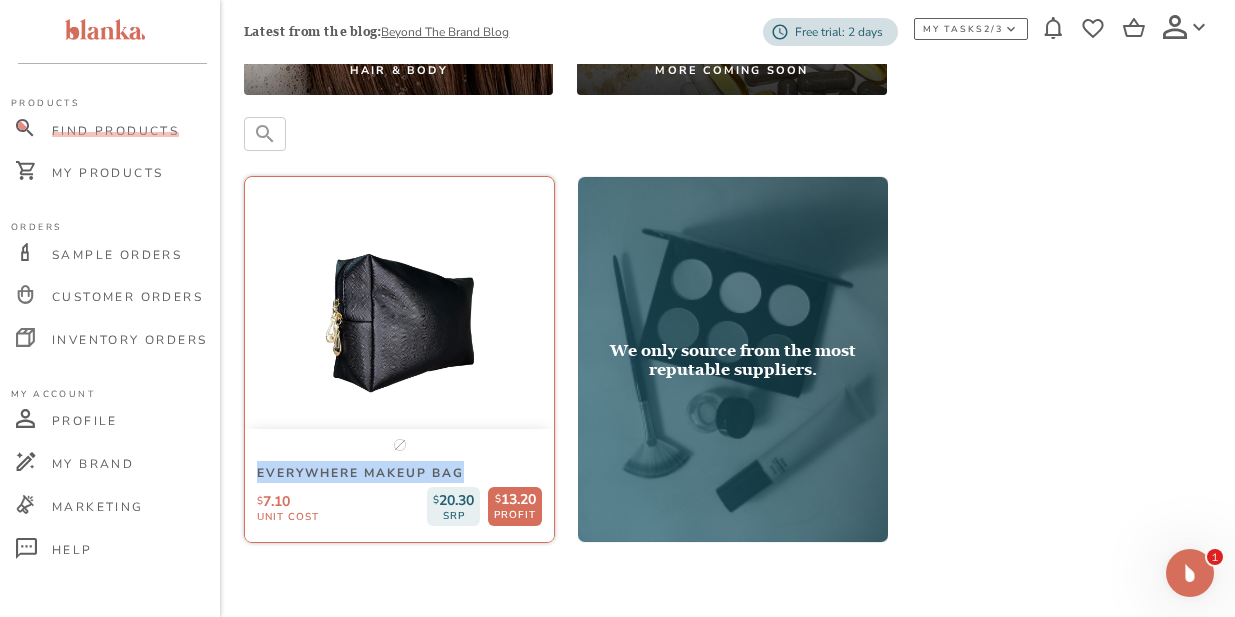 drag, startPoint x: 258, startPoint y: 470, endPoint x: 467, endPoint y: 465, distance: 209.0598 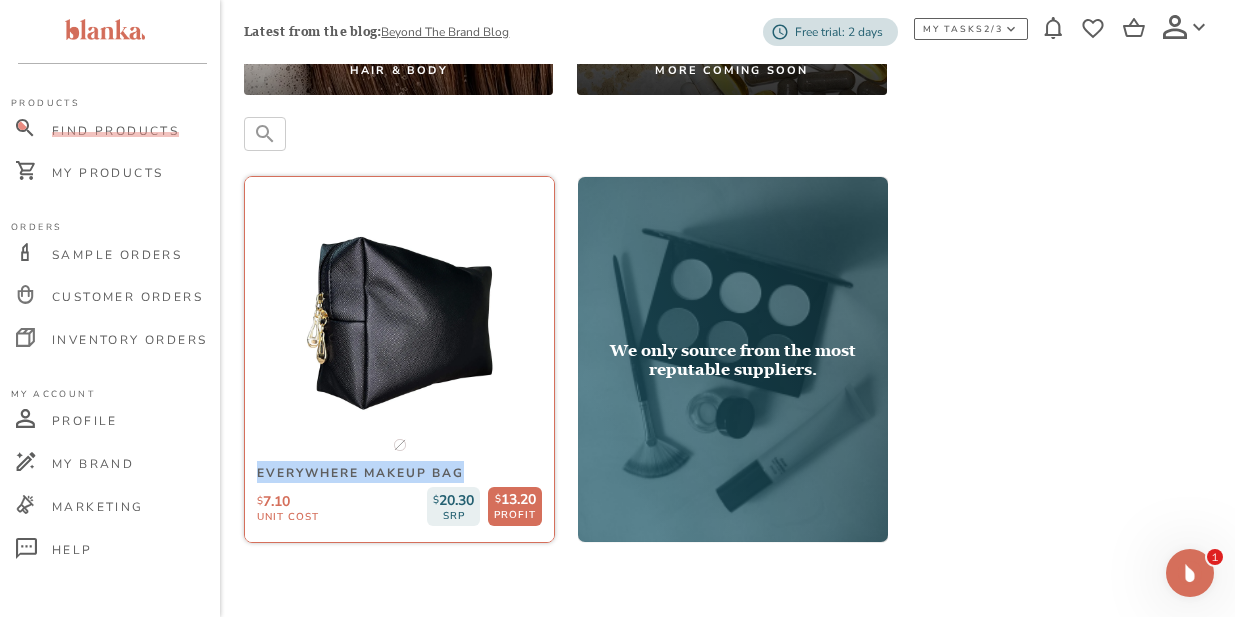 click at bounding box center [399, 323] 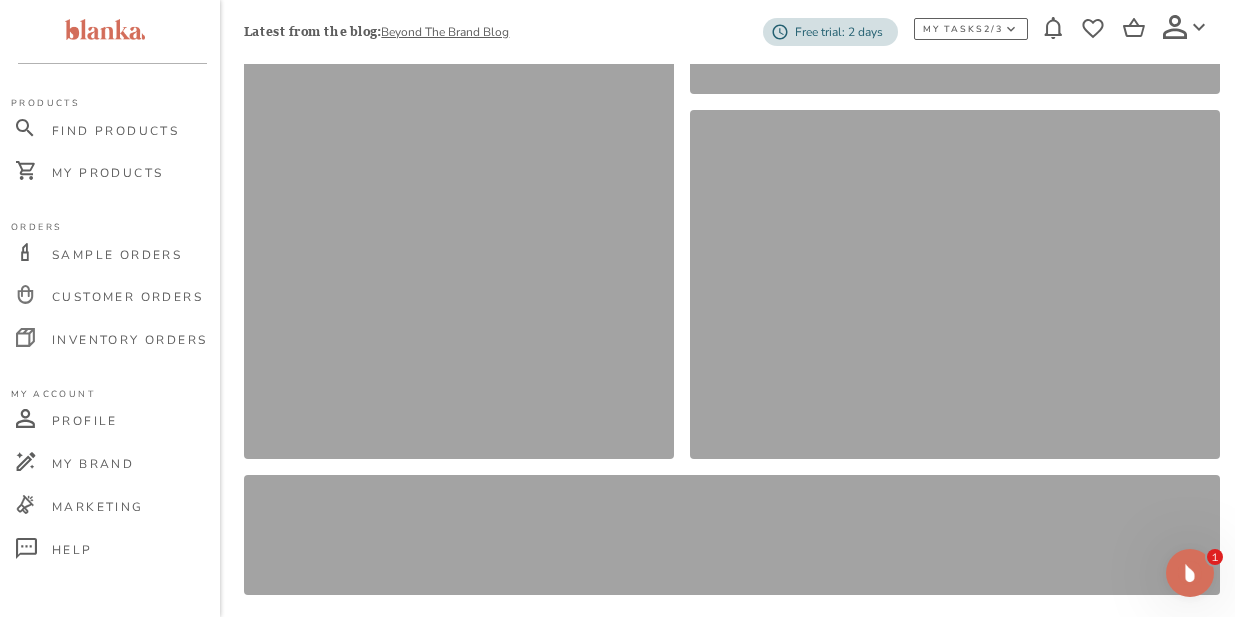scroll, scrollTop: 0, scrollLeft: 0, axis: both 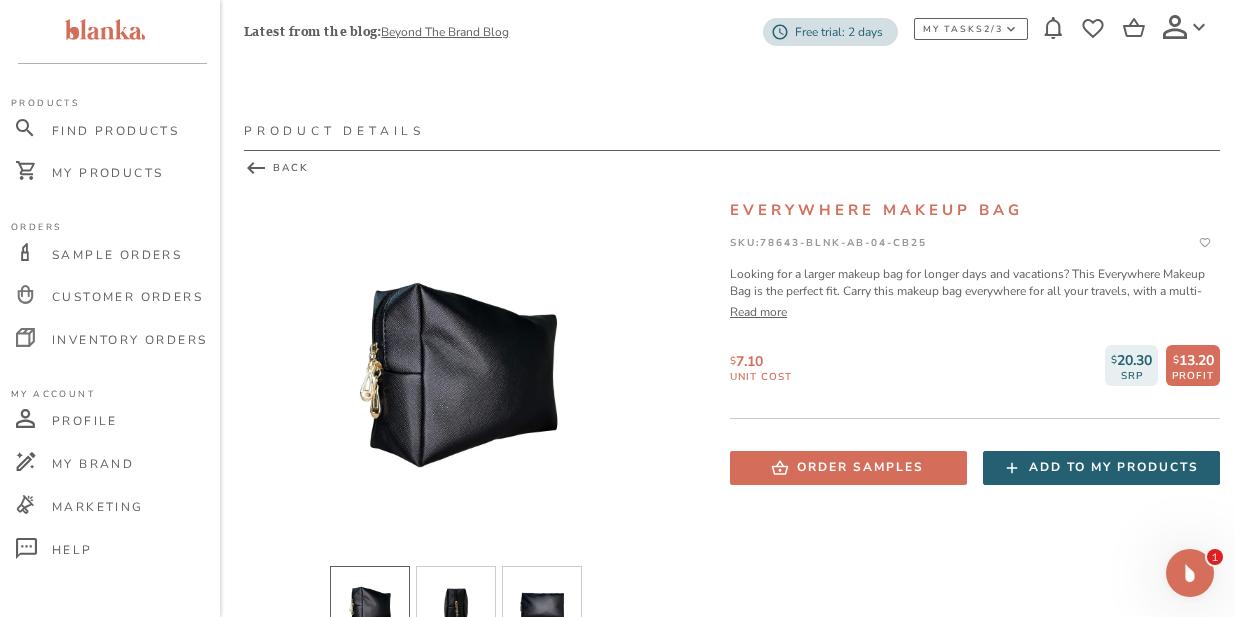 click on "Add to my products" at bounding box center (1114, 467) 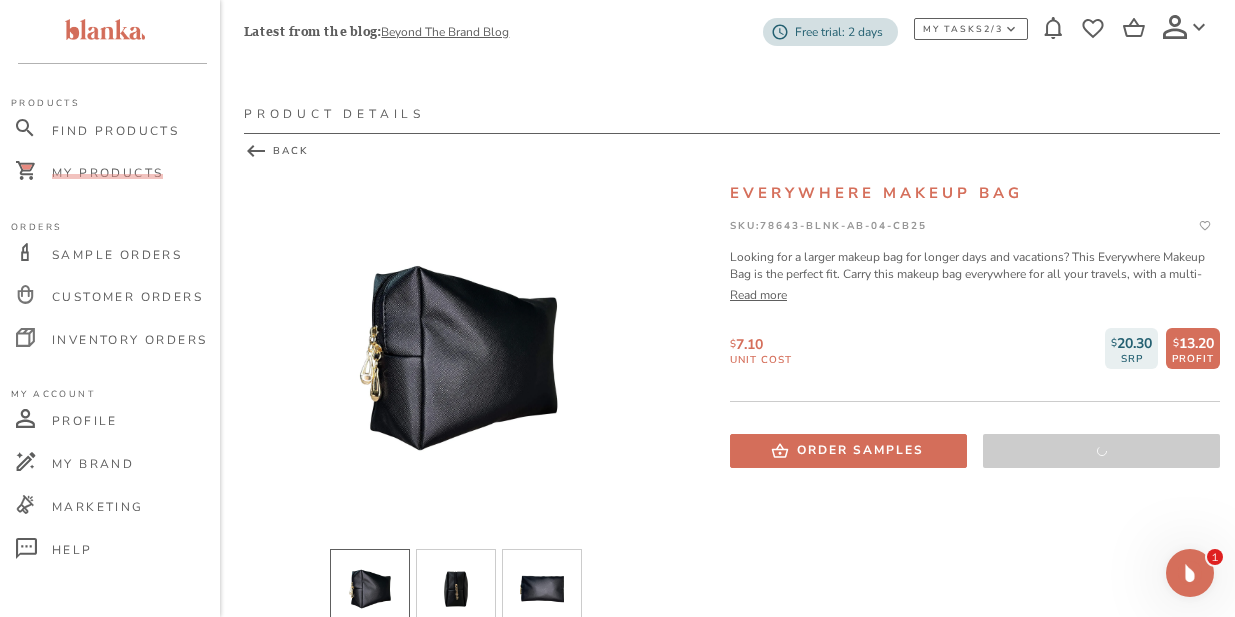 scroll, scrollTop: 19, scrollLeft: 0, axis: vertical 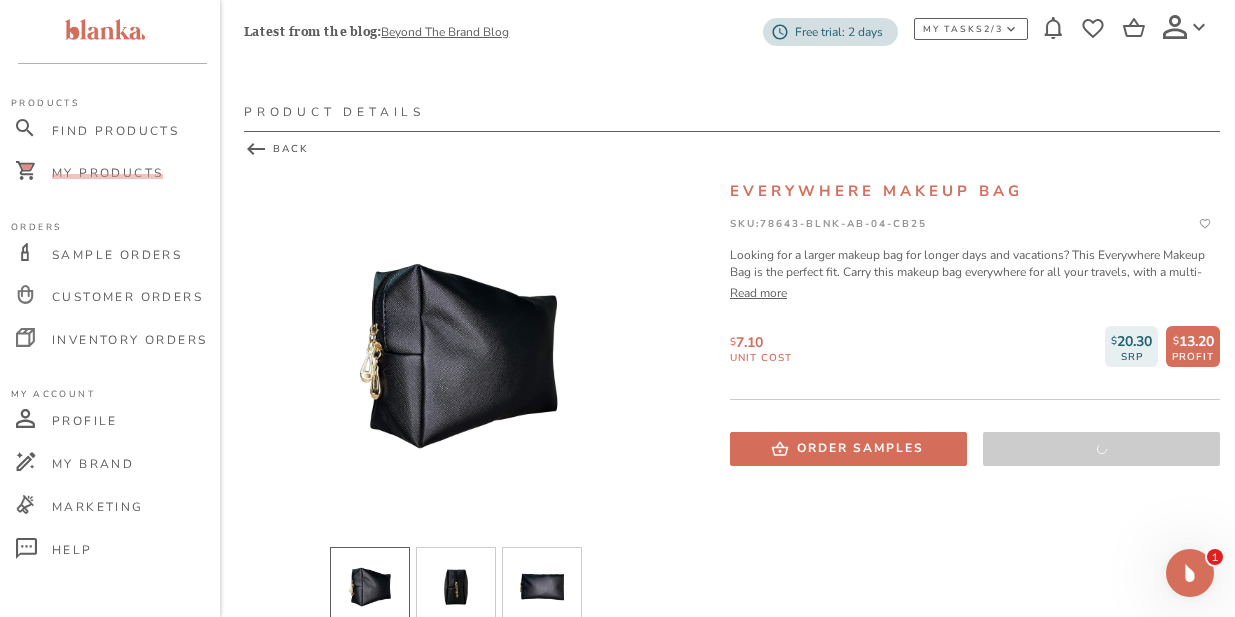 click on "My Products" at bounding box center (107, 173) 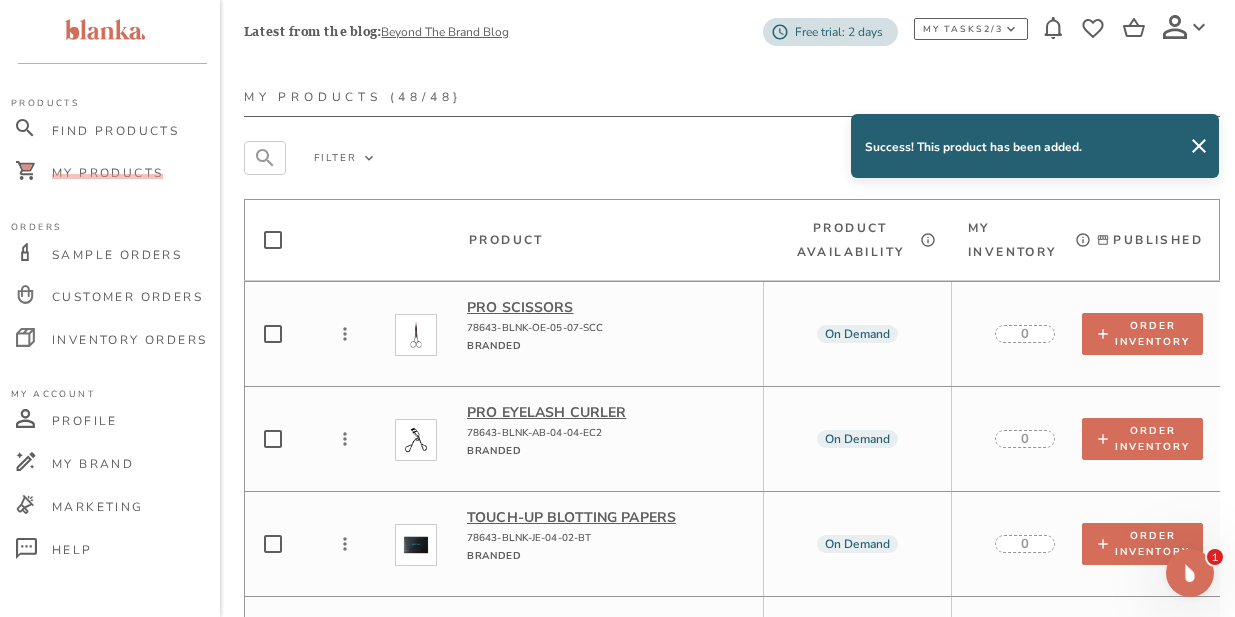 scroll, scrollTop: 0, scrollLeft: 1, axis: horizontal 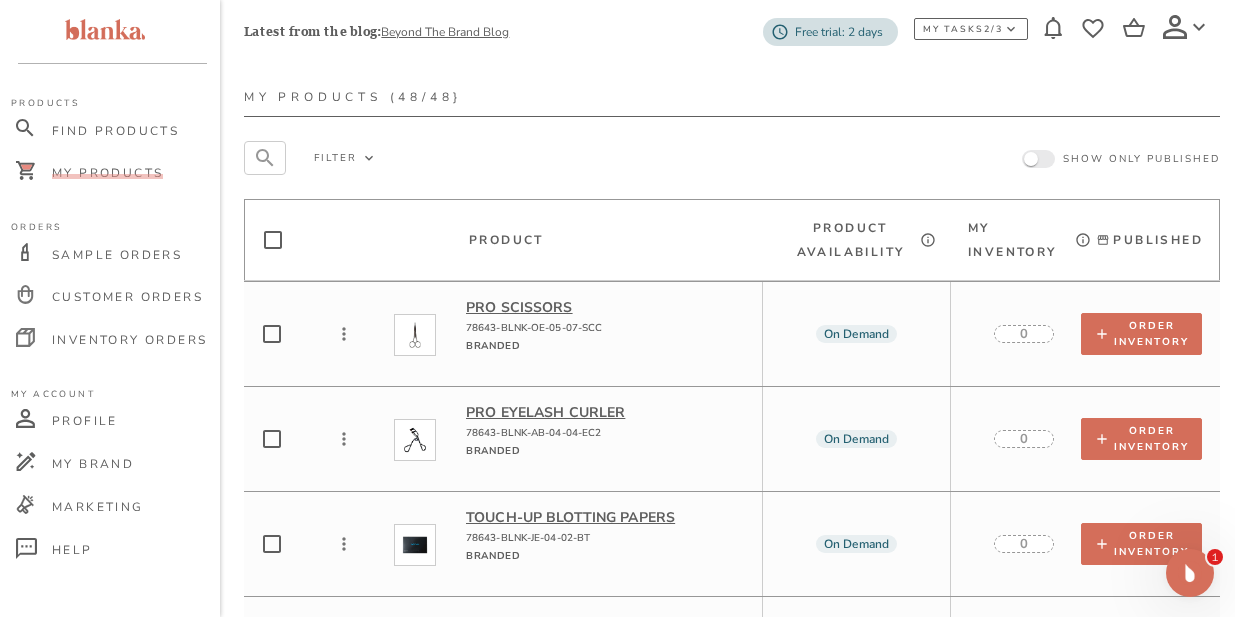 click on "My Products" at bounding box center (107, 173) 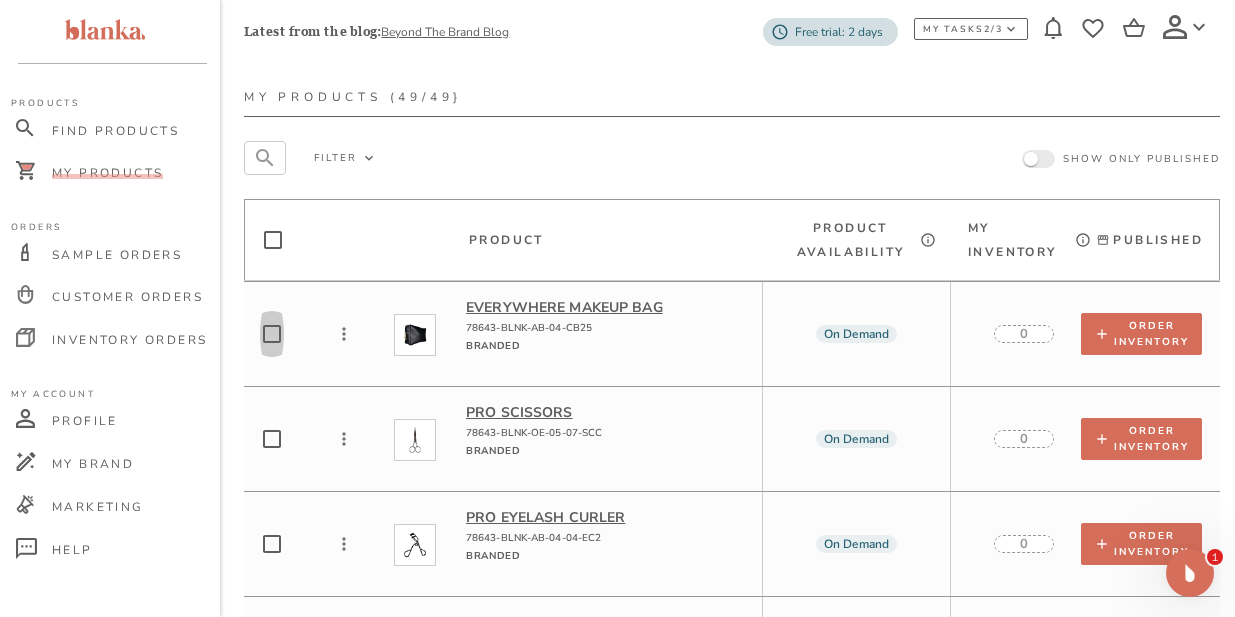 click at bounding box center (272, 334) 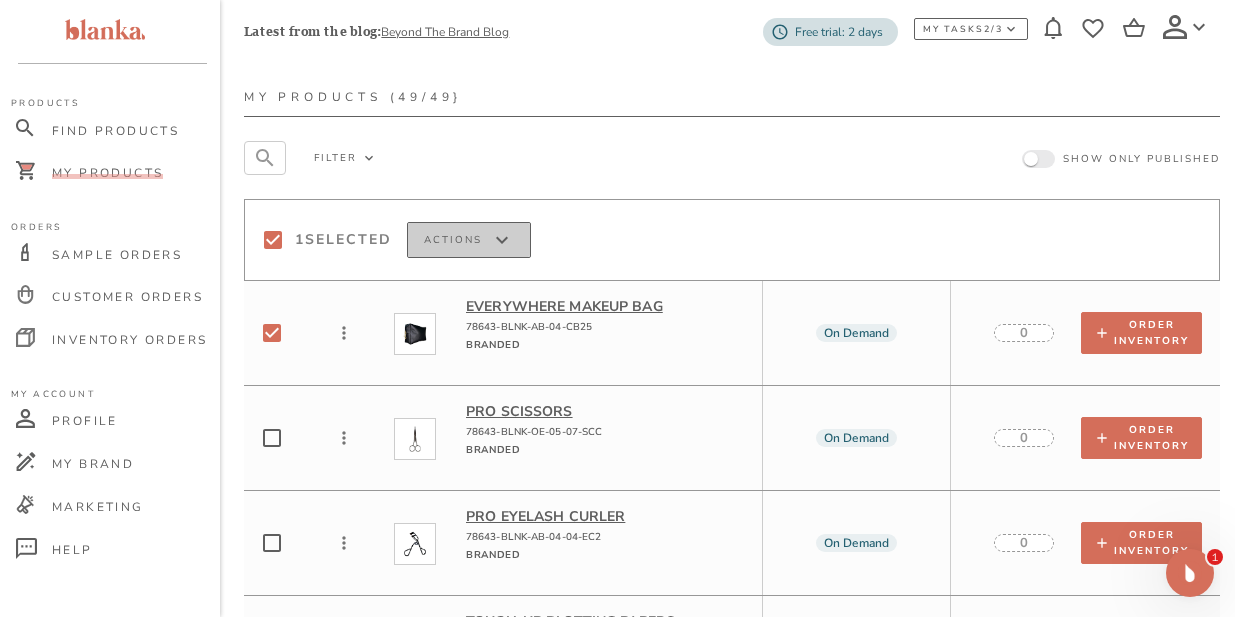 click 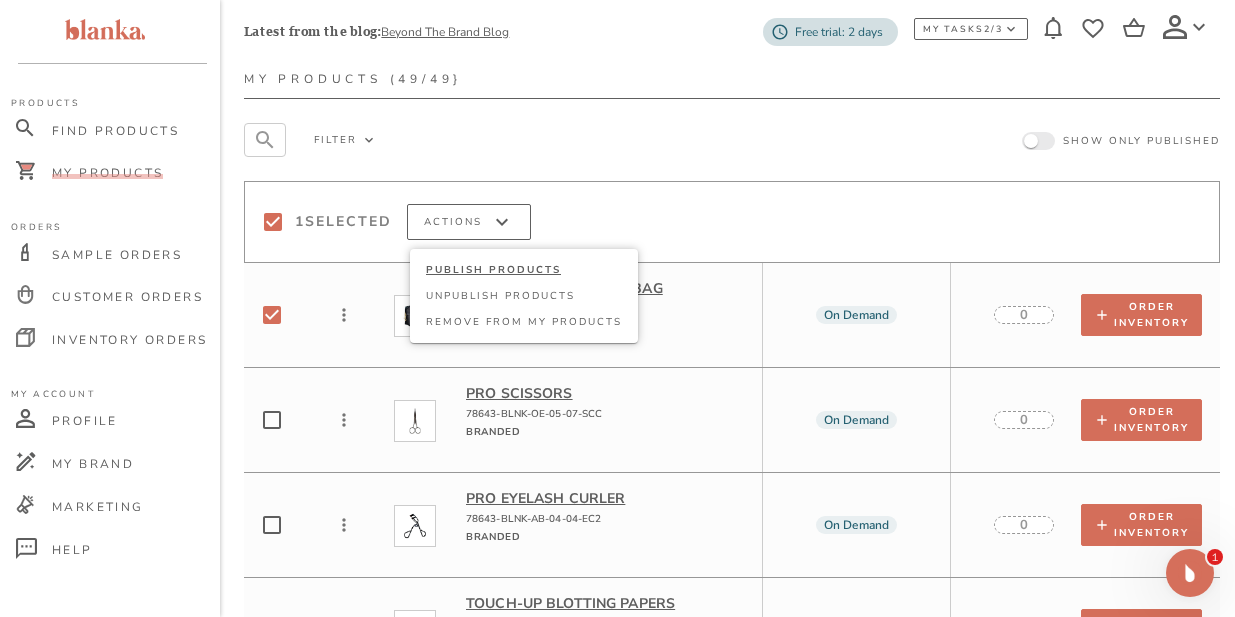 click on "PUBLISH PRODUCTS" at bounding box center [524, 270] 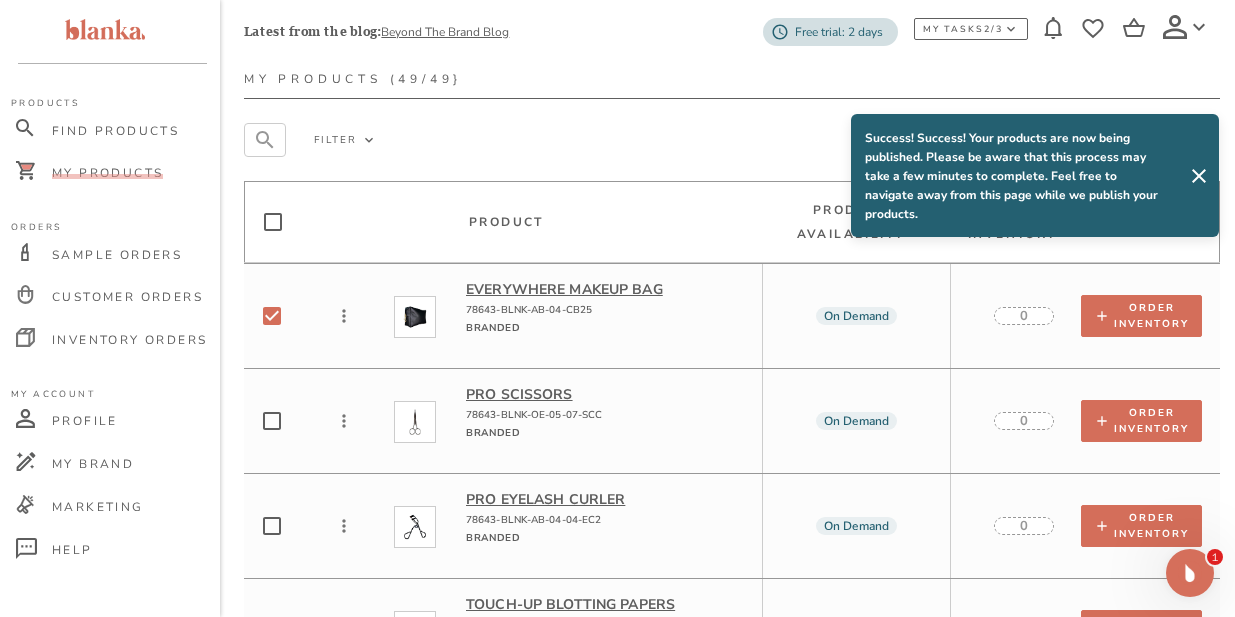 checkbox on "false" 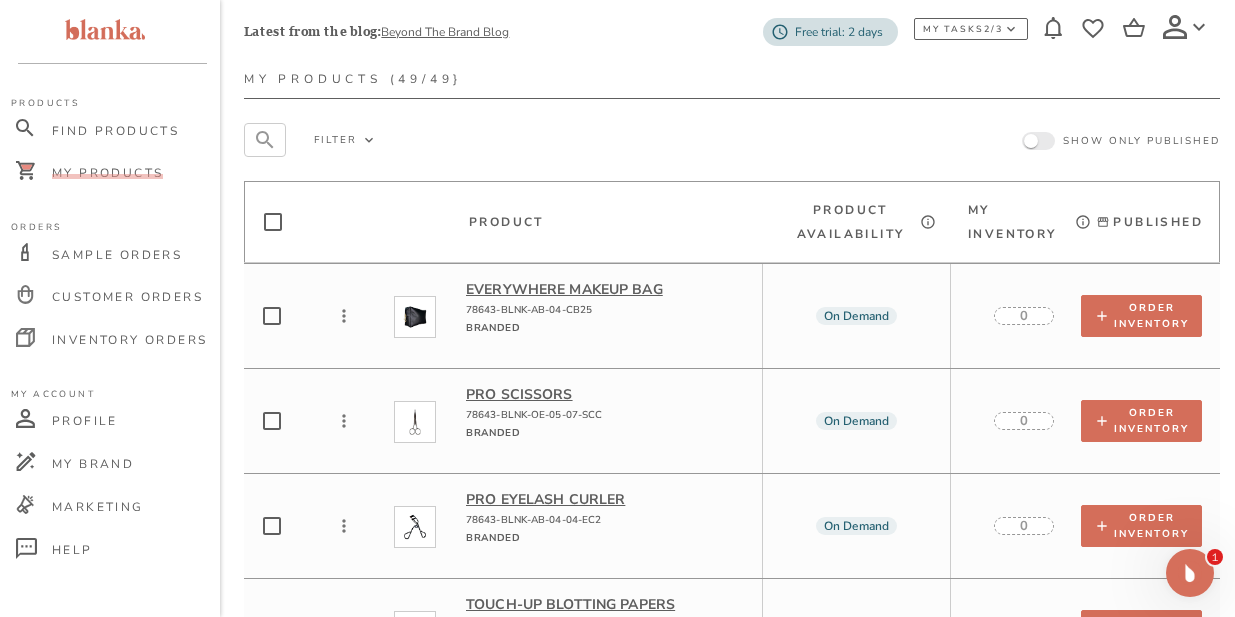 scroll, scrollTop: 0, scrollLeft: 0, axis: both 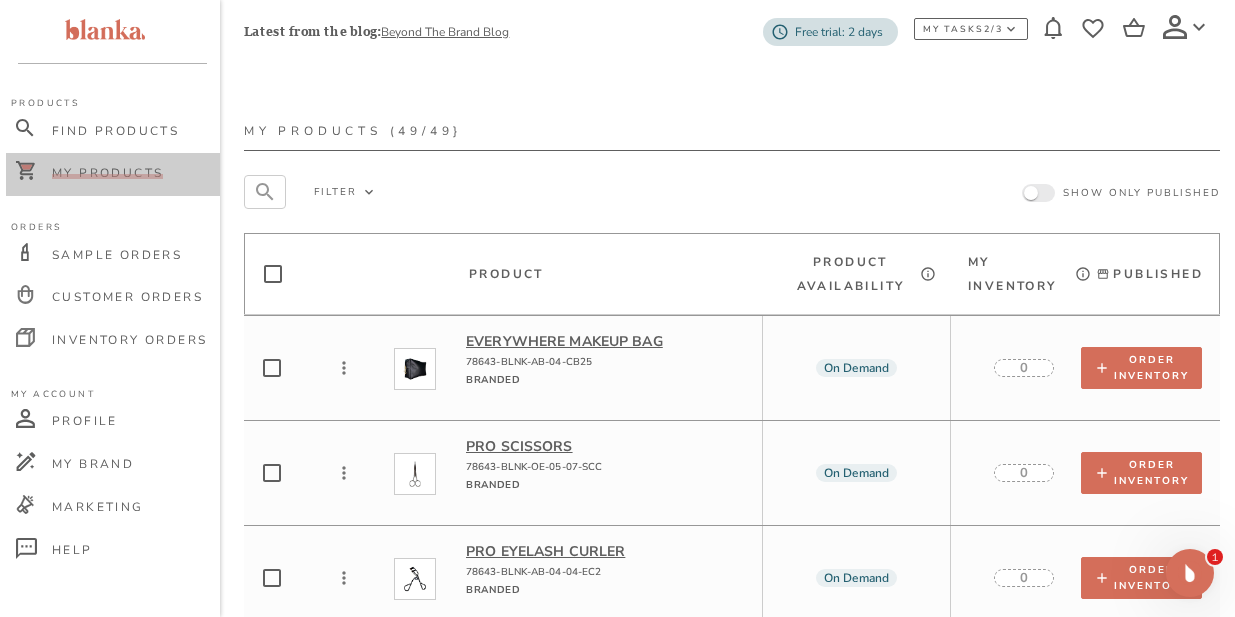 click on "My Products" at bounding box center (107, 173) 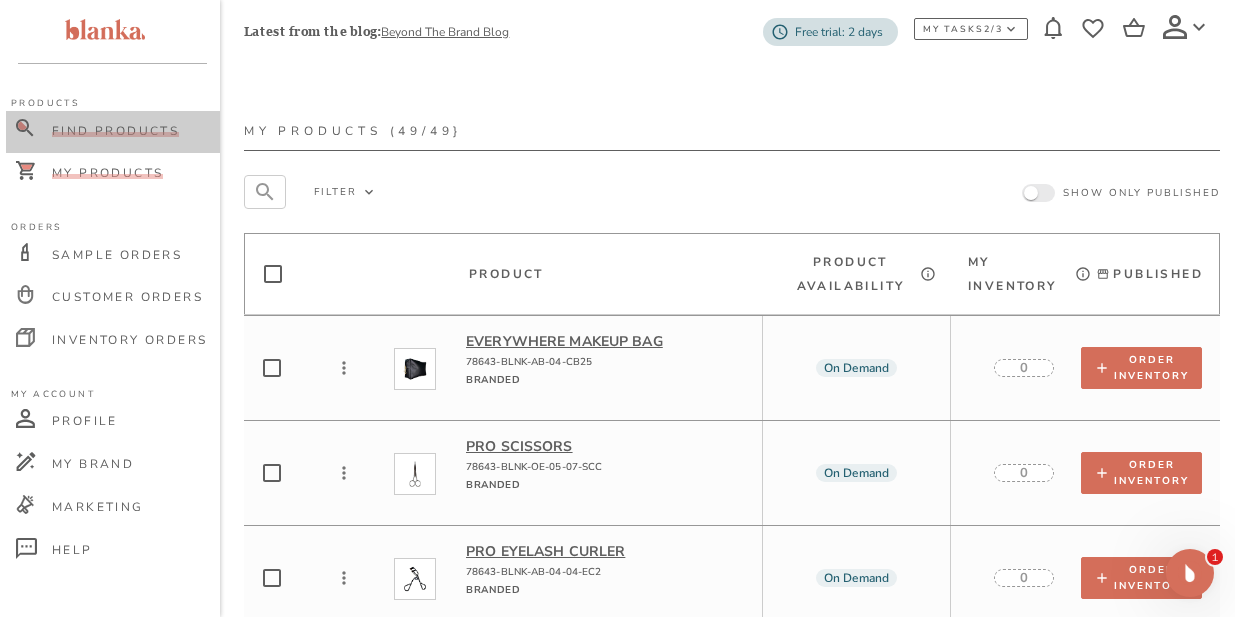 click on "Find Products" at bounding box center (115, 131) 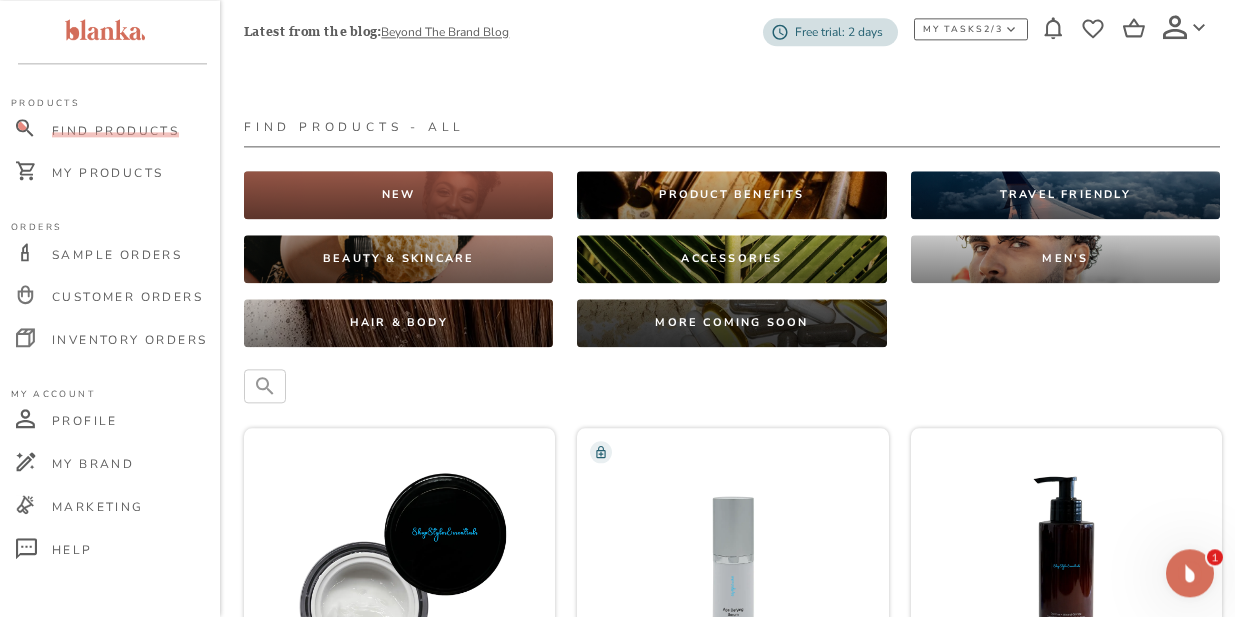 scroll, scrollTop: 5, scrollLeft: 0, axis: vertical 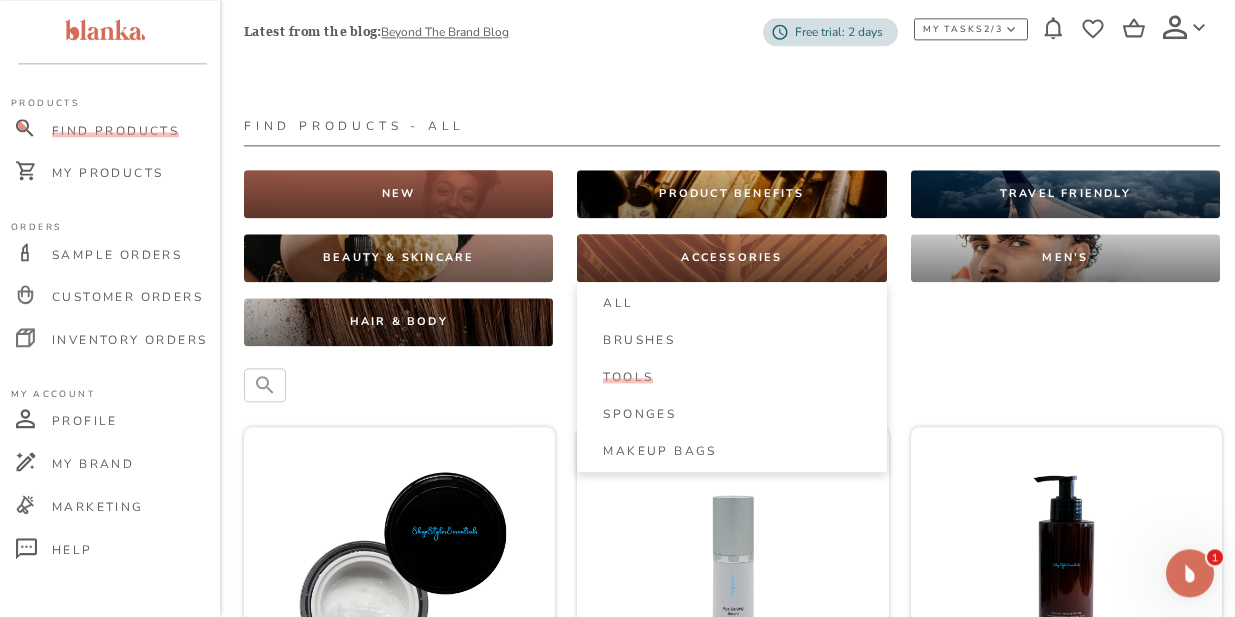 click on "Tools" at bounding box center (628, 377) 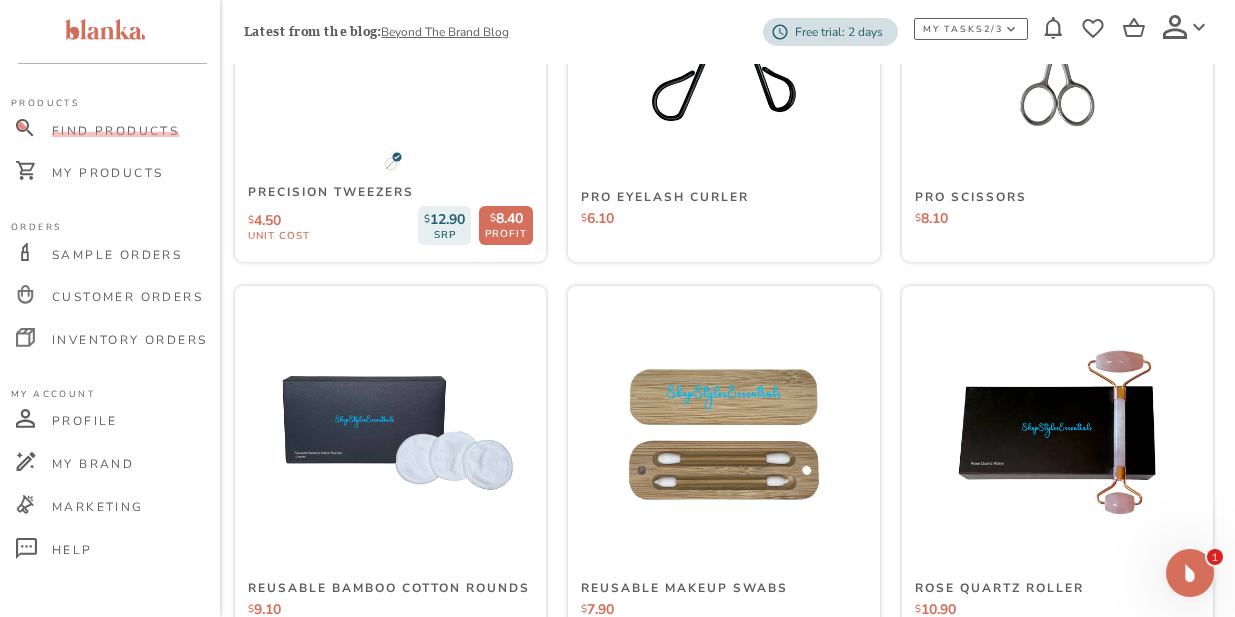 scroll, scrollTop: 1741, scrollLeft: 9, axis: both 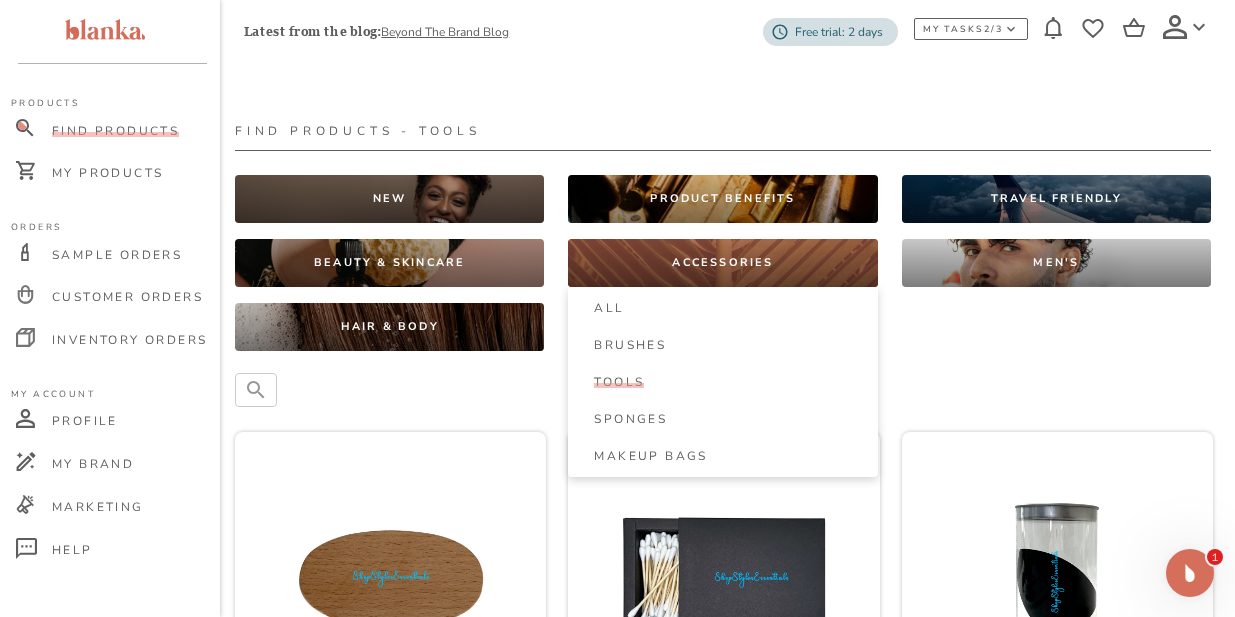click on "Tools" at bounding box center (619, 382) 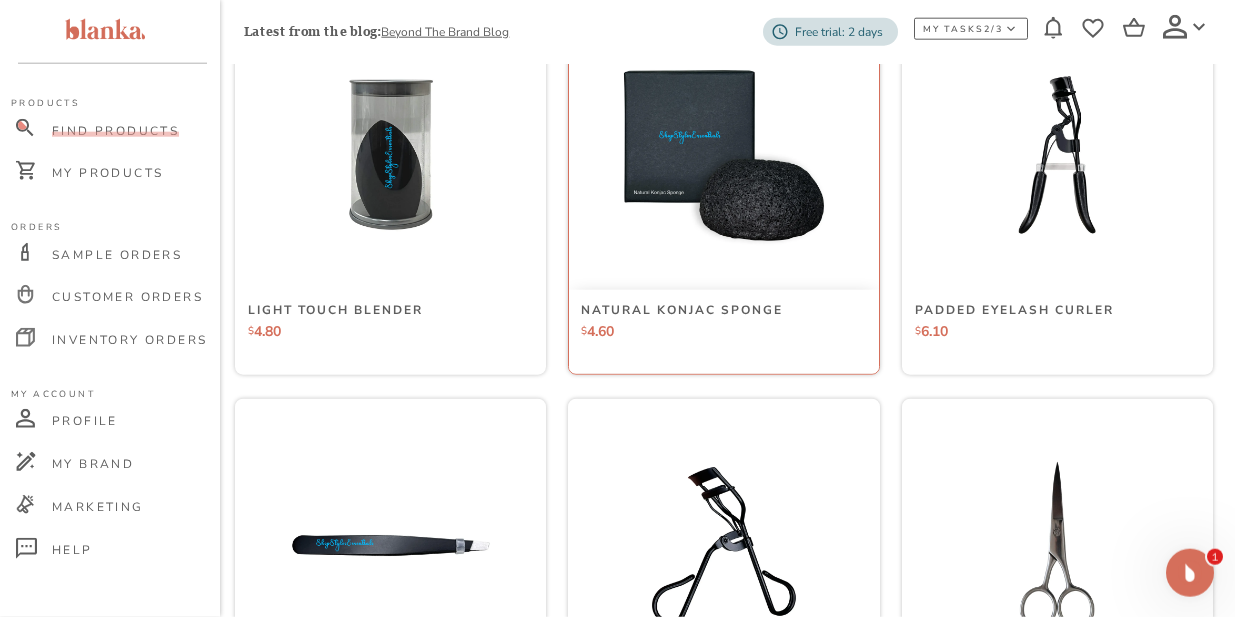 scroll, scrollTop: 1167, scrollLeft: 9, axis: both 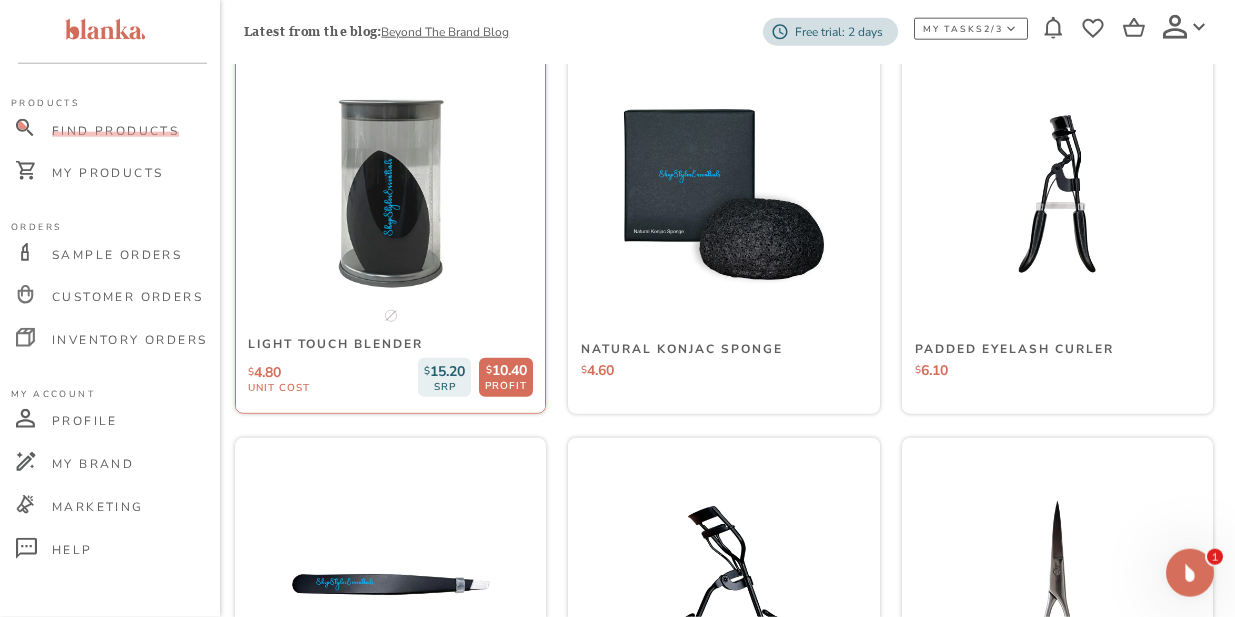 click at bounding box center [390, 194] 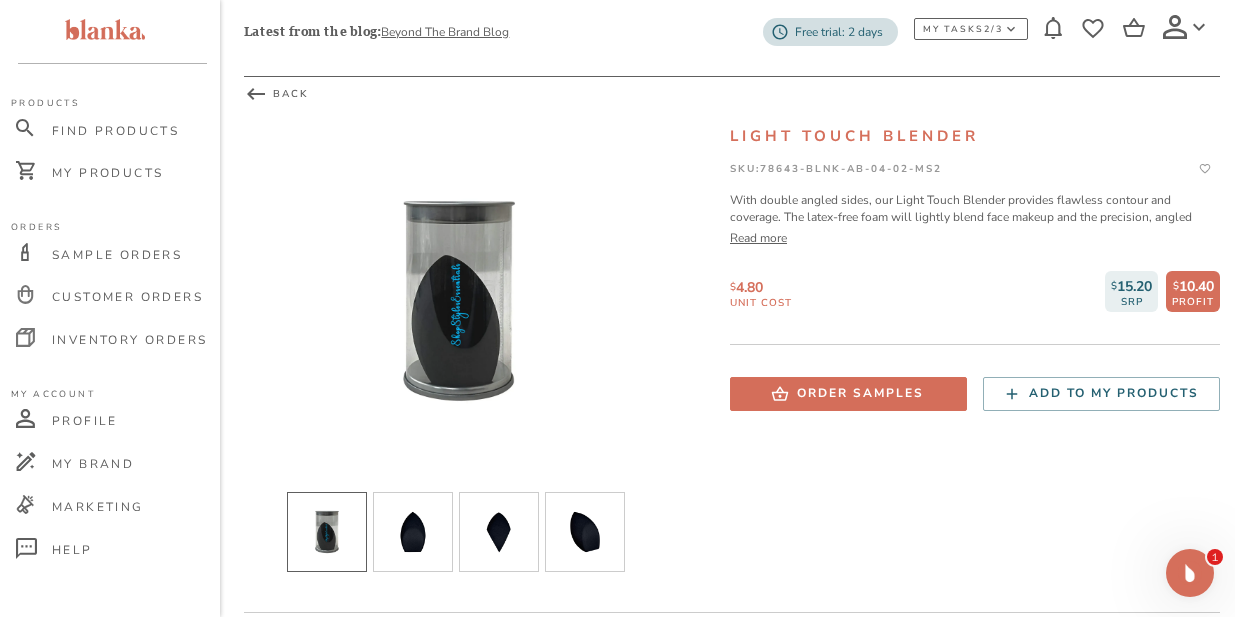 scroll, scrollTop: 79, scrollLeft: 0, axis: vertical 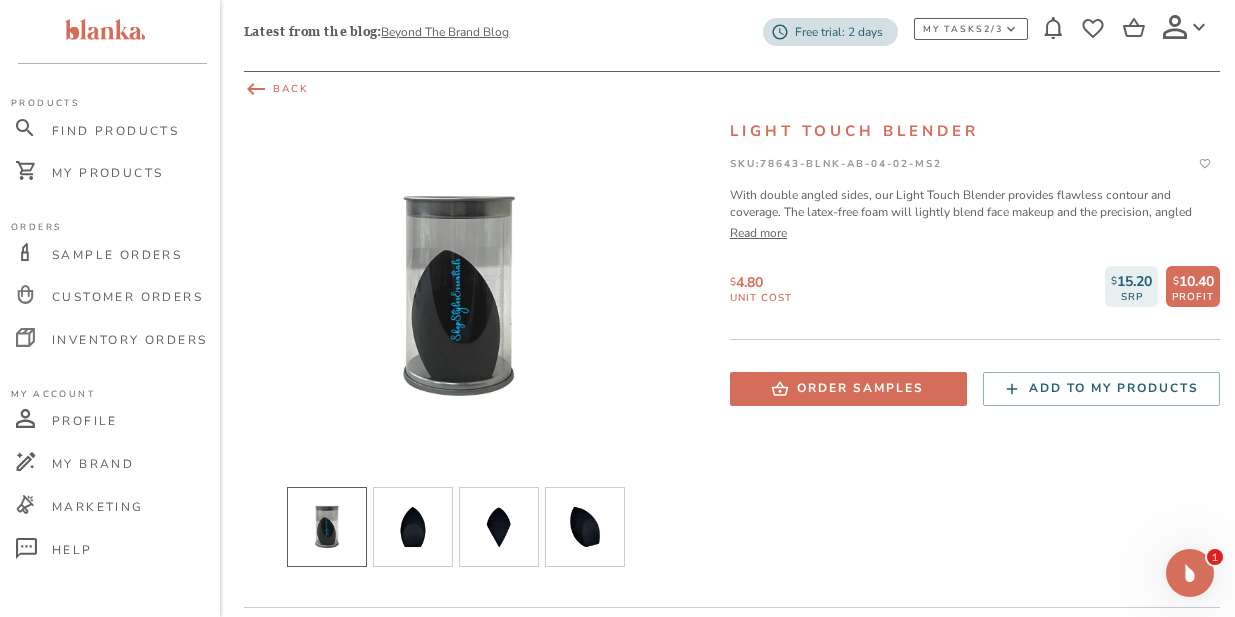 click 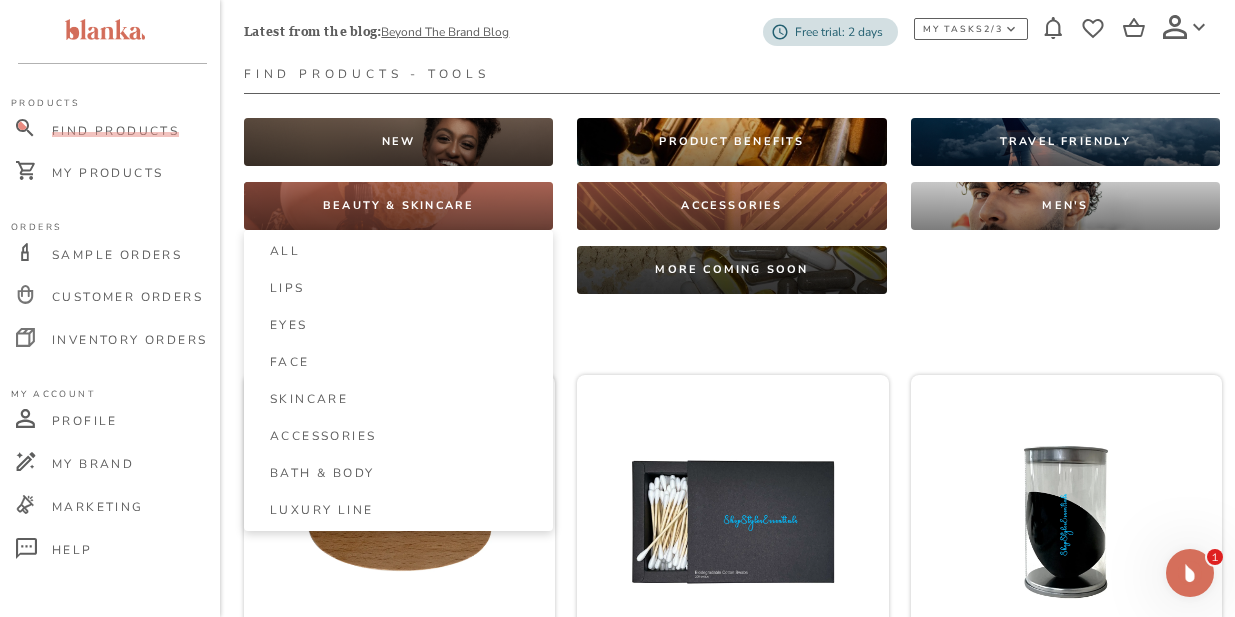 scroll, scrollTop: 67, scrollLeft: 0, axis: vertical 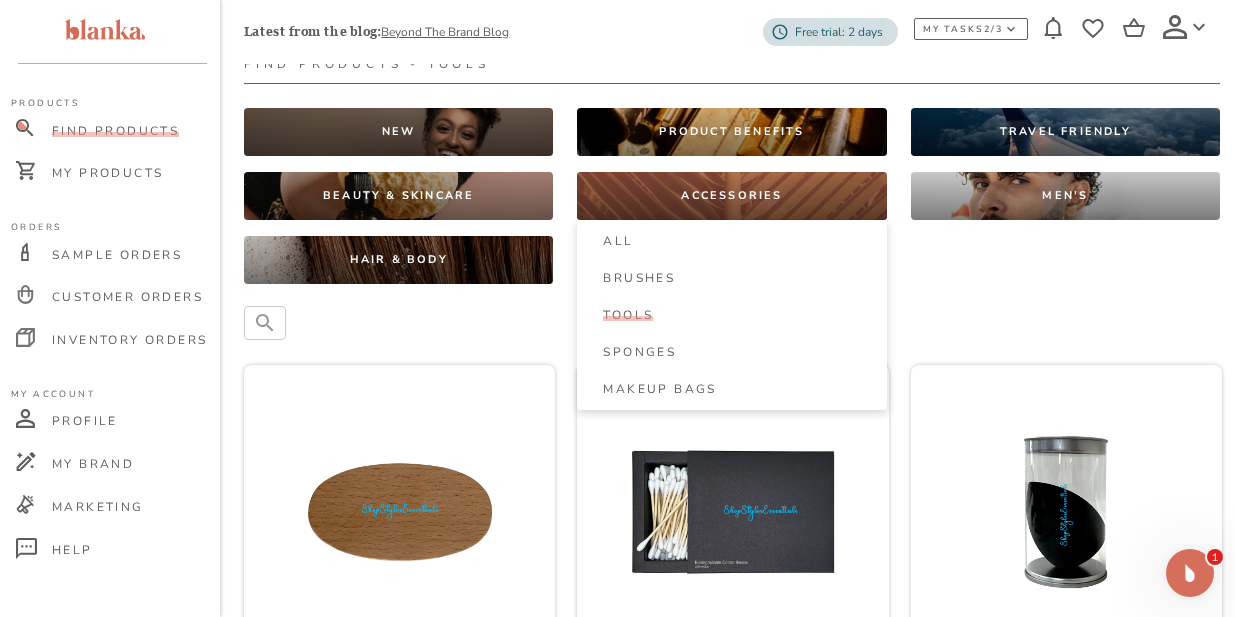 click on "Tools" at bounding box center (628, 315) 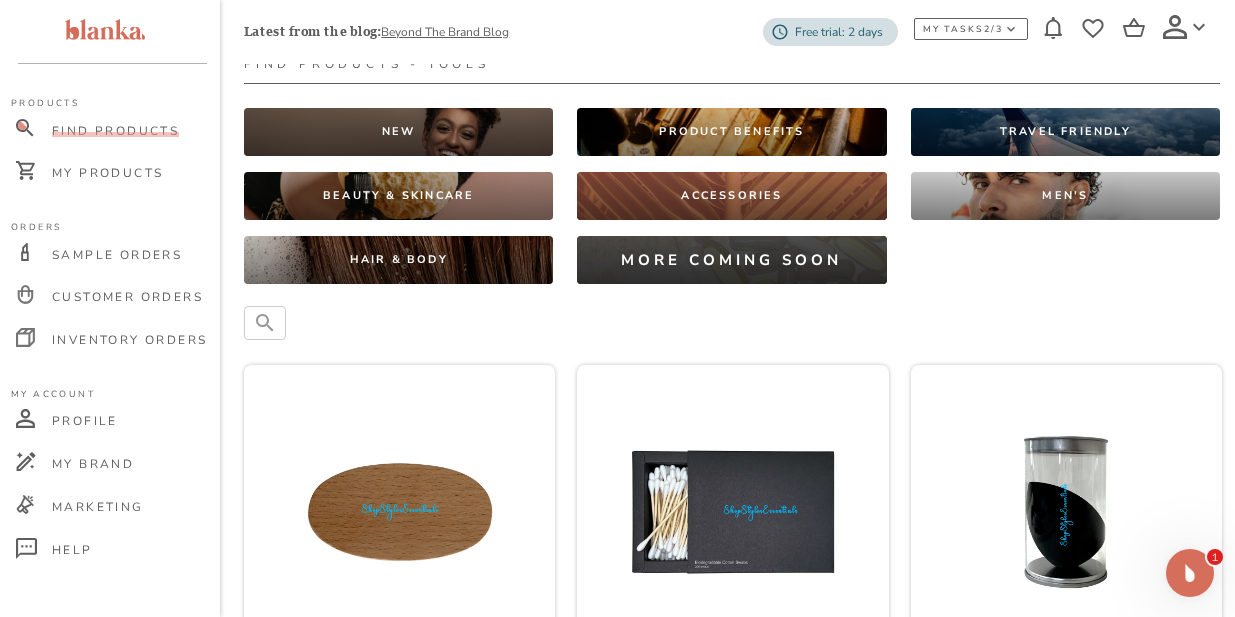 click on "More Coming Soon" at bounding box center (731, 260) 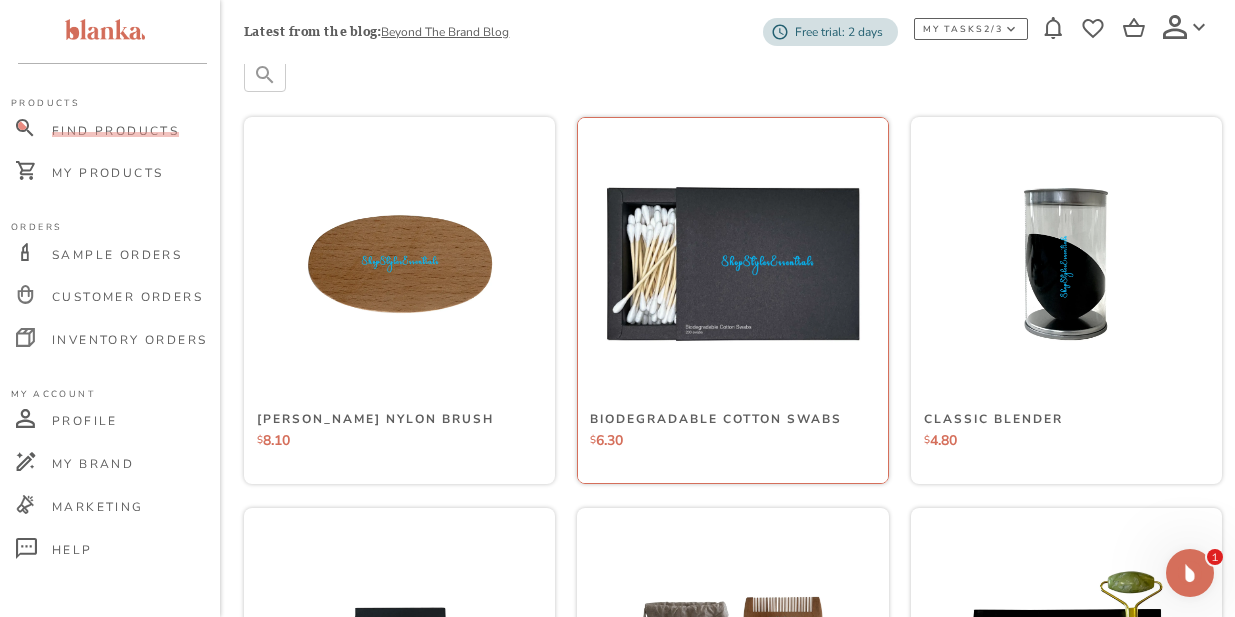 scroll, scrollTop: 0, scrollLeft: 0, axis: both 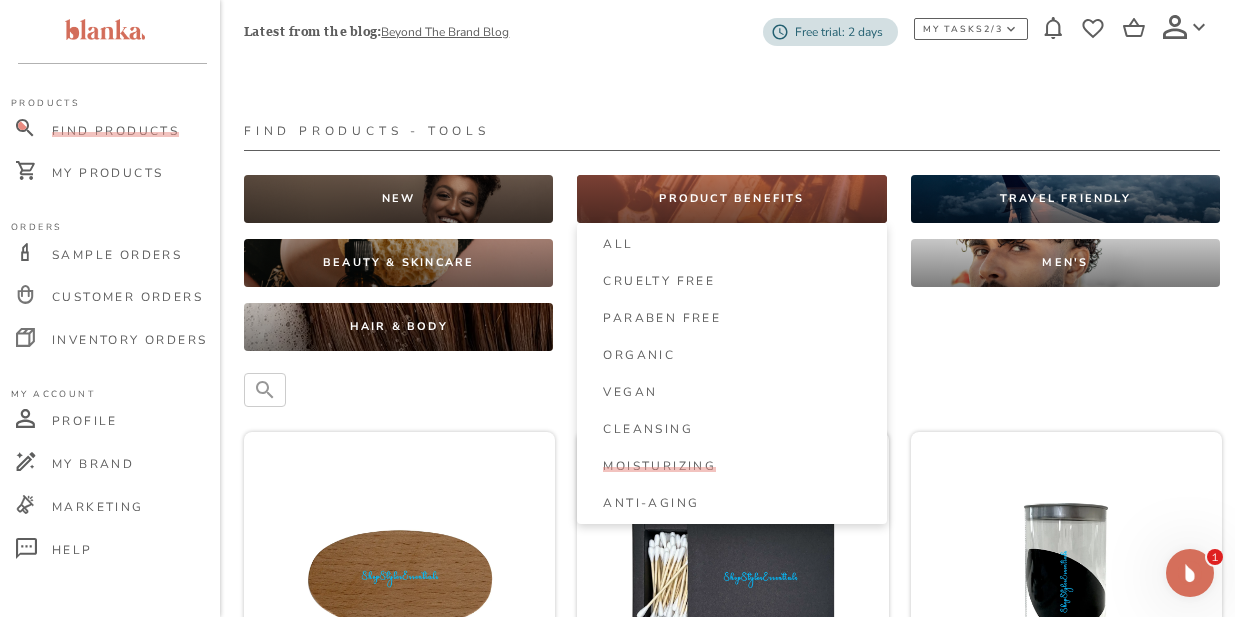 click on "Moisturizing" at bounding box center [659, 466] 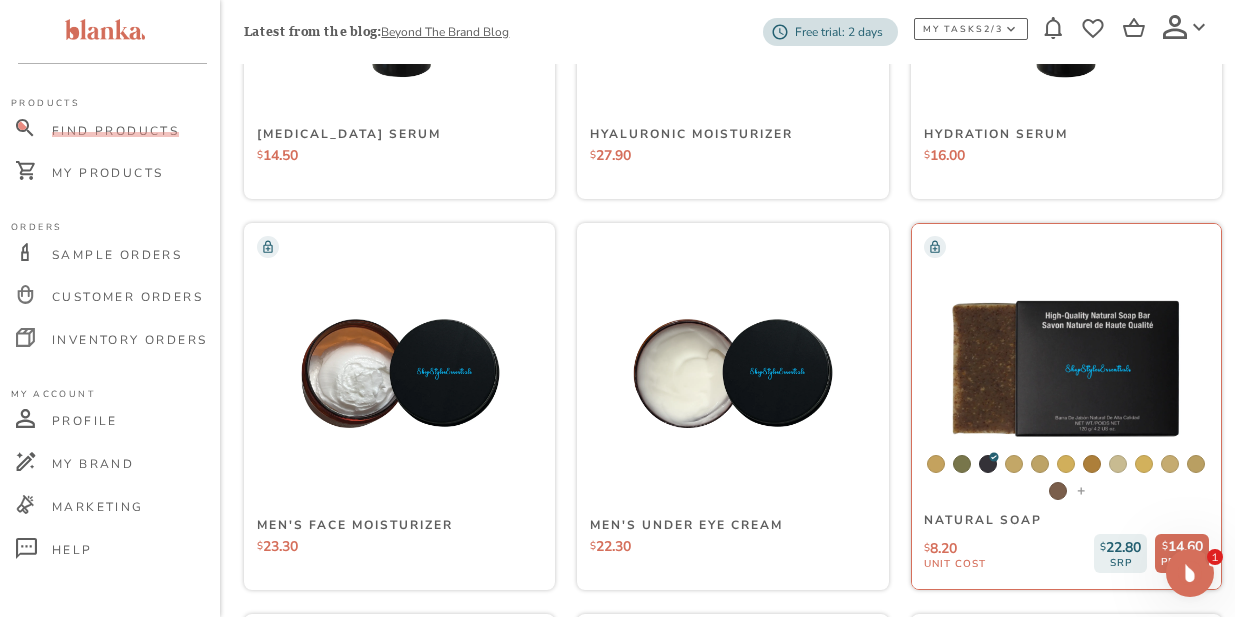 scroll, scrollTop: 1387, scrollLeft: 0, axis: vertical 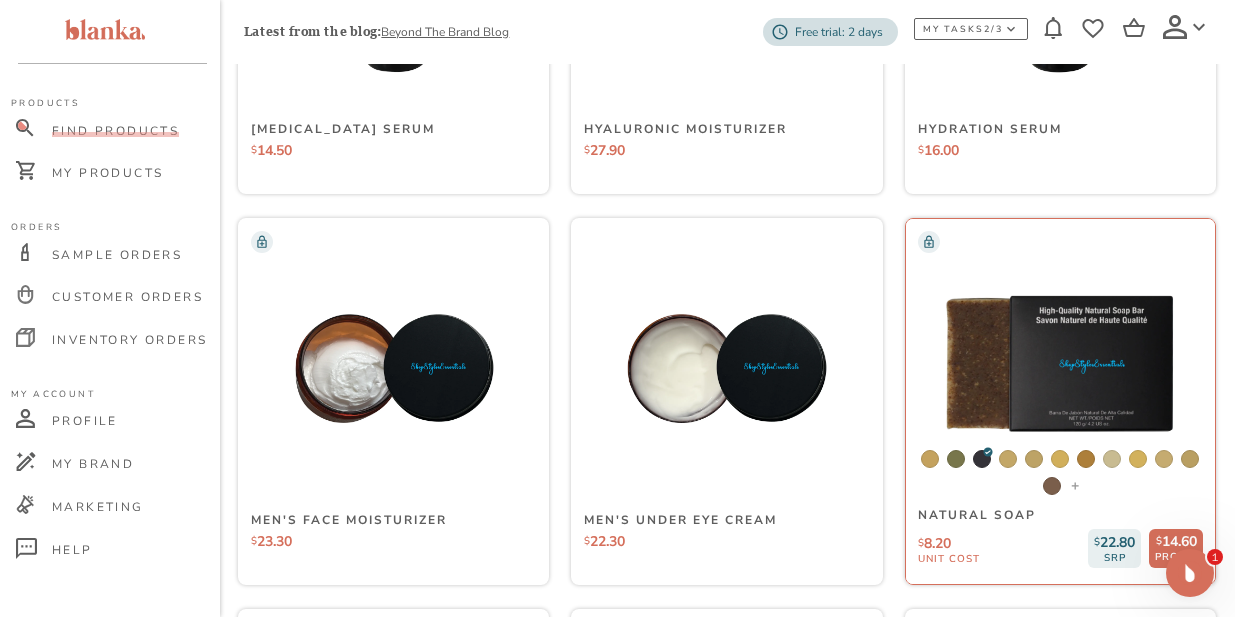 click at bounding box center (1060, 365) 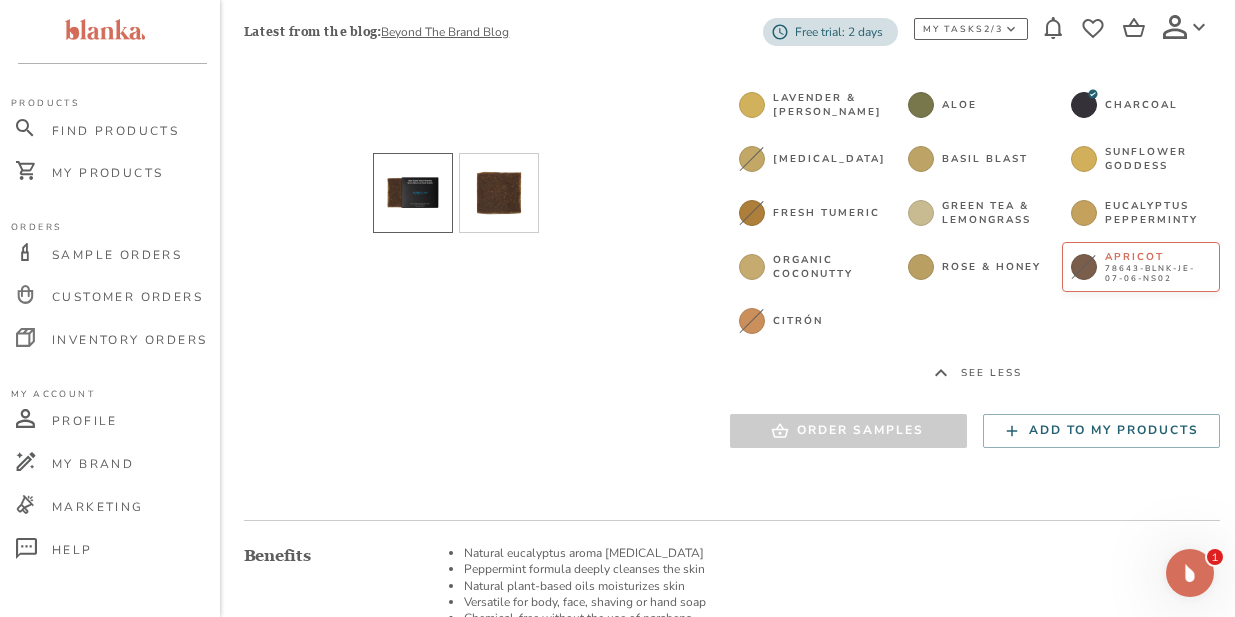 scroll, scrollTop: 415, scrollLeft: 0, axis: vertical 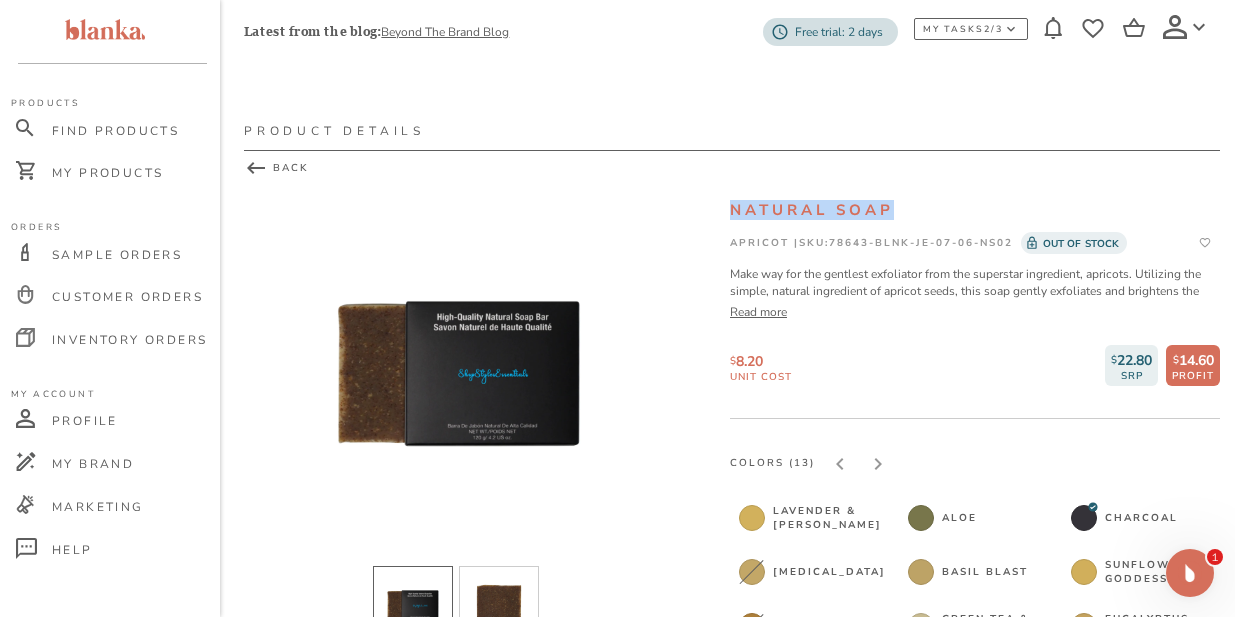 drag, startPoint x: 734, startPoint y: 211, endPoint x: 893, endPoint y: 216, distance: 159.0786 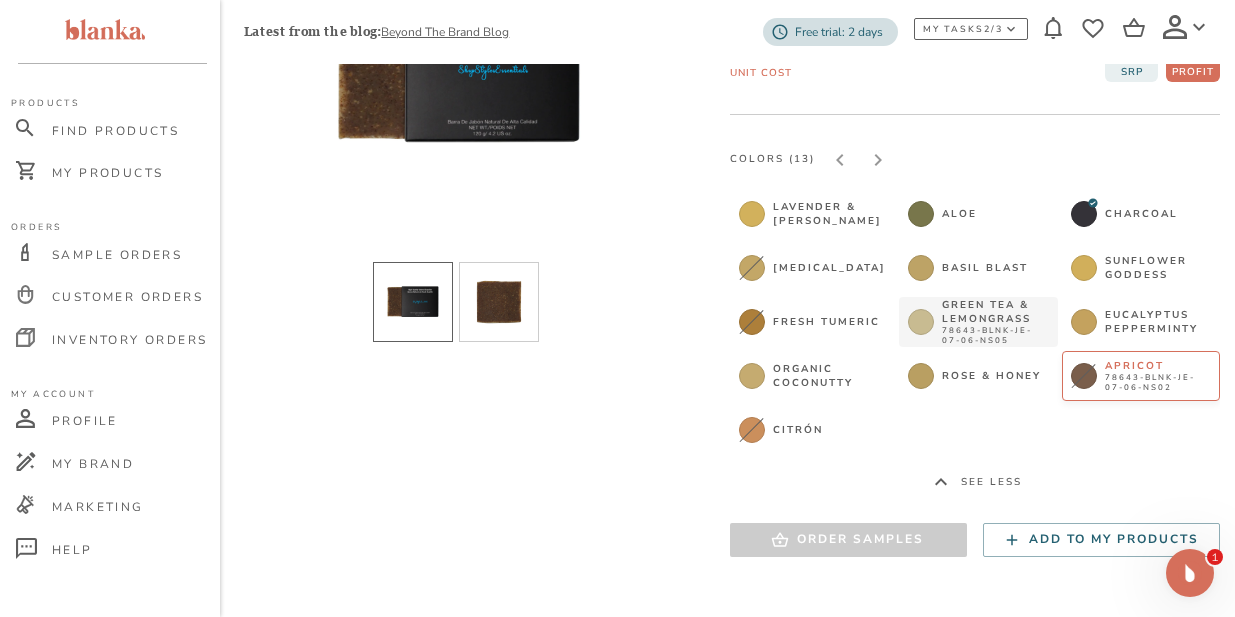 scroll, scrollTop: 307, scrollLeft: 0, axis: vertical 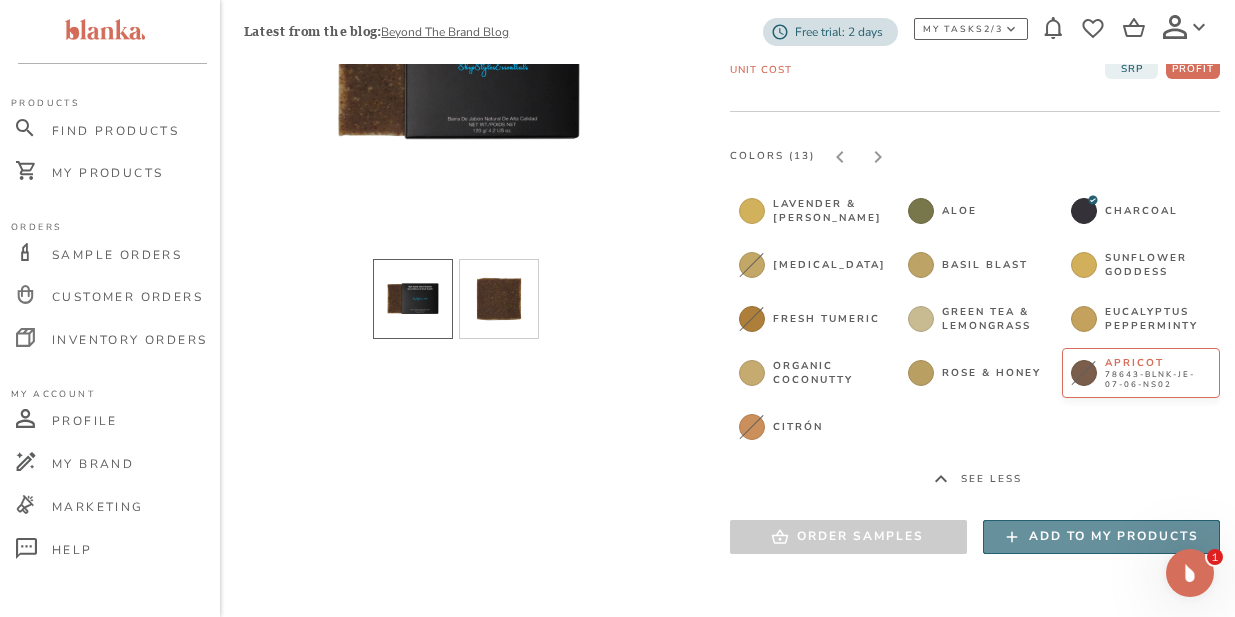click on "Add to my products" at bounding box center (1114, 536) 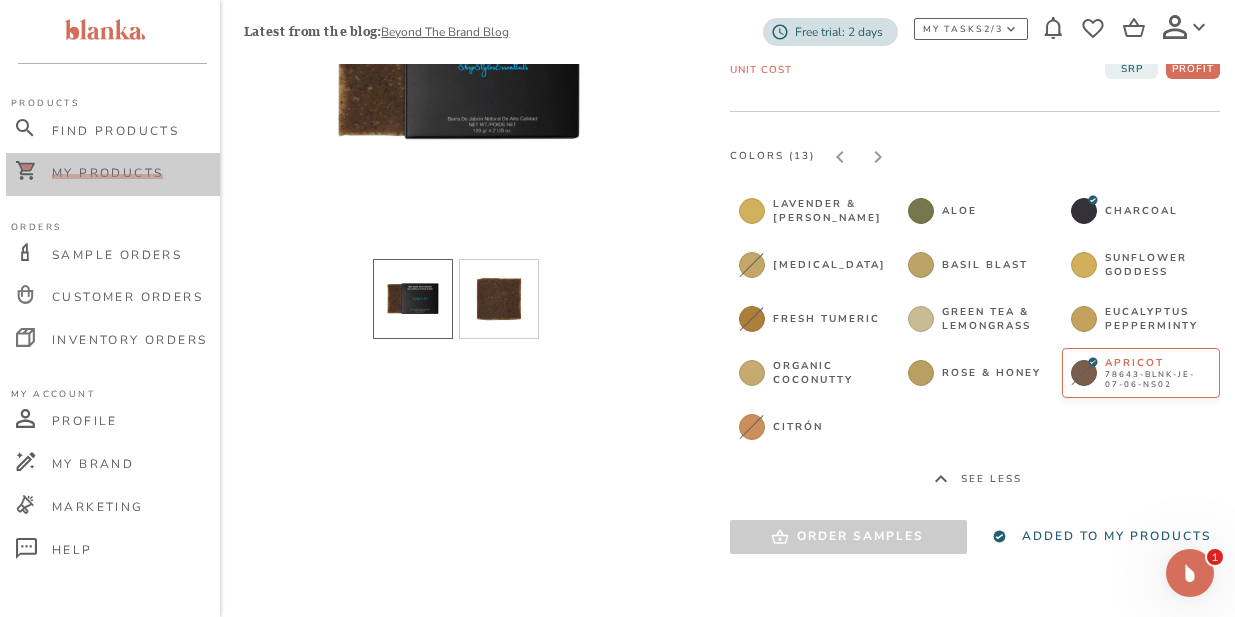 click on "My Products" at bounding box center (107, 173) 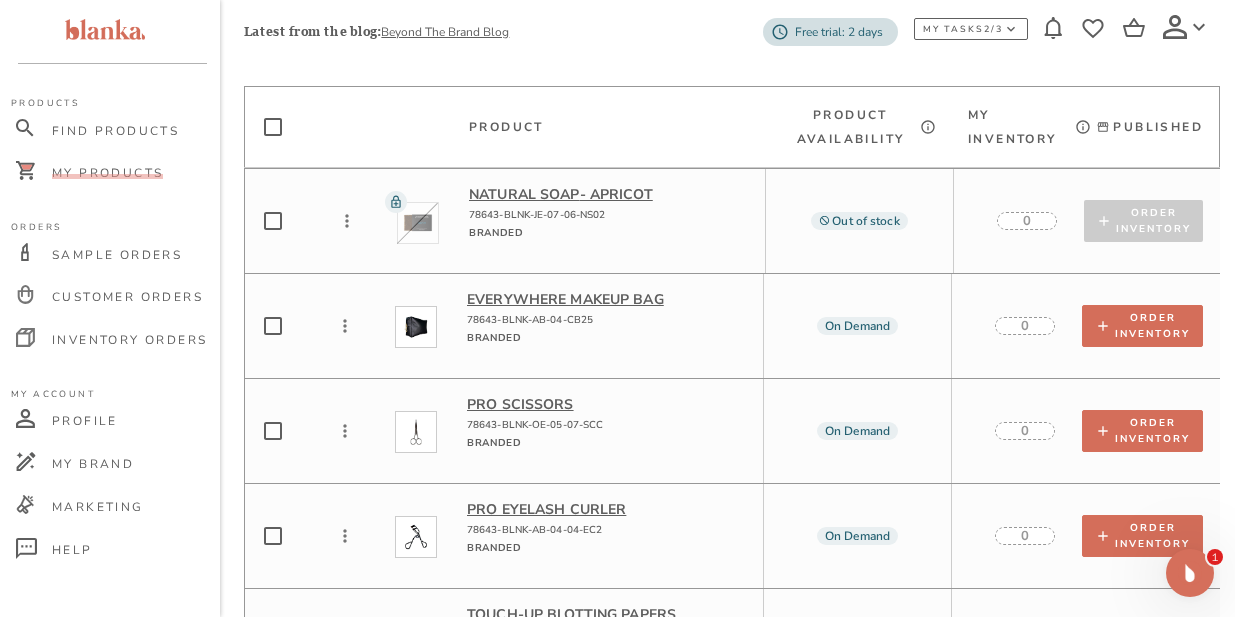 scroll, scrollTop: 0, scrollLeft: 0, axis: both 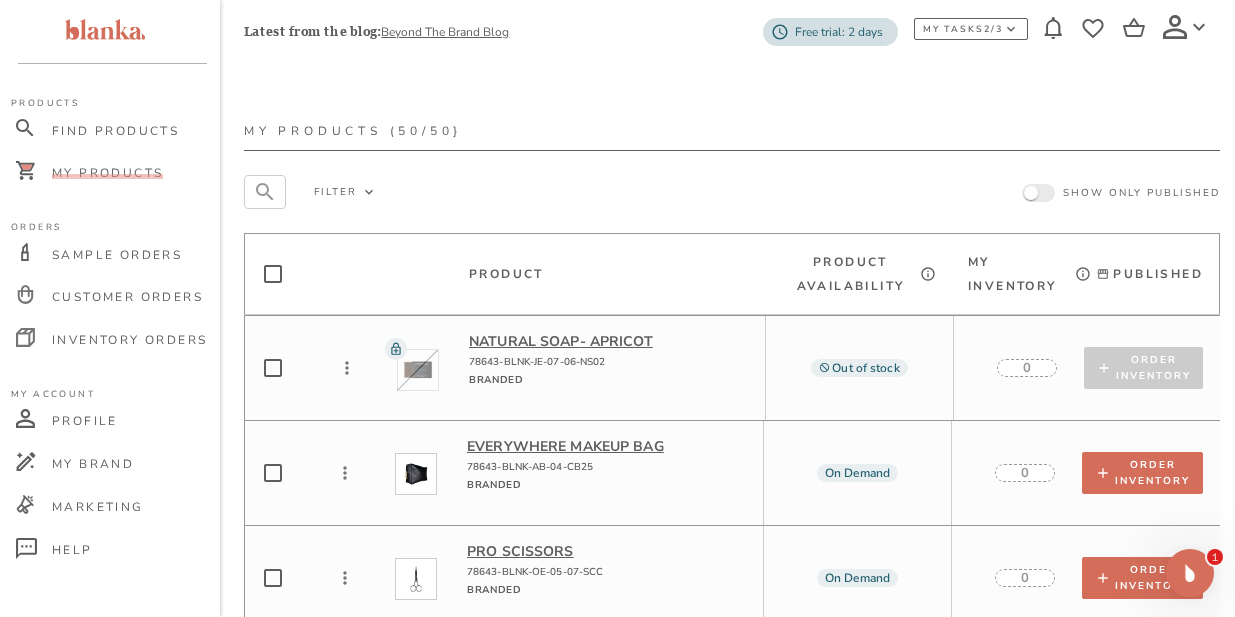 click 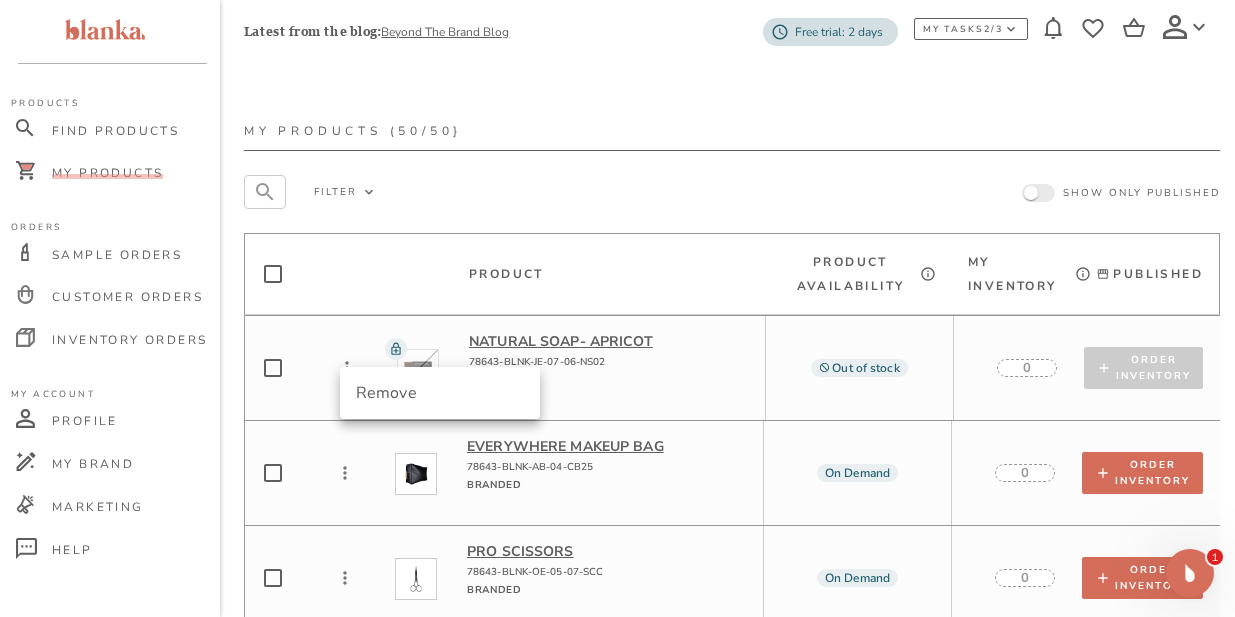 click at bounding box center [617, 308] 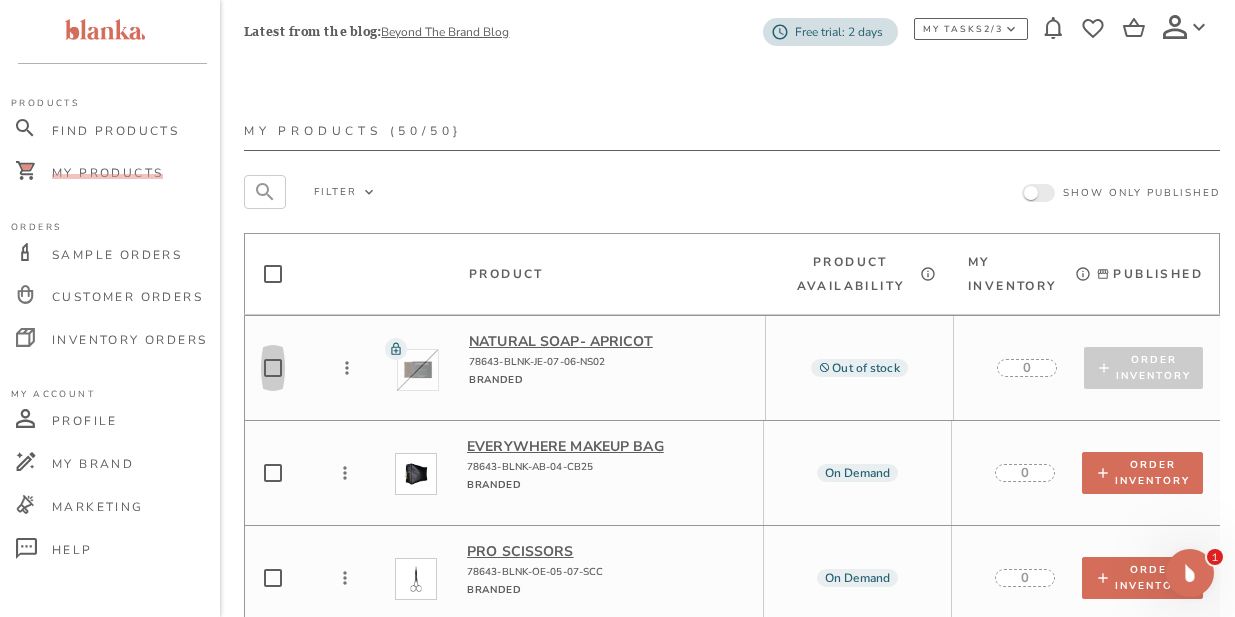 click at bounding box center [273, 368] 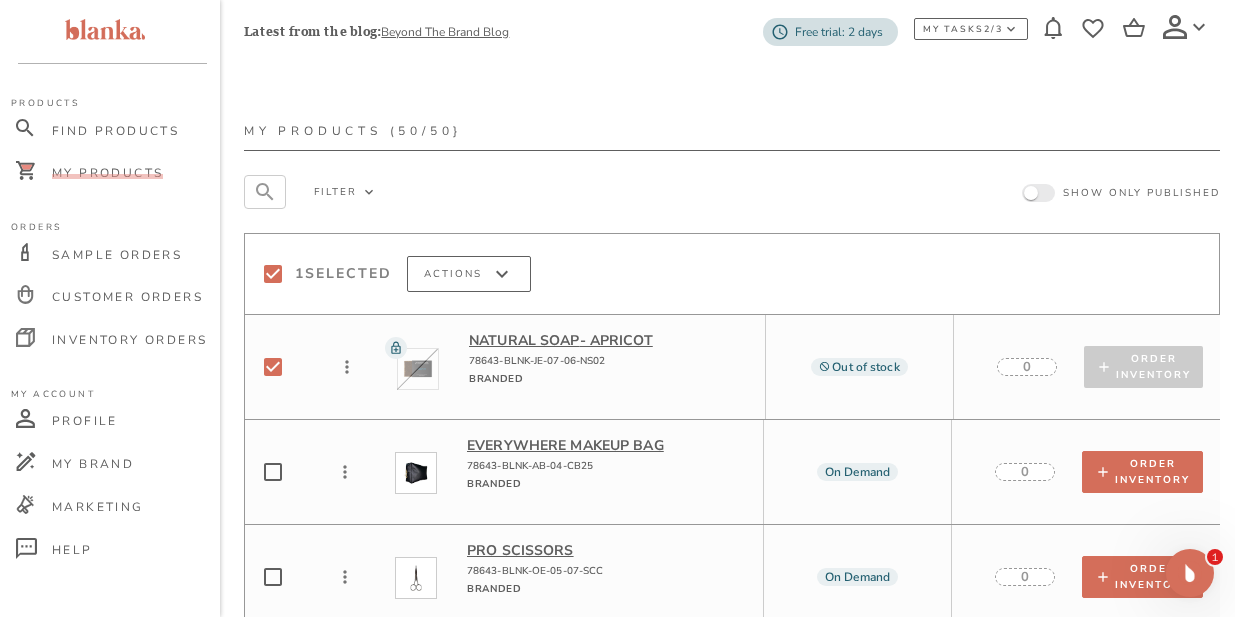 click 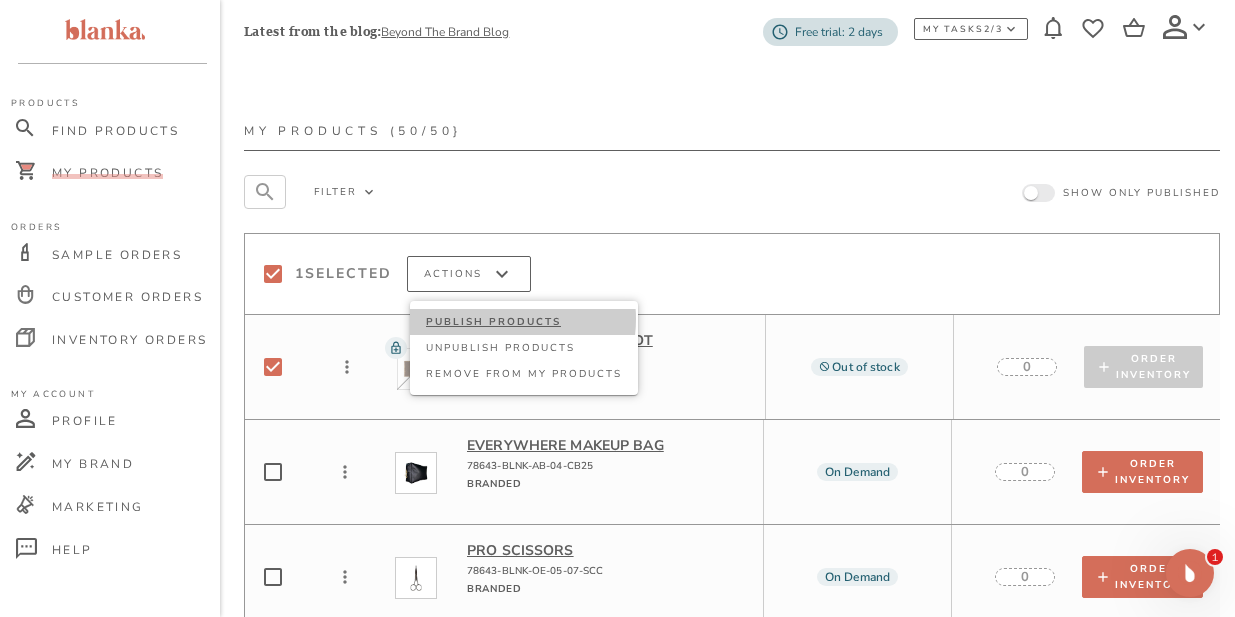 click on "PUBLISH PRODUCTS" at bounding box center [524, 322] 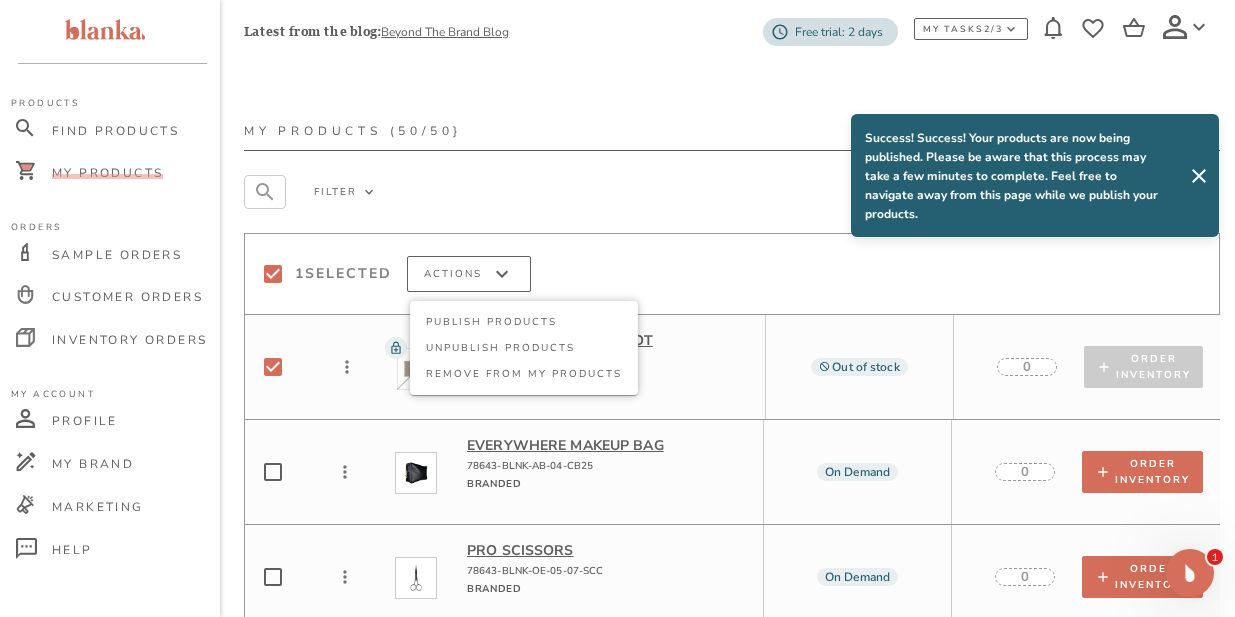checkbox on "false" 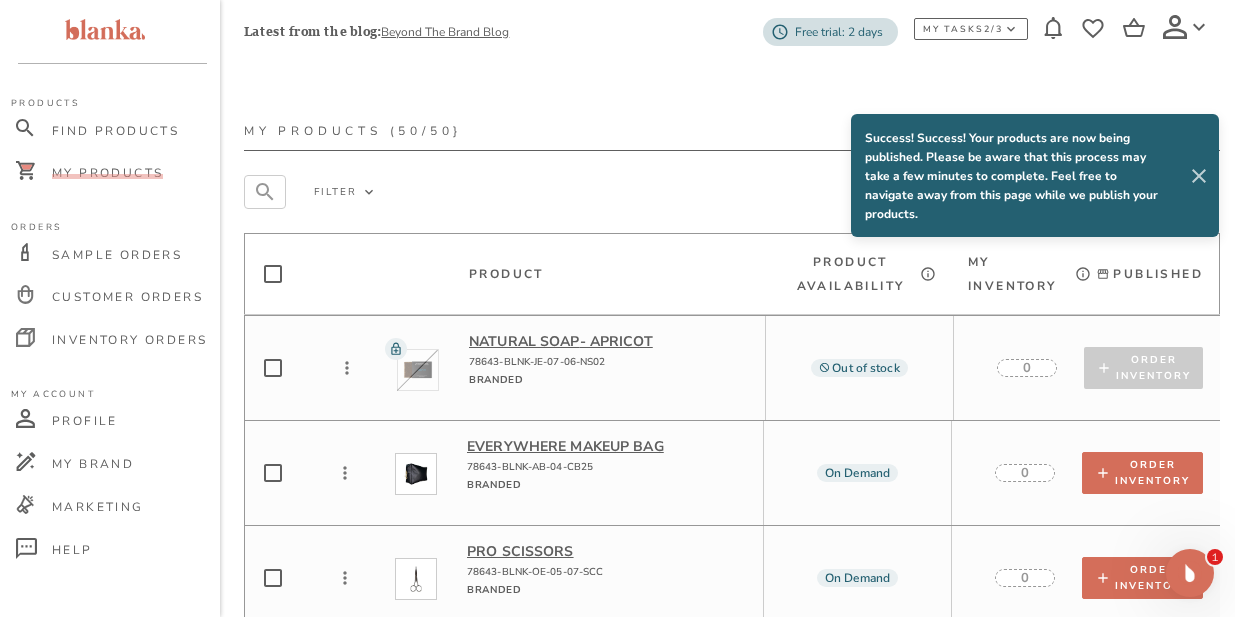 click 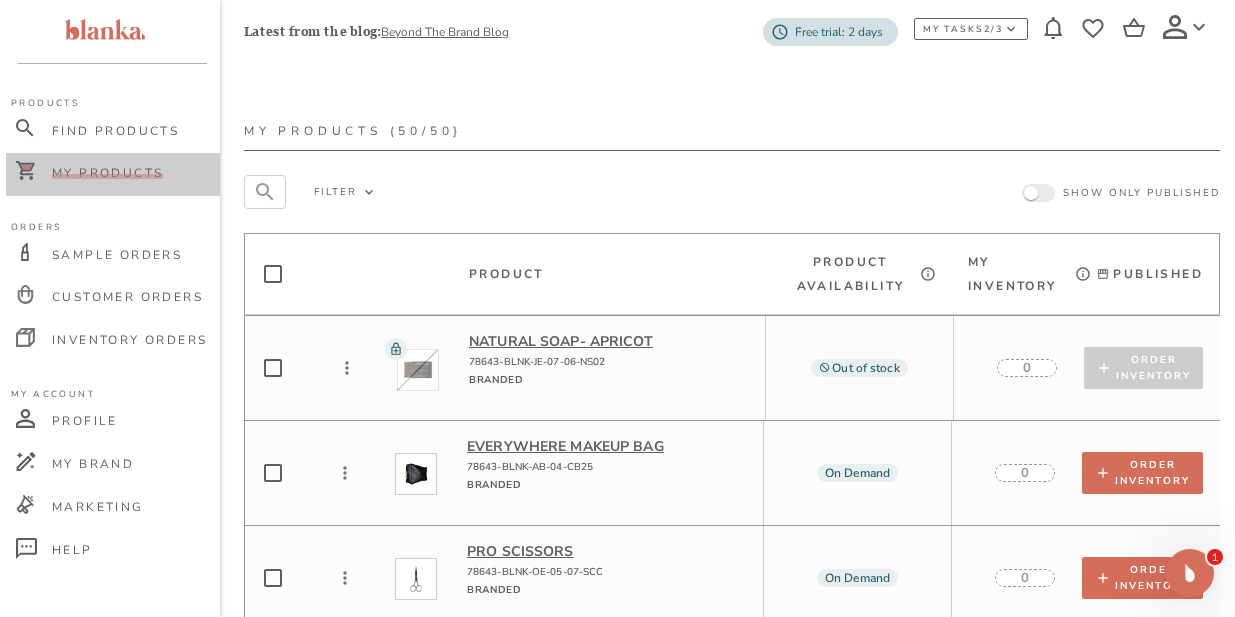 click on "My Products" at bounding box center [107, 173] 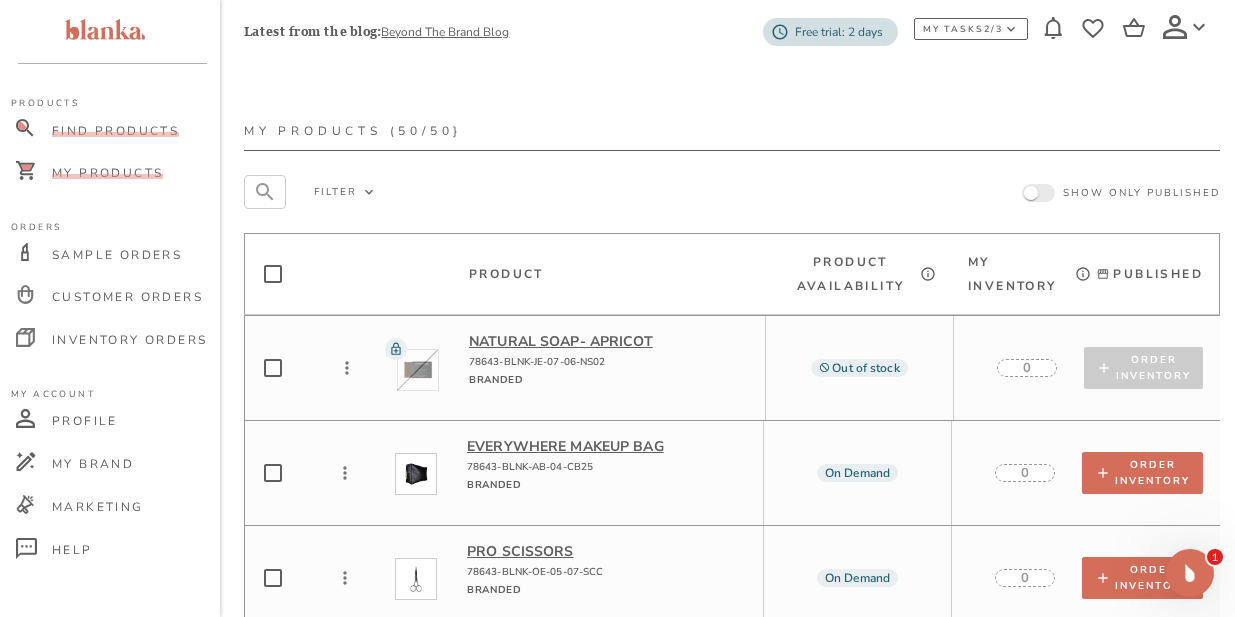 click on "Find Products" at bounding box center [115, 131] 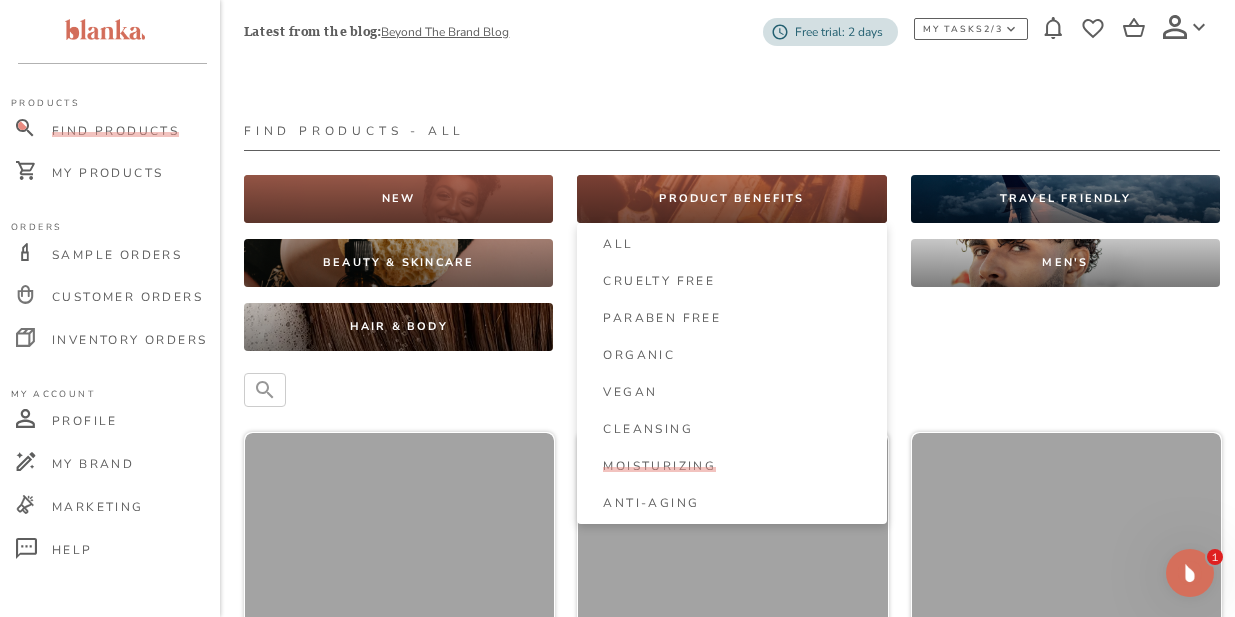 click on "Moisturizing" at bounding box center (741, 466) 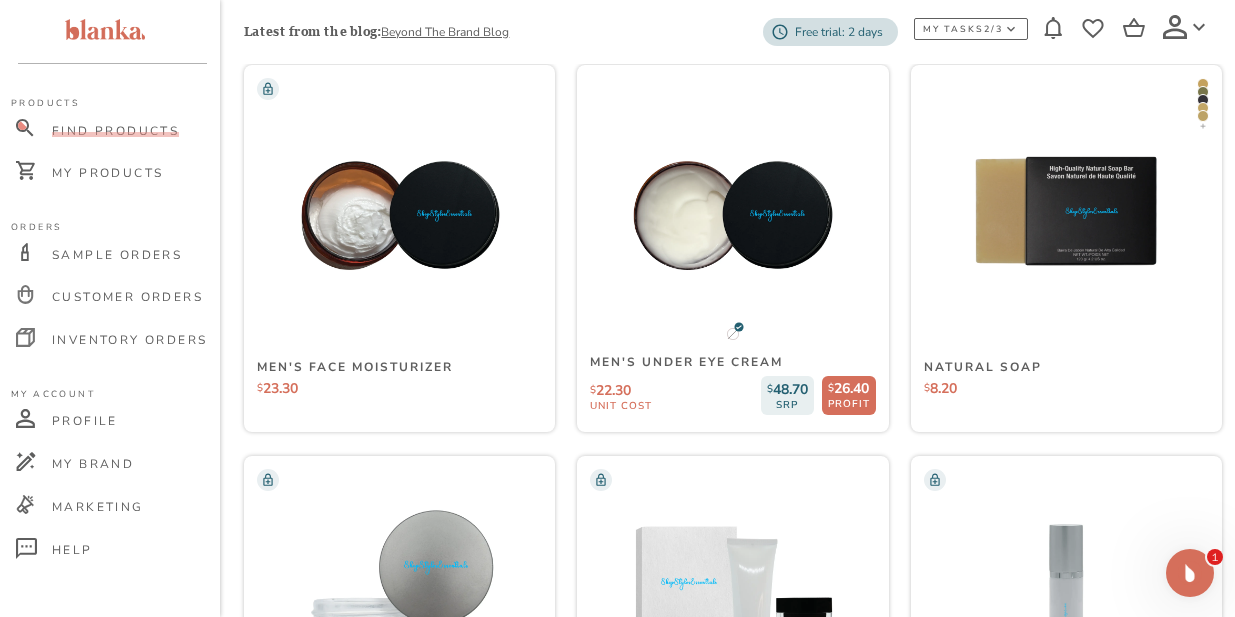 scroll, scrollTop: 1541, scrollLeft: 0, axis: vertical 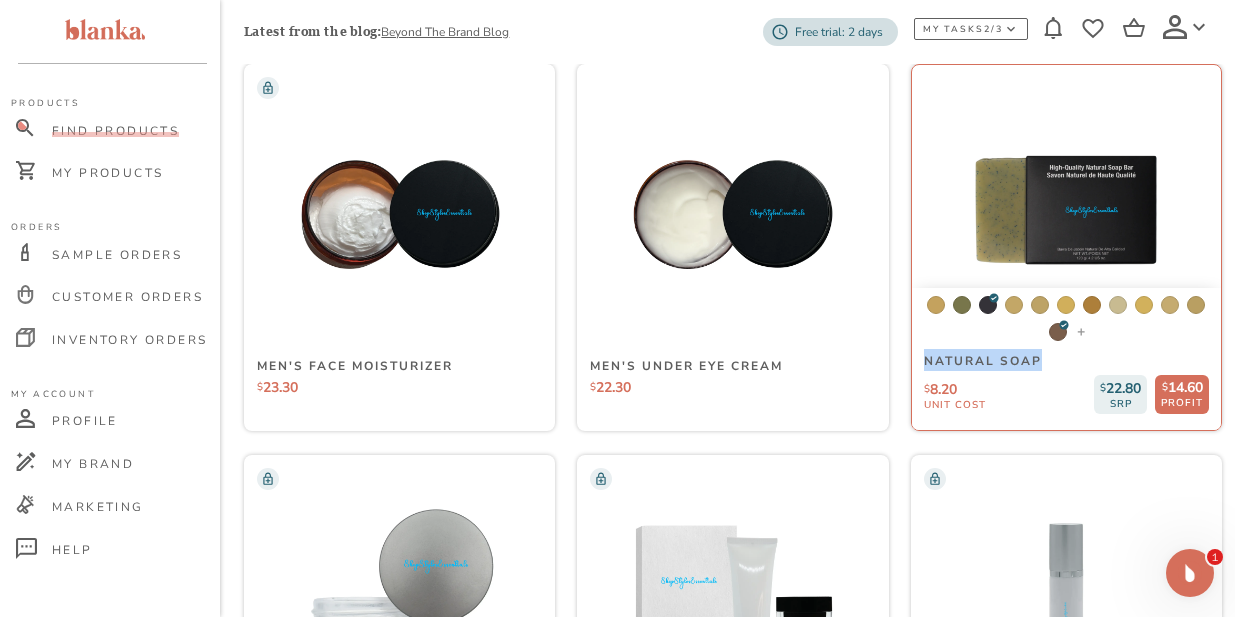 drag, startPoint x: 928, startPoint y: 357, endPoint x: 1040, endPoint y: 355, distance: 112.01785 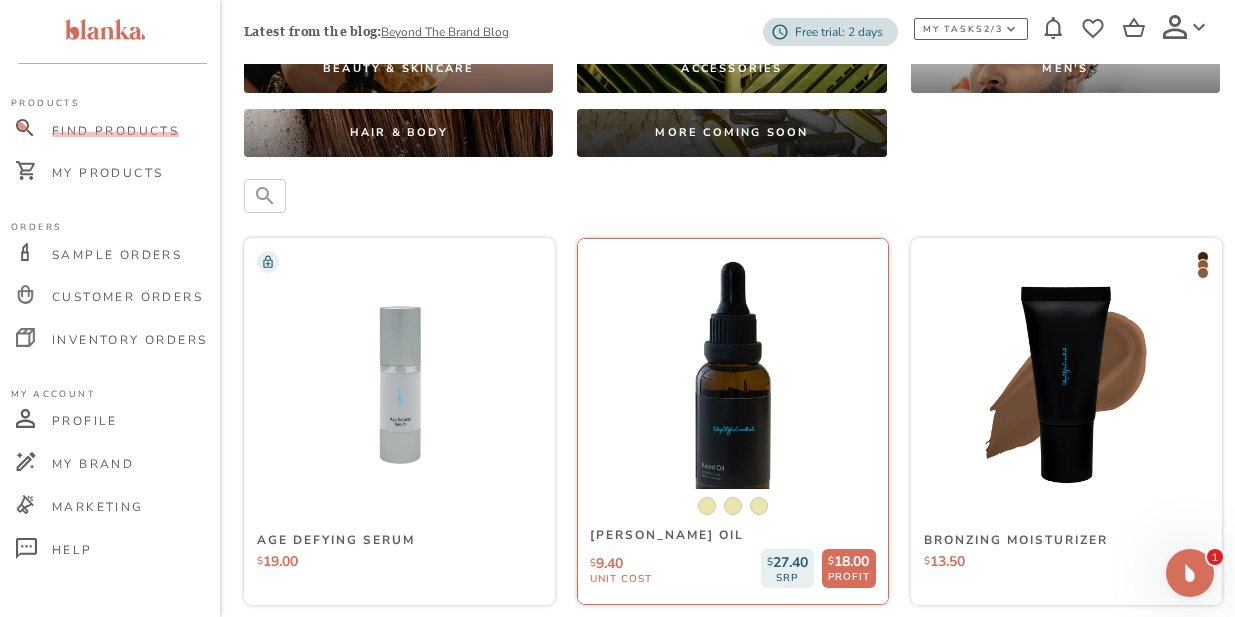 scroll, scrollTop: 183, scrollLeft: 0, axis: vertical 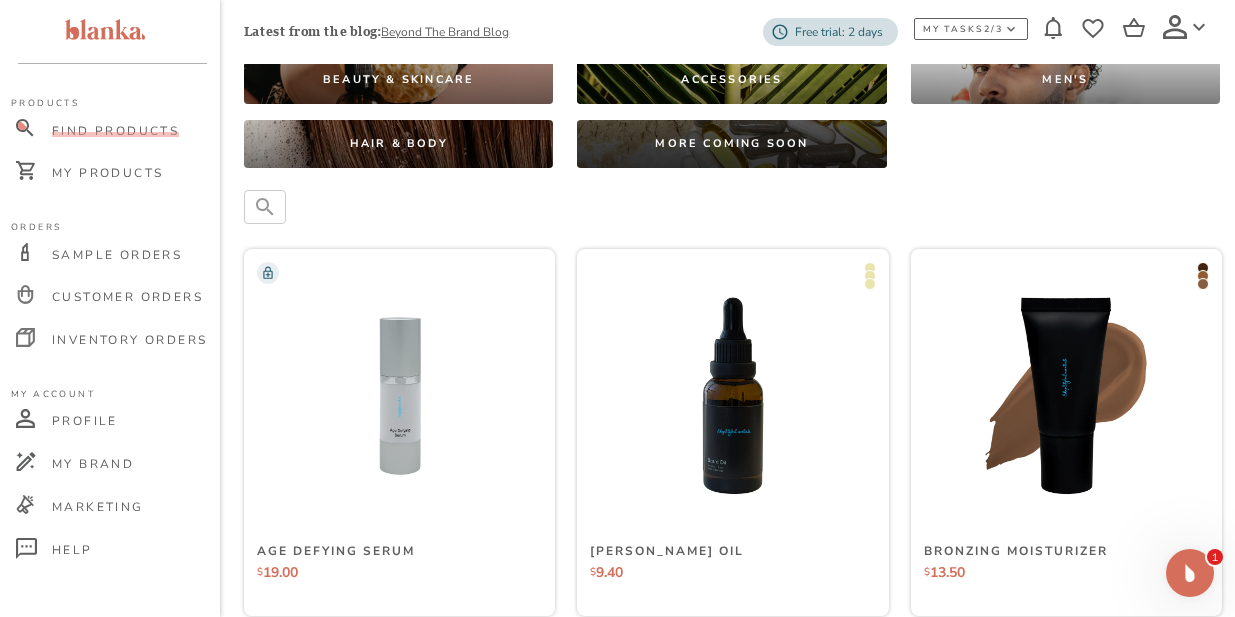 click on "Find Products" at bounding box center [115, 131] 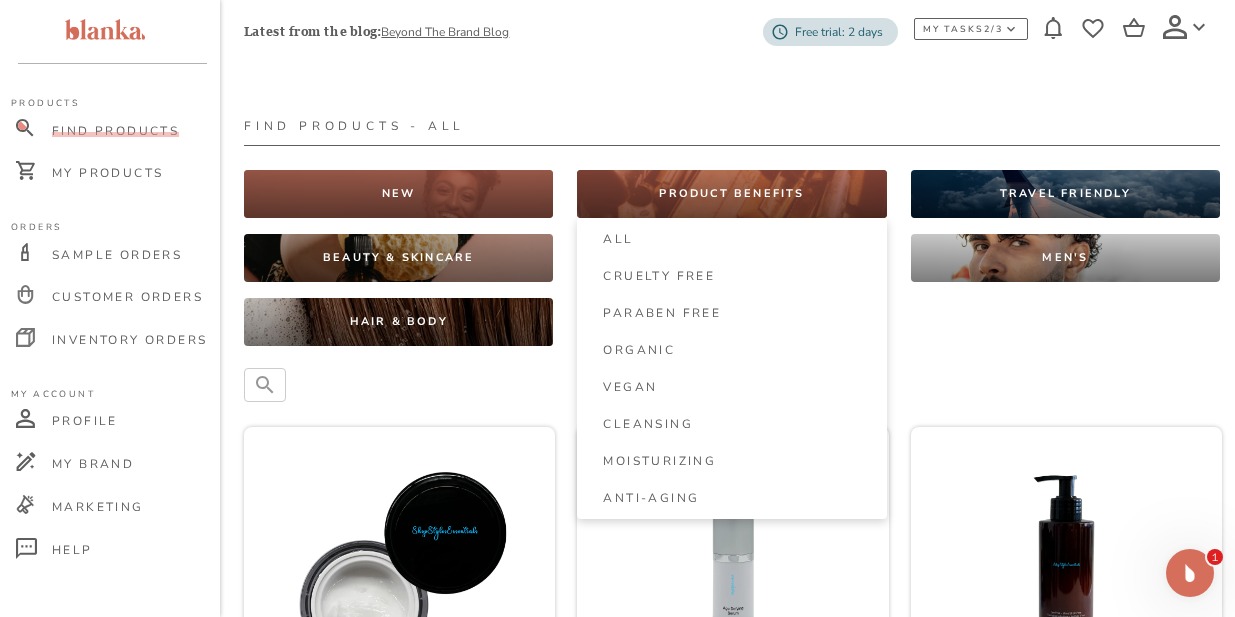 scroll, scrollTop: 0, scrollLeft: 0, axis: both 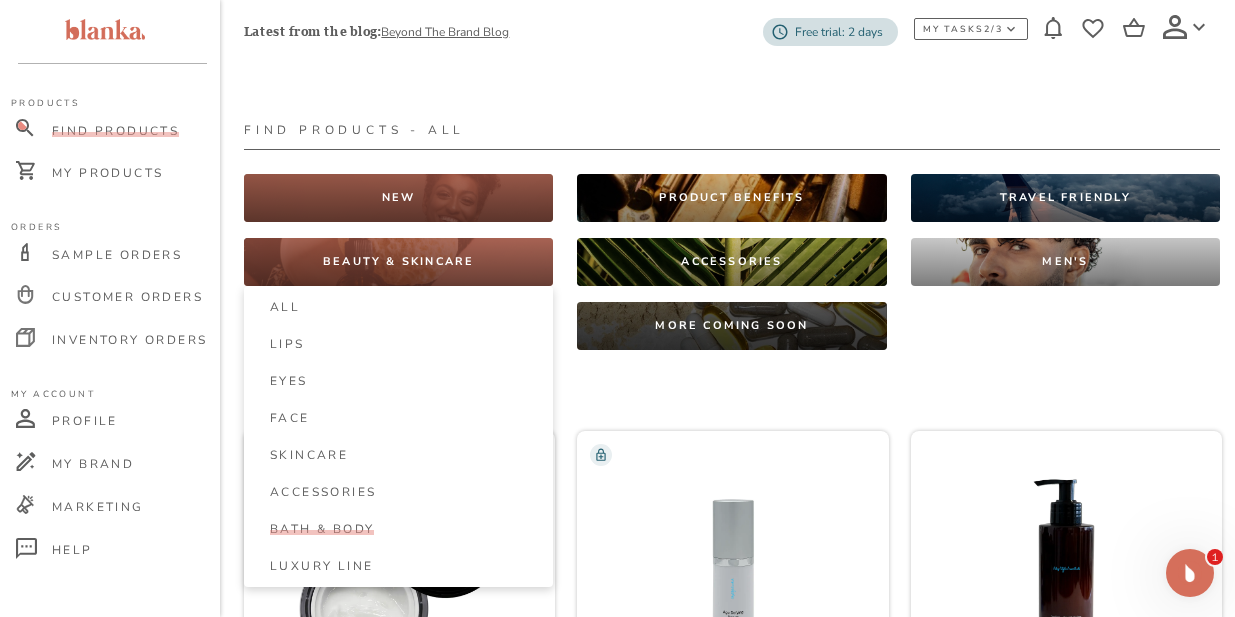 click on "Bath & Body" at bounding box center [322, 529] 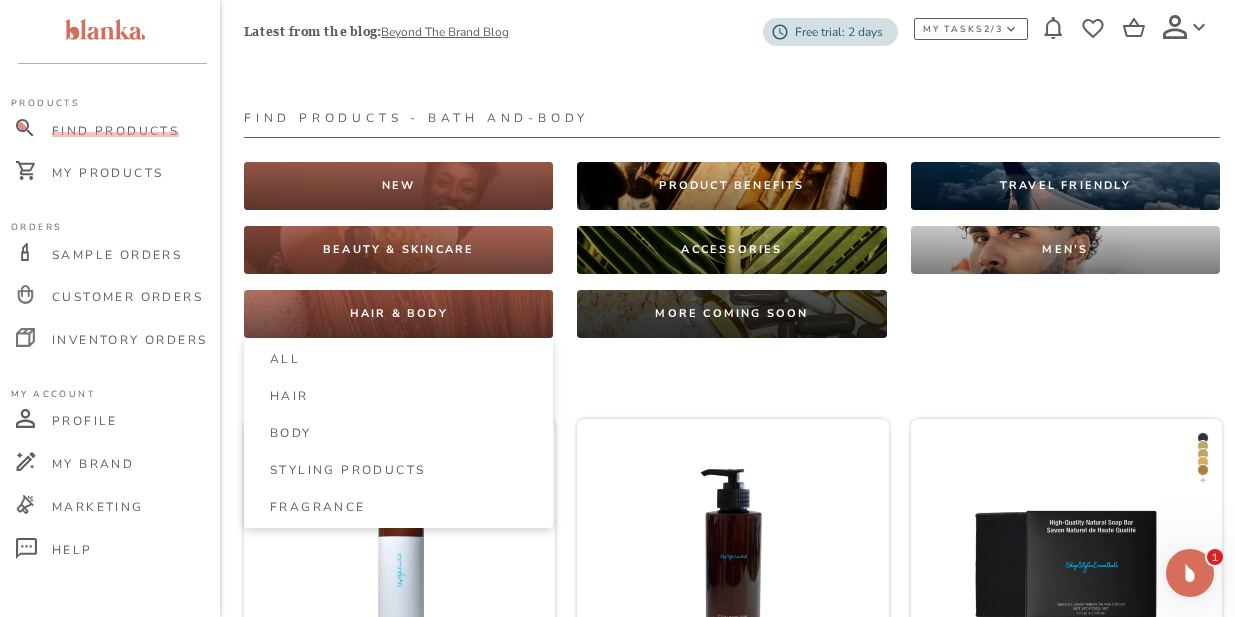 scroll, scrollTop: 11, scrollLeft: 0, axis: vertical 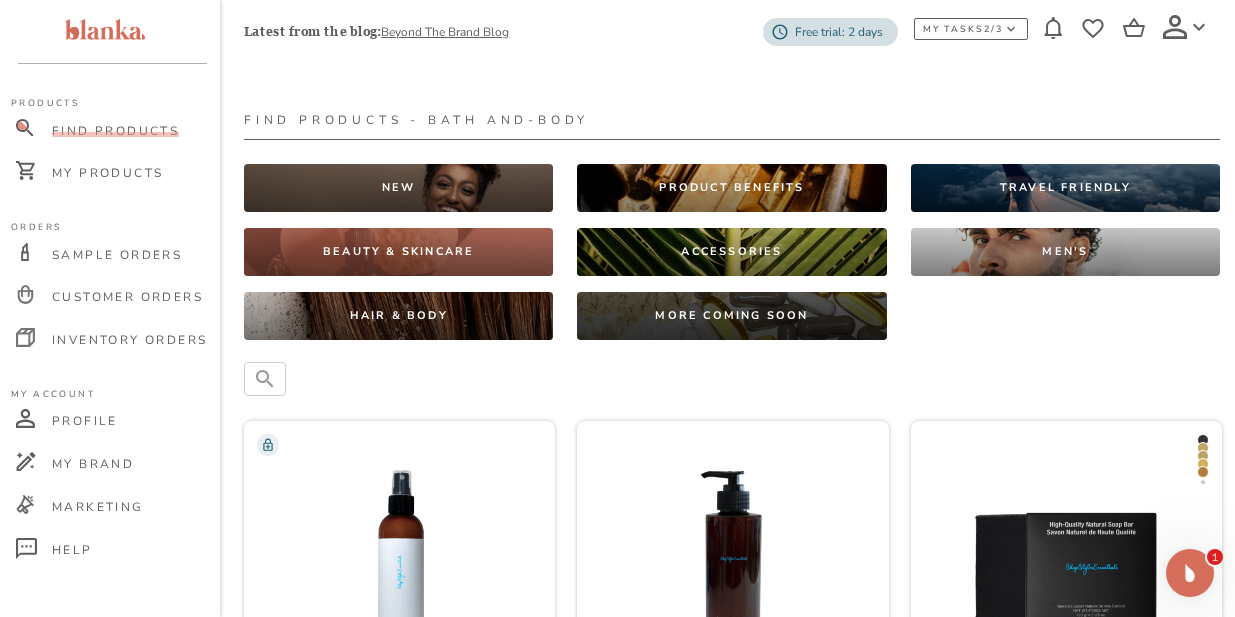 click on "Find Products" at bounding box center (115, 131) 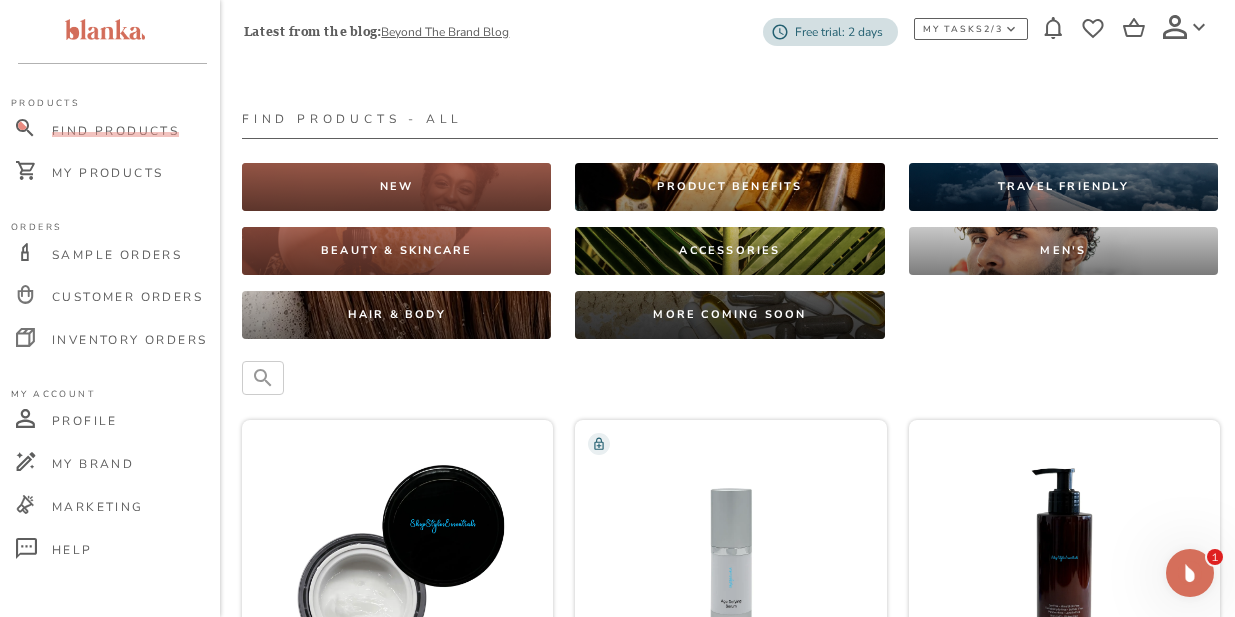 scroll, scrollTop: 12, scrollLeft: 0, axis: vertical 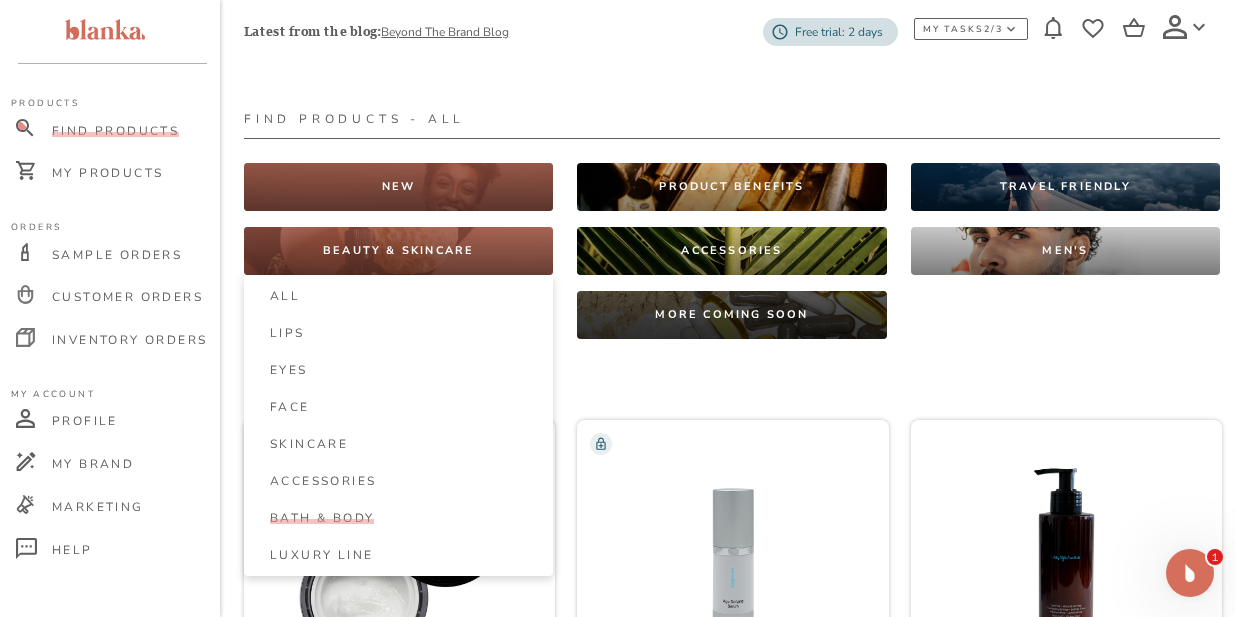 click on "Bath & Body" at bounding box center [322, 518] 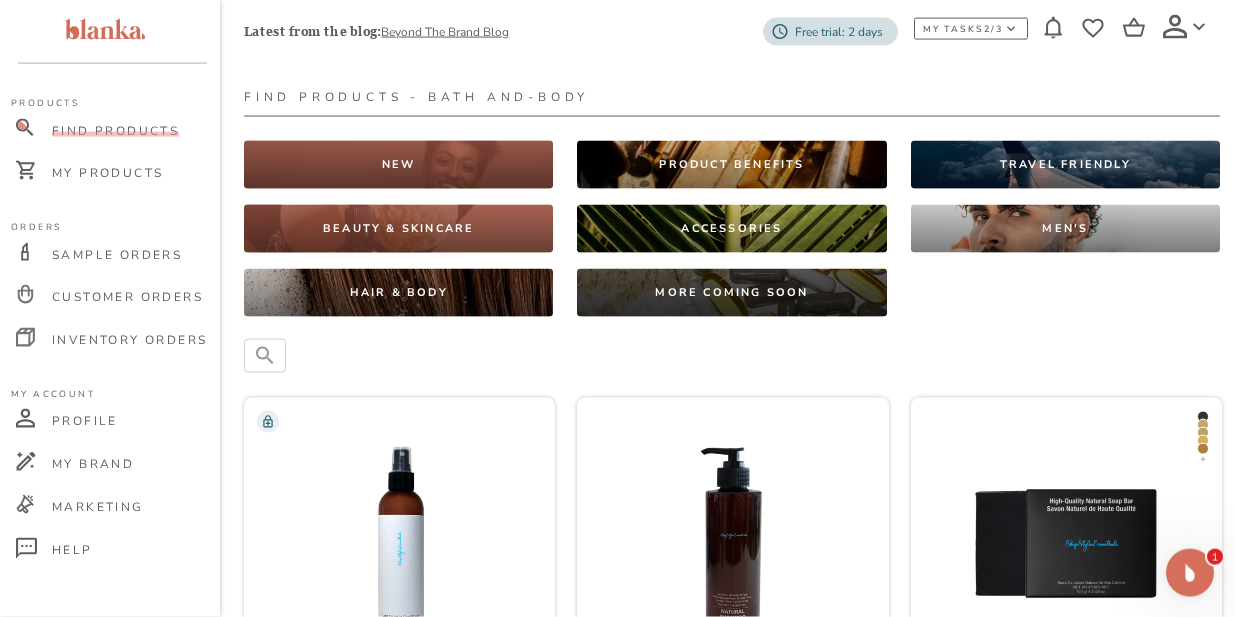 scroll, scrollTop: 0, scrollLeft: 0, axis: both 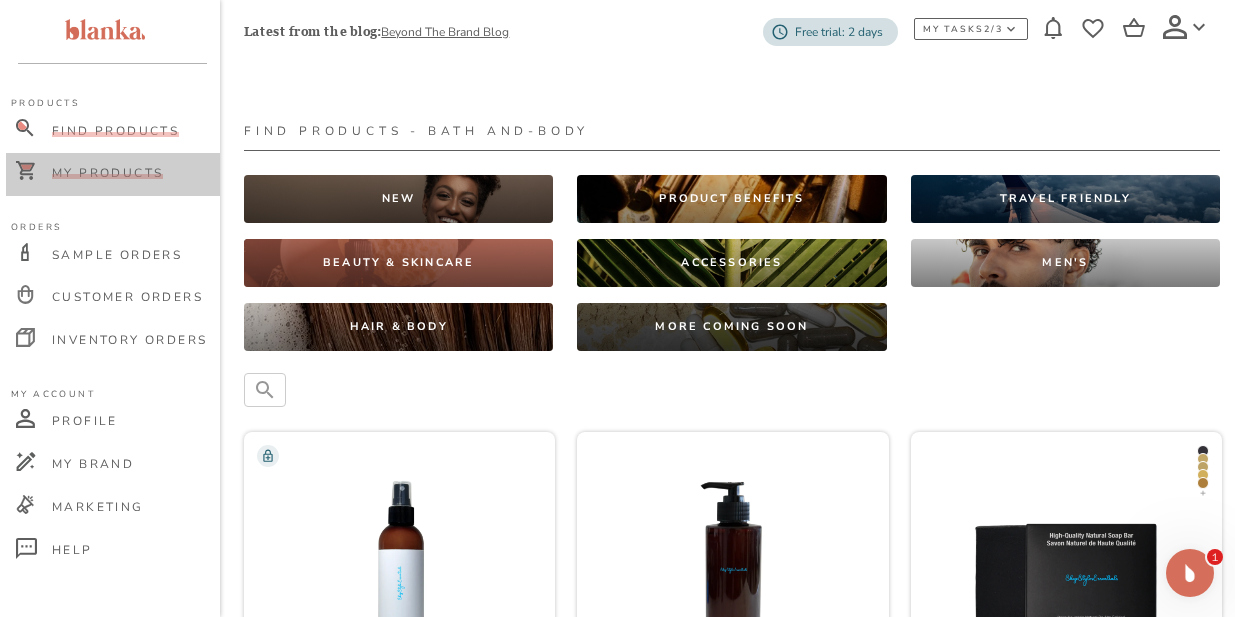 click on "My Products" at bounding box center (107, 173) 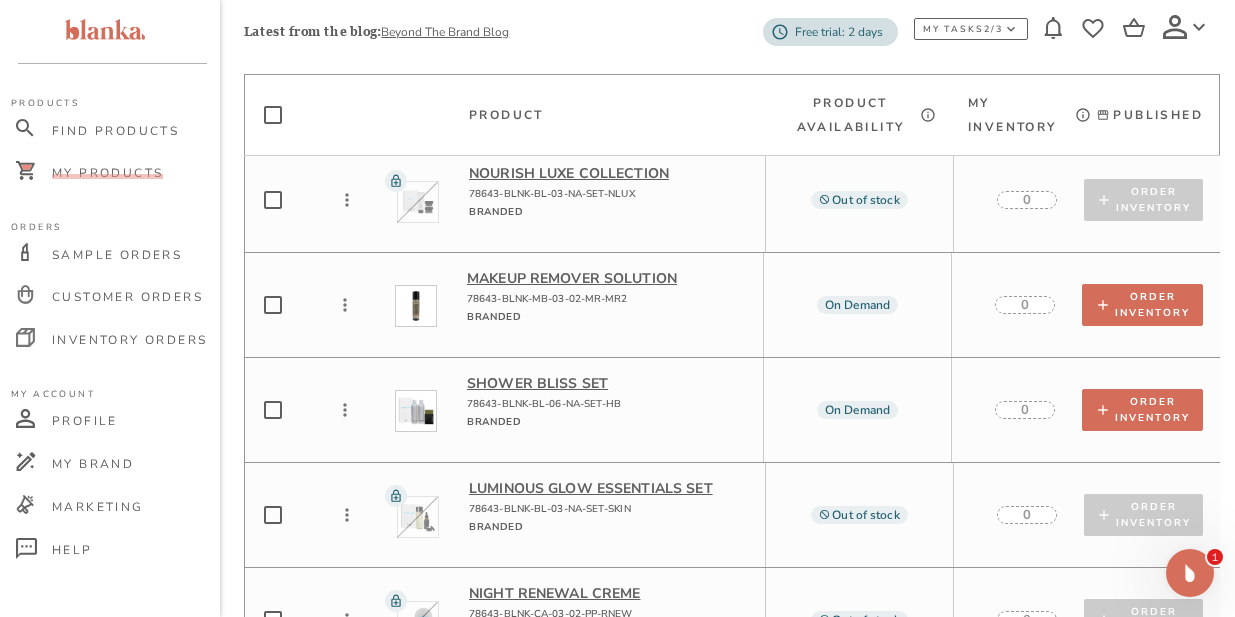 scroll, scrollTop: 4163, scrollLeft: 0, axis: vertical 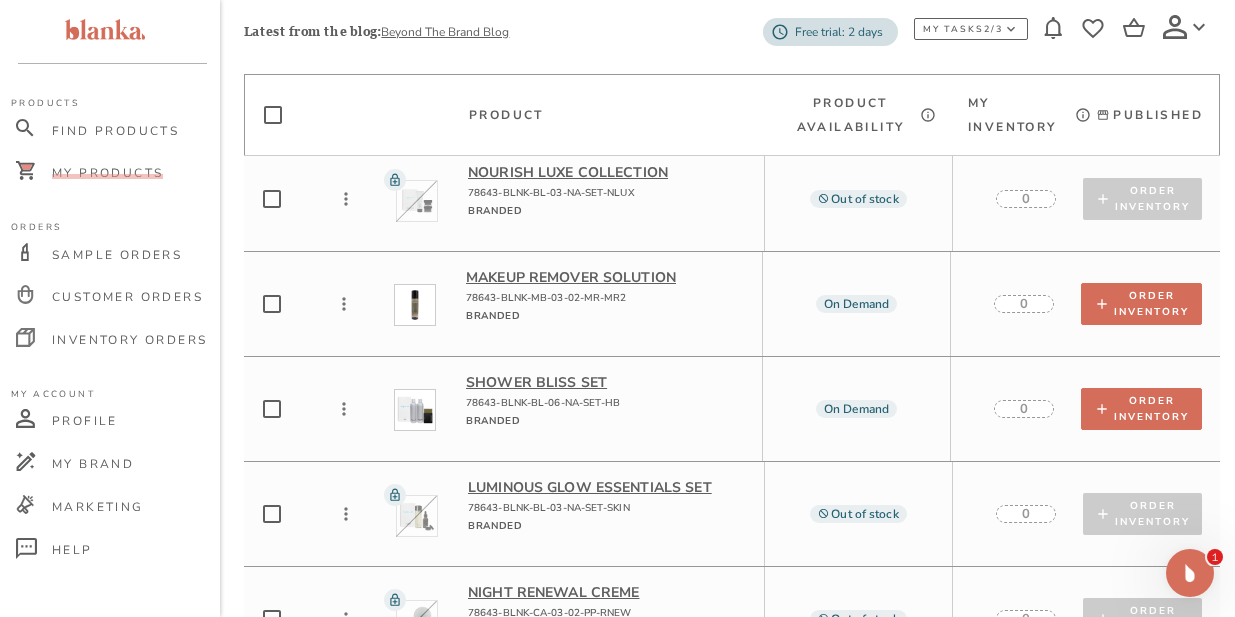 click on "Nourish Luxe Collection" at bounding box center [608, 172] 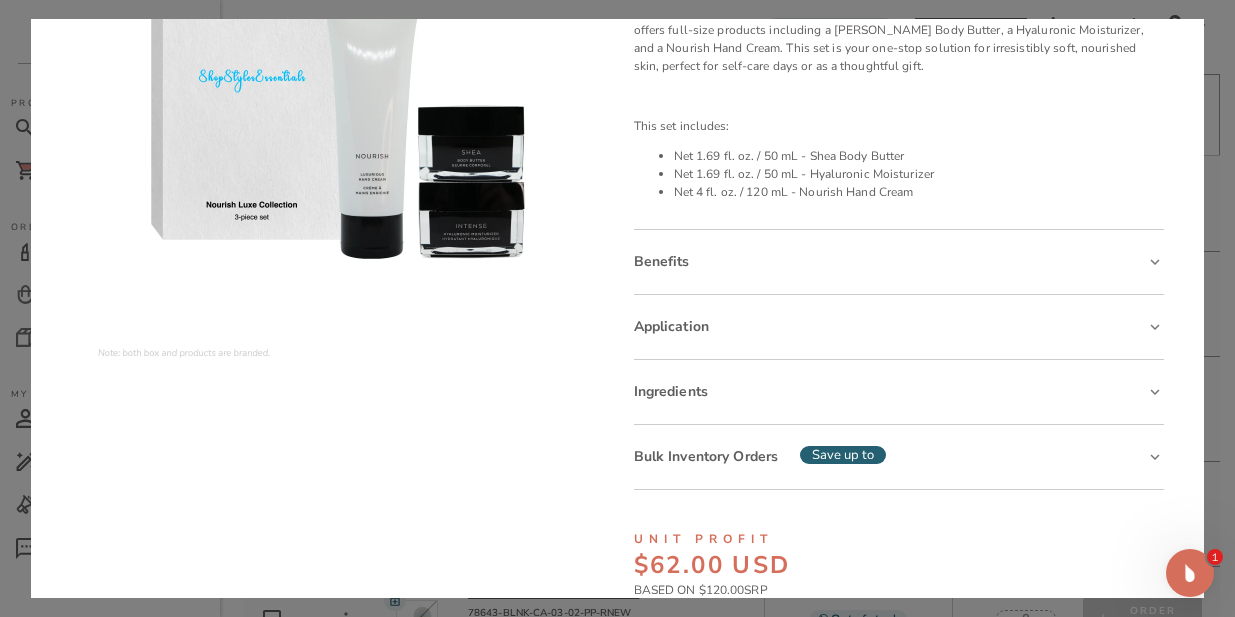 scroll, scrollTop: 214, scrollLeft: 0, axis: vertical 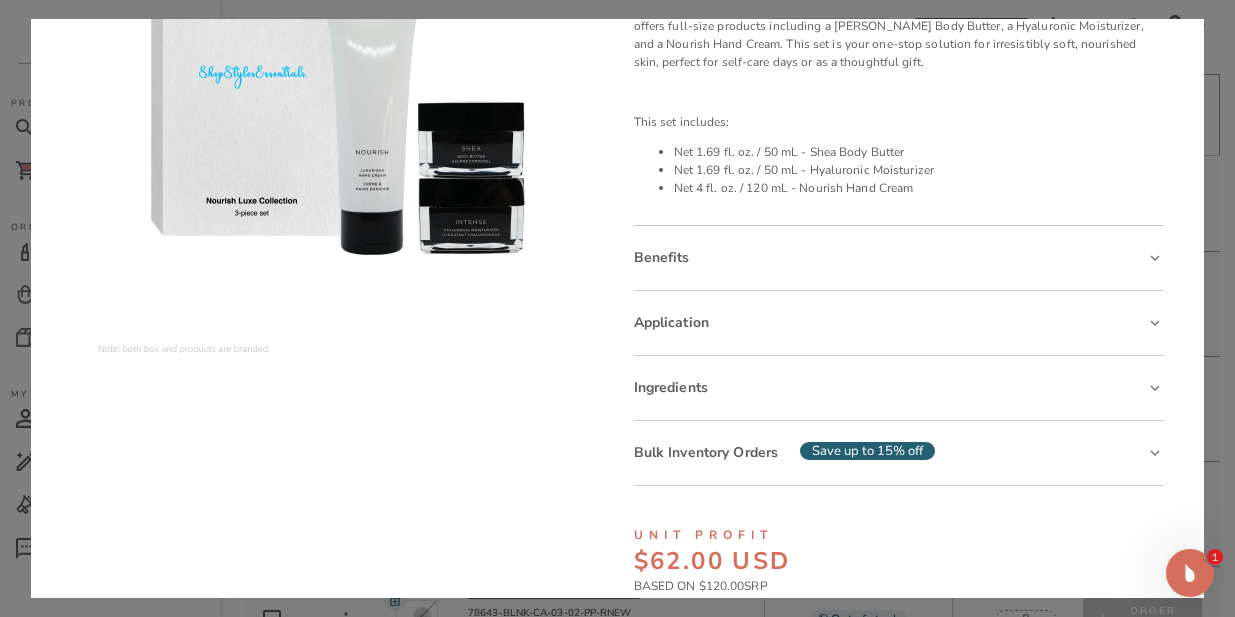 click on "Application" at bounding box center (671, 322) 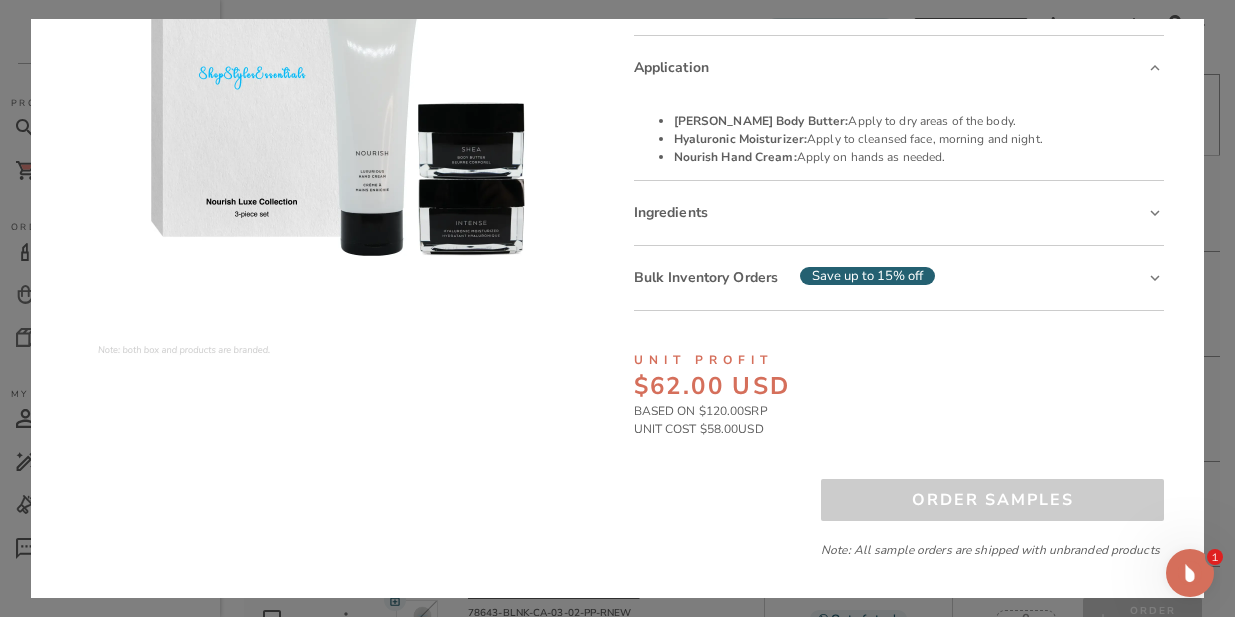 scroll, scrollTop: 213, scrollLeft: 0, axis: vertical 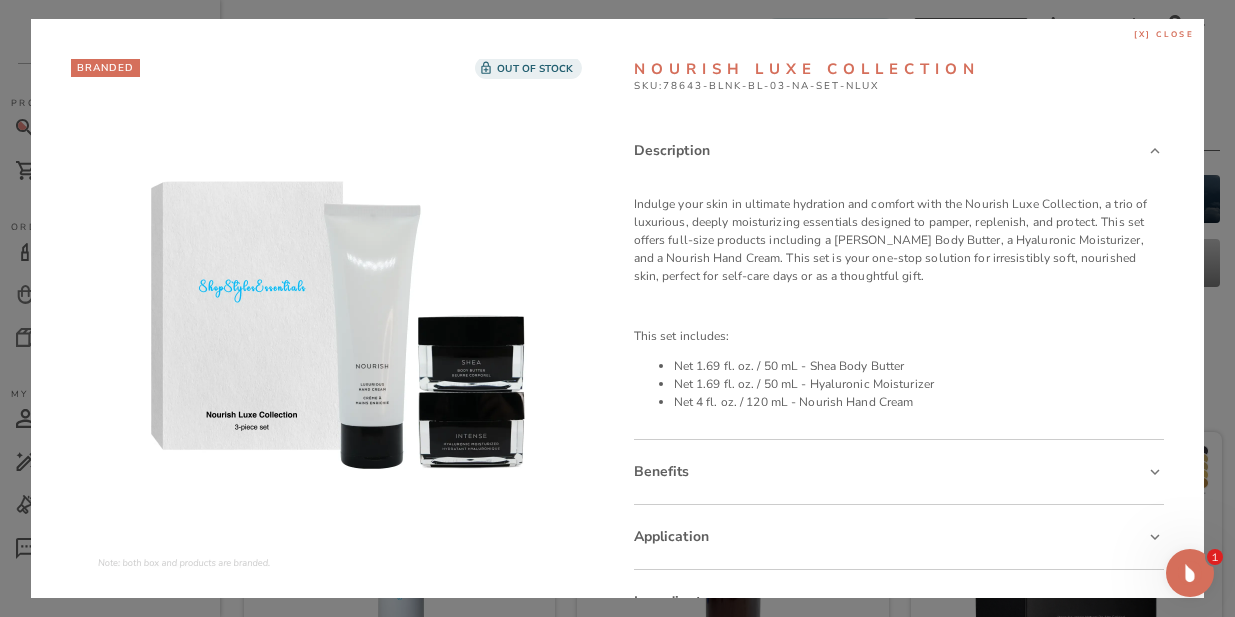 click on "[x] close" at bounding box center [1164, 35] 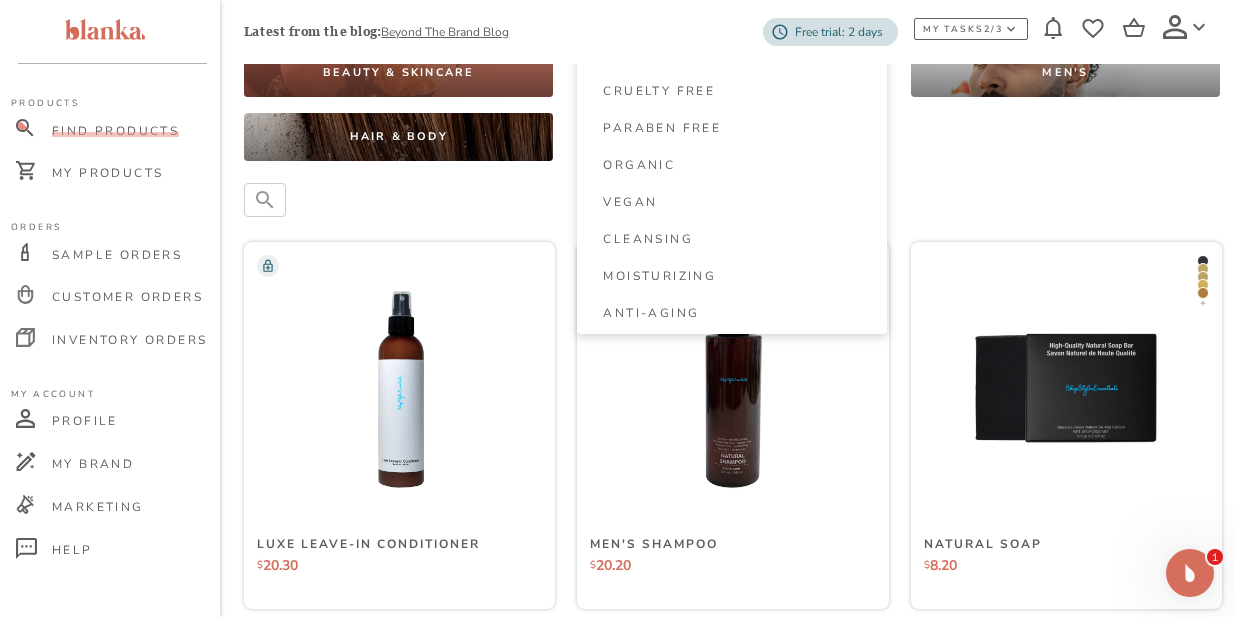 scroll, scrollTop: 0, scrollLeft: 0, axis: both 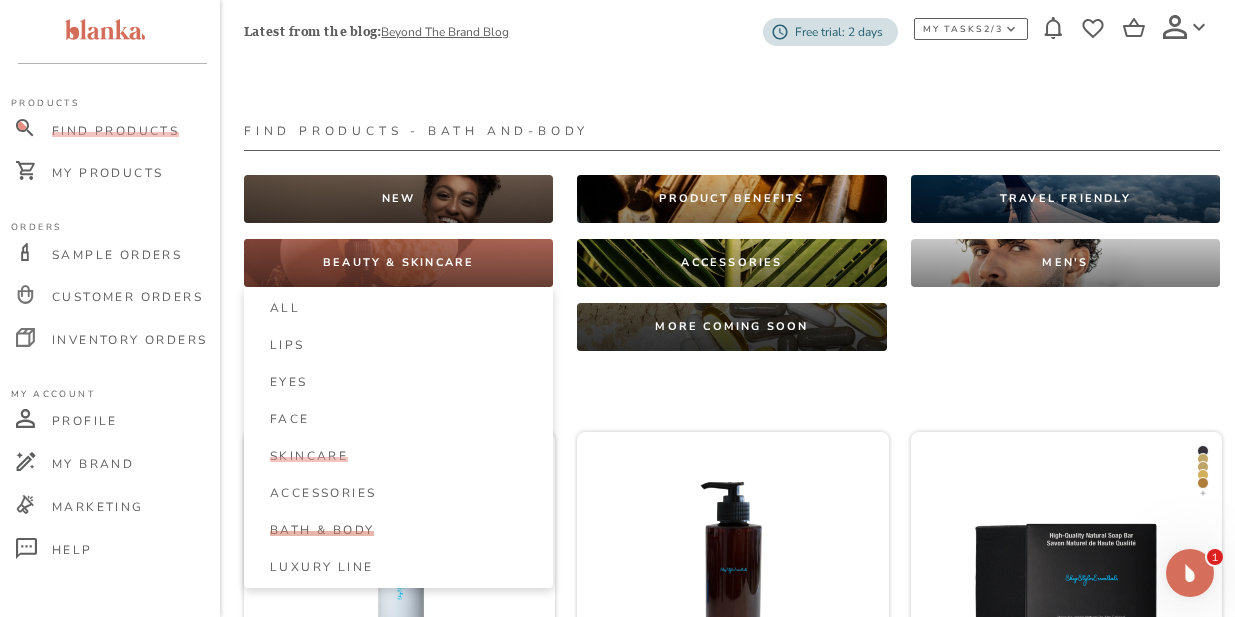 click on "Skincare" at bounding box center [309, 456] 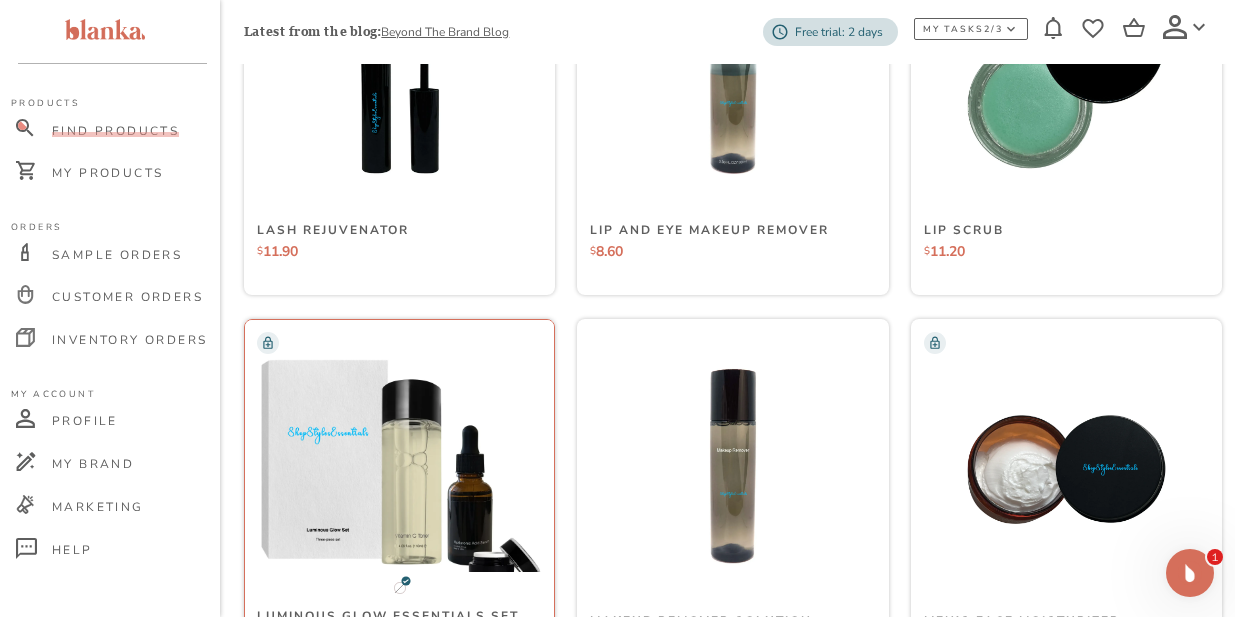 scroll, scrollTop: 3272, scrollLeft: 0, axis: vertical 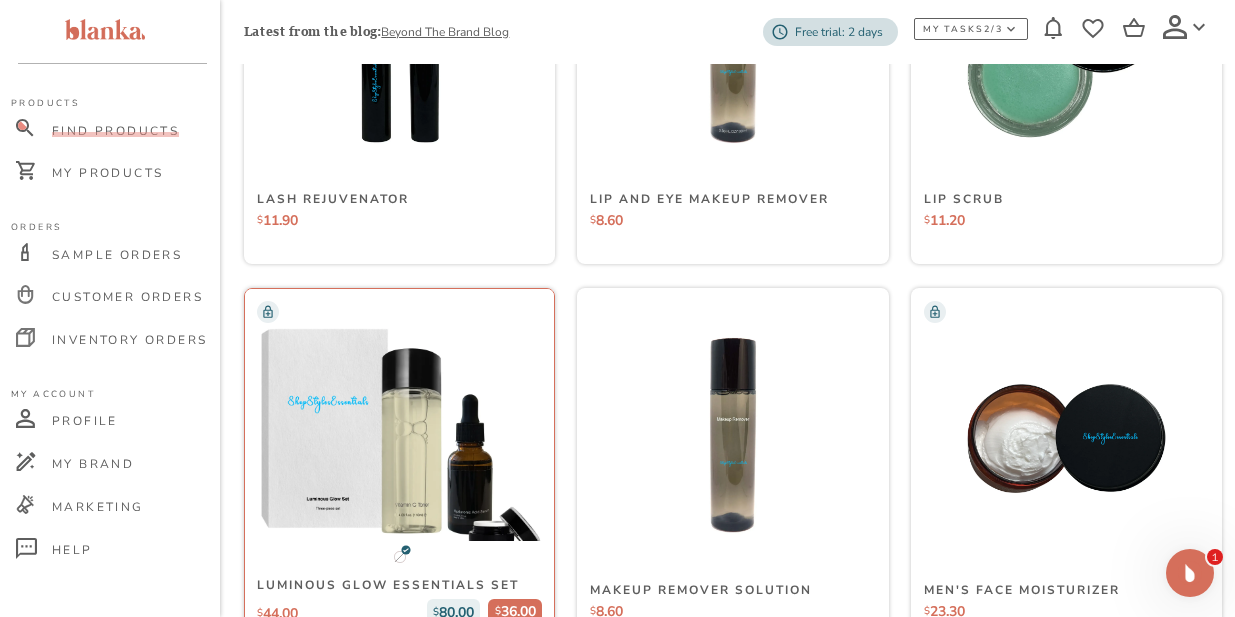 click at bounding box center (399, 435) 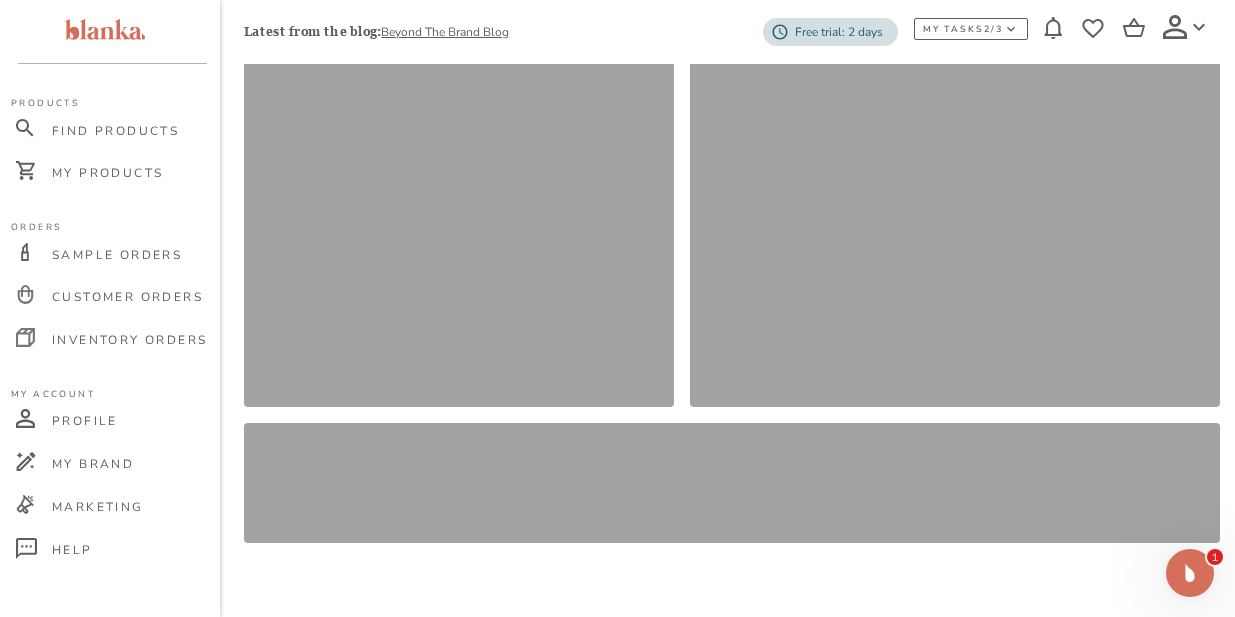 scroll, scrollTop: 0, scrollLeft: 0, axis: both 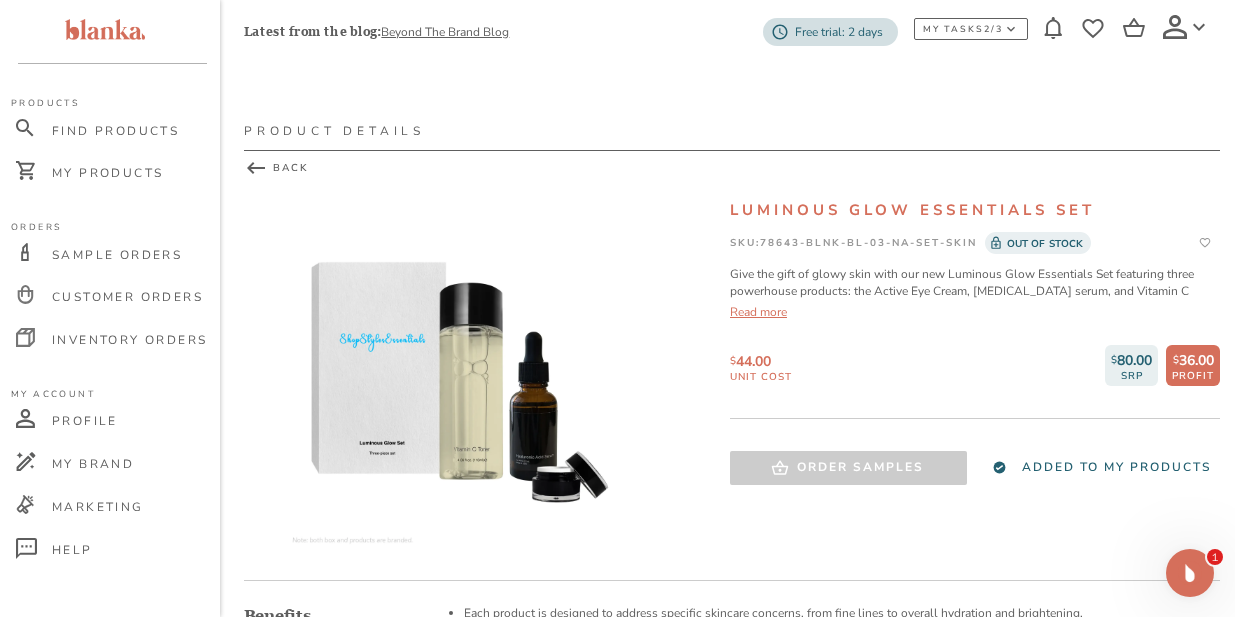 click on "Read more" at bounding box center [975, 312] 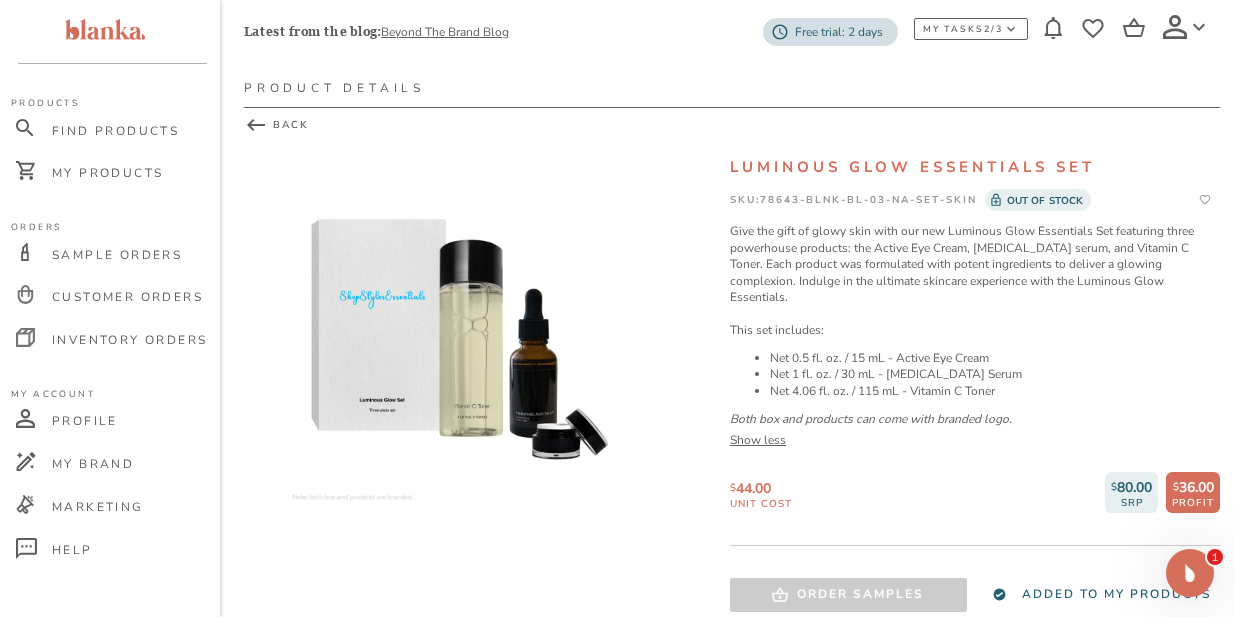 scroll, scrollTop: 52, scrollLeft: 0, axis: vertical 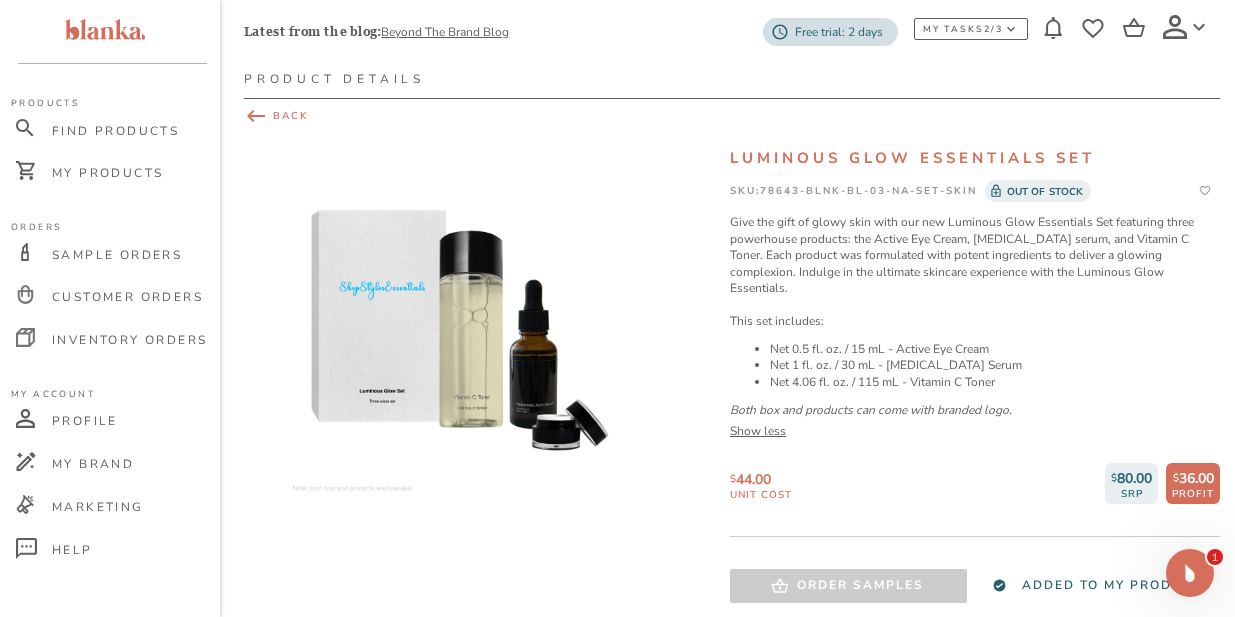 click 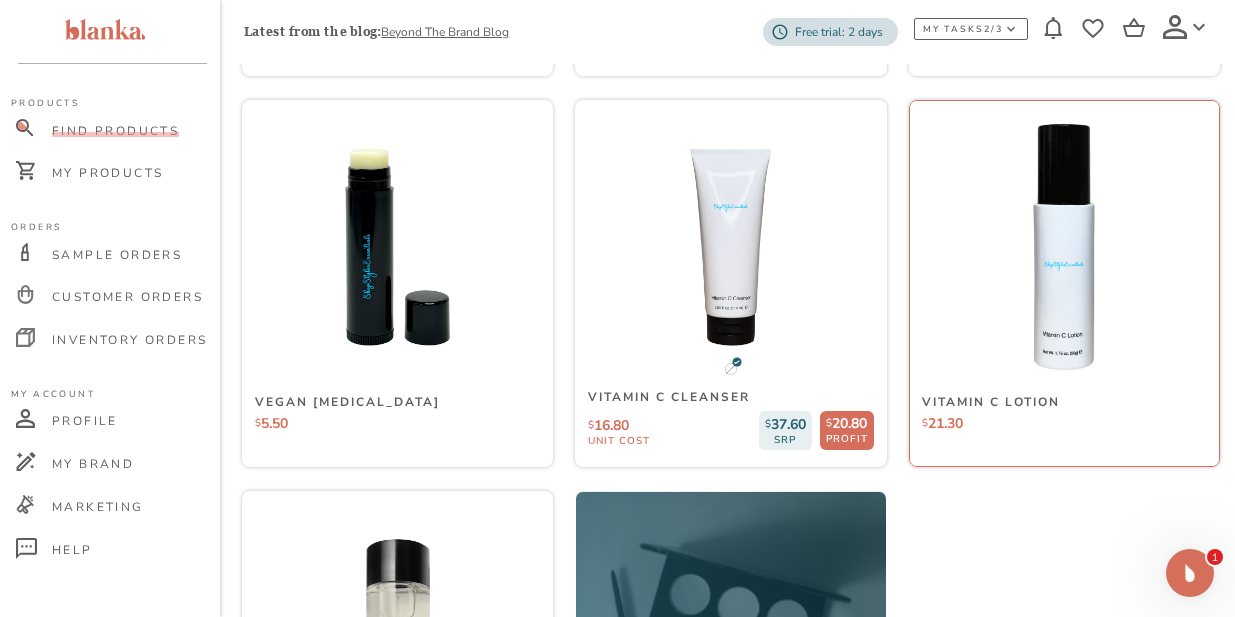 scroll, scrollTop: 6208, scrollLeft: 2, axis: both 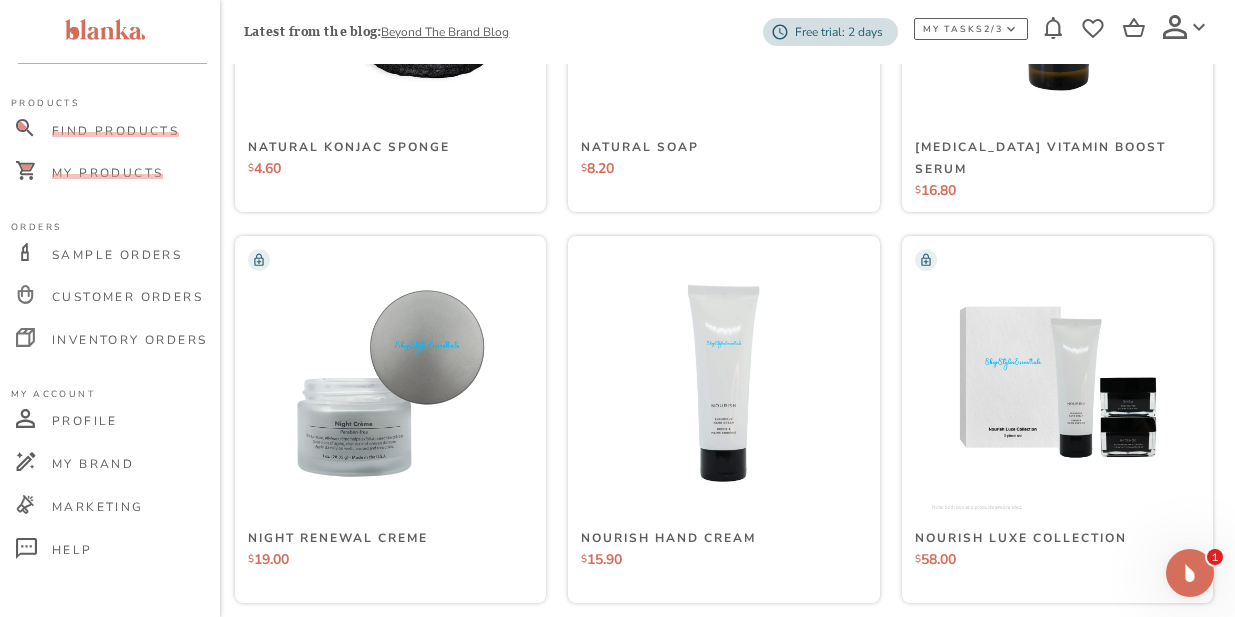 click on "My Products" at bounding box center (107, 173) 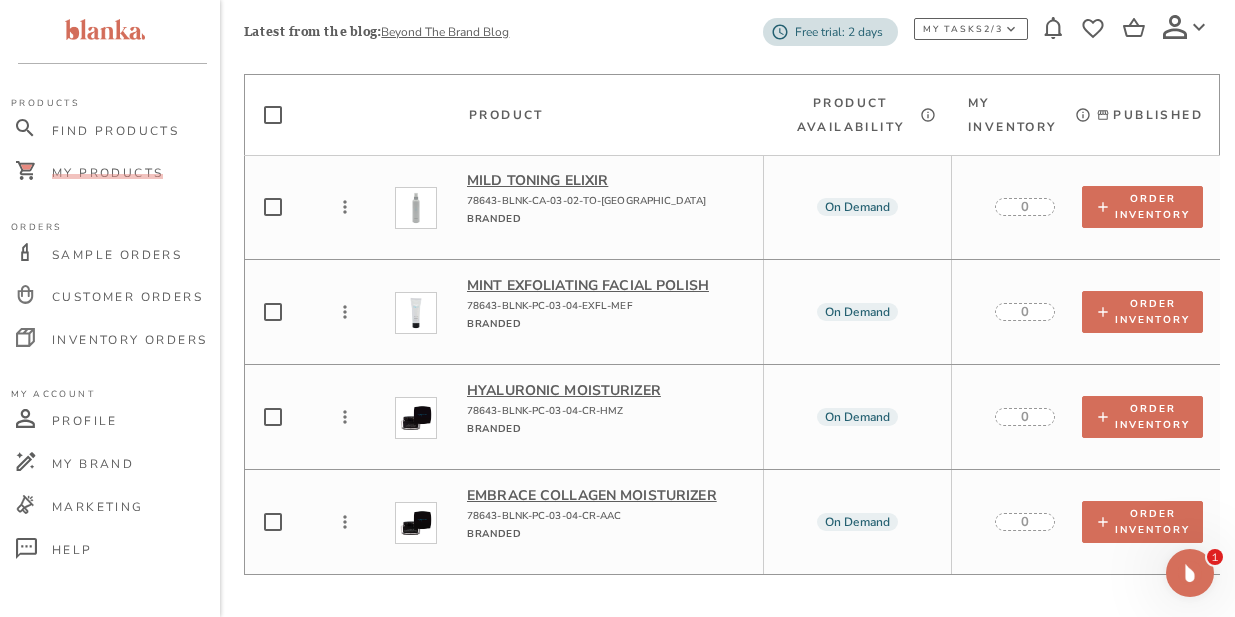 scroll, scrollTop: 5029, scrollLeft: 0, axis: vertical 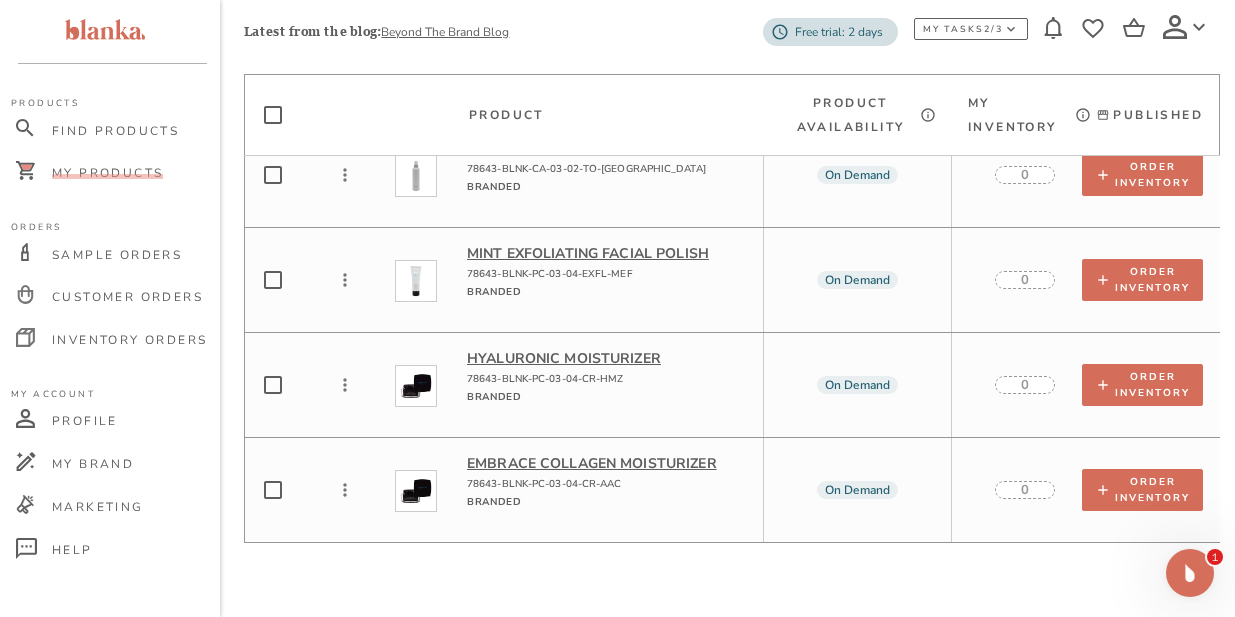 click on "Embrace Collagen Moisturizer" at bounding box center [607, 463] 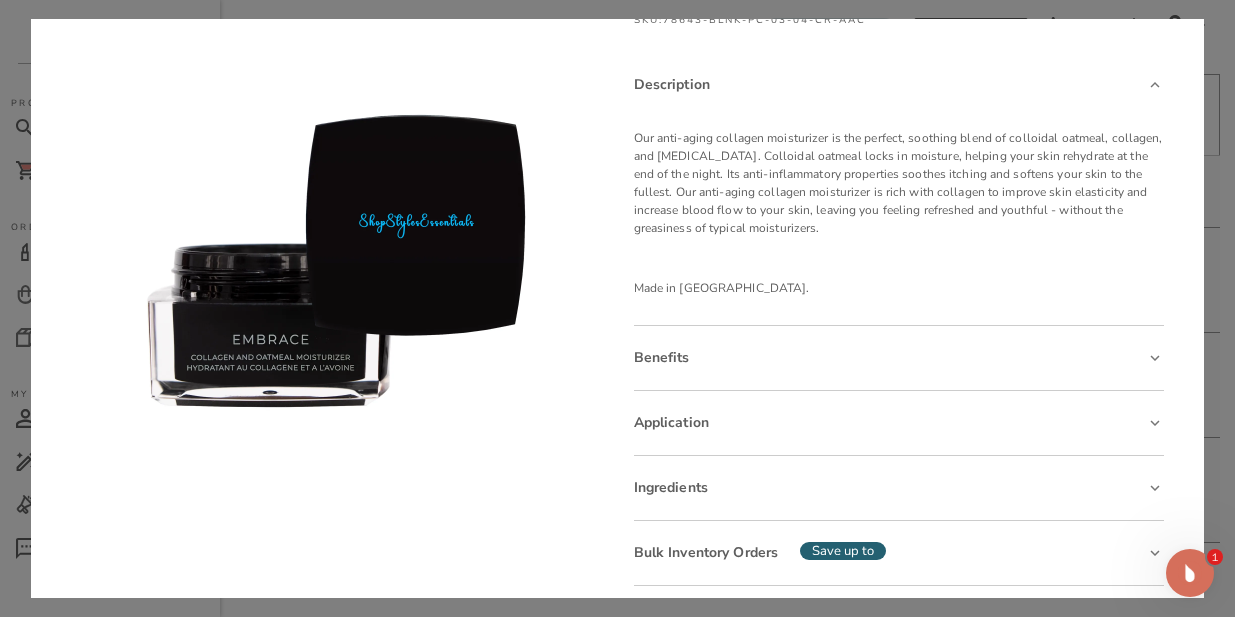 scroll, scrollTop: 113, scrollLeft: 0, axis: vertical 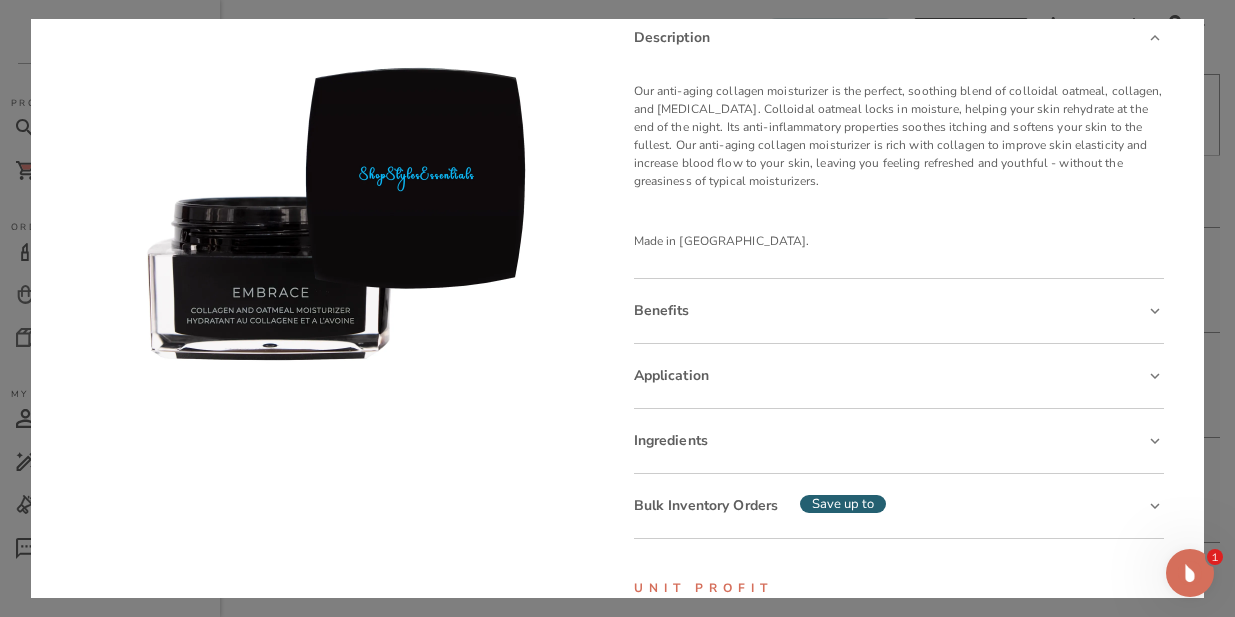 click on "Application" at bounding box center [671, 375] 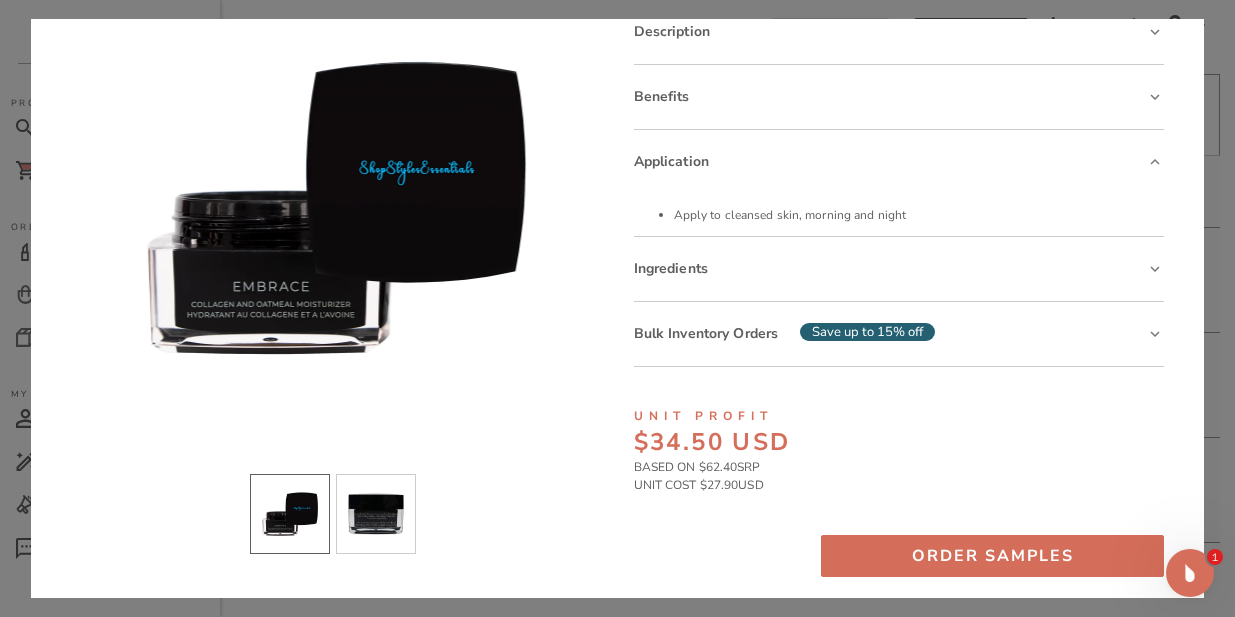 scroll, scrollTop: 0, scrollLeft: 0, axis: both 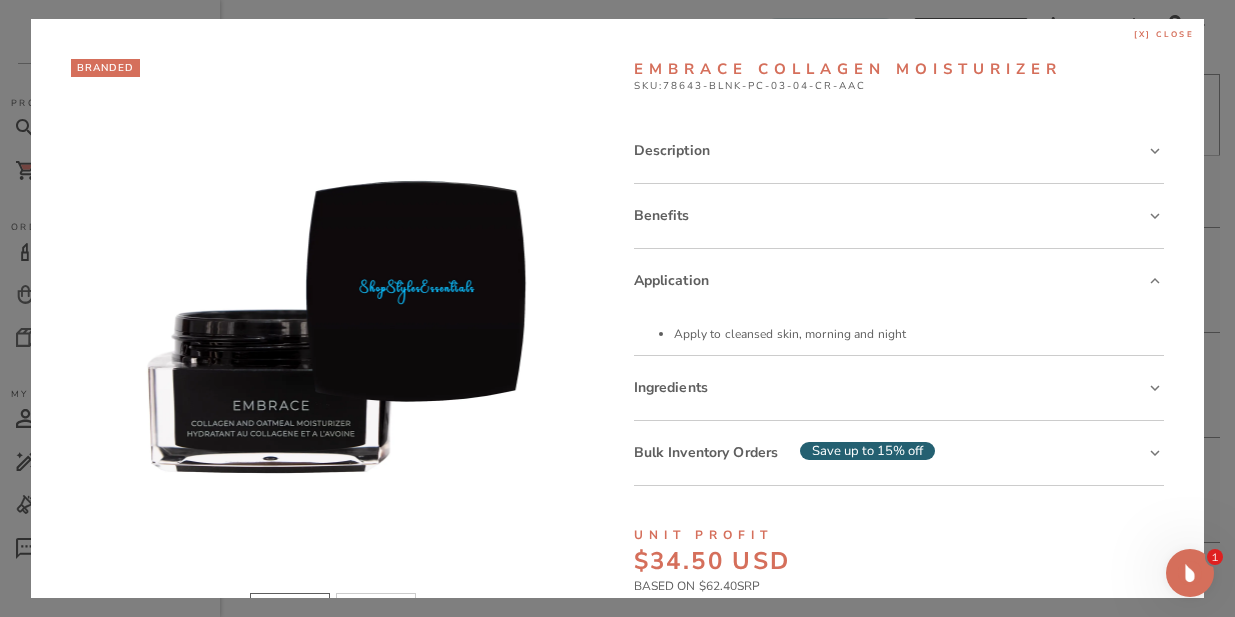 click on "[x] close" at bounding box center (1164, 35) 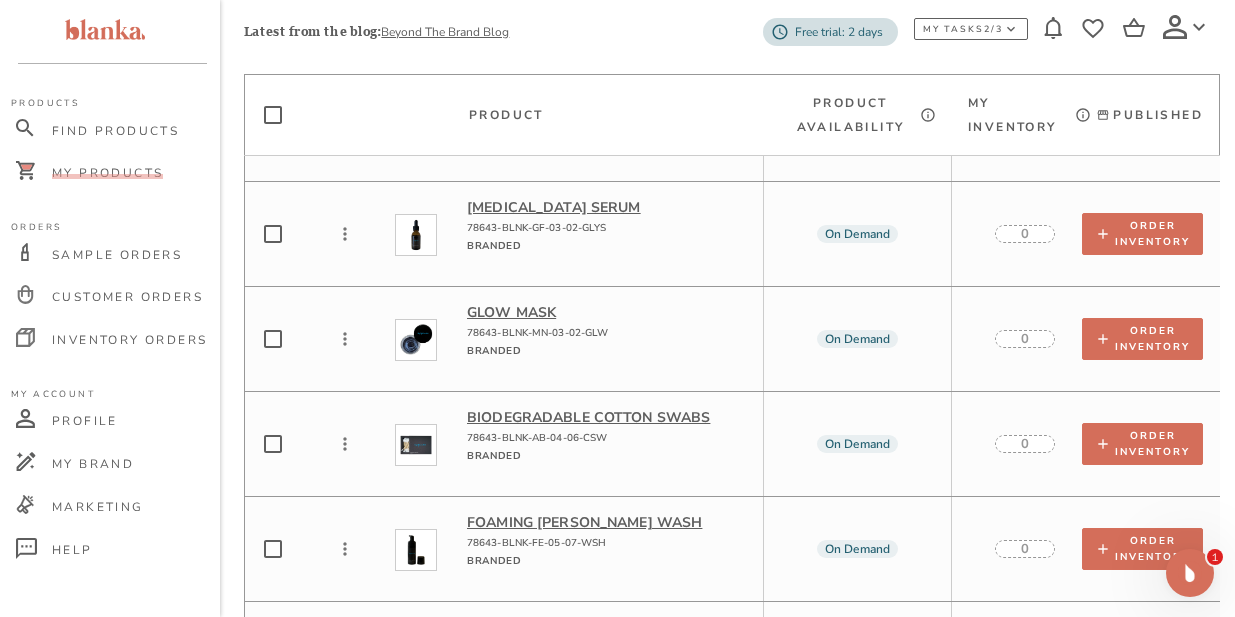 scroll, scrollTop: 1263, scrollLeft: 0, axis: vertical 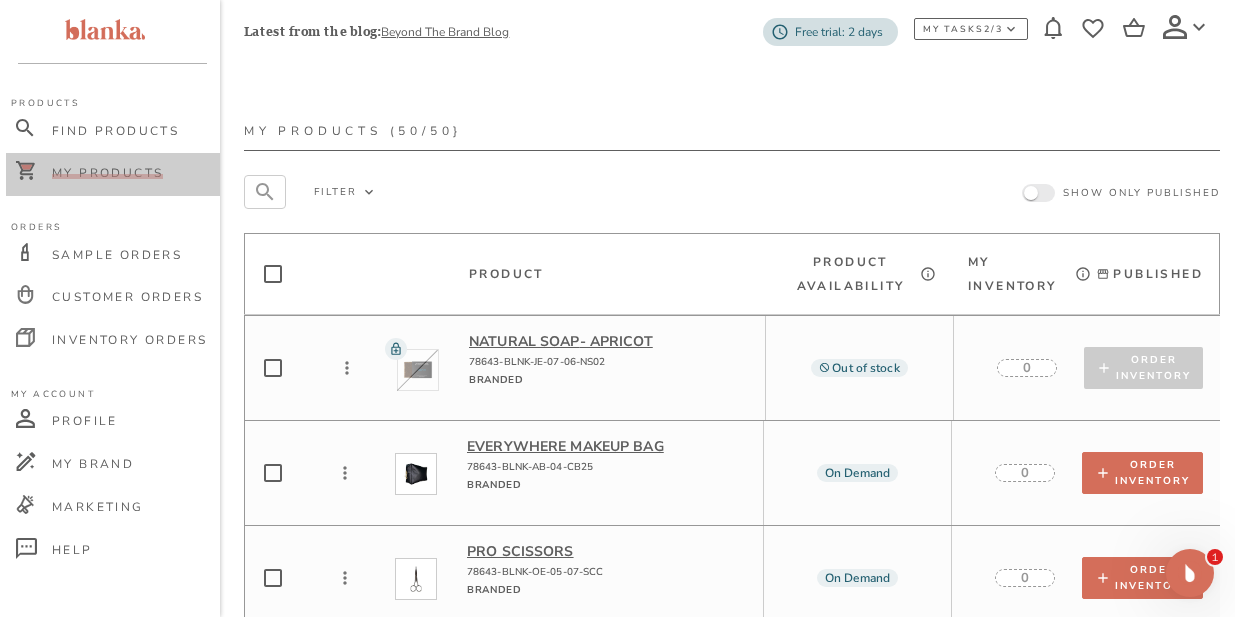 click on "My Products" at bounding box center [107, 173] 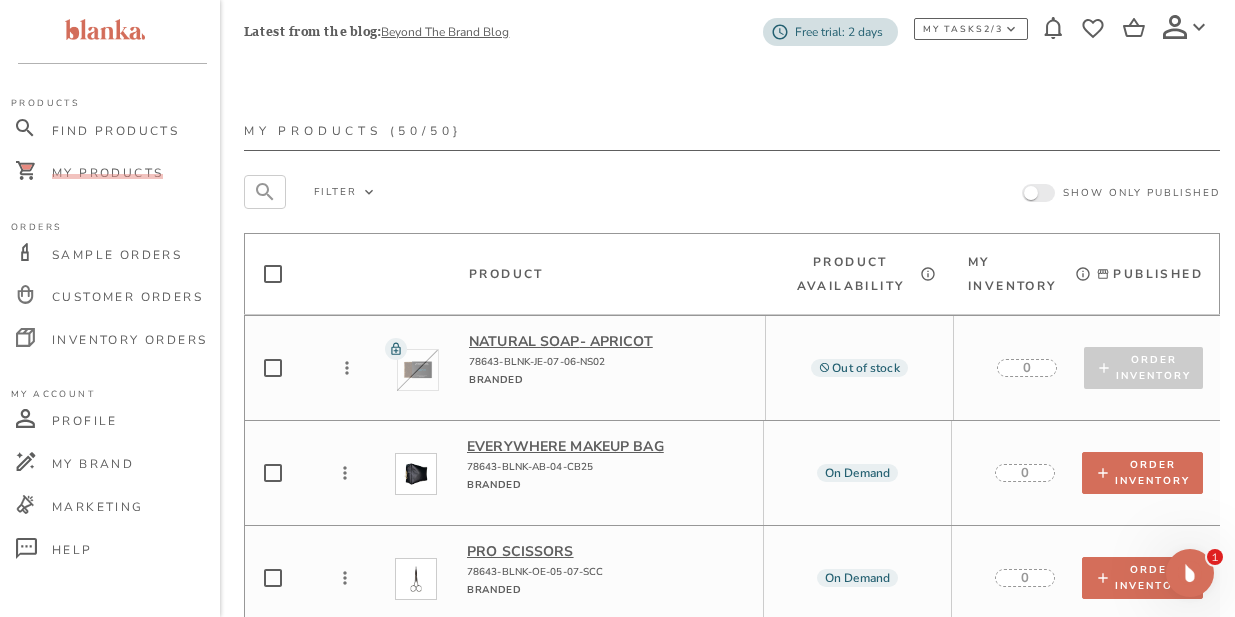 click on "My Products" at bounding box center (107, 173) 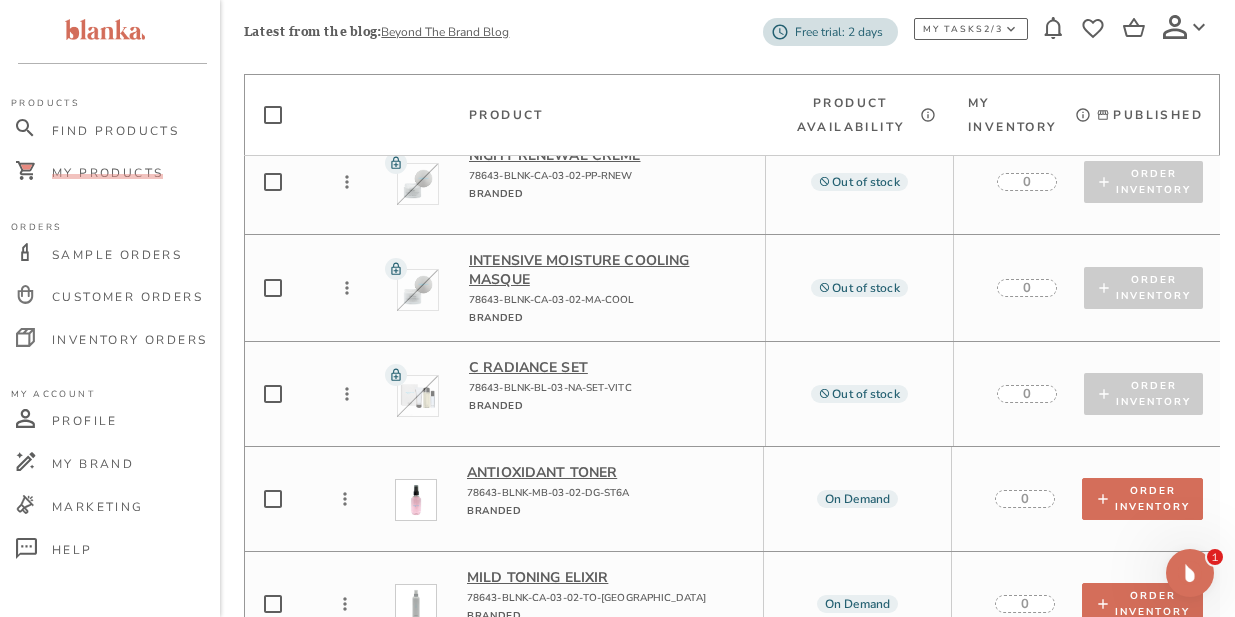 scroll, scrollTop: 4607, scrollLeft: 0, axis: vertical 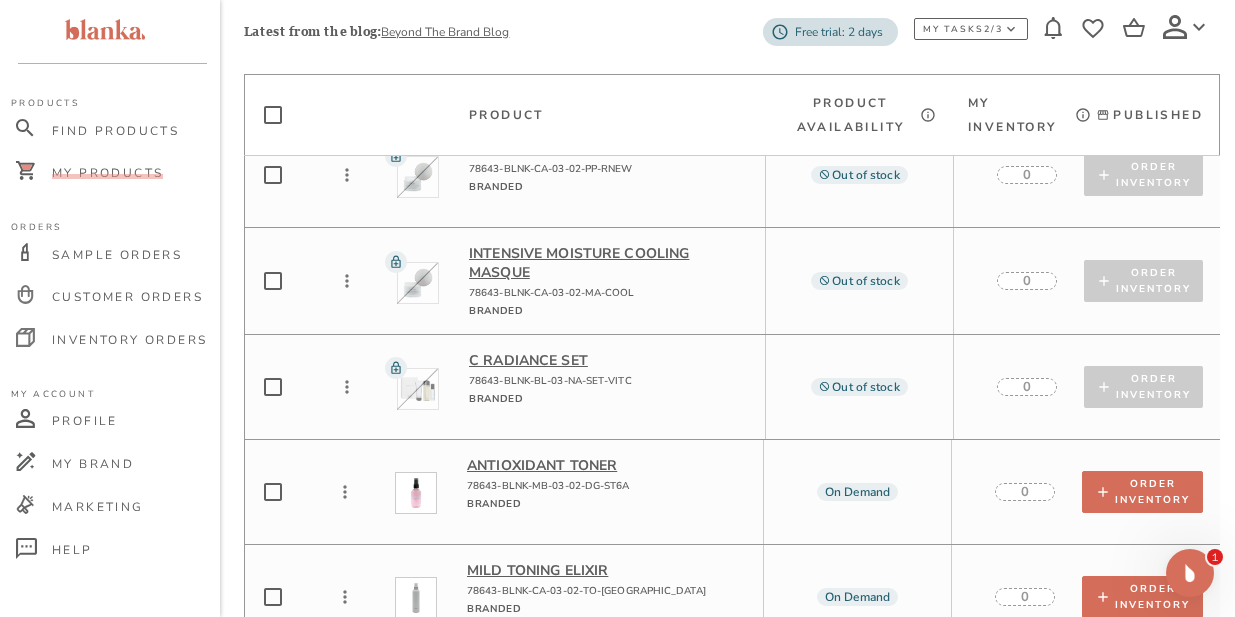 click on "C Radiance Set" at bounding box center (609, 360) 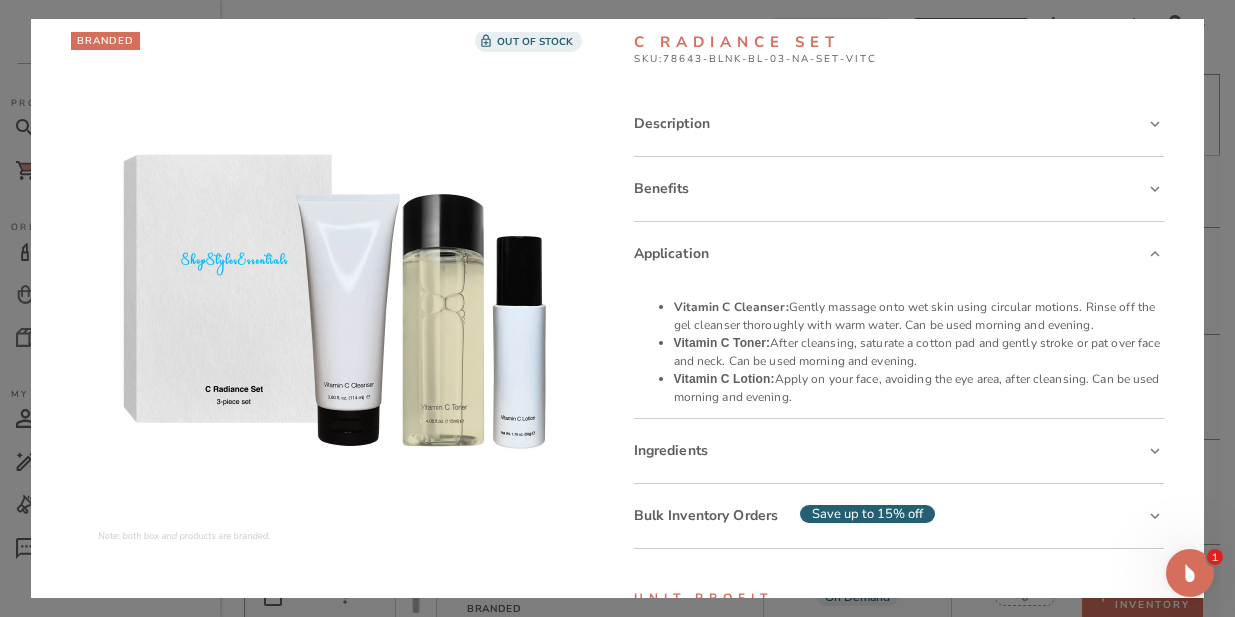 scroll, scrollTop: 29, scrollLeft: 0, axis: vertical 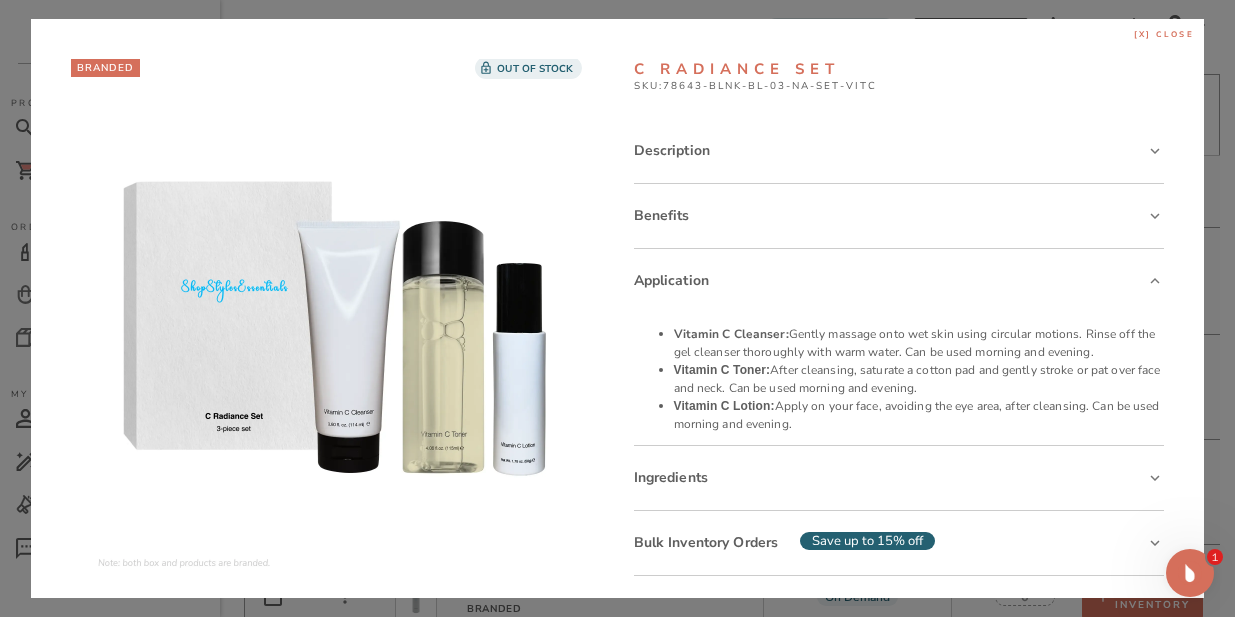click on "[x] close" at bounding box center [1164, 35] 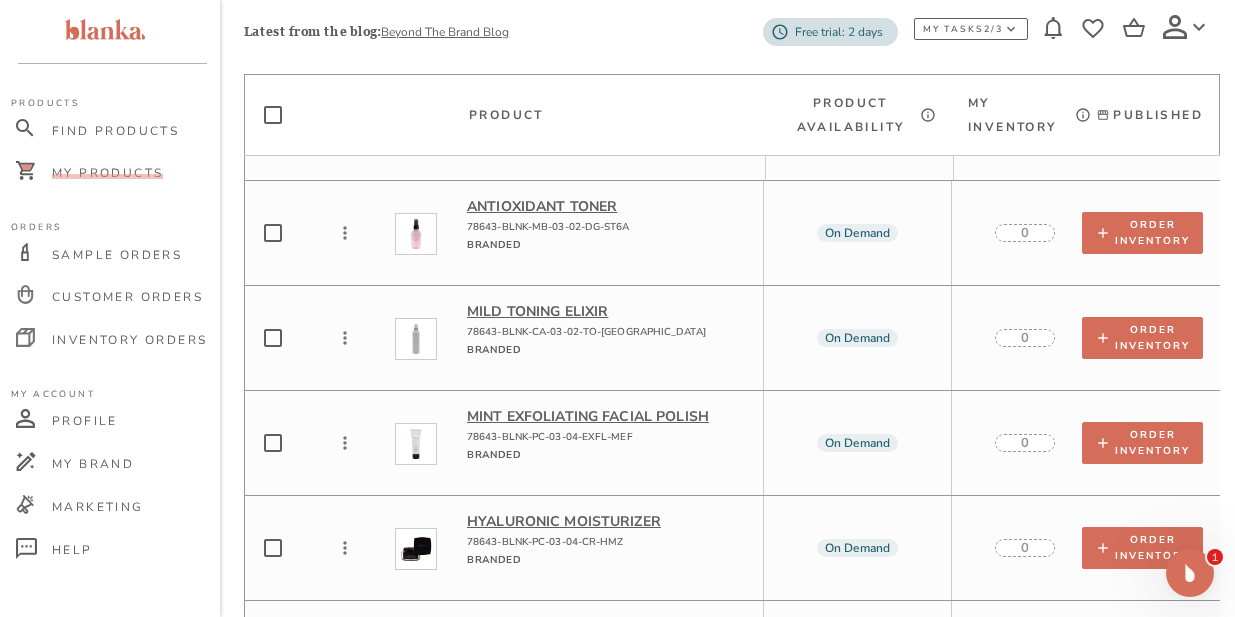 scroll, scrollTop: 5029, scrollLeft: 0, axis: vertical 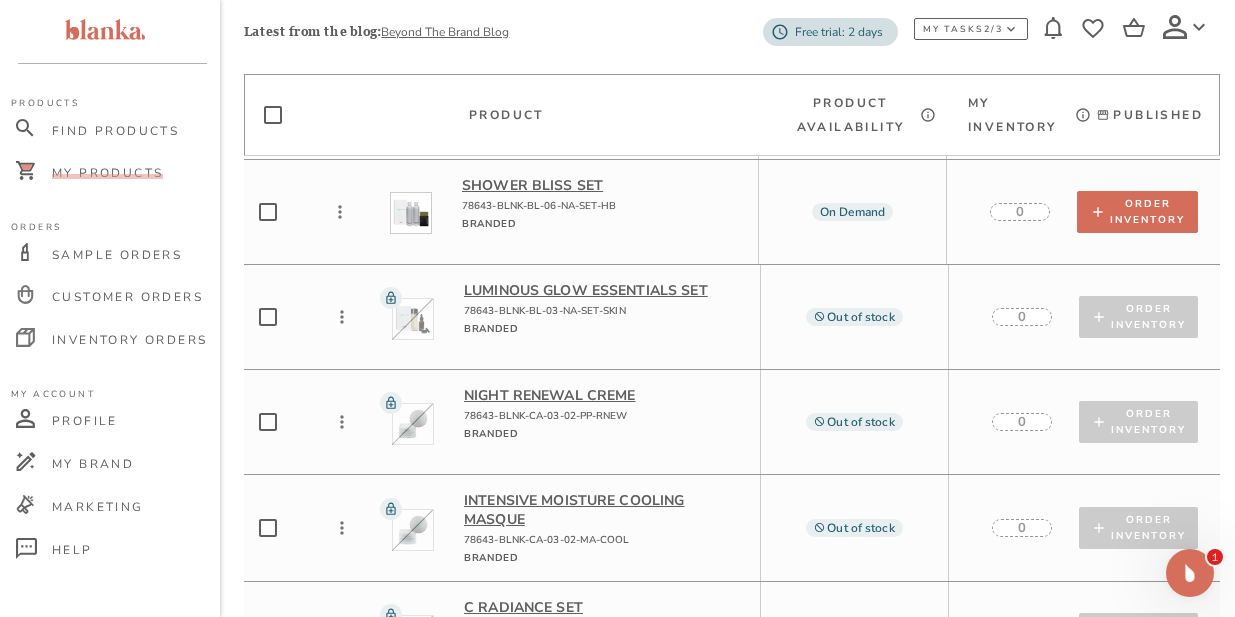 click on "Luminous Glow Essentials Set" at bounding box center [604, 290] 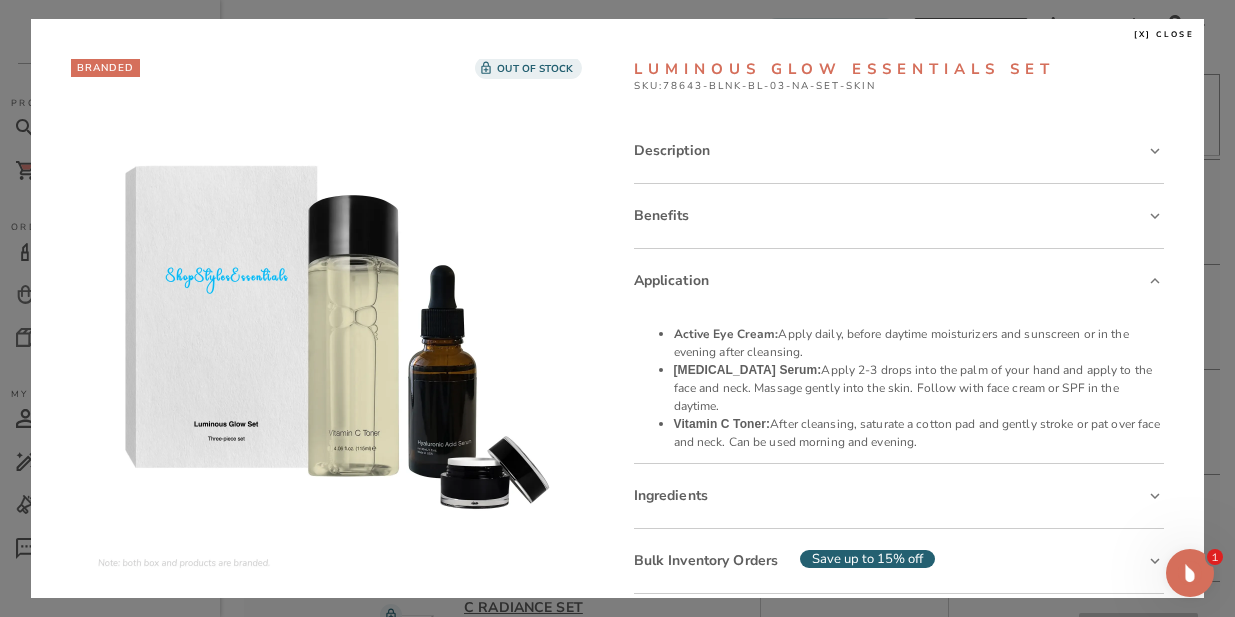 scroll, scrollTop: 0, scrollLeft: 0, axis: both 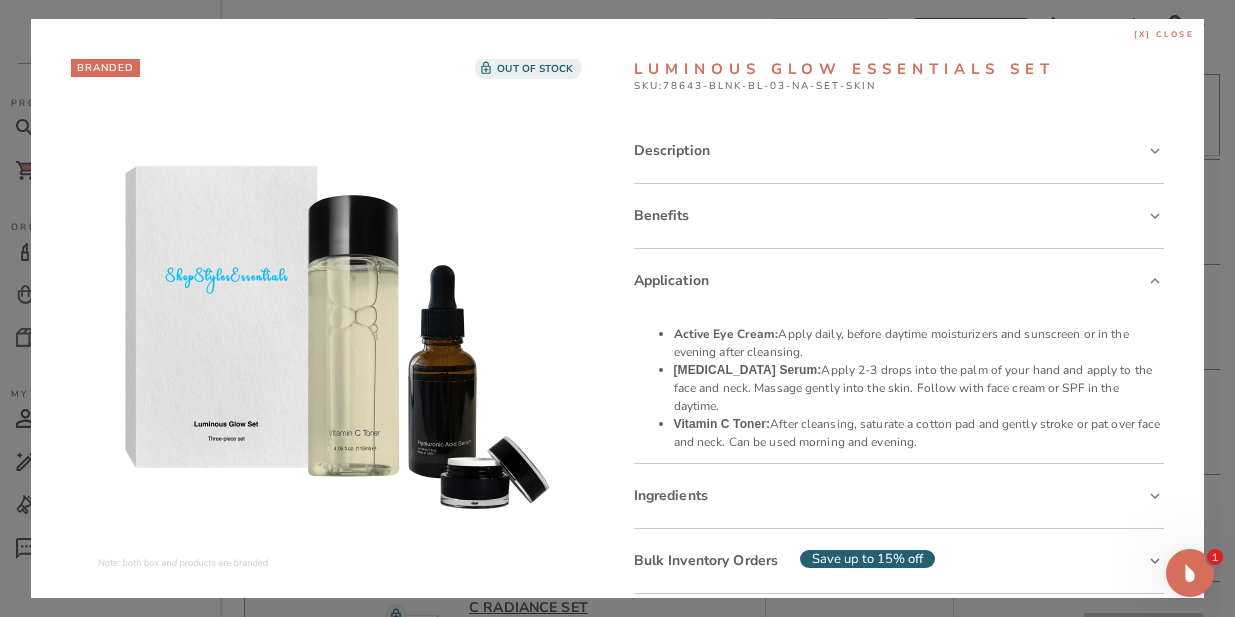 click on "[x] close" at bounding box center [1164, 35] 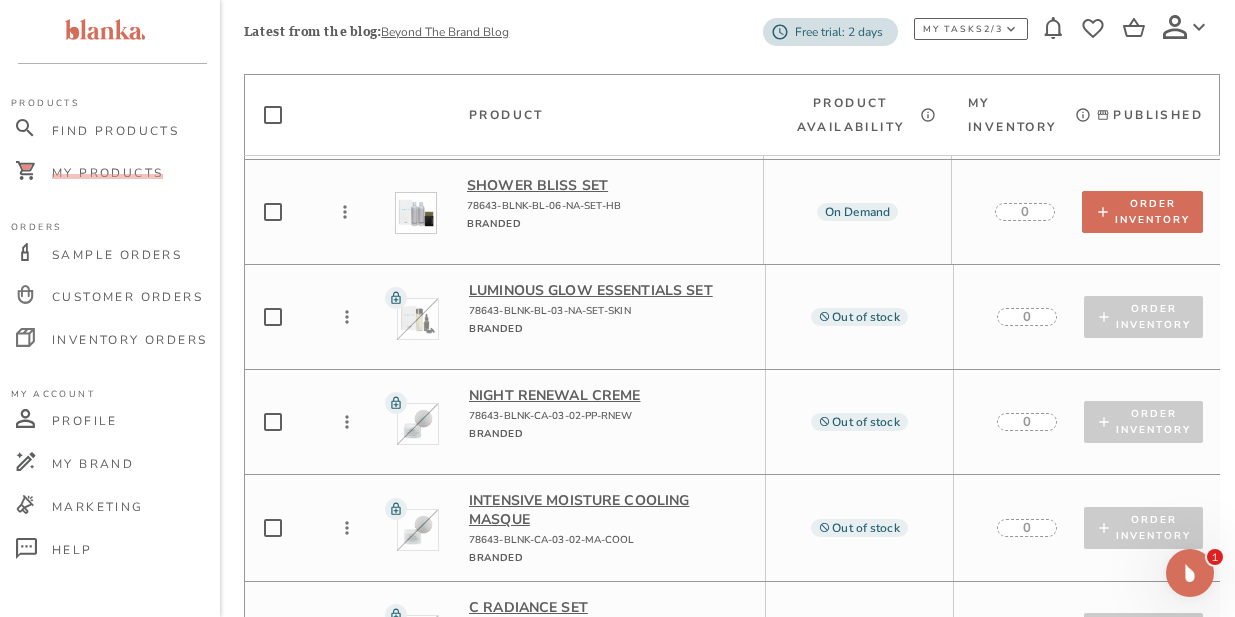 scroll, scrollTop: 4366, scrollLeft: 0, axis: vertical 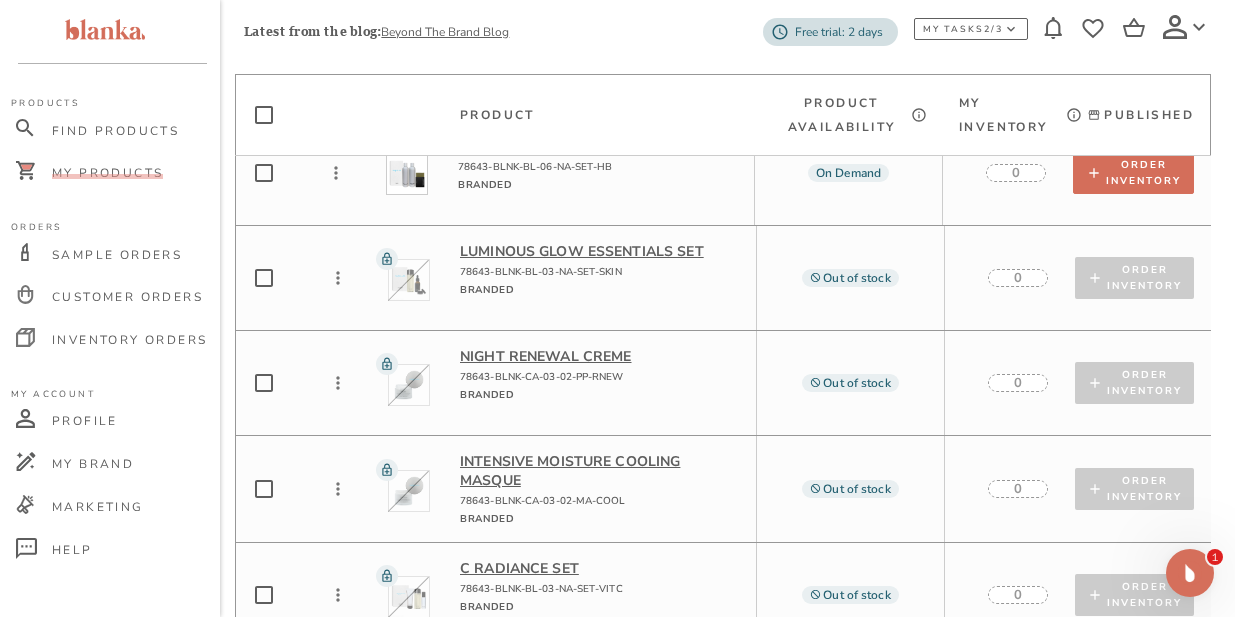 click on "My Products" at bounding box center [107, 173] 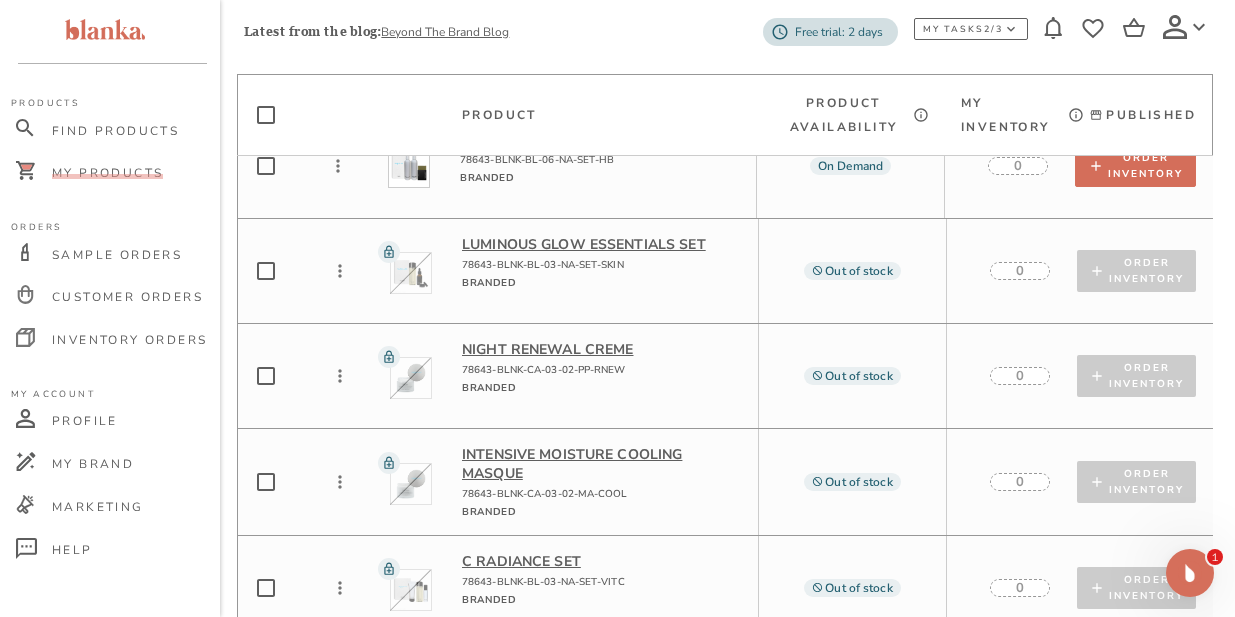 click on "My Products" at bounding box center (107, 173) 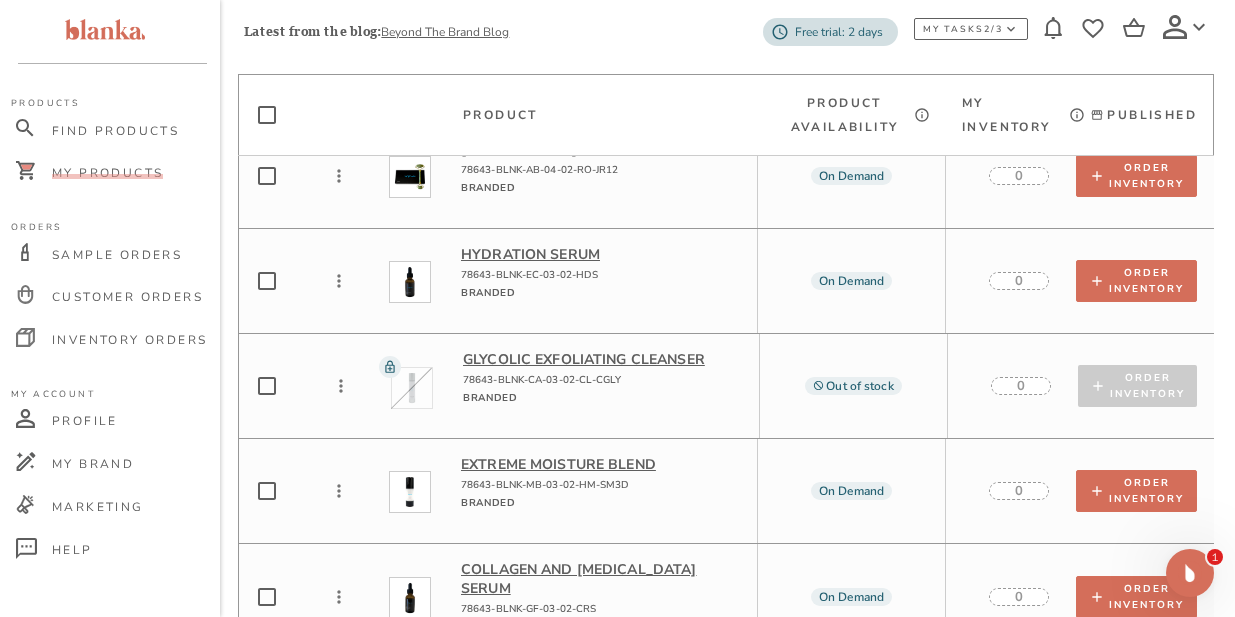 scroll, scrollTop: 3446, scrollLeft: 6, axis: both 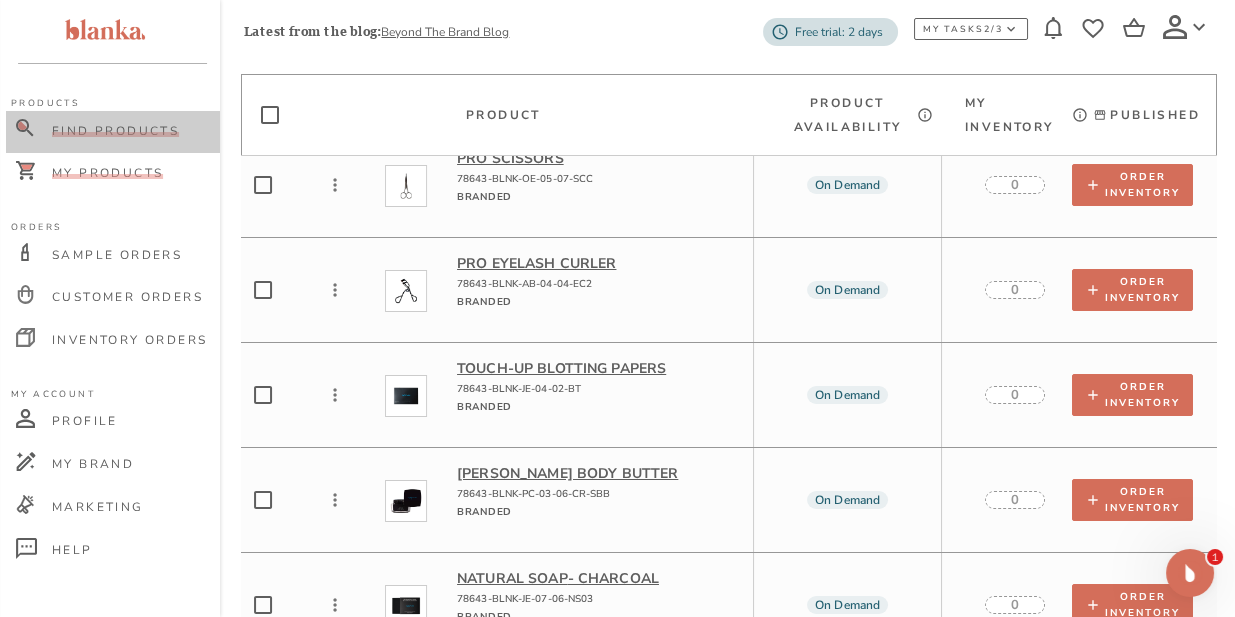 click on "Find Products" at bounding box center (115, 131) 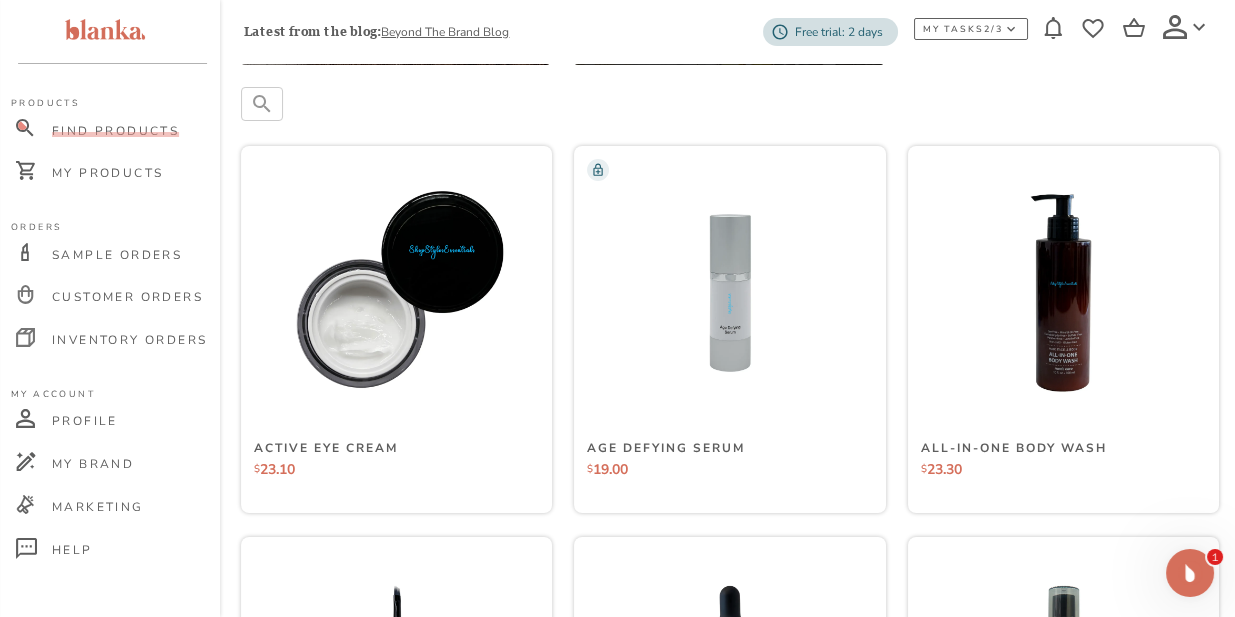 scroll, scrollTop: 0, scrollLeft: 3, axis: horizontal 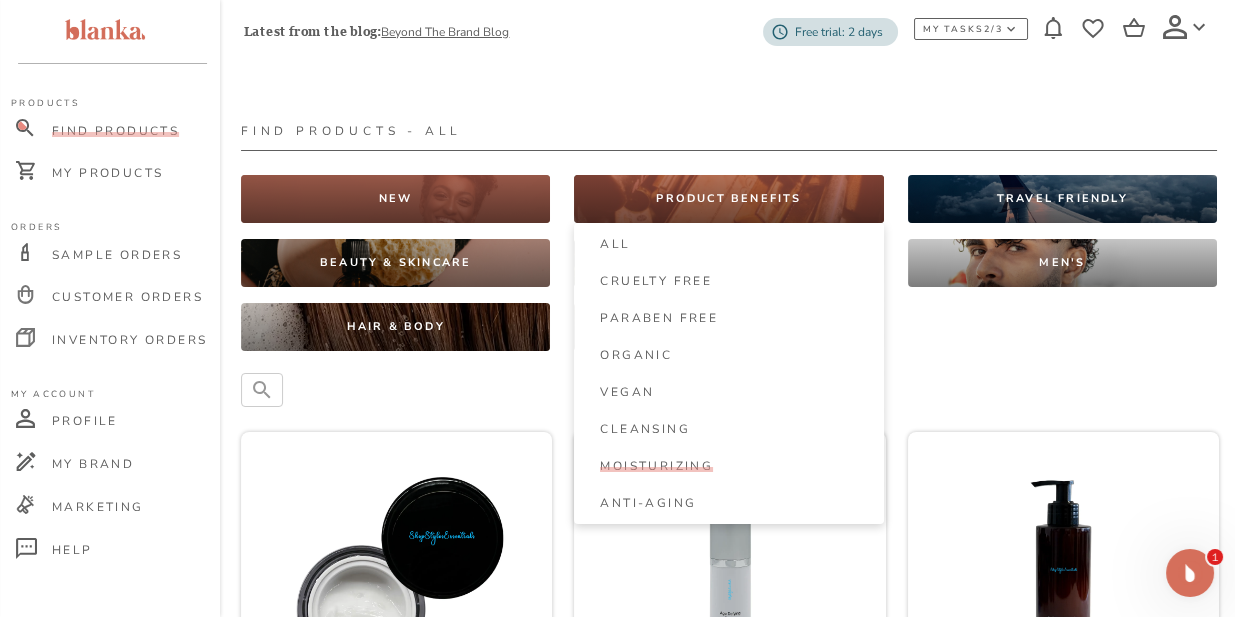 click on "Moisturizing" at bounding box center (656, 466) 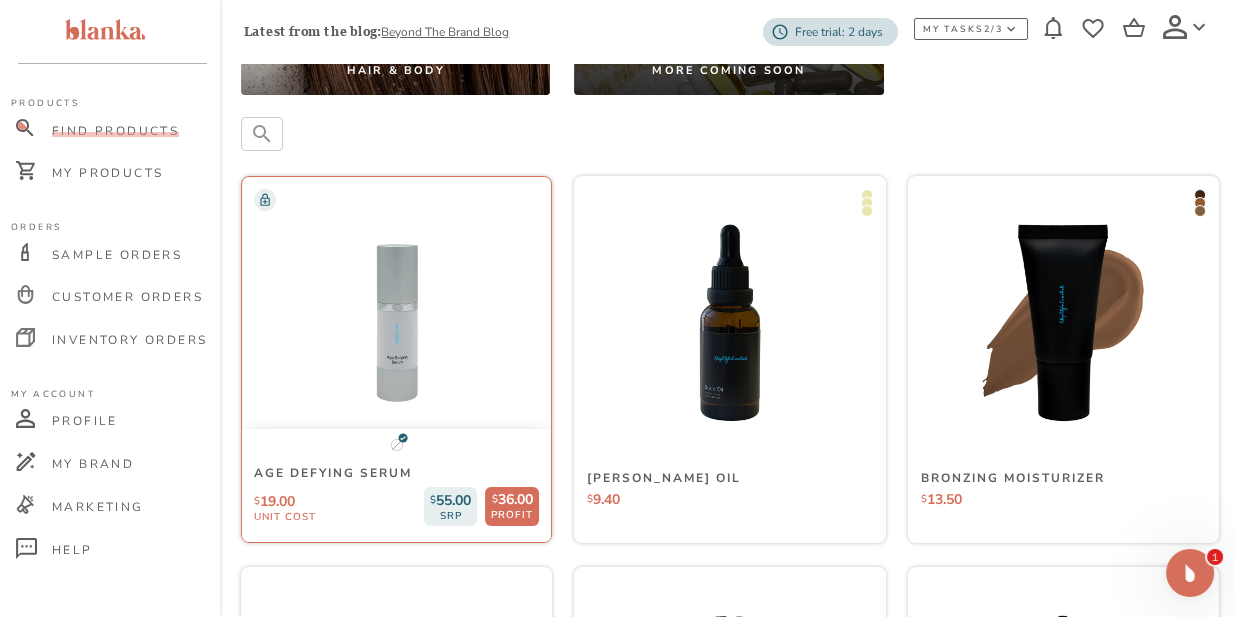 scroll, scrollTop: 260, scrollLeft: 3, axis: both 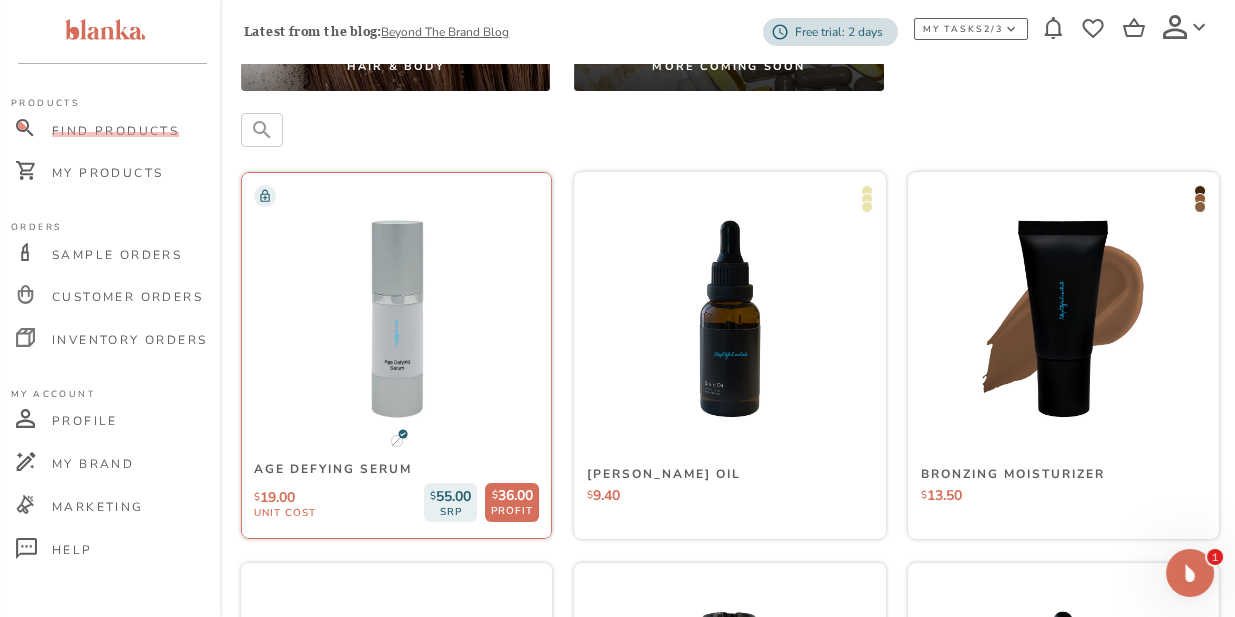 click at bounding box center [396, 319] 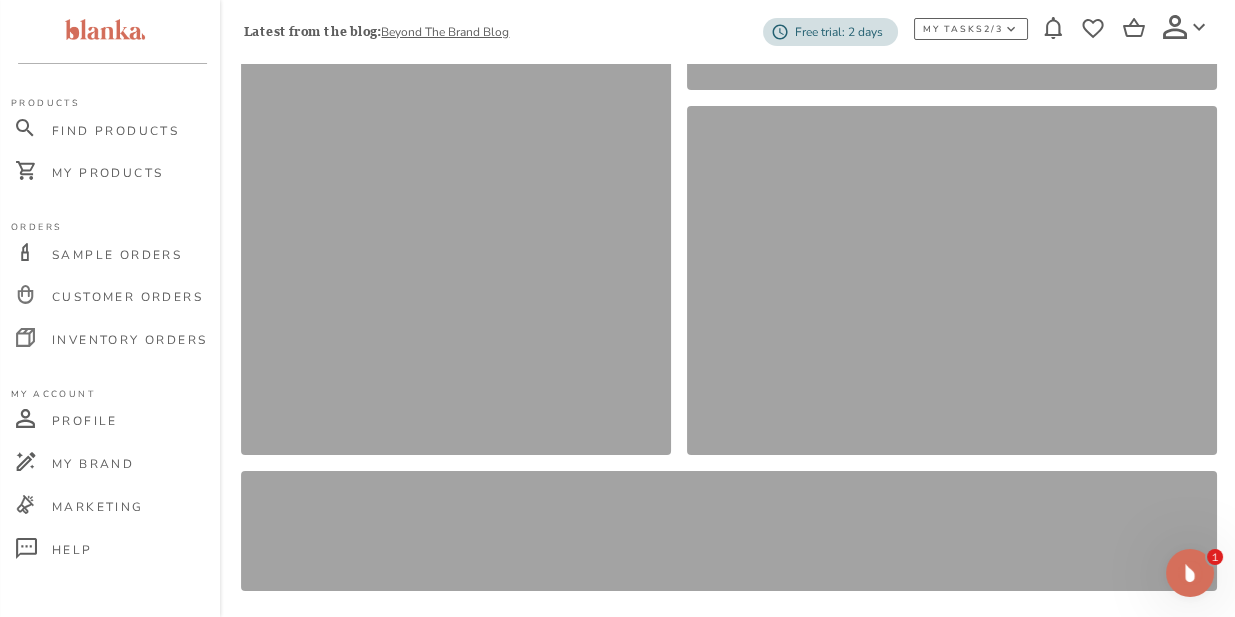 scroll, scrollTop: 0, scrollLeft: 0, axis: both 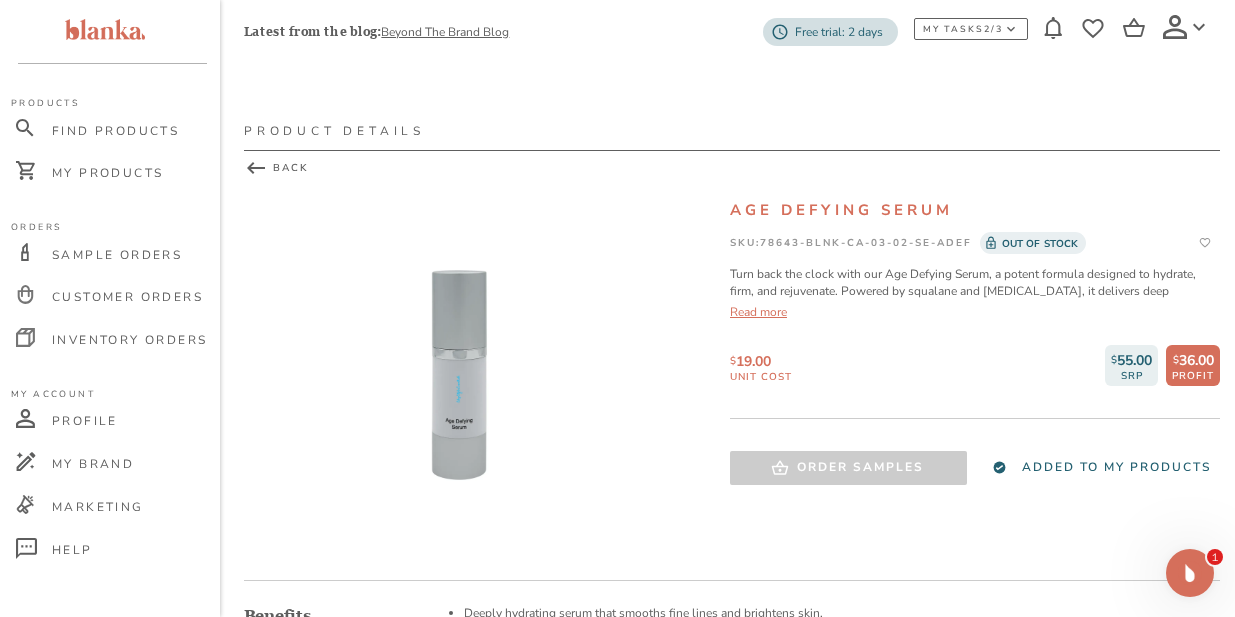 click on "Read more" at bounding box center [975, 312] 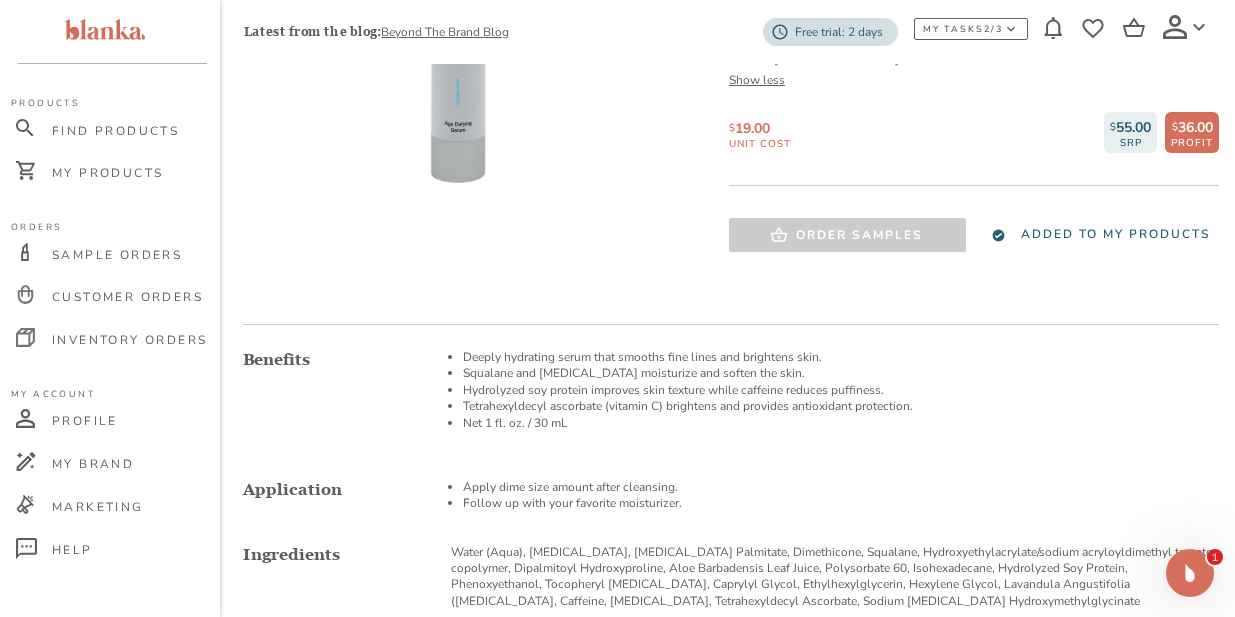scroll, scrollTop: 223, scrollLeft: 1, axis: both 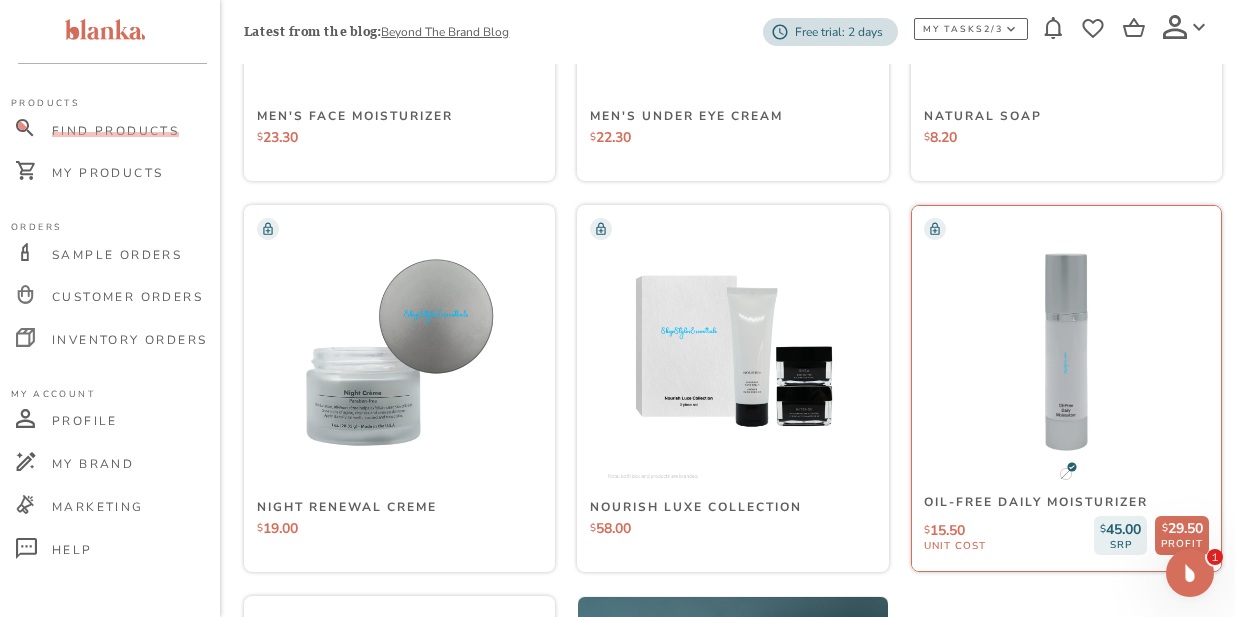 click at bounding box center [1066, 352] 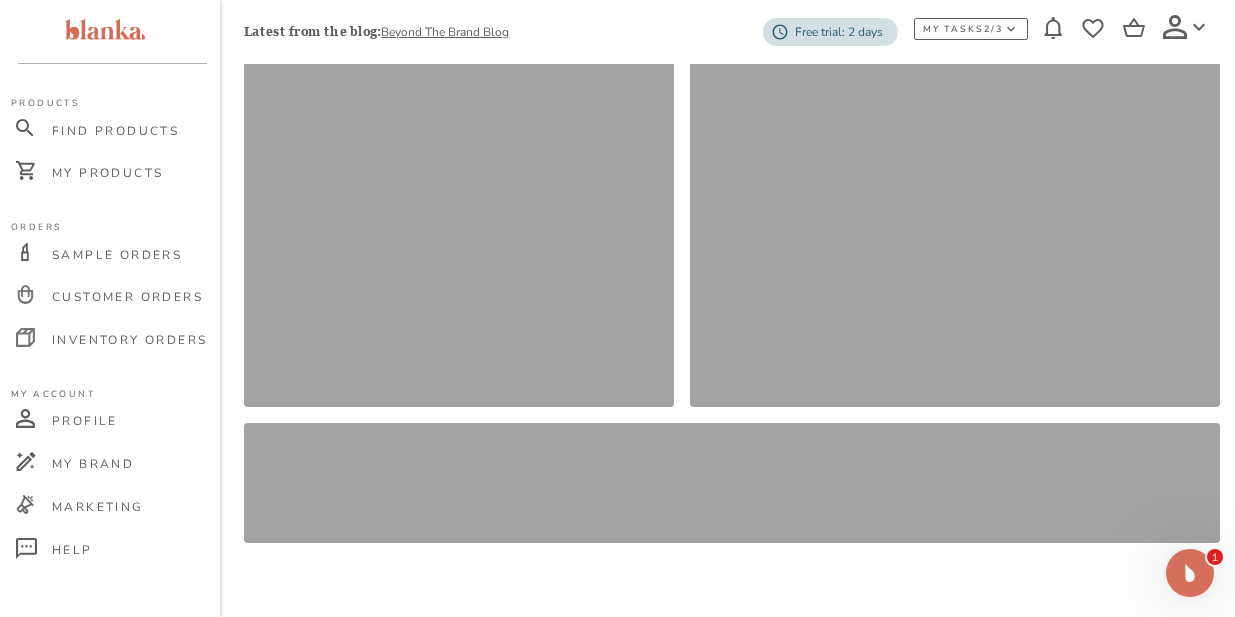 scroll, scrollTop: 0, scrollLeft: 0, axis: both 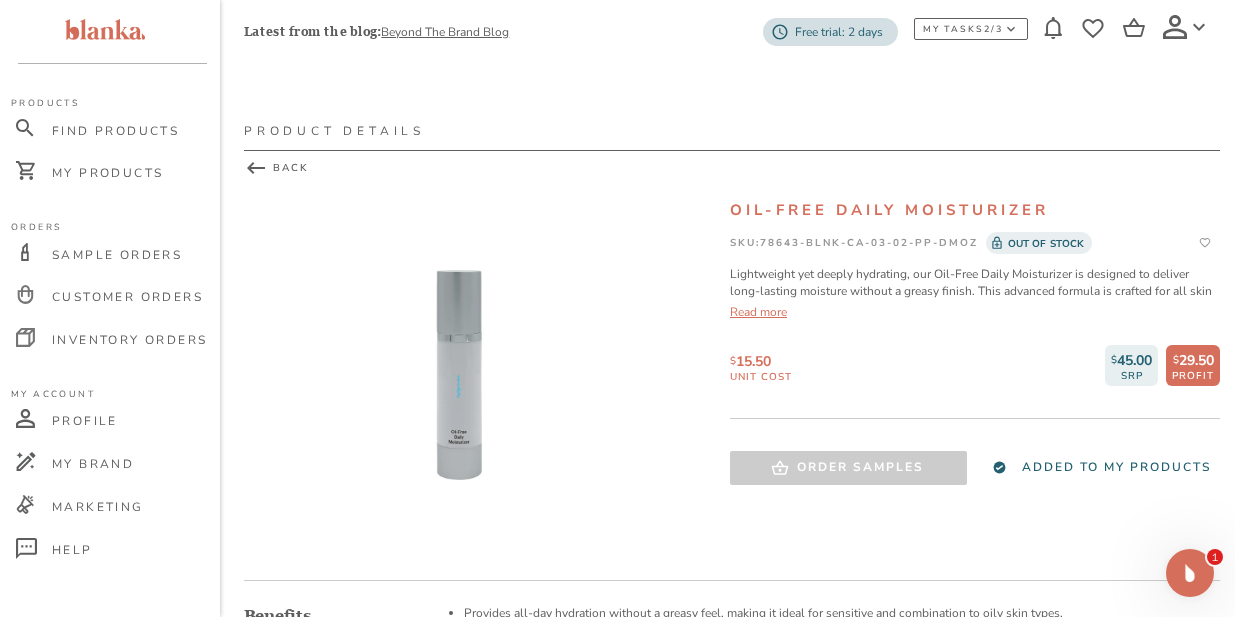 click on "Read more" at bounding box center [975, 312] 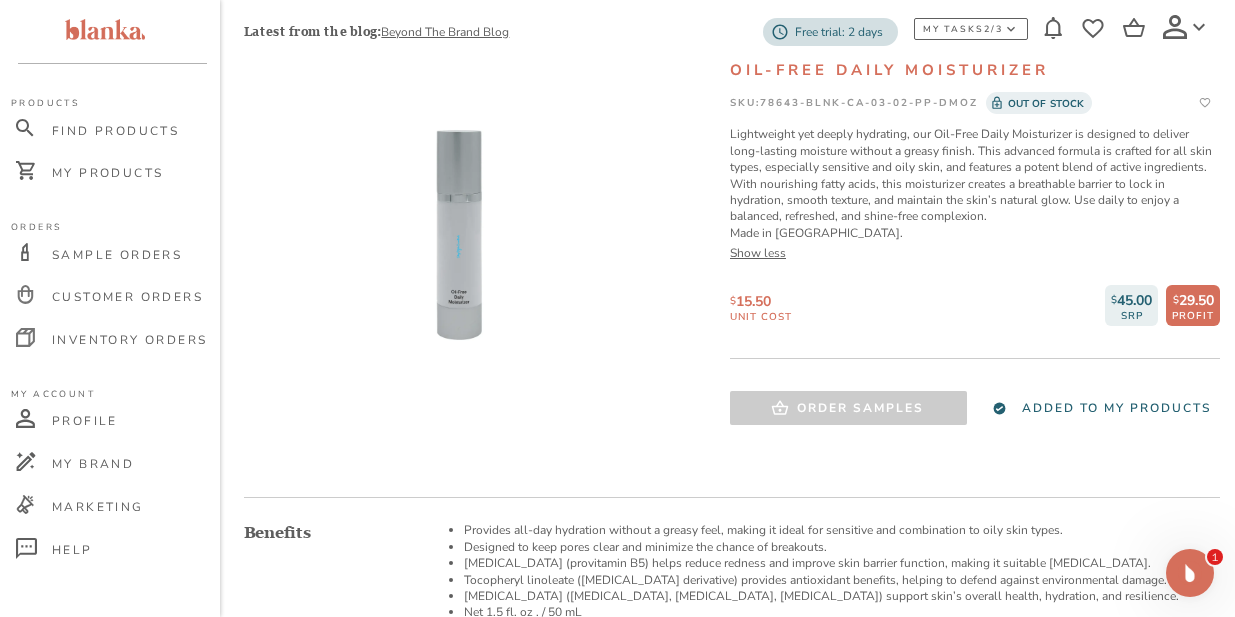 scroll, scrollTop: 0, scrollLeft: 0, axis: both 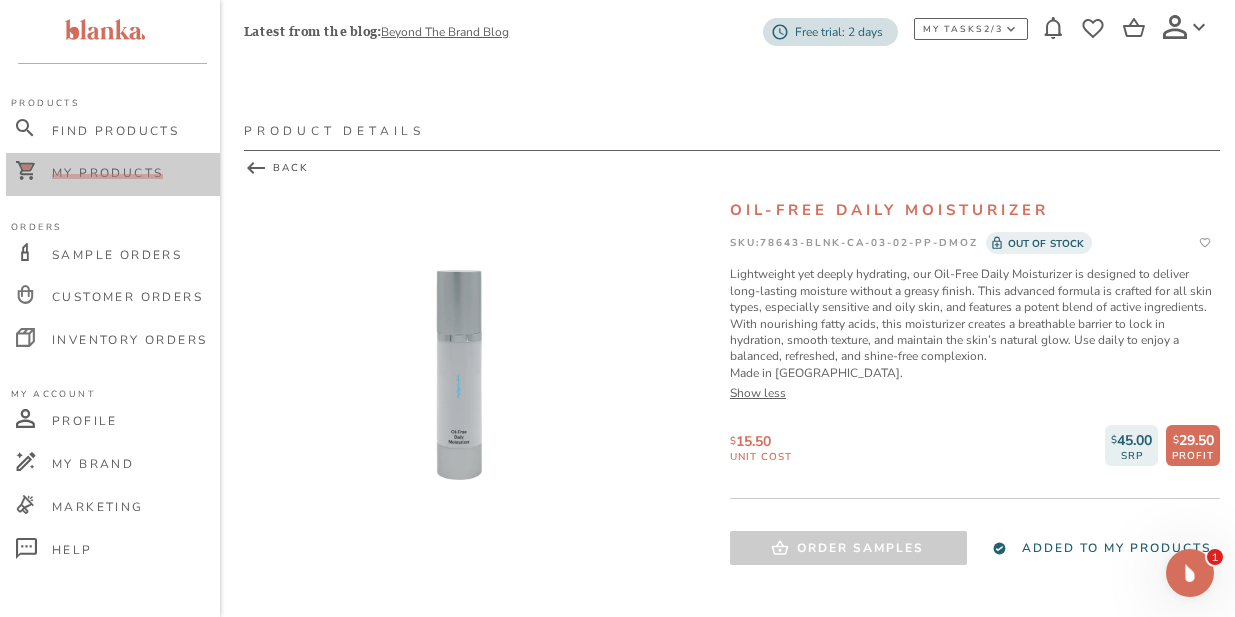 click on "My Products" at bounding box center (107, 173) 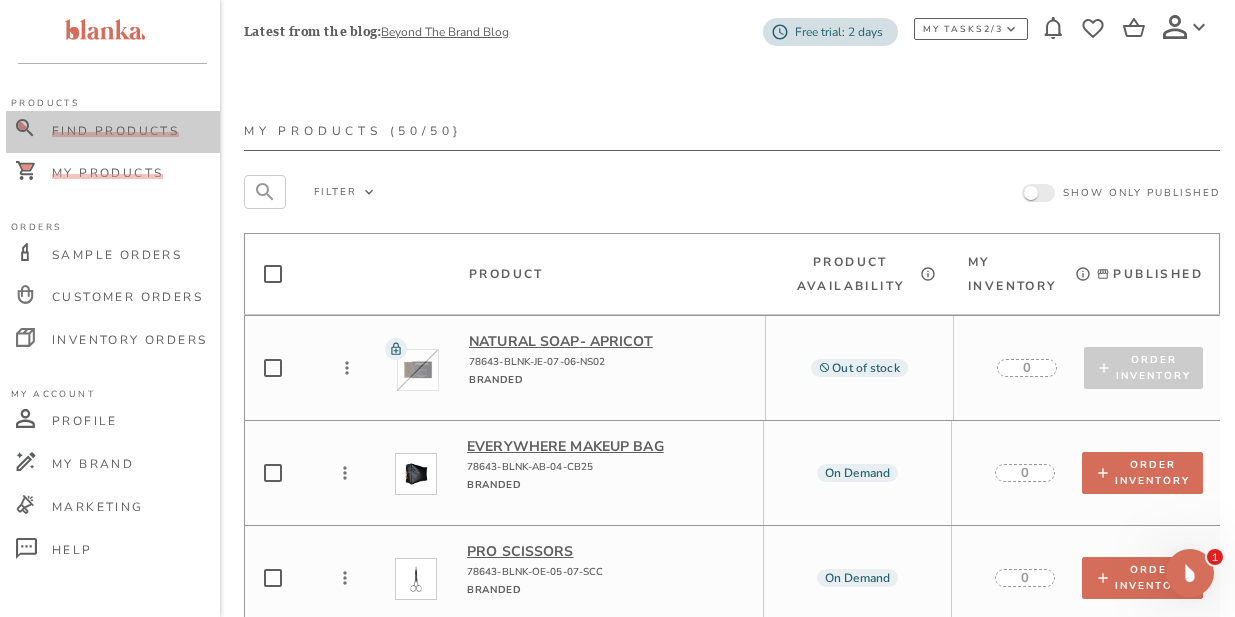 click on "Find Products" at bounding box center (115, 131) 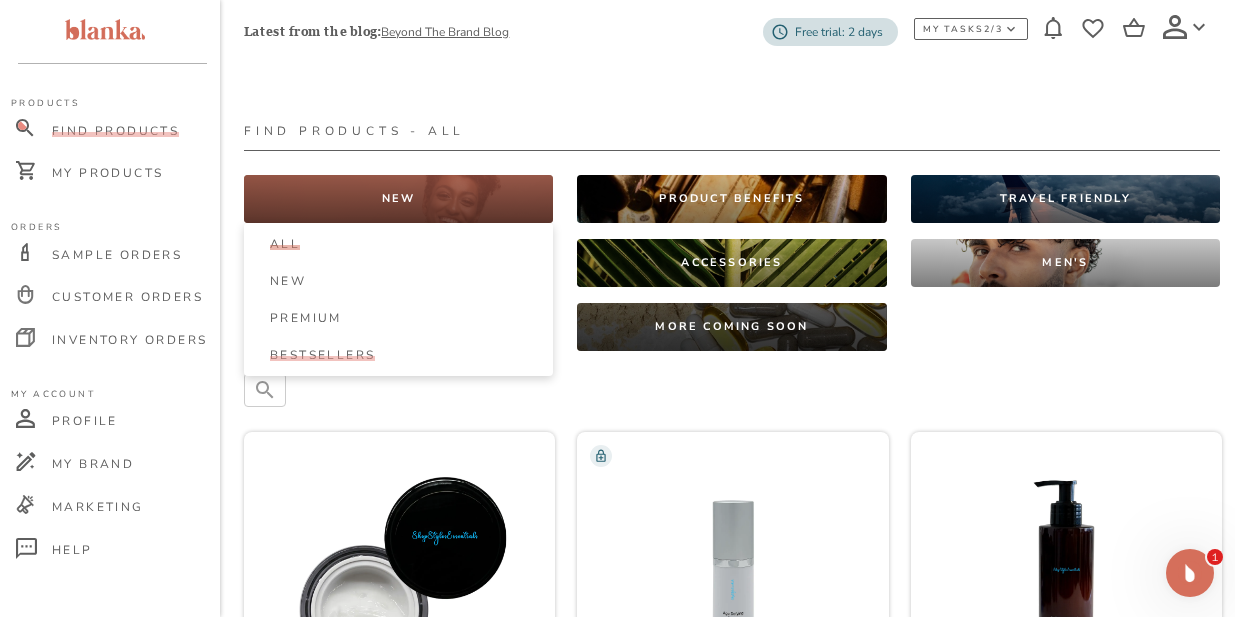 click on "Bestsellers" at bounding box center (322, 355) 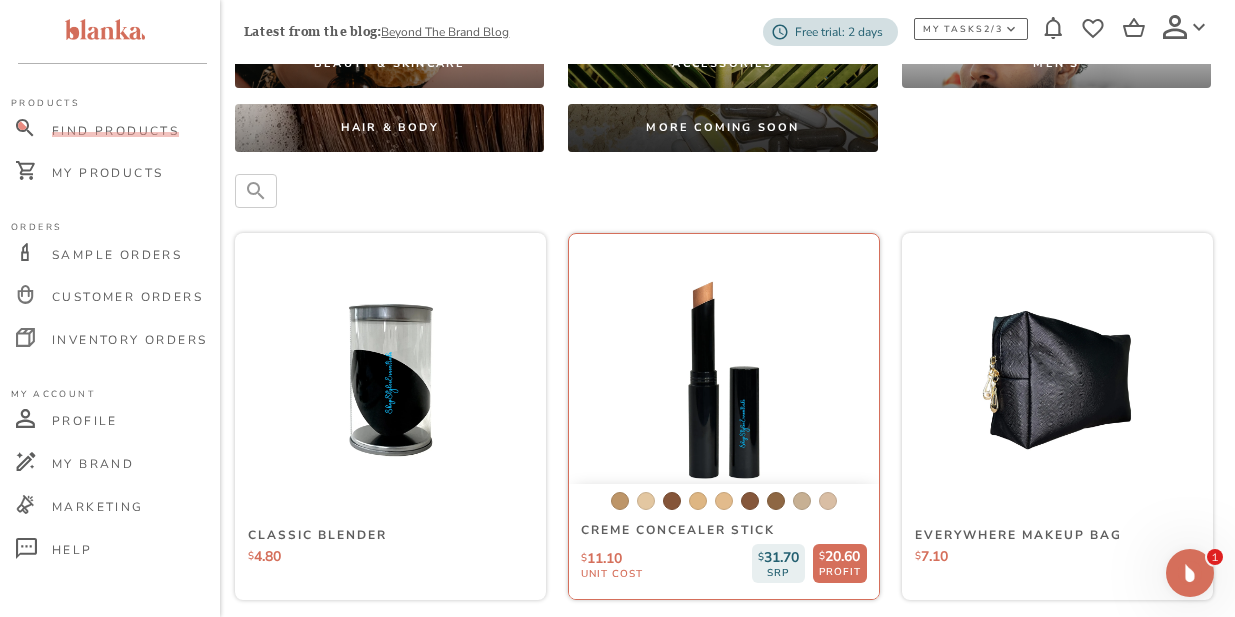 scroll, scrollTop: 182, scrollLeft: 9, axis: both 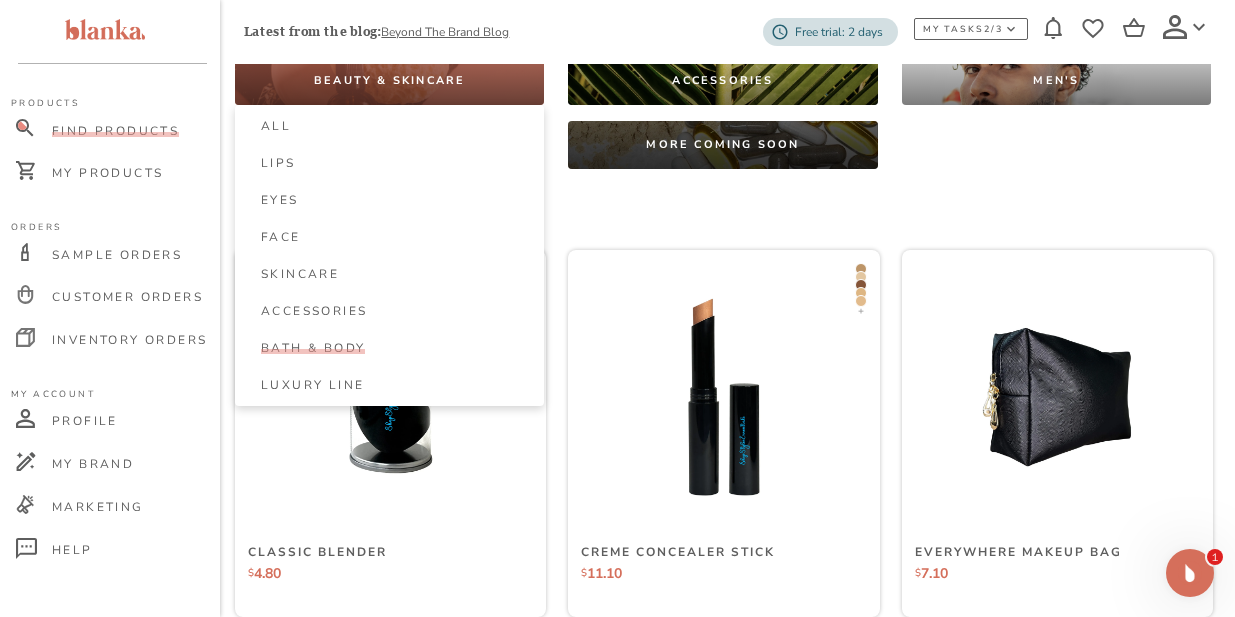 click on "Bath & Body" at bounding box center (313, 348) 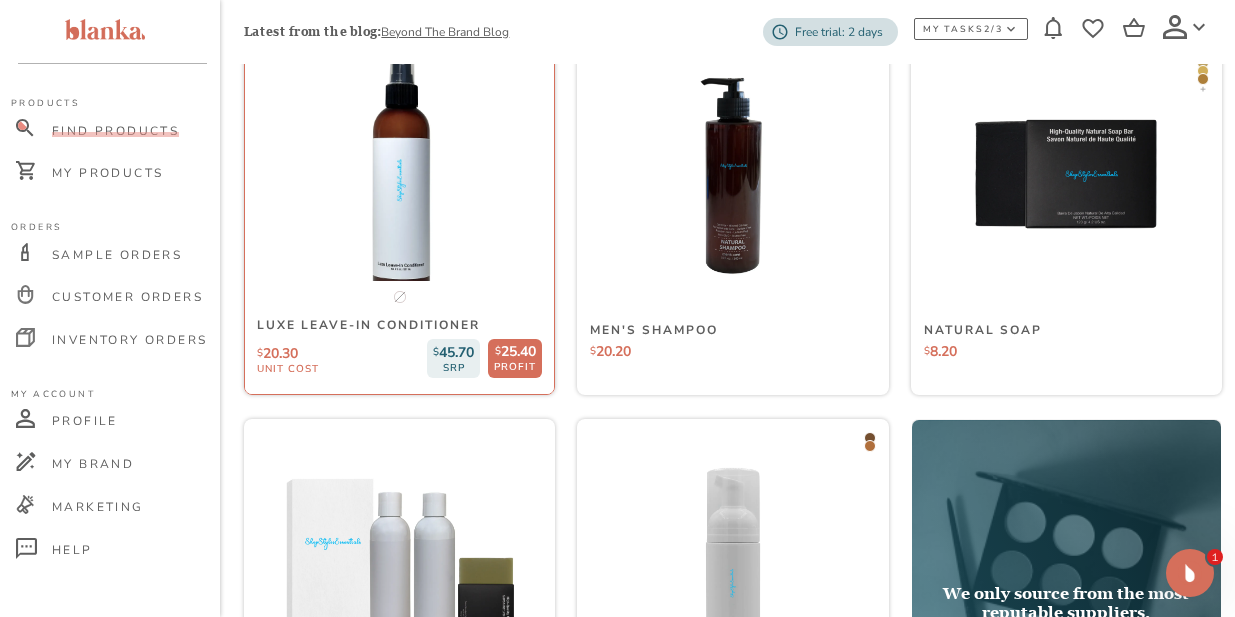 scroll, scrollTop: 404, scrollLeft: 2, axis: both 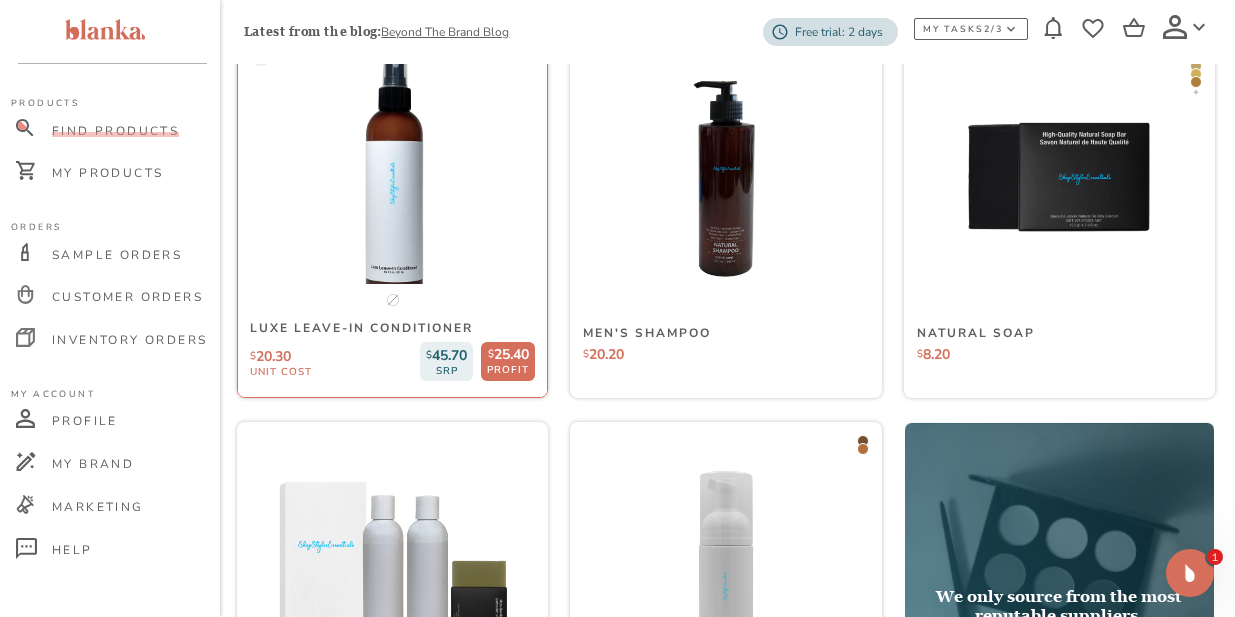 click at bounding box center (392, 178) 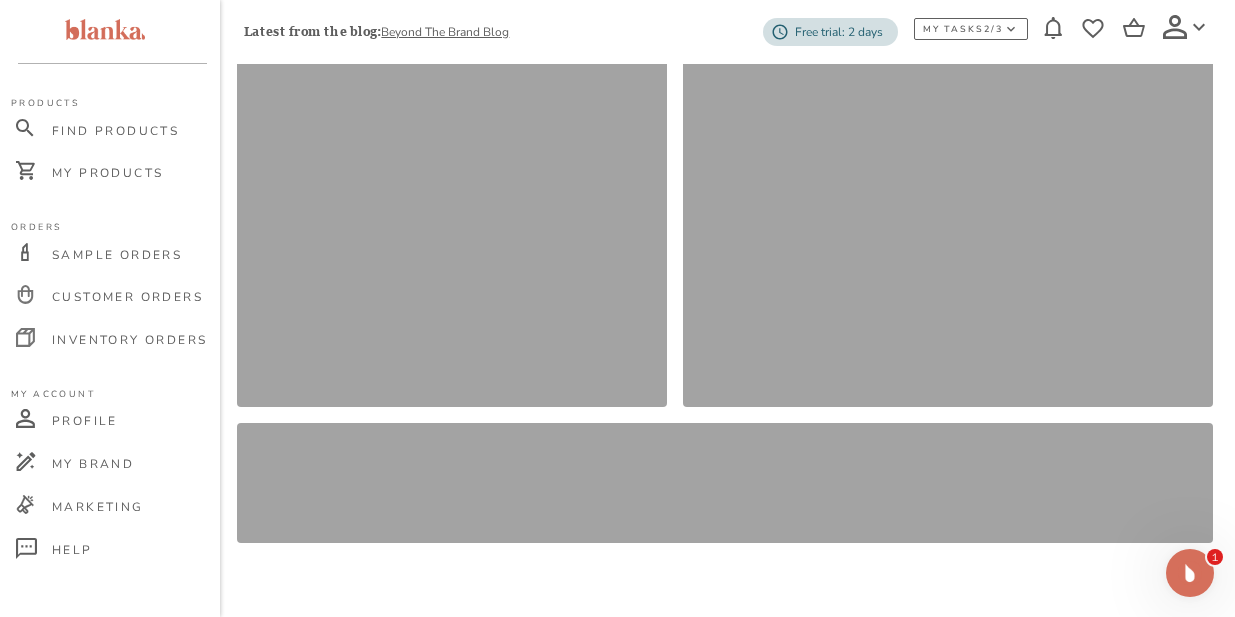 scroll, scrollTop: 0, scrollLeft: 0, axis: both 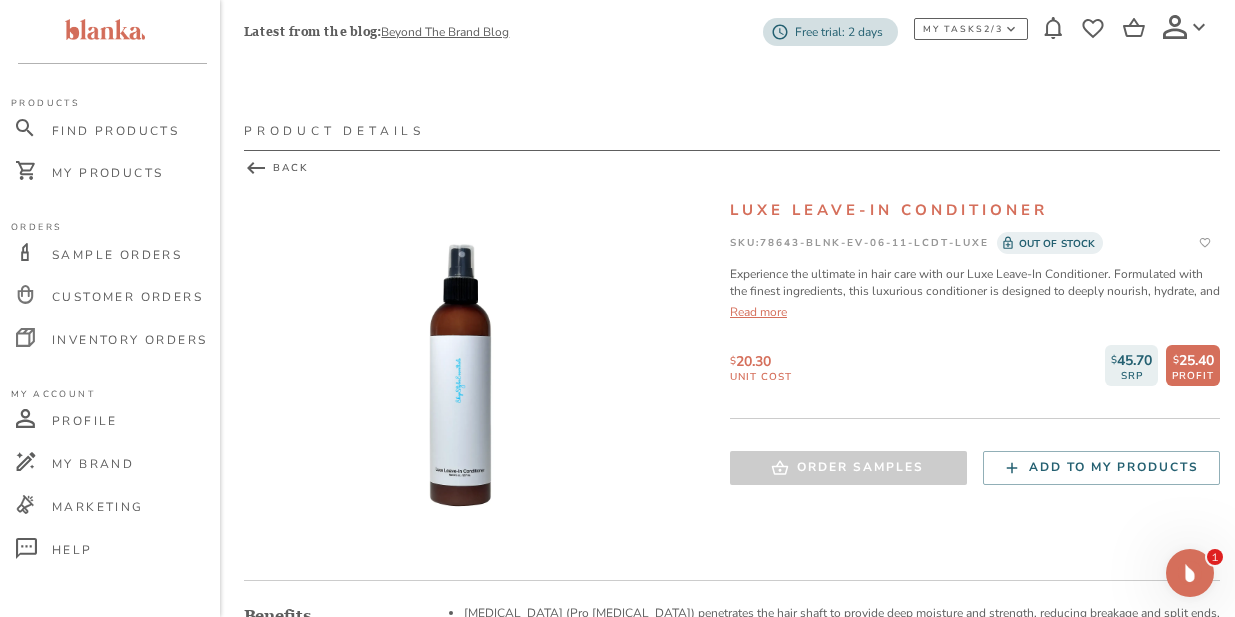 click on "Read more" at bounding box center [975, 312] 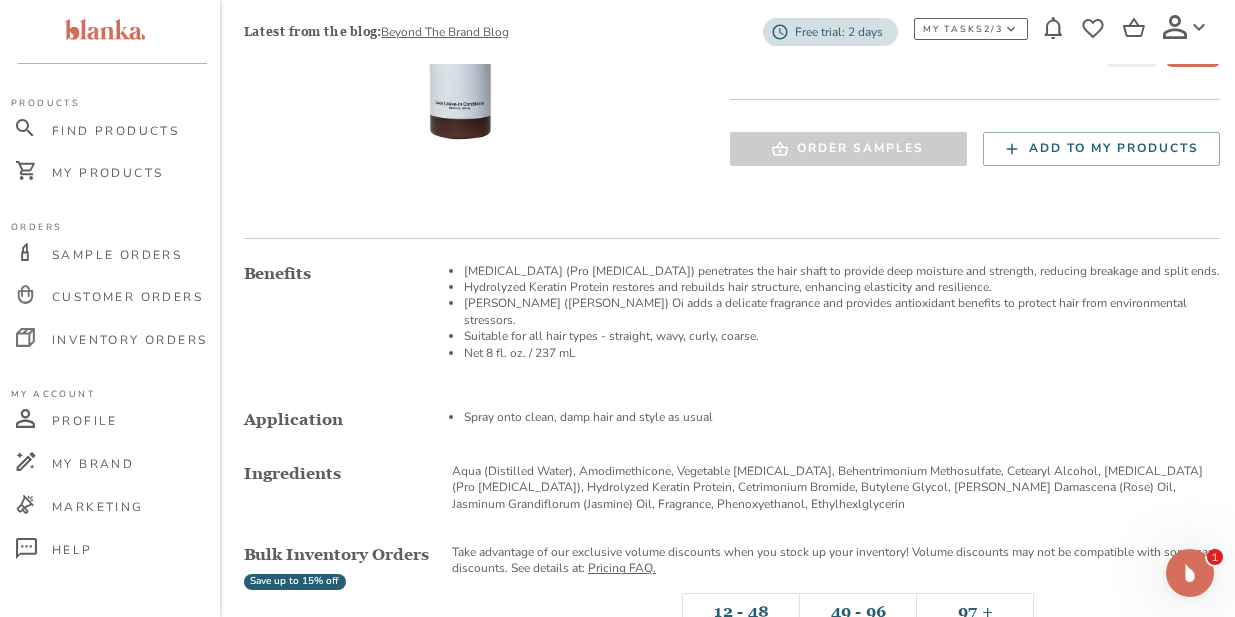 scroll, scrollTop: 374, scrollLeft: 0, axis: vertical 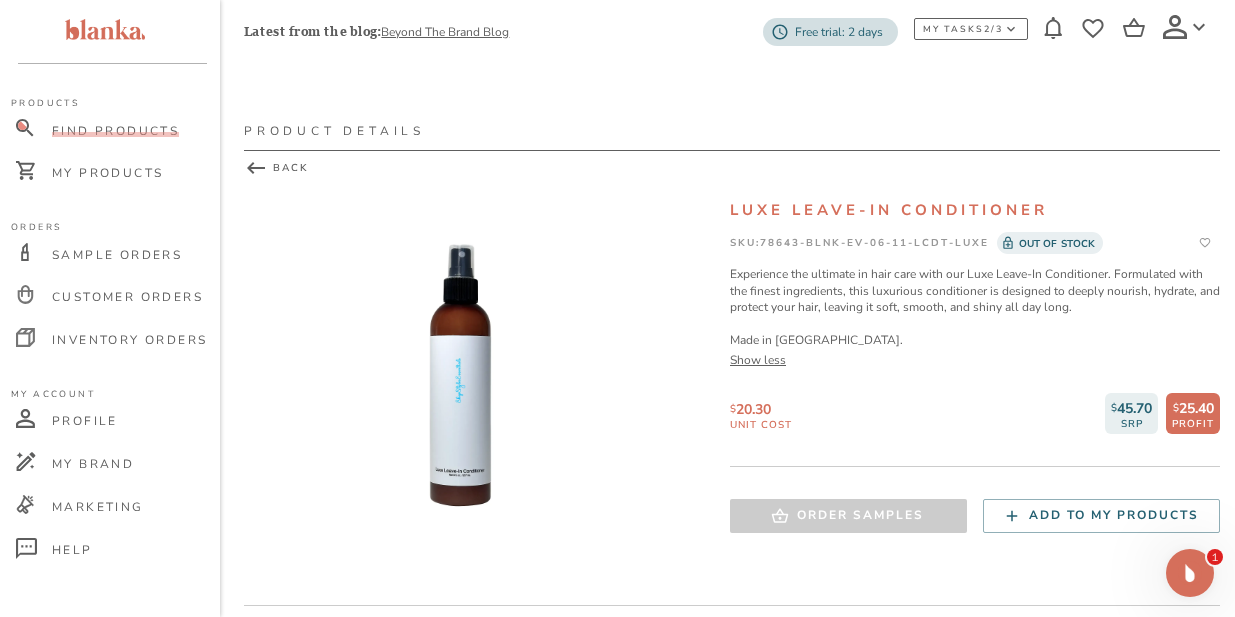 click on "Find Products" at bounding box center [115, 131] 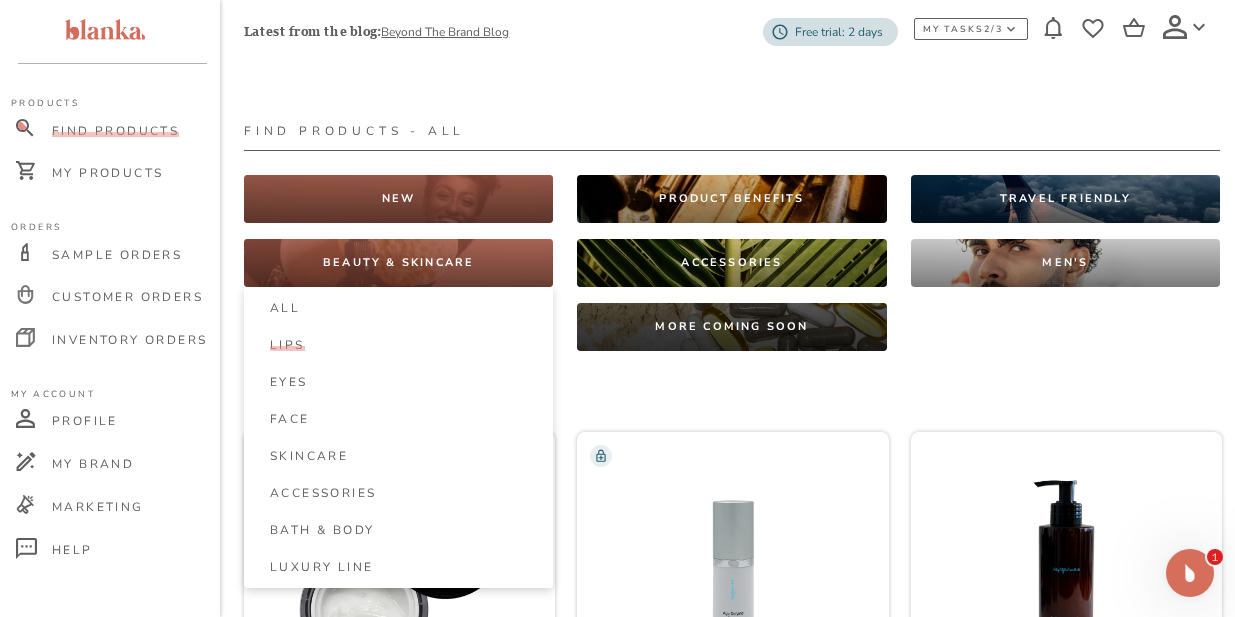 click on "Lips" at bounding box center (287, 345) 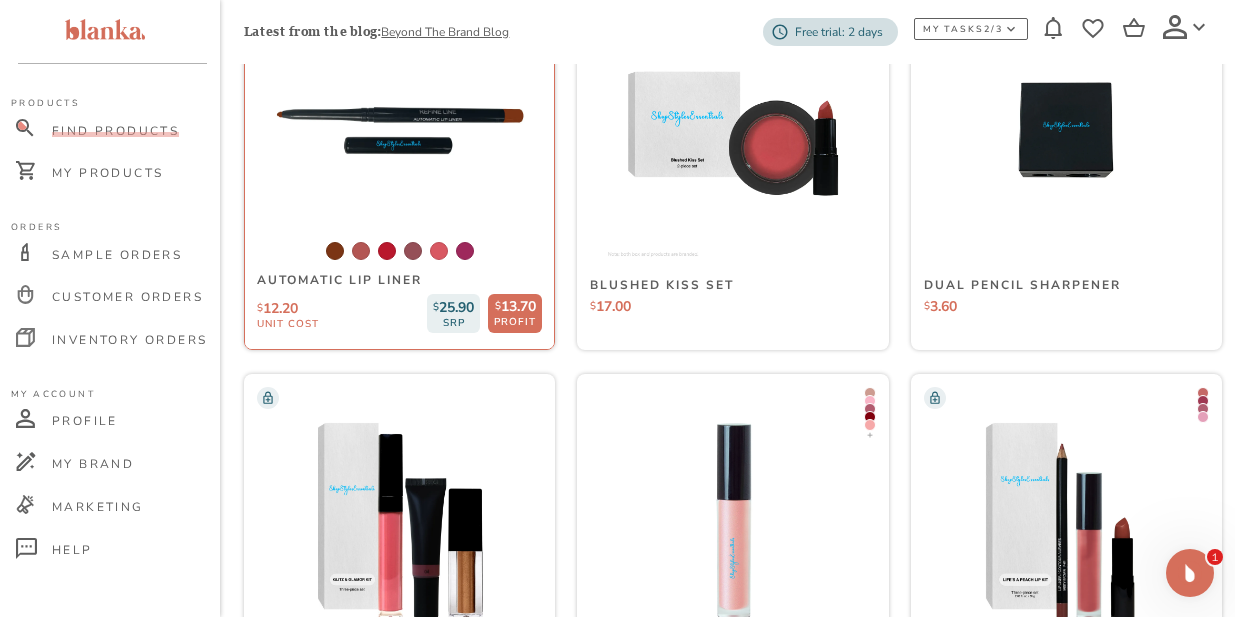 scroll, scrollTop: 458, scrollLeft: 0, axis: vertical 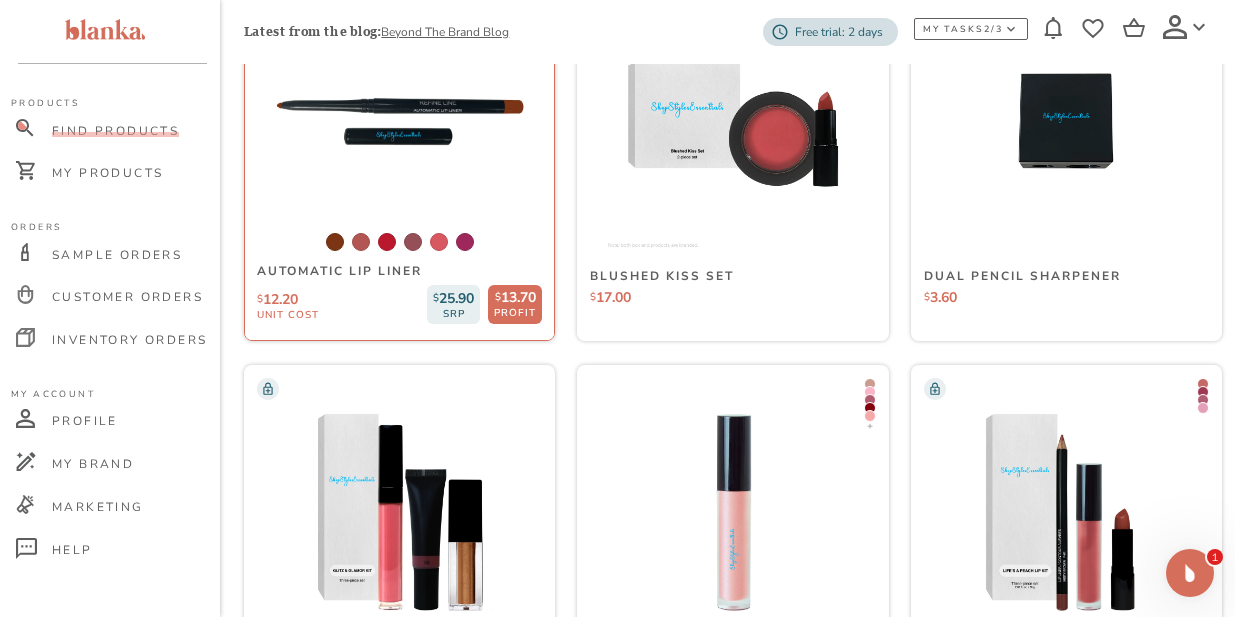 click at bounding box center [399, 121] 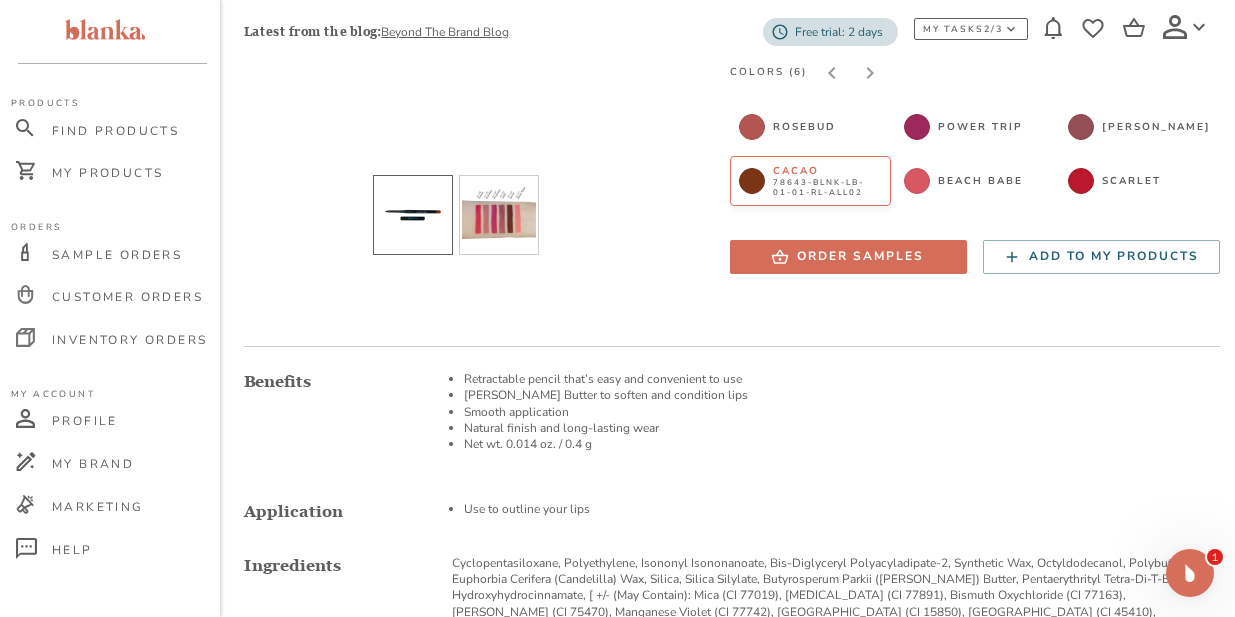 scroll, scrollTop: 392, scrollLeft: 0, axis: vertical 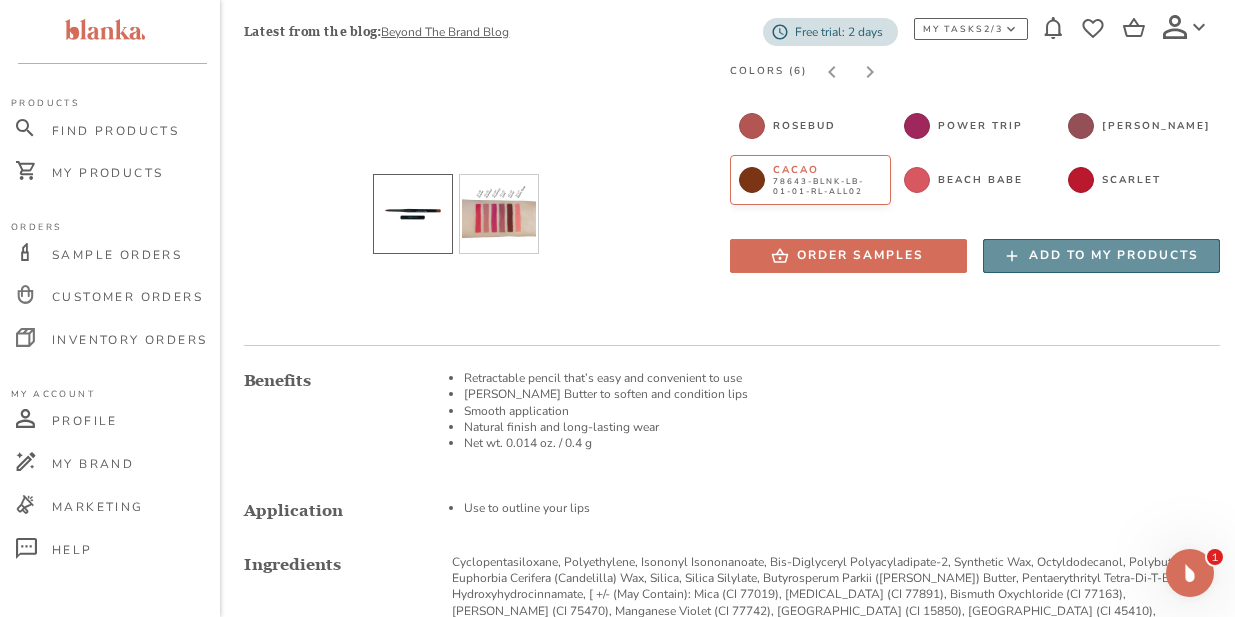 click on "Add to my products" at bounding box center (1114, 255) 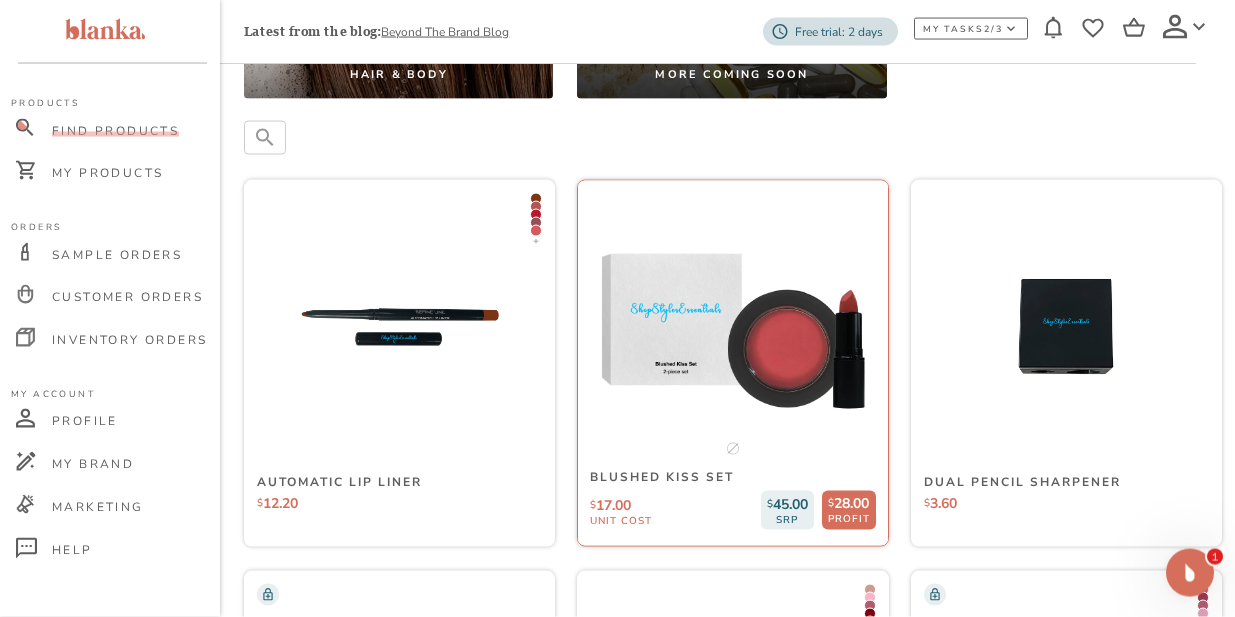 scroll, scrollTop: 259, scrollLeft: 0, axis: vertical 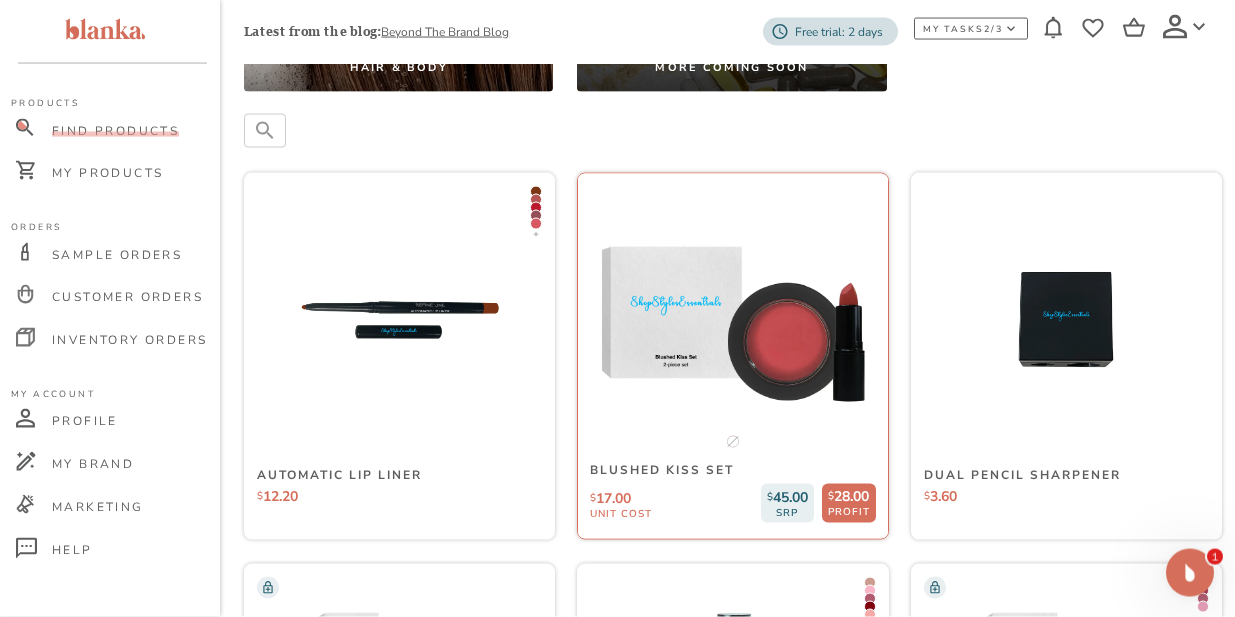 click at bounding box center (733, 320) 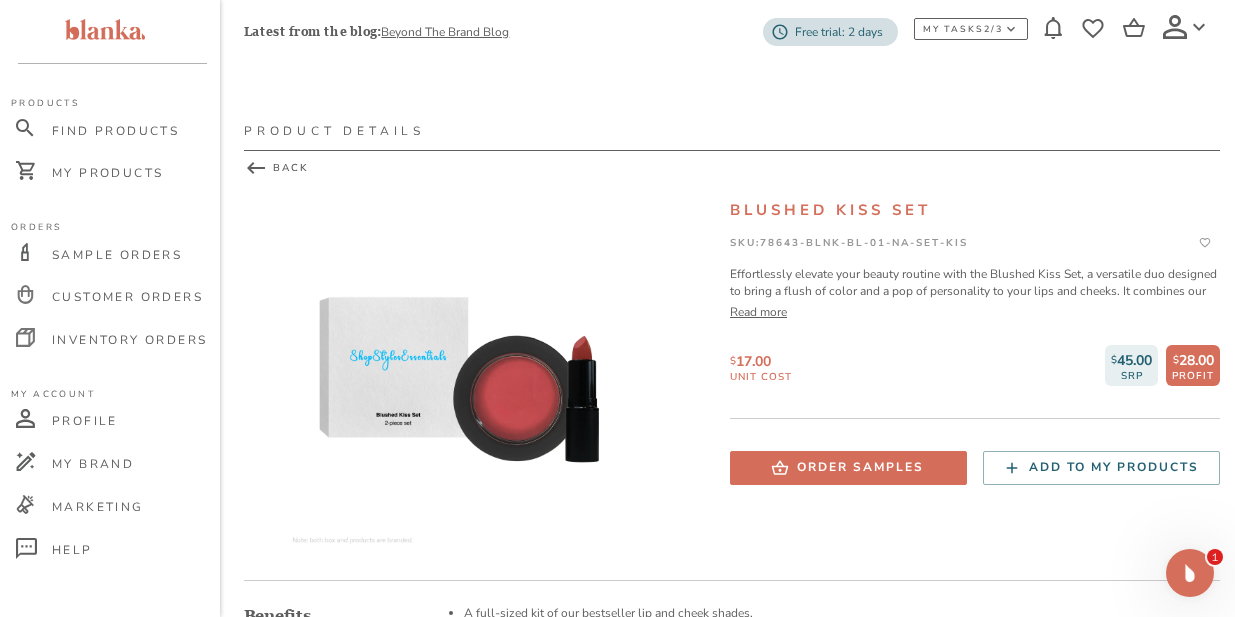 scroll, scrollTop: 89, scrollLeft: 0, axis: vertical 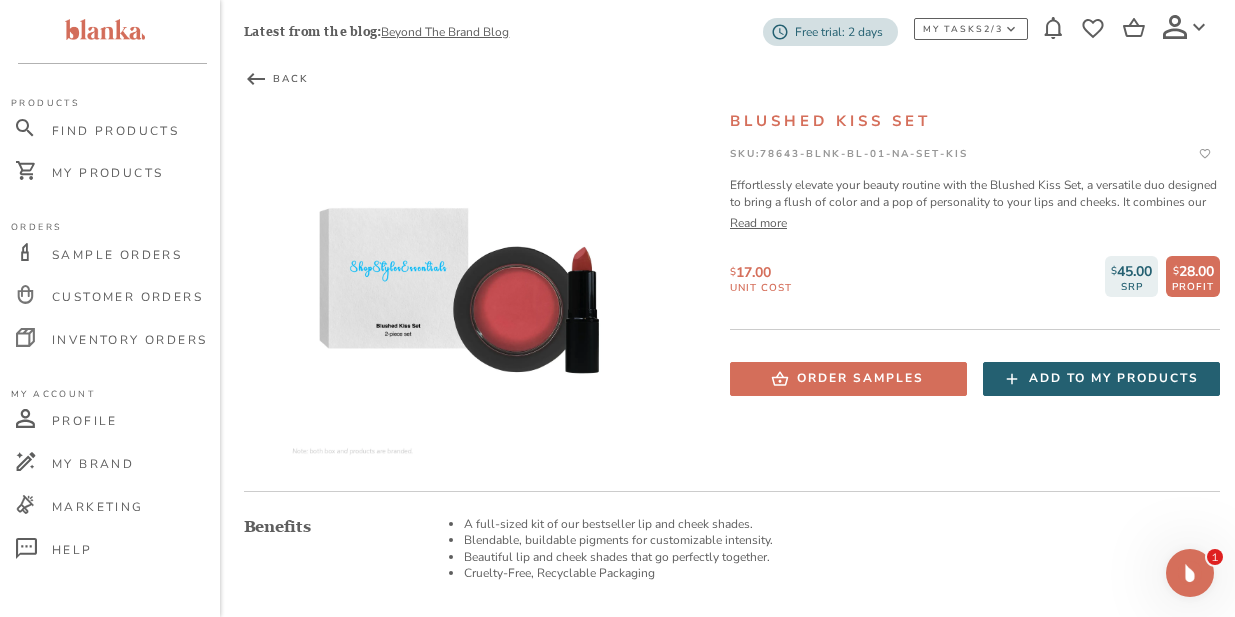 click on "Add to my products" at bounding box center [1114, 378] 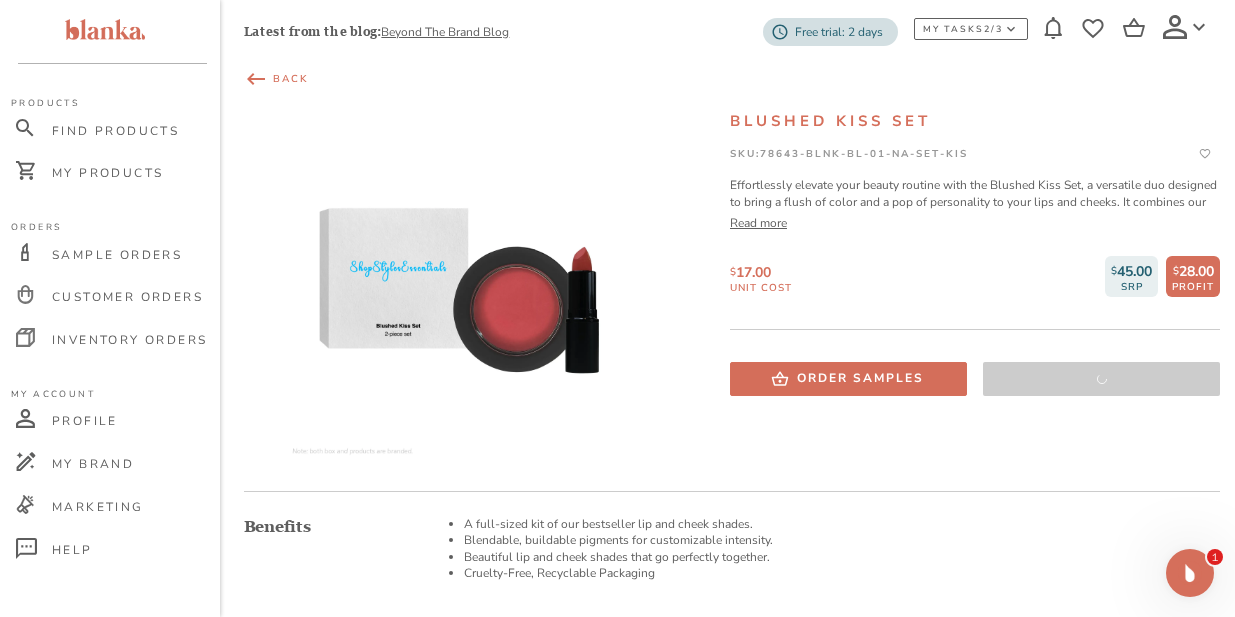 click 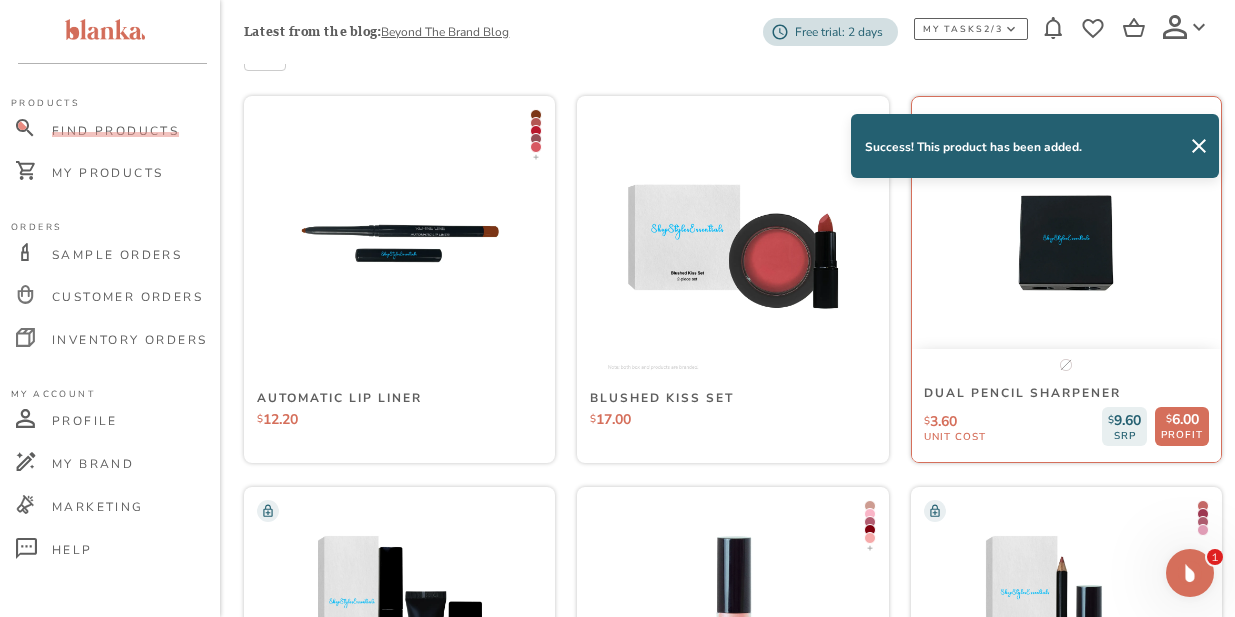 scroll, scrollTop: 337, scrollLeft: 0, axis: vertical 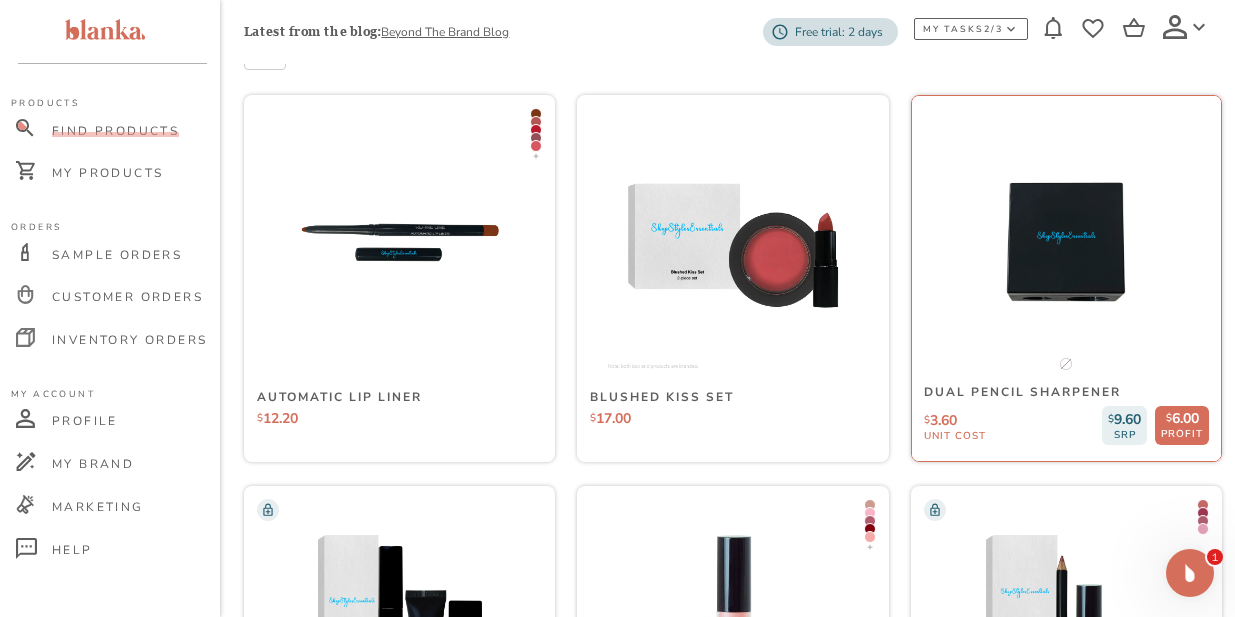 click at bounding box center (1066, 242) 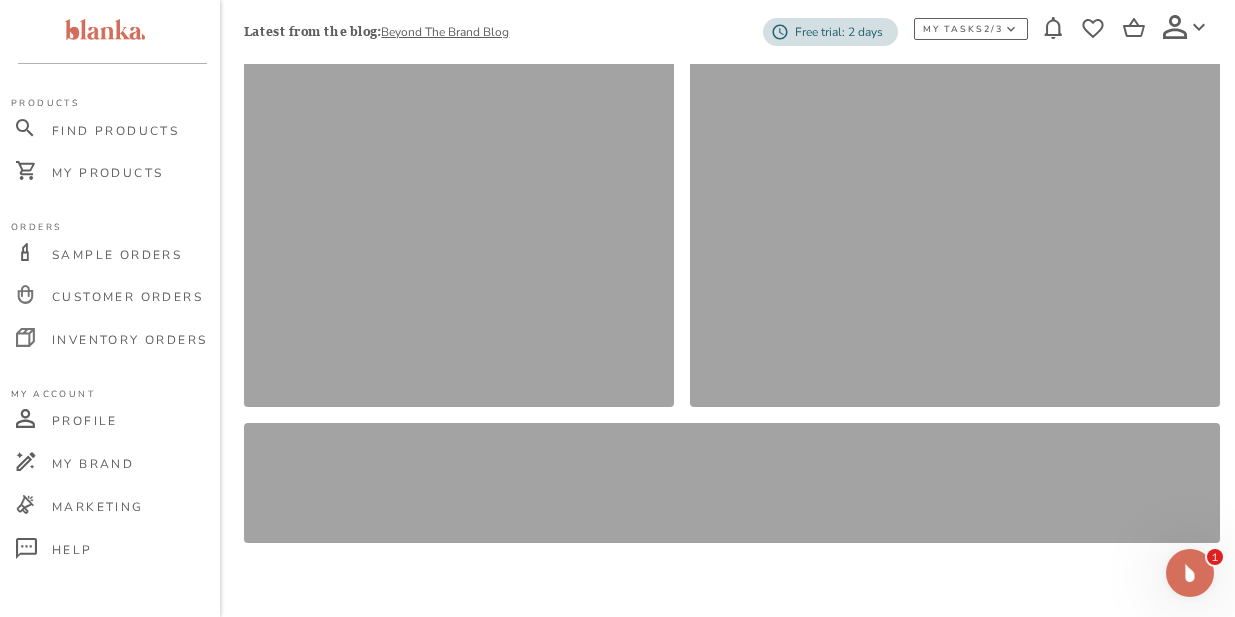 scroll, scrollTop: 0, scrollLeft: 0, axis: both 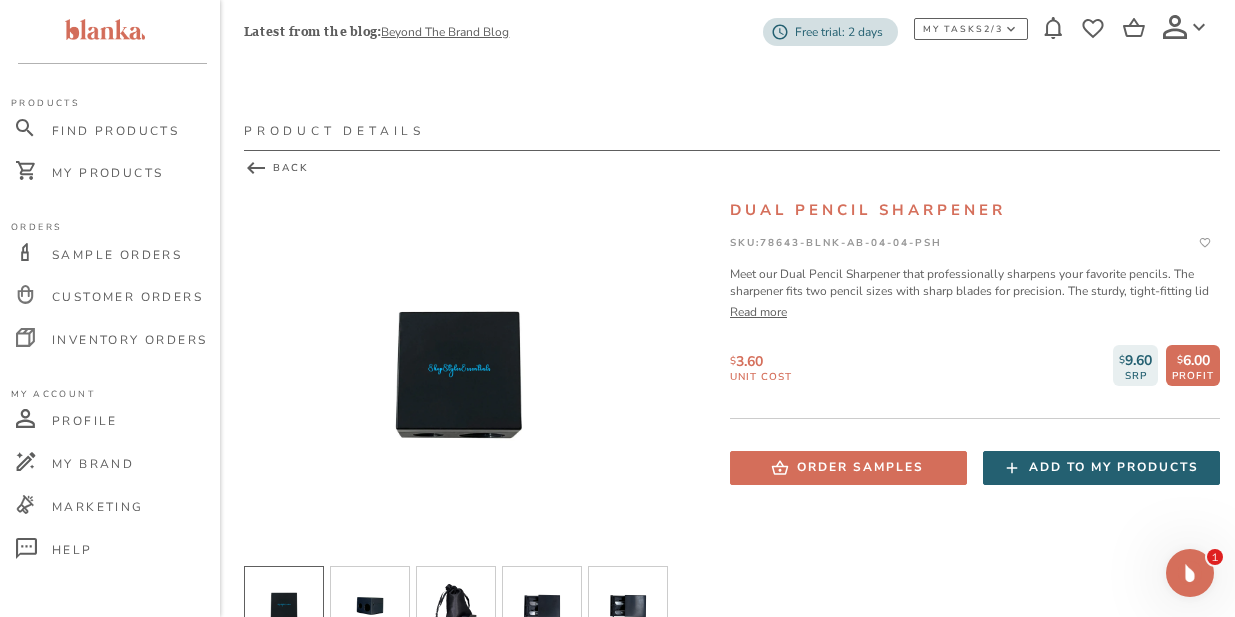 click on "Add to my products" at bounding box center [1114, 467] 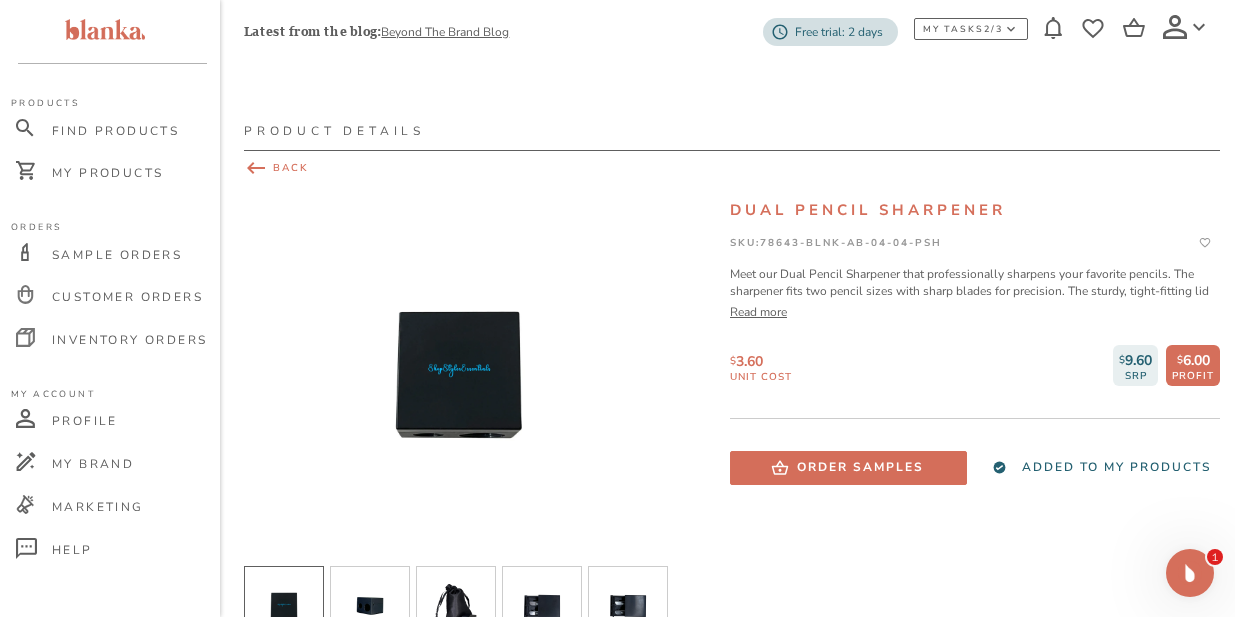 click 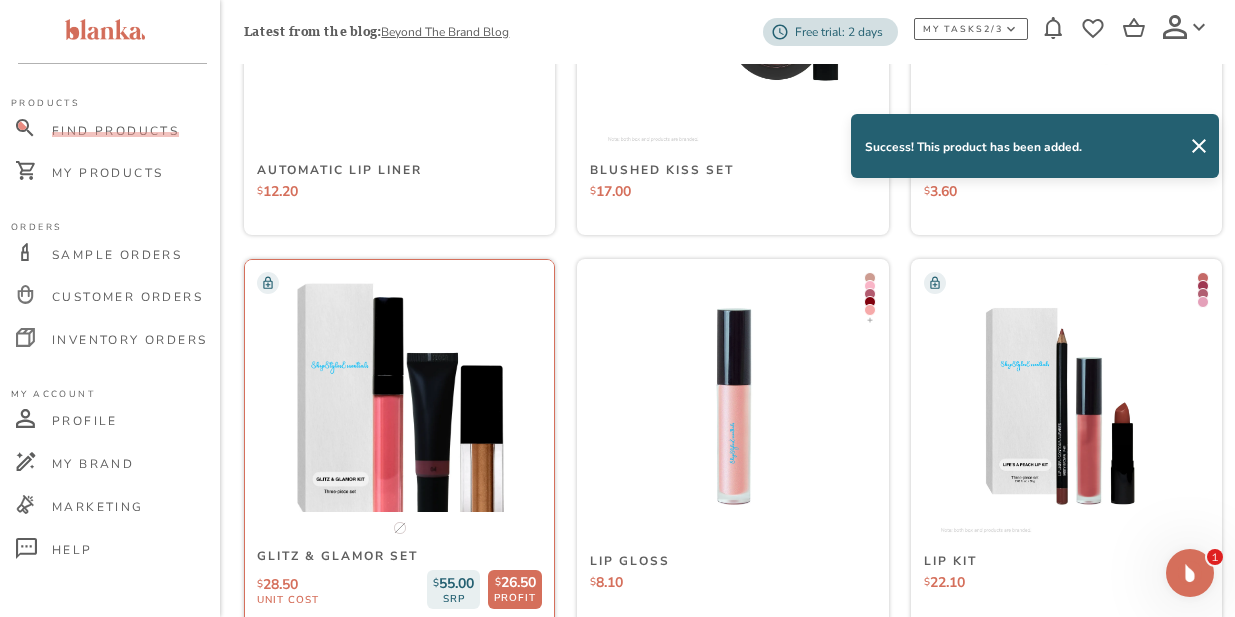 scroll, scrollTop: 565, scrollLeft: 0, axis: vertical 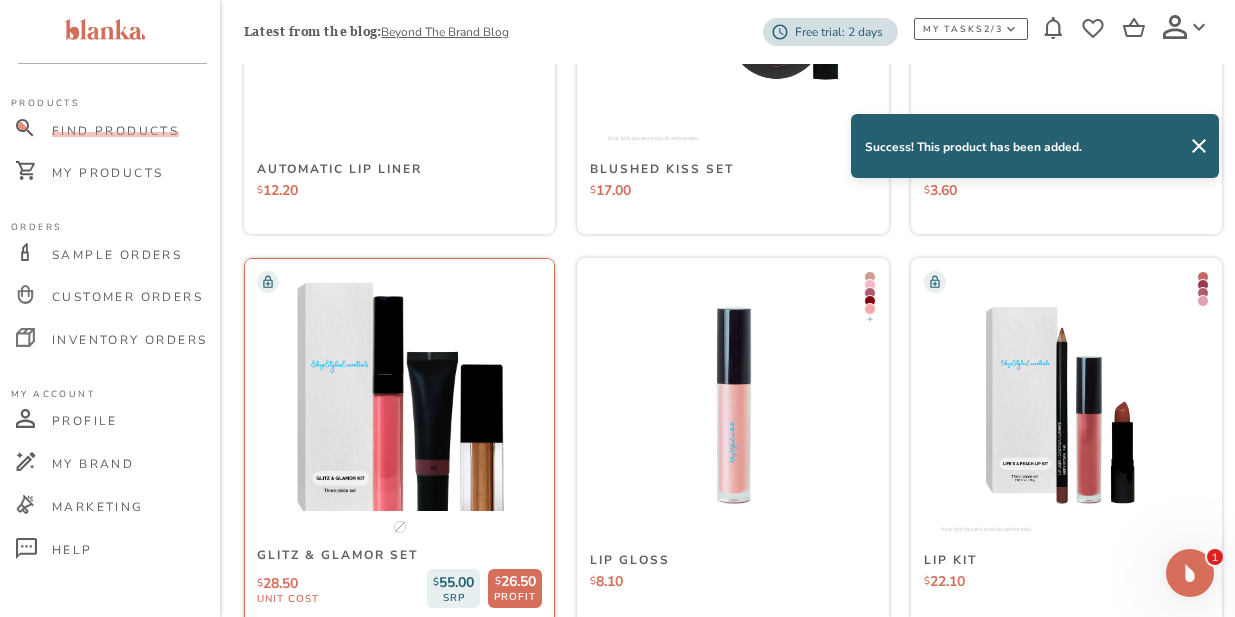 click at bounding box center [399, 405] 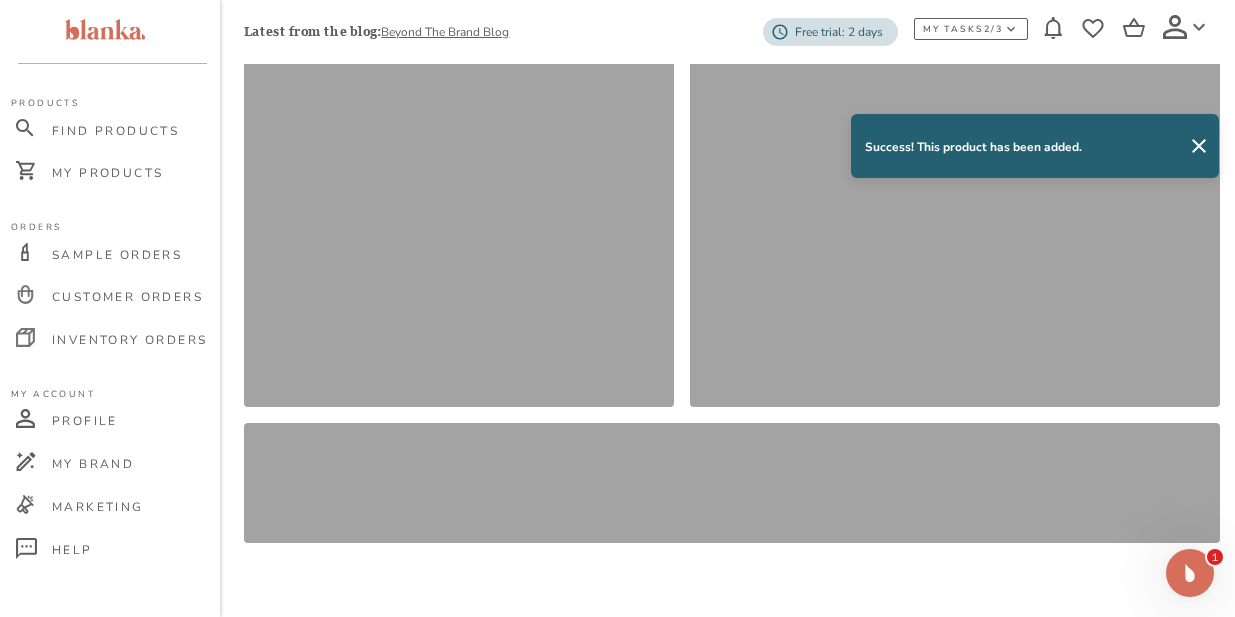 scroll, scrollTop: 0, scrollLeft: 0, axis: both 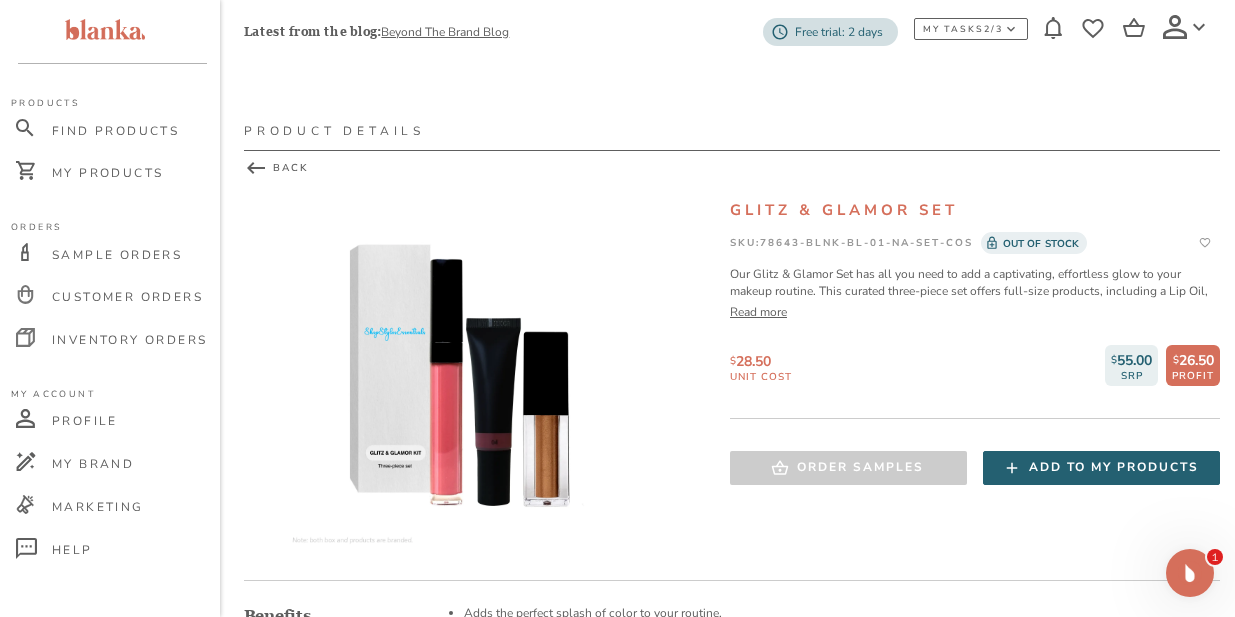 click on "Add to my products" at bounding box center [1114, 467] 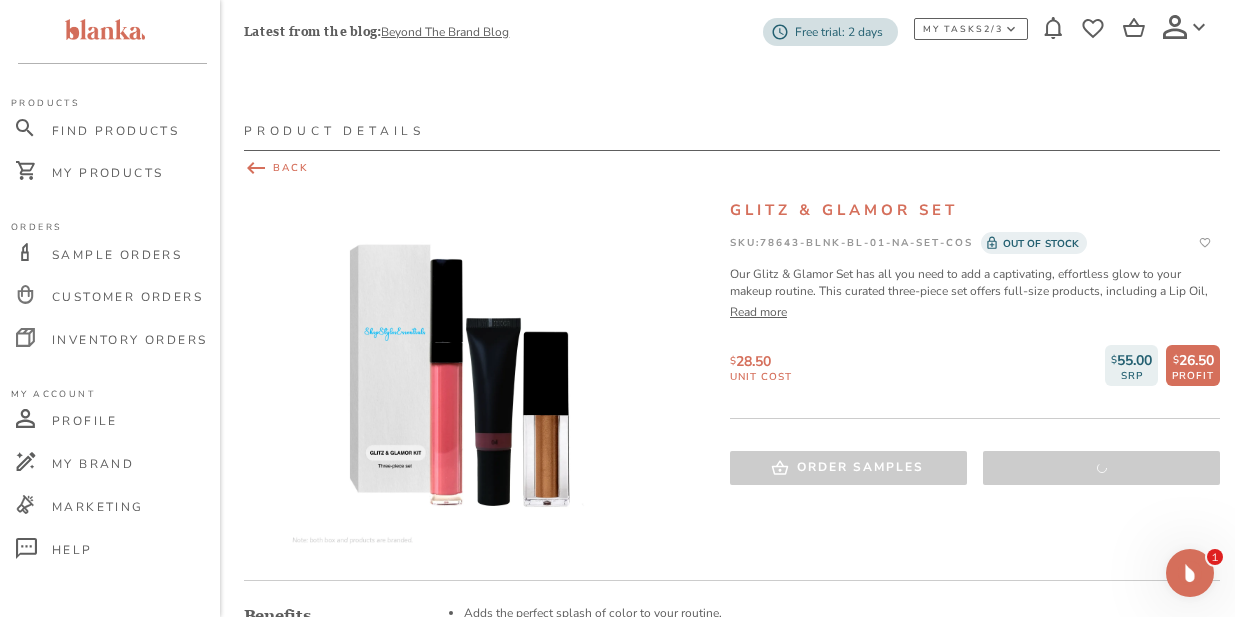 click 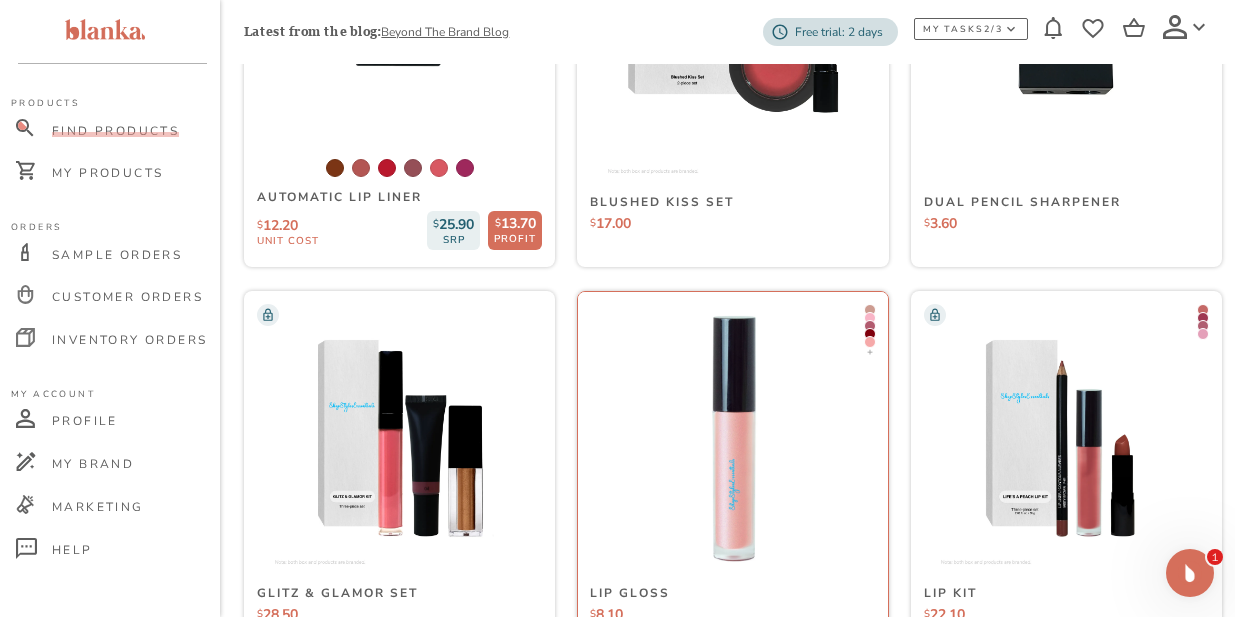 scroll, scrollTop: 565, scrollLeft: 0, axis: vertical 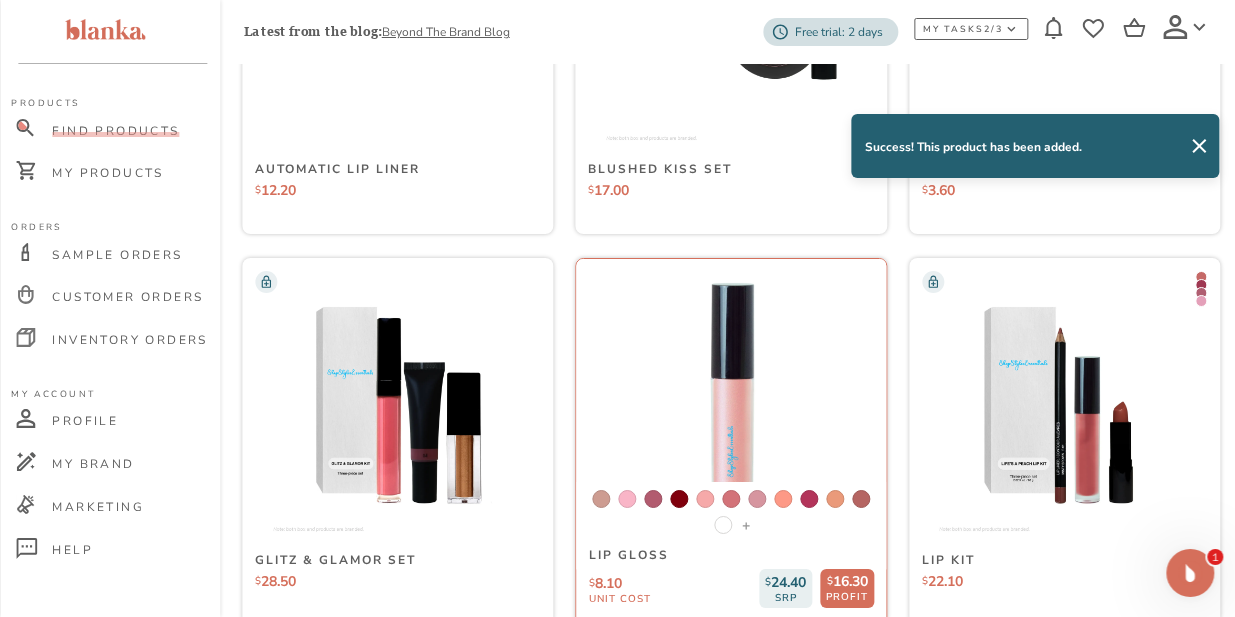 click at bounding box center (731, 405) 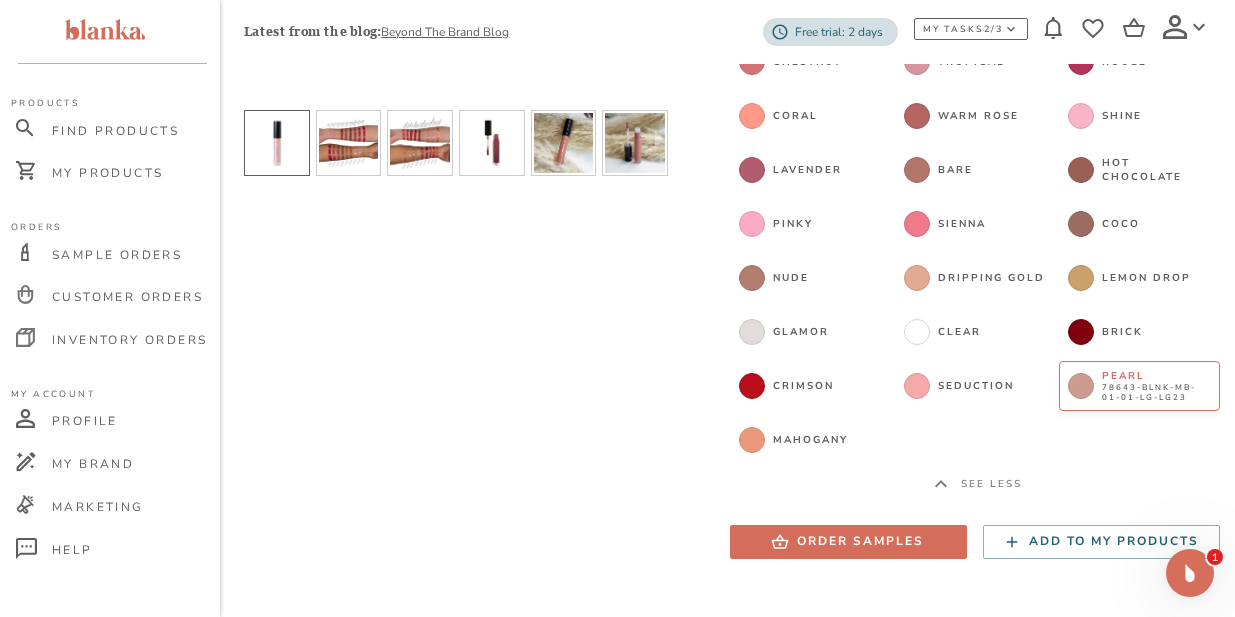 scroll, scrollTop: 458, scrollLeft: 0, axis: vertical 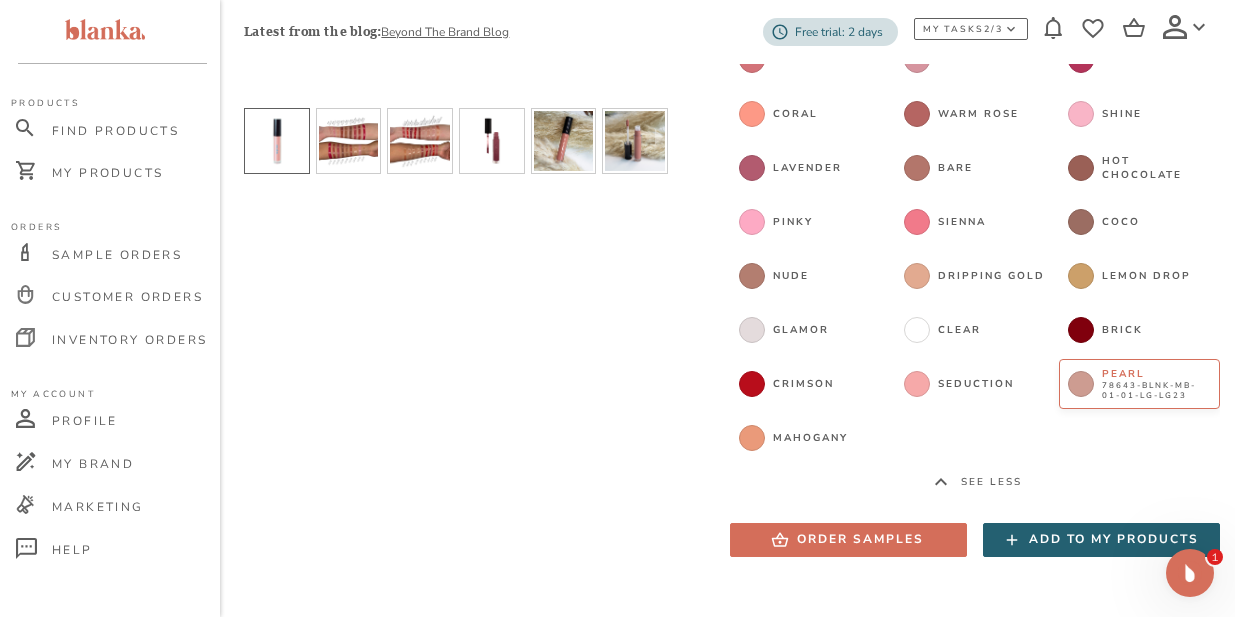 click on "Add to my products" at bounding box center (1114, 539) 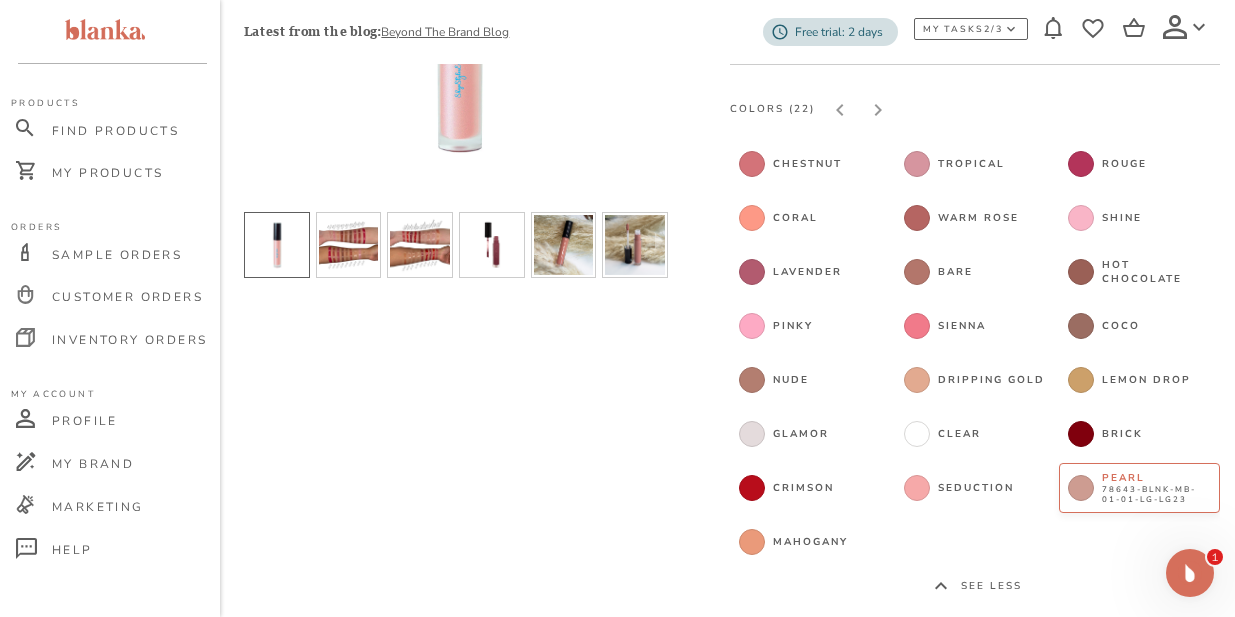 scroll, scrollTop: 0, scrollLeft: 0, axis: both 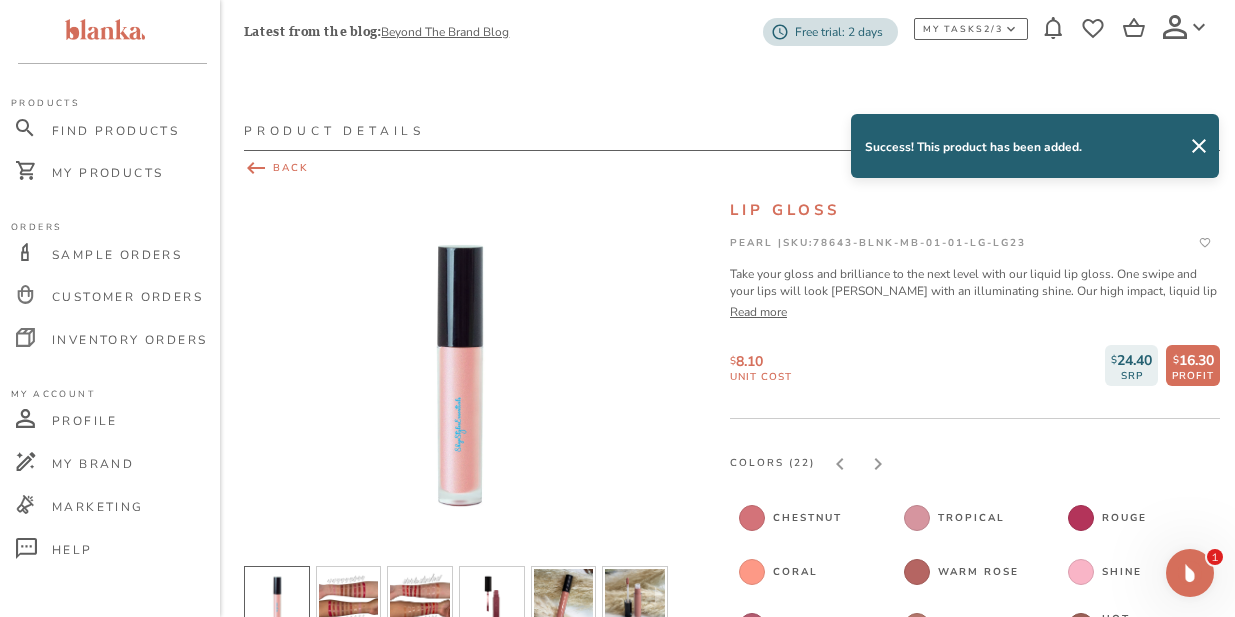 click on "BACK" at bounding box center (732, 168) 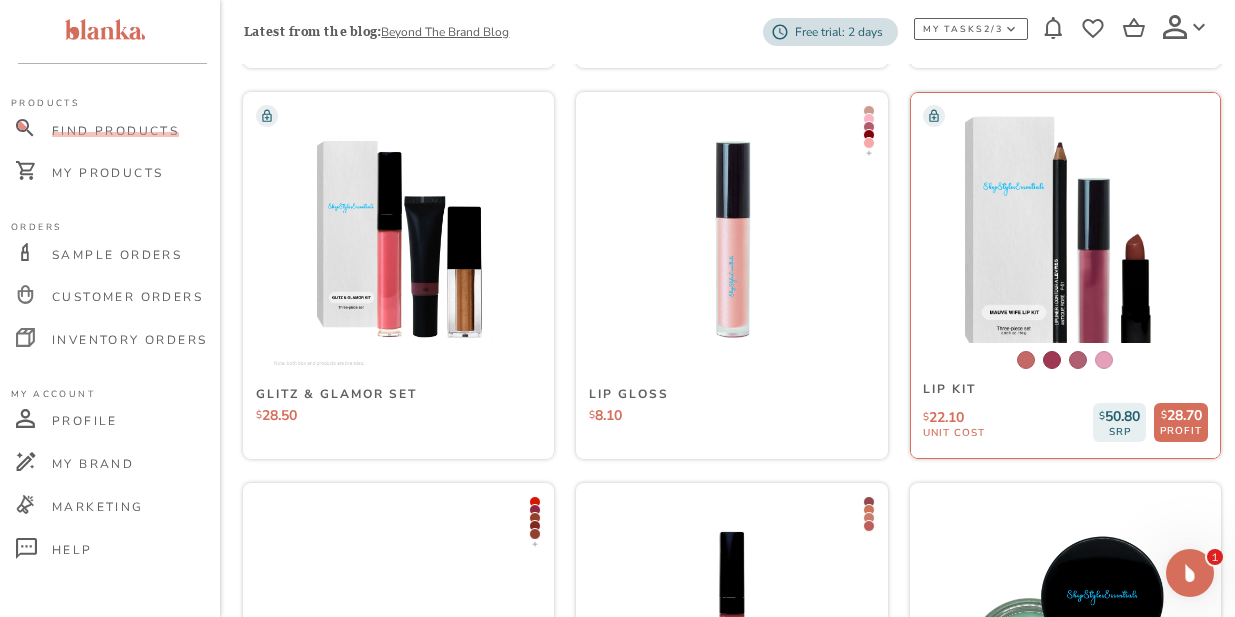 scroll, scrollTop: 731, scrollLeft: 0, axis: vertical 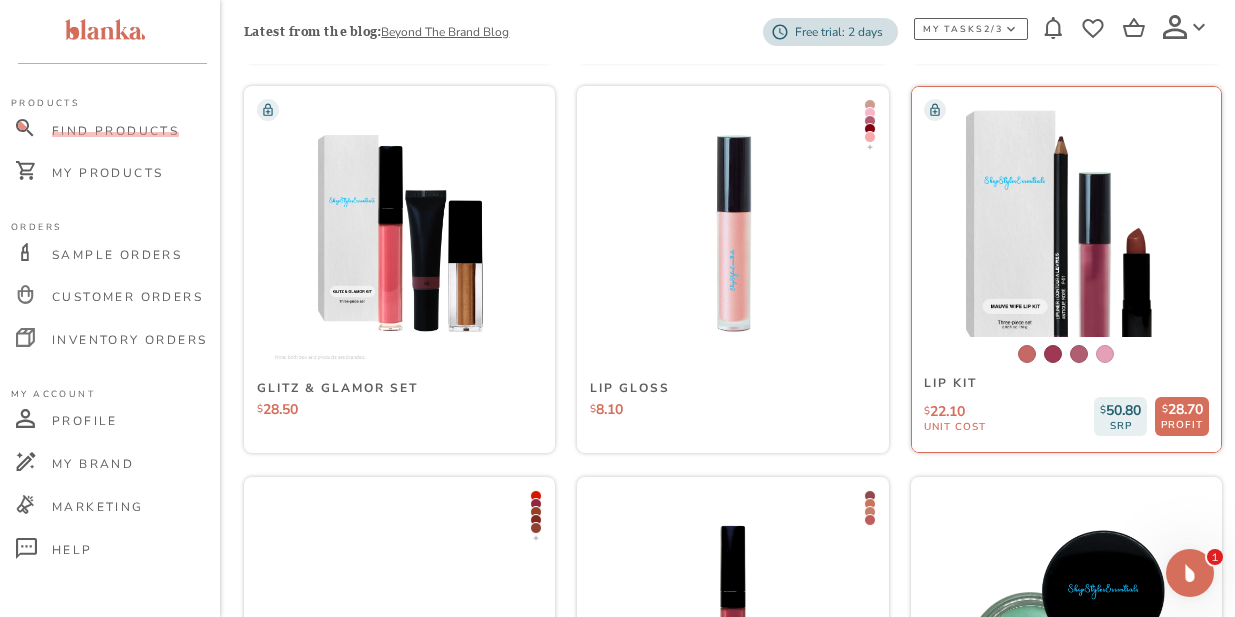 click at bounding box center [1066, 233] 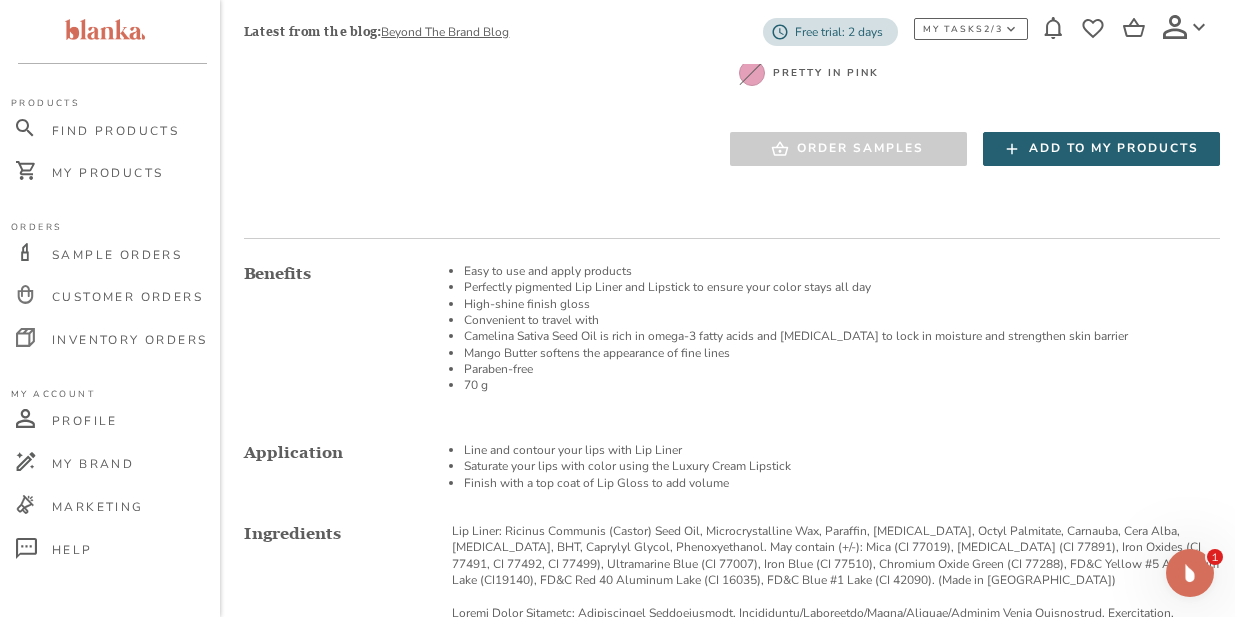 scroll, scrollTop: 504, scrollLeft: 0, axis: vertical 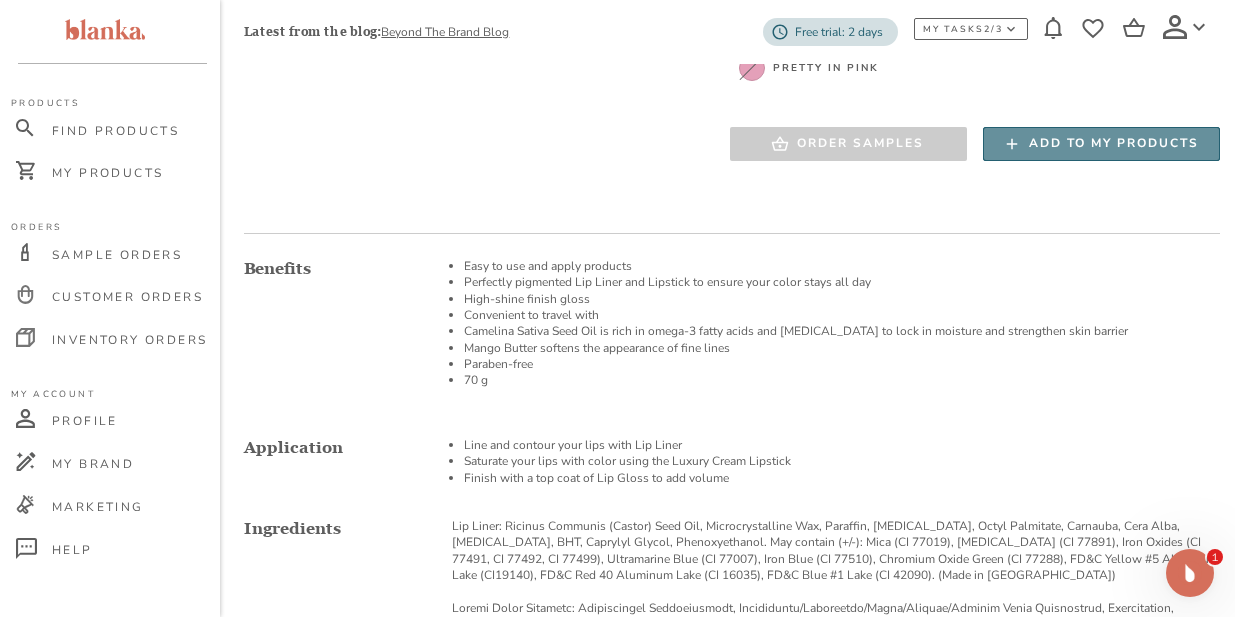 click on "Add to my products" at bounding box center [1114, 143] 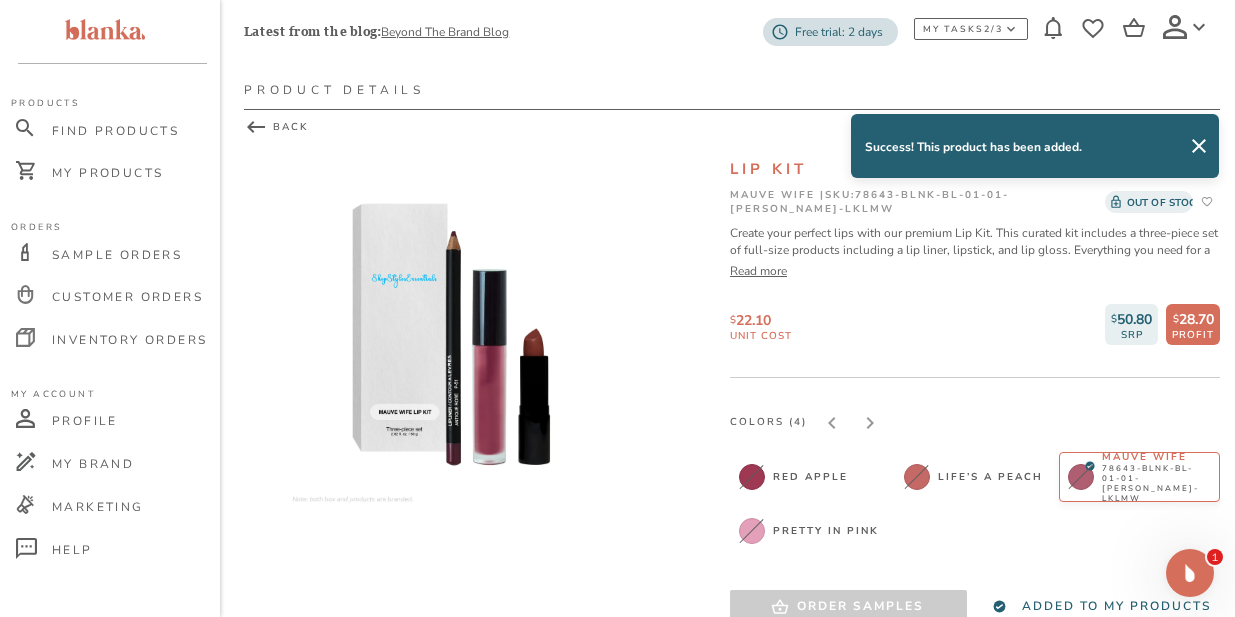 scroll, scrollTop: 0, scrollLeft: 0, axis: both 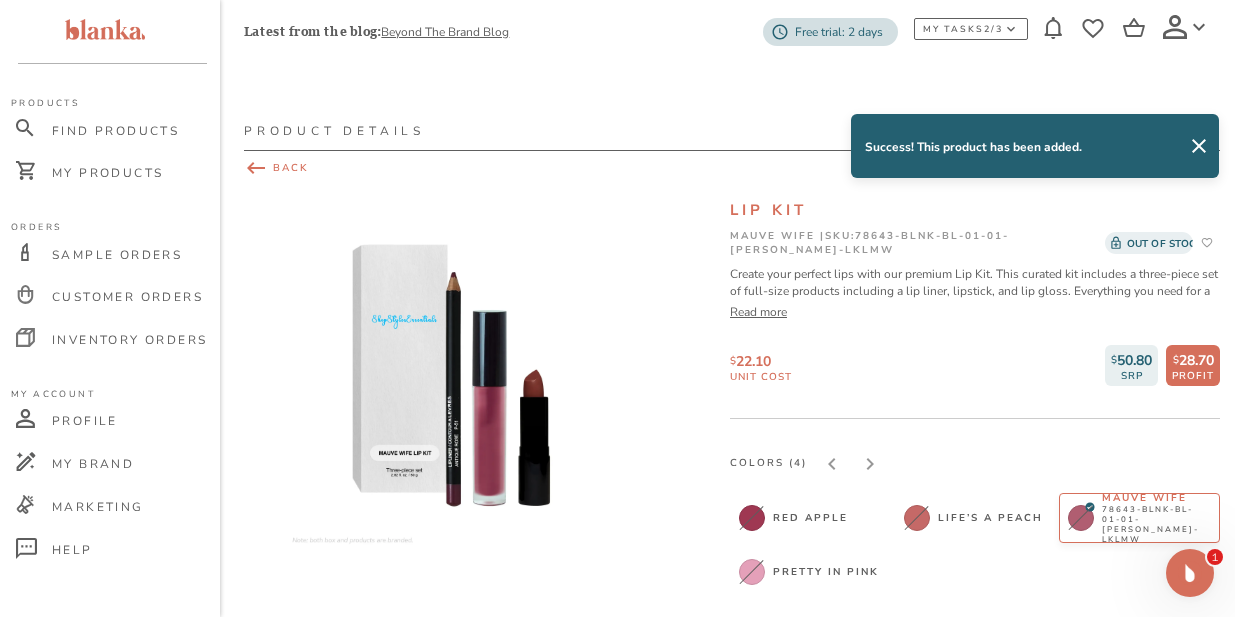 click on "BACK" at bounding box center (732, 168) 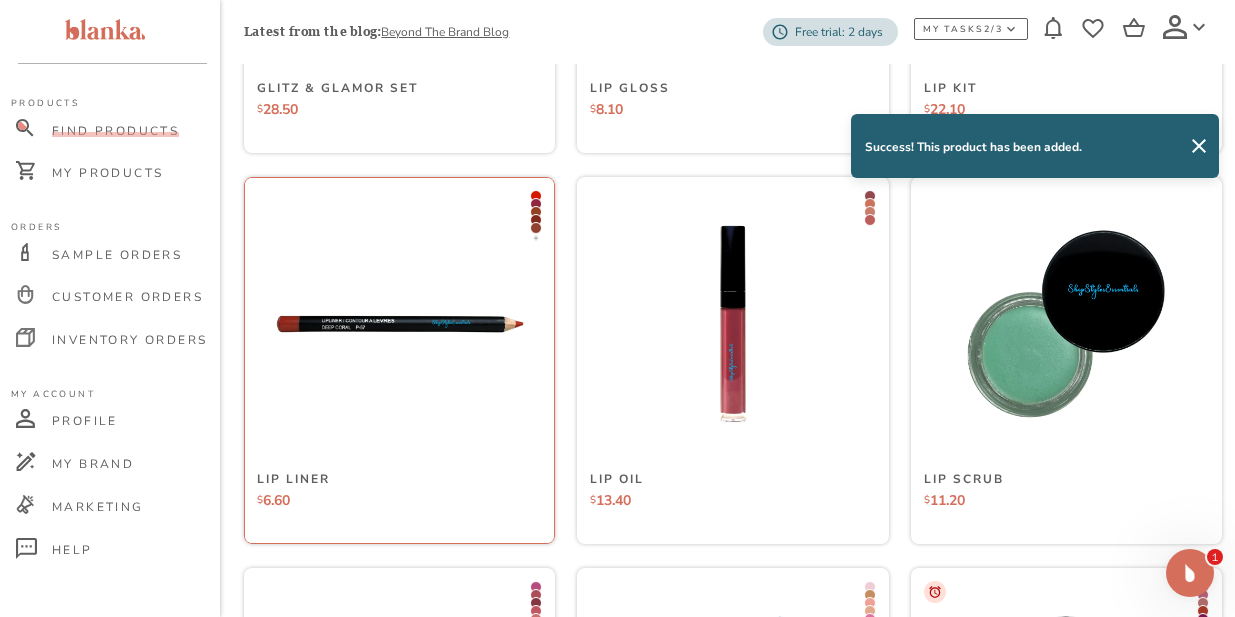 scroll, scrollTop: 1038, scrollLeft: 0, axis: vertical 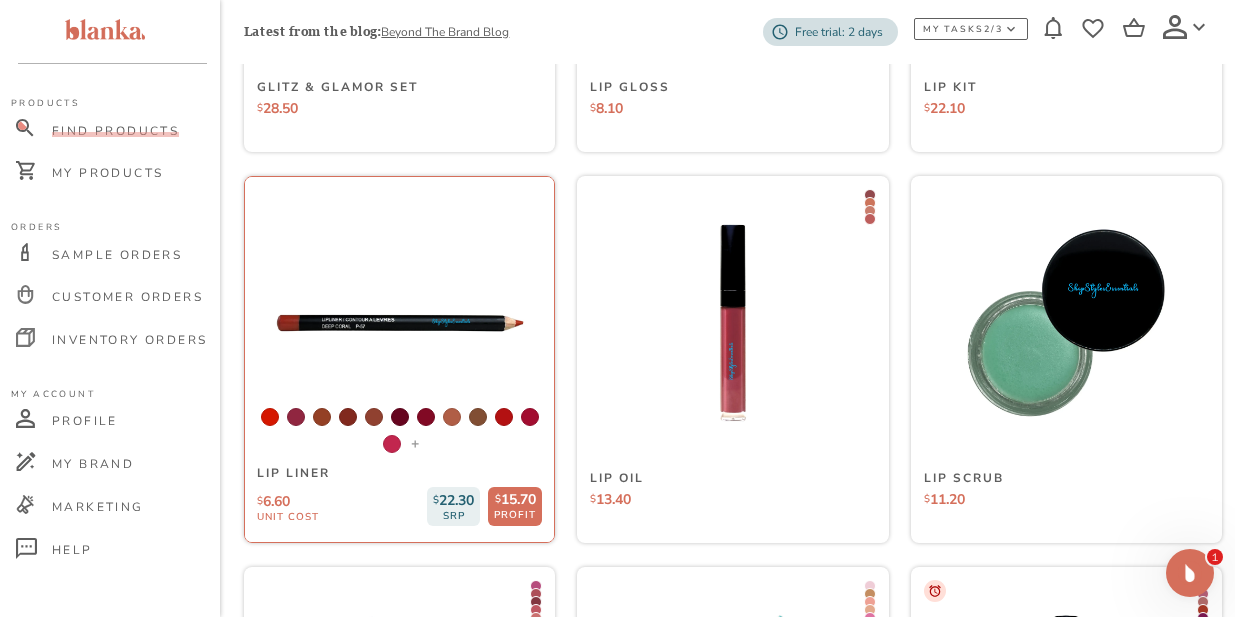 click at bounding box center [399, 323] 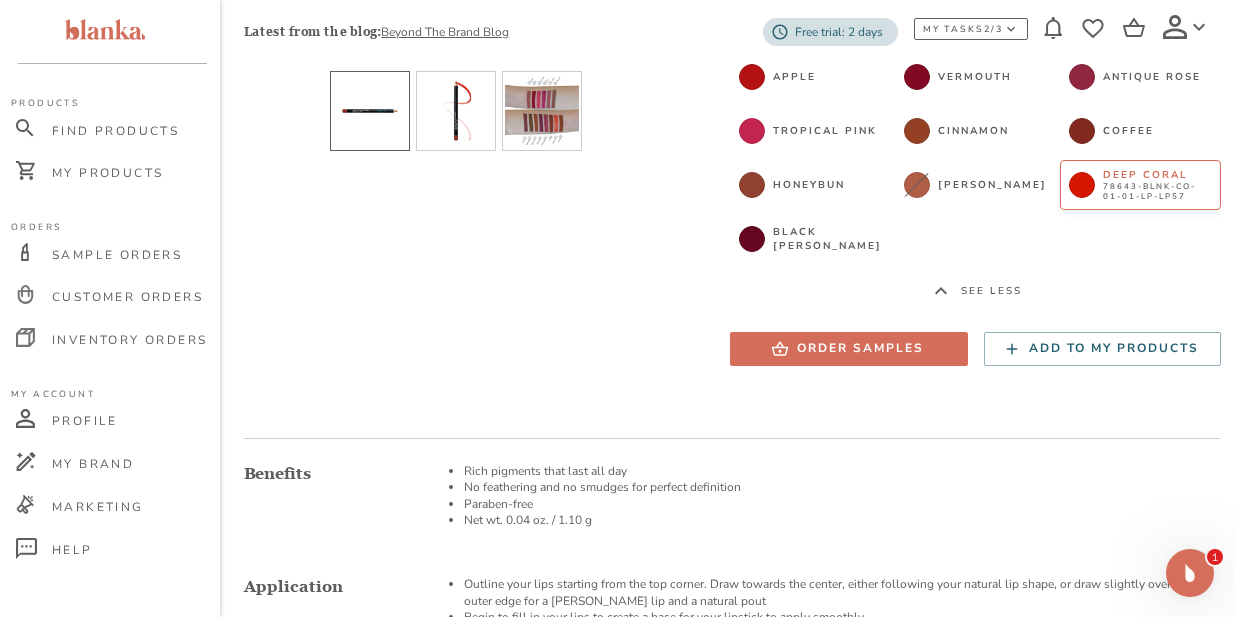 scroll, scrollTop: 497, scrollLeft: 0, axis: vertical 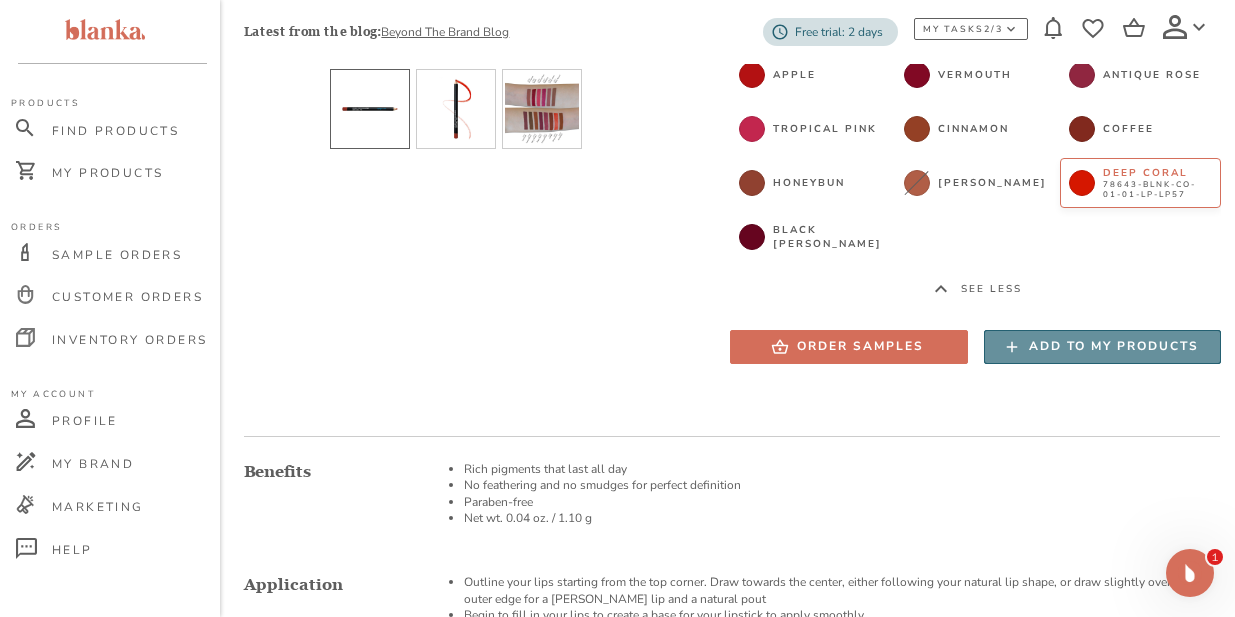 click on "Add to my products" at bounding box center (1114, 346) 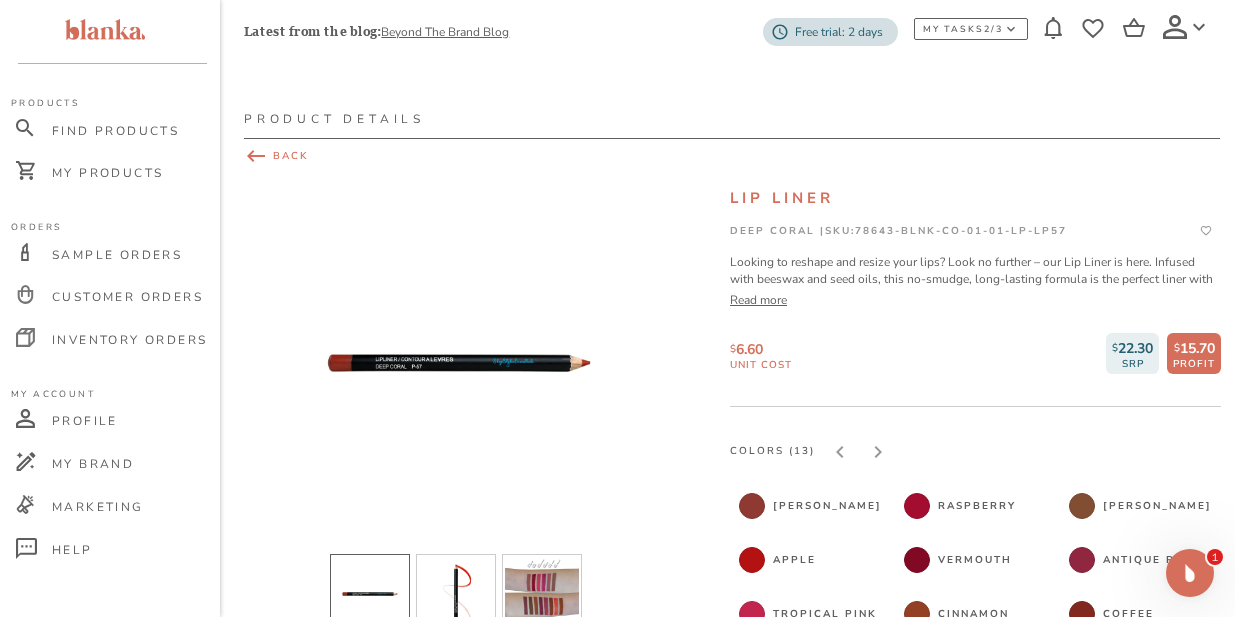 click 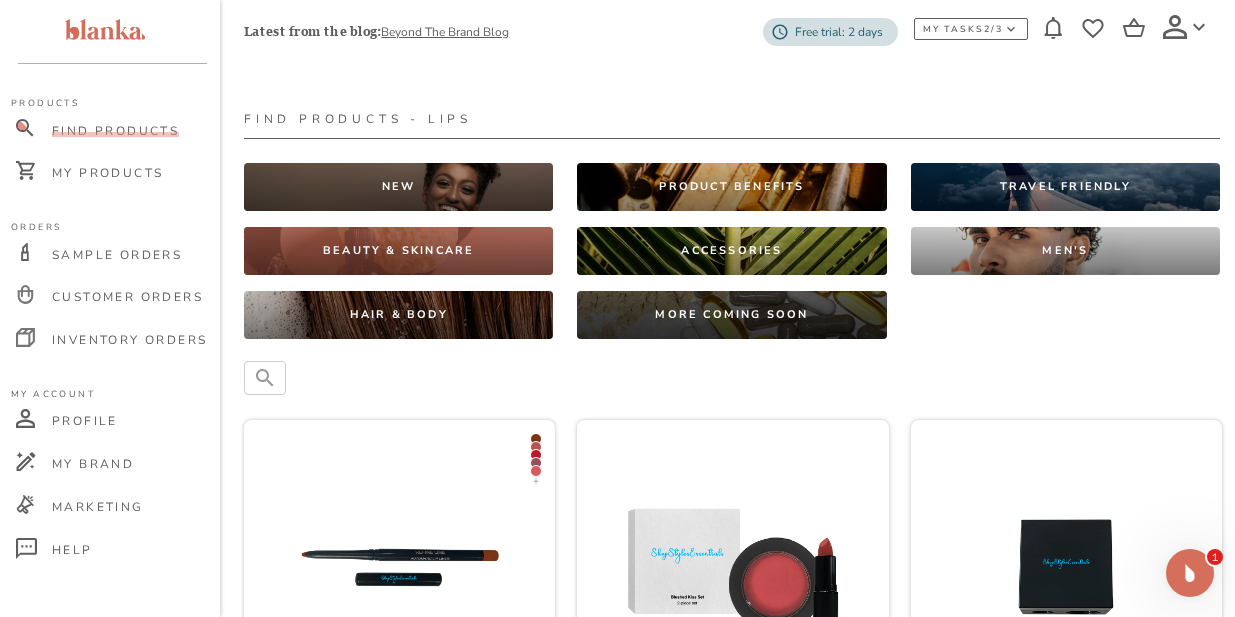 scroll, scrollTop: 1038, scrollLeft: 0, axis: vertical 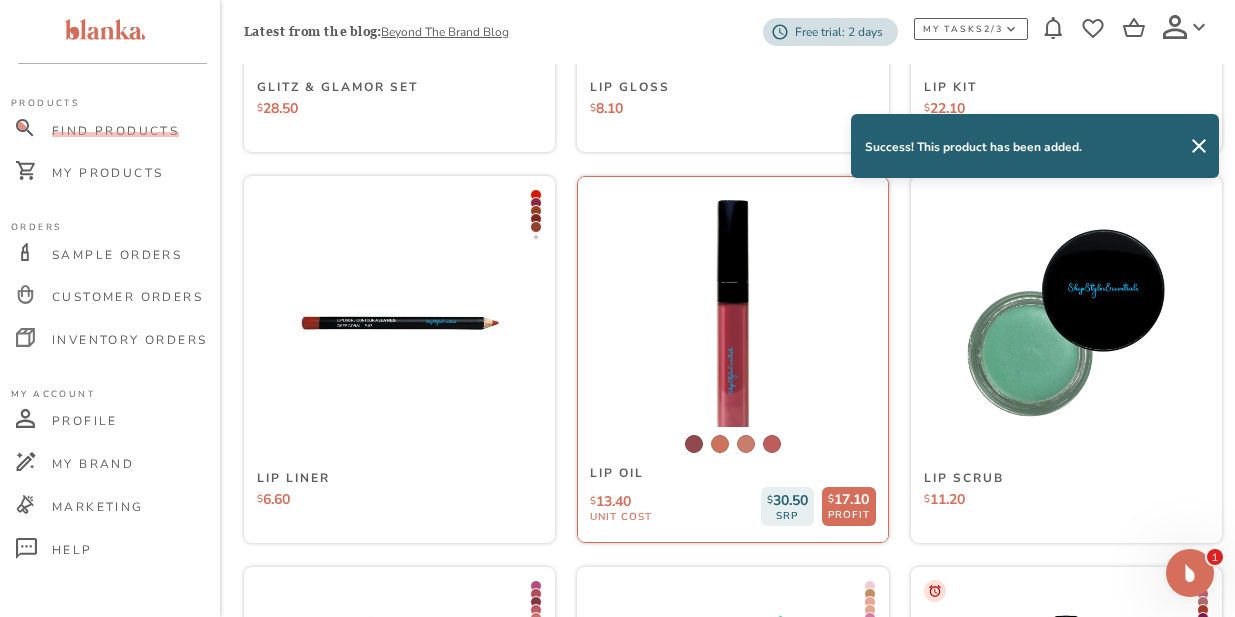 click at bounding box center (733, 323) 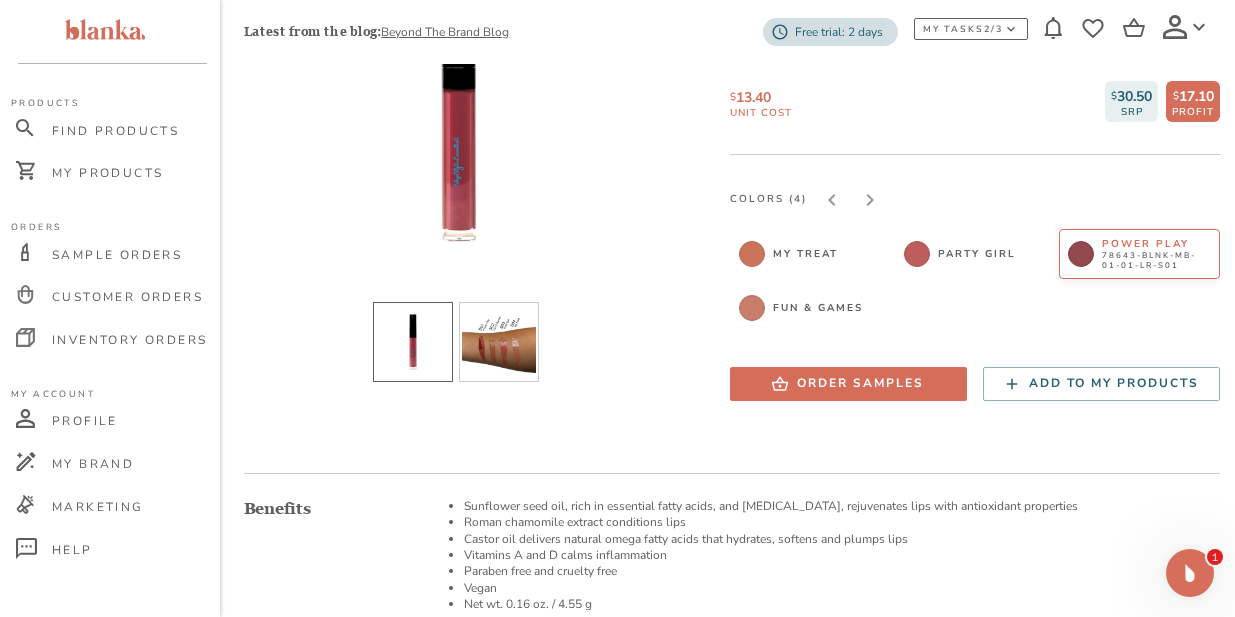 scroll, scrollTop: 265, scrollLeft: 0, axis: vertical 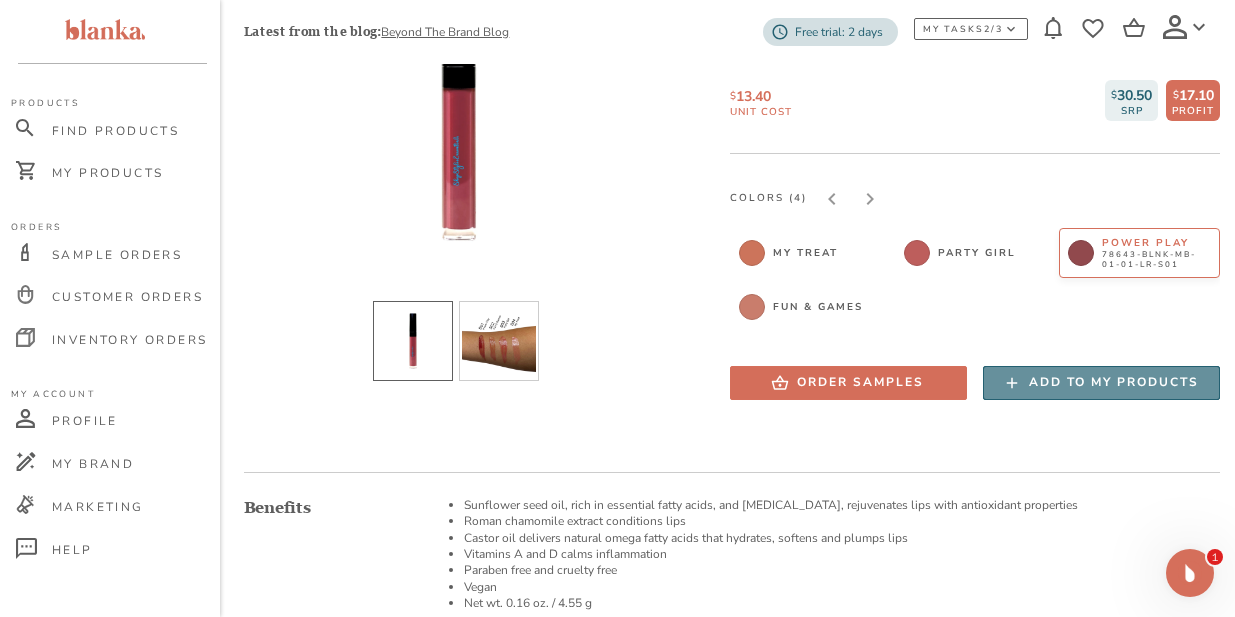 click on "Add to my products" at bounding box center (1114, 382) 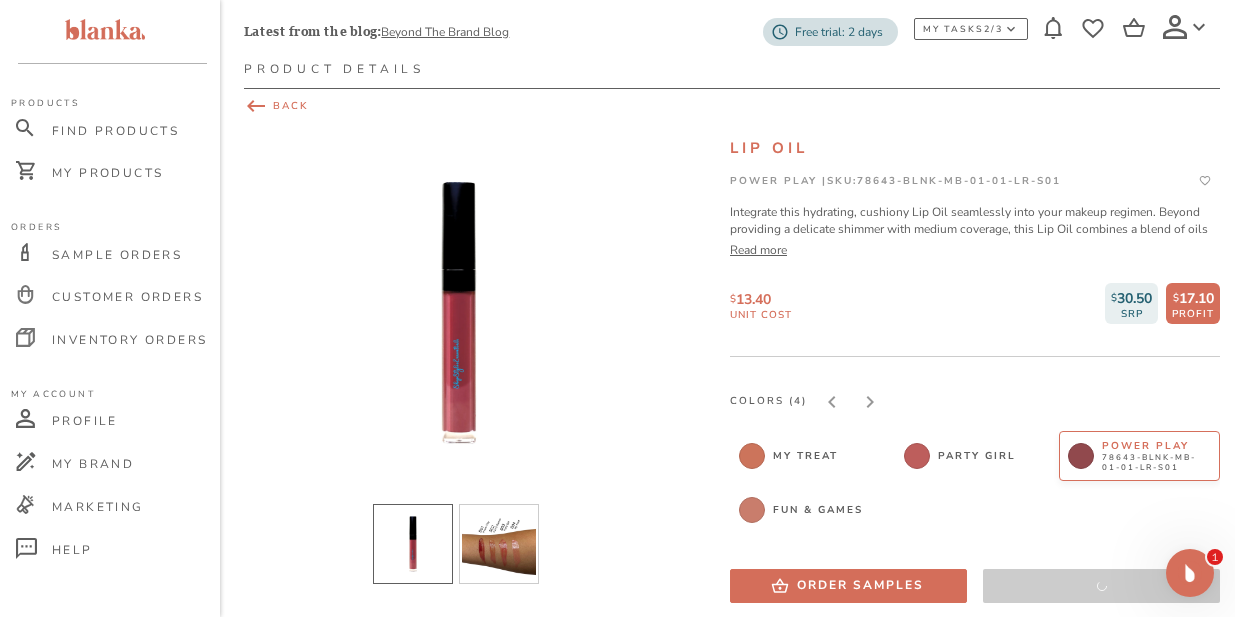 scroll, scrollTop: 0, scrollLeft: 0, axis: both 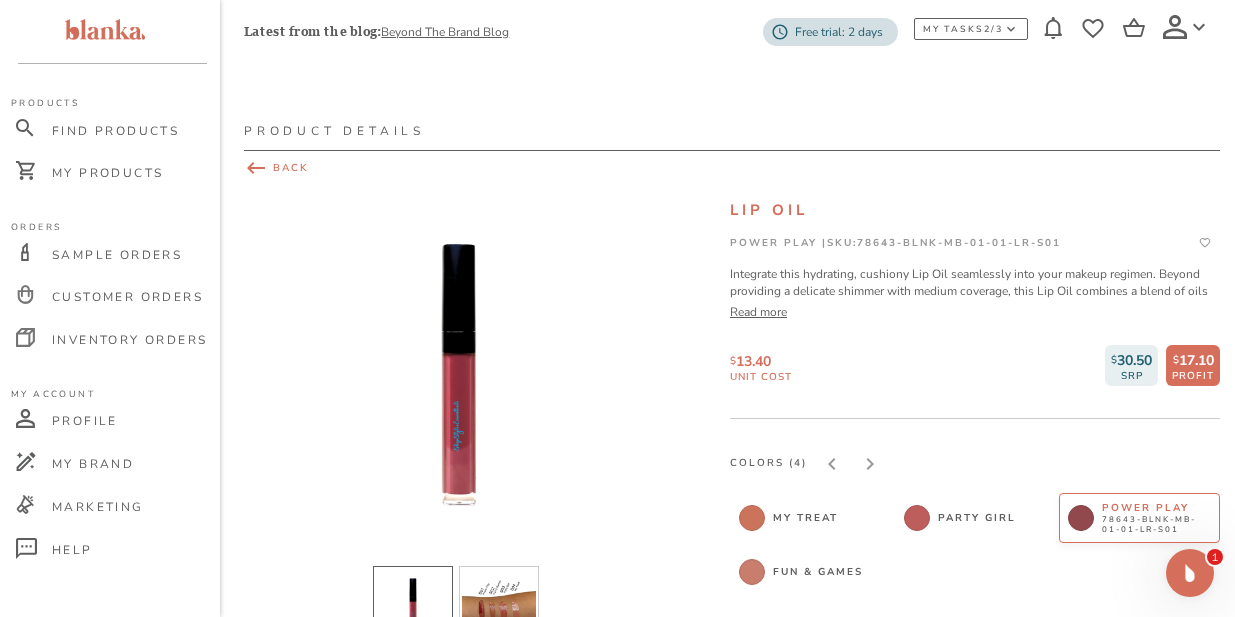click on "BACK" at bounding box center (732, 168) 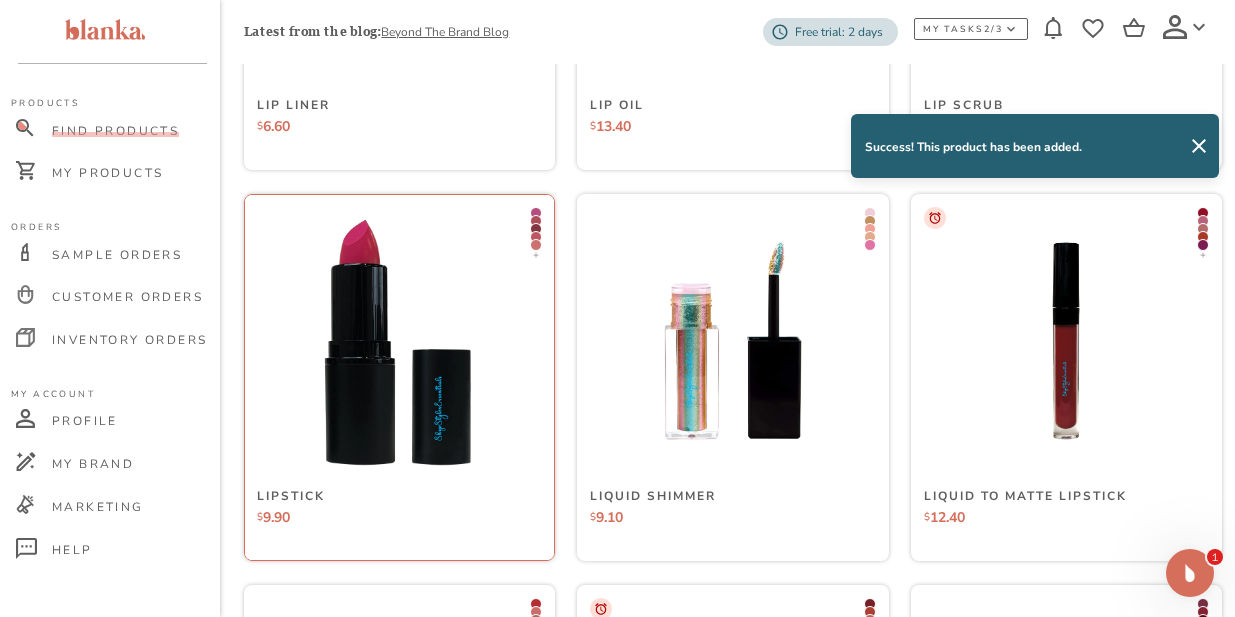 scroll, scrollTop: 1427, scrollLeft: 0, axis: vertical 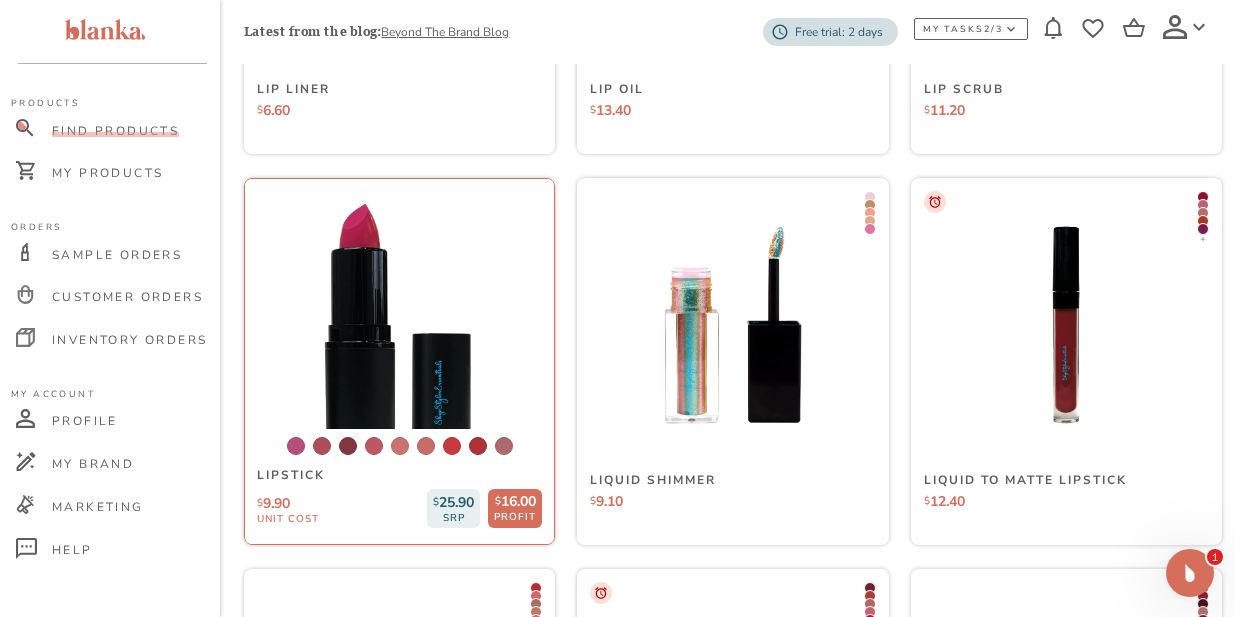 click at bounding box center (399, 325) 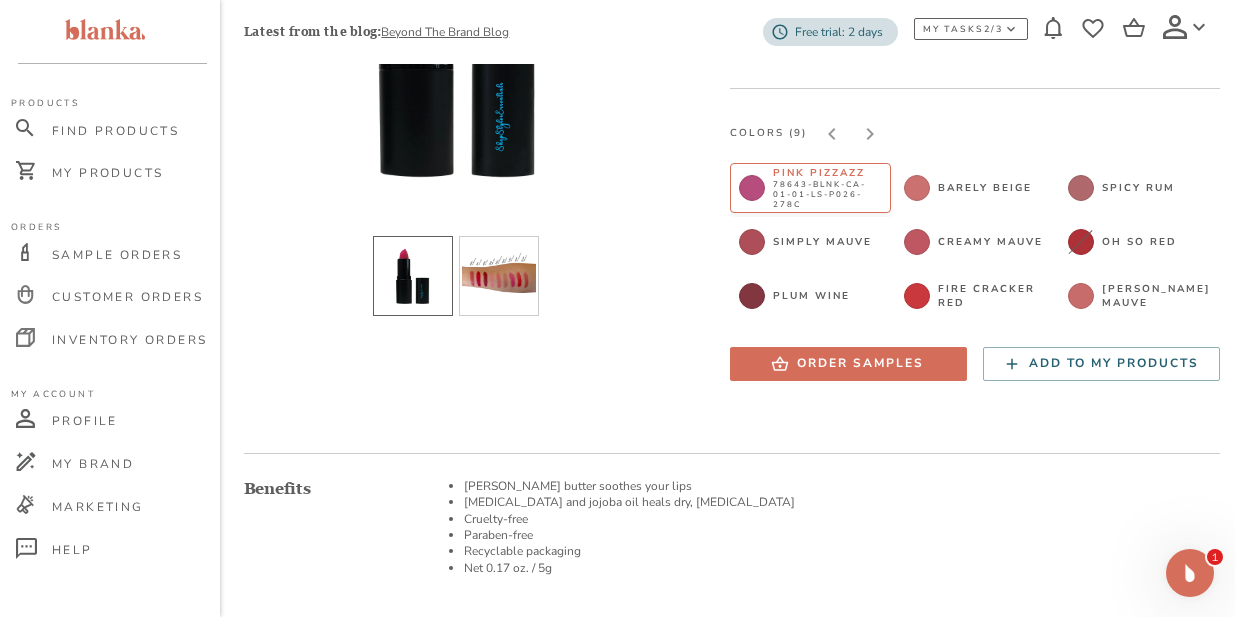 scroll, scrollTop: 331, scrollLeft: 0, axis: vertical 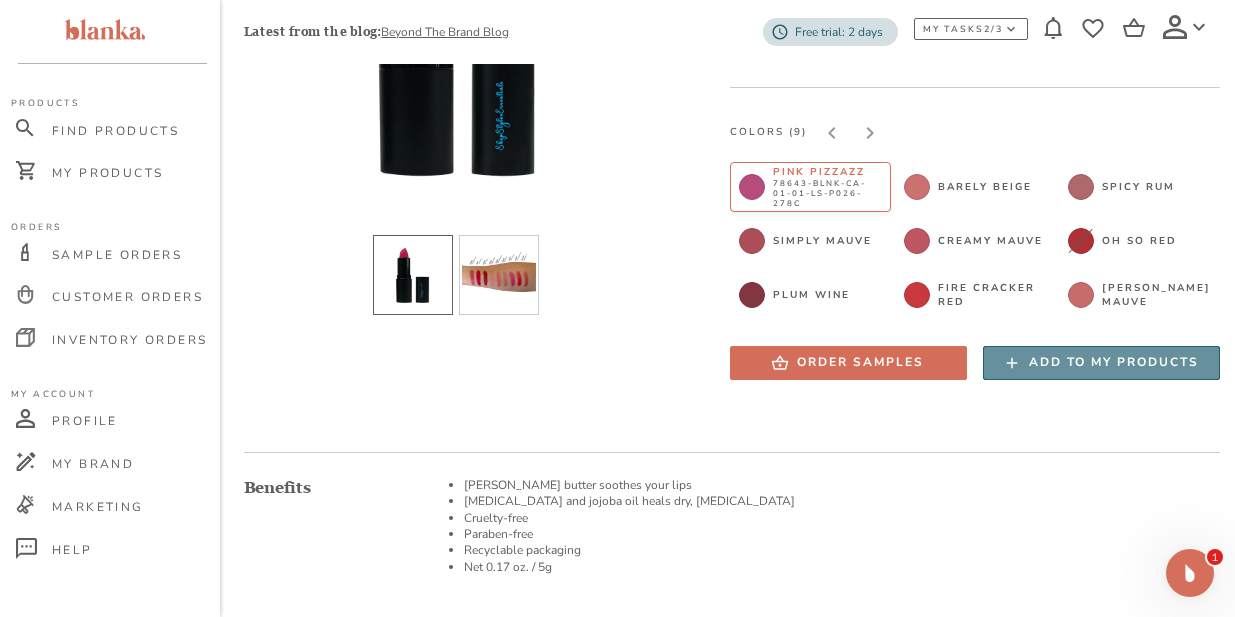 click on "Add to my products" at bounding box center (1114, 362) 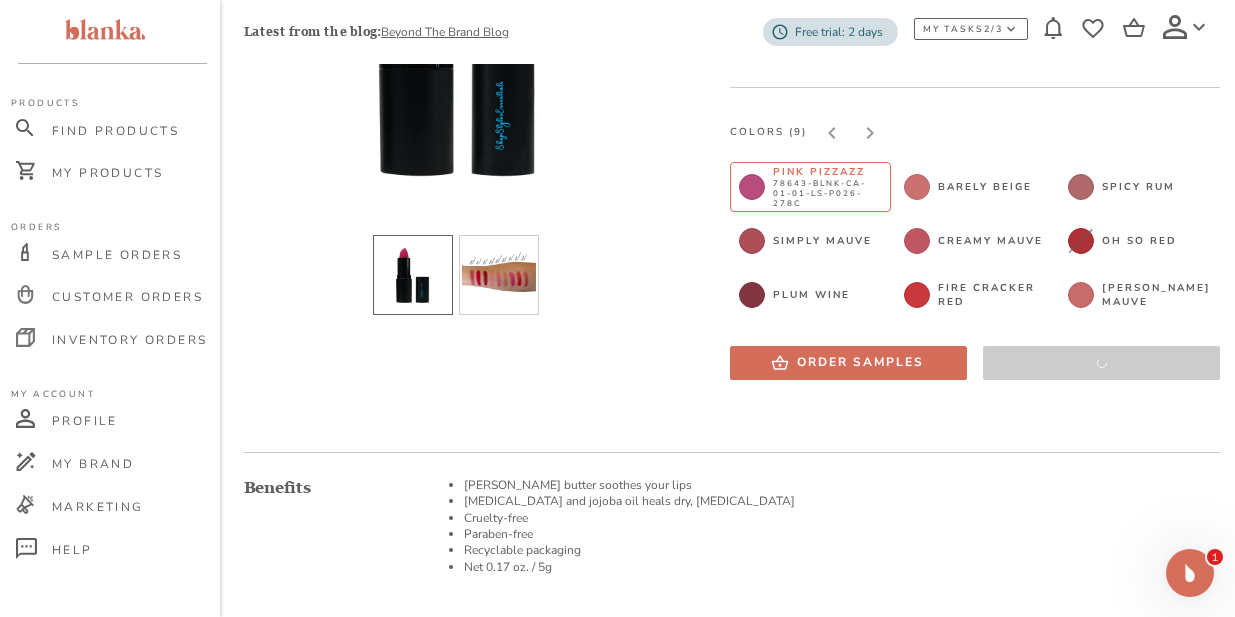 scroll, scrollTop: 0, scrollLeft: 1, axis: horizontal 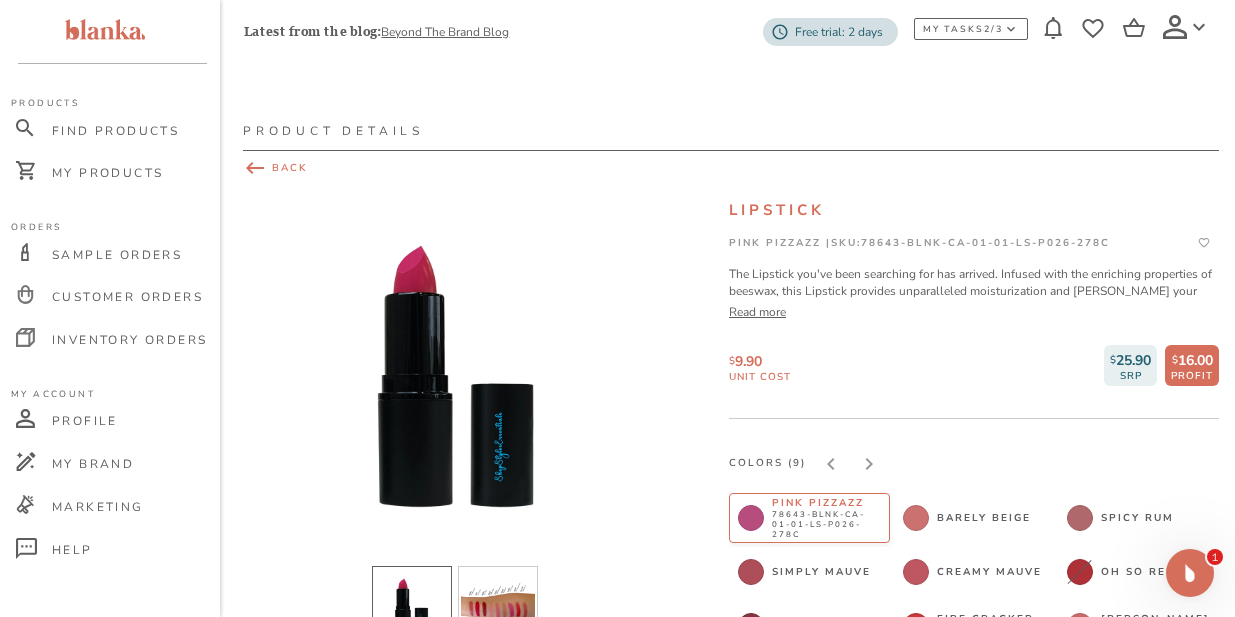 click on "BACK" at bounding box center (731, 168) 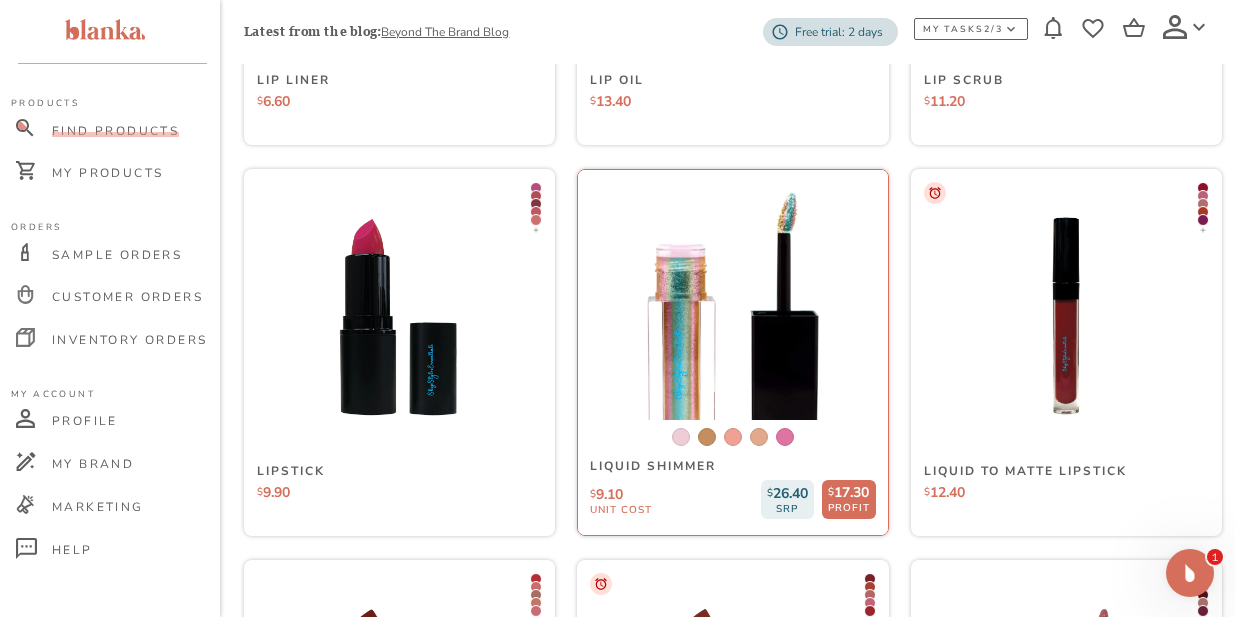 scroll, scrollTop: 1440, scrollLeft: 0, axis: vertical 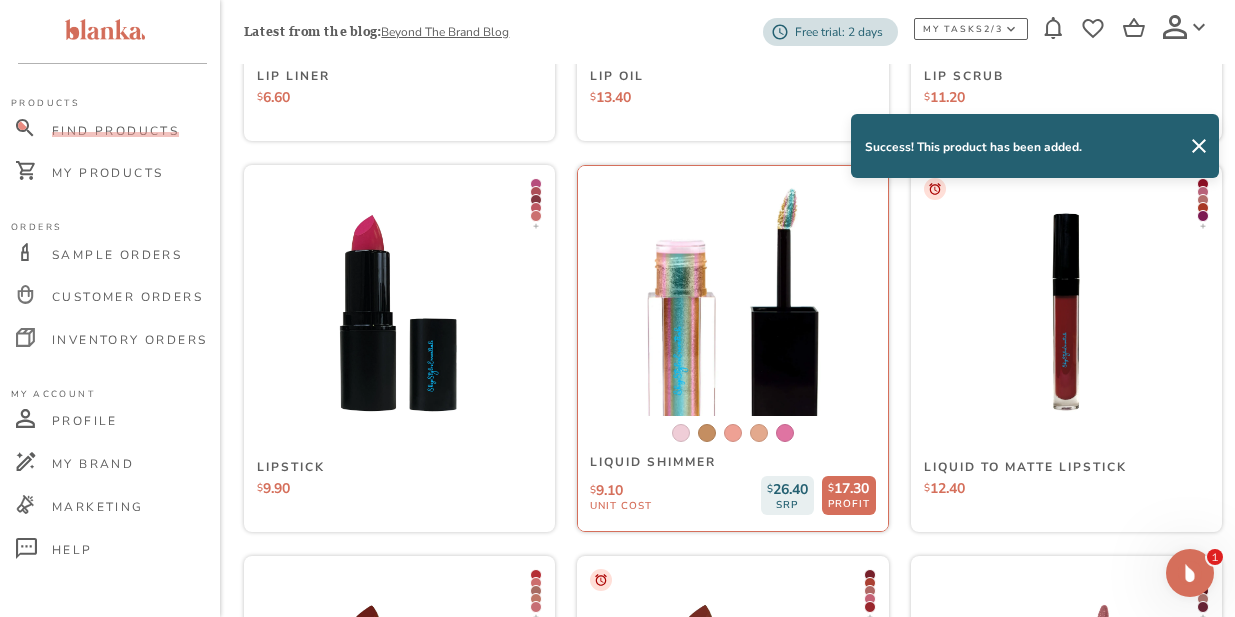 click at bounding box center [733, 312] 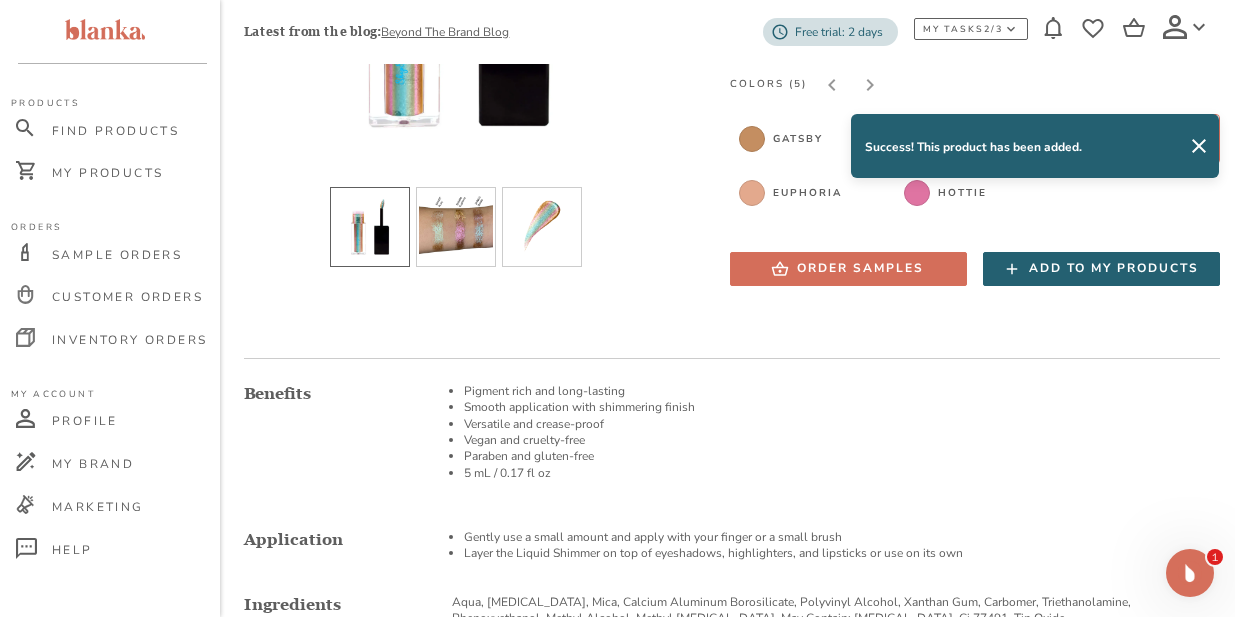 scroll, scrollTop: 381, scrollLeft: 0, axis: vertical 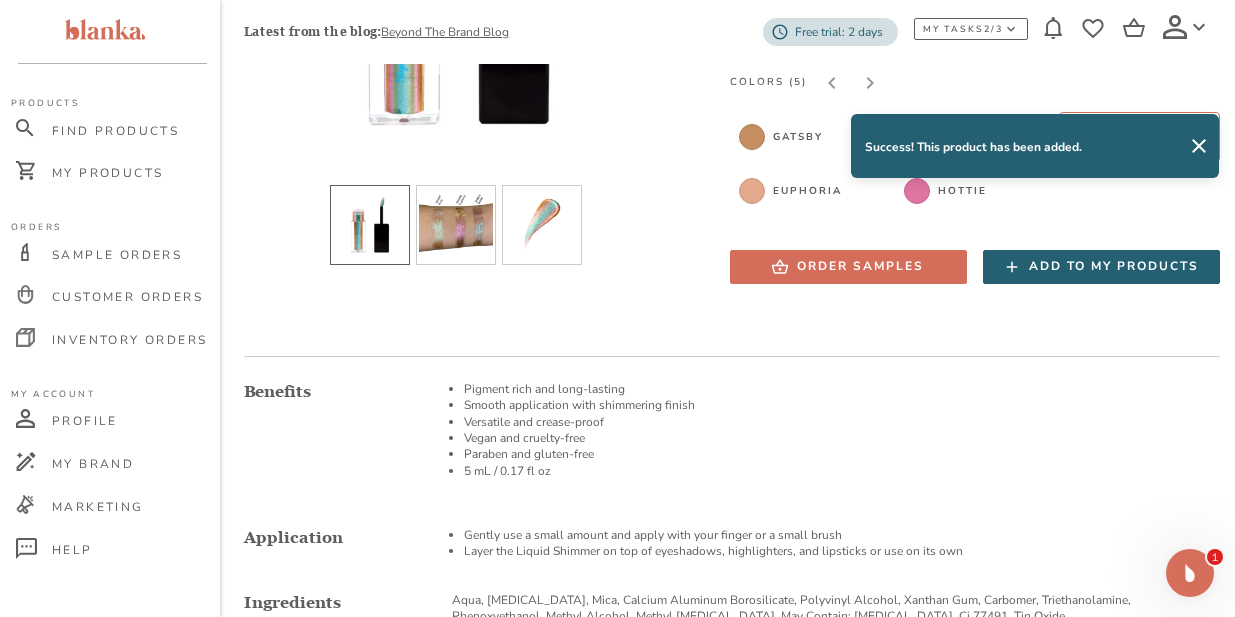 click on "Add to my products" at bounding box center [1114, 266] 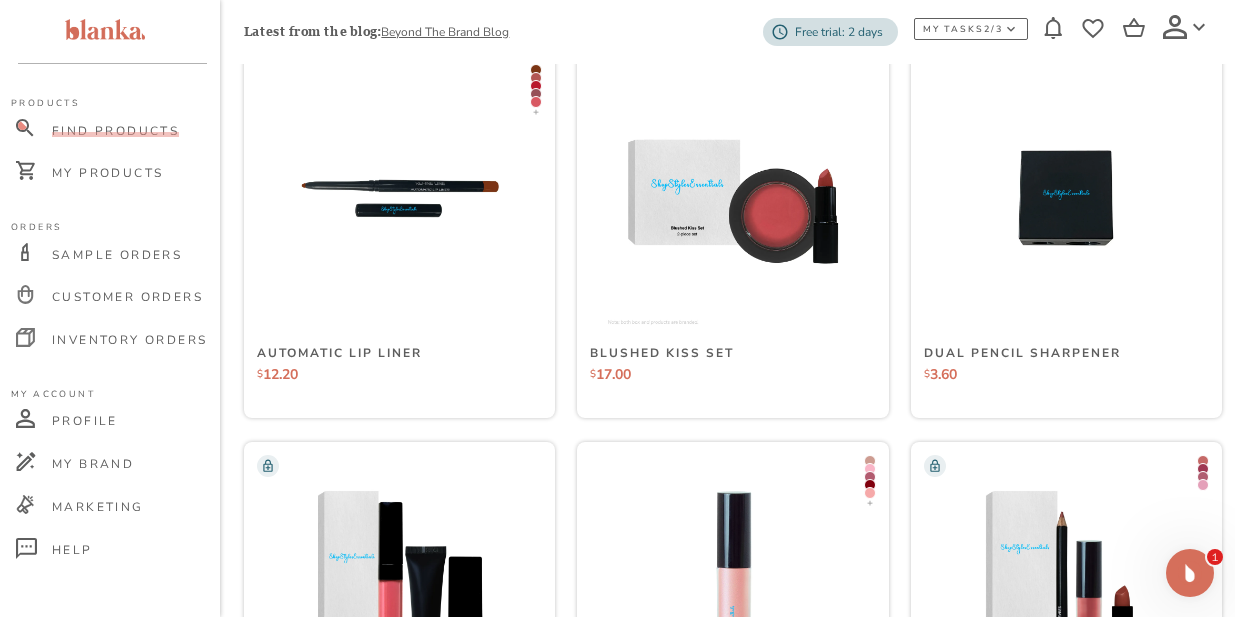 scroll, scrollTop: 1440, scrollLeft: 0, axis: vertical 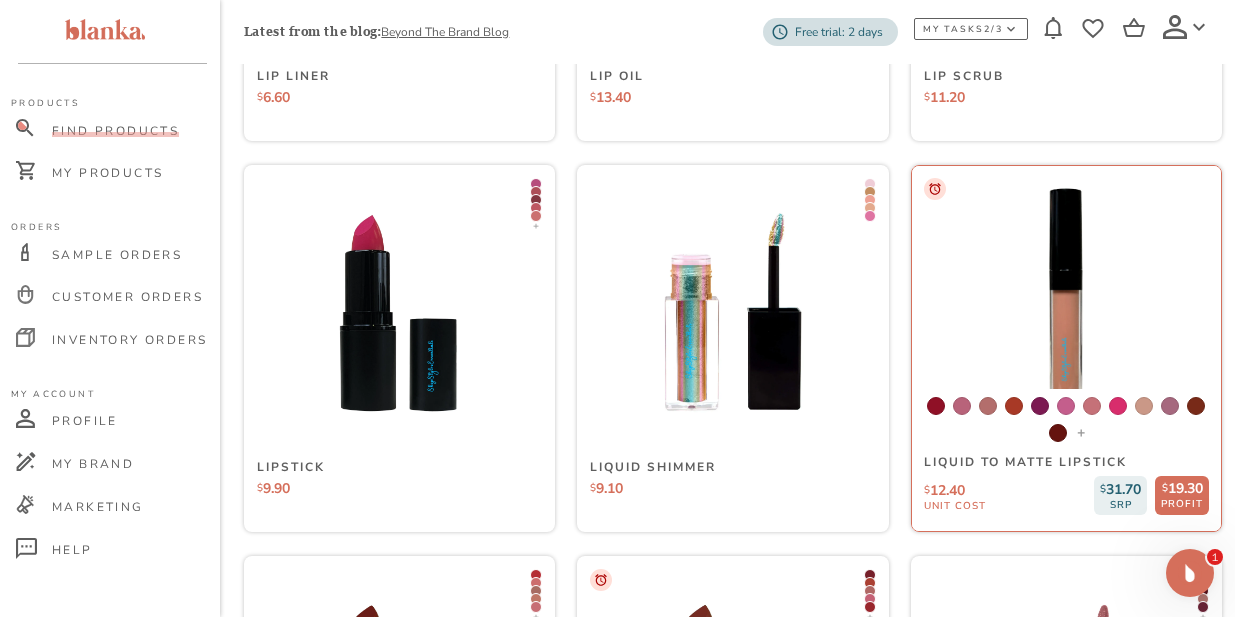 click at bounding box center [1066, 312] 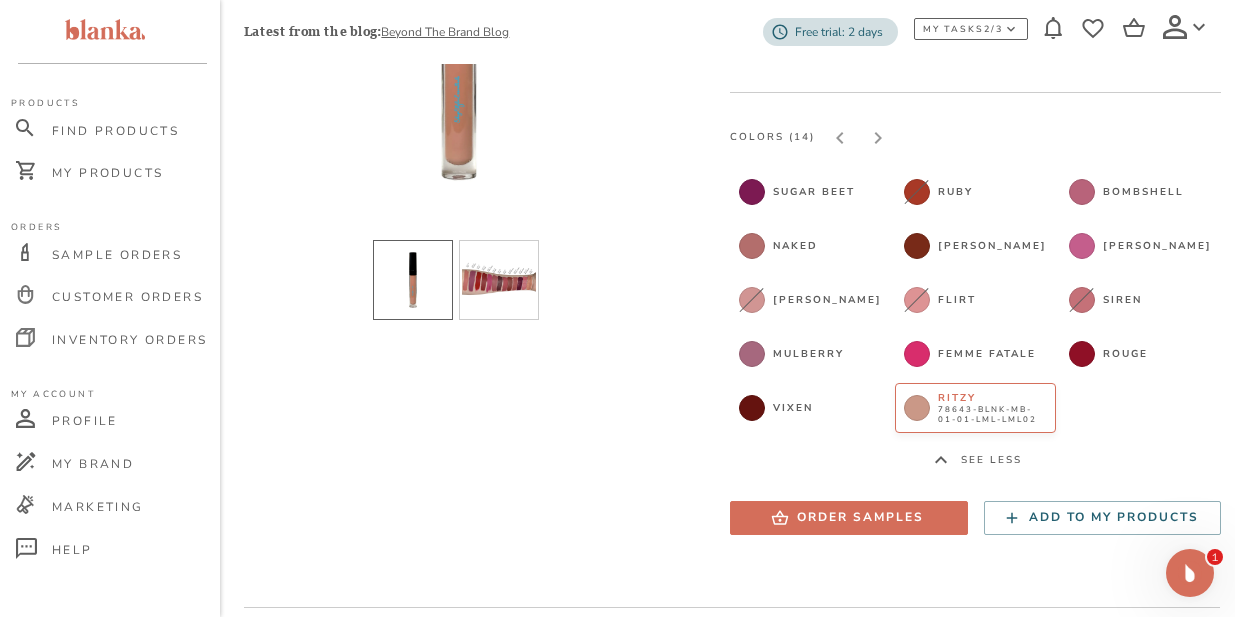 scroll, scrollTop: 329, scrollLeft: 0, axis: vertical 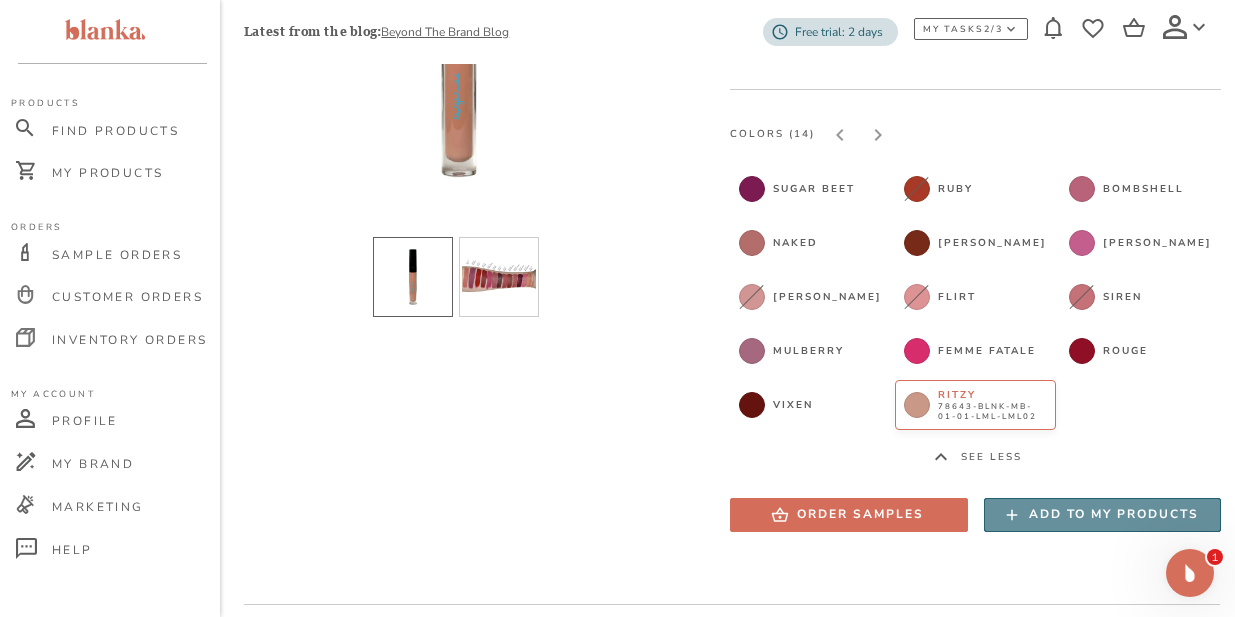 click on "Add to my products" at bounding box center (1114, 514) 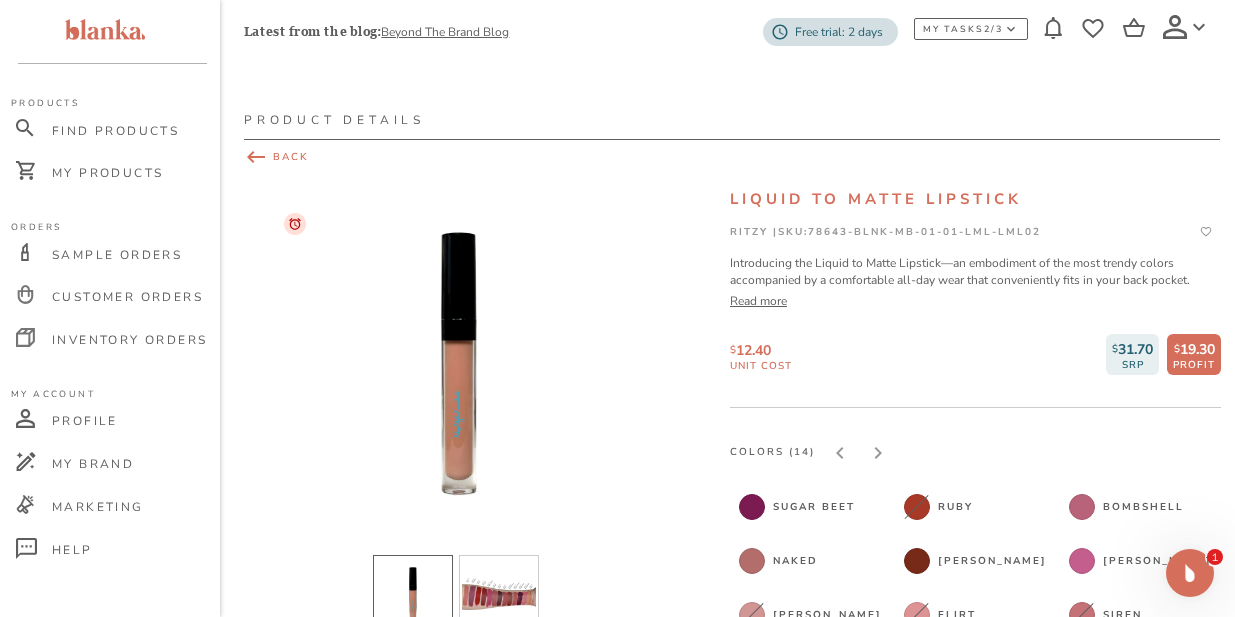 scroll, scrollTop: 10, scrollLeft: 0, axis: vertical 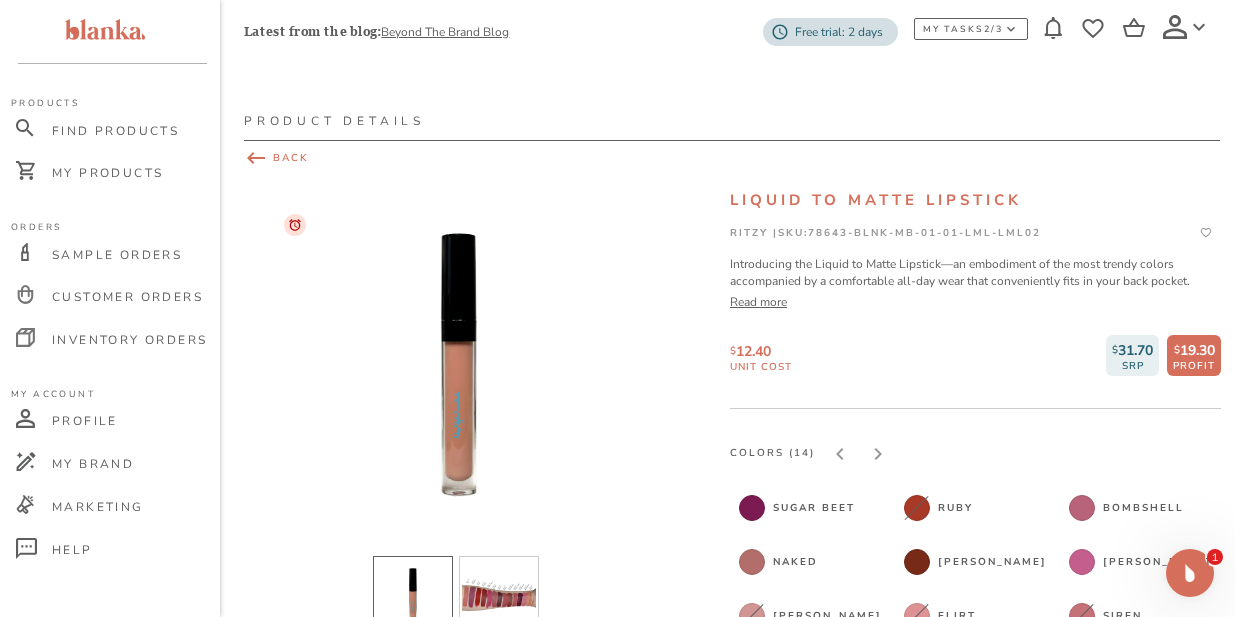 click on "BACK" at bounding box center (732, 158) 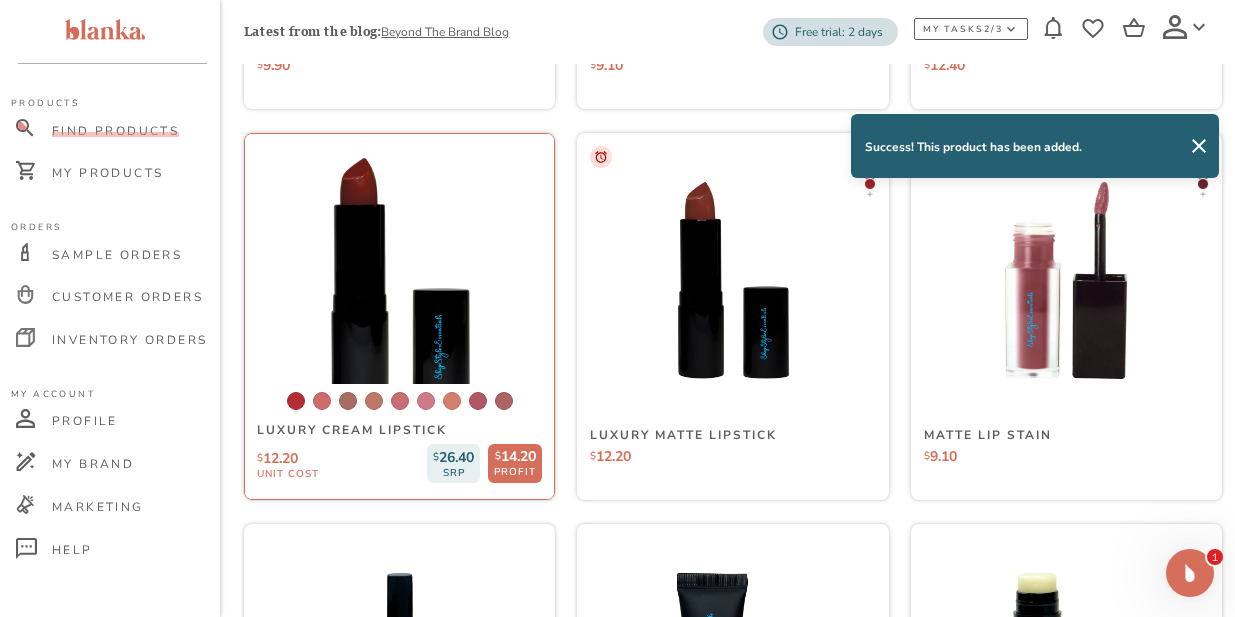 scroll, scrollTop: 1872, scrollLeft: 0, axis: vertical 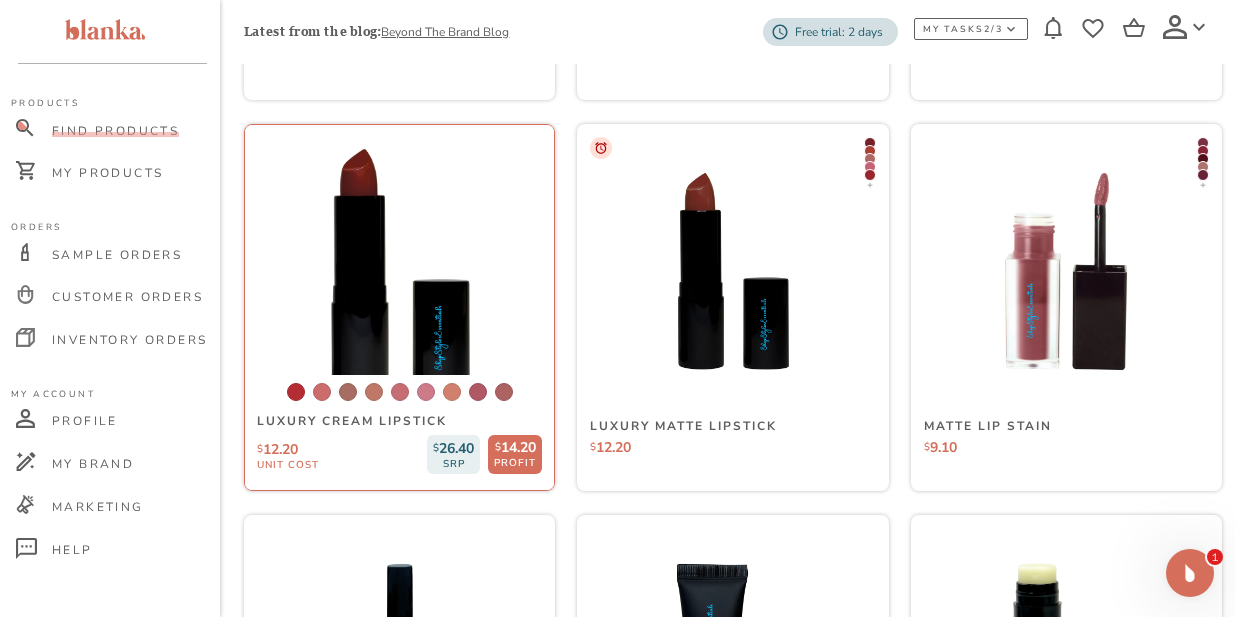 click at bounding box center (399, 271) 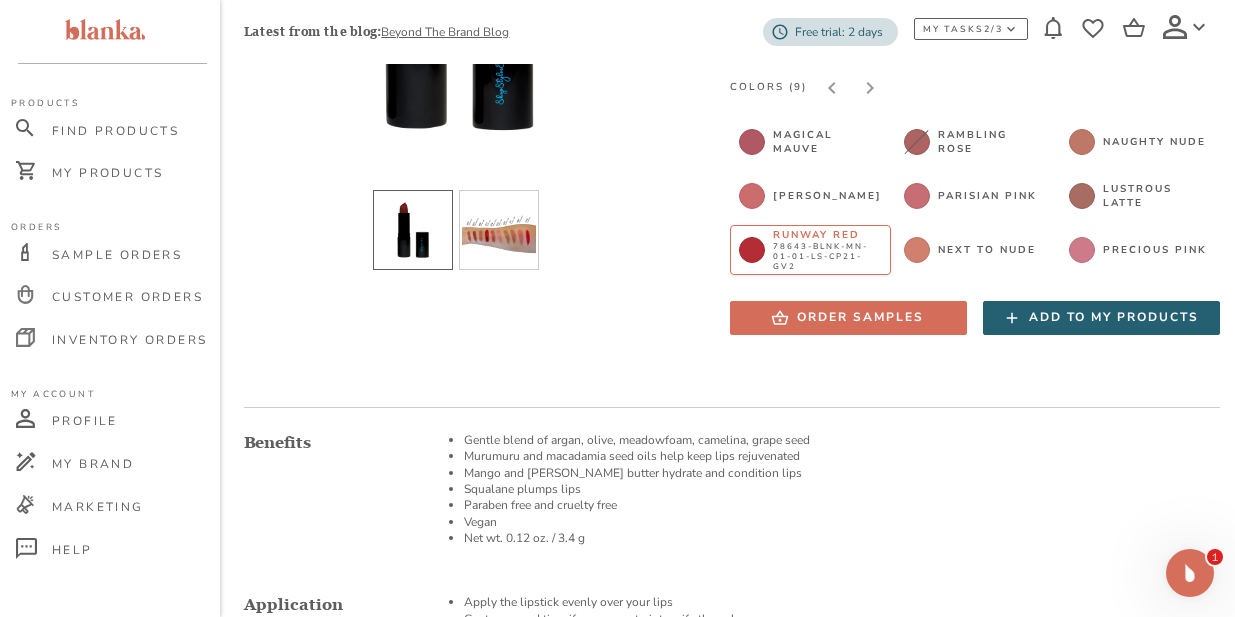 scroll, scrollTop: 377, scrollLeft: 0, axis: vertical 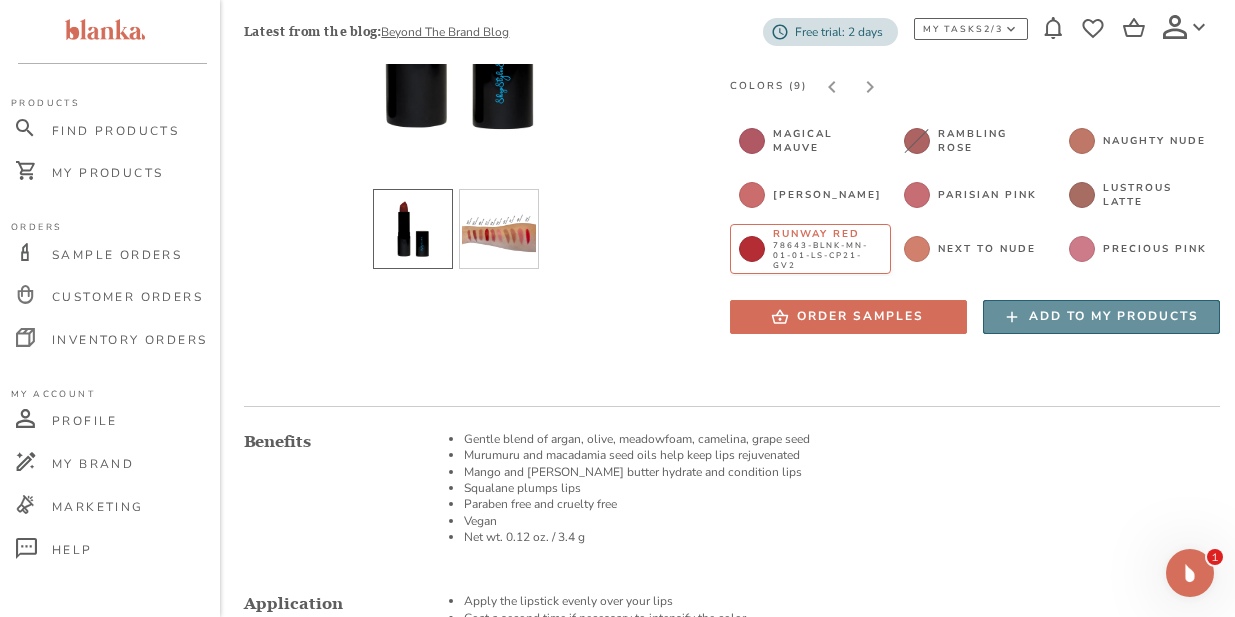click on "Add to my products" at bounding box center [1114, 316] 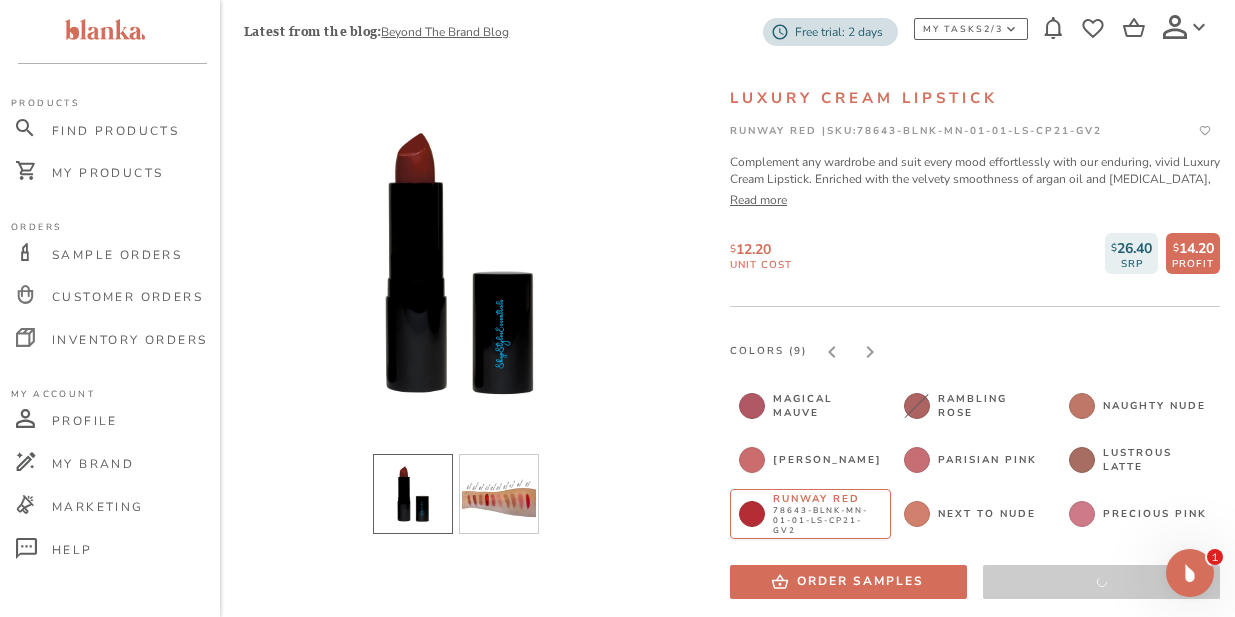 scroll, scrollTop: 0, scrollLeft: 0, axis: both 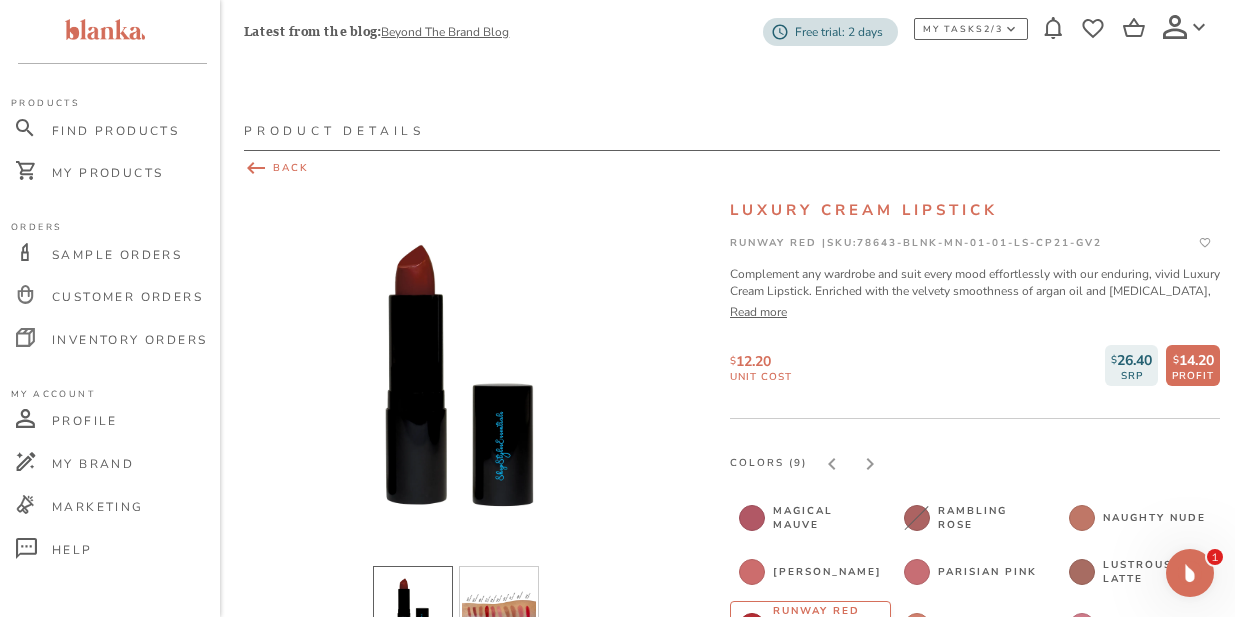 click on "BACK" at bounding box center (732, 168) 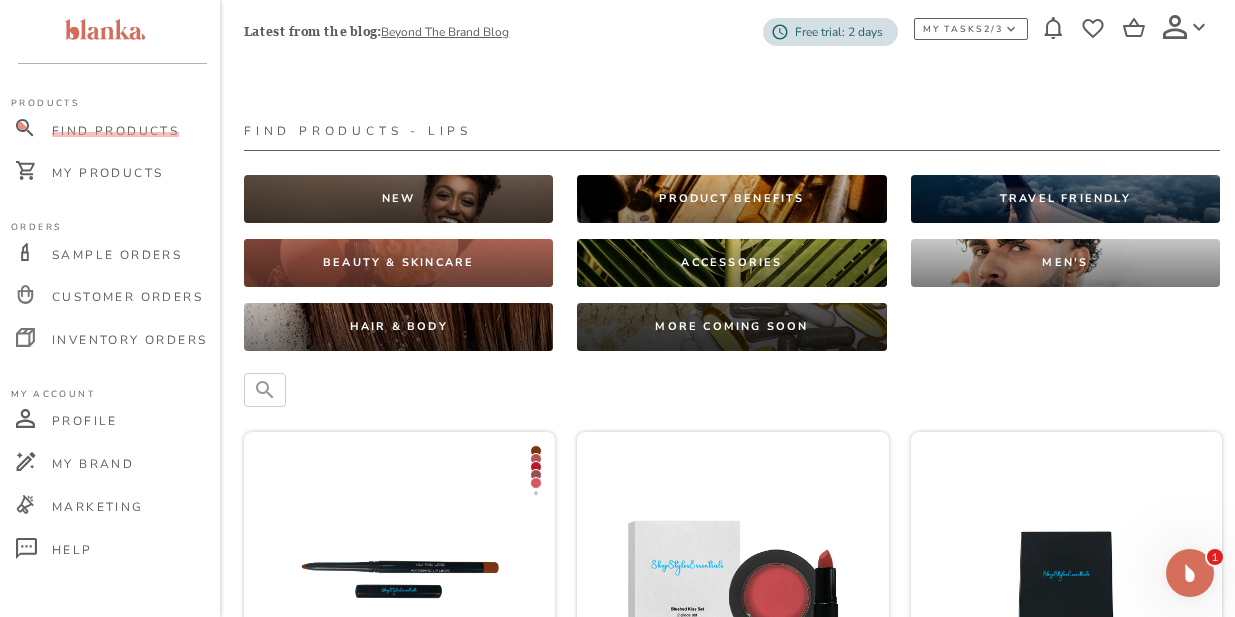 scroll, scrollTop: 1872, scrollLeft: 0, axis: vertical 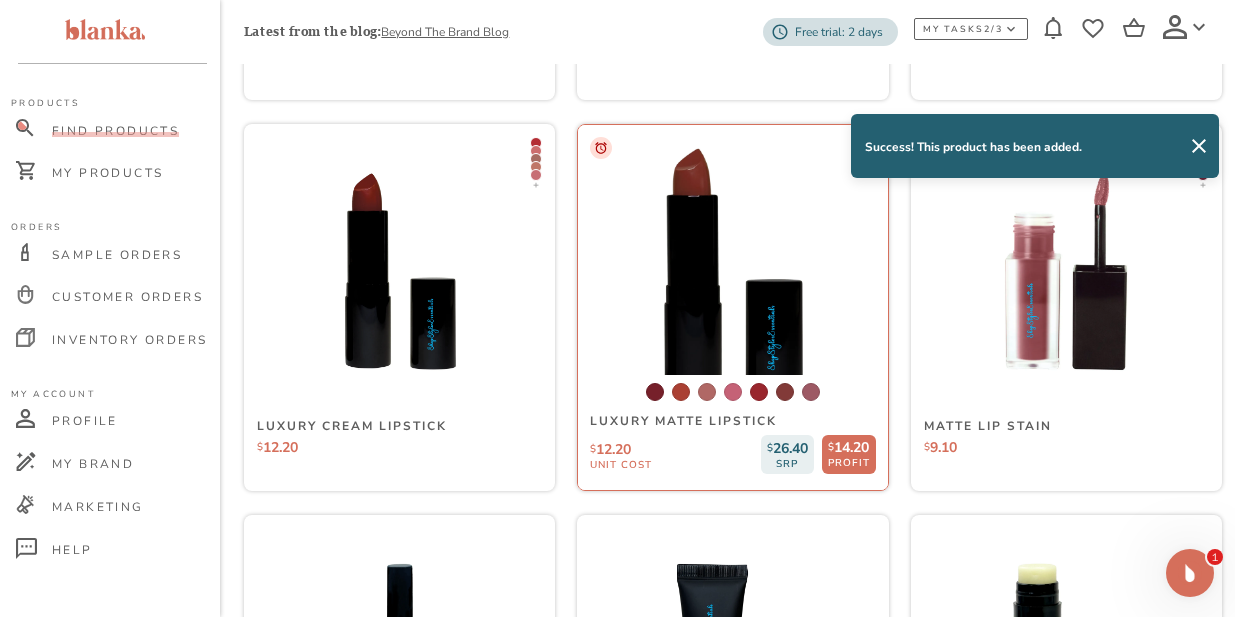 click at bounding box center [733, 271] 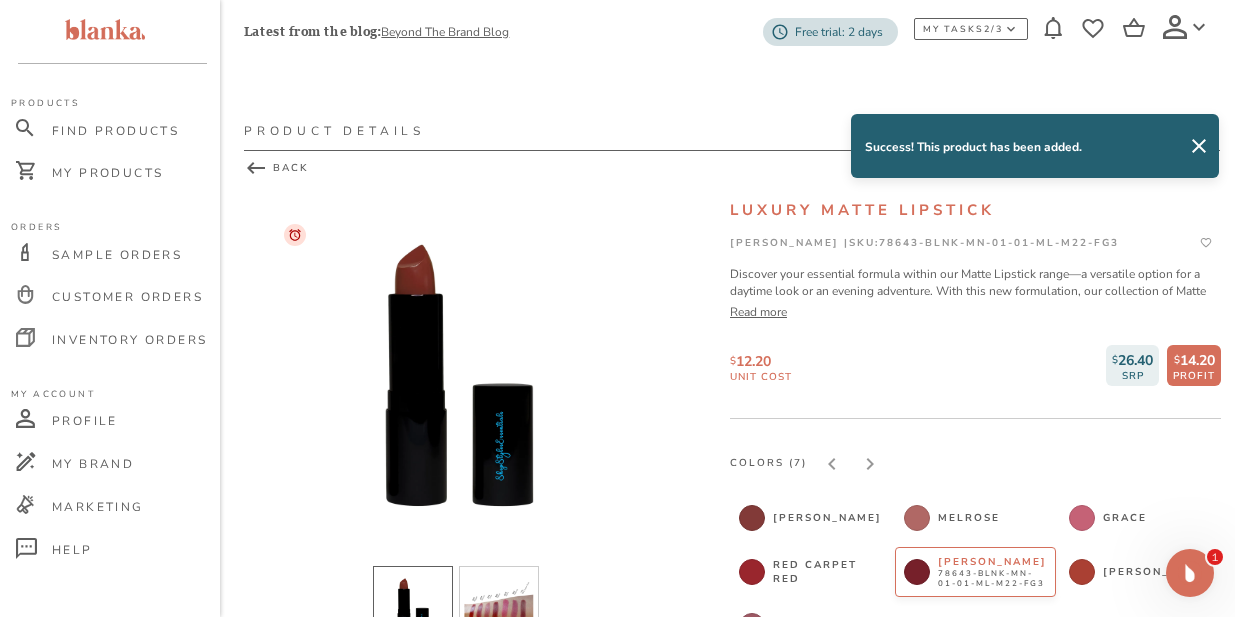 scroll, scrollTop: 344, scrollLeft: 0, axis: vertical 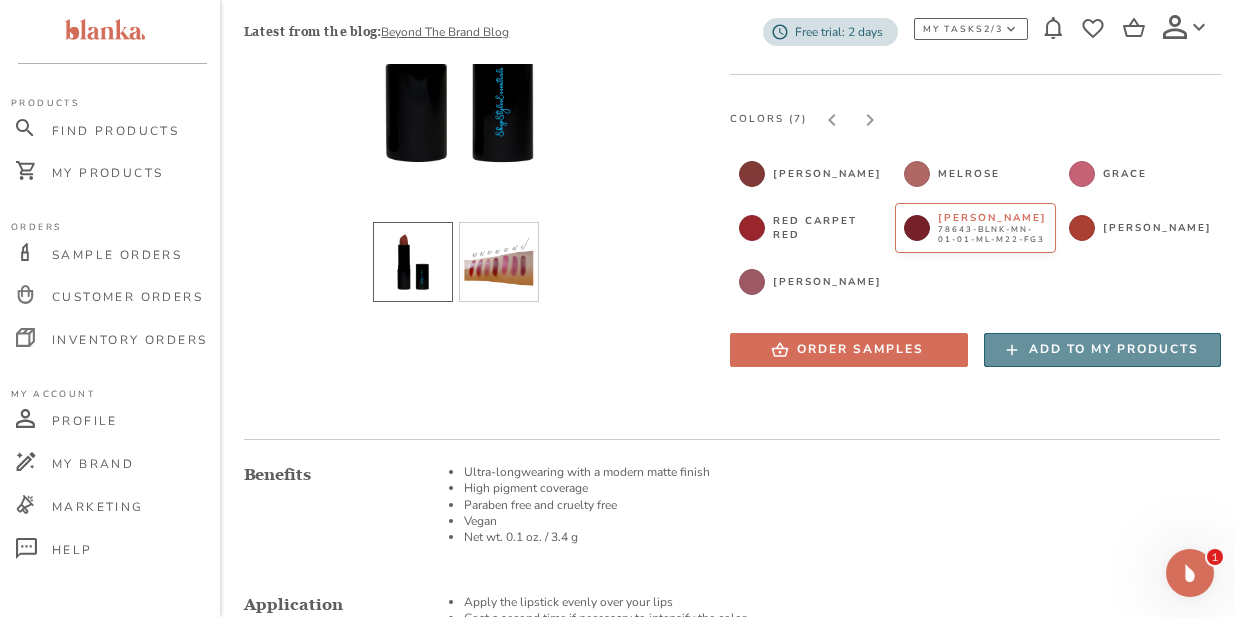 click on "Add to my products" at bounding box center [1114, 349] 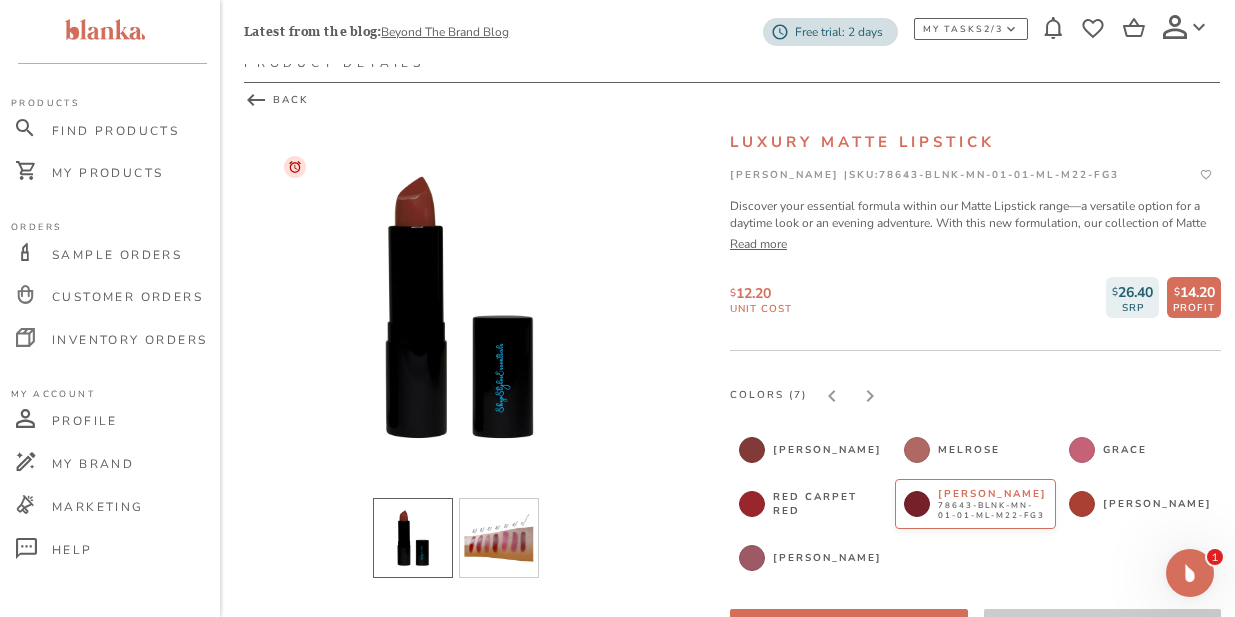 scroll, scrollTop: 64, scrollLeft: 0, axis: vertical 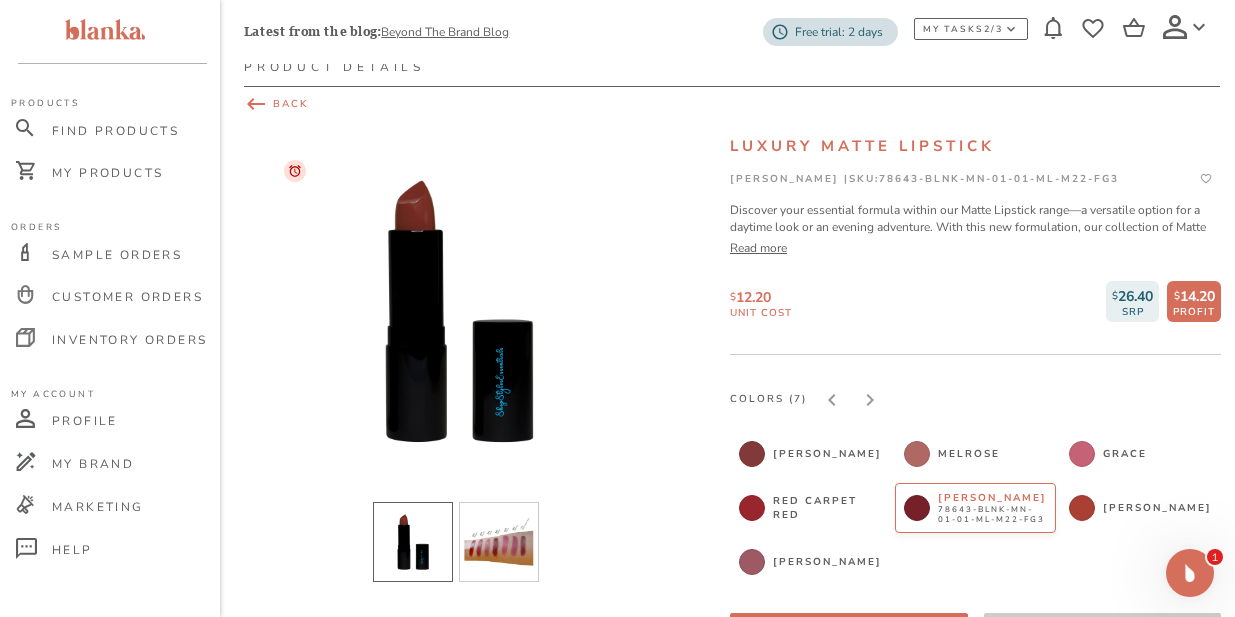click on "BACK" at bounding box center (732, 104) 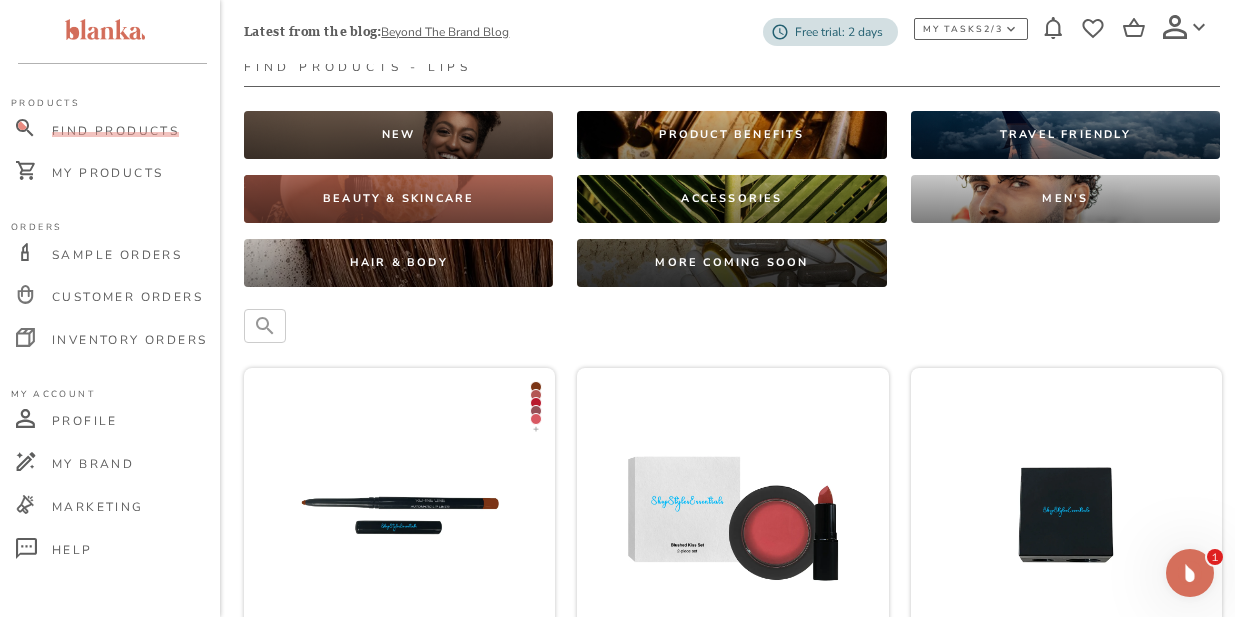 scroll, scrollTop: 1872, scrollLeft: 0, axis: vertical 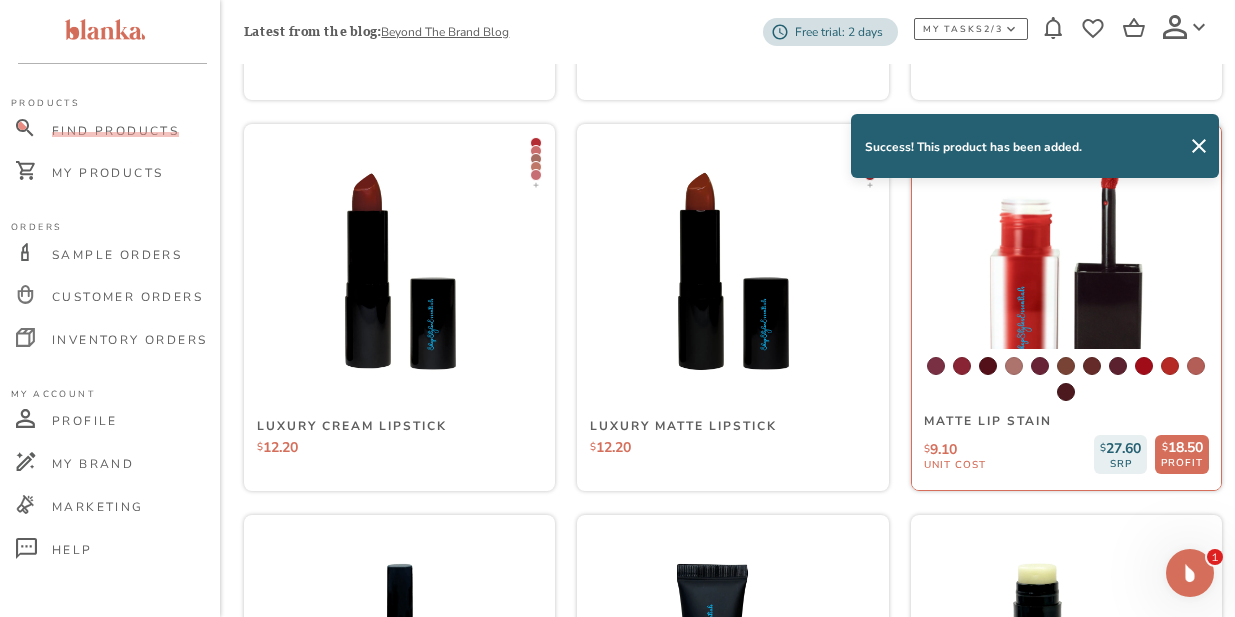 click at bounding box center [1066, 271] 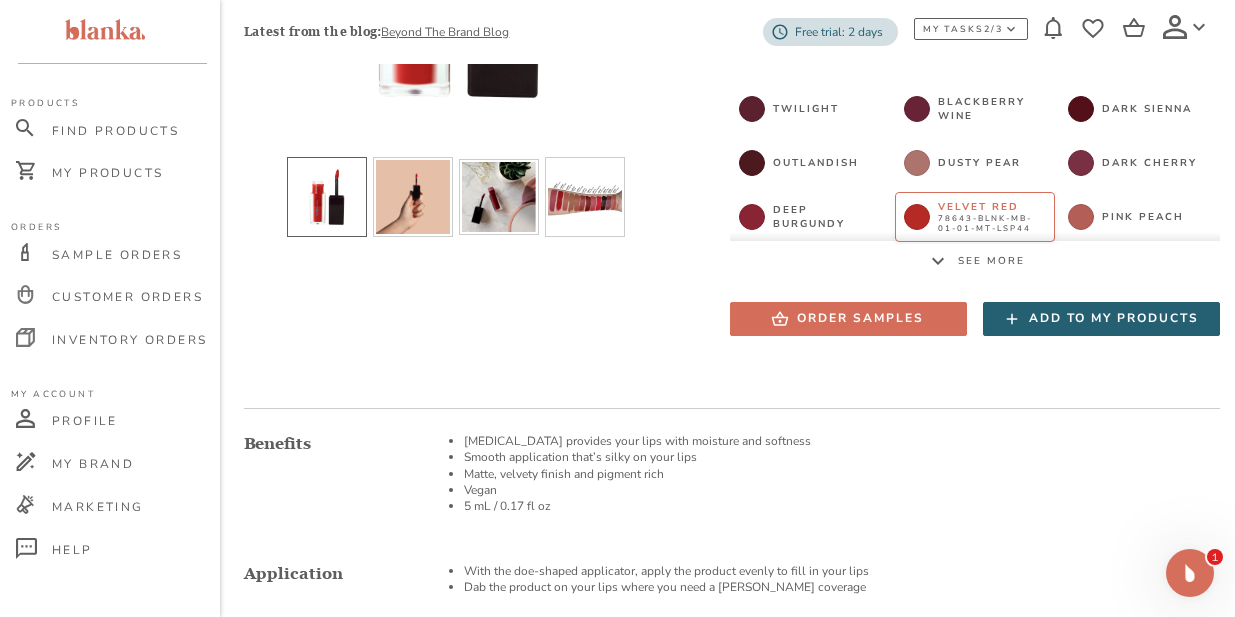 scroll, scrollTop: 447, scrollLeft: 0, axis: vertical 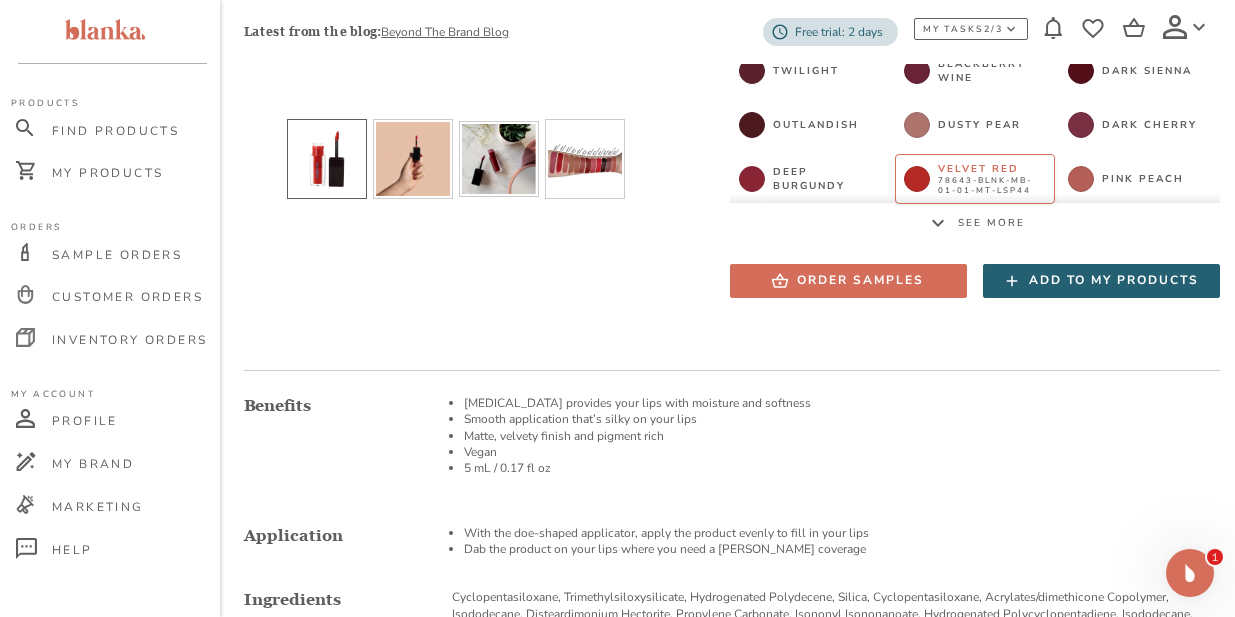 click on "Add to my products" at bounding box center [1114, 280] 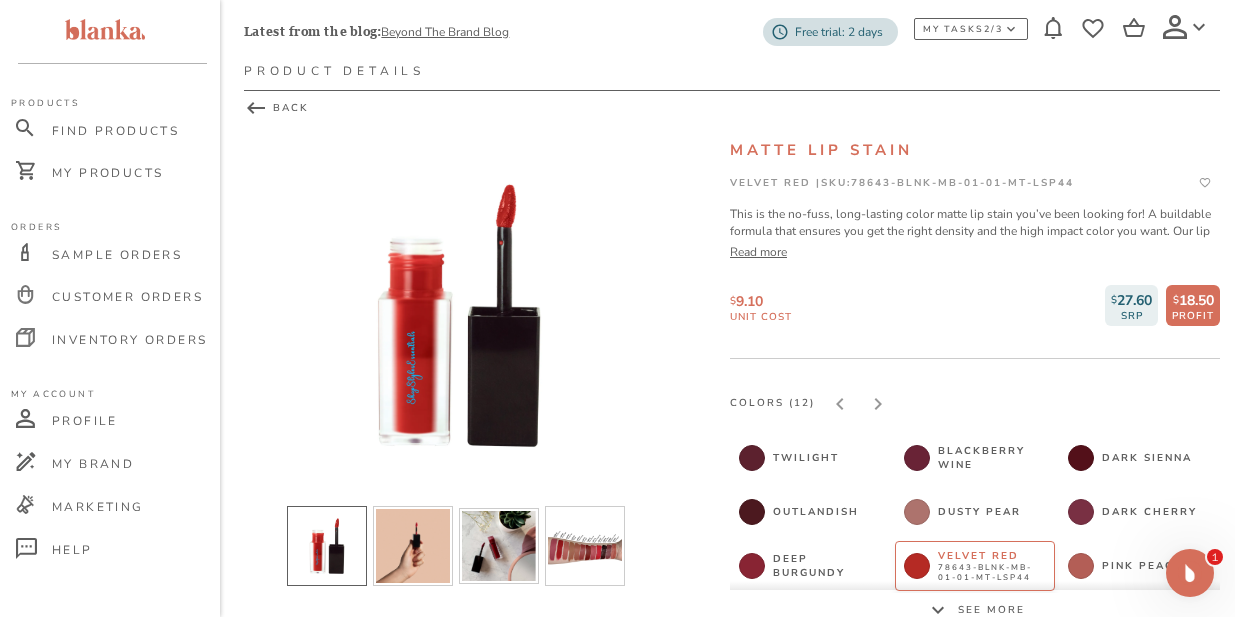 scroll, scrollTop: 57, scrollLeft: 0, axis: vertical 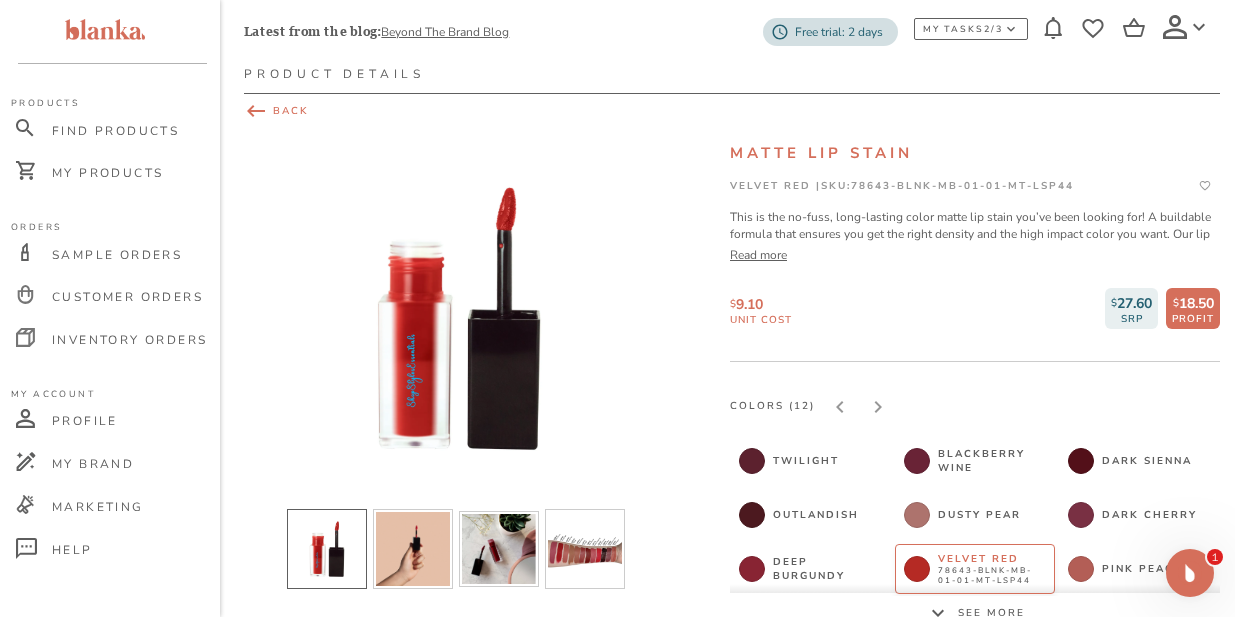 click 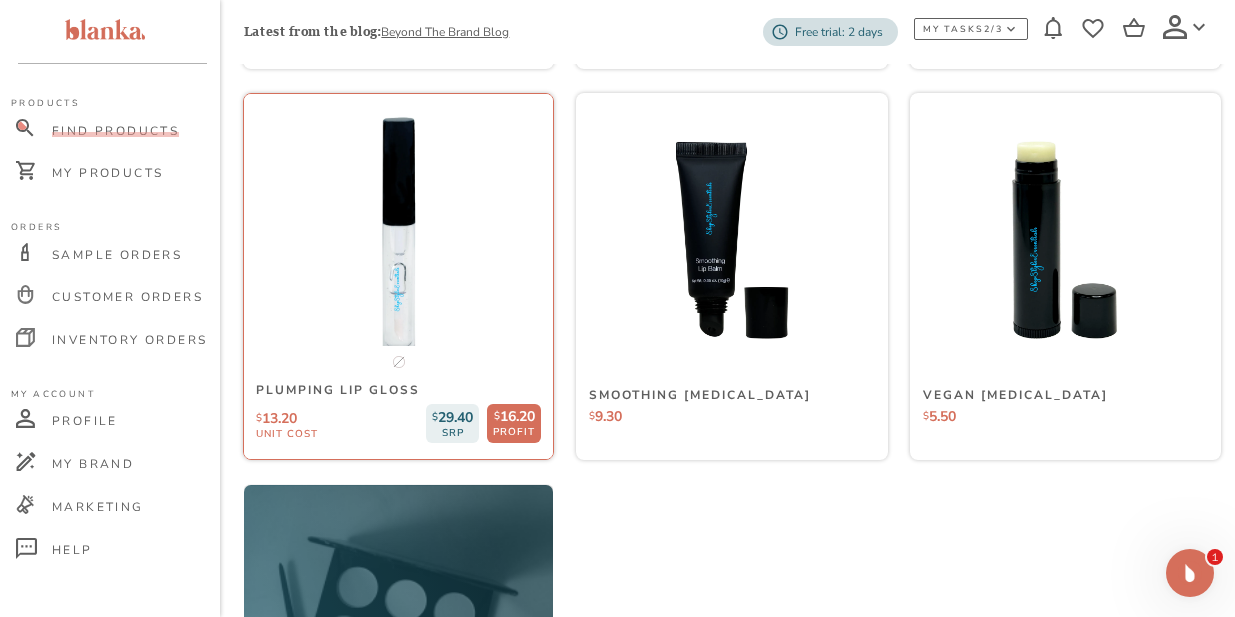 scroll, scrollTop: 2311, scrollLeft: 0, axis: vertical 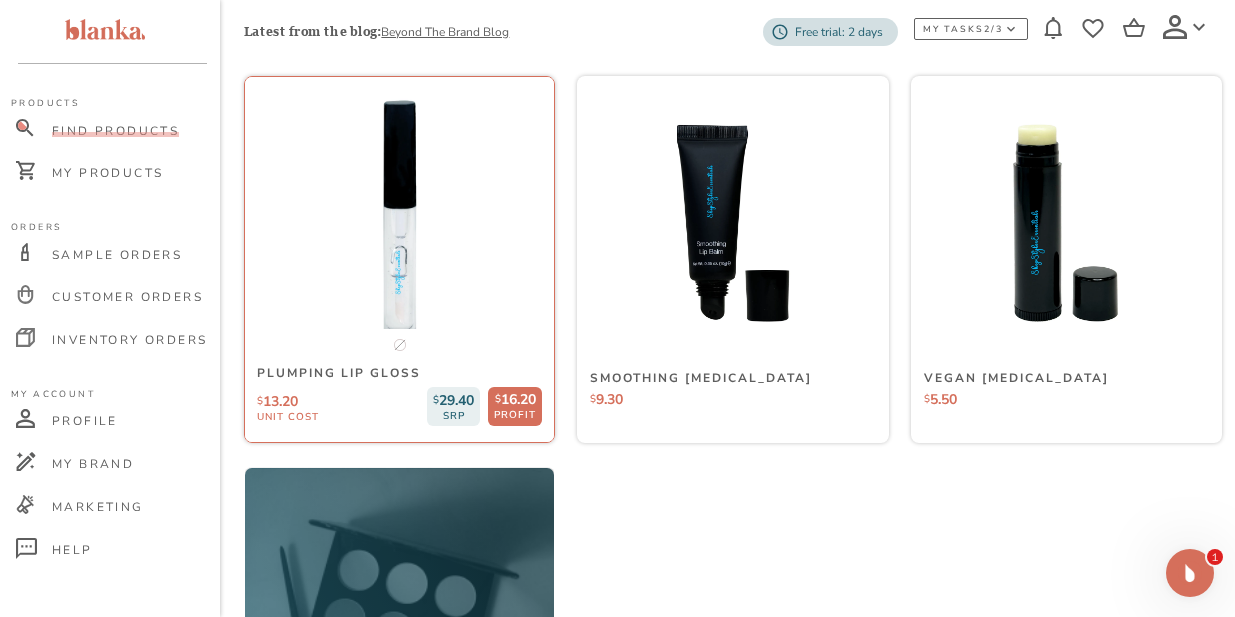 click at bounding box center (399, 223) 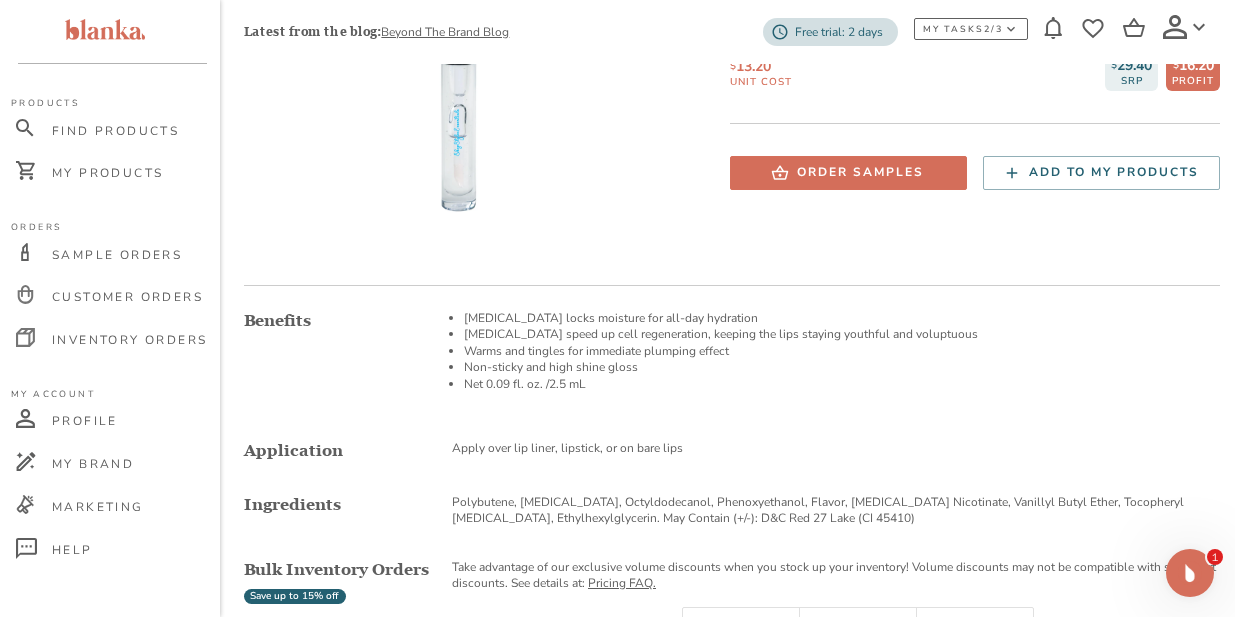 scroll, scrollTop: 299, scrollLeft: 0, axis: vertical 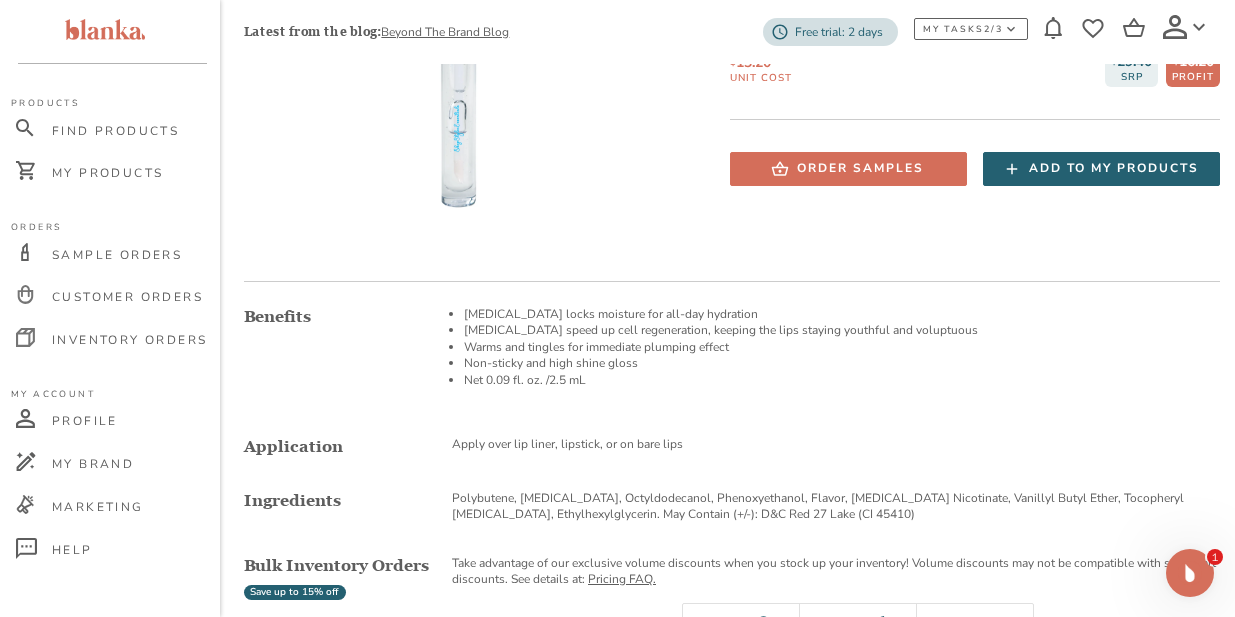 click on "Add to my products" at bounding box center [1114, 168] 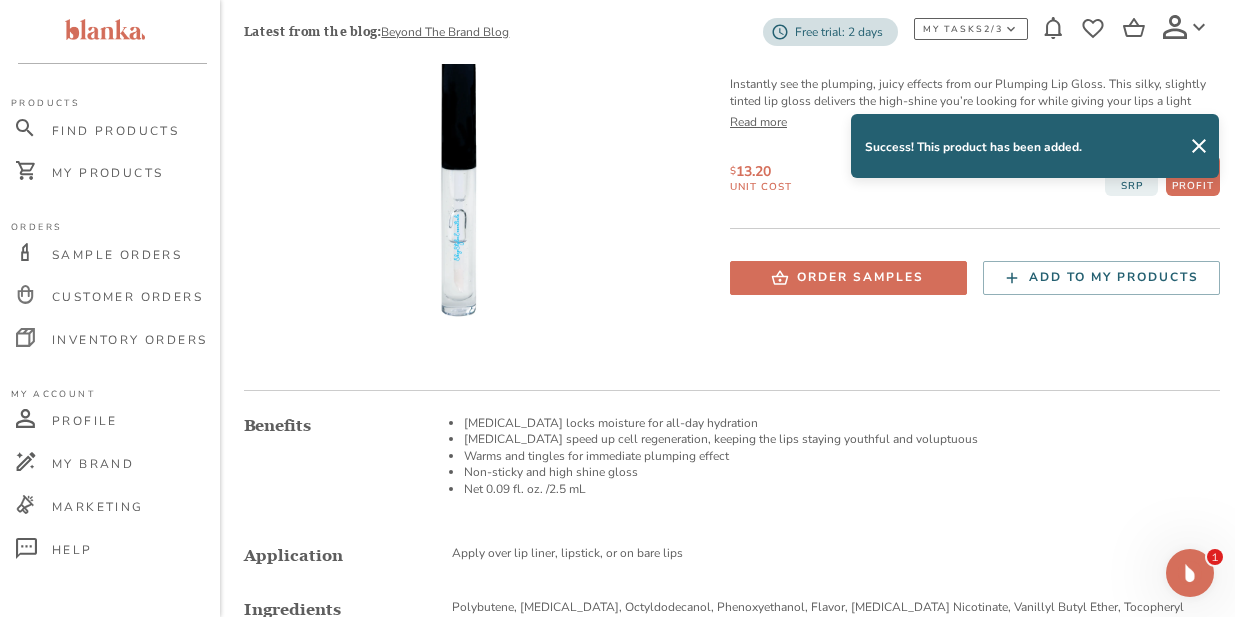 scroll, scrollTop: 0, scrollLeft: 0, axis: both 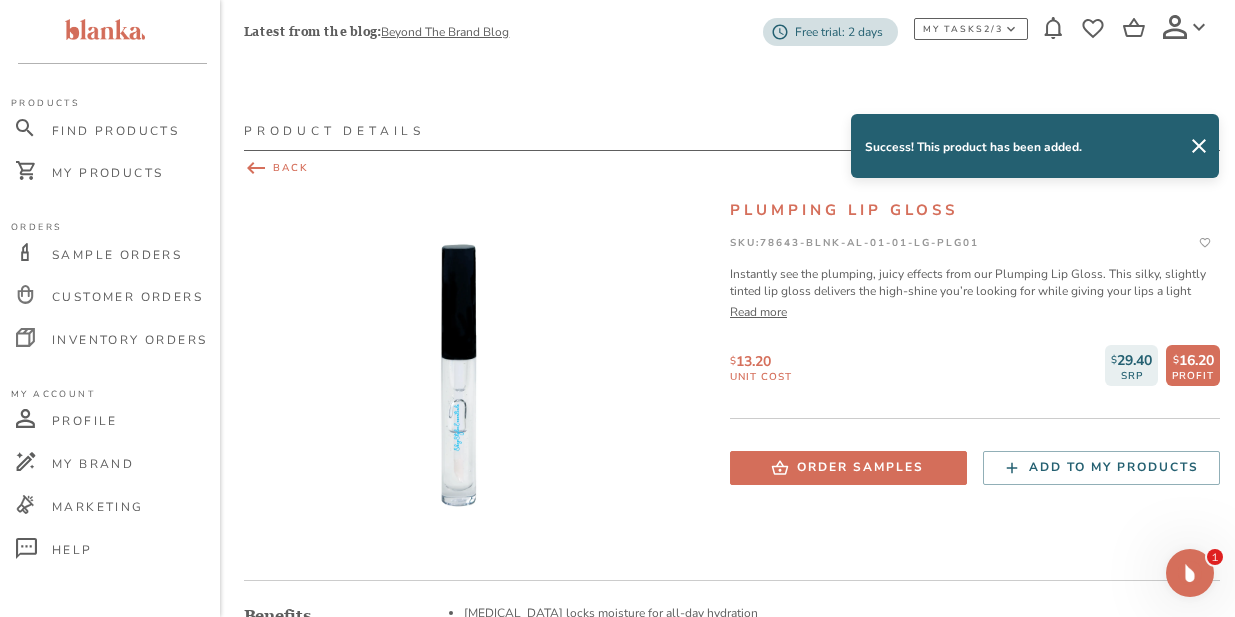click on "BACK" at bounding box center (732, 168) 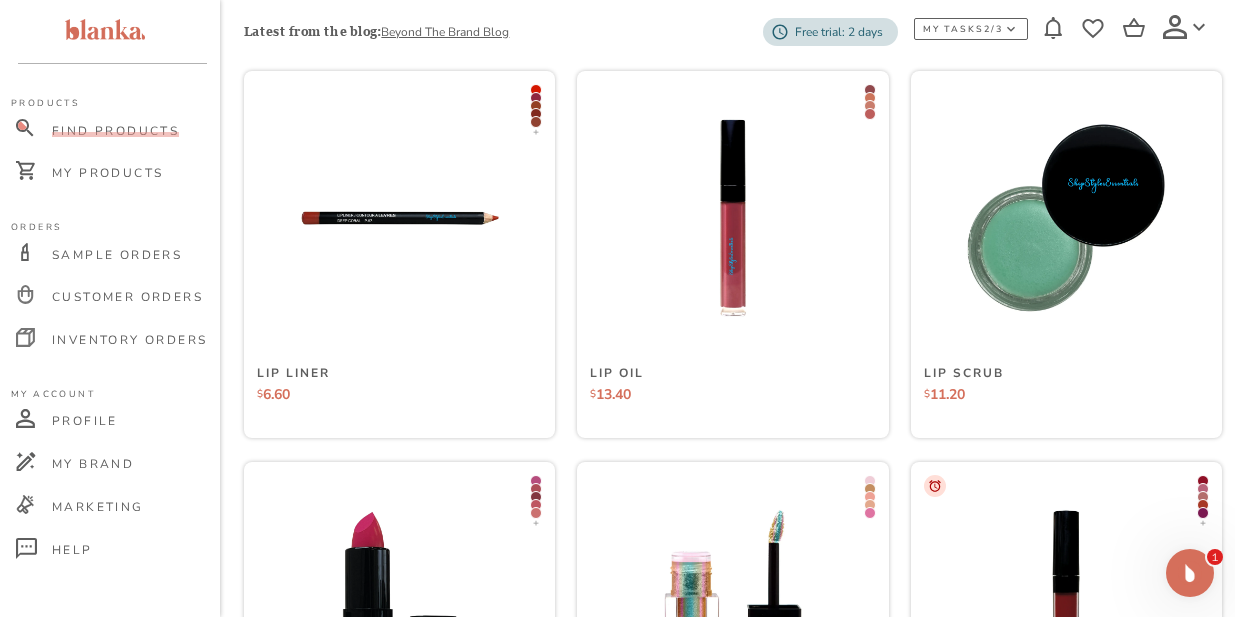 scroll, scrollTop: 1141, scrollLeft: 0, axis: vertical 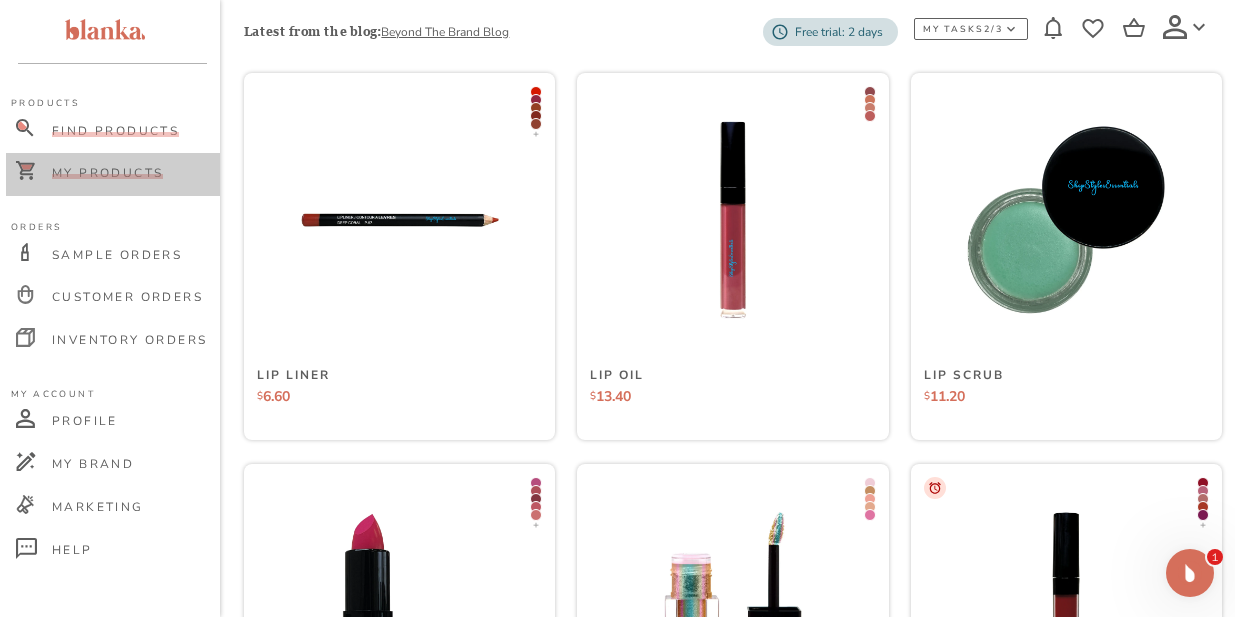 click on "My Products" at bounding box center (107, 173) 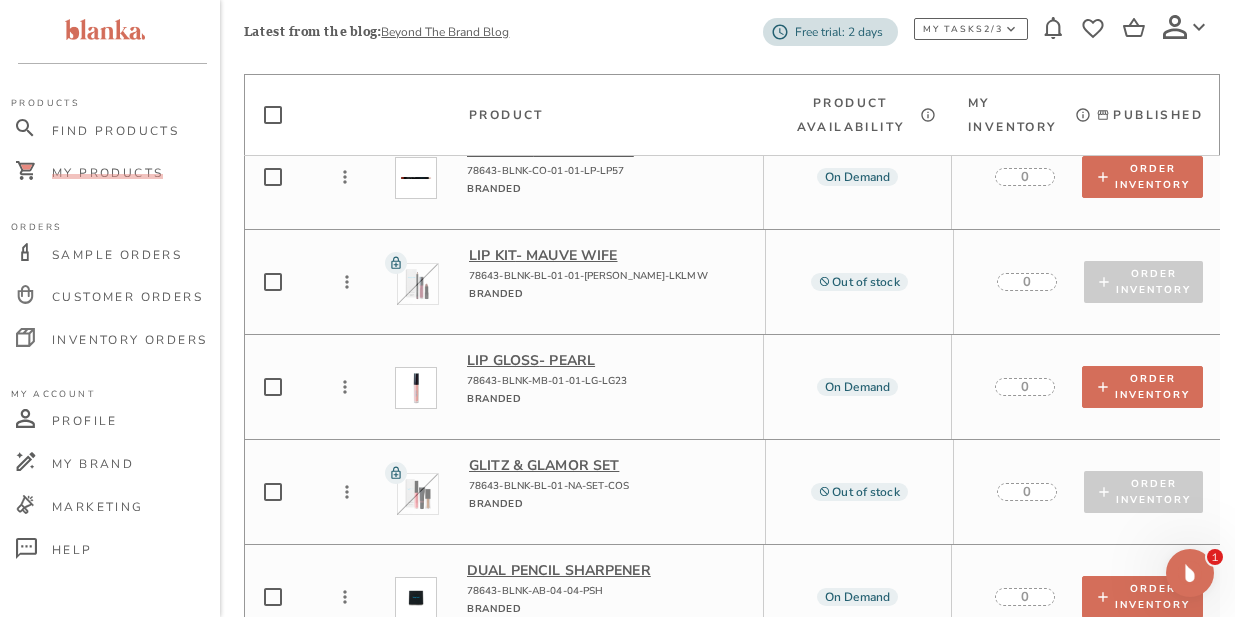 scroll, scrollTop: 965, scrollLeft: 0, axis: vertical 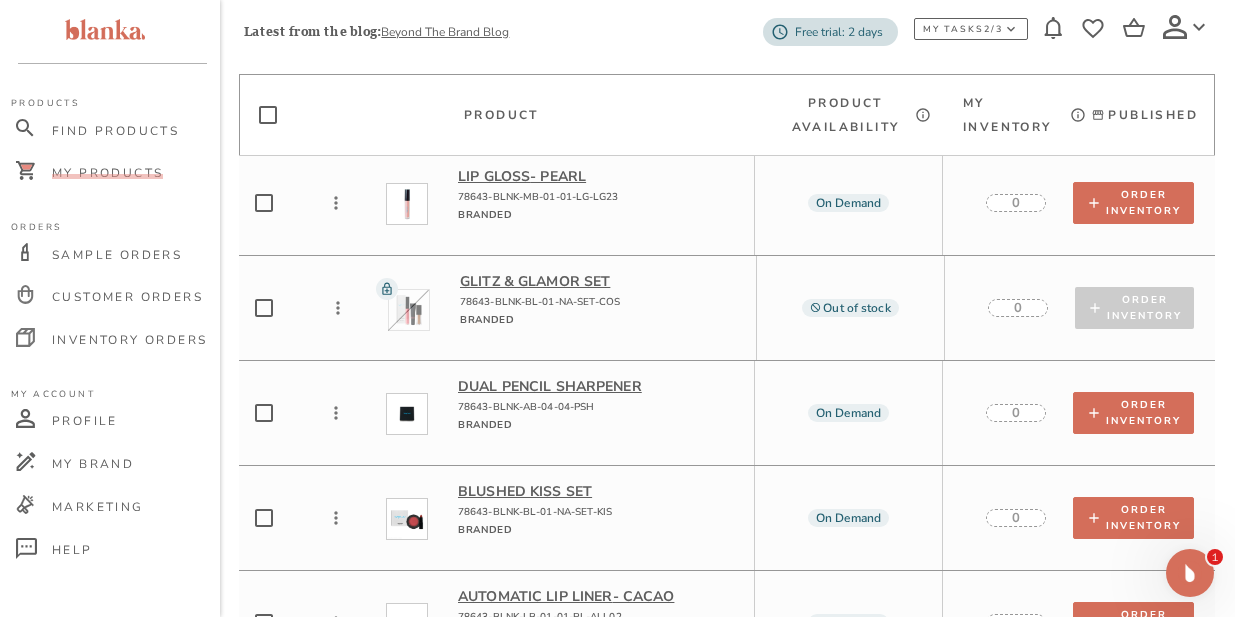 click at bounding box center [264, 308] 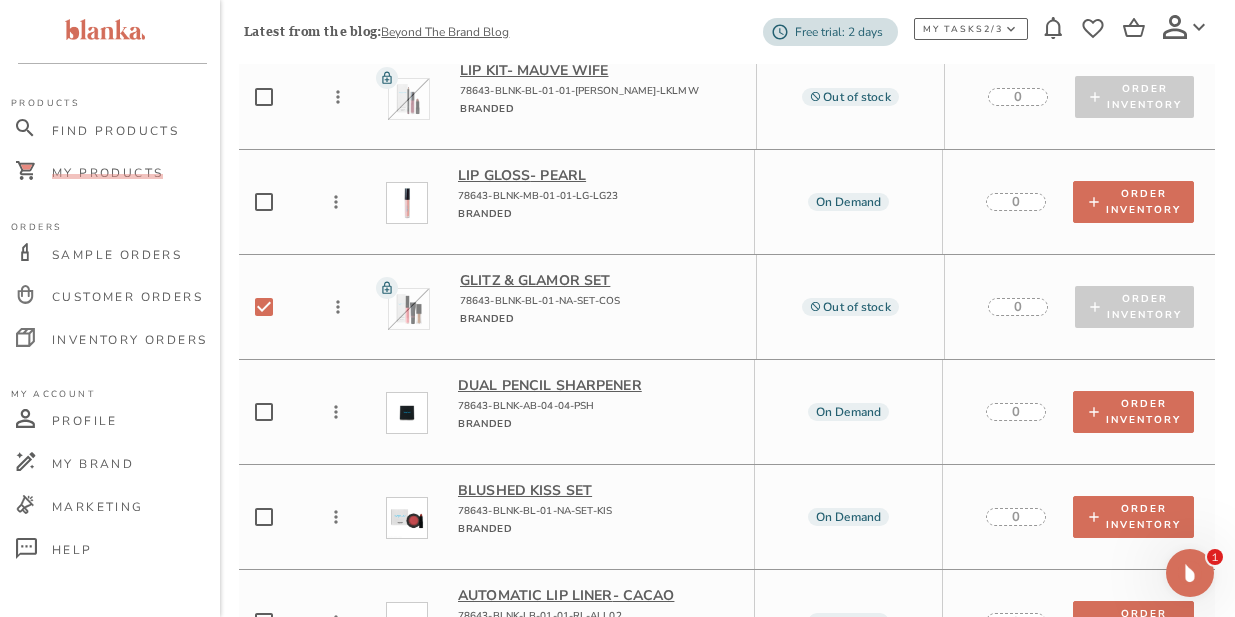 checkbox on "true" 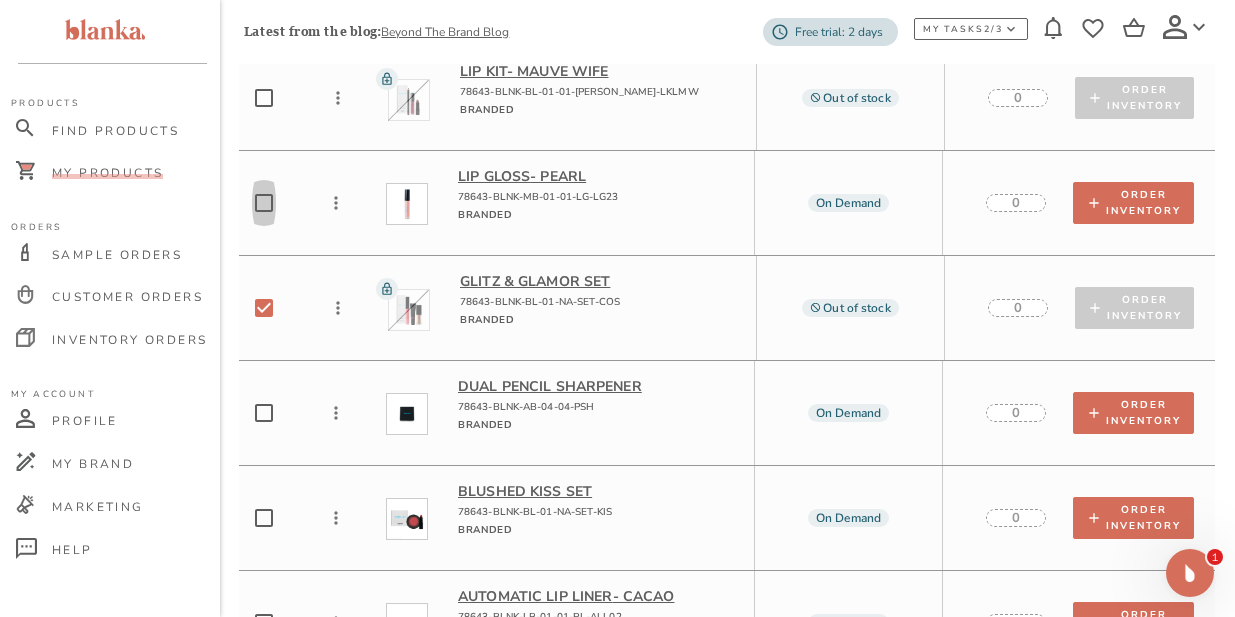 click at bounding box center [264, 203] 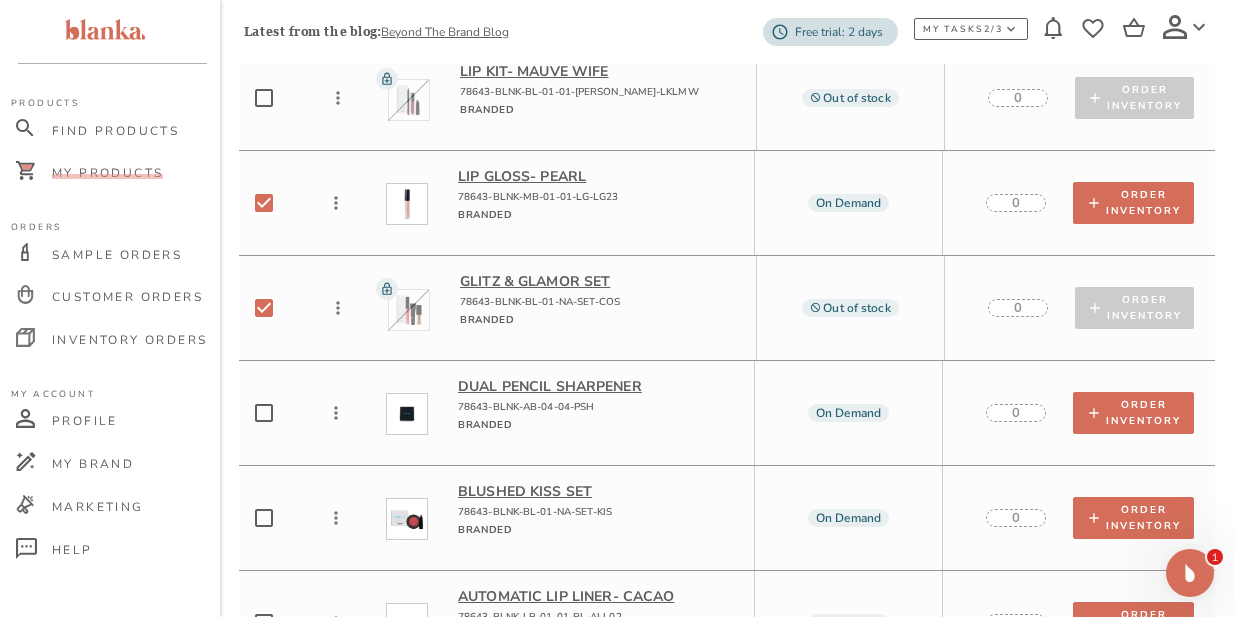 checkbox on "true" 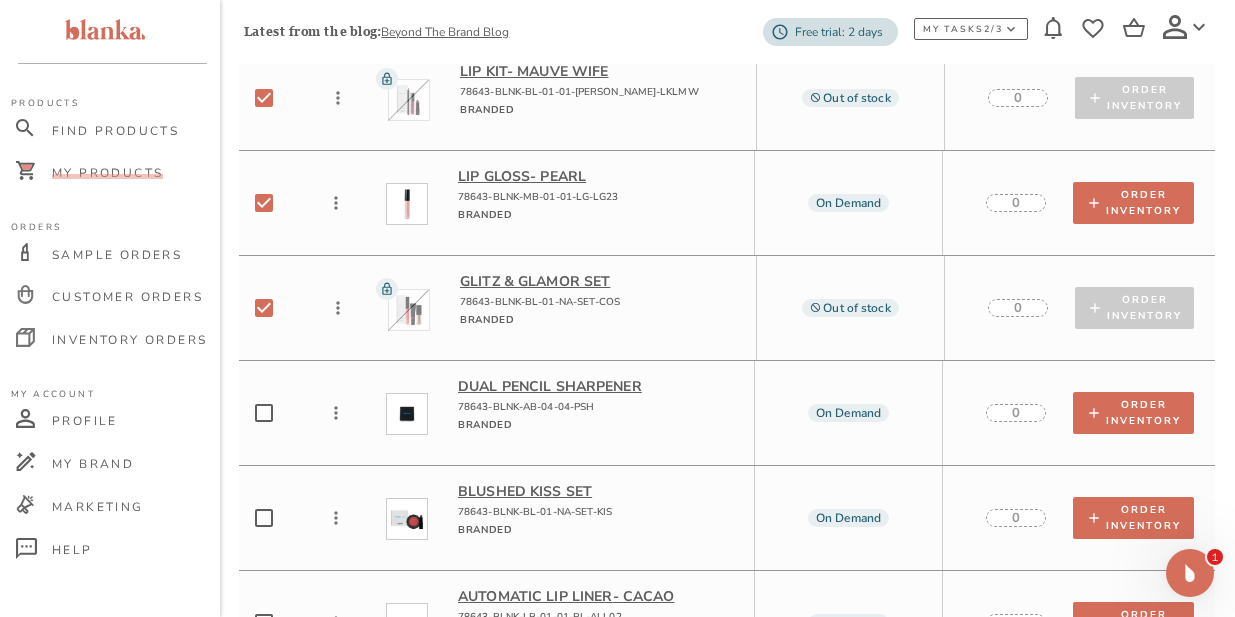checkbox on "true" 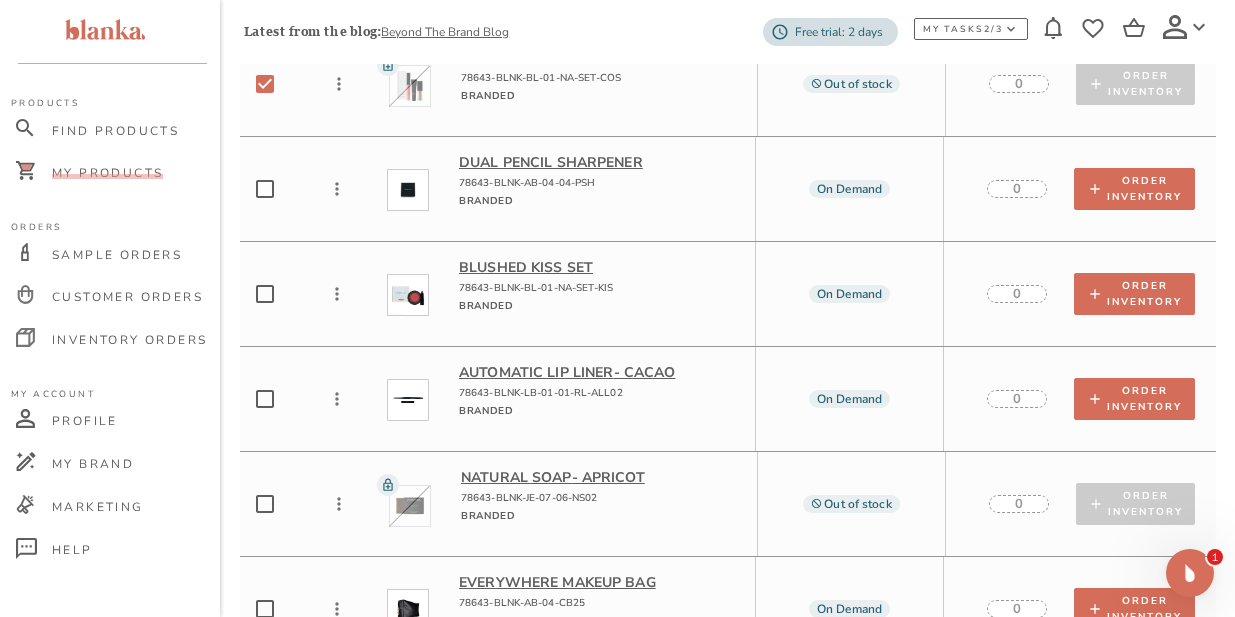 scroll, scrollTop: 1357, scrollLeft: 4, axis: both 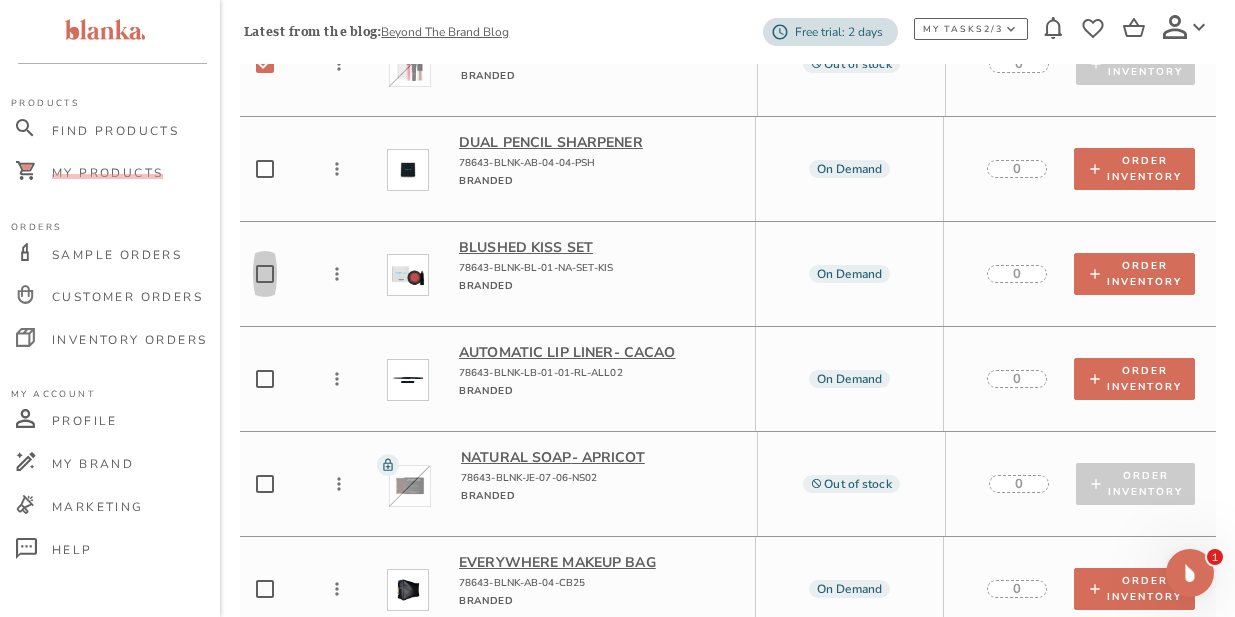 click at bounding box center (265, 274) 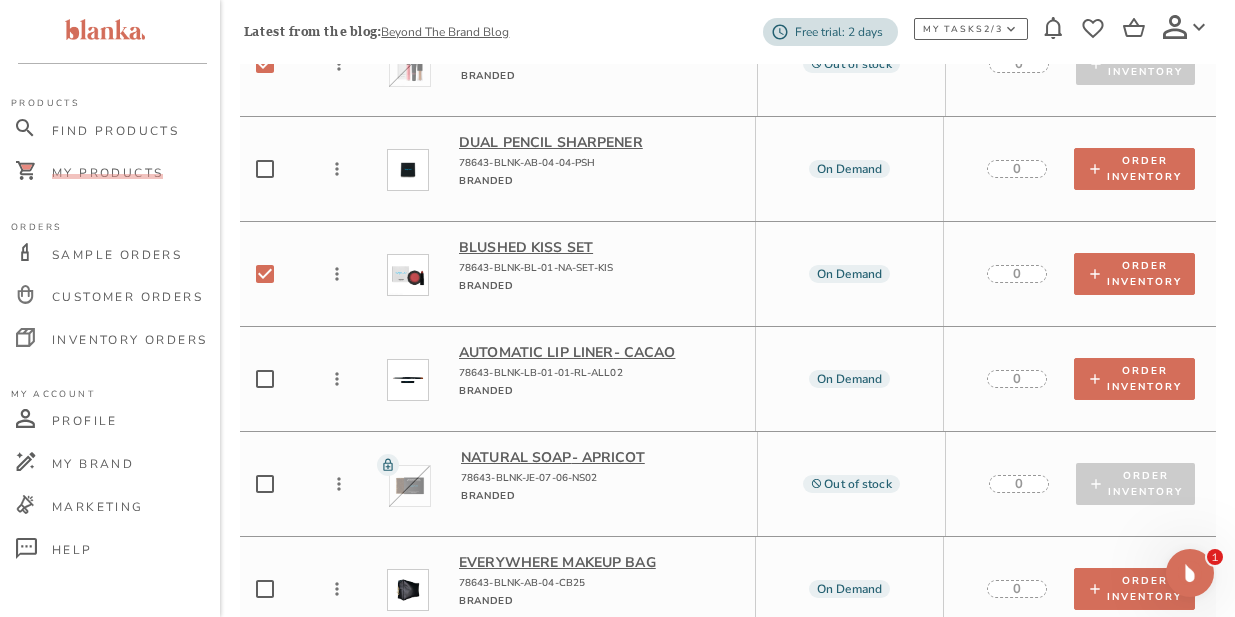 checkbox on "true" 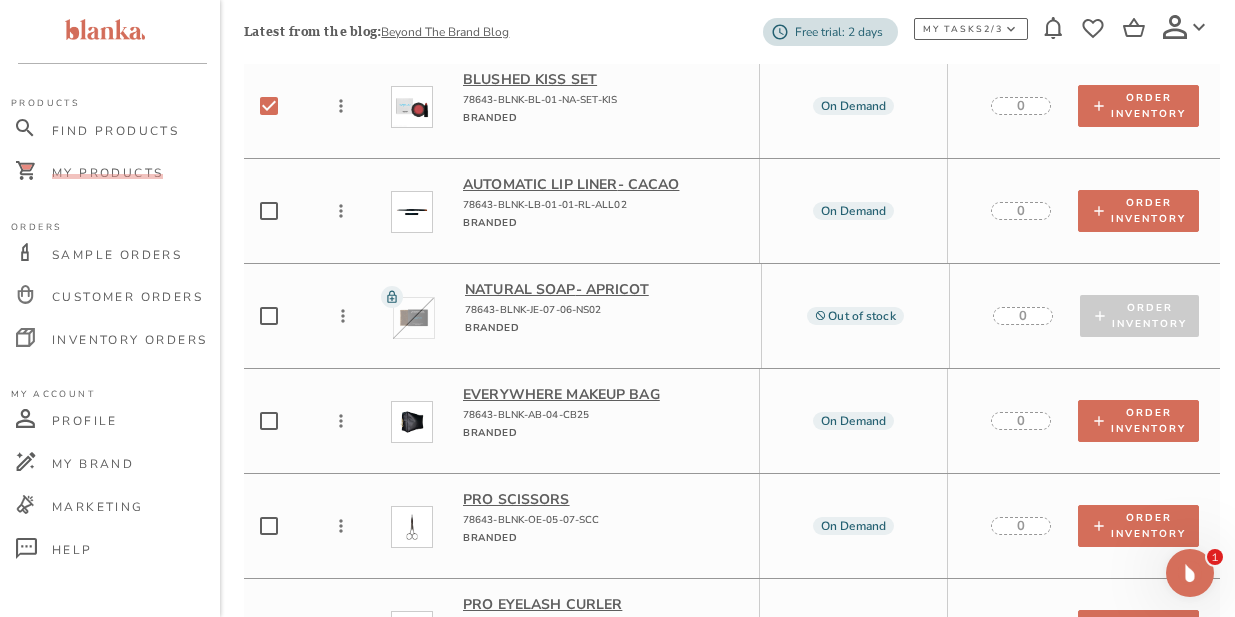scroll, scrollTop: 1528, scrollLeft: 0, axis: vertical 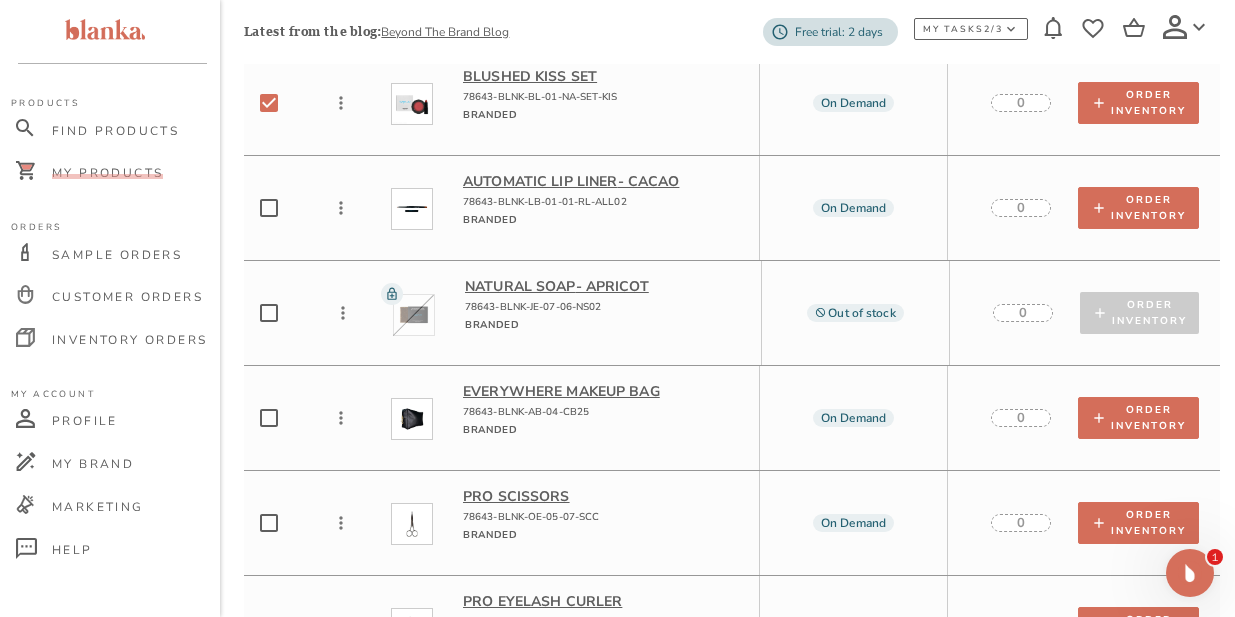click at bounding box center (269, 208) 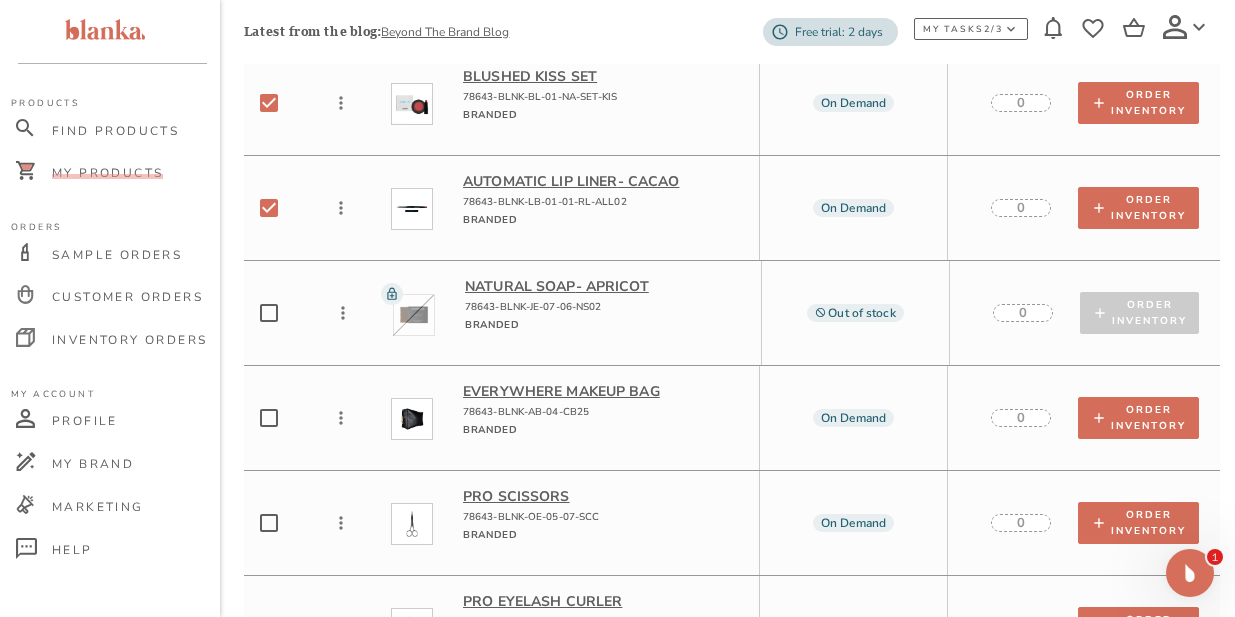 checkbox on "true" 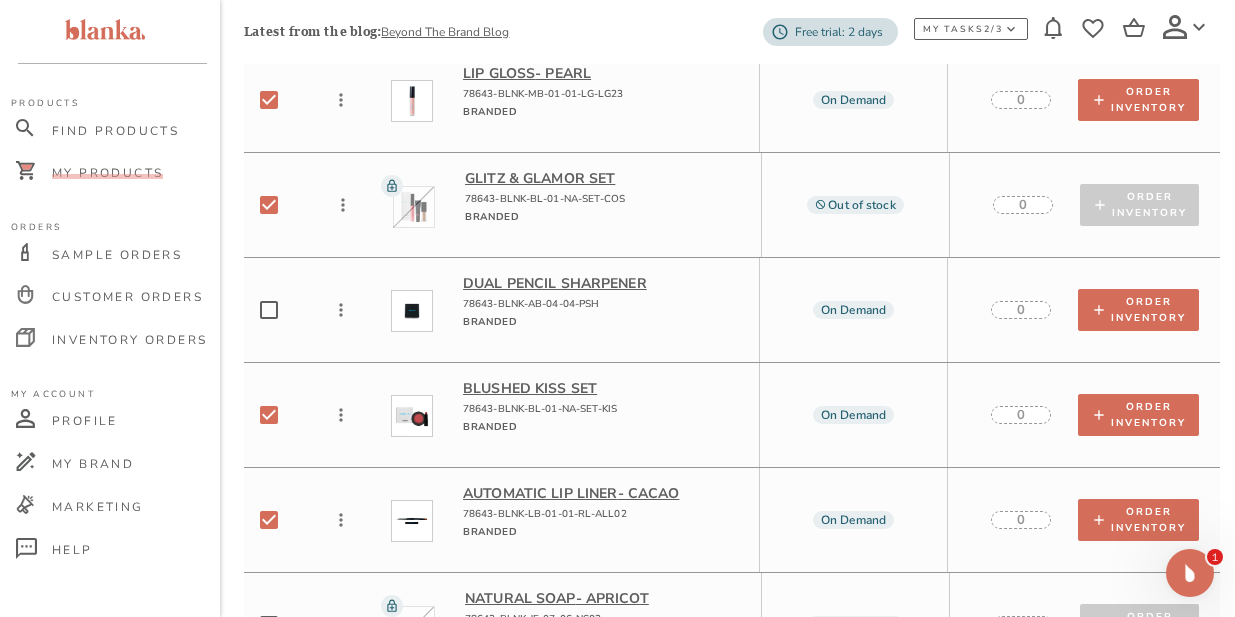 scroll, scrollTop: 1203, scrollLeft: 0, axis: vertical 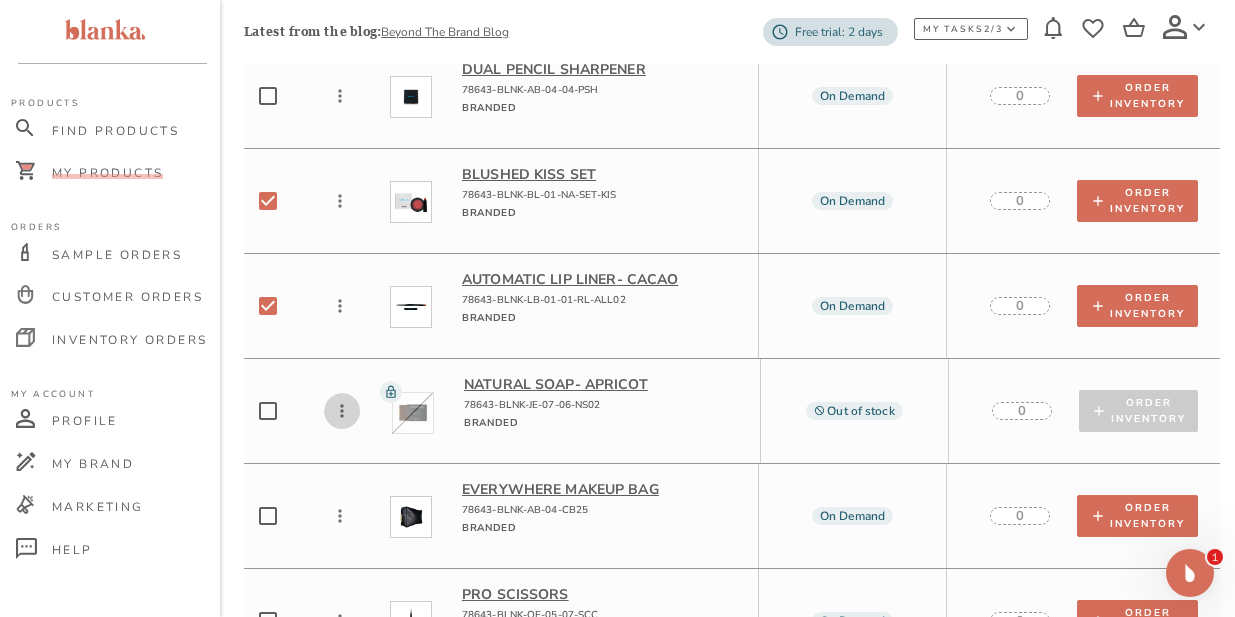click 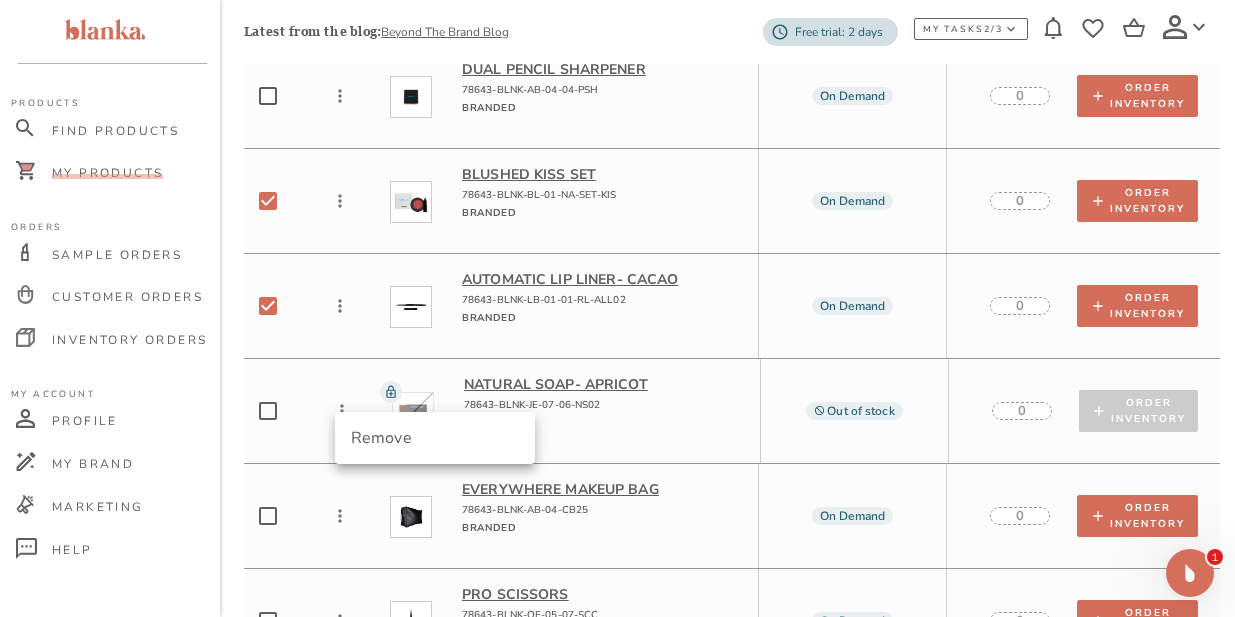 click at bounding box center (617, 308) 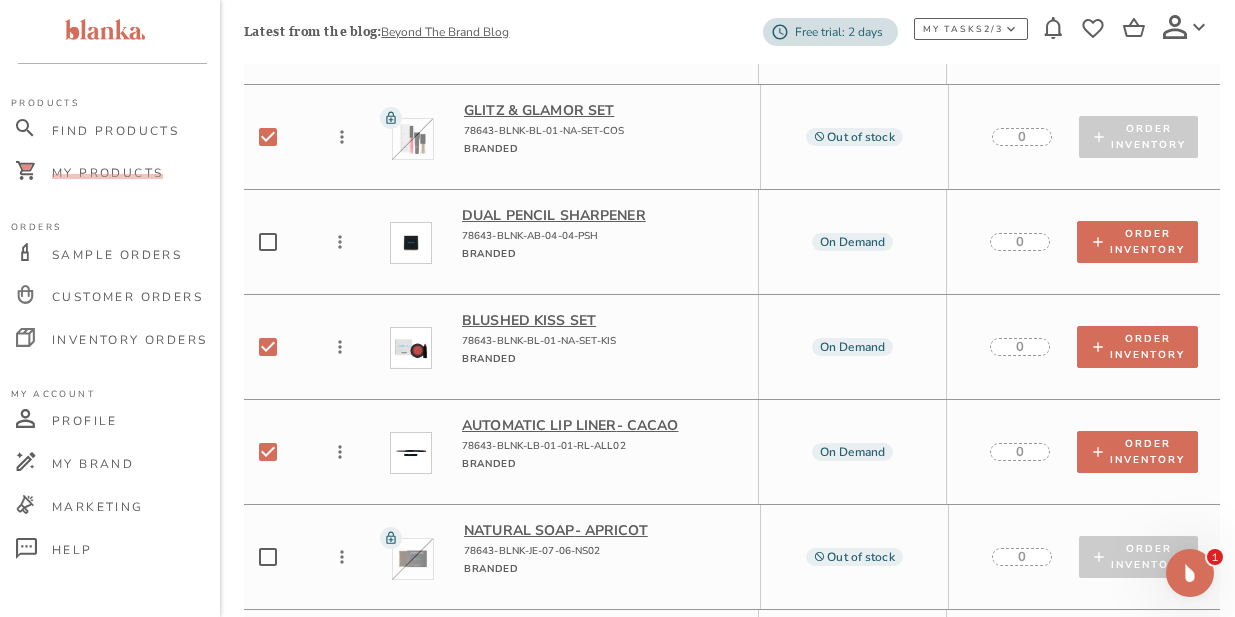 scroll, scrollTop: 1278, scrollLeft: 0, axis: vertical 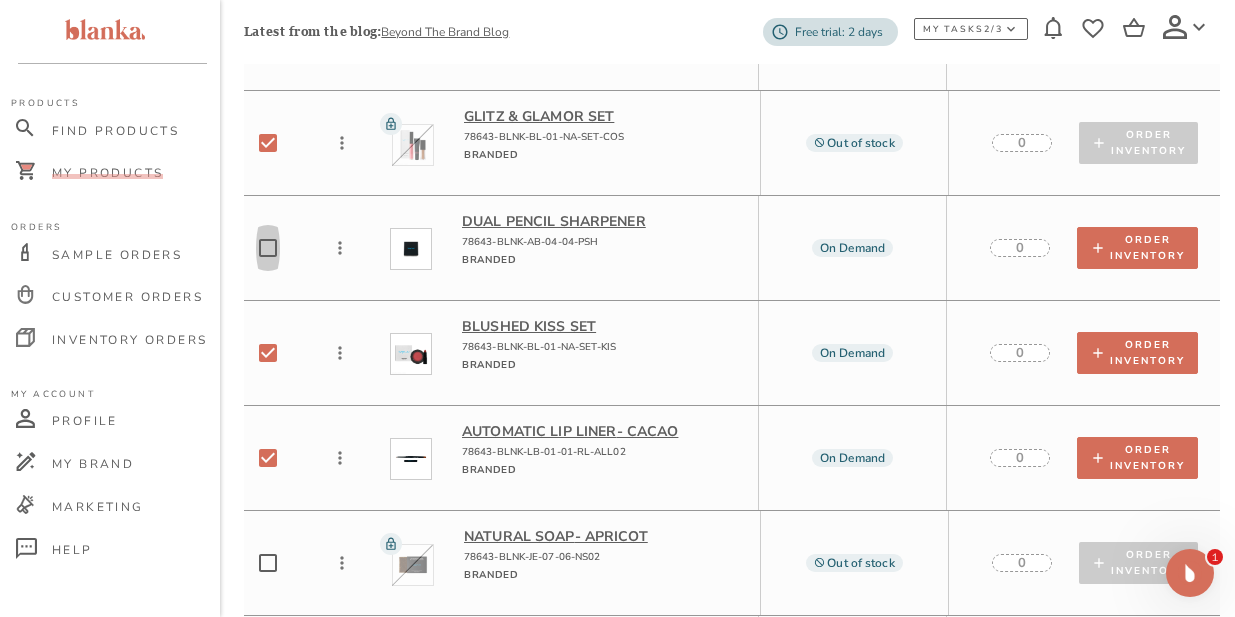 click at bounding box center (268, 248) 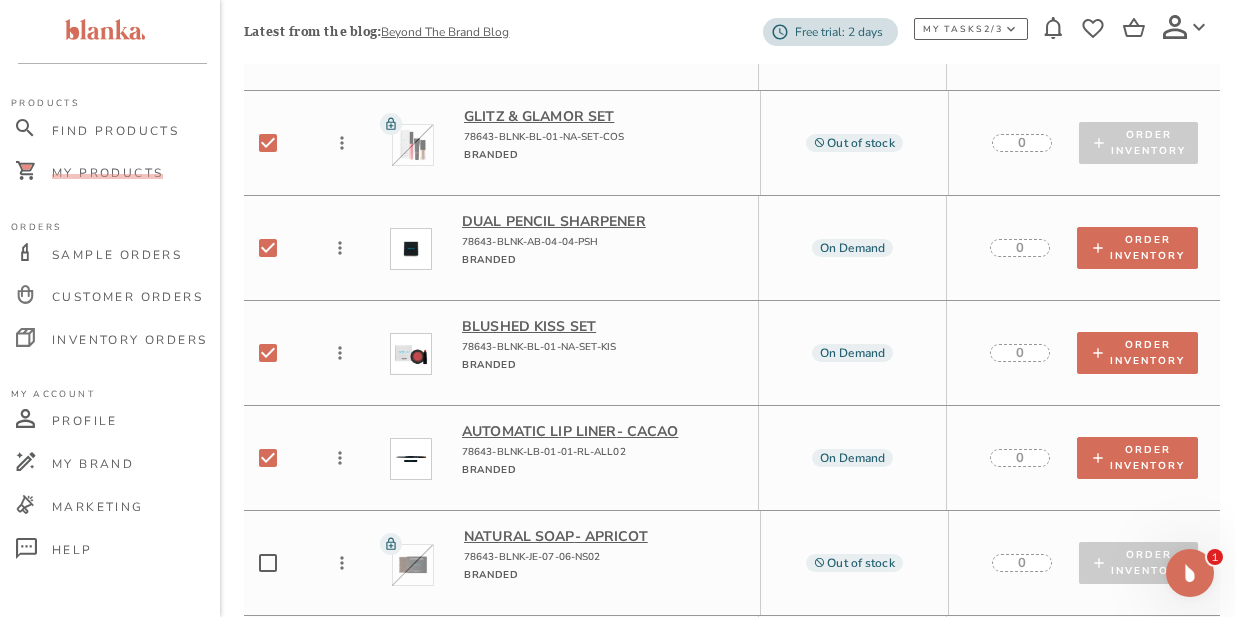 checkbox on "true" 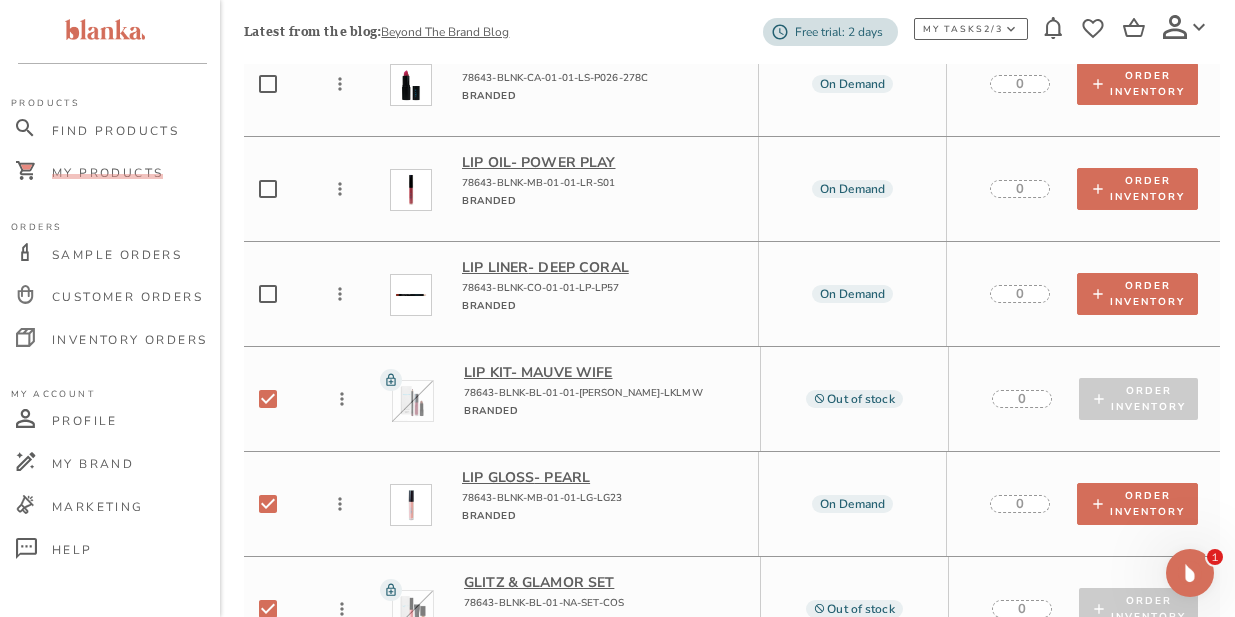 scroll, scrollTop: 806, scrollLeft: 0, axis: vertical 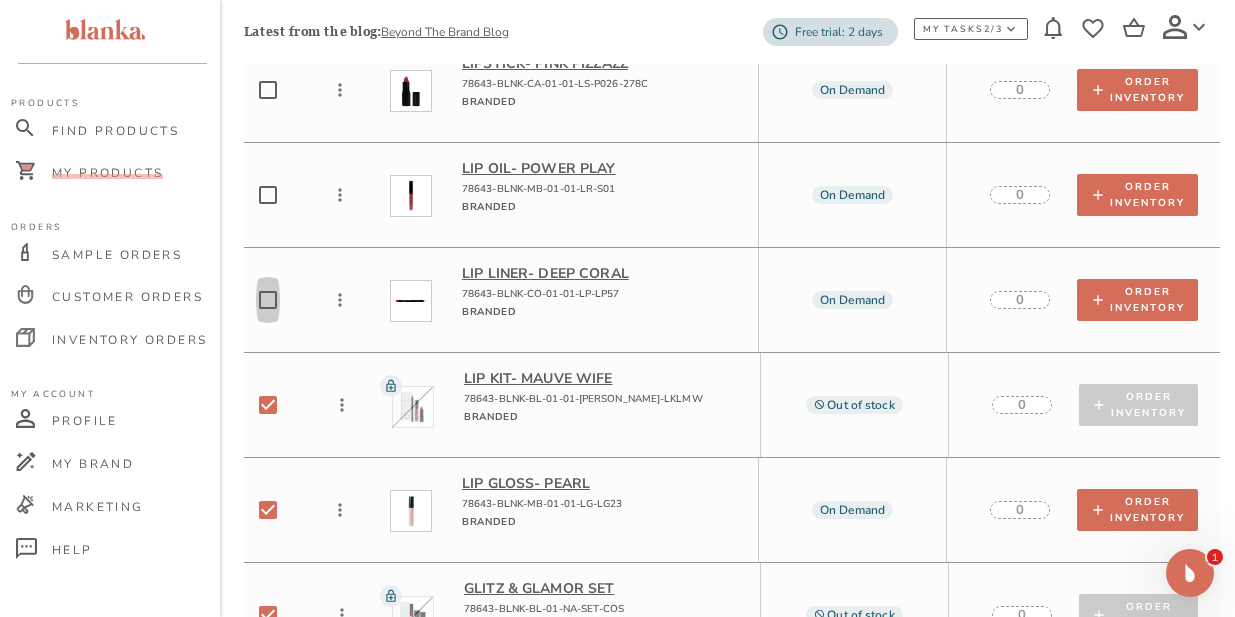 click at bounding box center [268, 300] 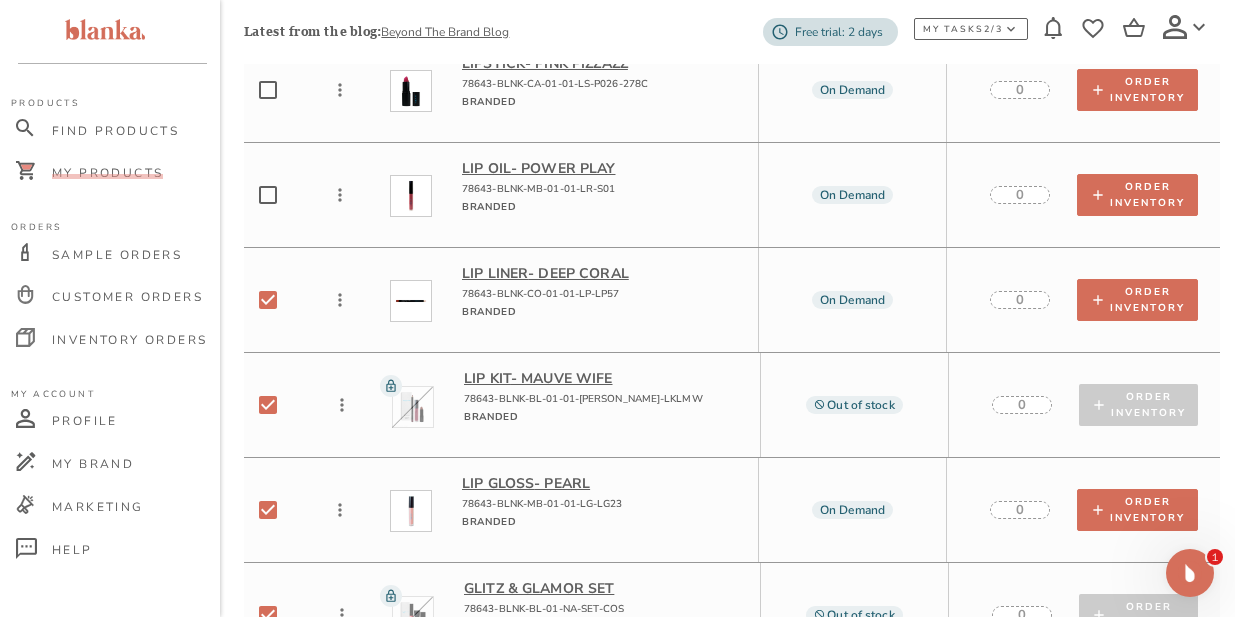 click at bounding box center [268, 195] 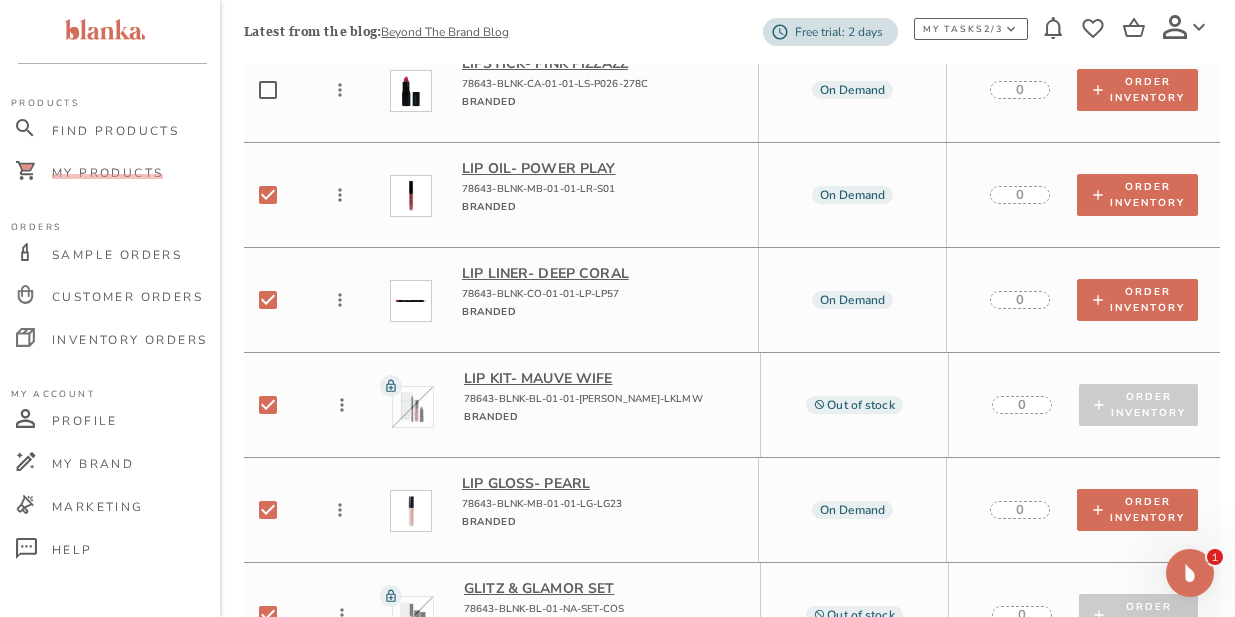 checkbox on "true" 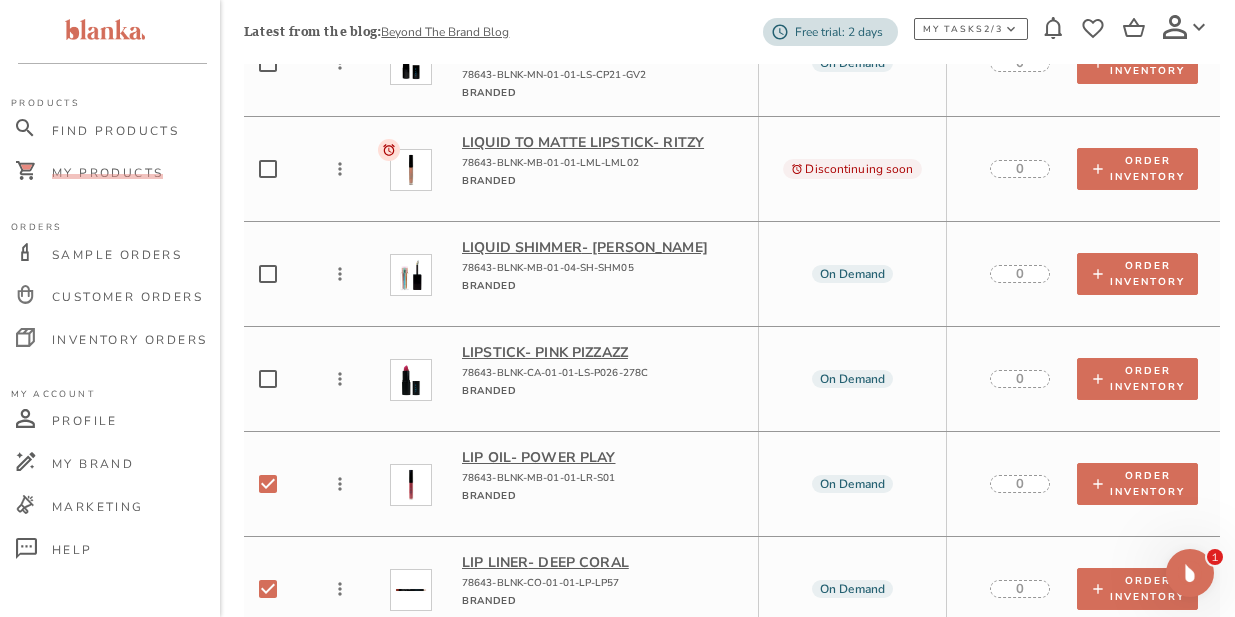 scroll, scrollTop: 514, scrollLeft: 0, axis: vertical 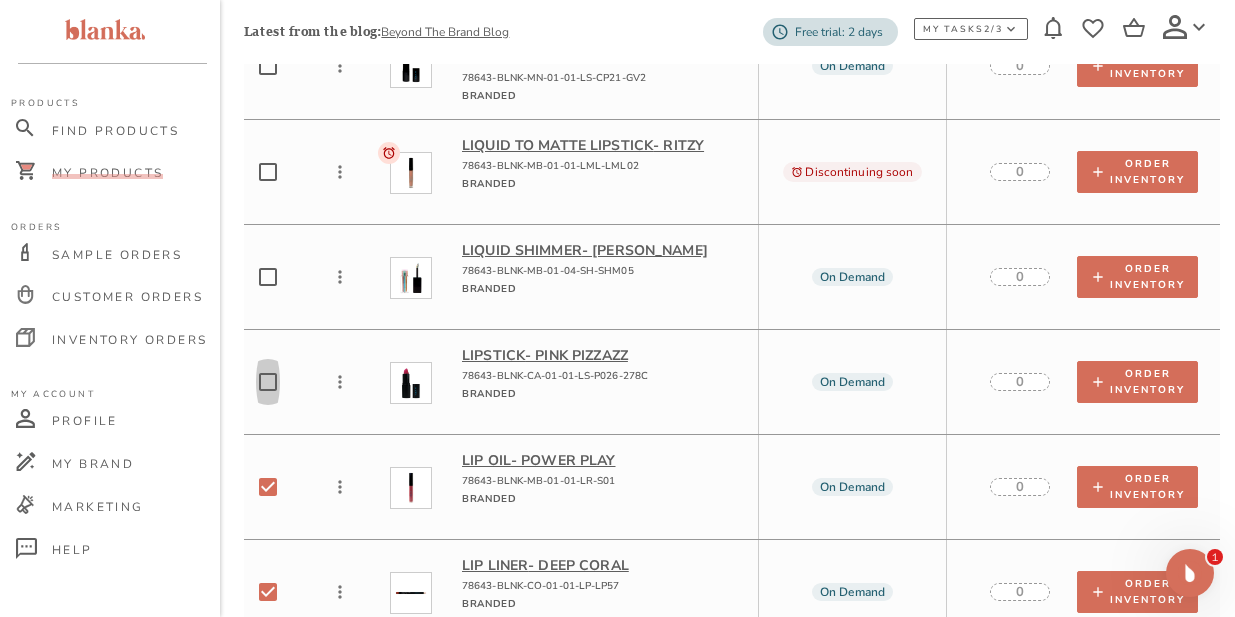 click at bounding box center (268, 382) 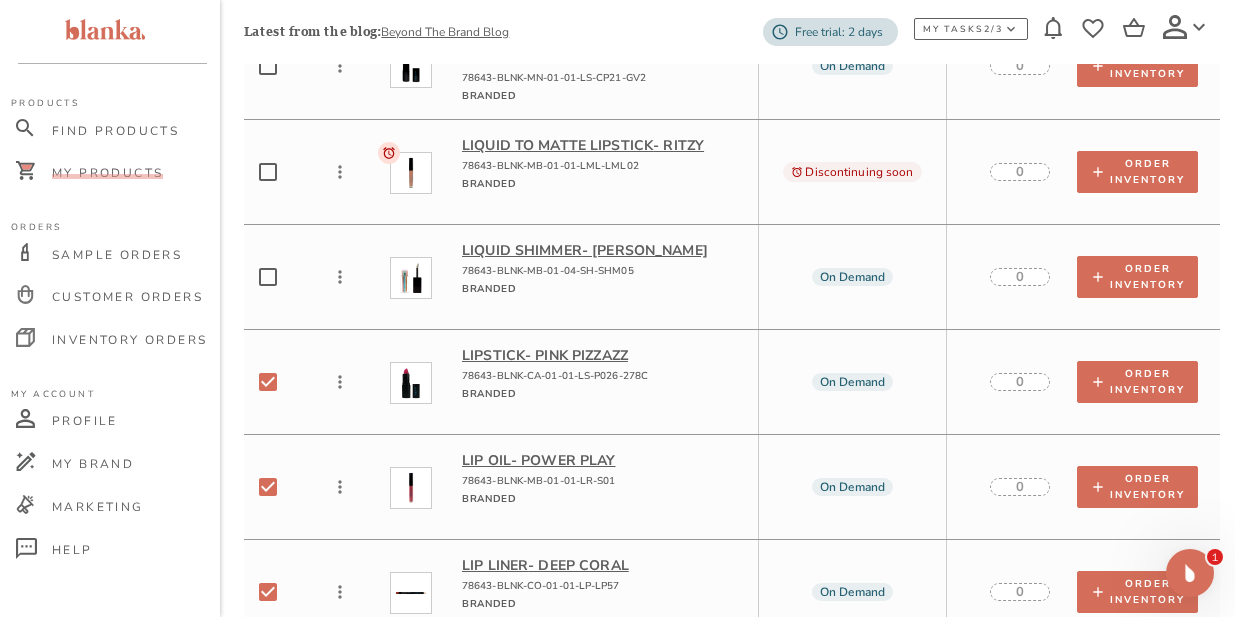 checkbox on "true" 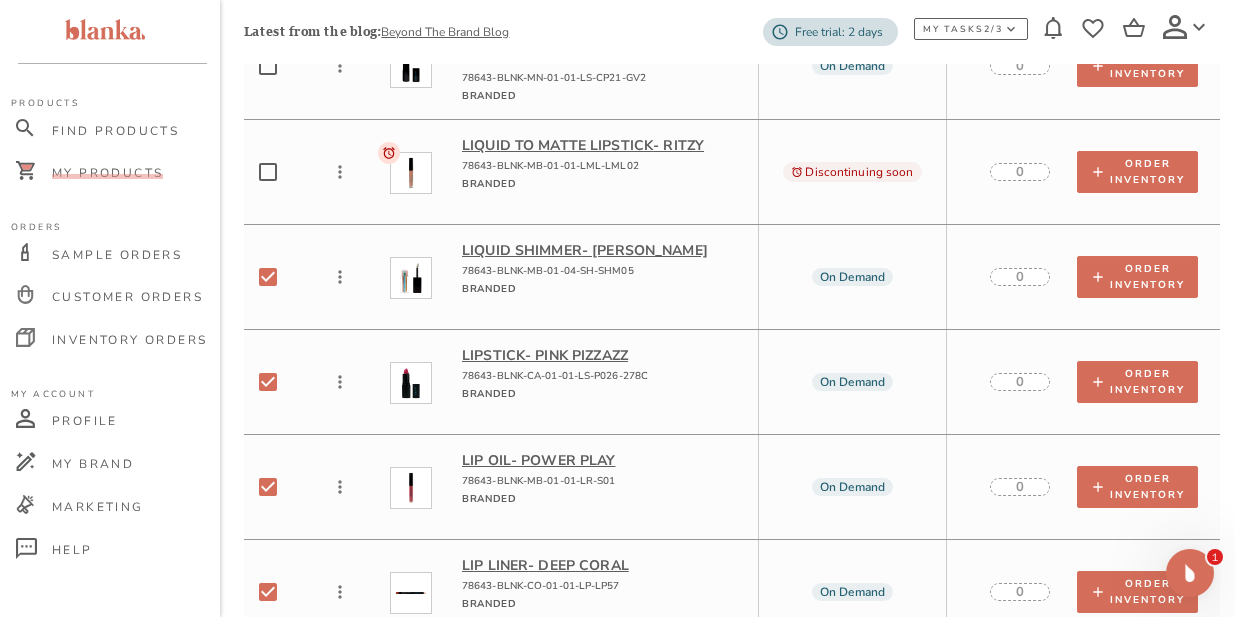 checkbox on "true" 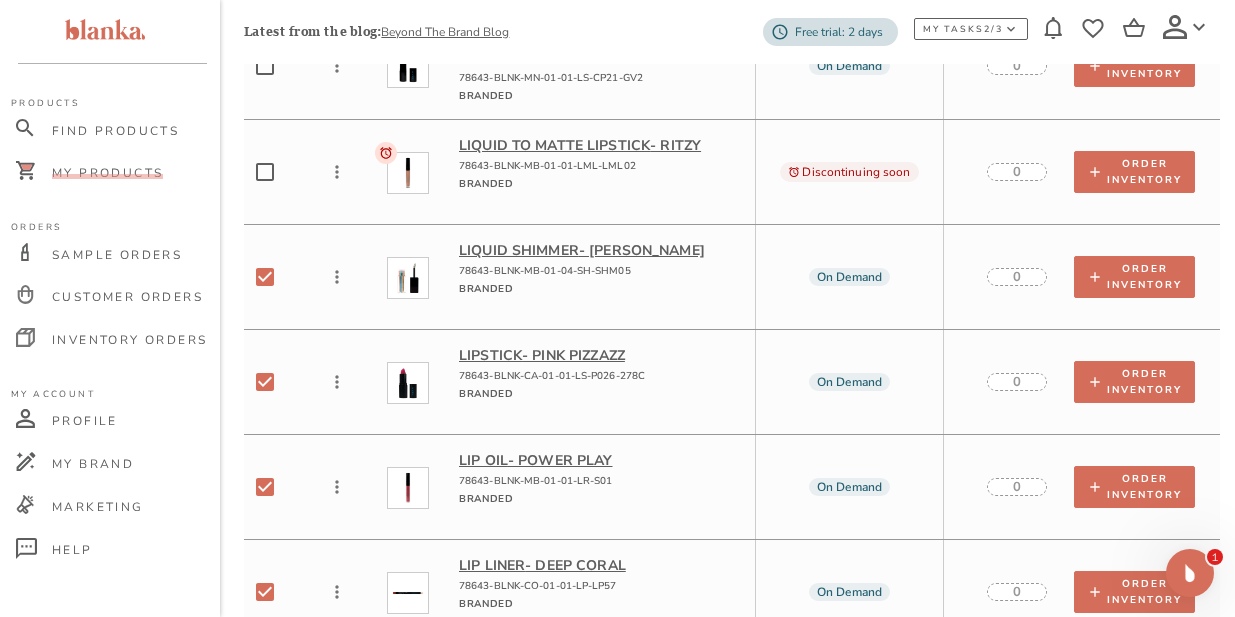 click at bounding box center (265, 172) 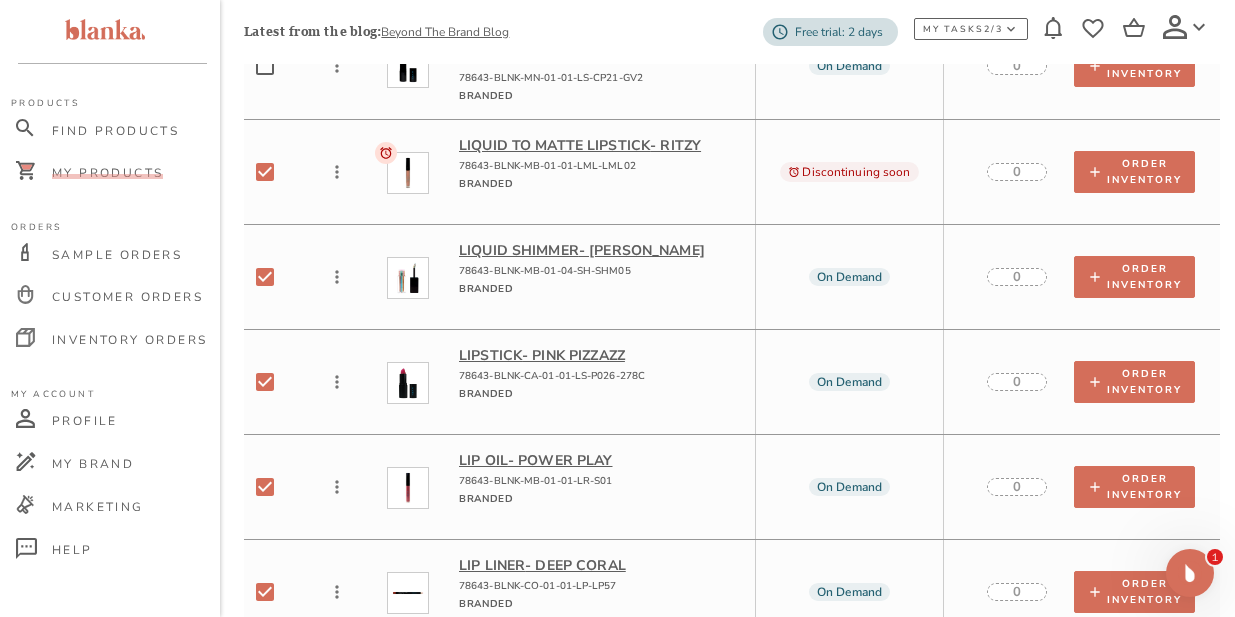 checkbox on "true" 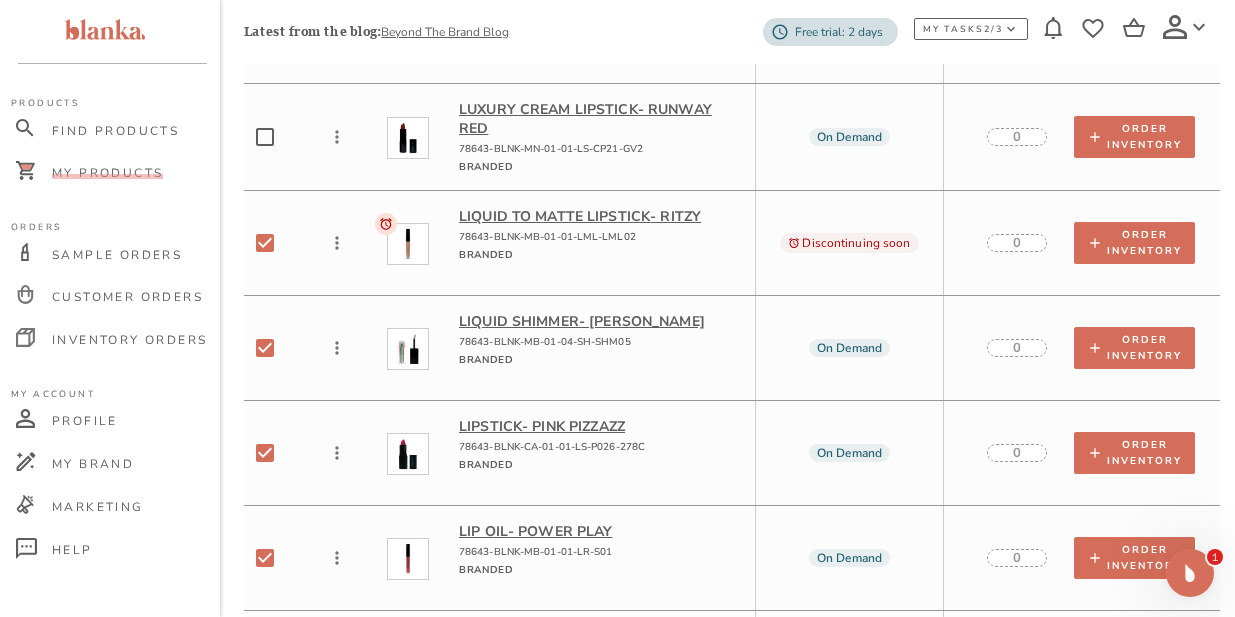 scroll, scrollTop: 429, scrollLeft: 1, axis: both 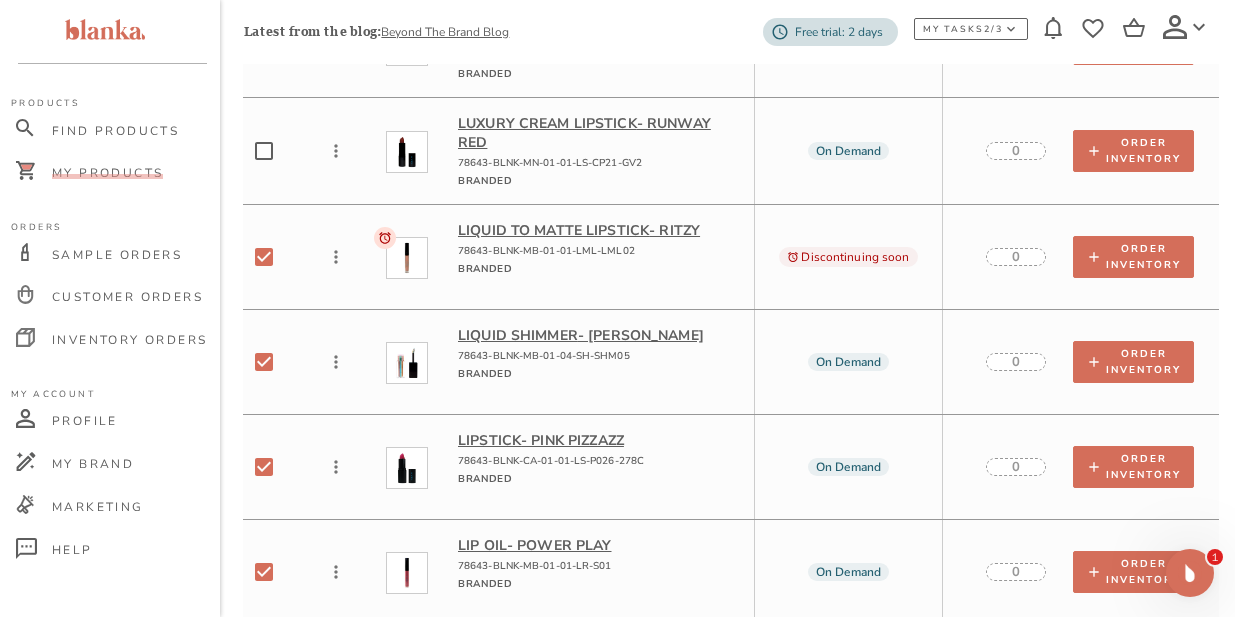 click at bounding box center (264, 151) 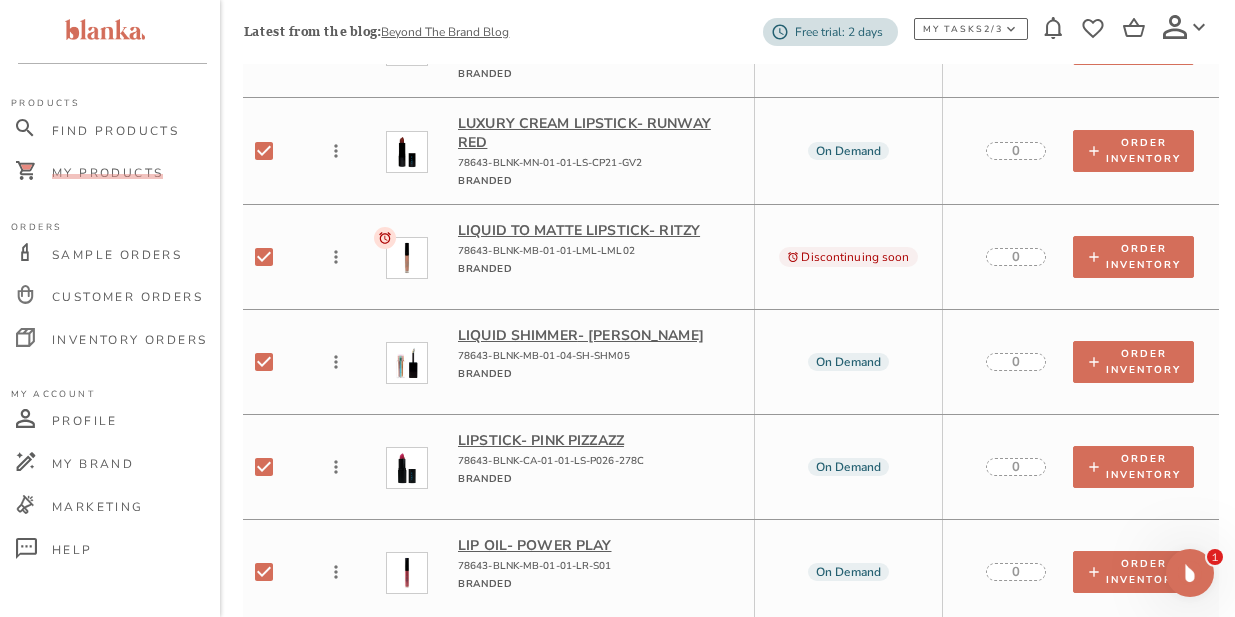 checkbox on "true" 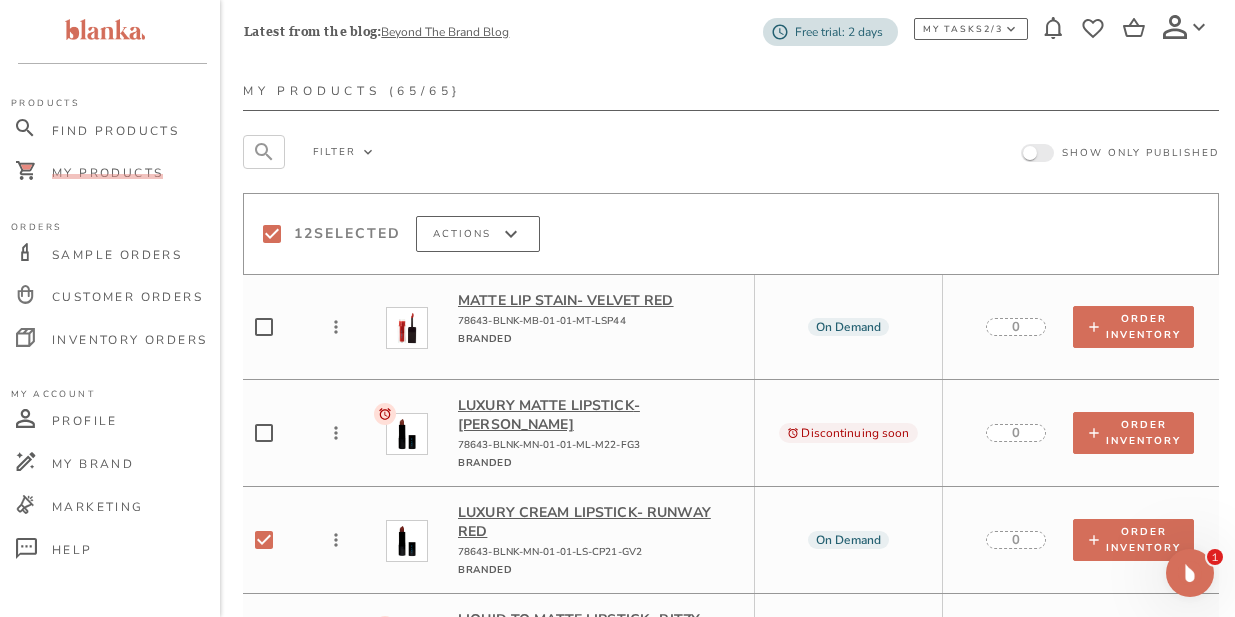 scroll, scrollTop: 37, scrollLeft: 1, axis: both 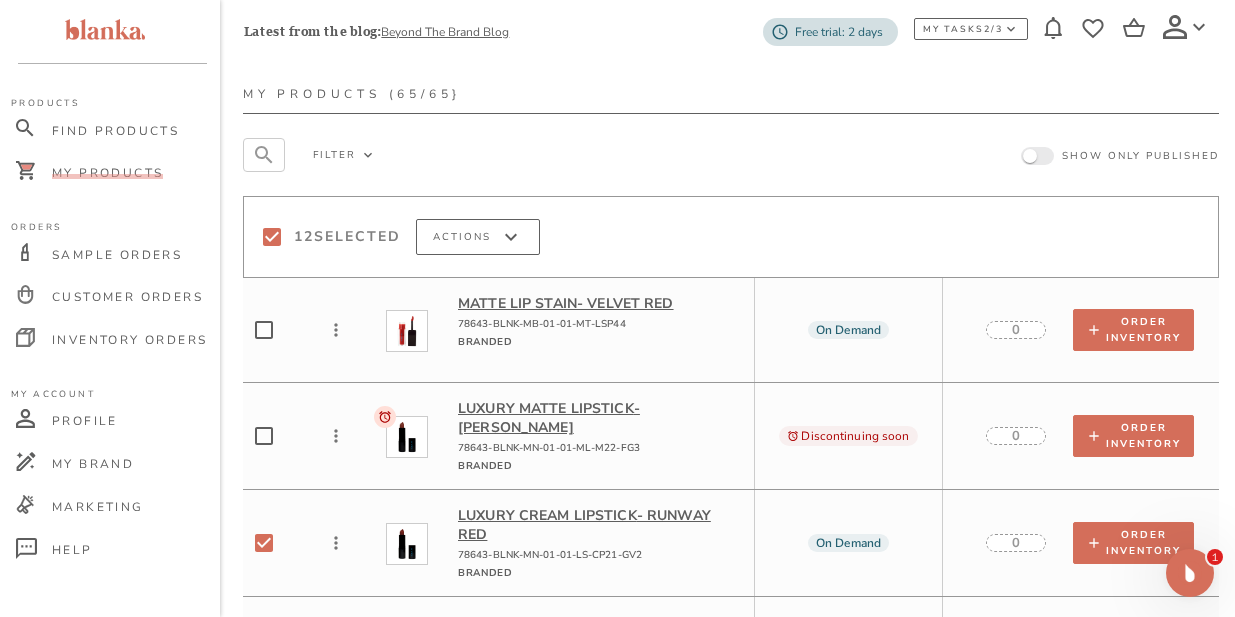click at bounding box center (264, 436) 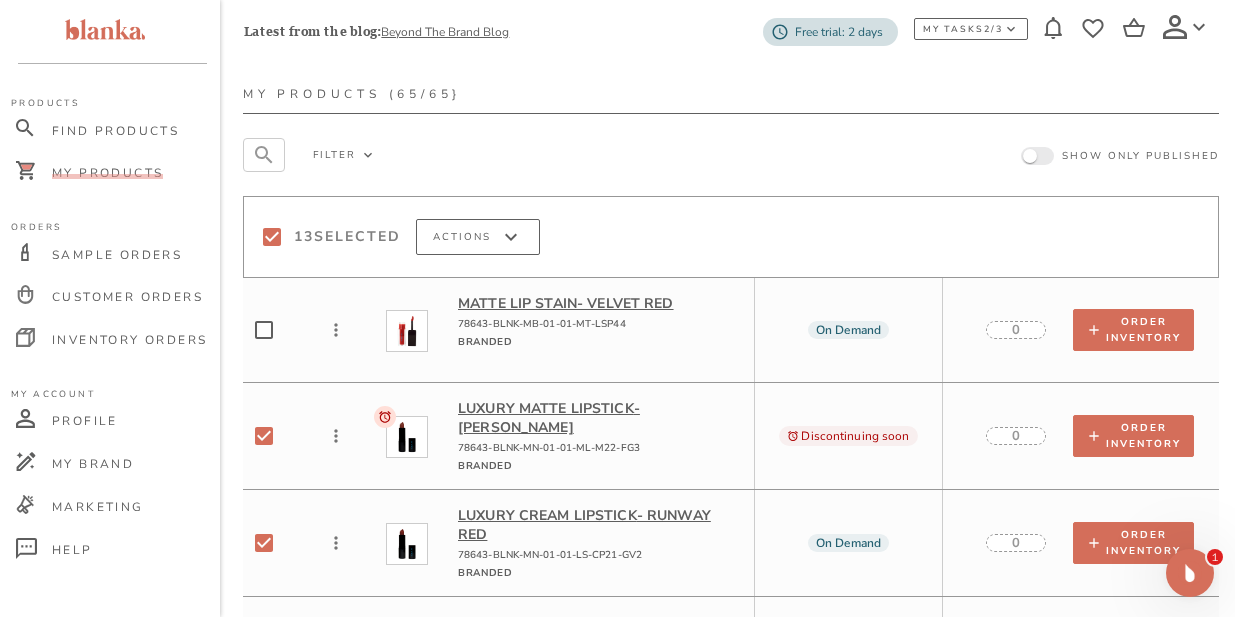 checkbox on "true" 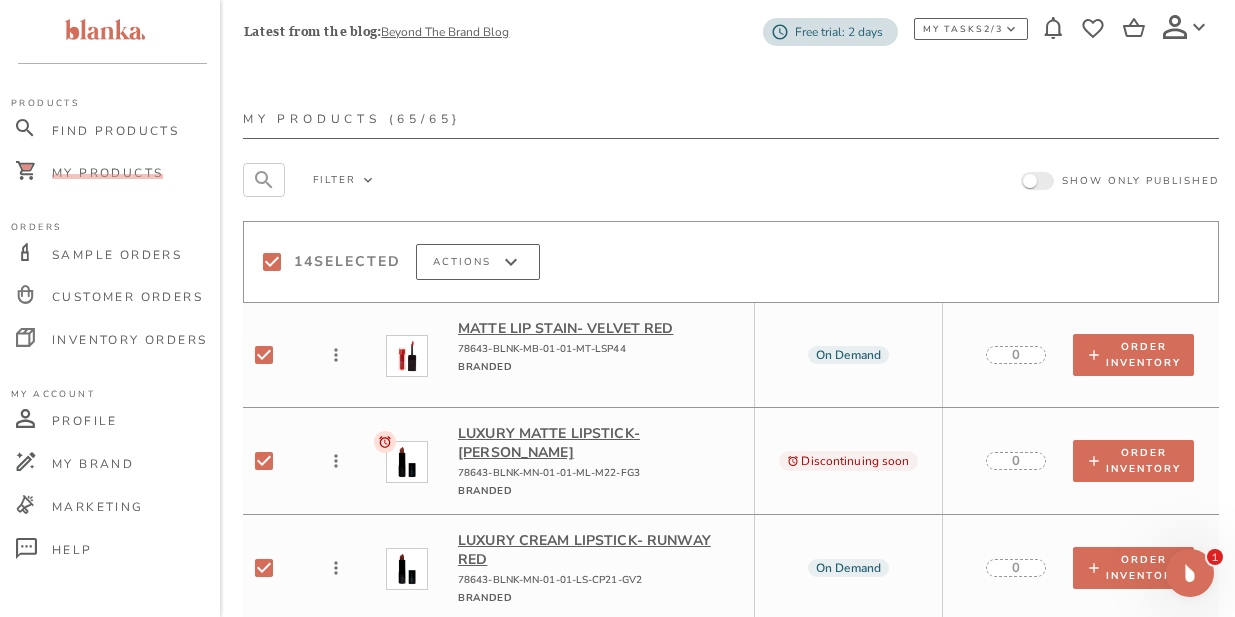 scroll, scrollTop: 0, scrollLeft: 1, axis: horizontal 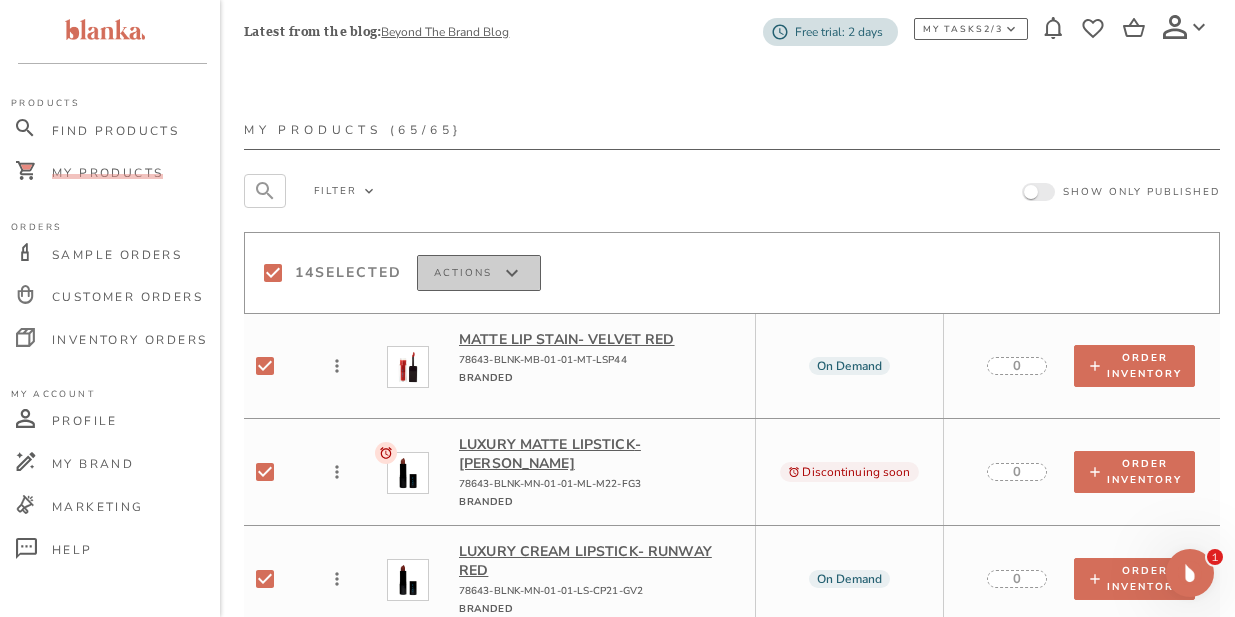 click 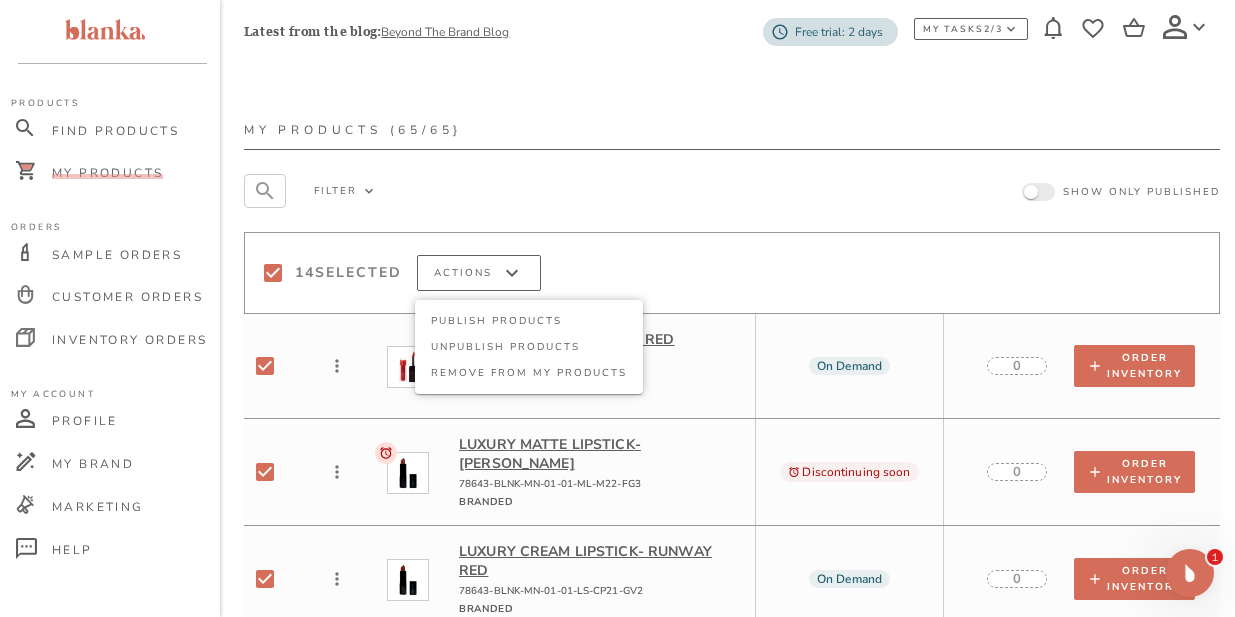 scroll, scrollTop: 7, scrollLeft: 0, axis: vertical 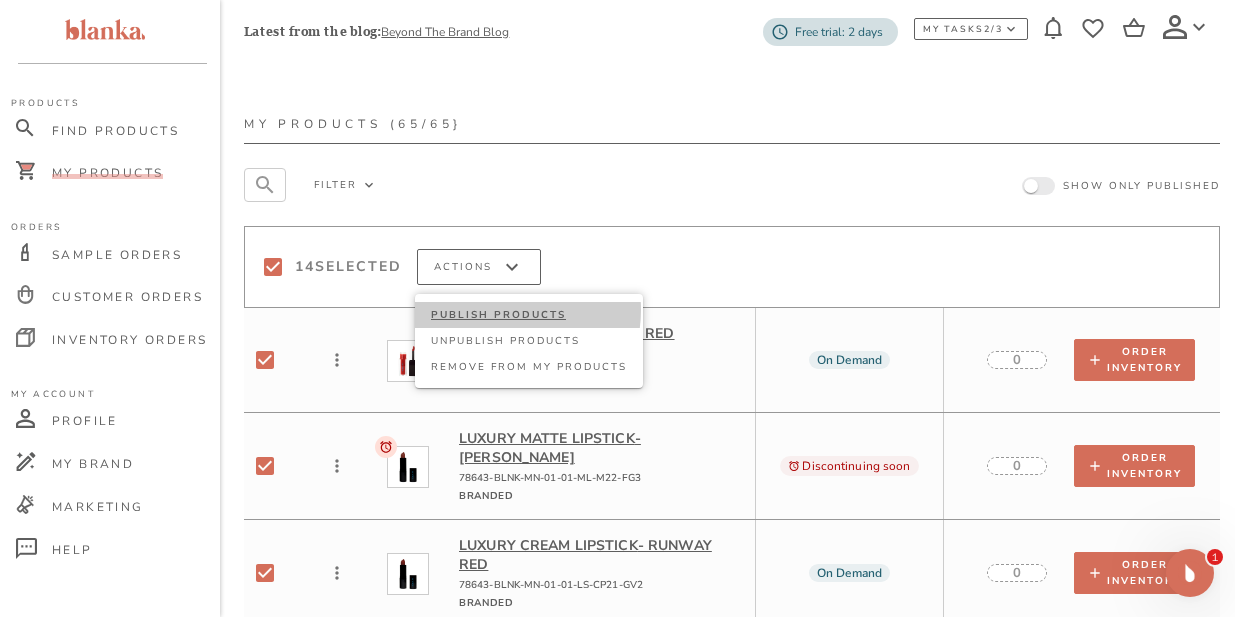click on "PUBLISH PRODUCTS" at bounding box center (529, 315) 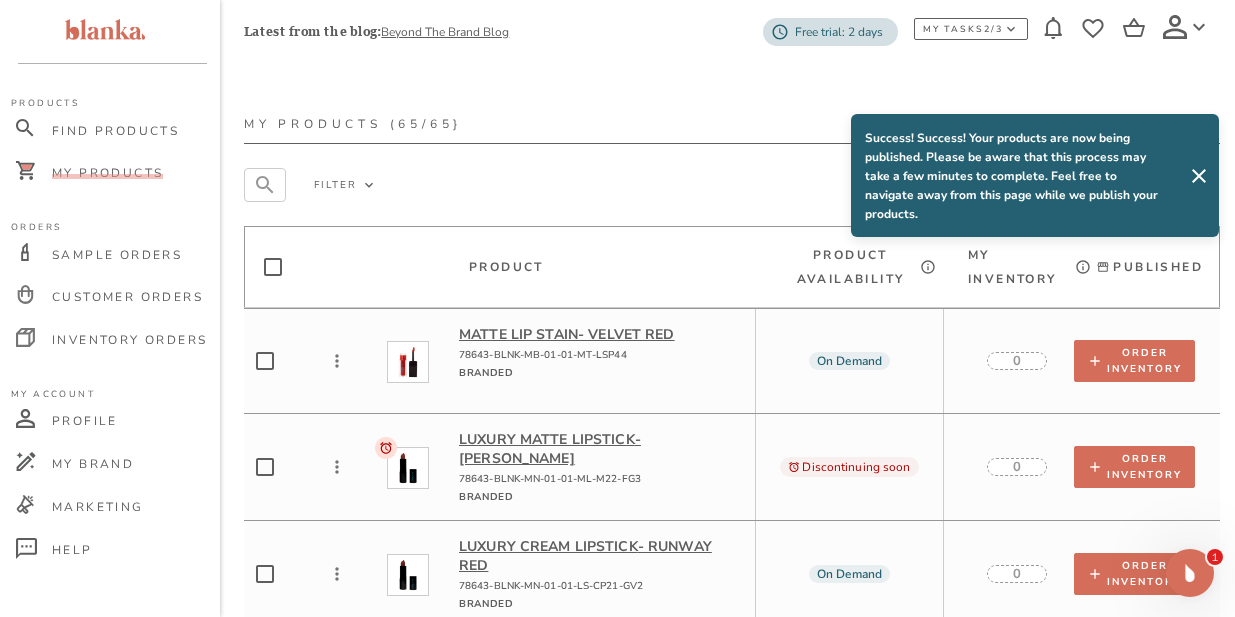 checkbox on "false" 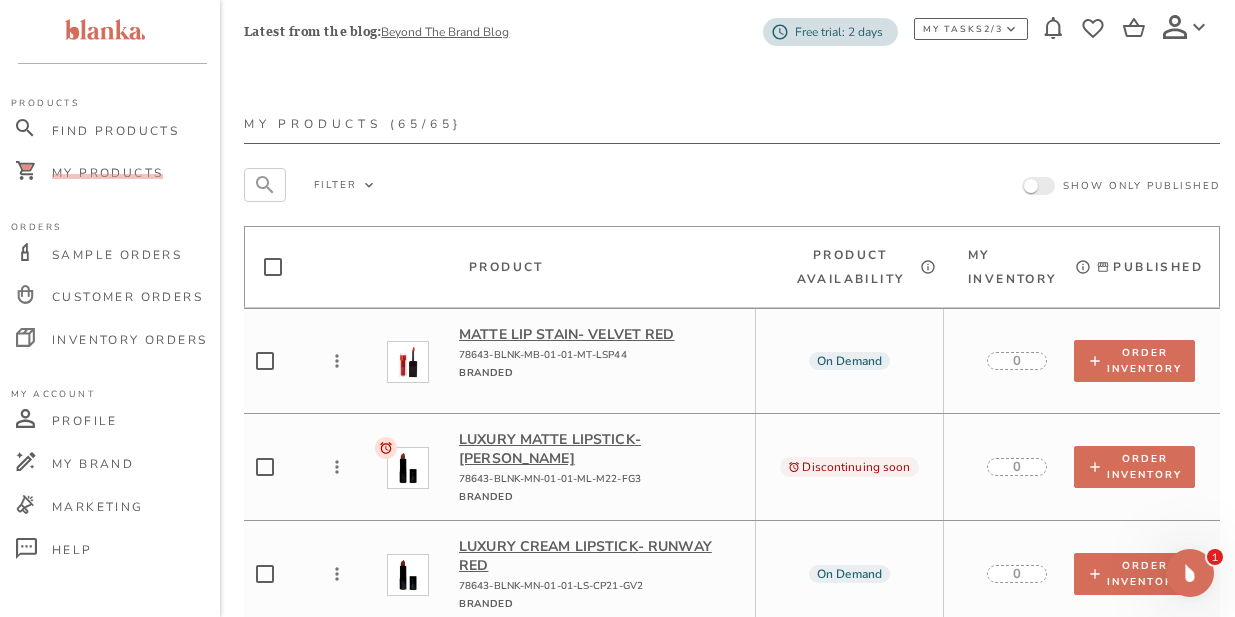checkbox on "true" 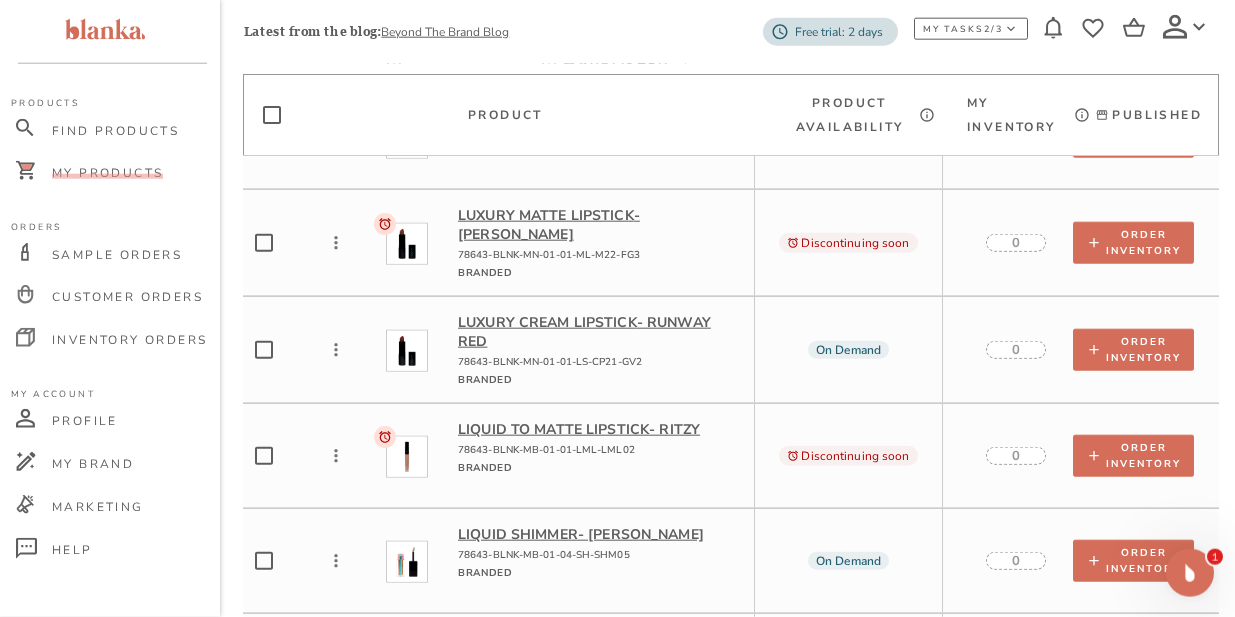 scroll, scrollTop: 236, scrollLeft: 0, axis: vertical 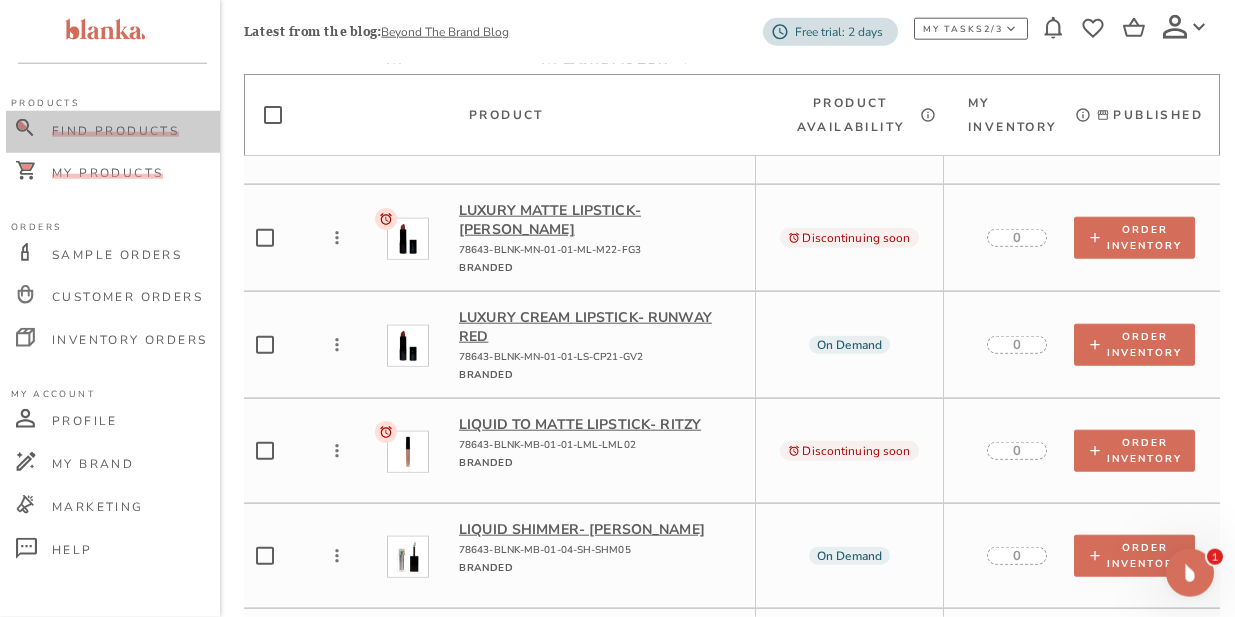 click on "Find Products" at bounding box center (115, 131) 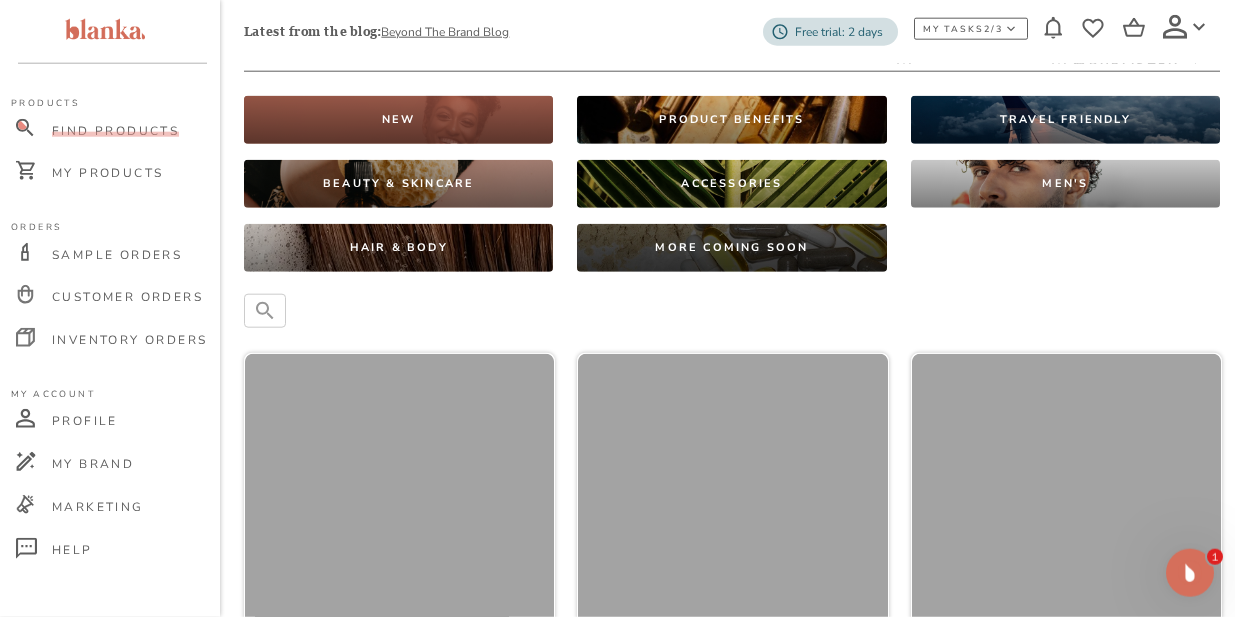scroll, scrollTop: 0, scrollLeft: 0, axis: both 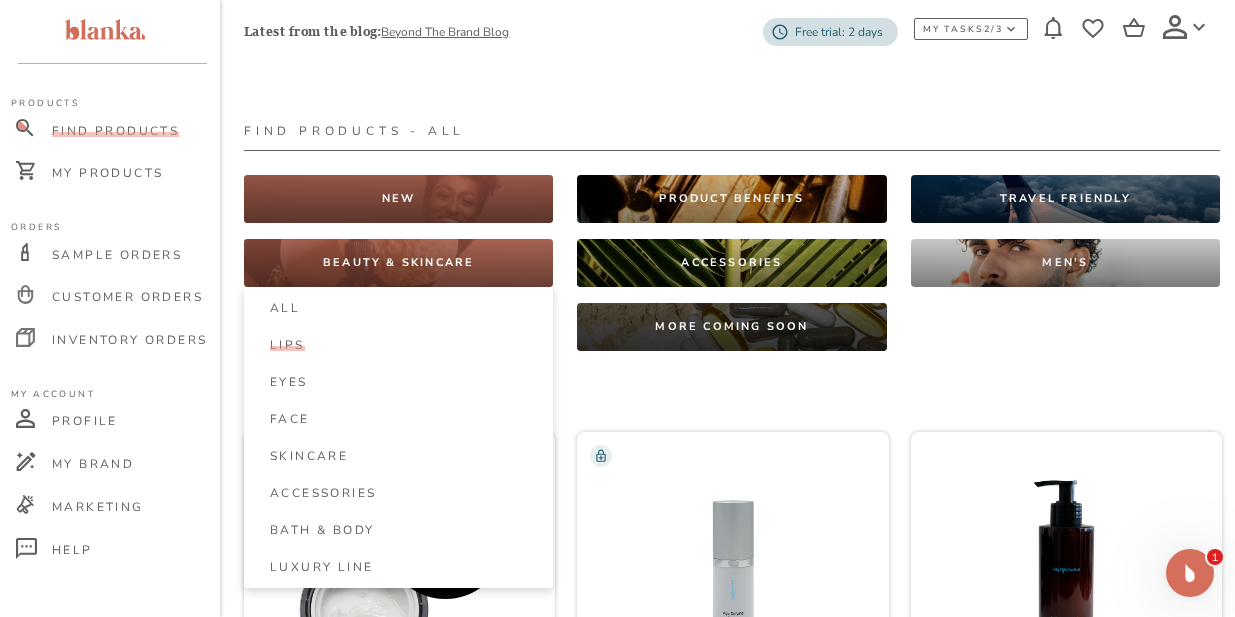 click on "Lips" at bounding box center (287, 345) 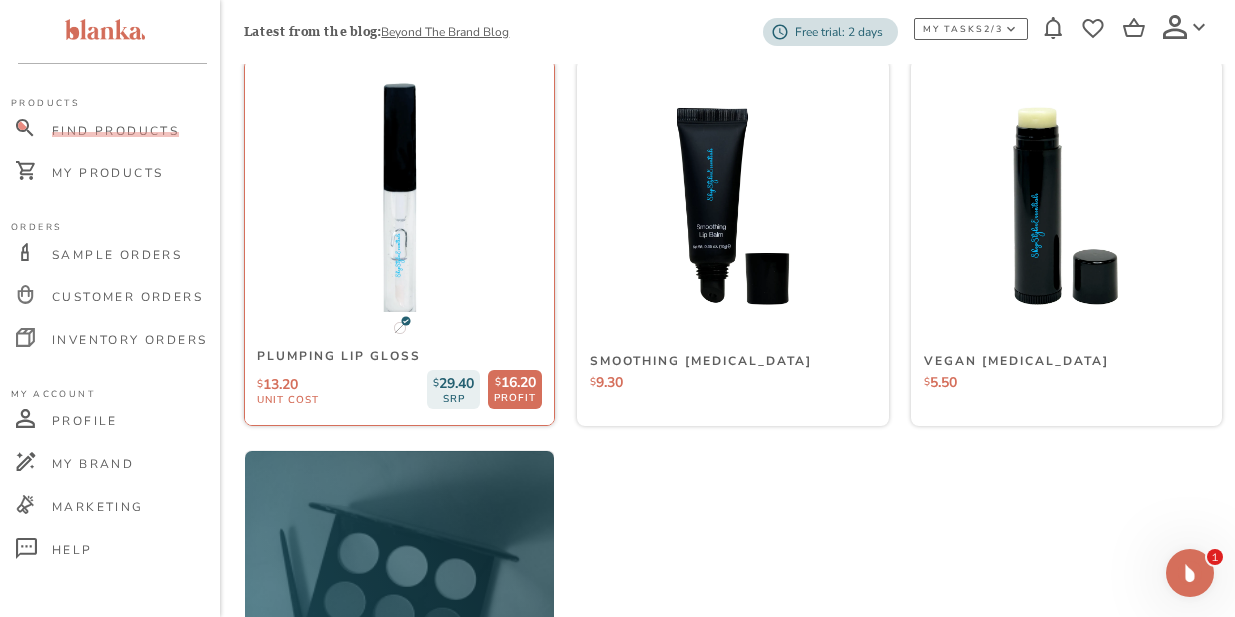 scroll, scrollTop: 2334, scrollLeft: 0, axis: vertical 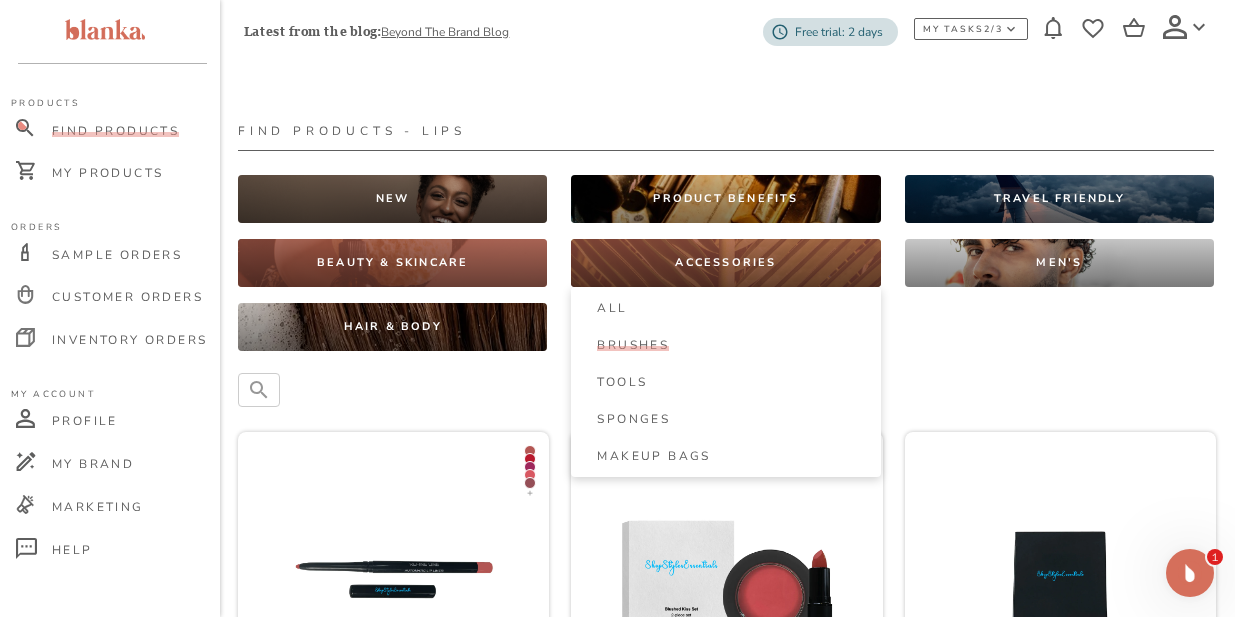 click on "Brushes" at bounding box center (633, 345) 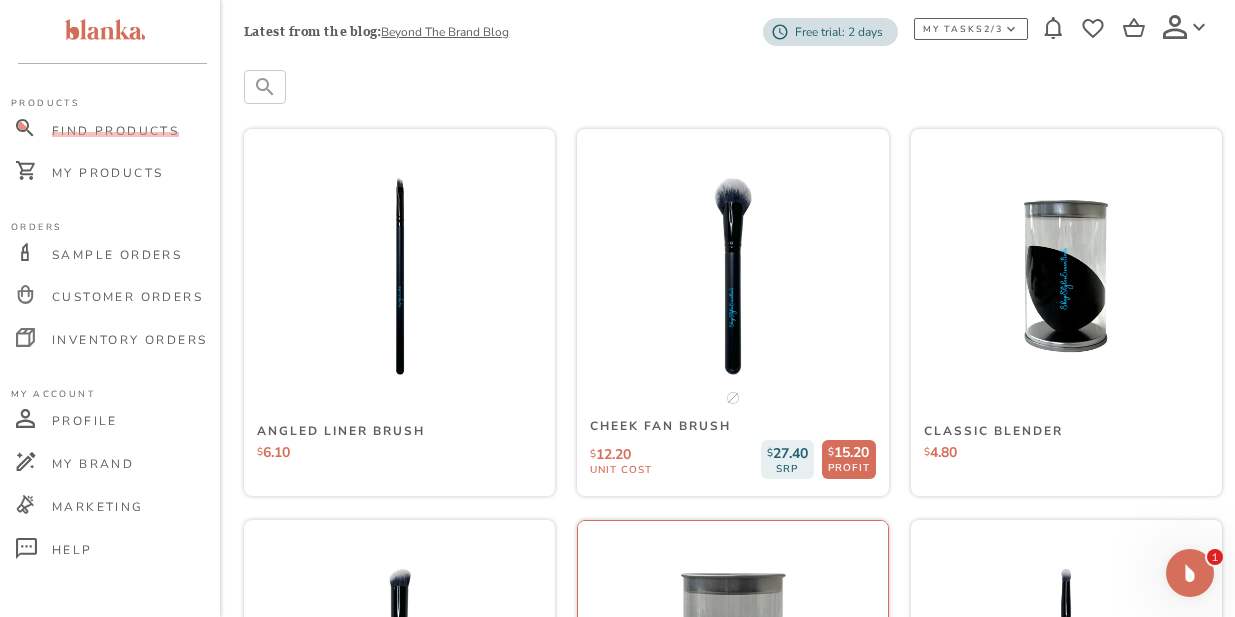 scroll, scrollTop: 302, scrollLeft: 1, axis: both 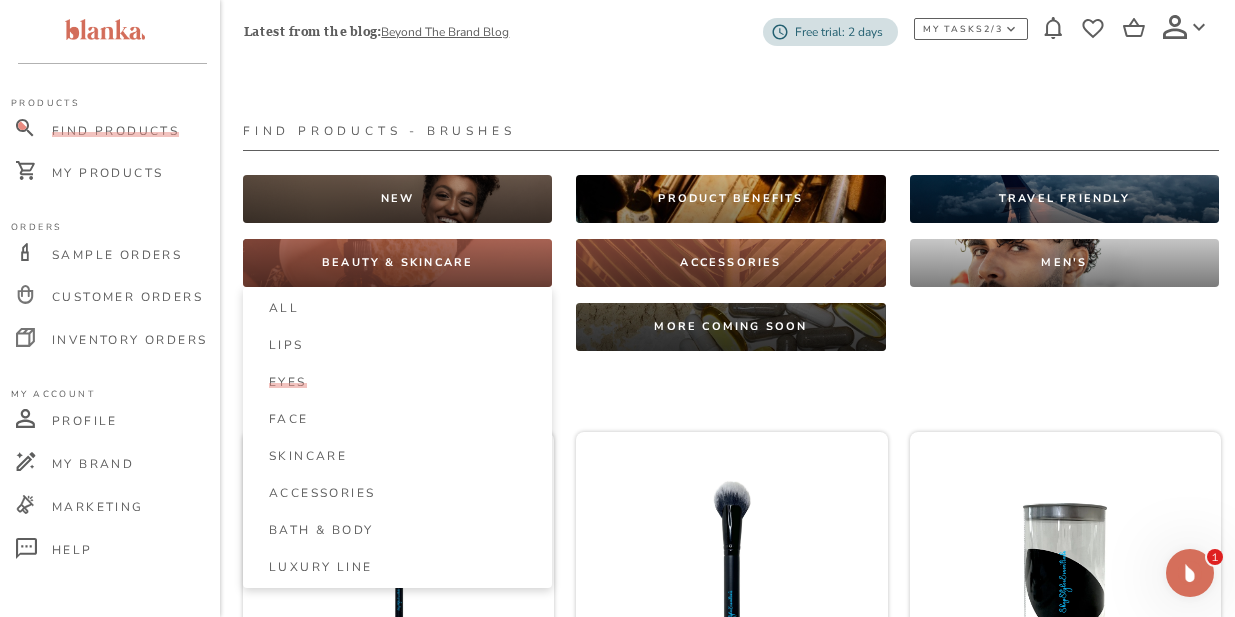 click on "Eyes" at bounding box center (288, 382) 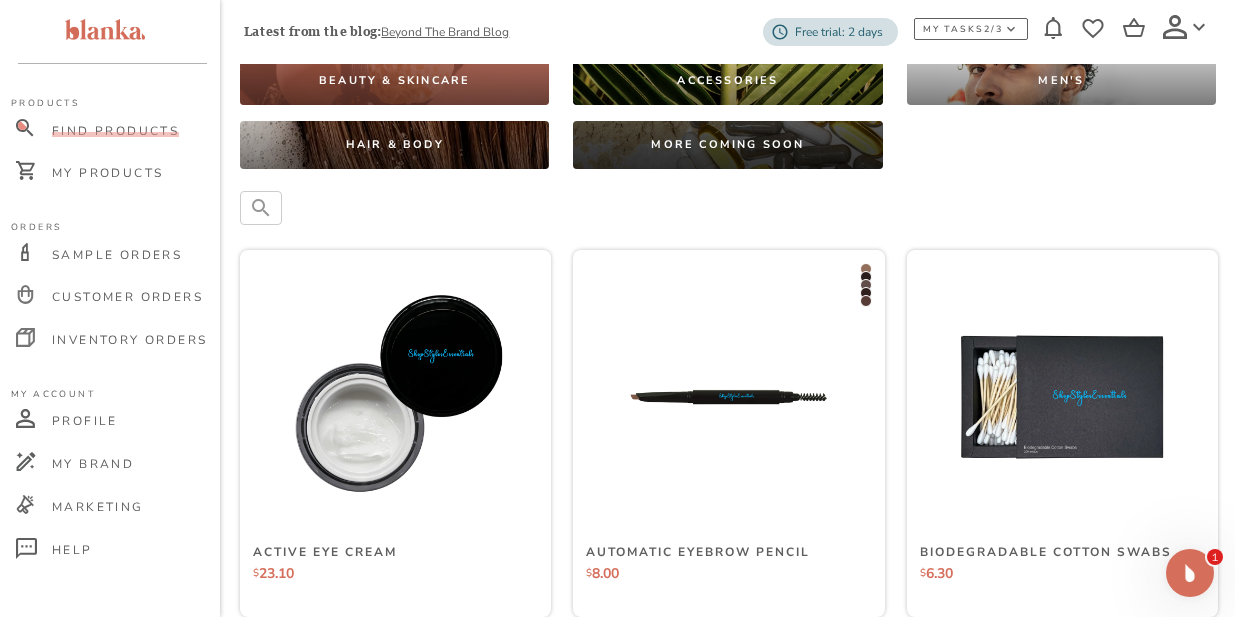 scroll, scrollTop: 191, scrollLeft: 4, axis: both 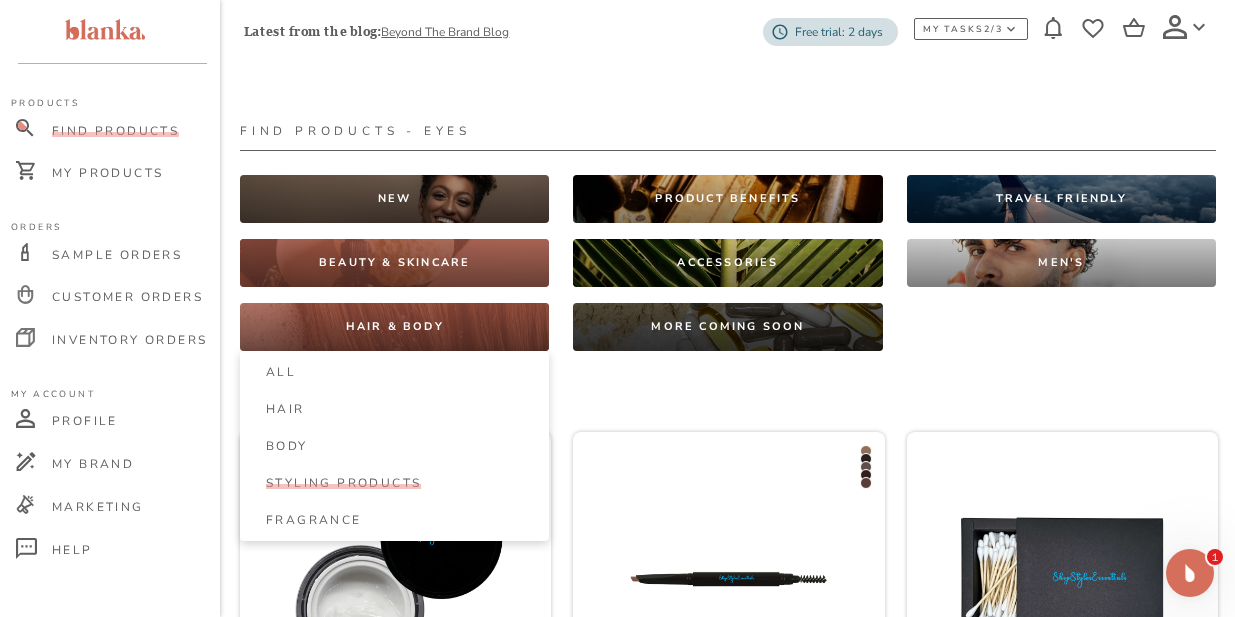 click on "Styling Products" at bounding box center [343, 483] 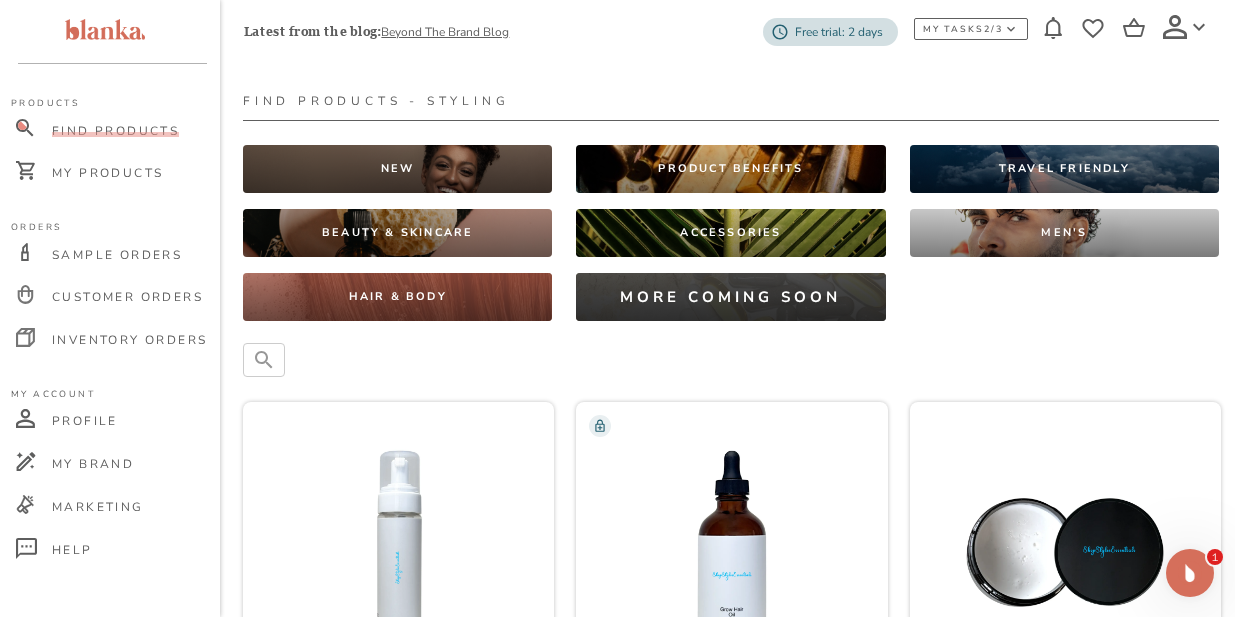 scroll, scrollTop: 36, scrollLeft: 0, axis: vertical 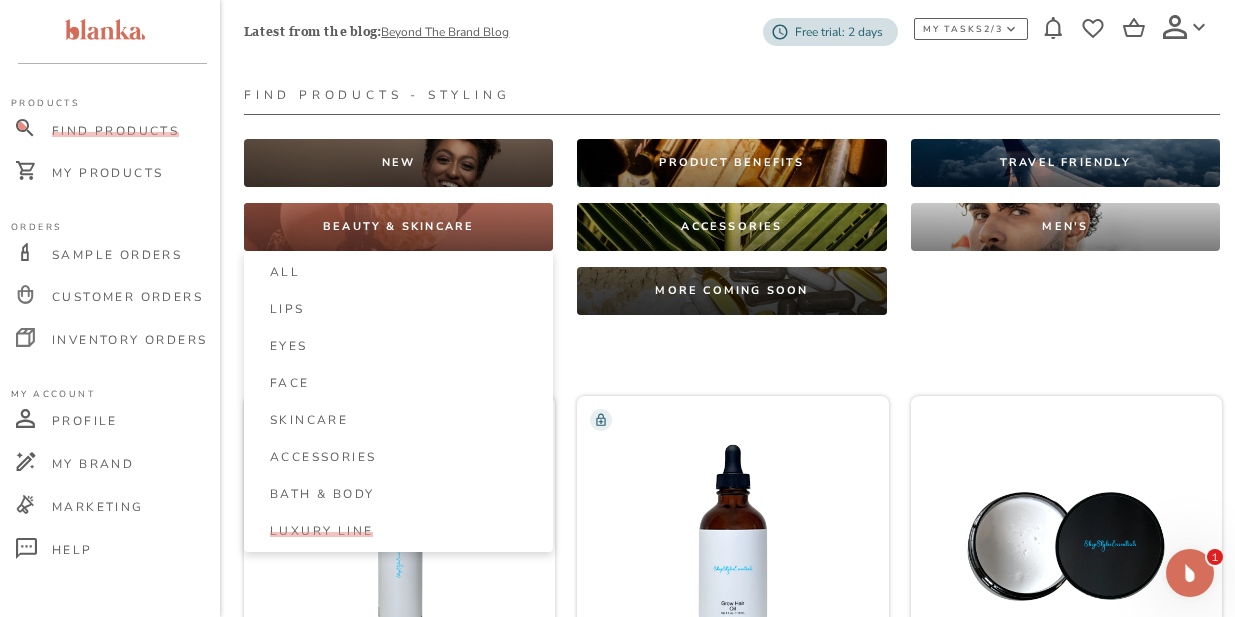 click on "Luxury Line" at bounding box center [321, 531] 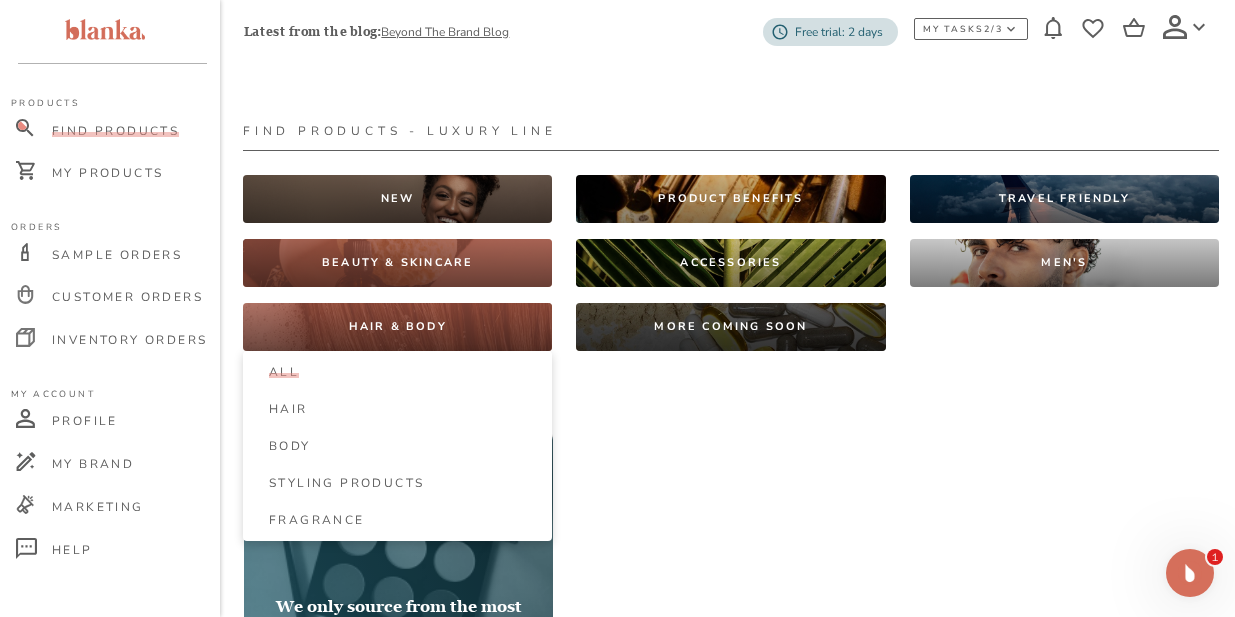 scroll, scrollTop: 6, scrollLeft: 1, axis: both 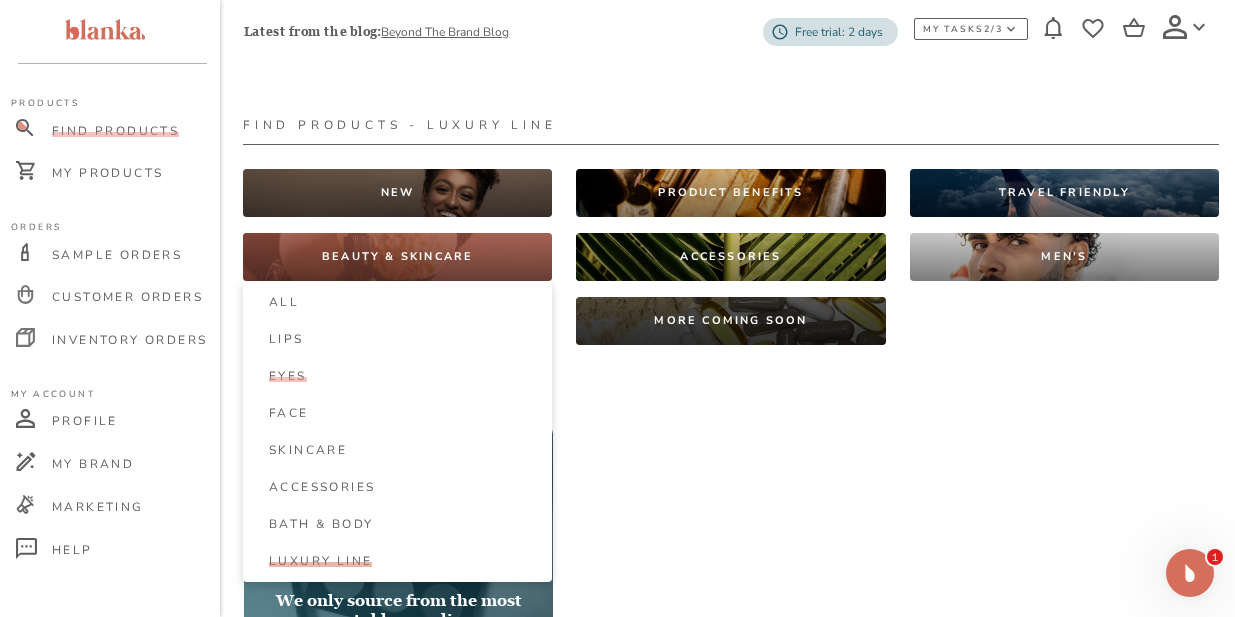 click on "Eyes" at bounding box center [288, 376] 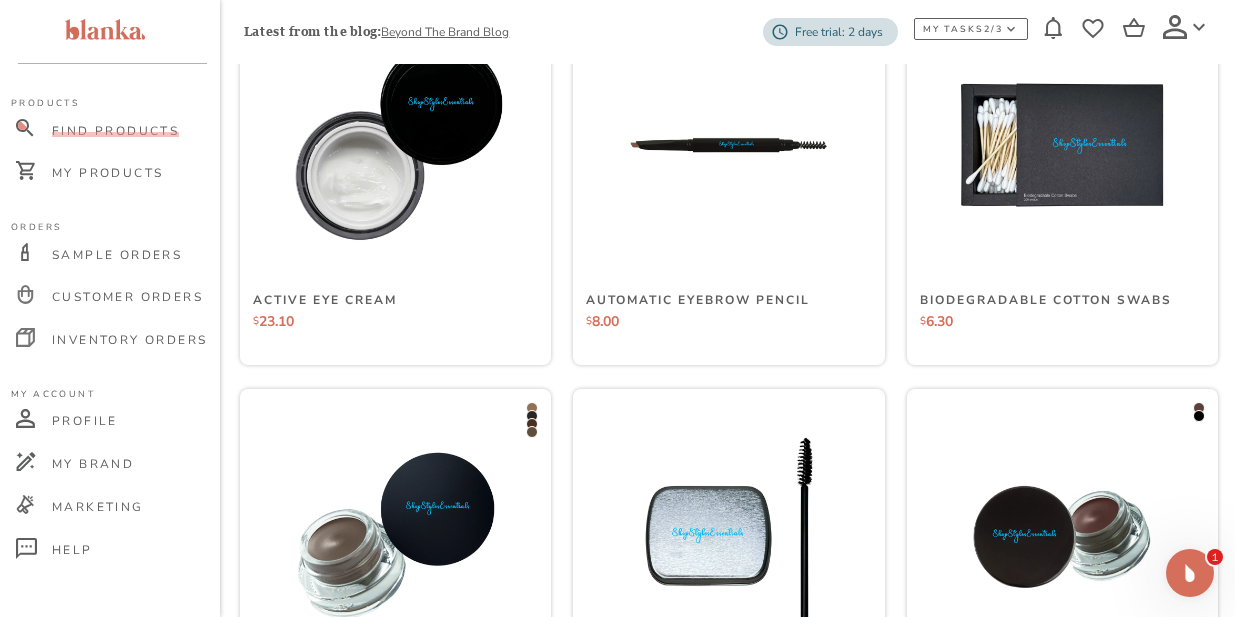scroll, scrollTop: 465, scrollLeft: 4, axis: both 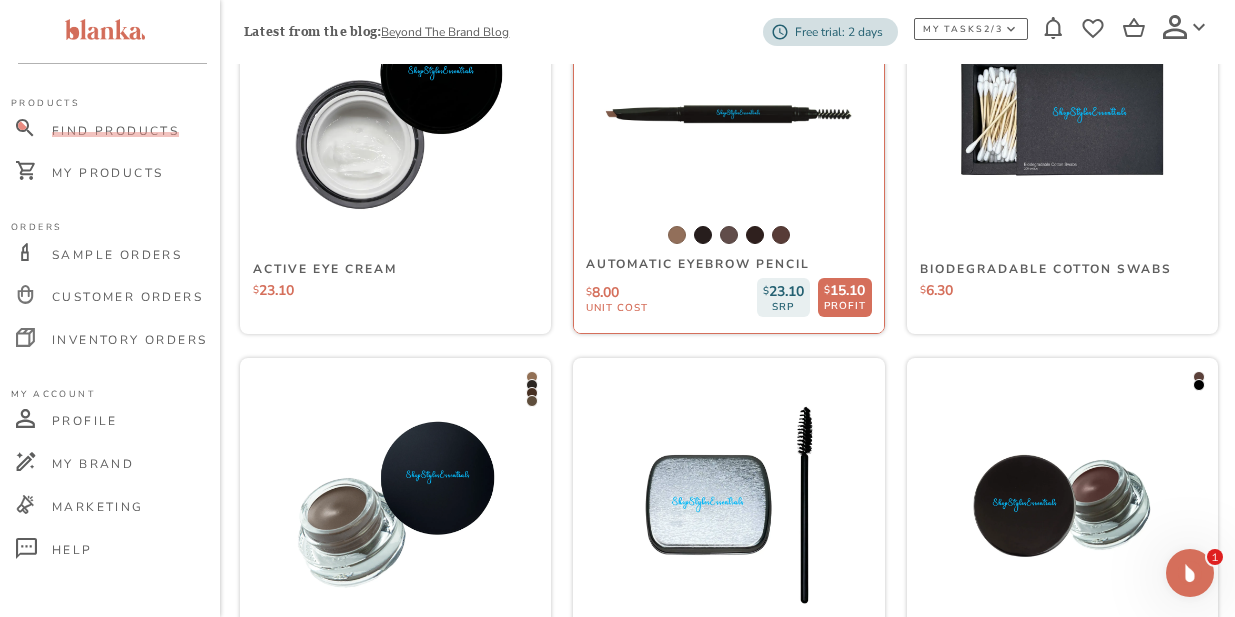 click at bounding box center [729, 114] 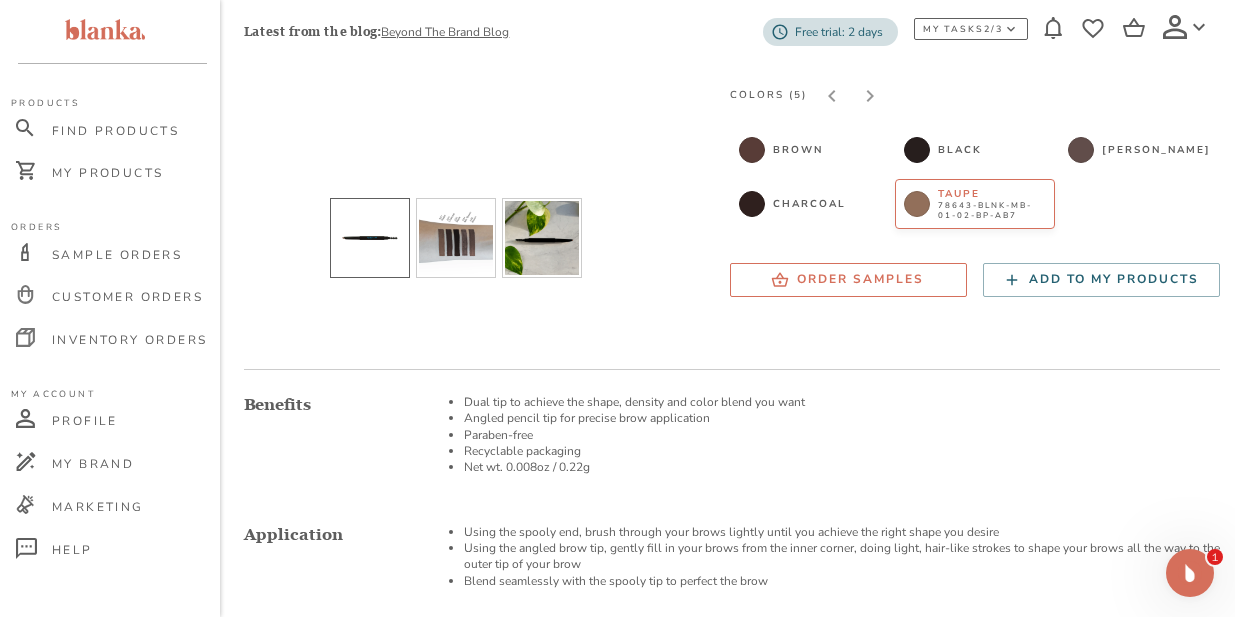 scroll, scrollTop: 342, scrollLeft: 0, axis: vertical 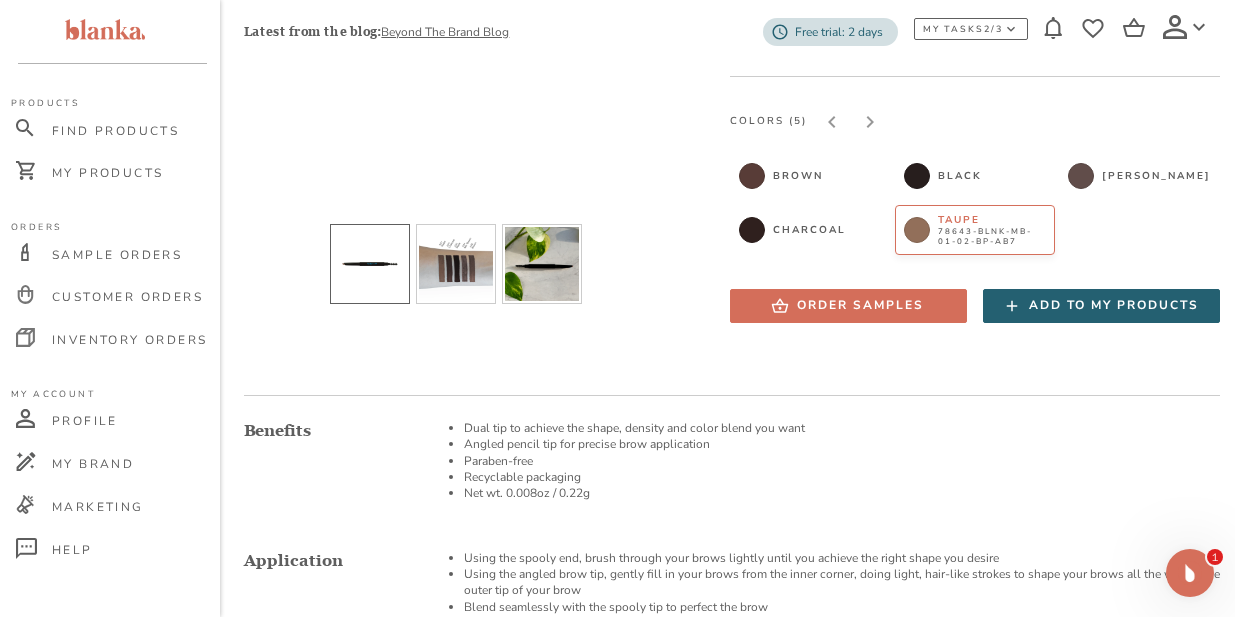 click on "Add to my products" at bounding box center [1114, 305] 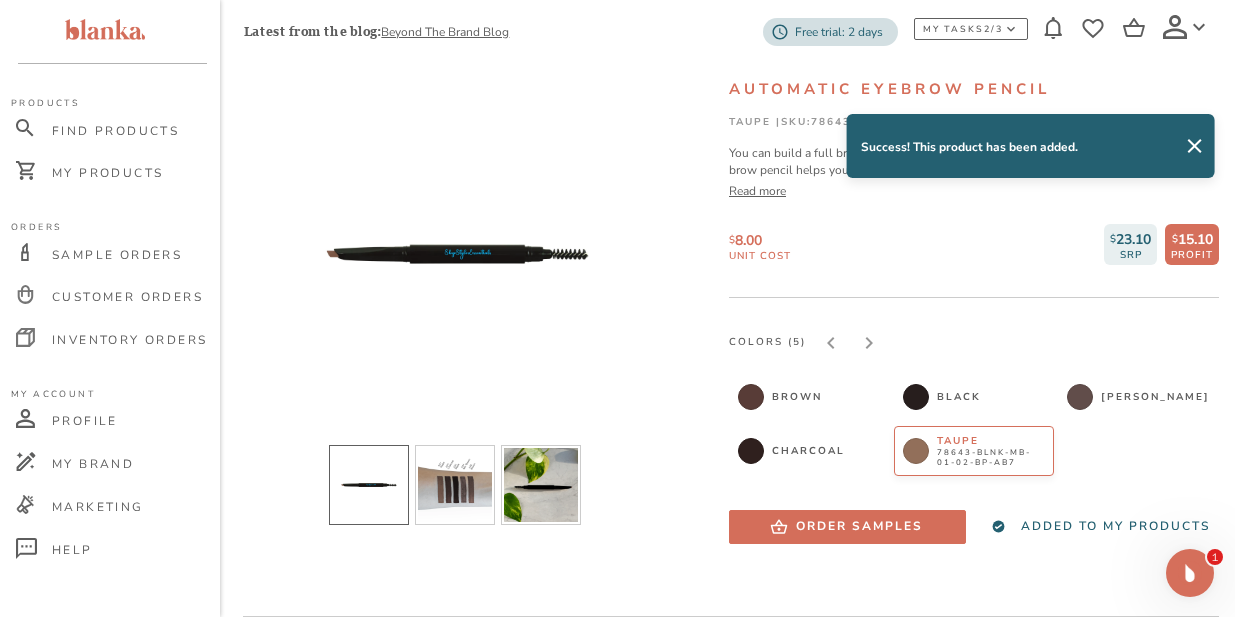 scroll, scrollTop: 0, scrollLeft: 1, axis: horizontal 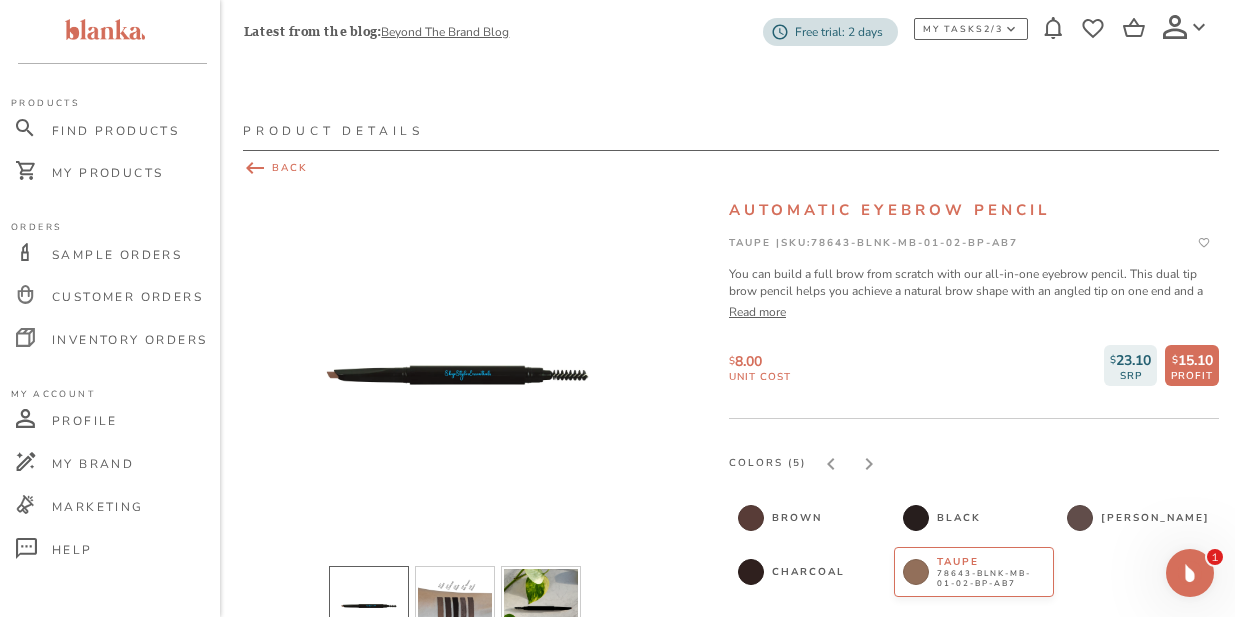 click on "BACK" at bounding box center [731, 168] 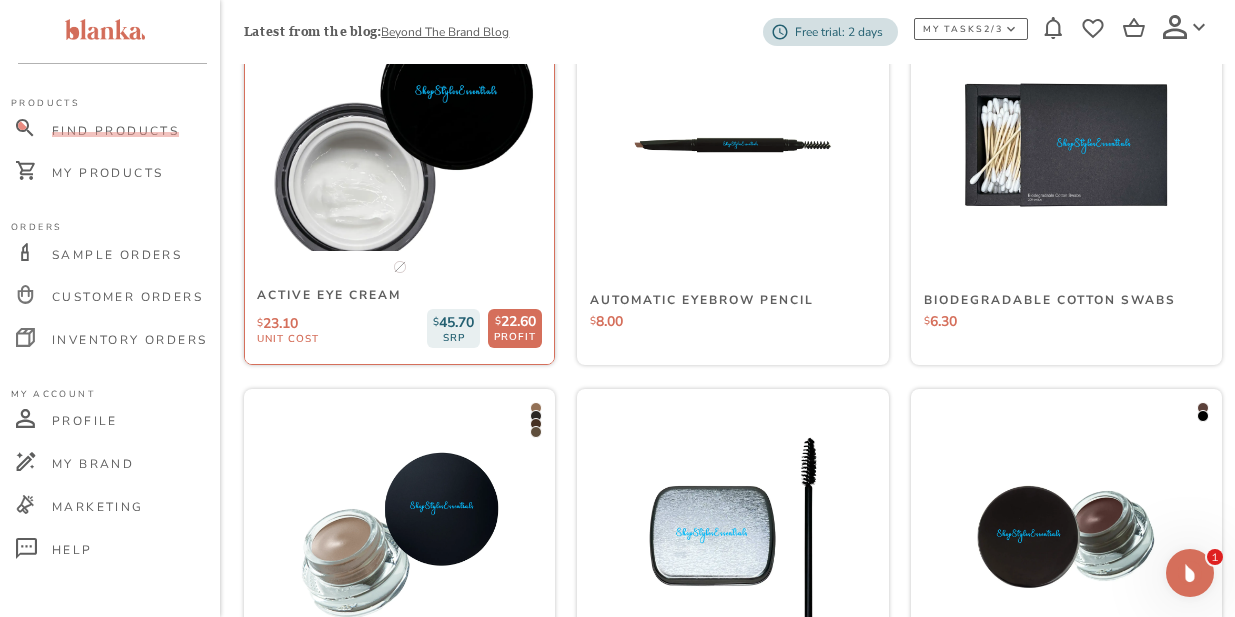 click at bounding box center [399, 145] 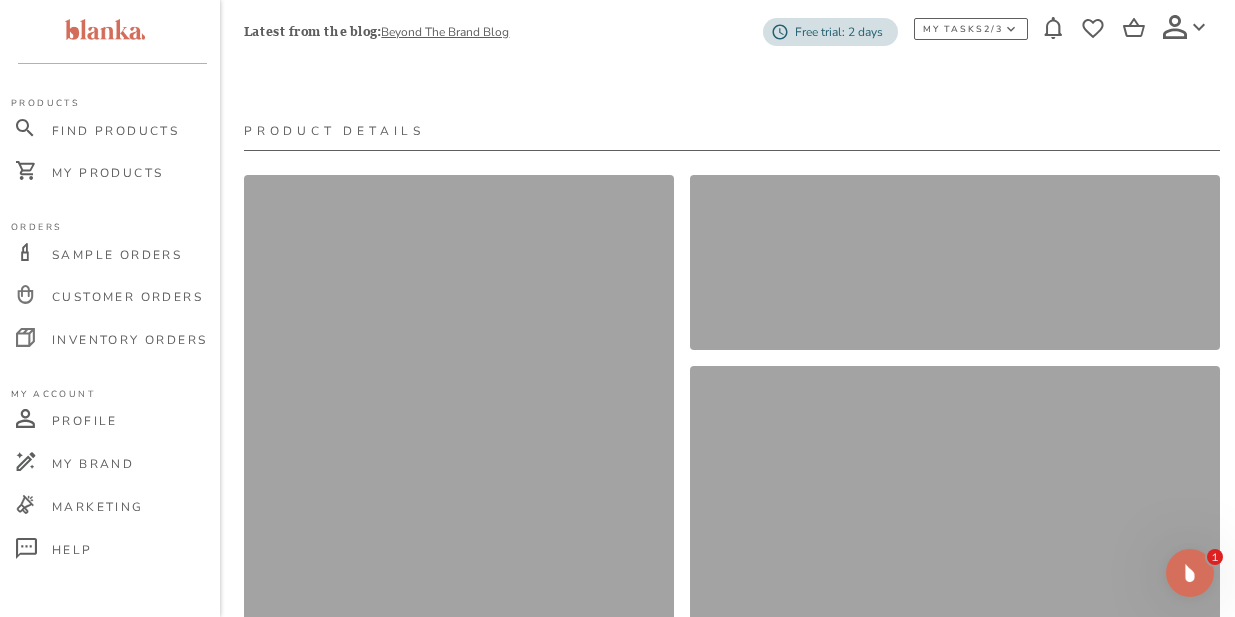 scroll, scrollTop: 10, scrollLeft: 0, axis: vertical 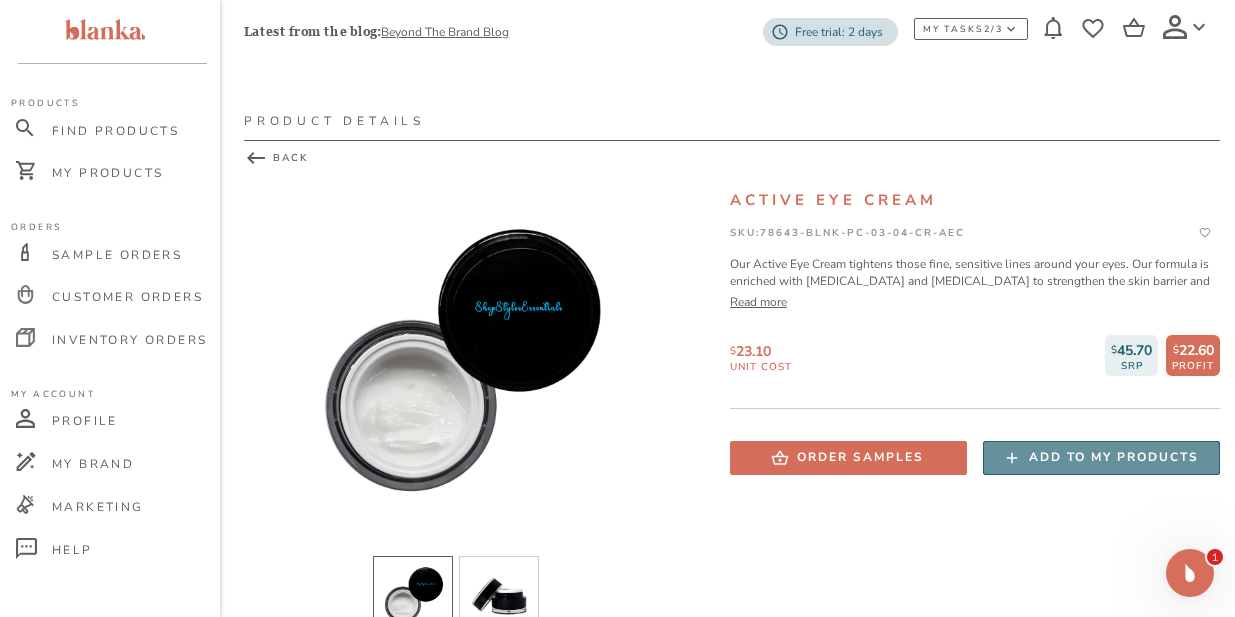 click on "Add to my products" at bounding box center (1114, 457) 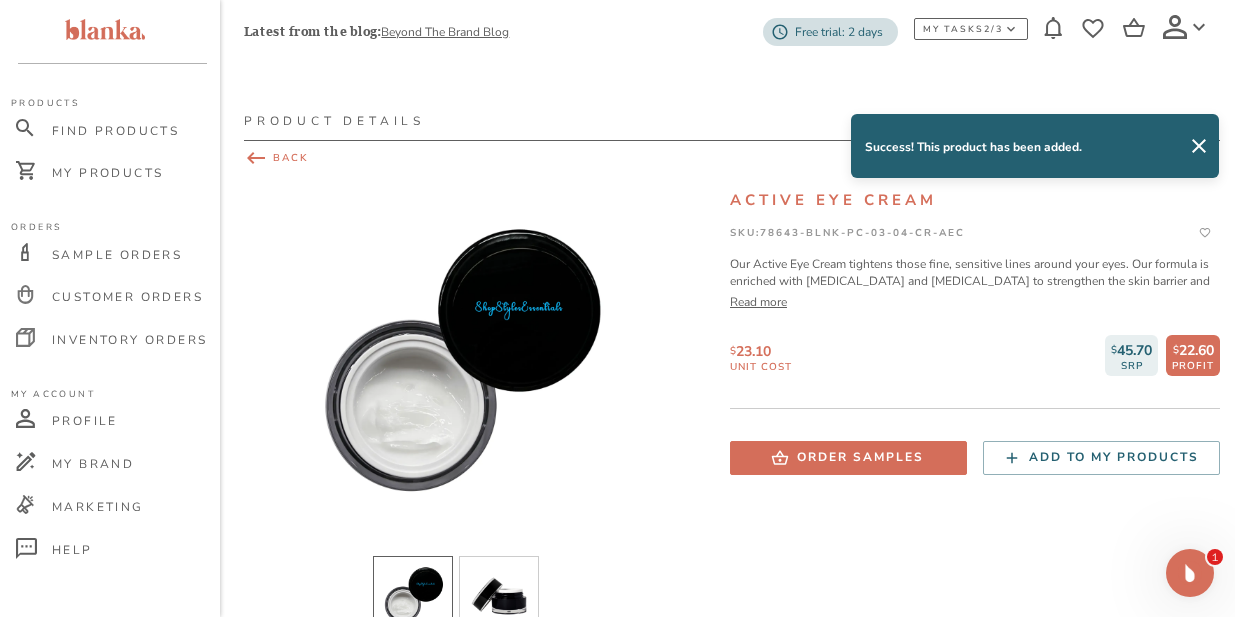 click 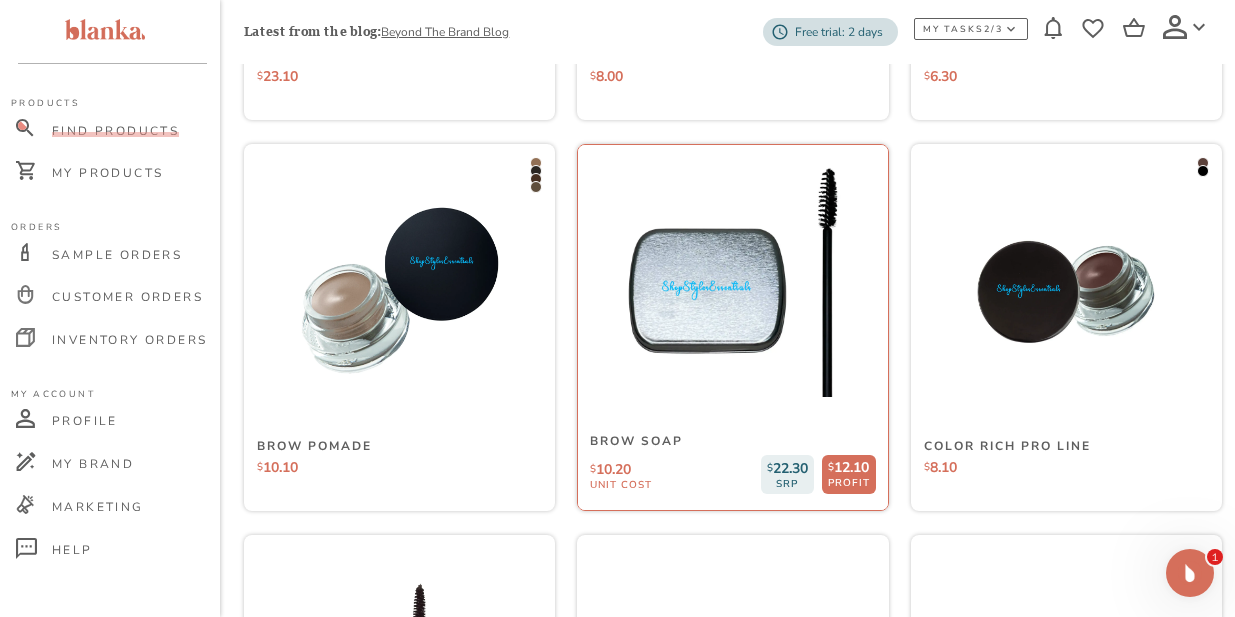 scroll, scrollTop: 690, scrollLeft: 0, axis: vertical 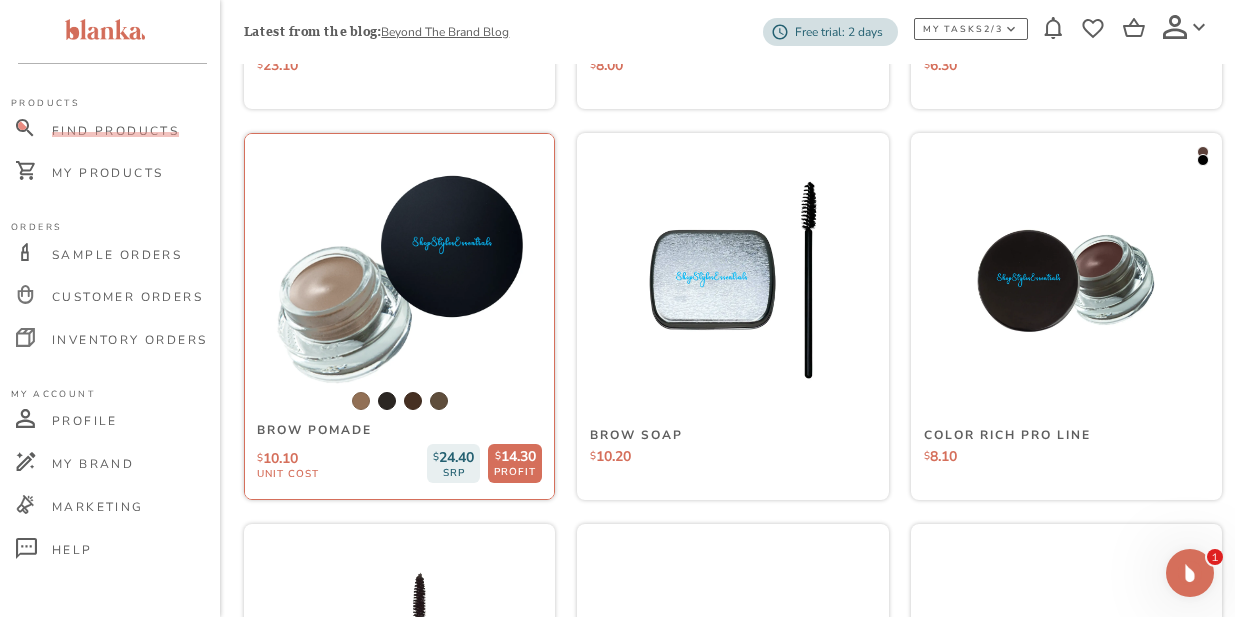 click at bounding box center (399, 280) 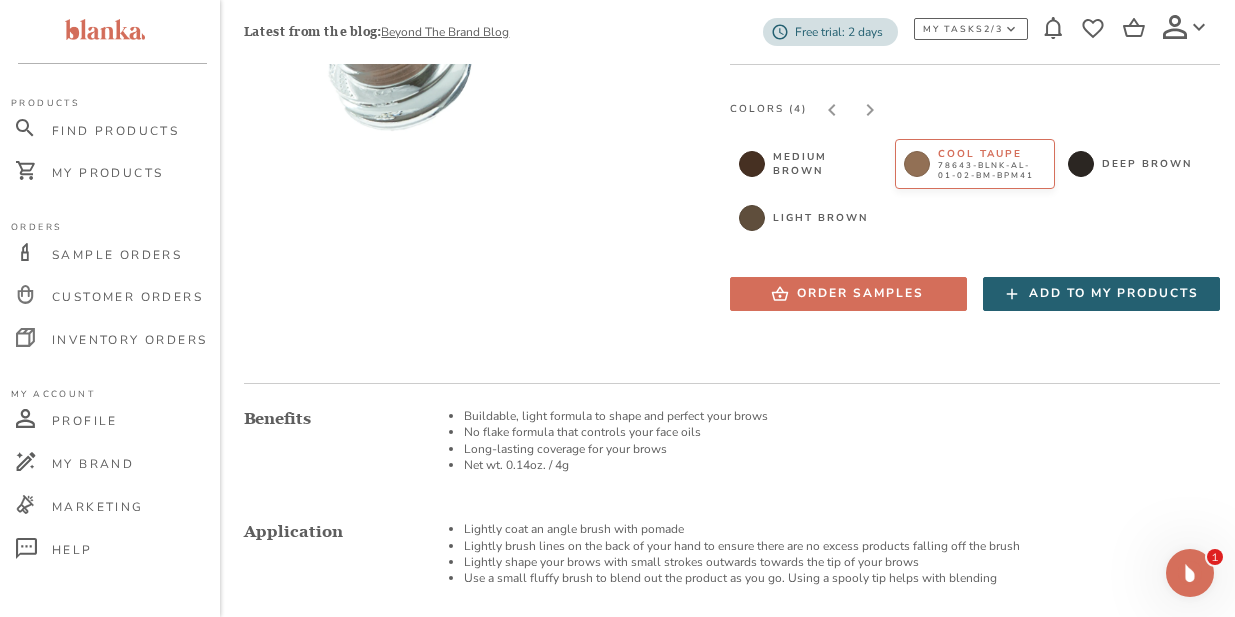 scroll, scrollTop: 355, scrollLeft: 0, axis: vertical 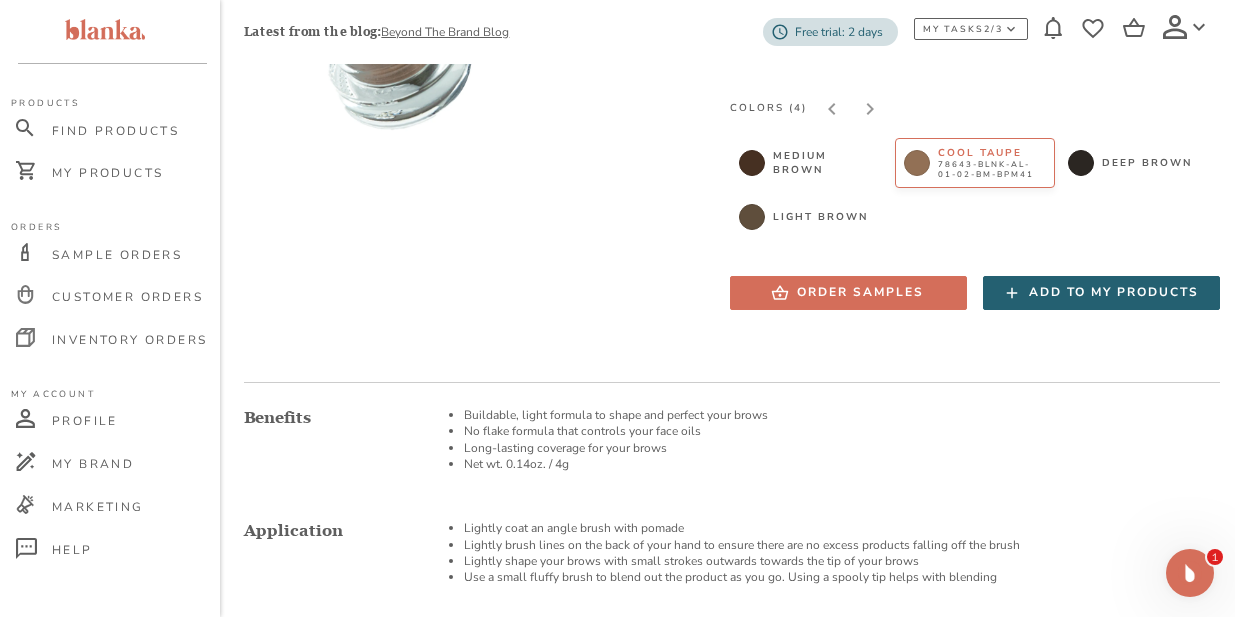 click on "Add to my products" at bounding box center (1114, 292) 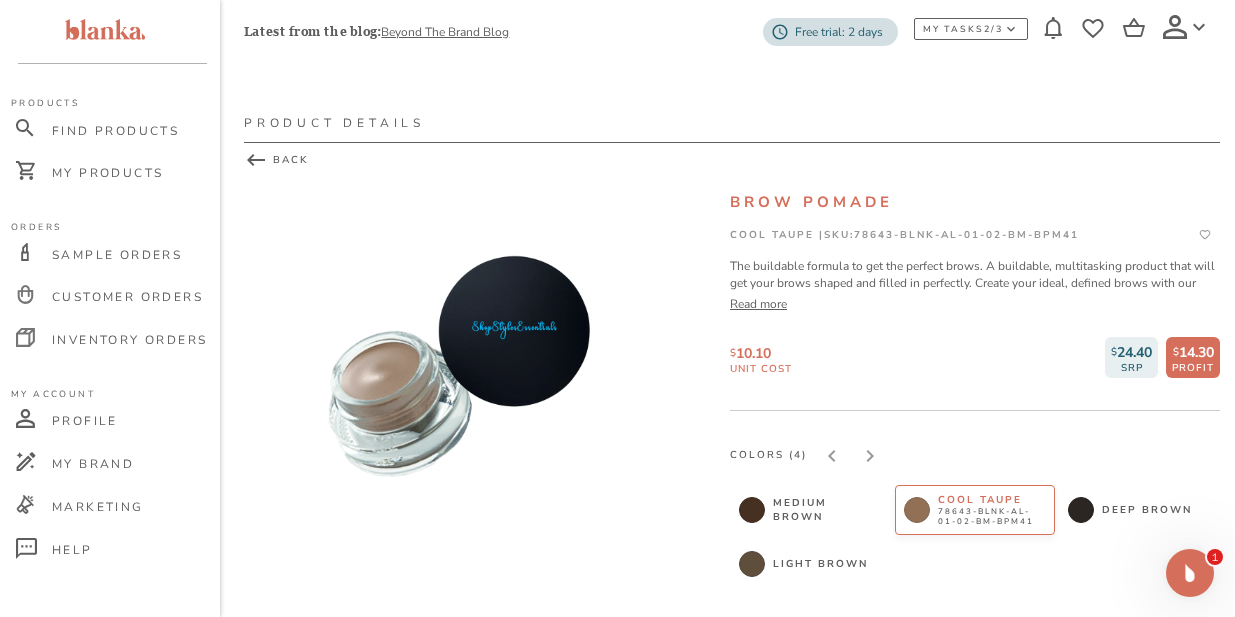 scroll, scrollTop: 5, scrollLeft: 0, axis: vertical 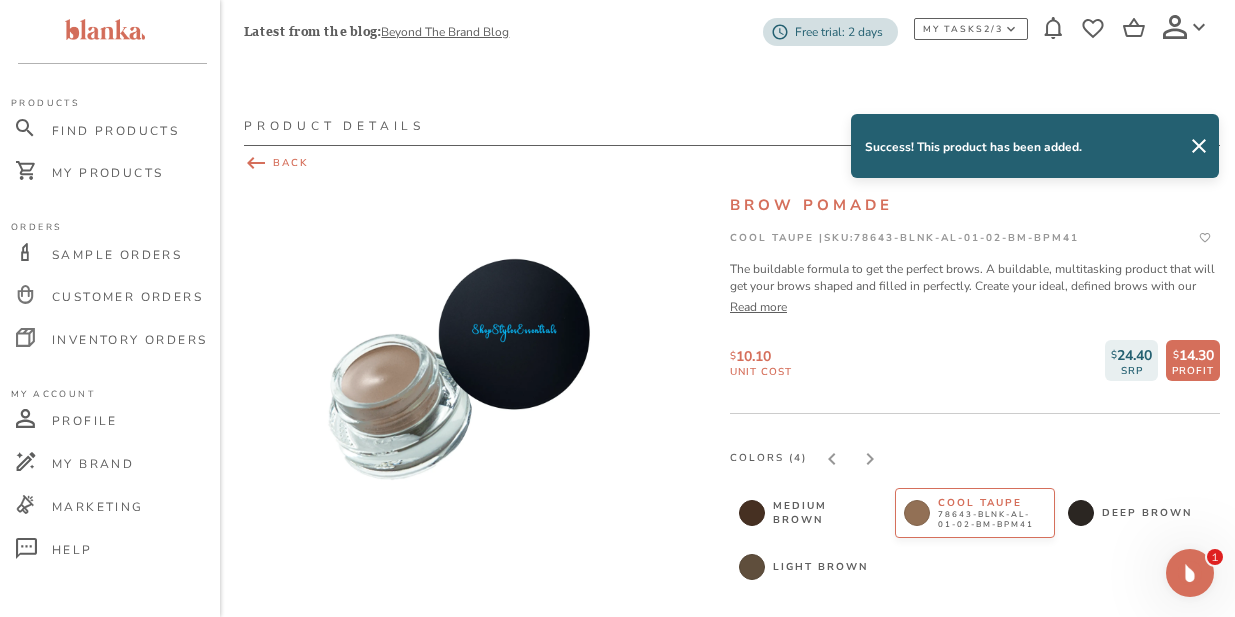 click on "BACK" at bounding box center (732, 163) 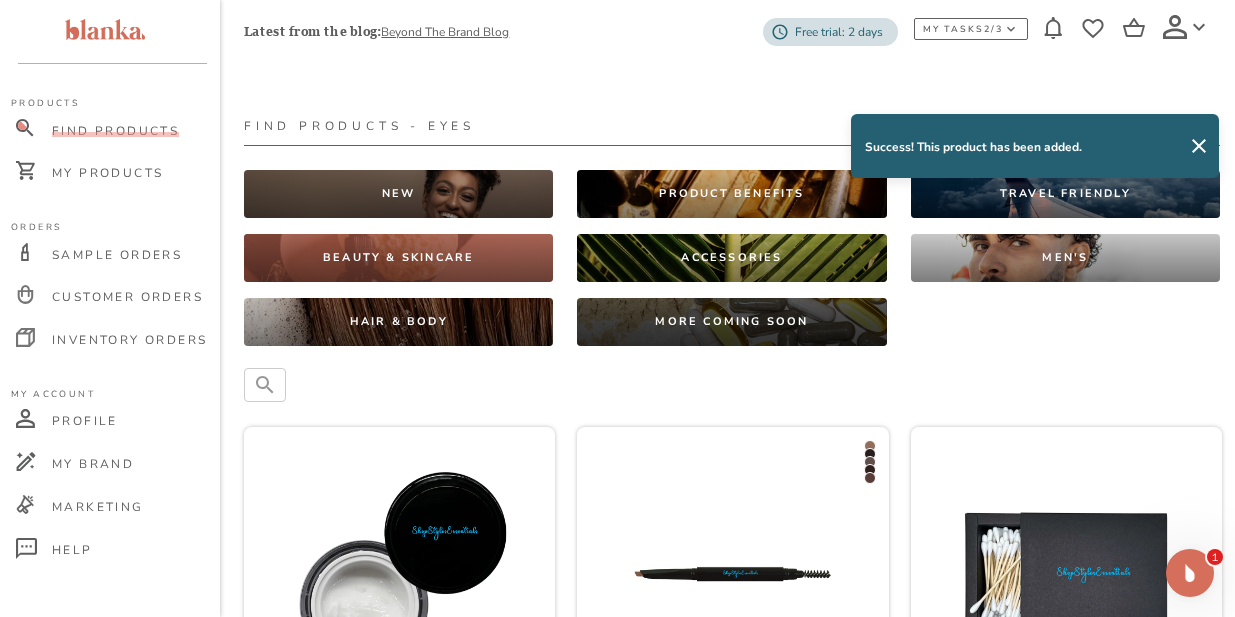 scroll, scrollTop: 690, scrollLeft: 0, axis: vertical 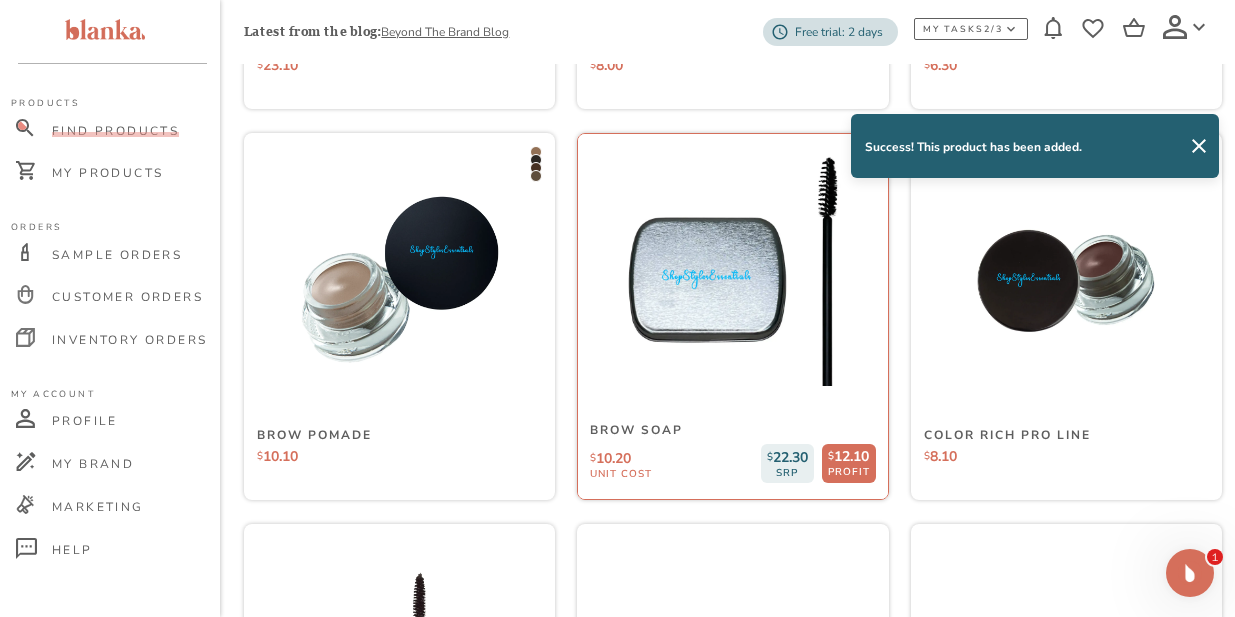 click at bounding box center [733, 280] 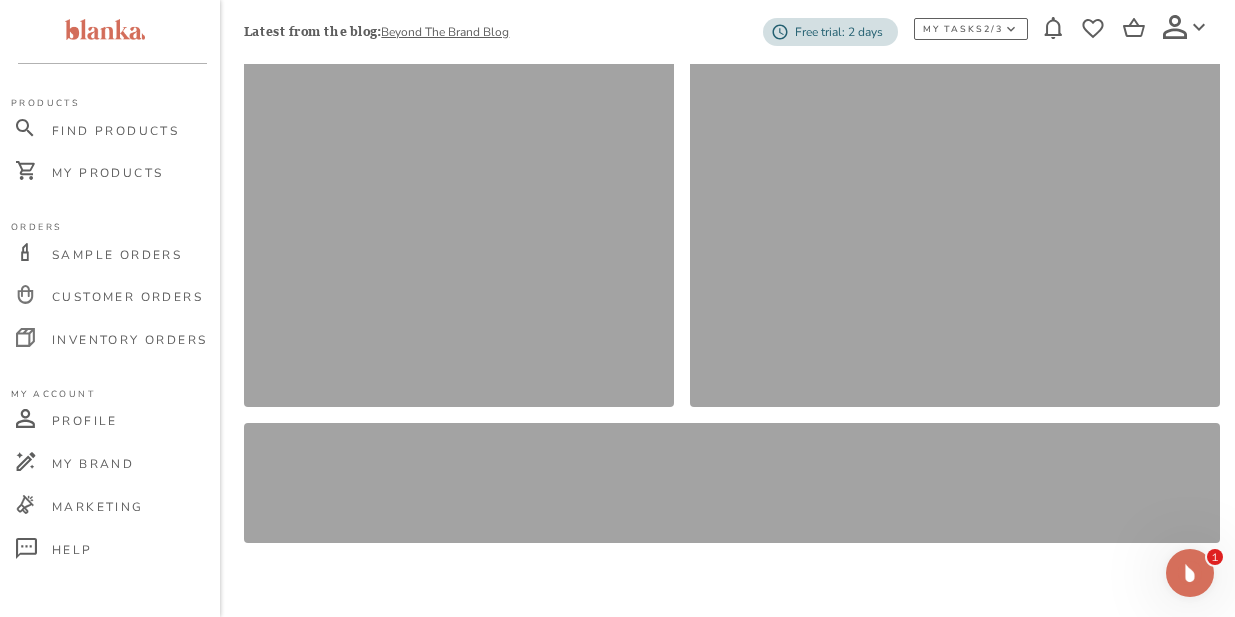 scroll, scrollTop: 0, scrollLeft: 0, axis: both 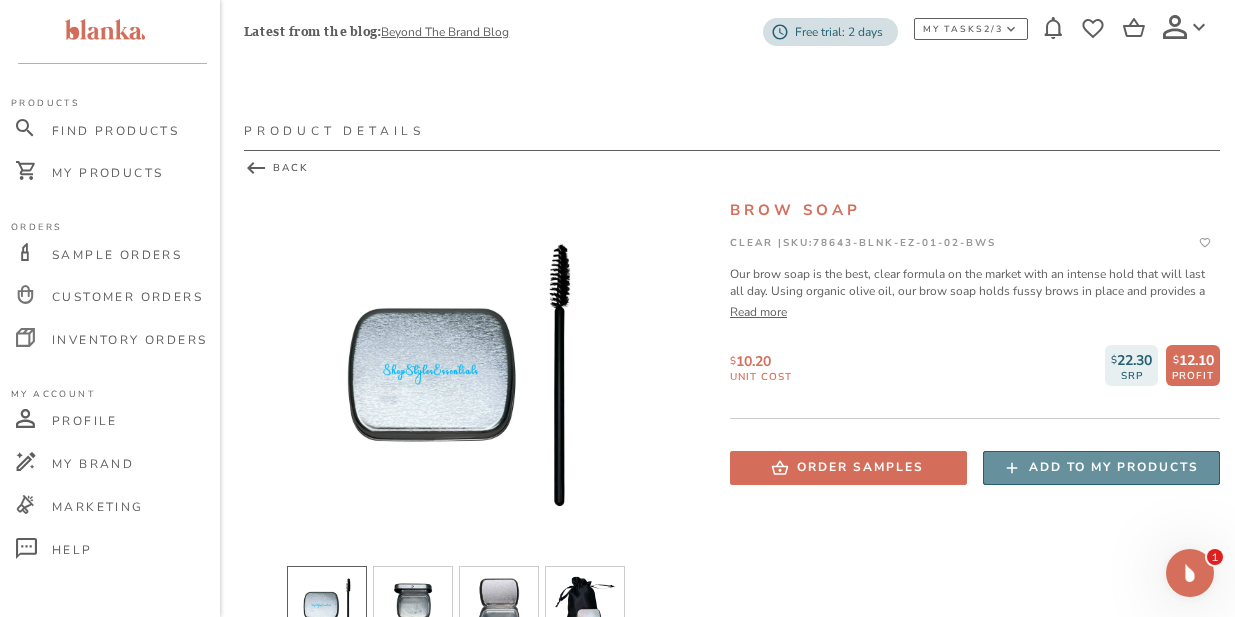 click on "Add to my products" at bounding box center (1114, 467) 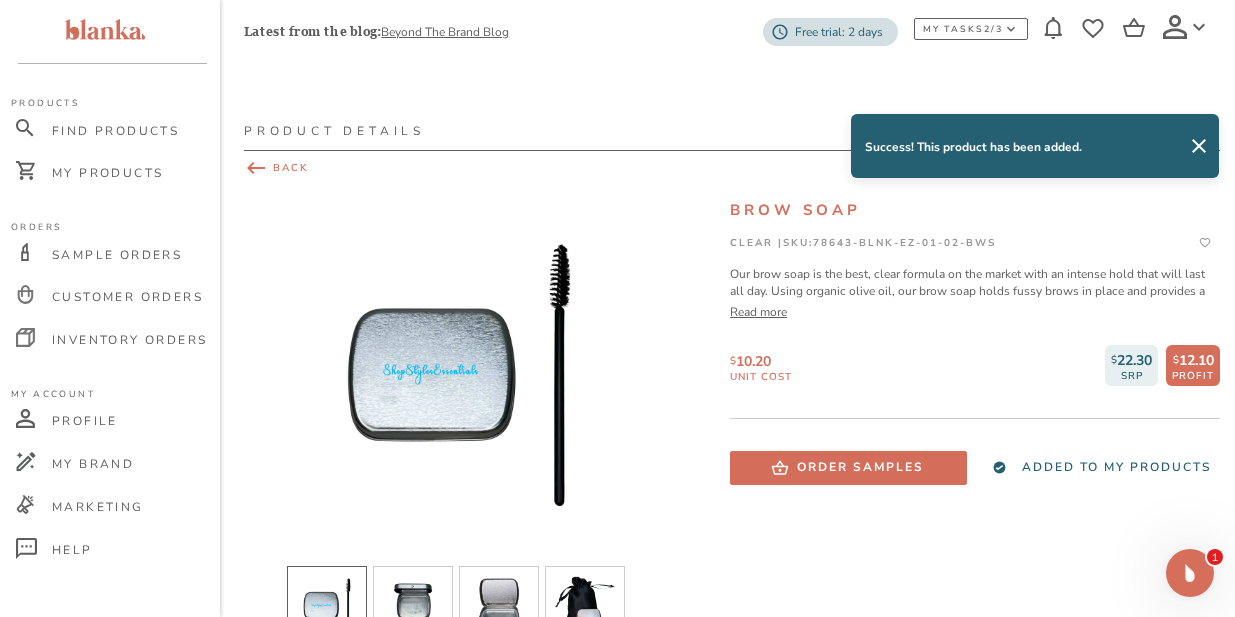 click on "BACK" at bounding box center (732, 168) 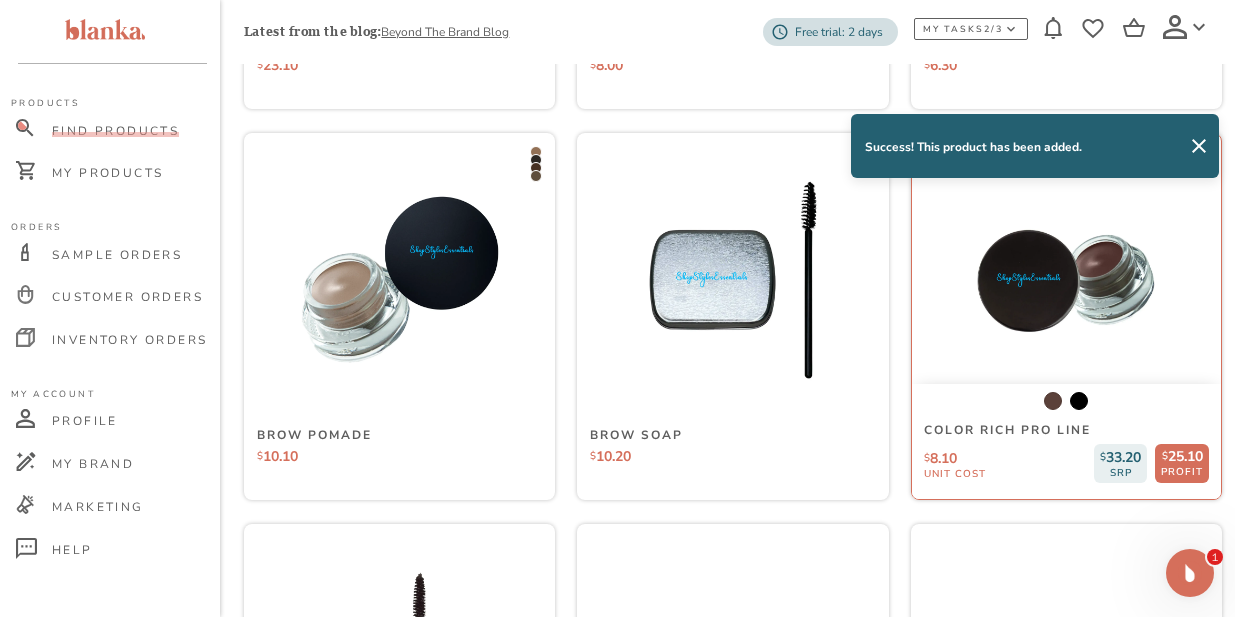 click on "Color Rich Pro Line $ 8.10 $ 33.20 SRP $ 25.10 PROFIT unit cost $ 33.20 SRP $ 25.10 PROFIT" at bounding box center (1066, 441) 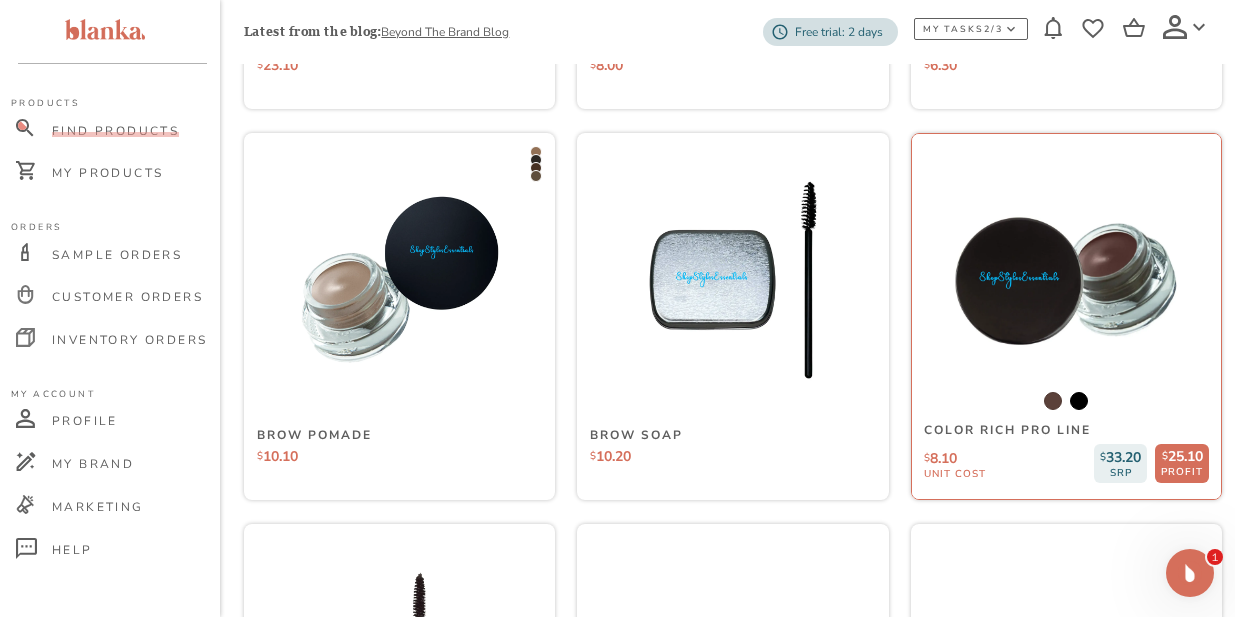 click at bounding box center [1066, 280] 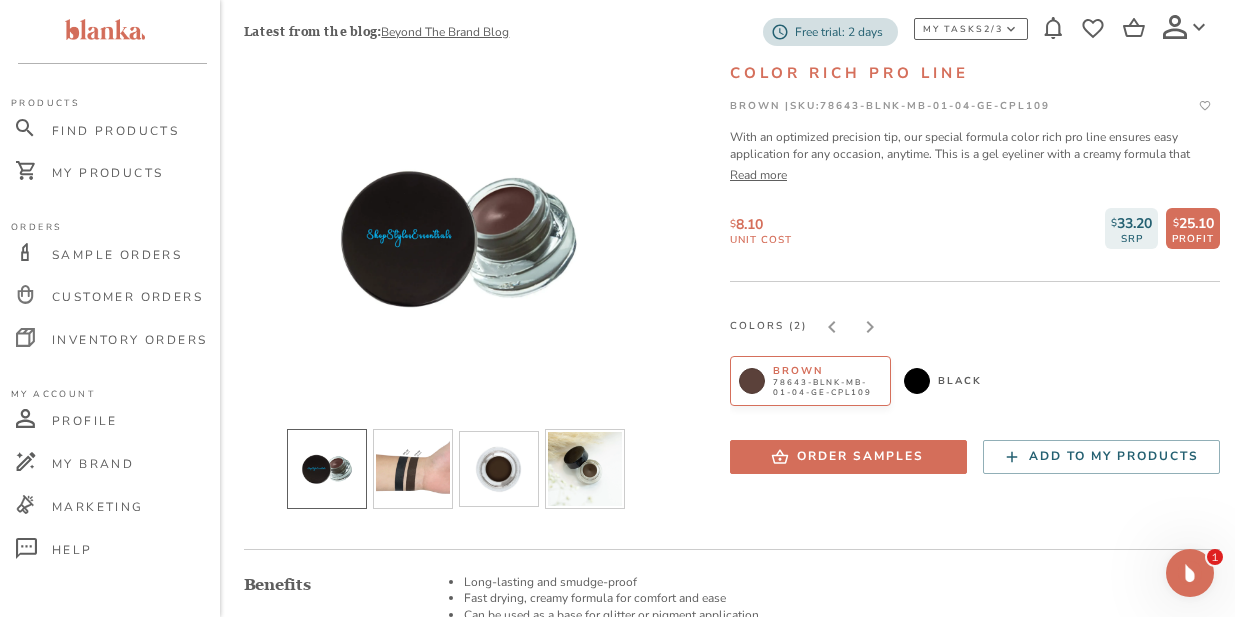 scroll, scrollTop: 141, scrollLeft: 0, axis: vertical 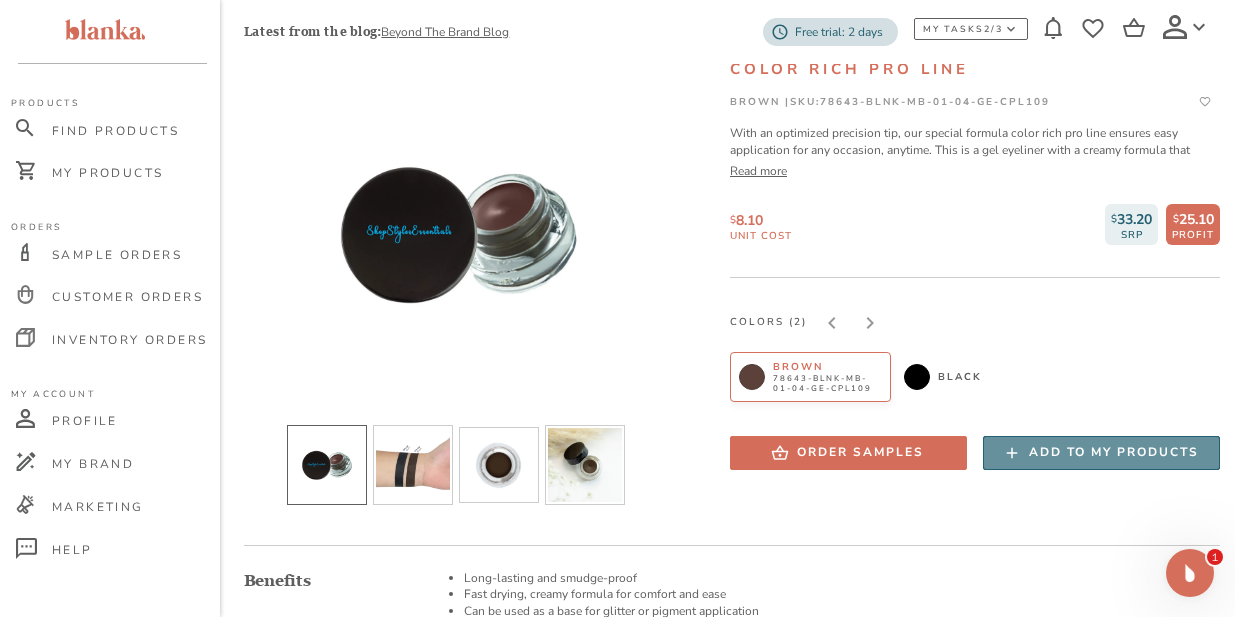 click on "Add to my products" at bounding box center [1101, 453] 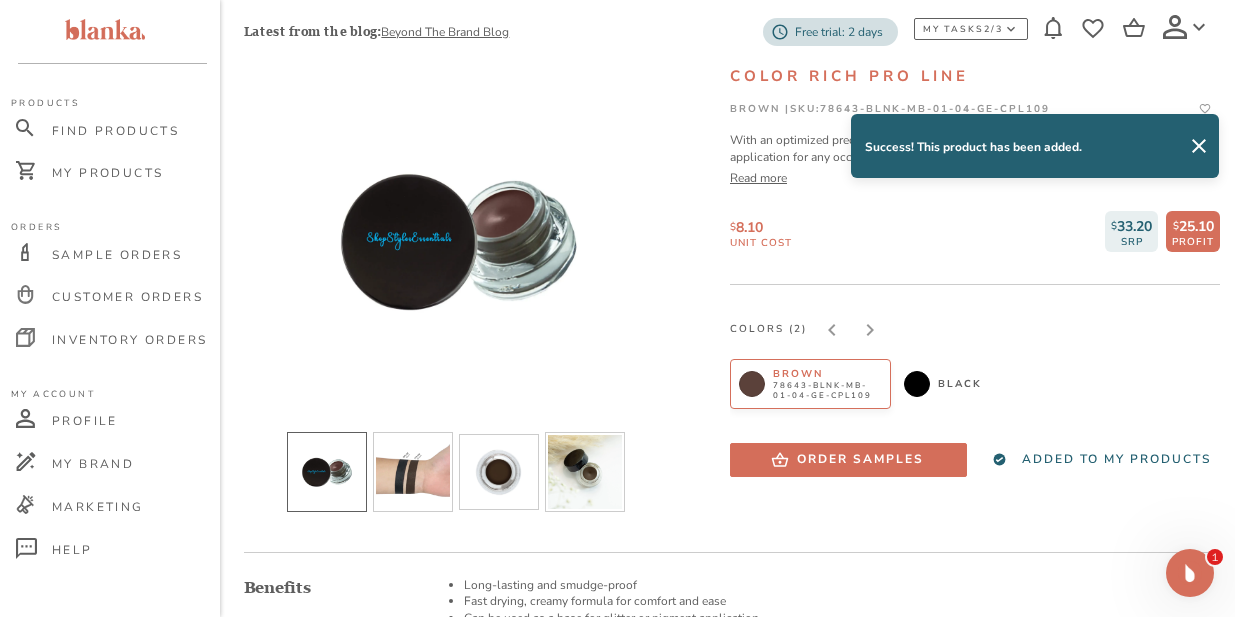 scroll, scrollTop: 0, scrollLeft: 0, axis: both 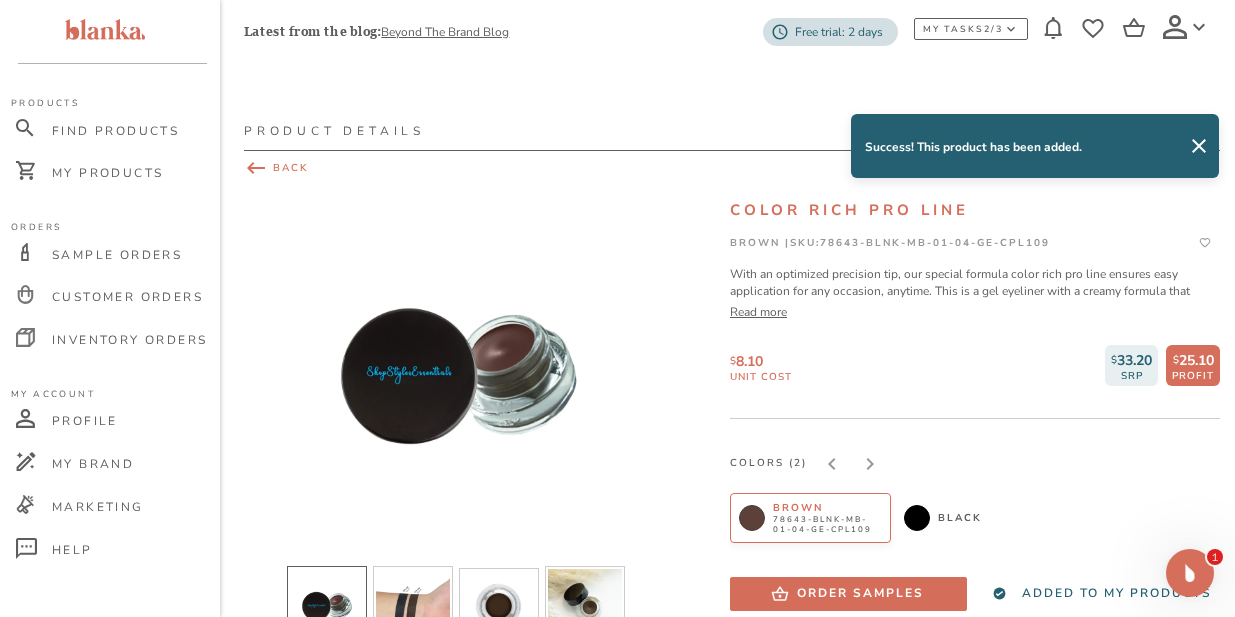 click on "BACK" at bounding box center (732, 168) 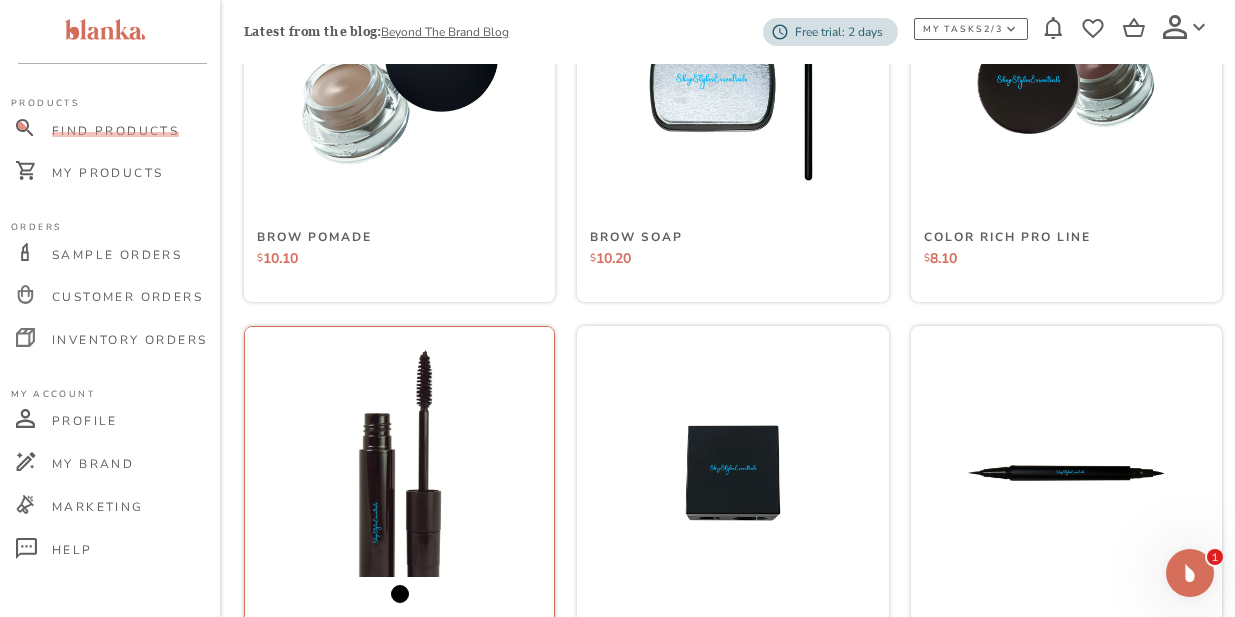 scroll, scrollTop: 950, scrollLeft: 0, axis: vertical 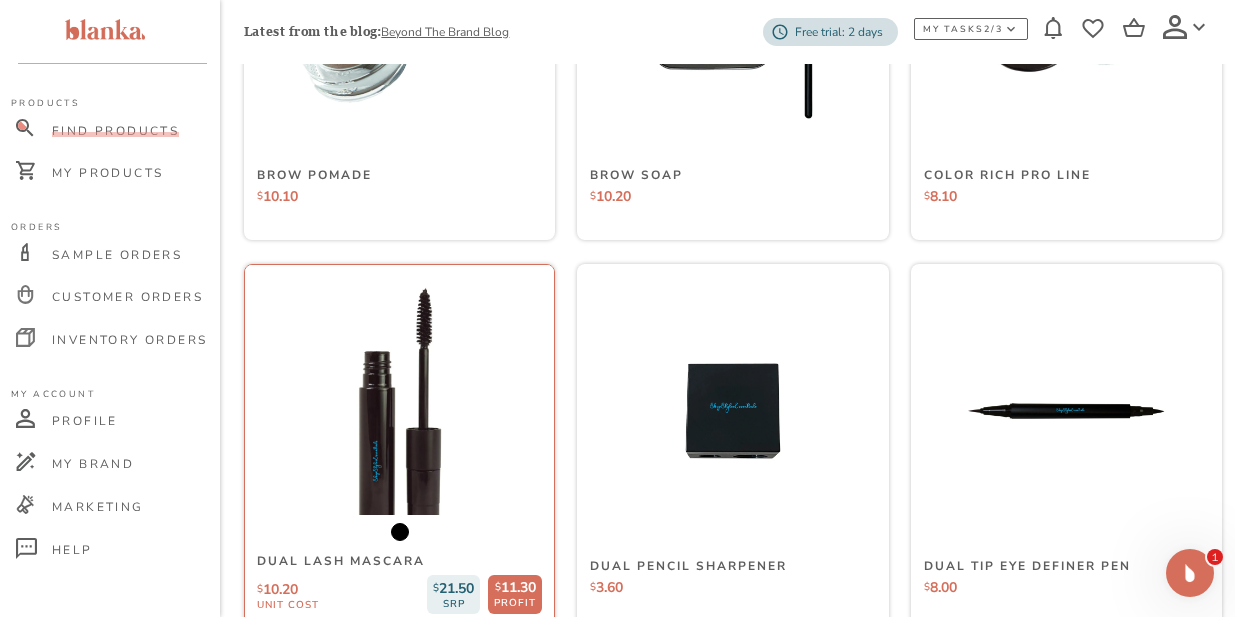 click at bounding box center [399, 411] 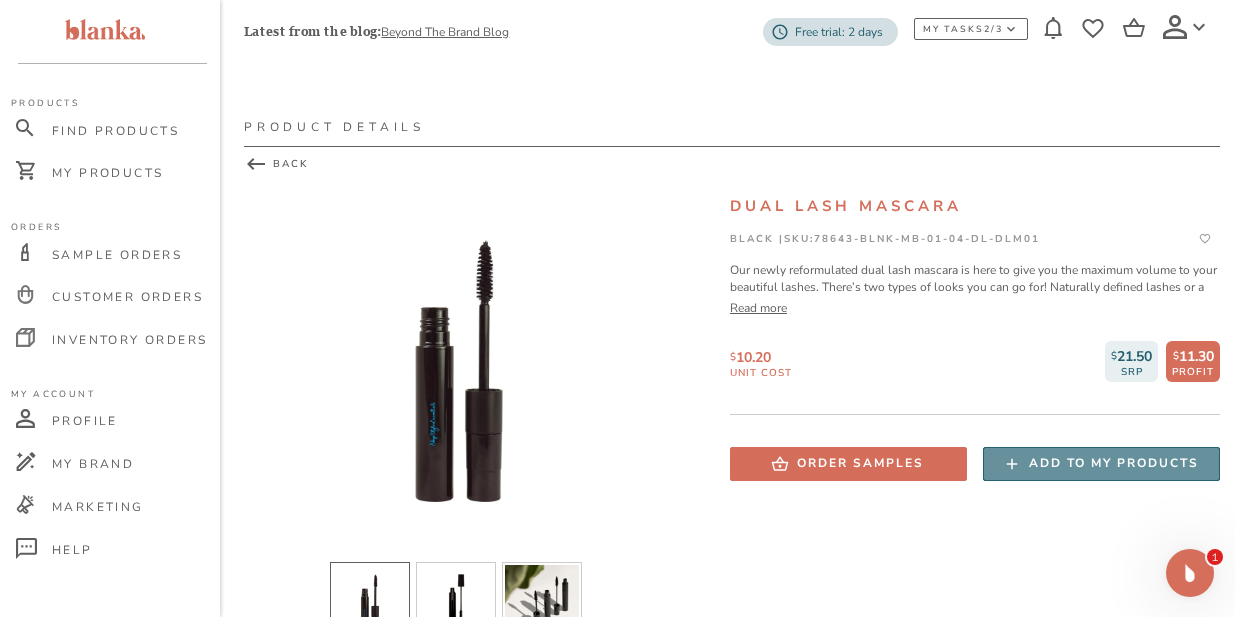 click on "Add to my products" at bounding box center [1114, 463] 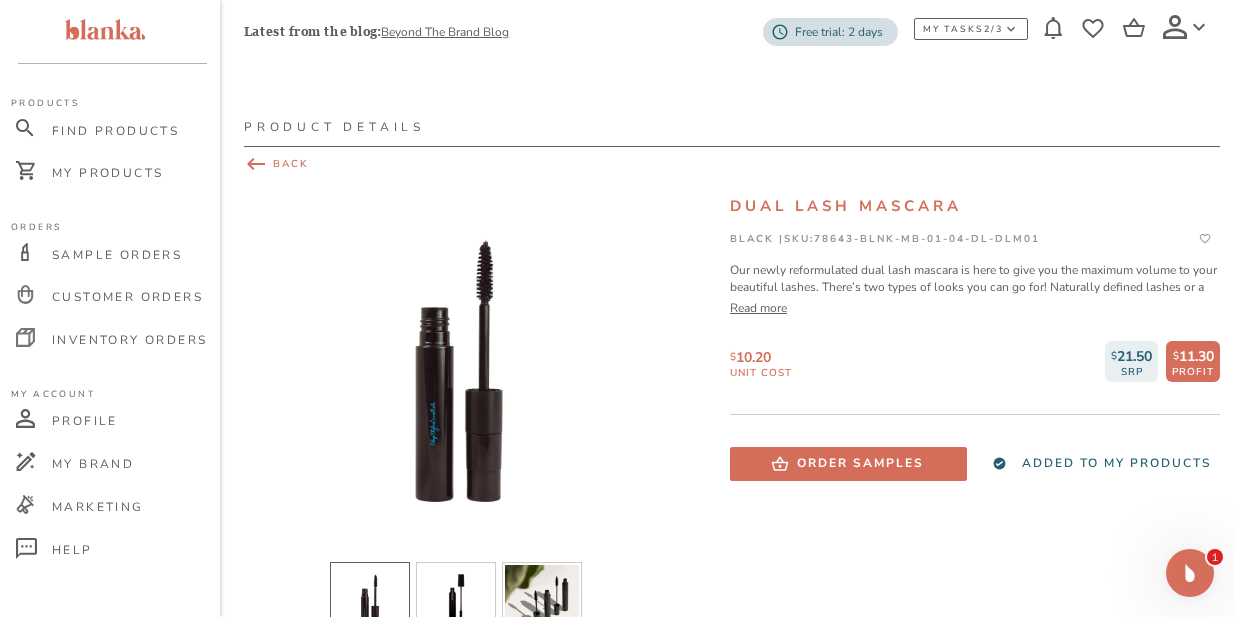 click 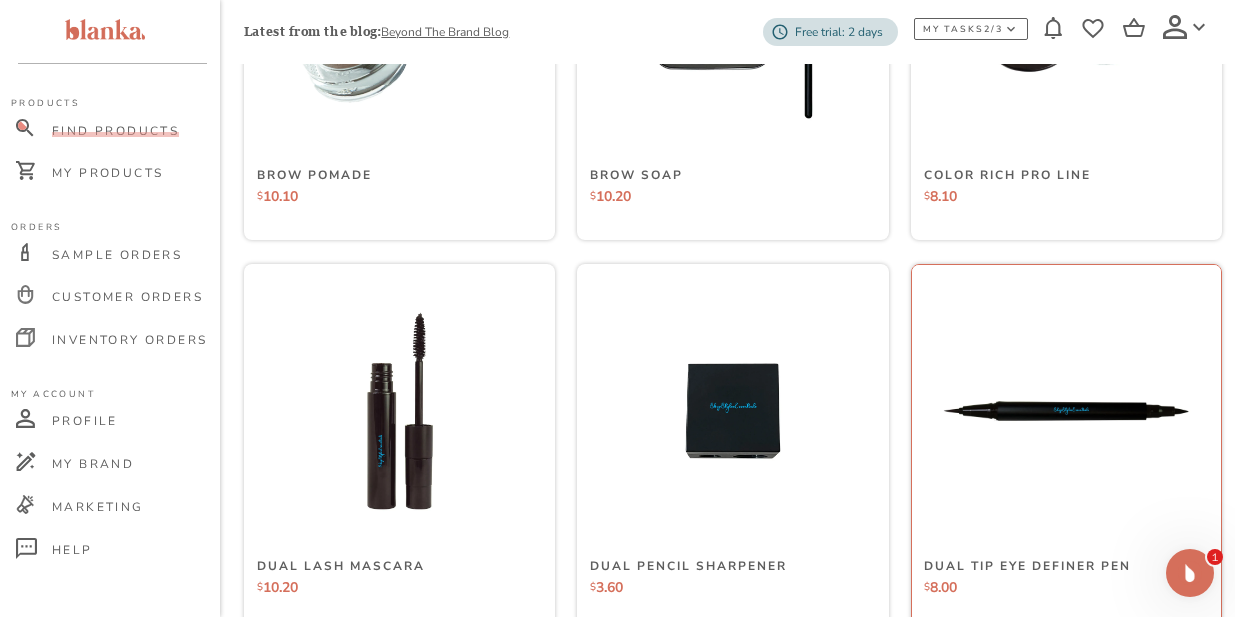 scroll, scrollTop: 1079, scrollLeft: 0, axis: vertical 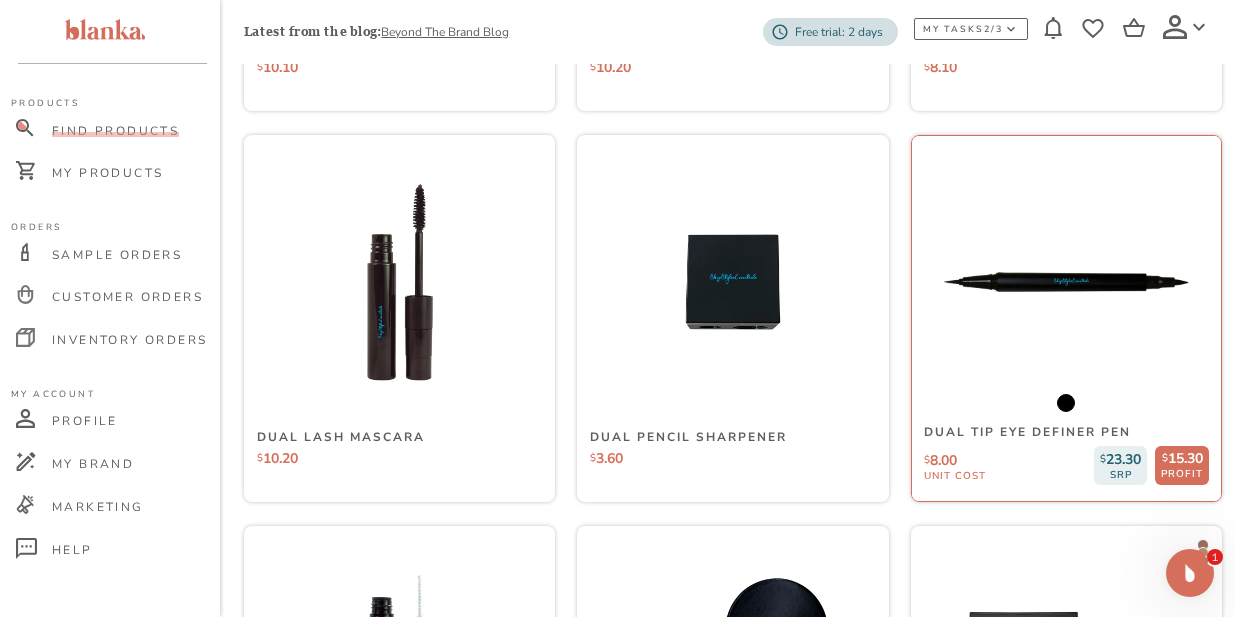 click at bounding box center [1066, 282] 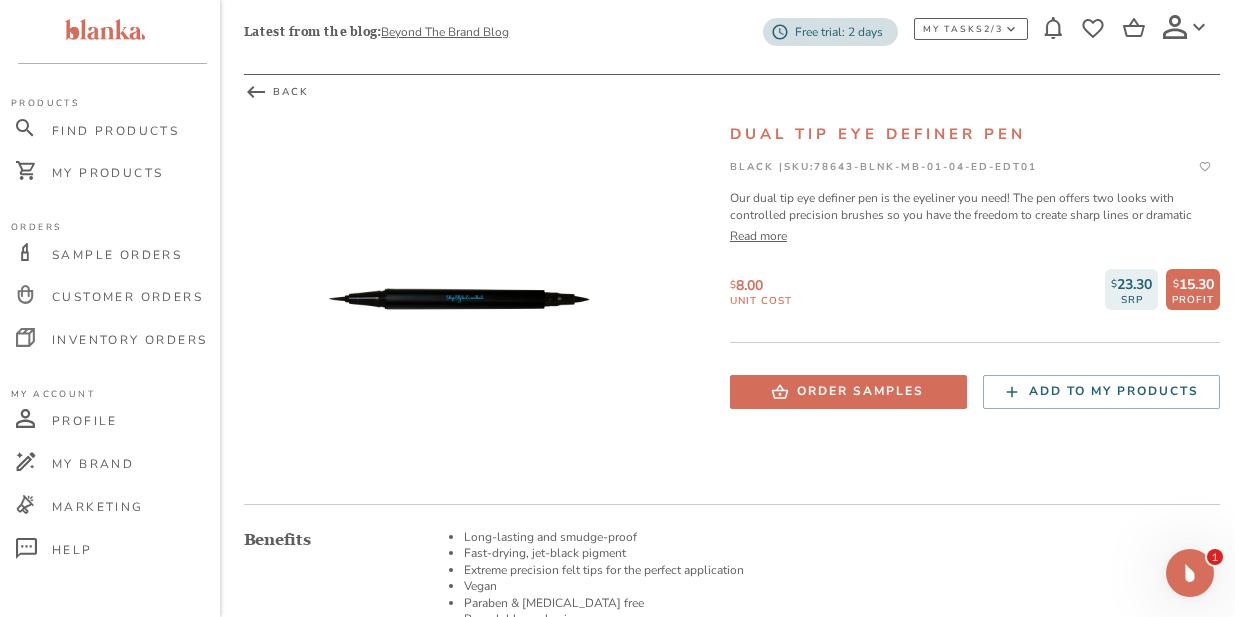 scroll, scrollTop: 78, scrollLeft: 0, axis: vertical 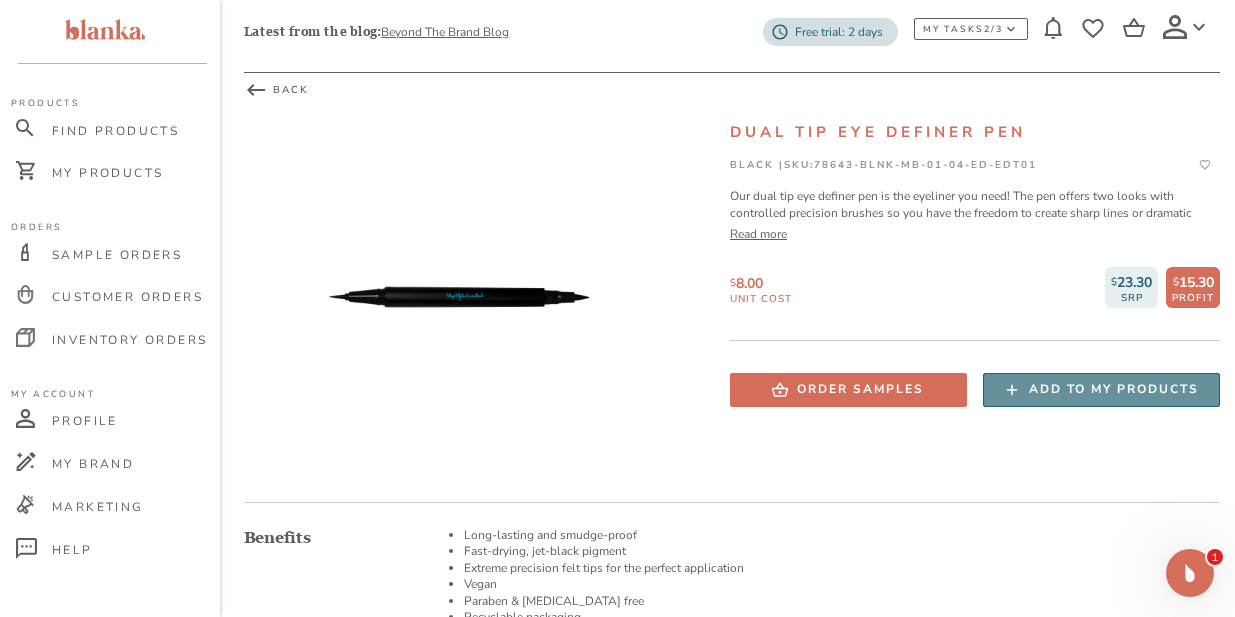 click on "Add to my products" at bounding box center [1114, 389] 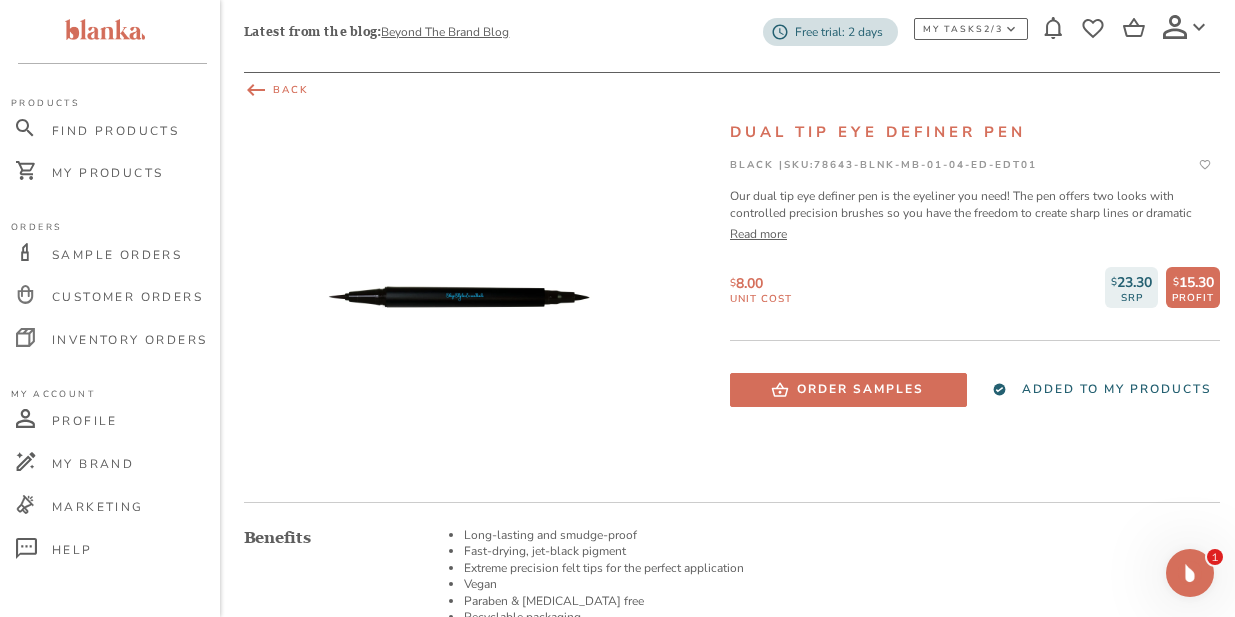click 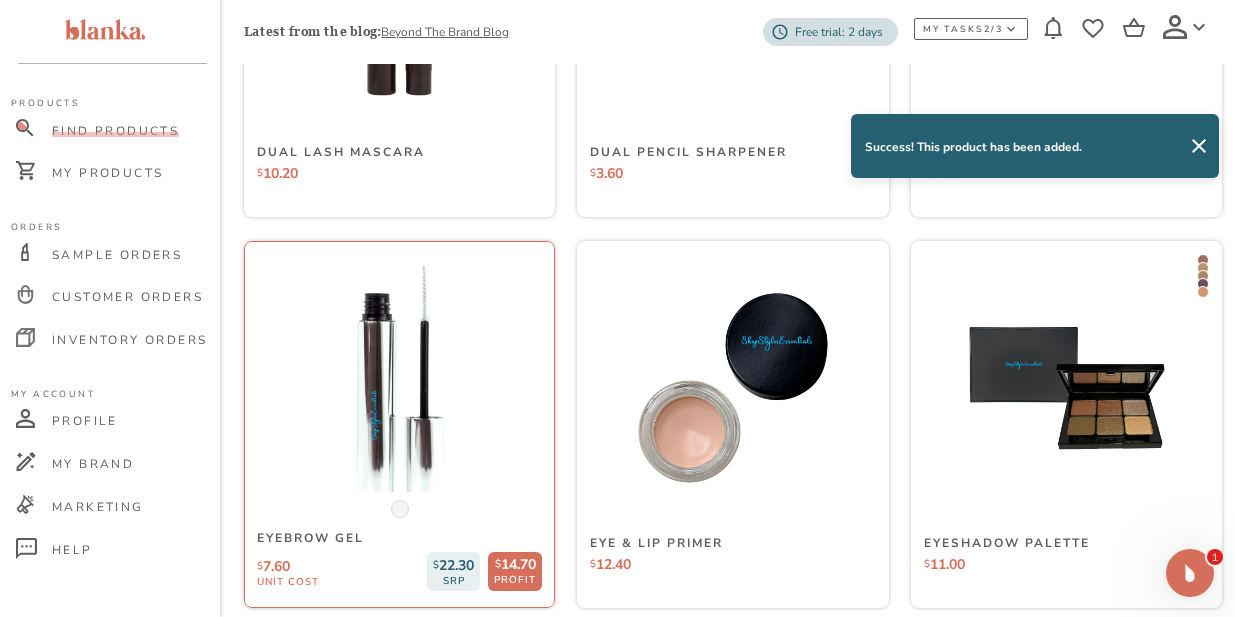 click at bounding box center (399, 388) 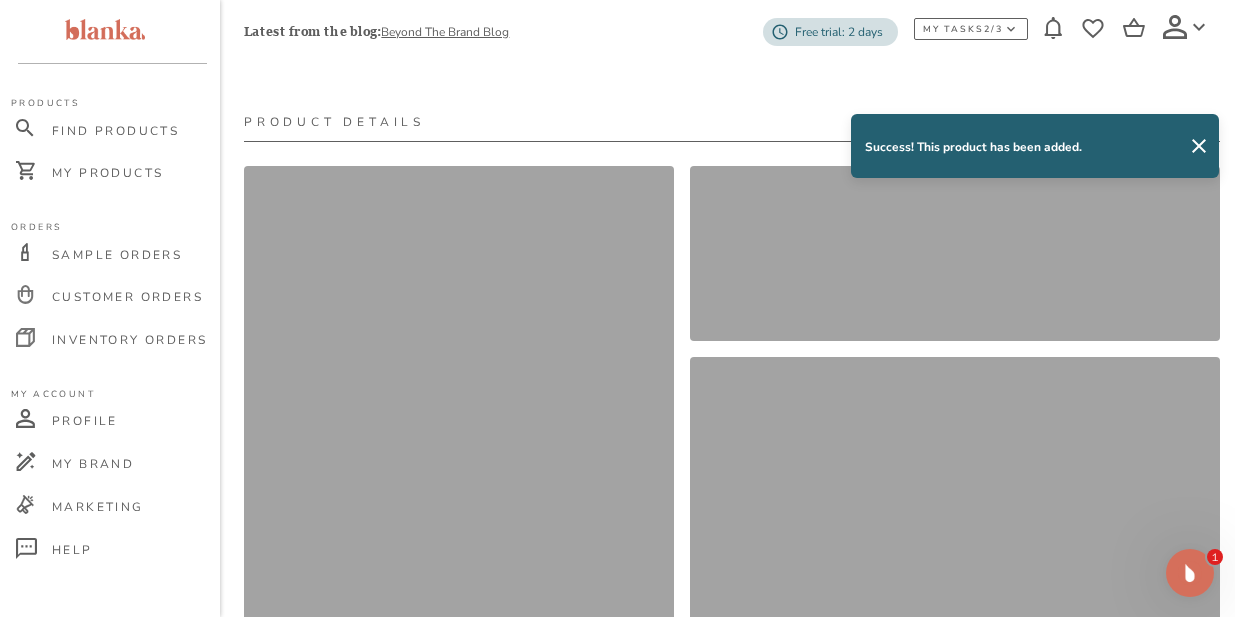 scroll, scrollTop: 14, scrollLeft: 0, axis: vertical 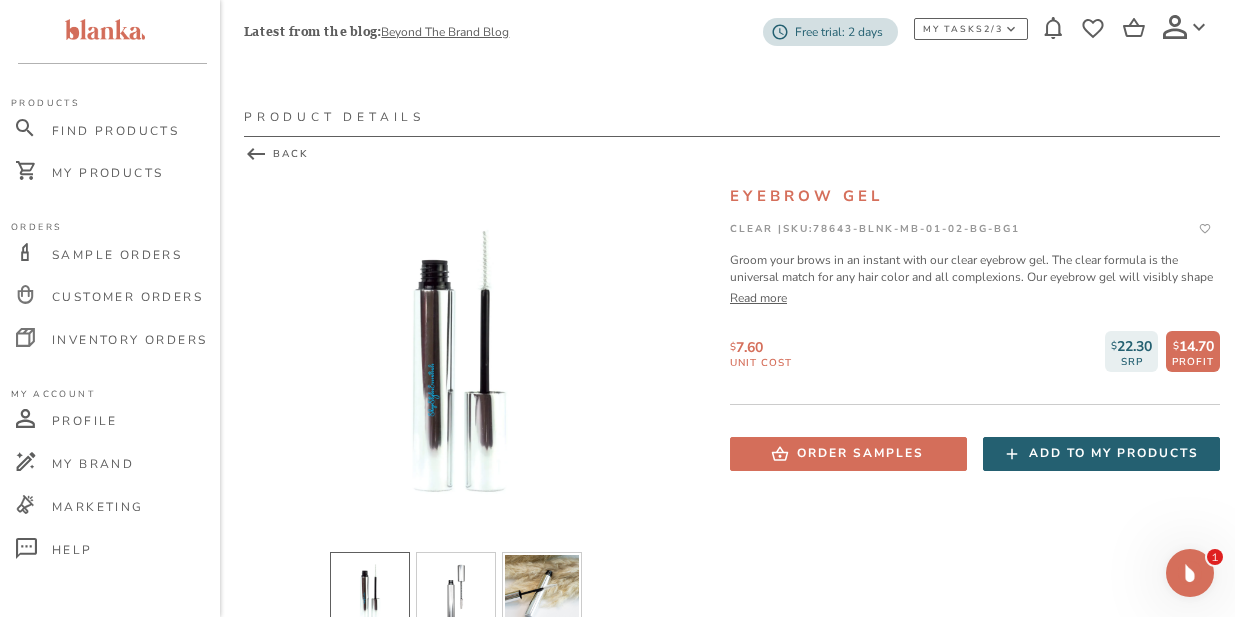 click on "Add to my products" at bounding box center (1114, 453) 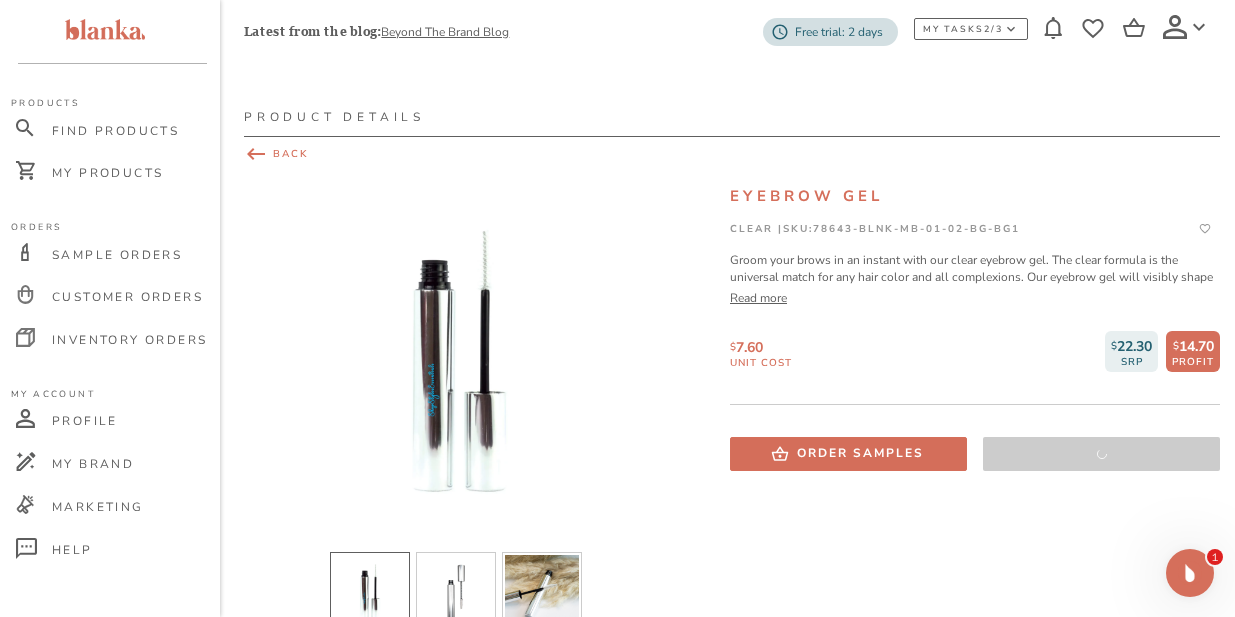 click 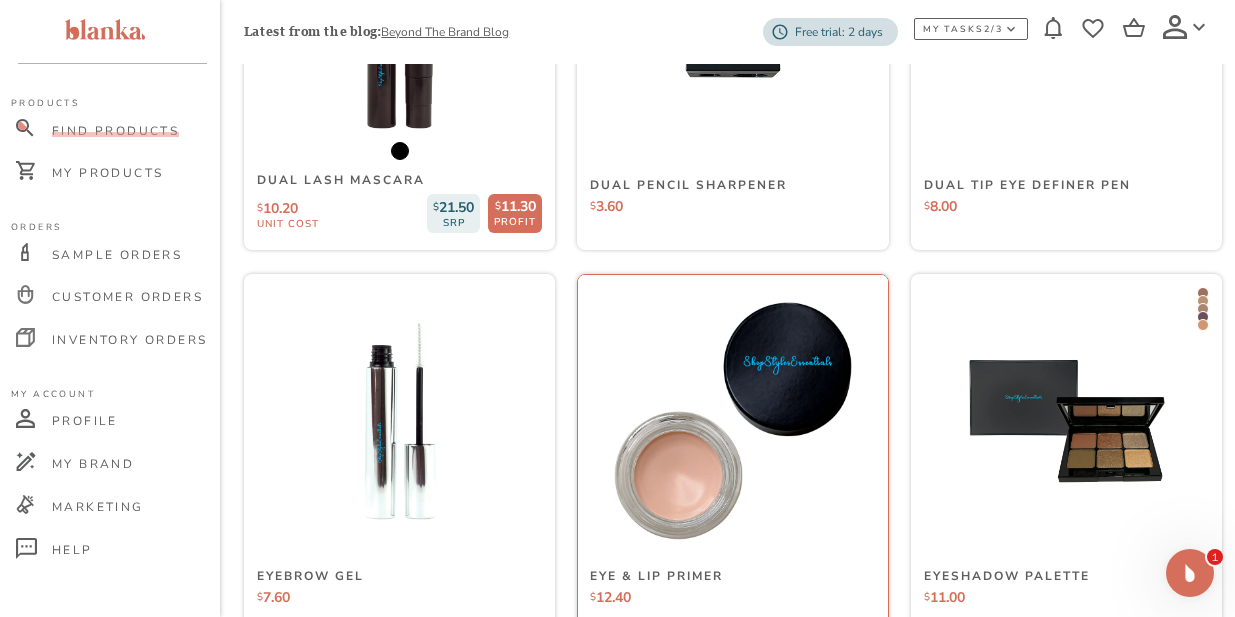 scroll, scrollTop: 1364, scrollLeft: 0, axis: vertical 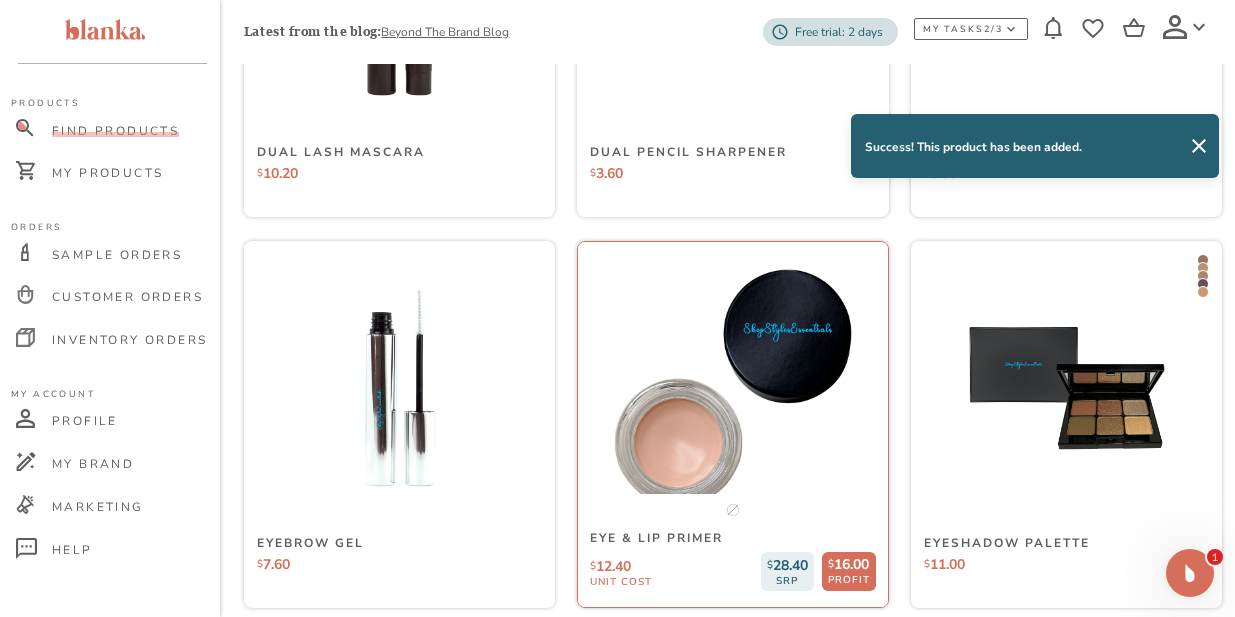 click at bounding box center [733, 388] 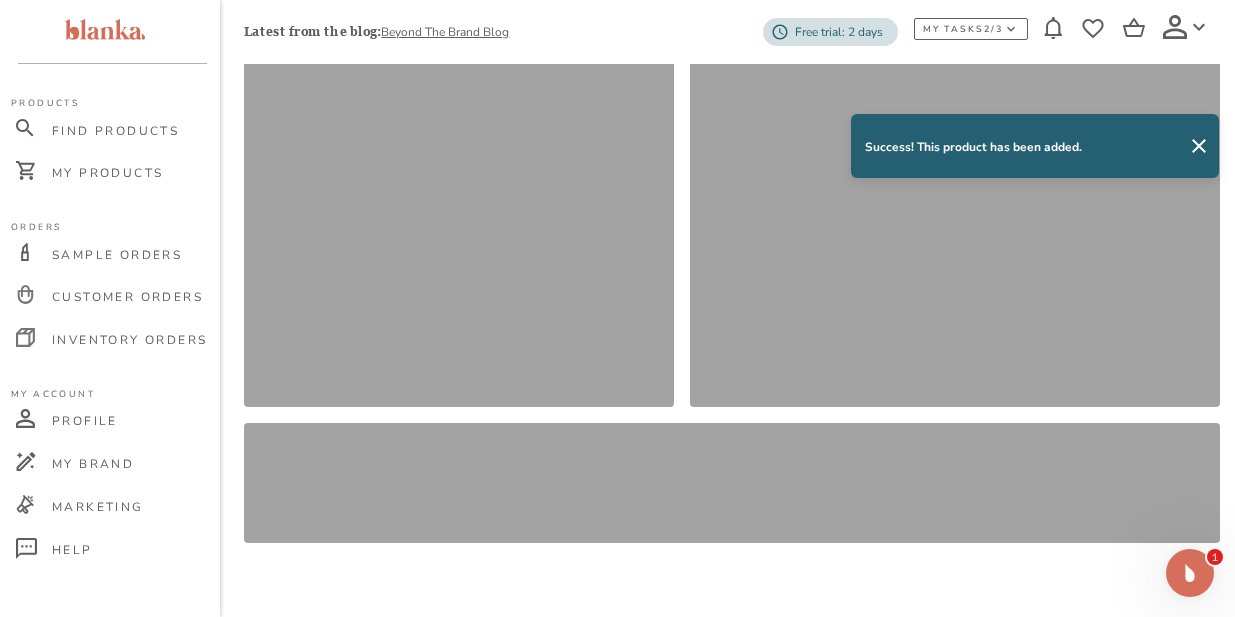 scroll, scrollTop: 0, scrollLeft: 0, axis: both 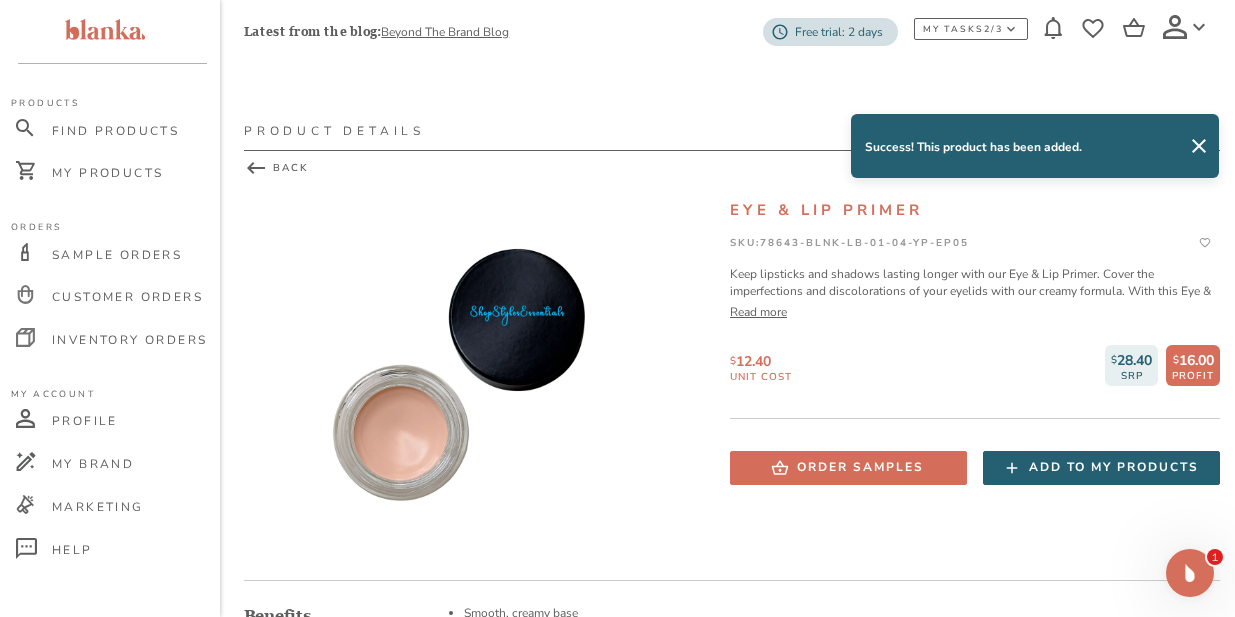 click on "Add to my products" at bounding box center [1114, 467] 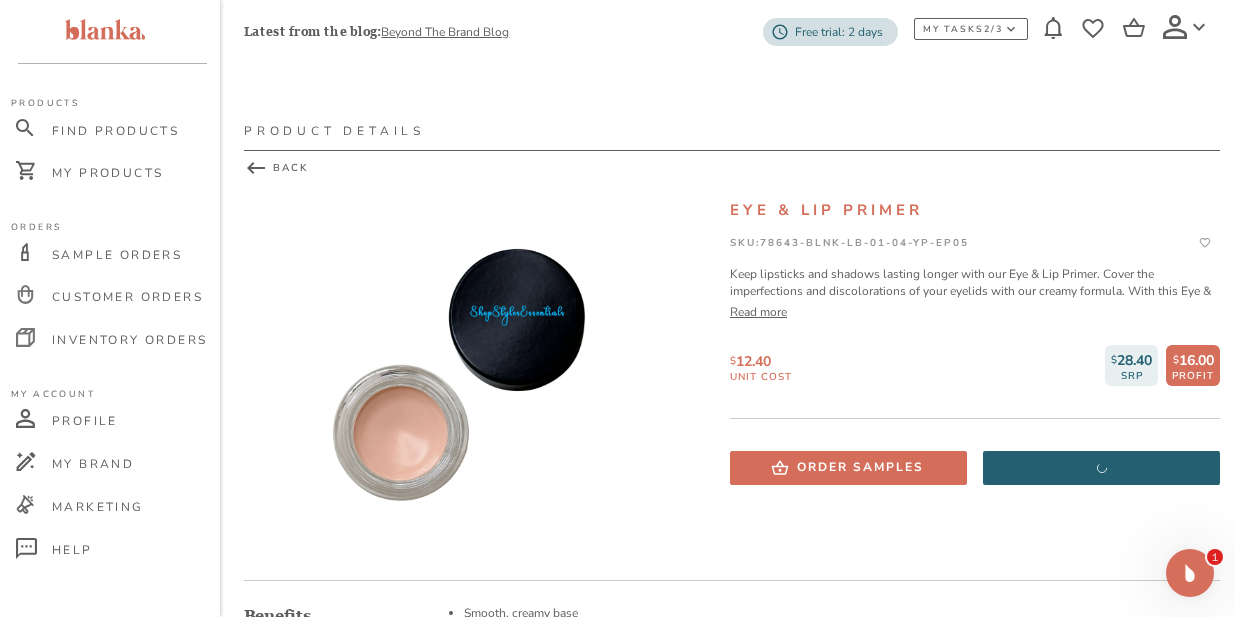 click on "Order samples Add to my products" at bounding box center [975, 476] 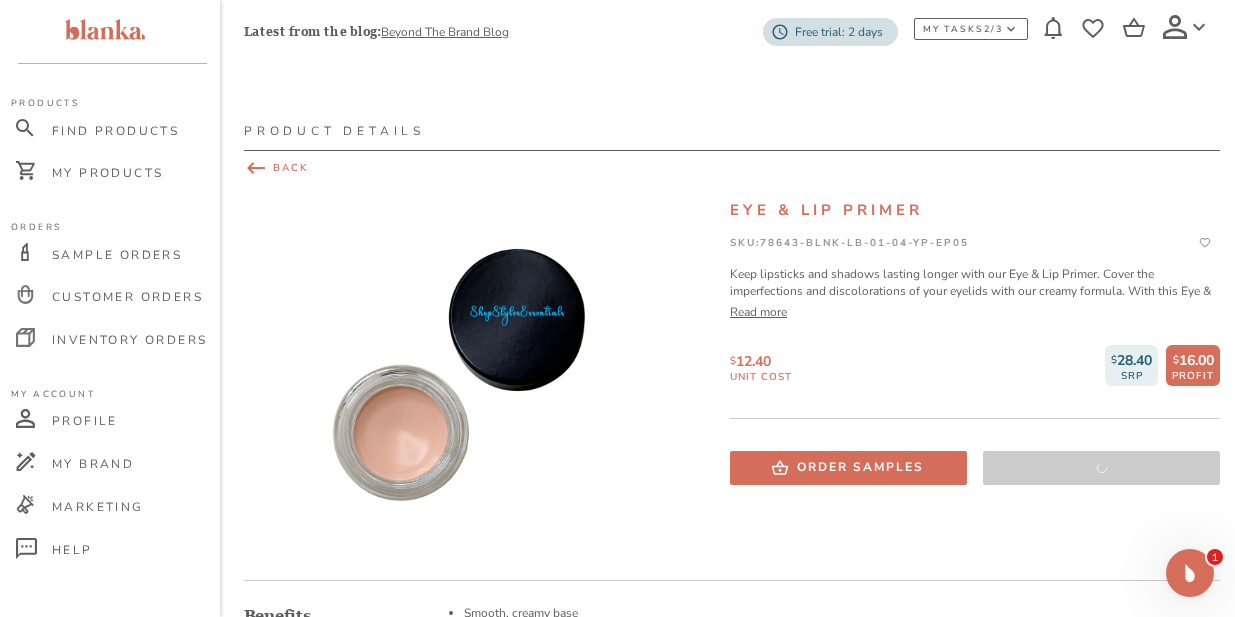 scroll, scrollTop: 17, scrollLeft: 0, axis: vertical 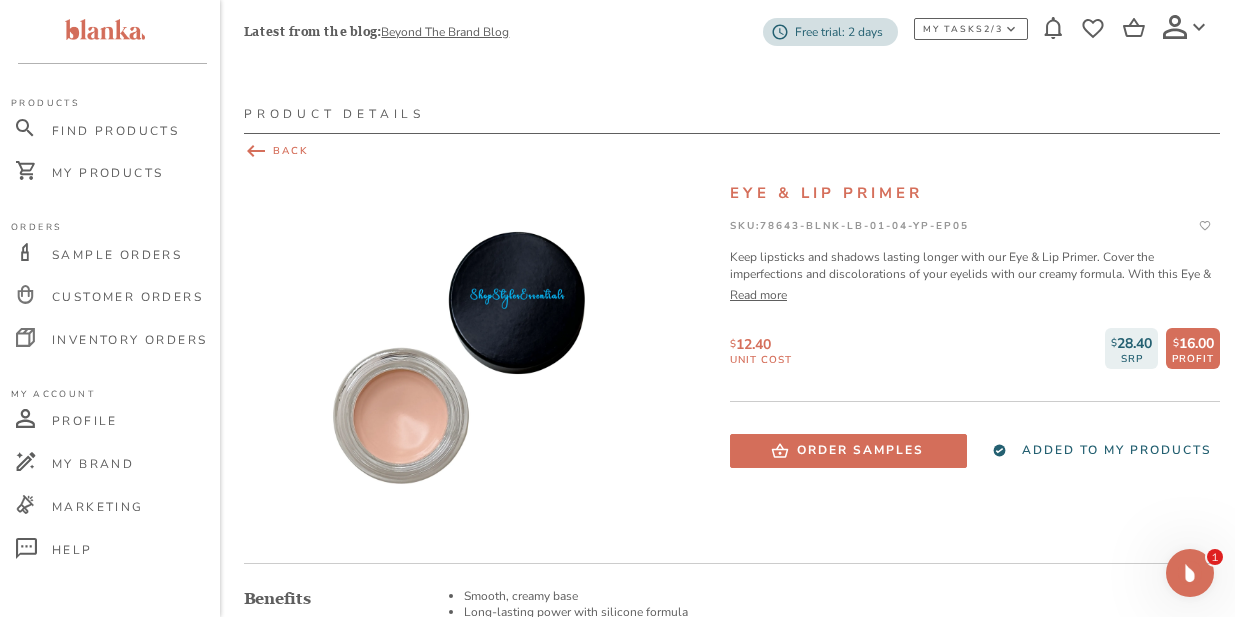 click 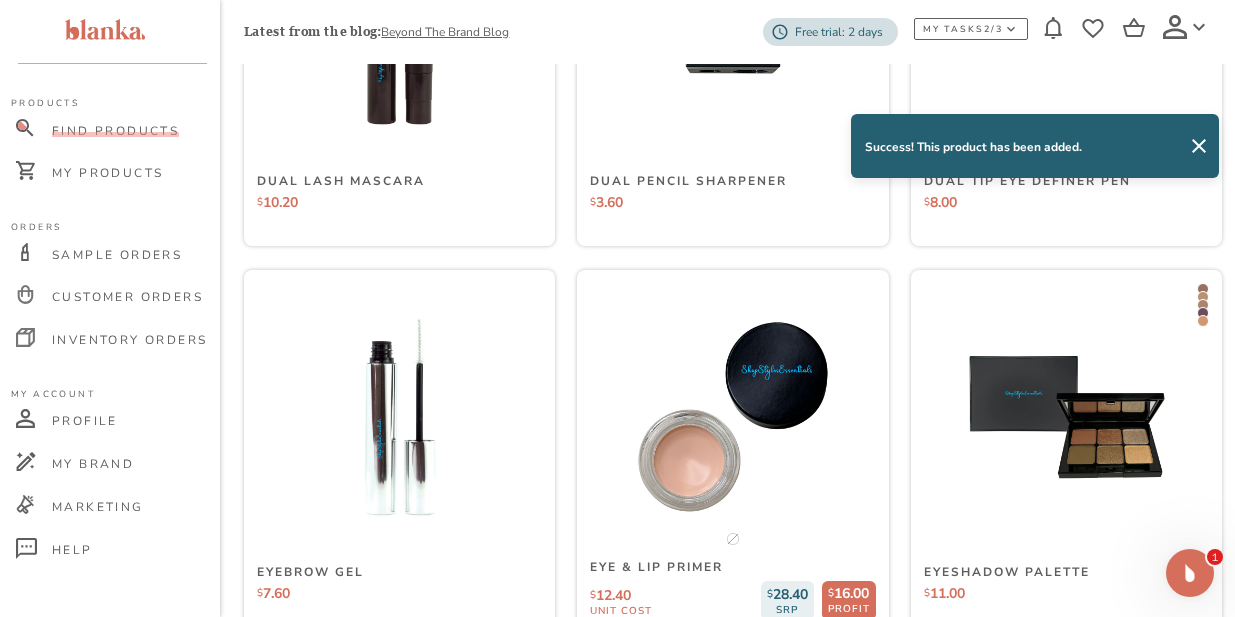 scroll, scrollTop: 1368, scrollLeft: 0, axis: vertical 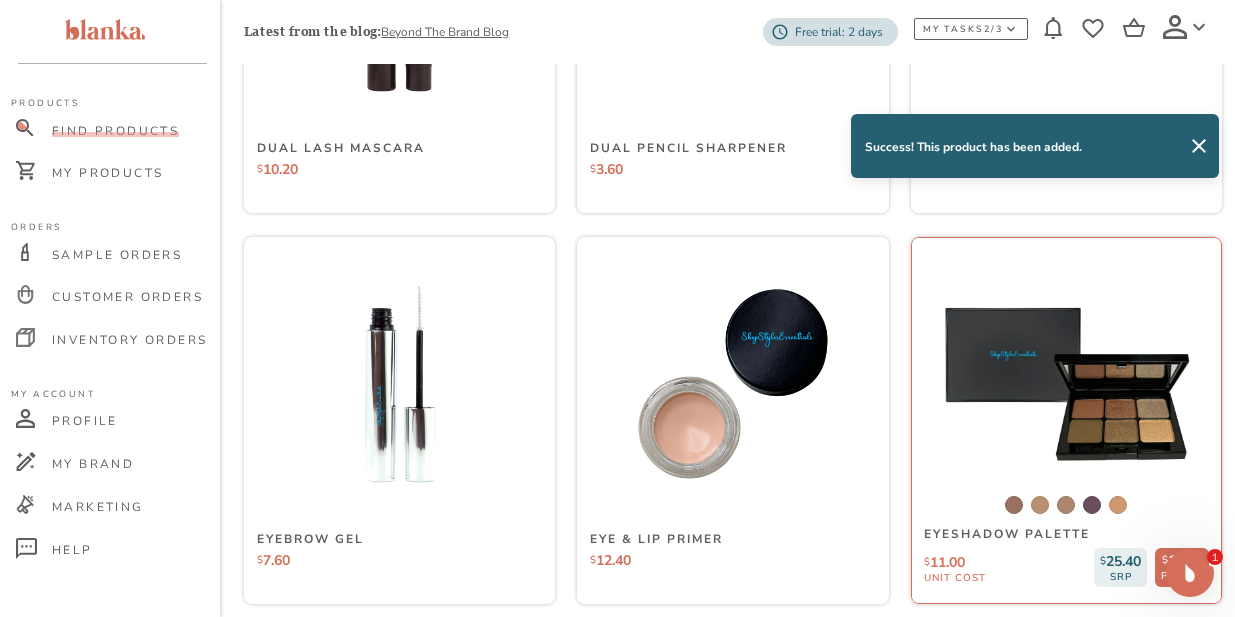 click at bounding box center [1066, 384] 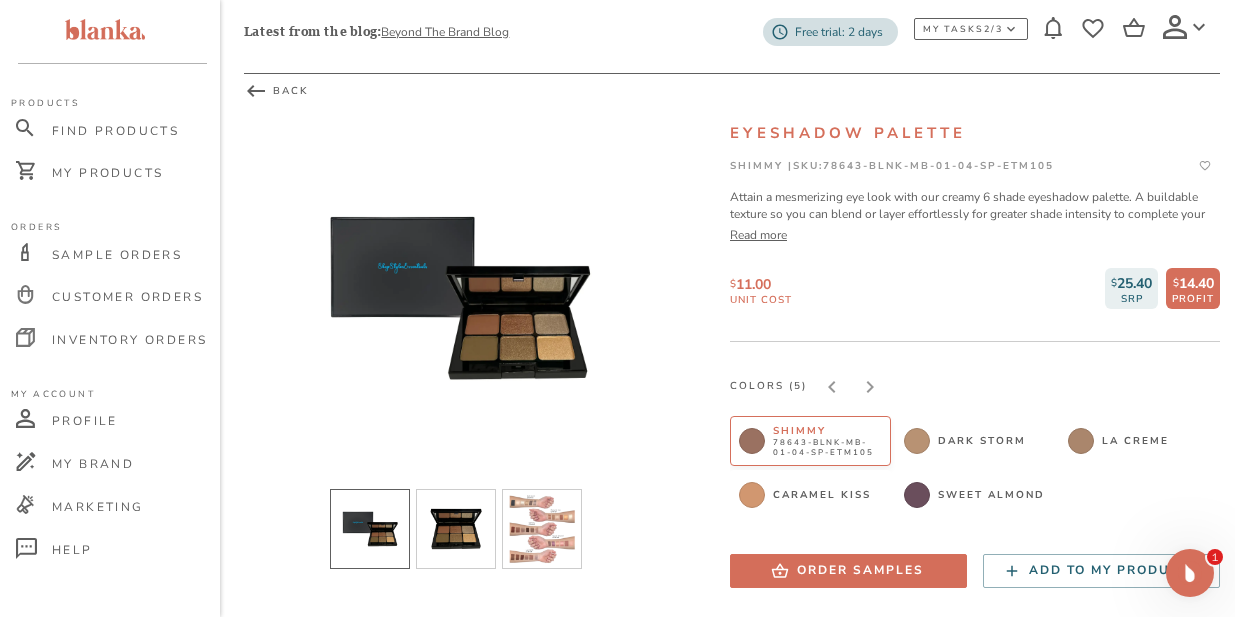 scroll, scrollTop: 81, scrollLeft: 0, axis: vertical 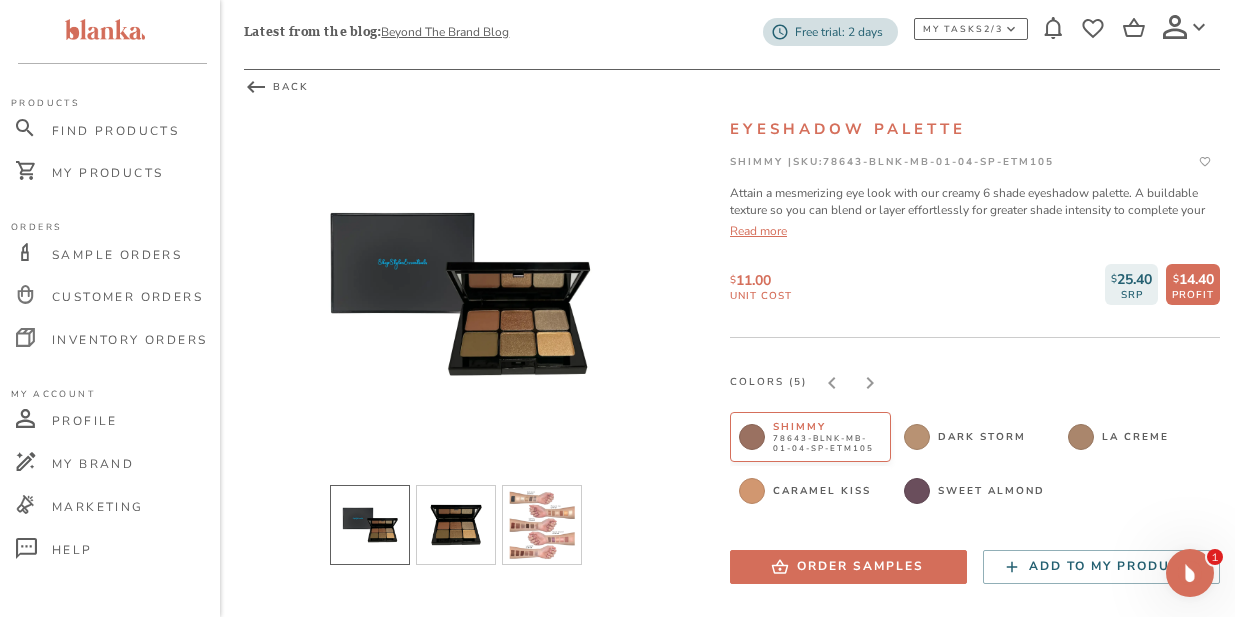 click on "Read more" at bounding box center (975, 231) 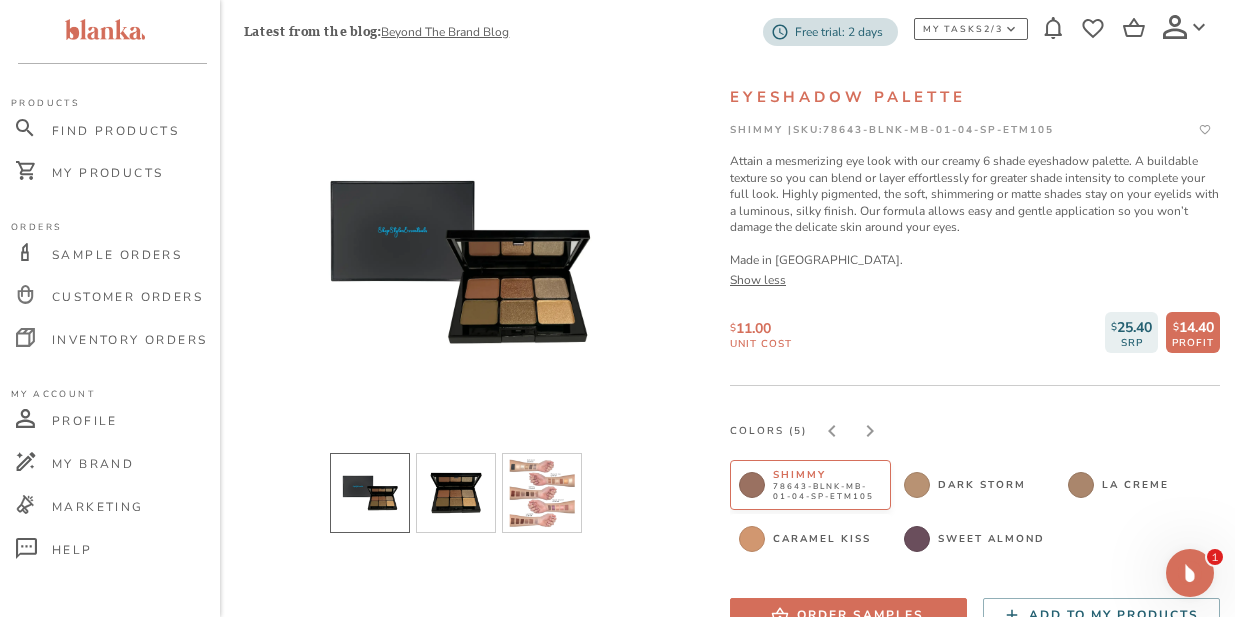 scroll, scrollTop: 179, scrollLeft: 0, axis: vertical 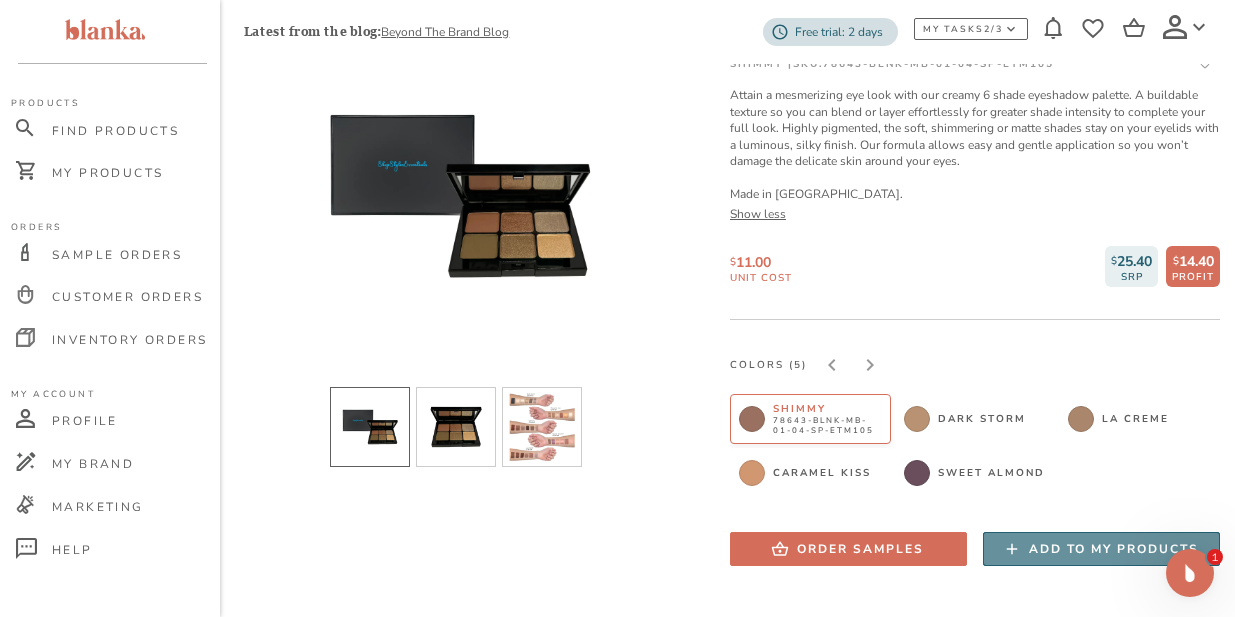 click on "Add to my products" at bounding box center [1114, 549] 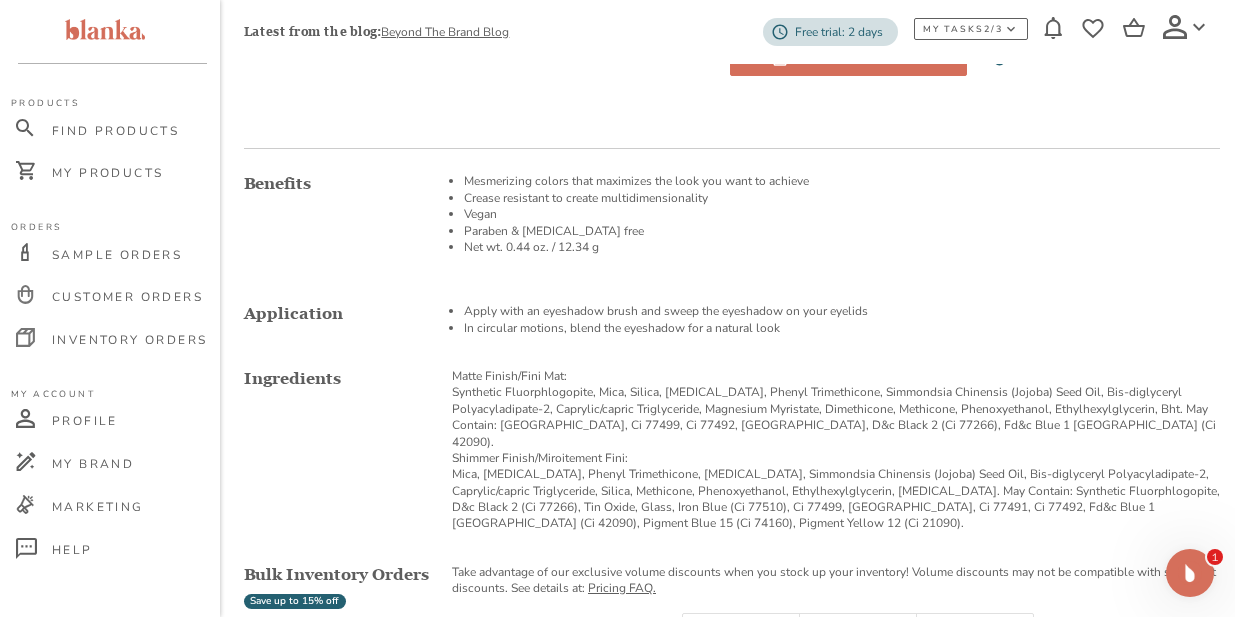 scroll, scrollTop: 717, scrollLeft: 0, axis: vertical 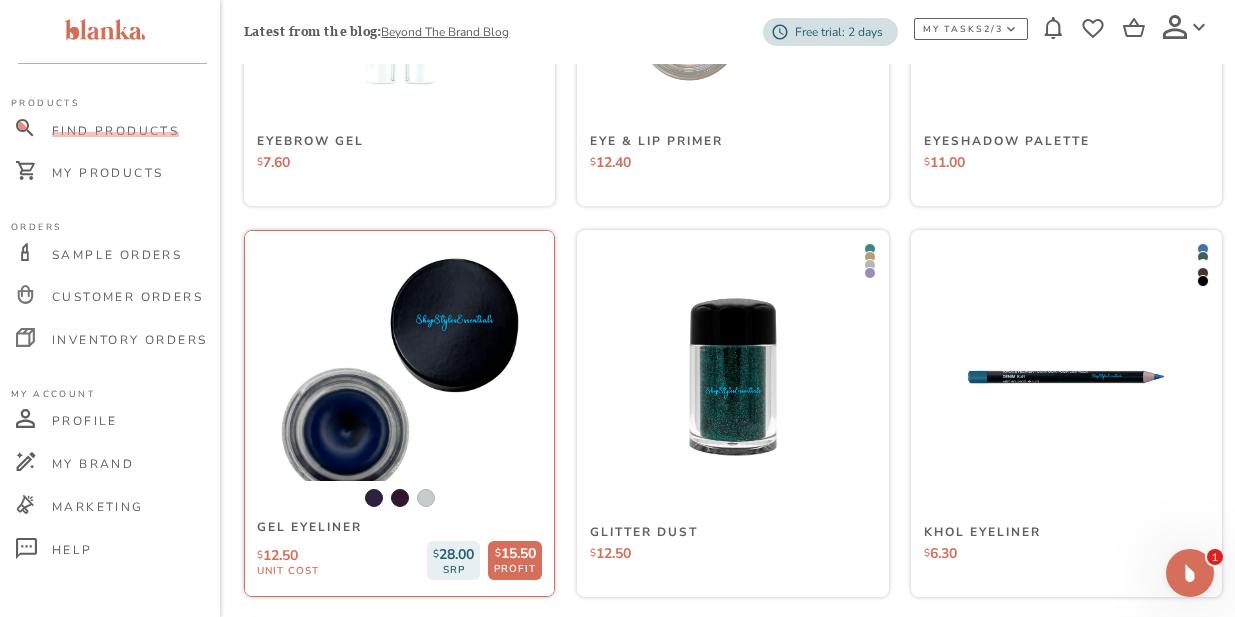click at bounding box center [399, 377] 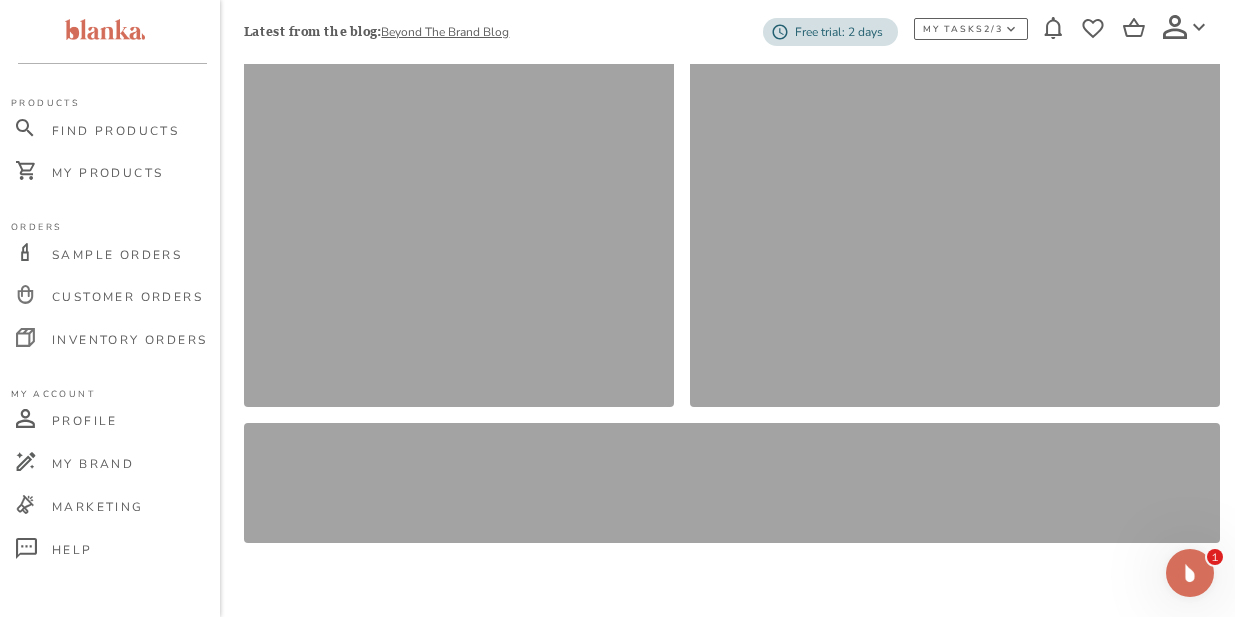 scroll, scrollTop: 0, scrollLeft: 0, axis: both 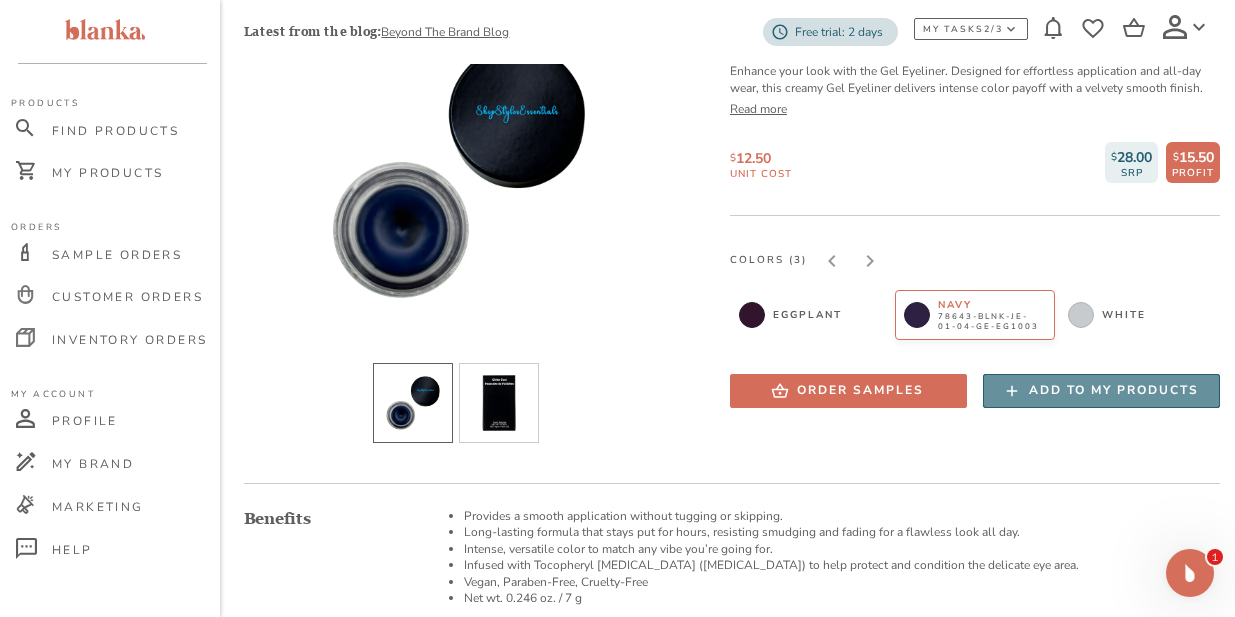click on "Add to my products" at bounding box center [1114, 390] 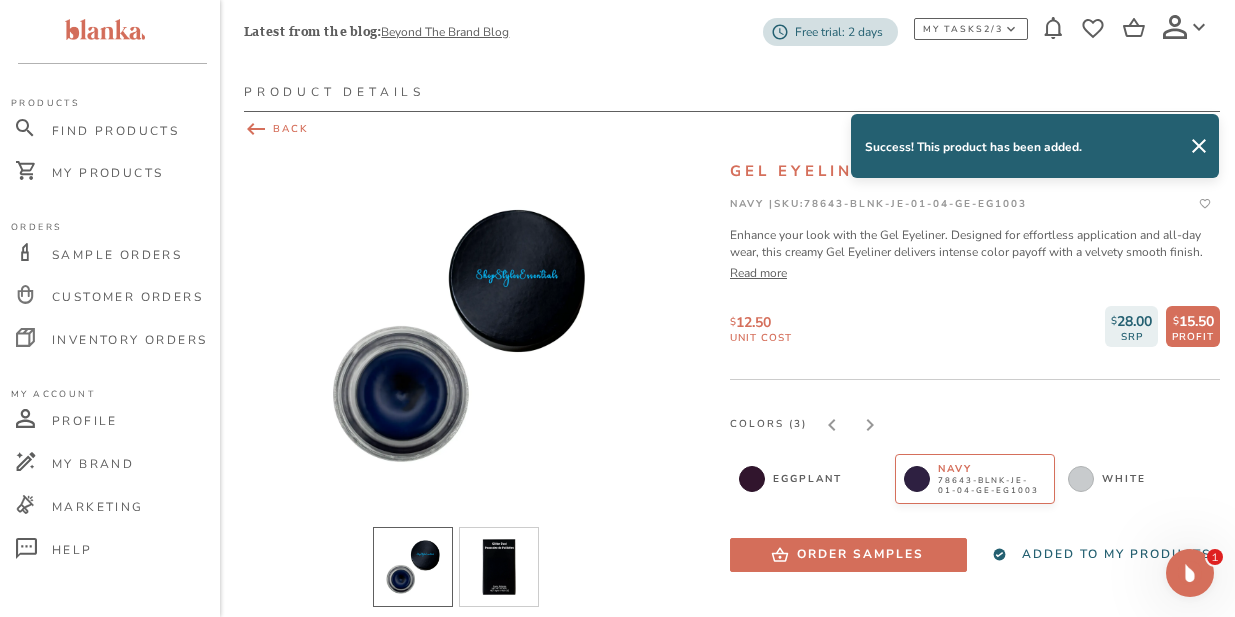 click on "BACK" at bounding box center [732, 129] 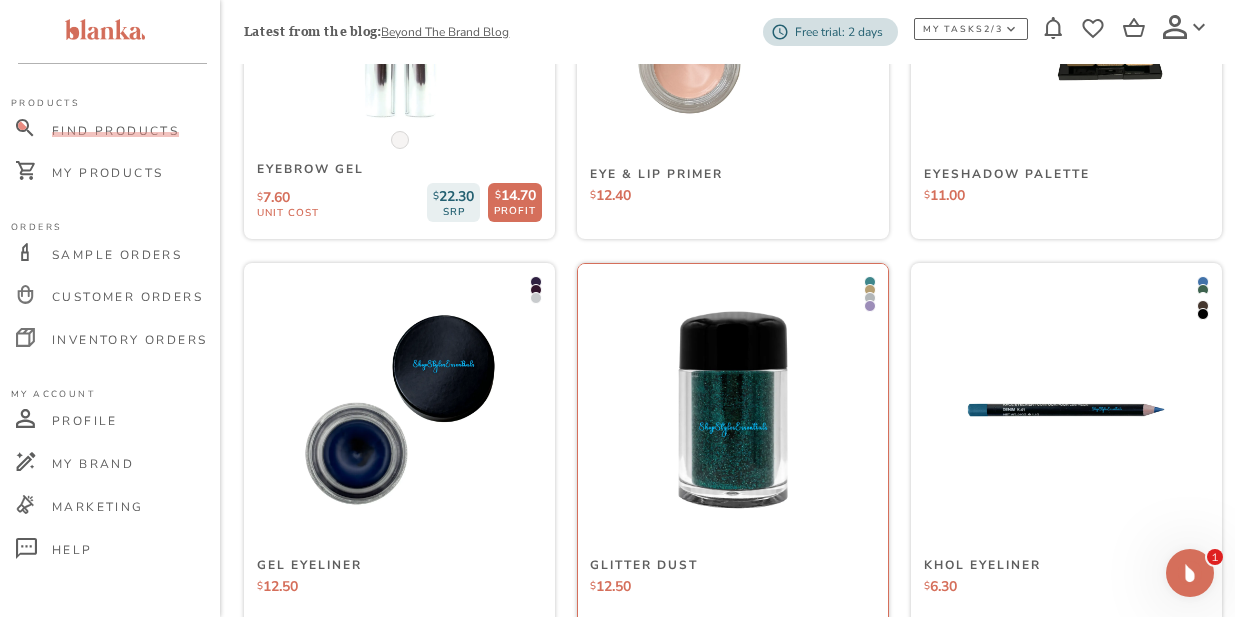 scroll, scrollTop: 1766, scrollLeft: 0, axis: vertical 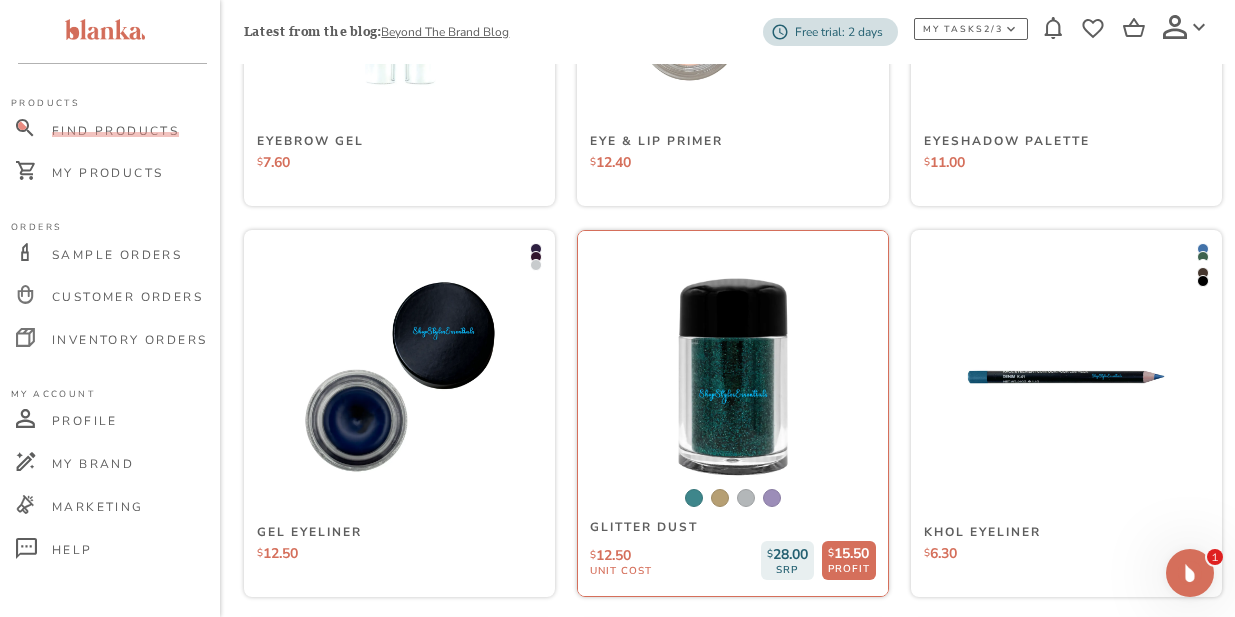 click at bounding box center (733, 377) 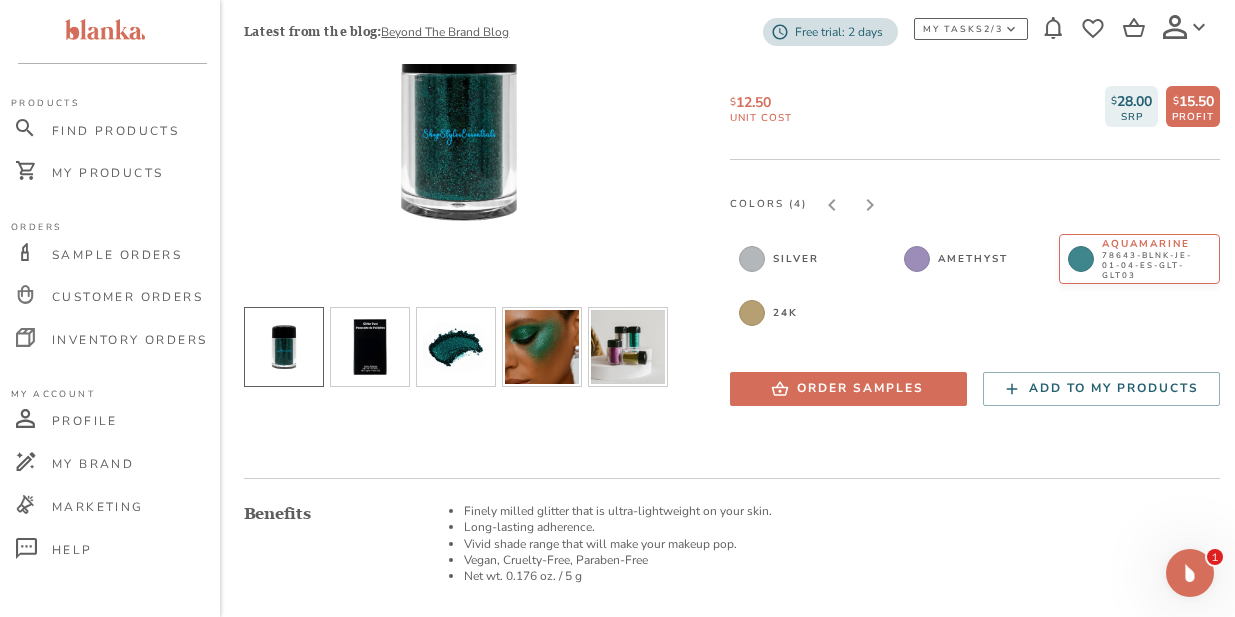 scroll, scrollTop: 300, scrollLeft: 0, axis: vertical 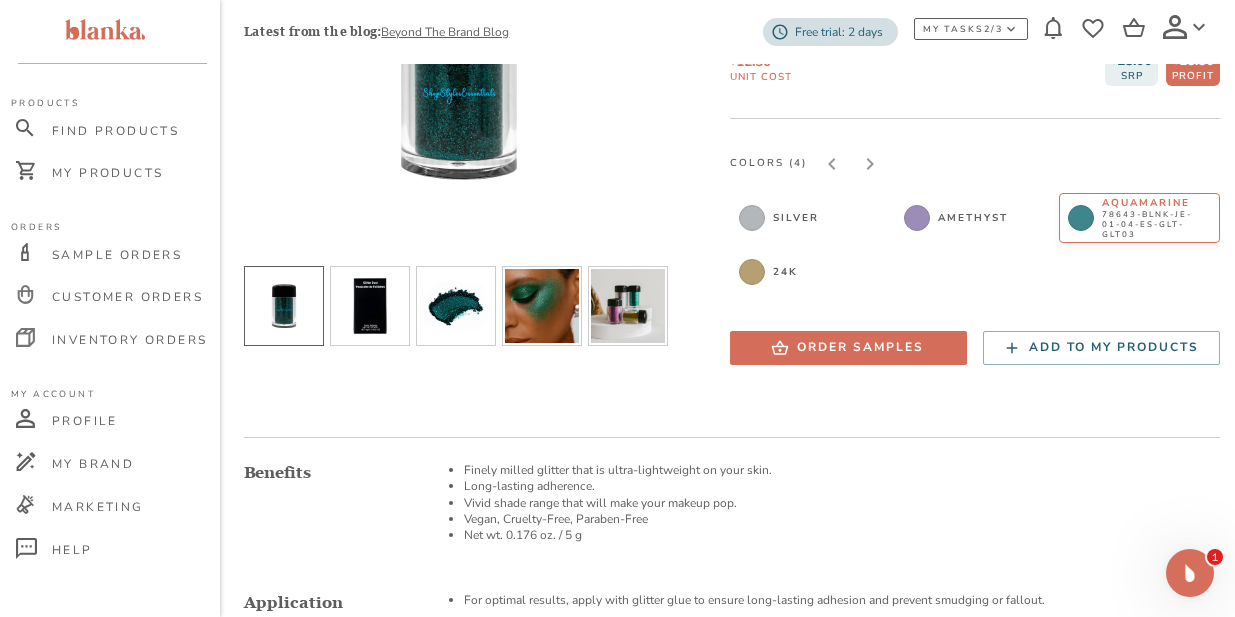 click on "Add to my products" at bounding box center (1114, 347) 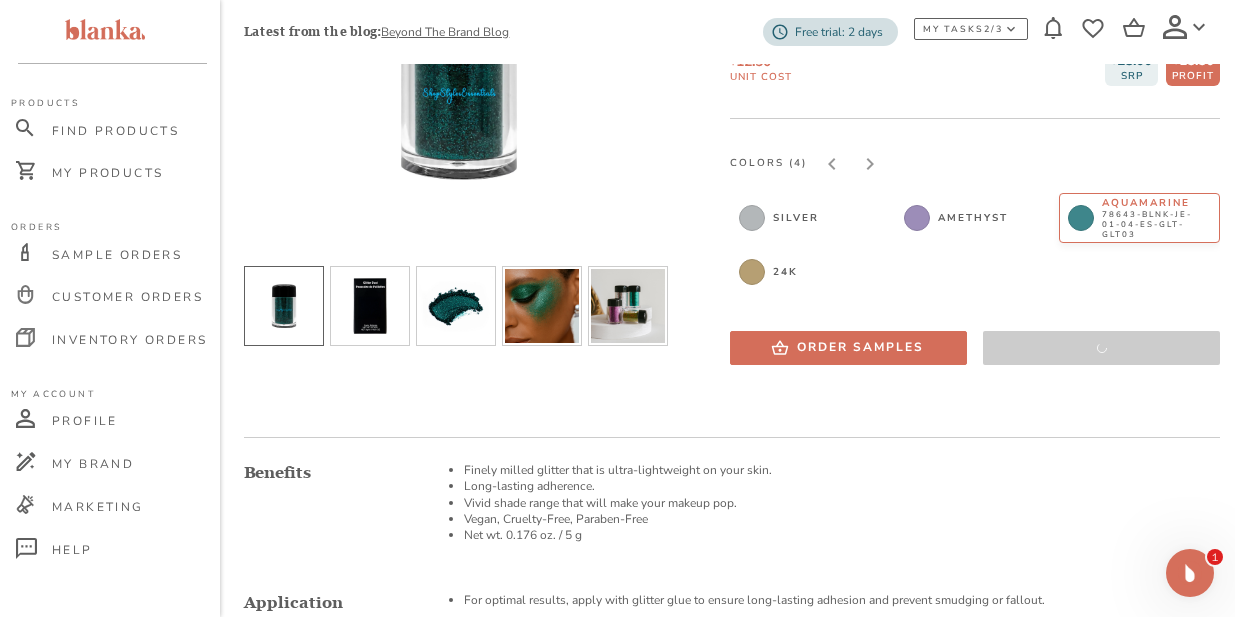 click on "Order samples Add to my products" at bounding box center (975, 356) 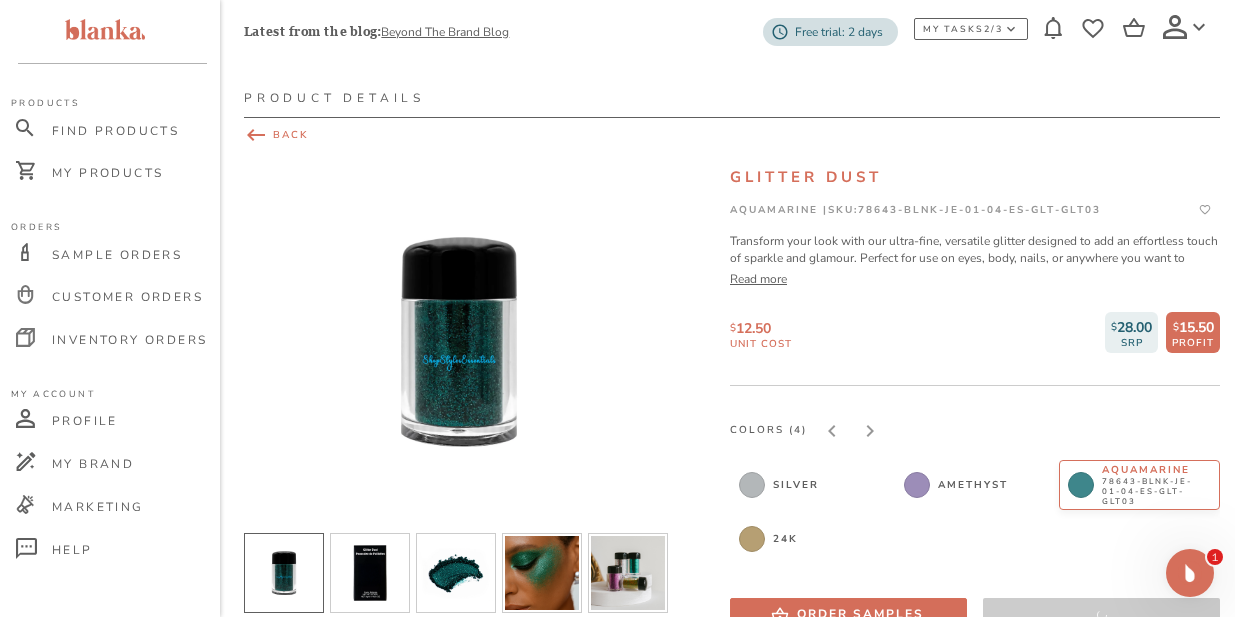 click on "BACK" at bounding box center [732, 135] 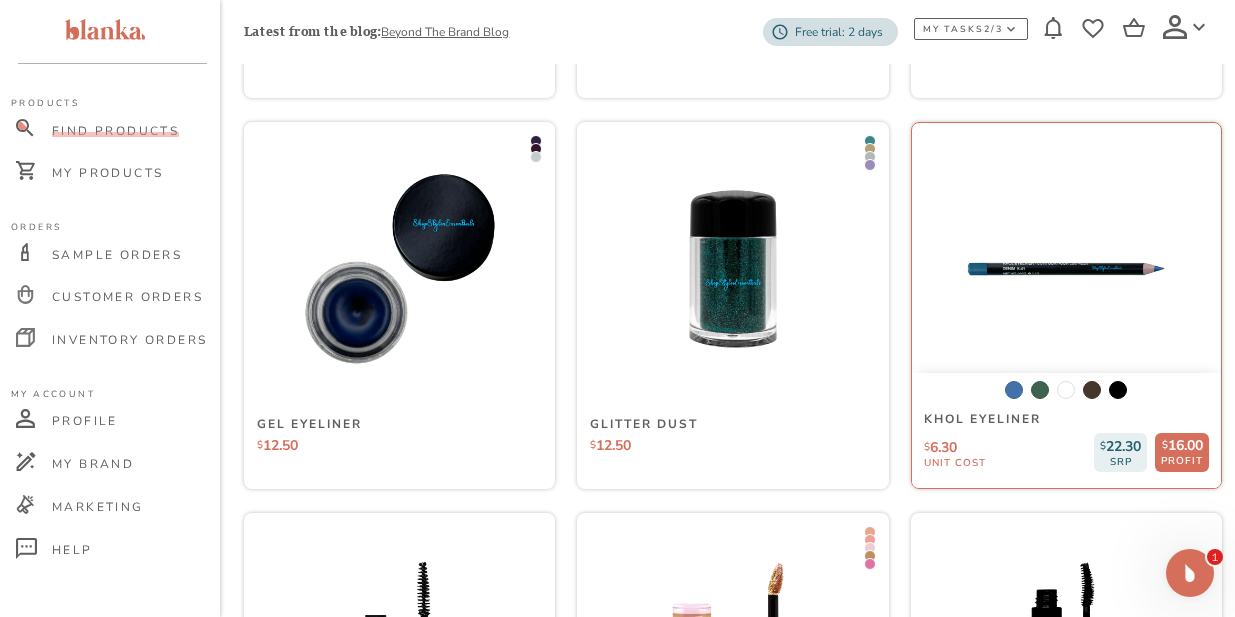 scroll, scrollTop: 1886, scrollLeft: 0, axis: vertical 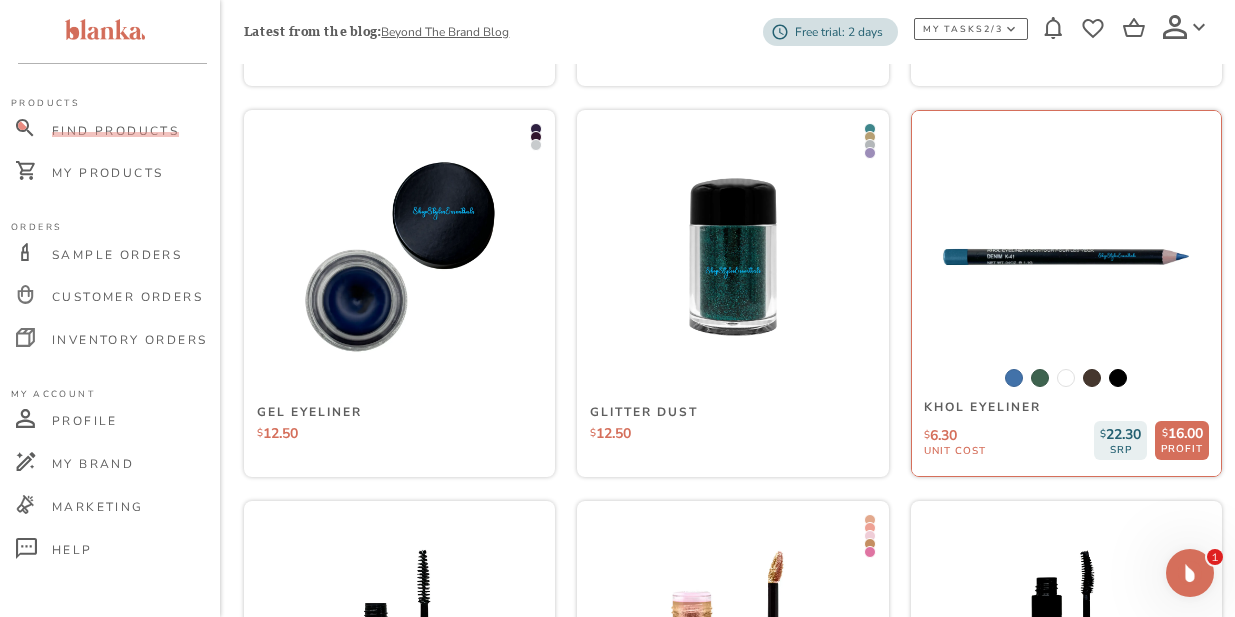 click at bounding box center [1066, 257] 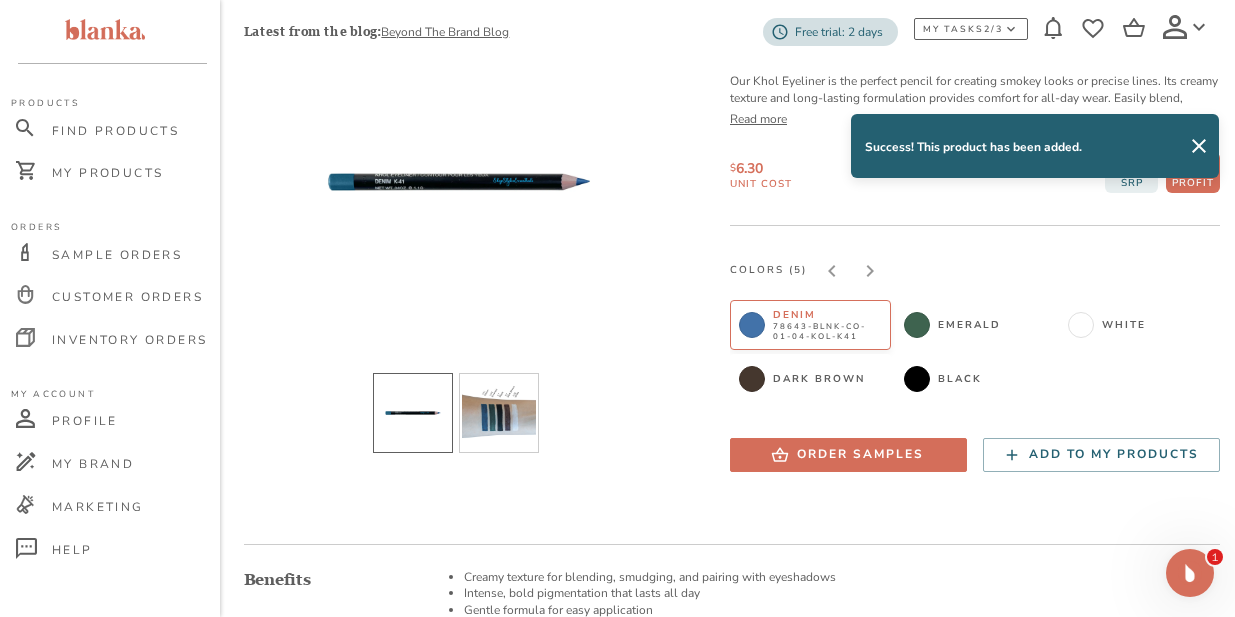 scroll, scrollTop: 207, scrollLeft: 0, axis: vertical 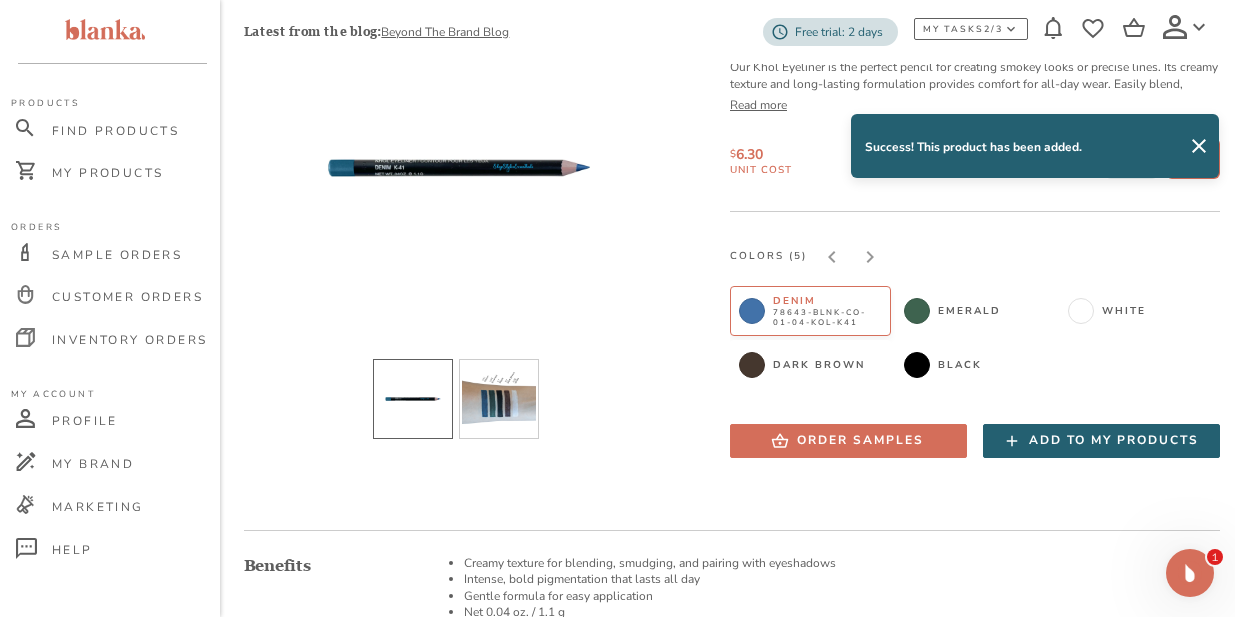 click on "Add to my products" at bounding box center (1114, 440) 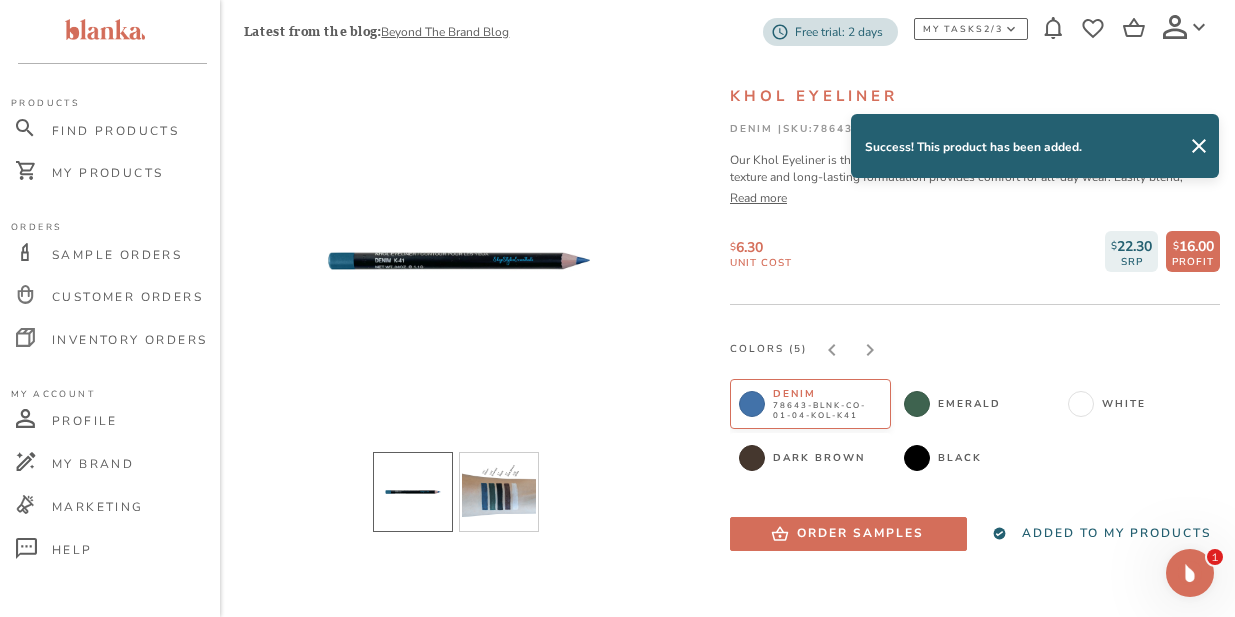 scroll, scrollTop: 0, scrollLeft: 0, axis: both 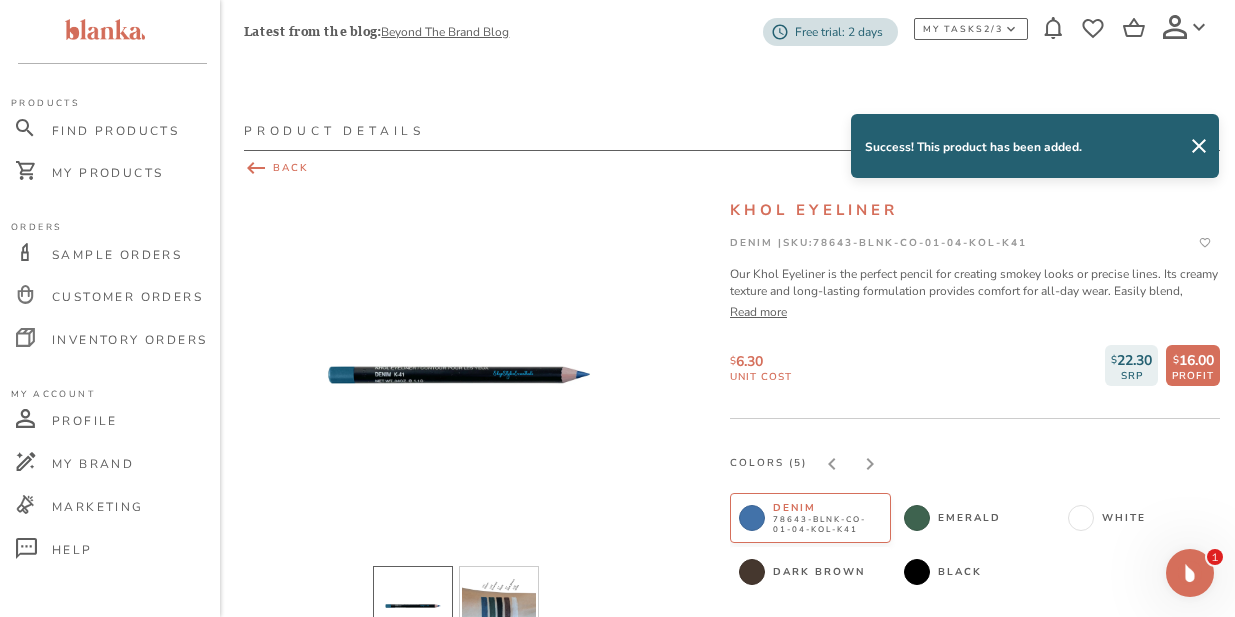 click on "BACK" at bounding box center [732, 168] 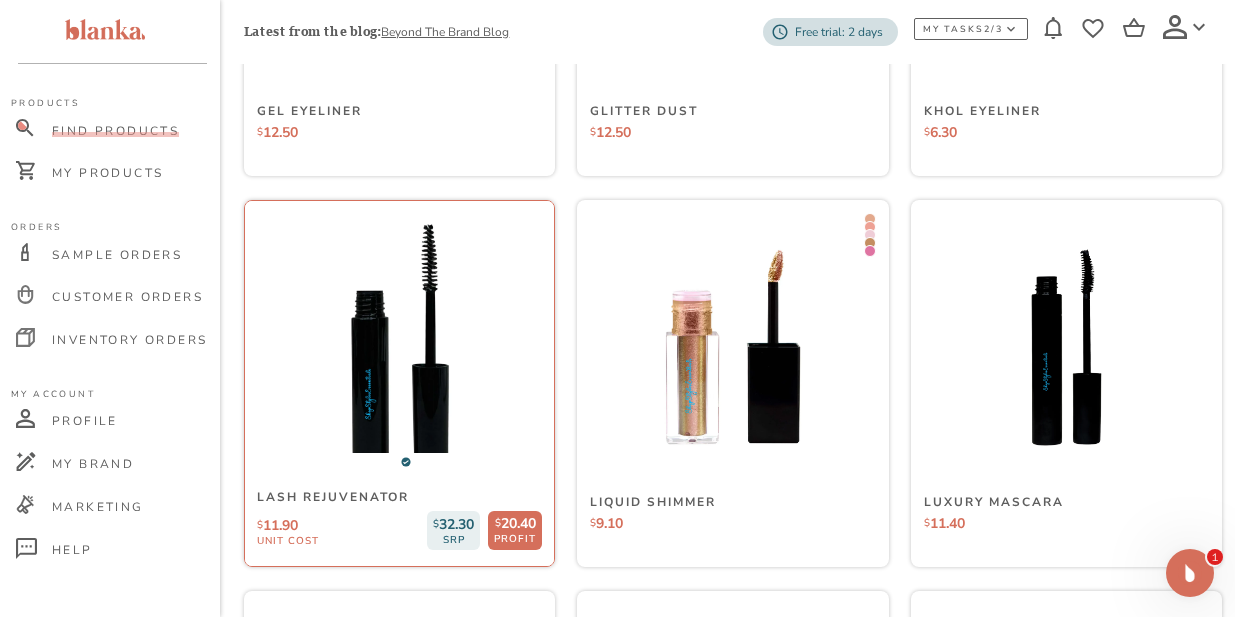 scroll, scrollTop: 2189, scrollLeft: 0, axis: vertical 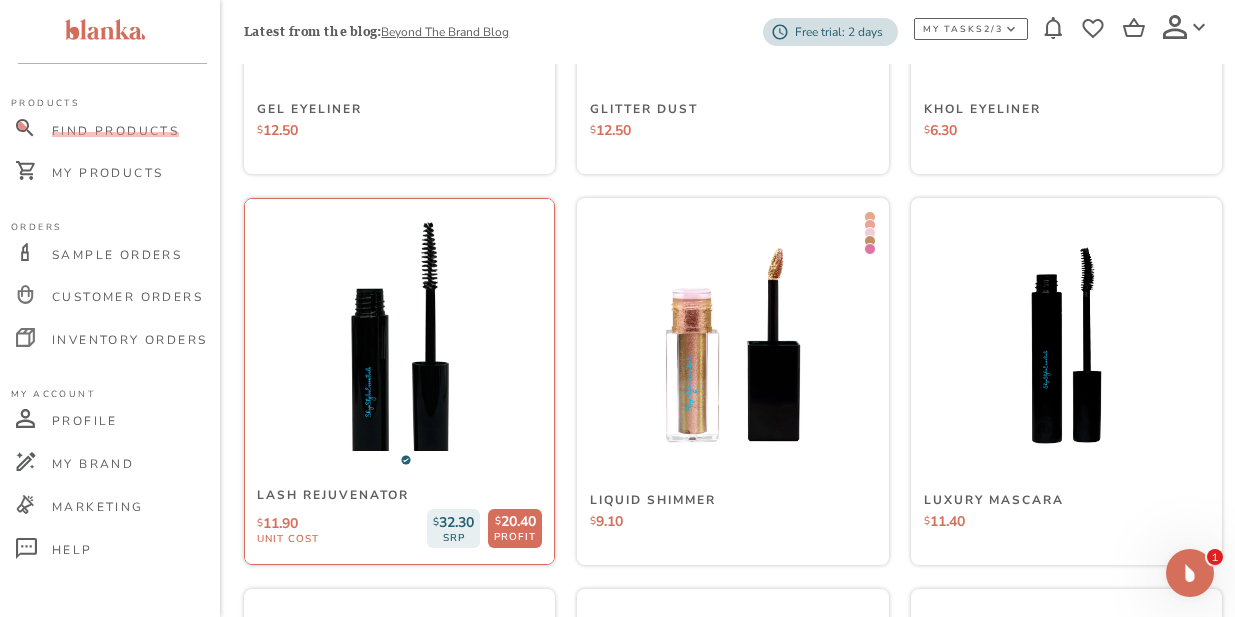 click at bounding box center (399, 345) 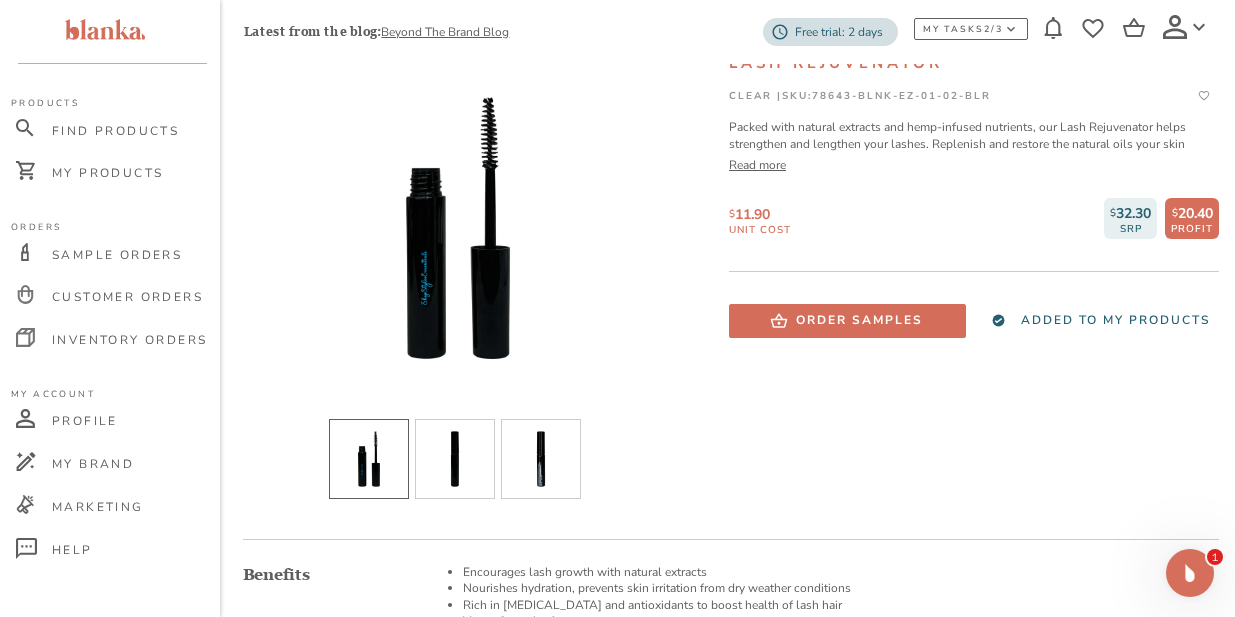 scroll, scrollTop: 71, scrollLeft: 1, axis: both 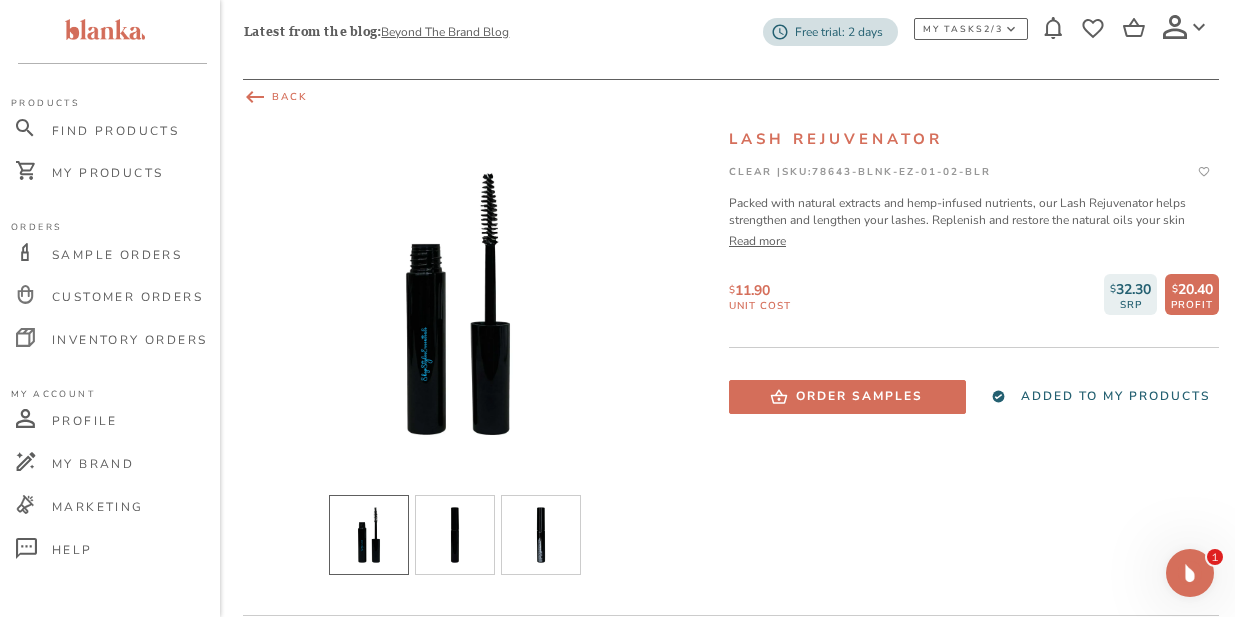 click 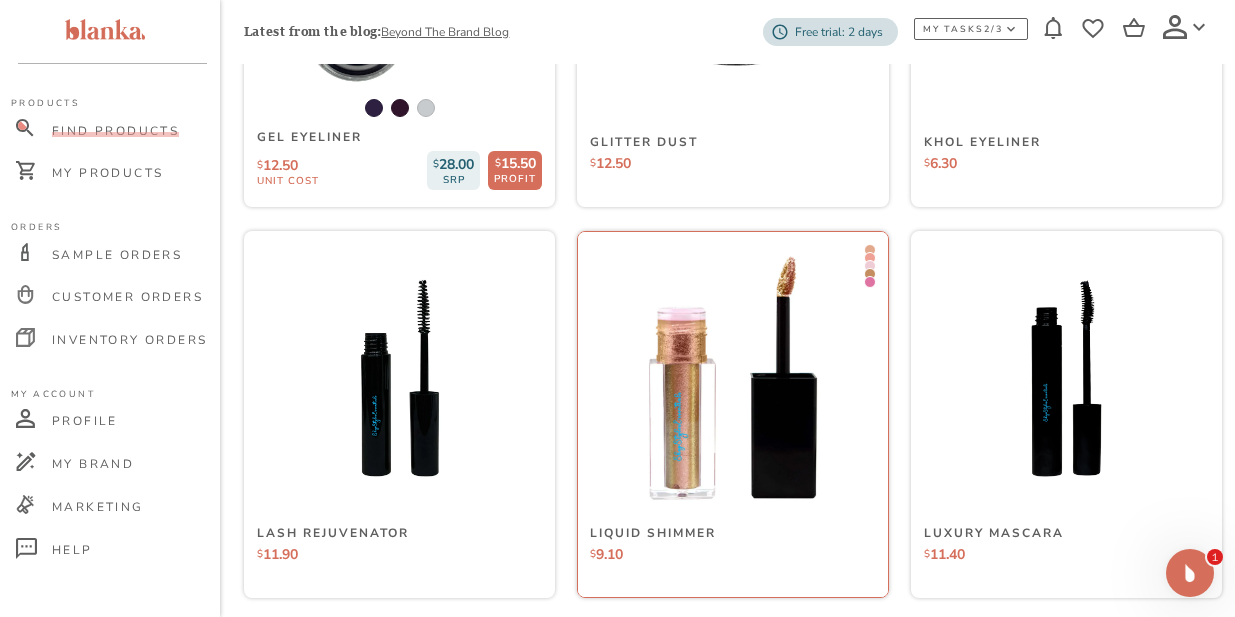 scroll, scrollTop: 2189, scrollLeft: 0, axis: vertical 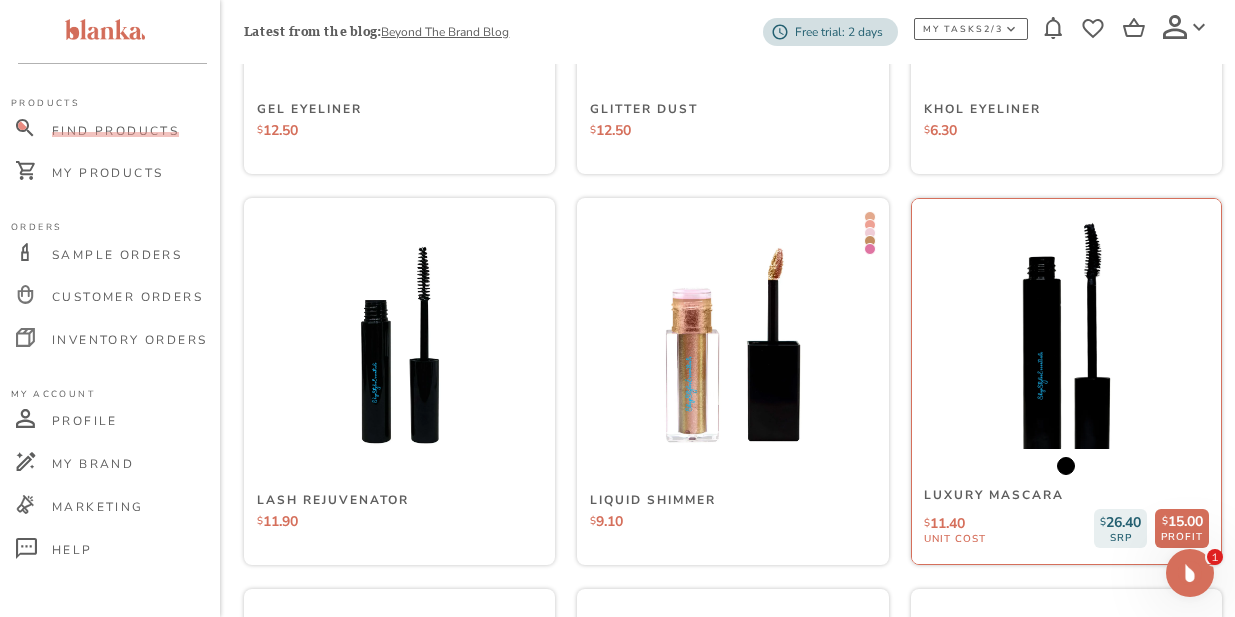 click at bounding box center [1066, 345] 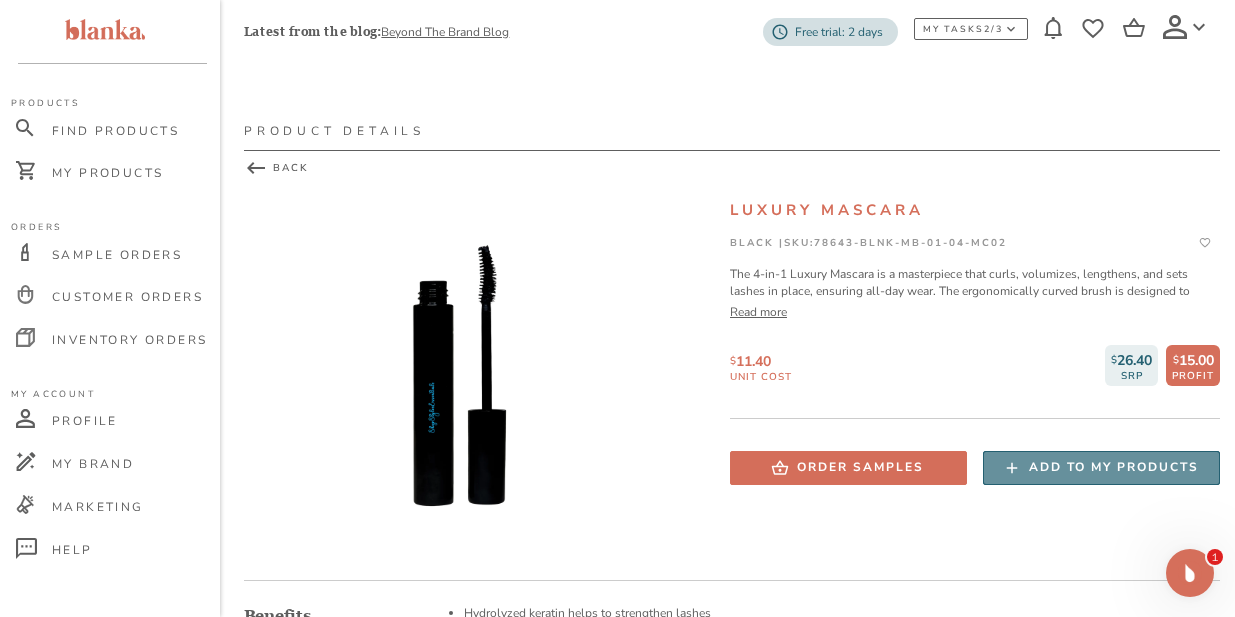 click on "Add to my products" at bounding box center [1114, 467] 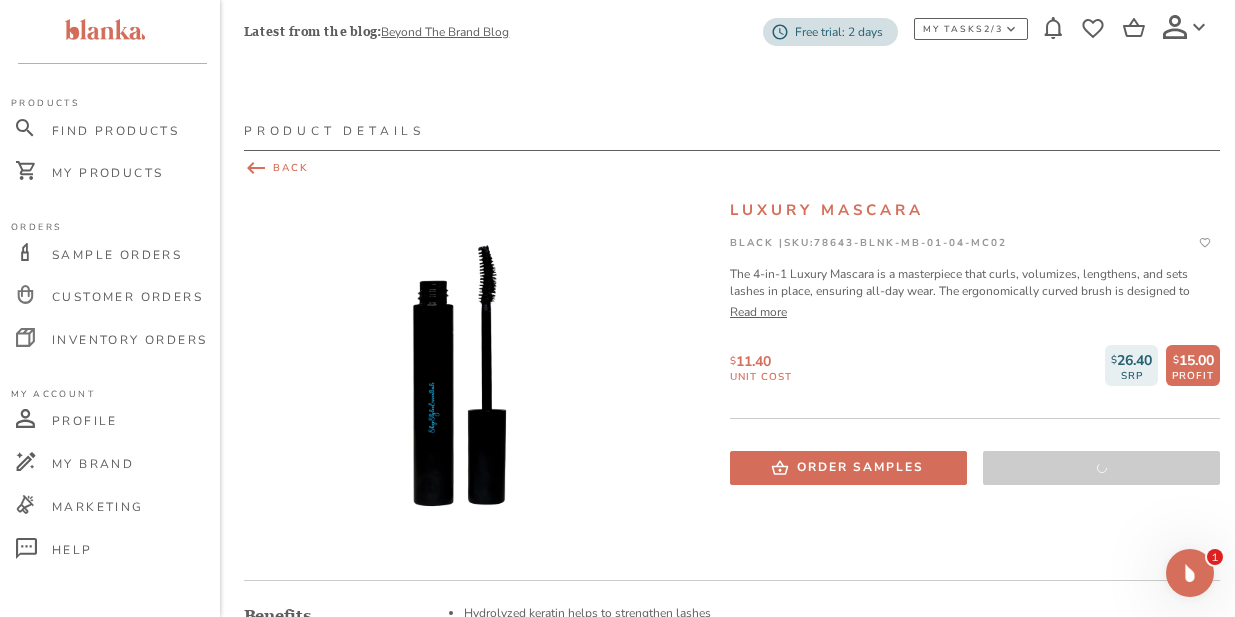 click 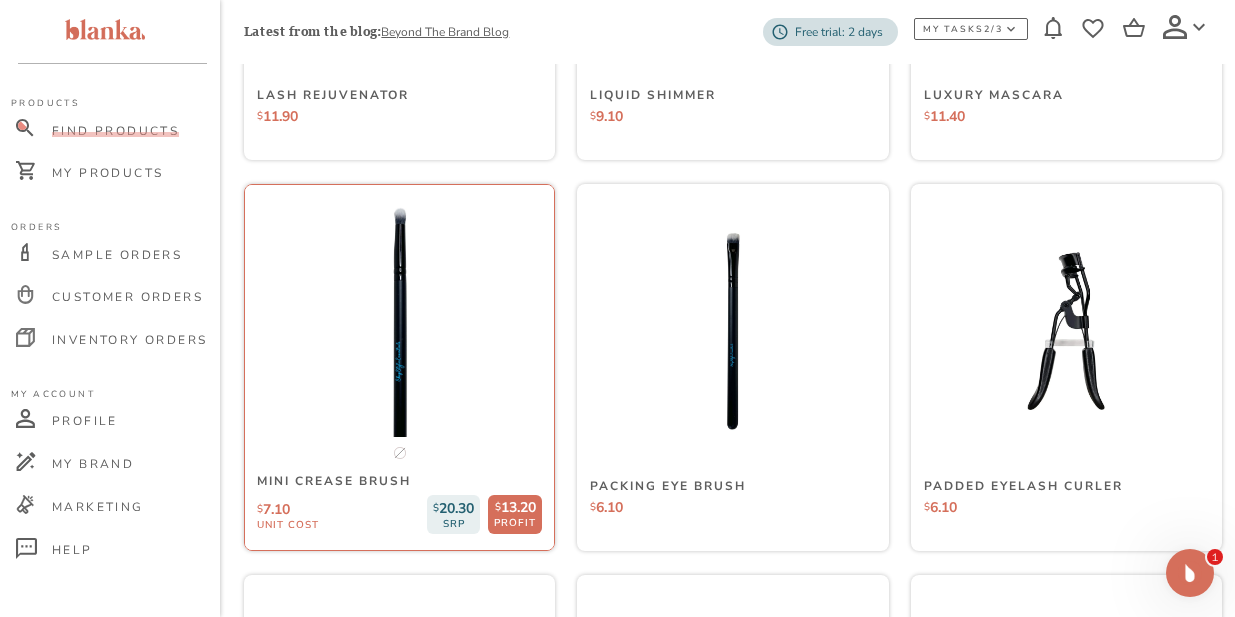 scroll, scrollTop: 2610, scrollLeft: 0, axis: vertical 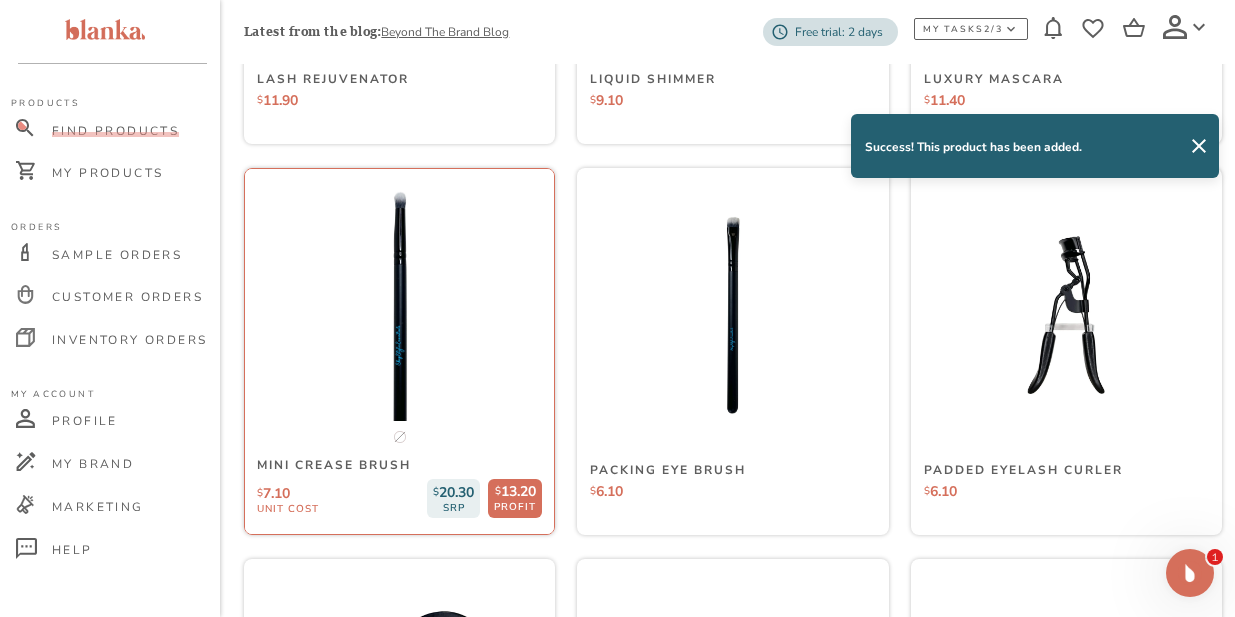 click at bounding box center (399, 315) 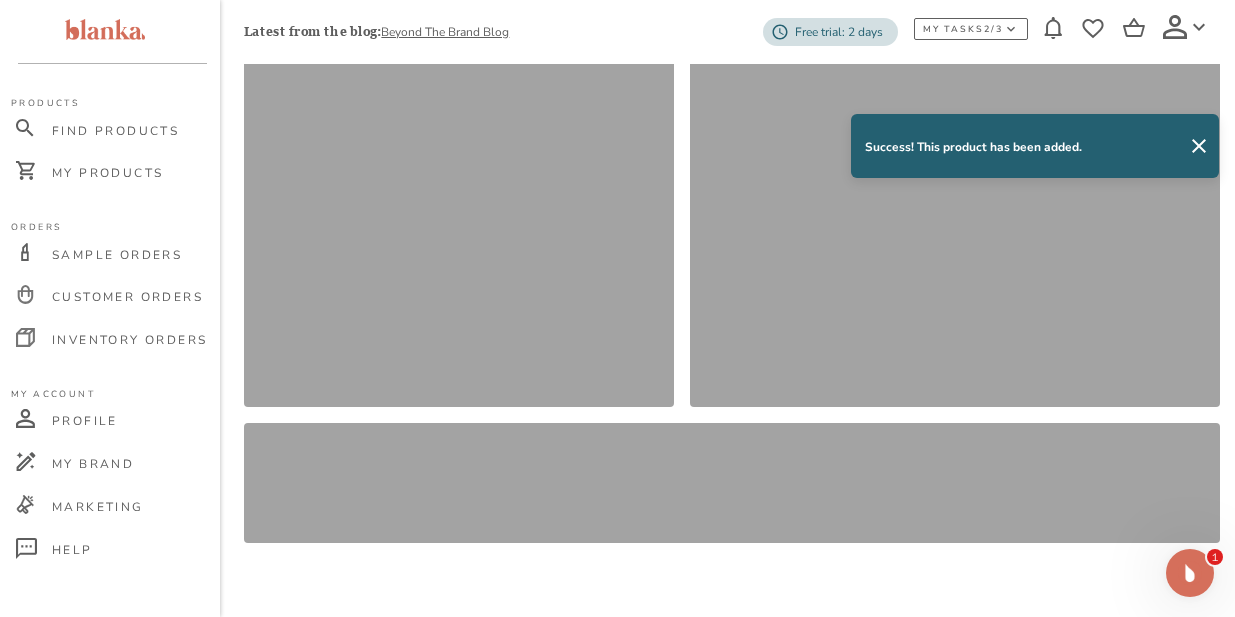 scroll, scrollTop: 0, scrollLeft: 0, axis: both 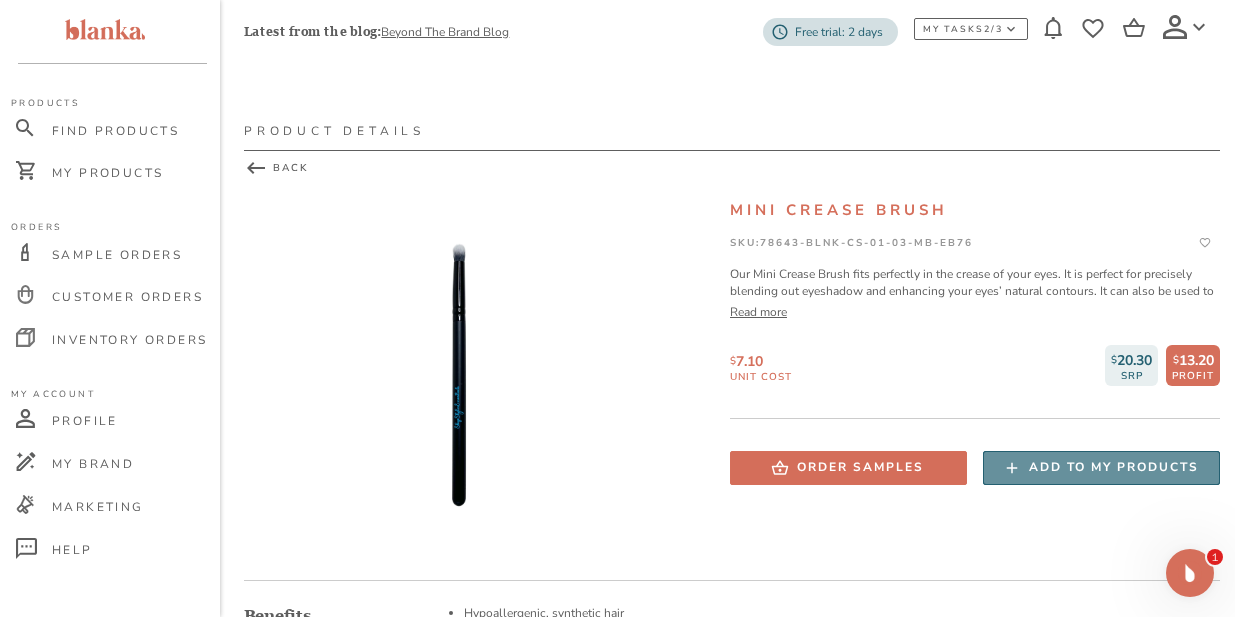 click on "Add to my products" at bounding box center (1114, 467) 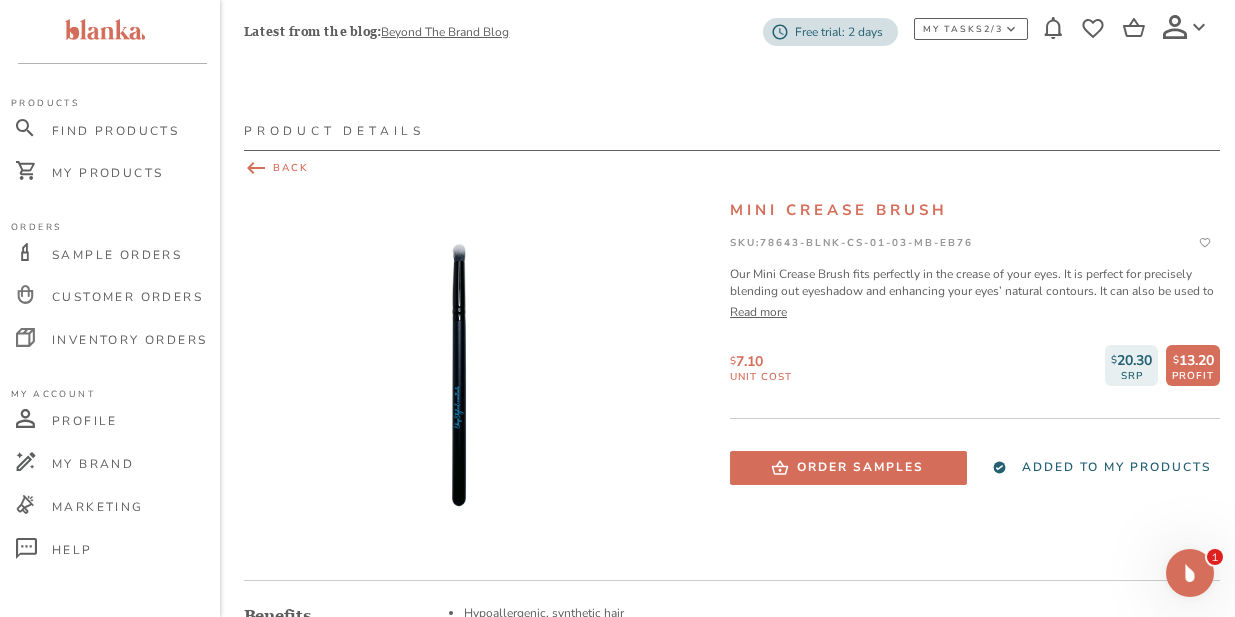 click on "BACK" at bounding box center (732, 168) 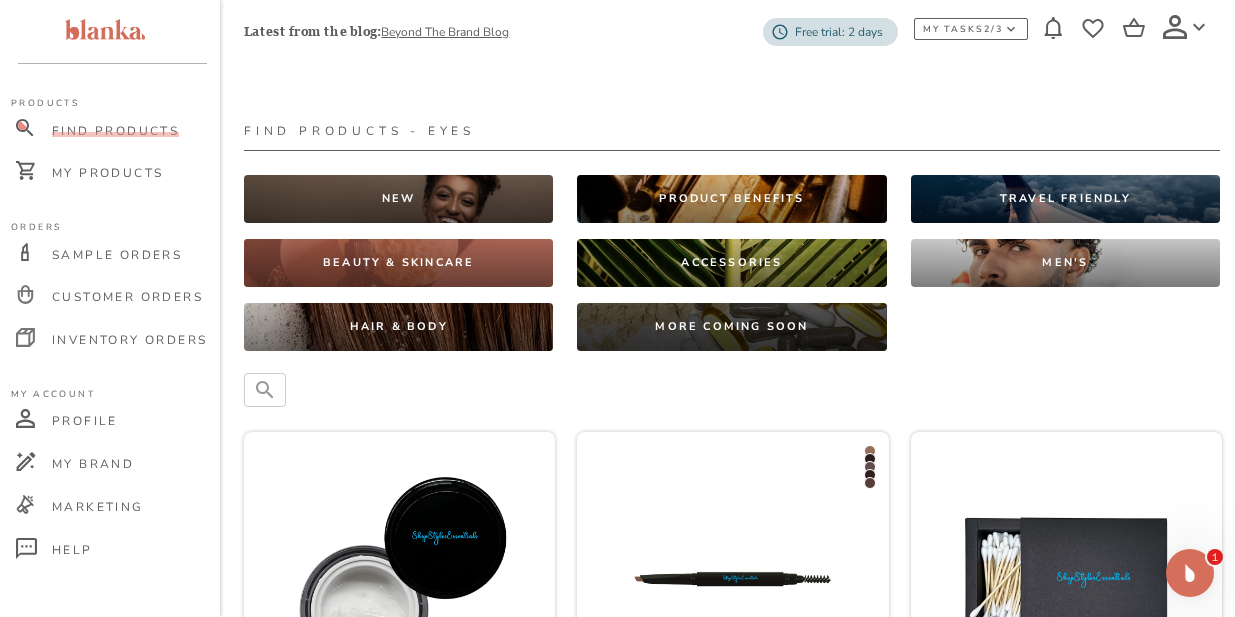 scroll, scrollTop: 2610, scrollLeft: 0, axis: vertical 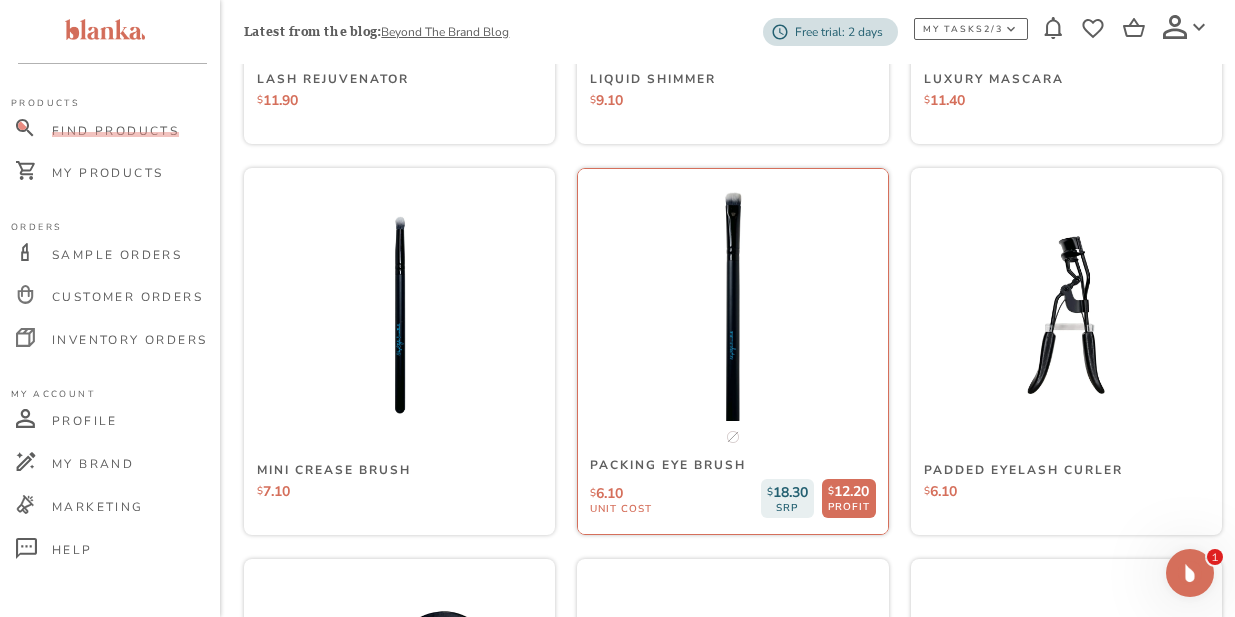 click at bounding box center [733, 315] 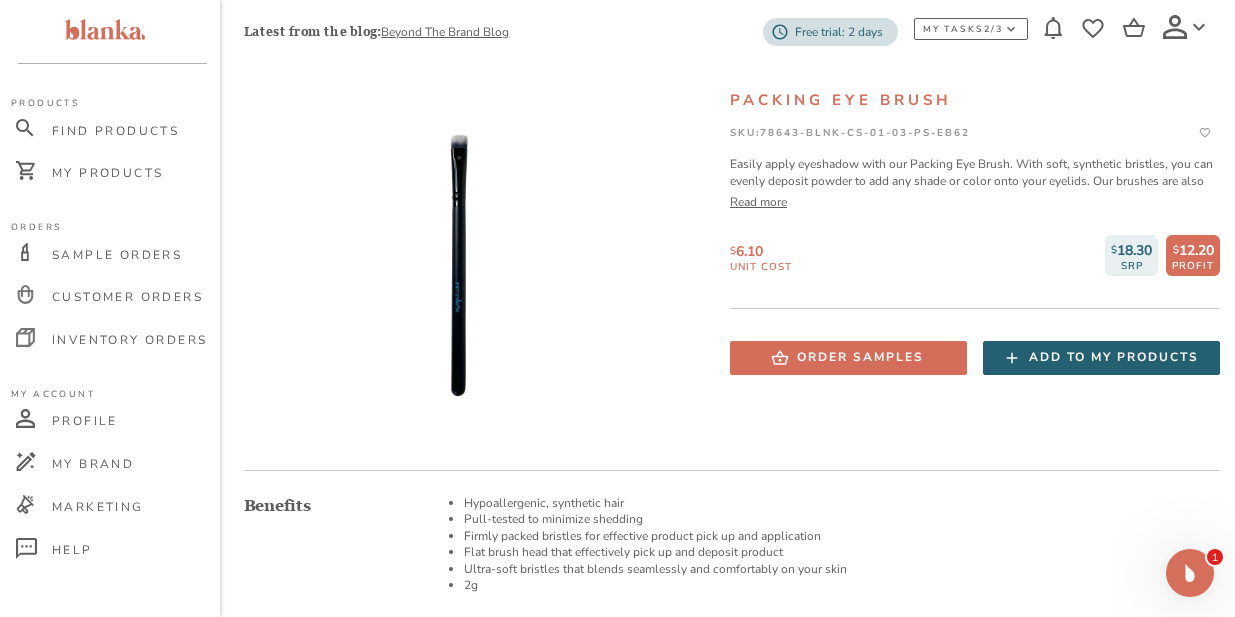 scroll, scrollTop: 118, scrollLeft: 0, axis: vertical 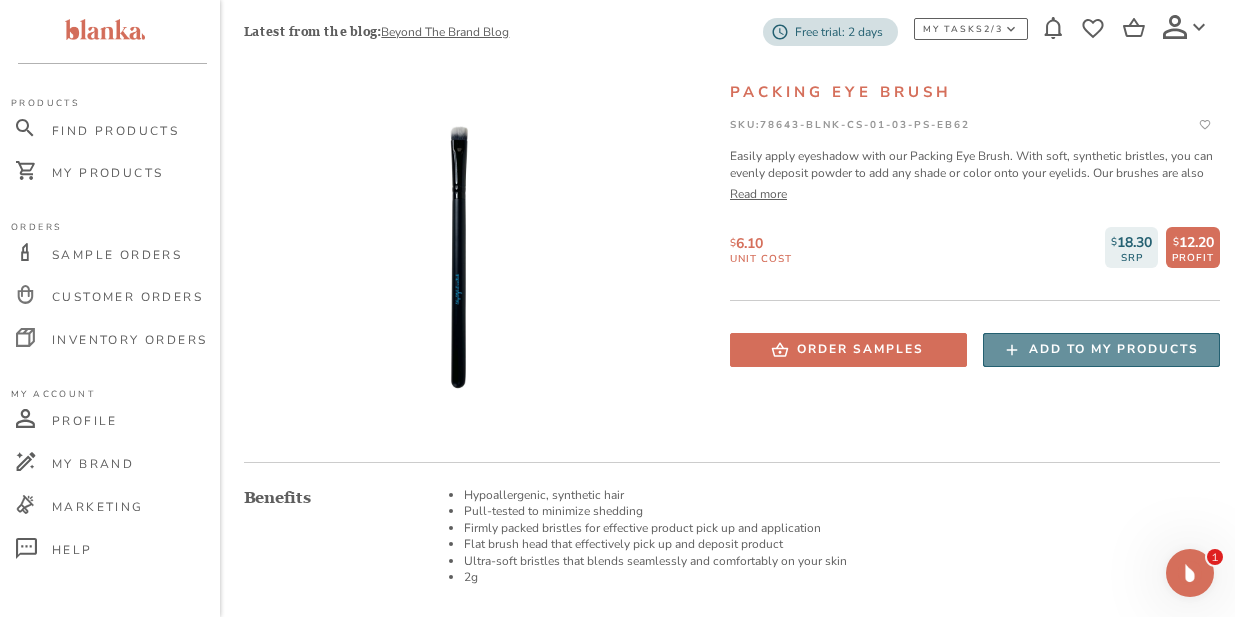 click on "Add to my products" at bounding box center (1114, 349) 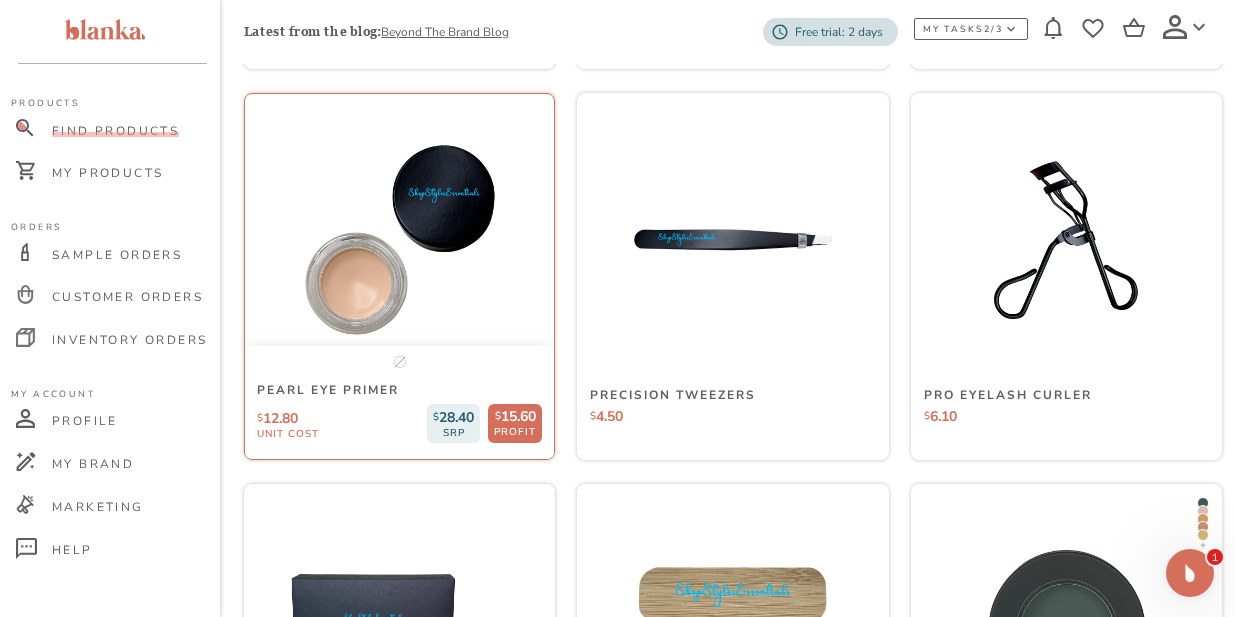 scroll, scrollTop: 3087, scrollLeft: 0, axis: vertical 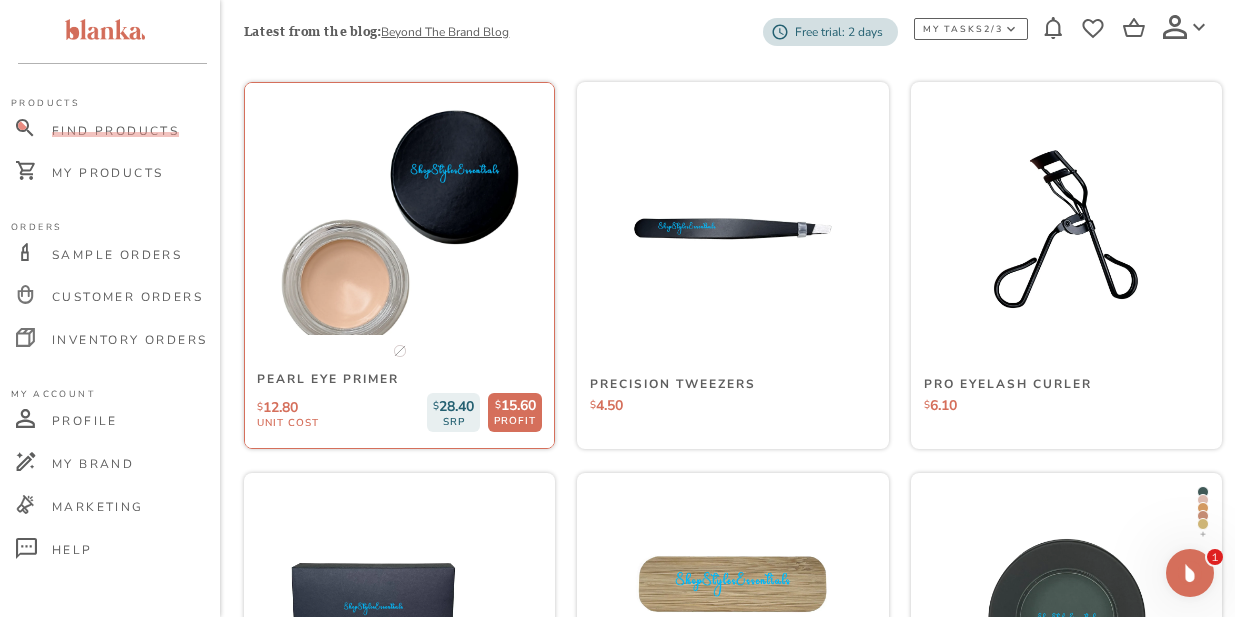click at bounding box center [399, 229] 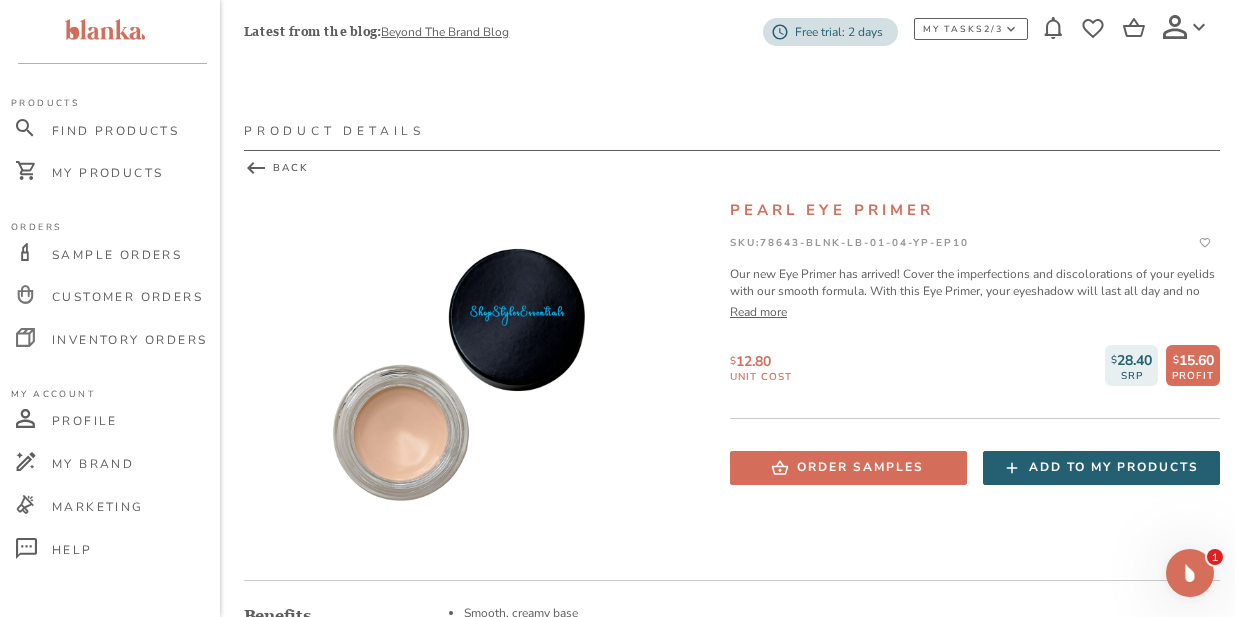 scroll, scrollTop: 0, scrollLeft: 1, axis: horizontal 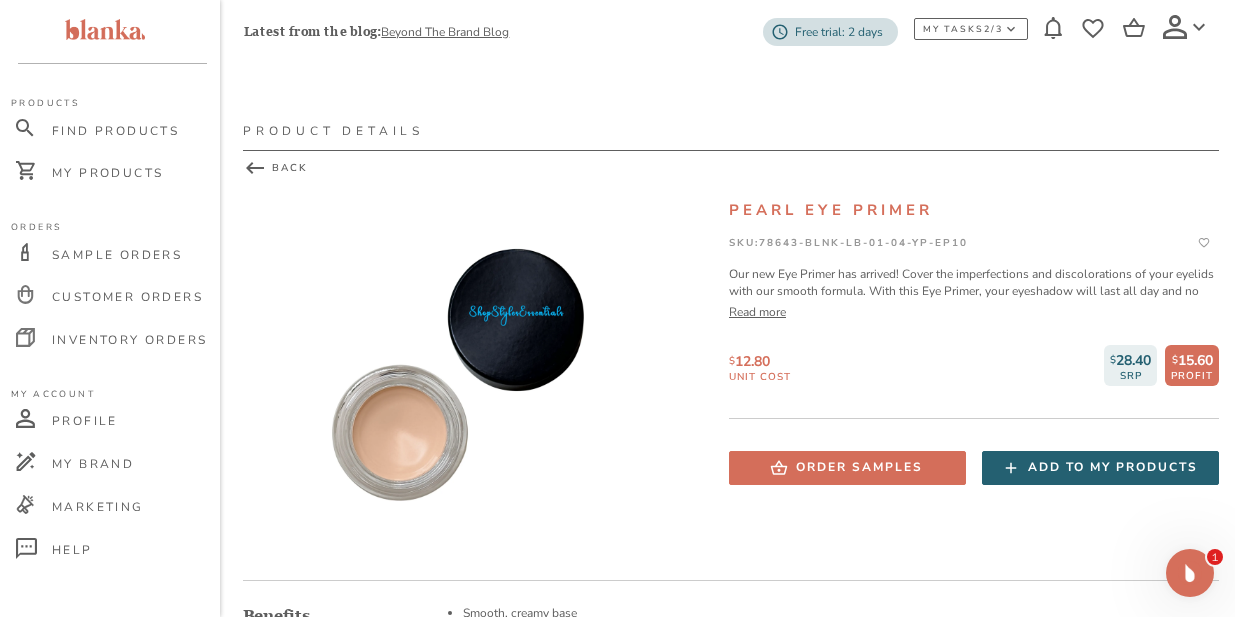 click on "Add to my products" at bounding box center (1113, 467) 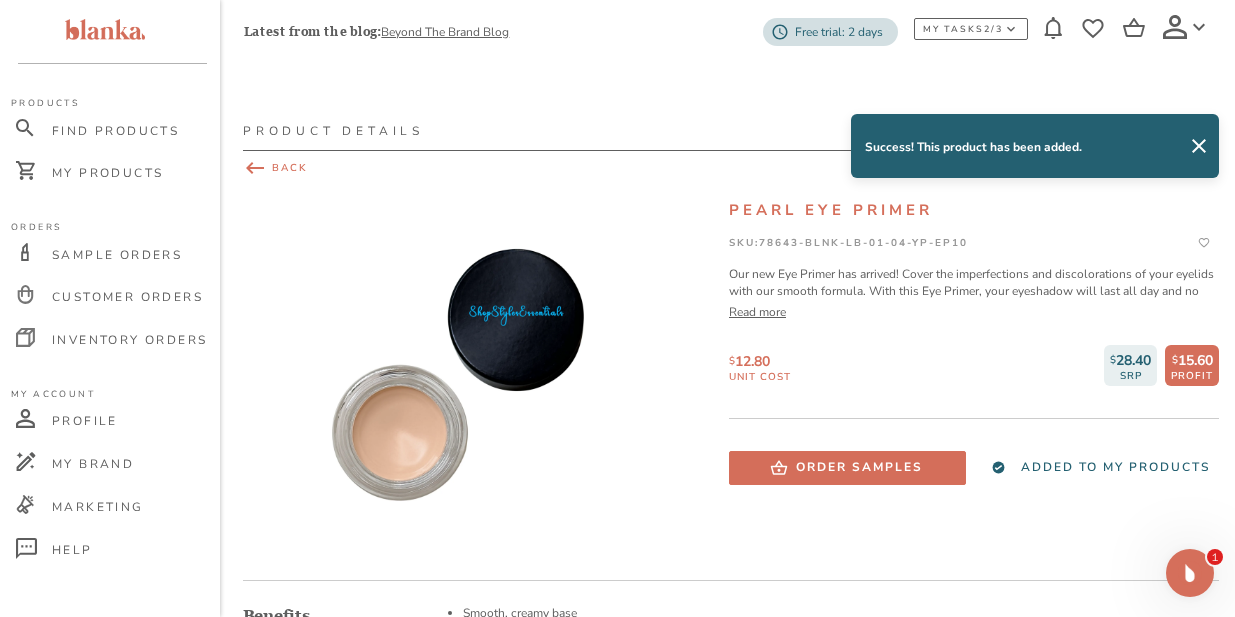 click 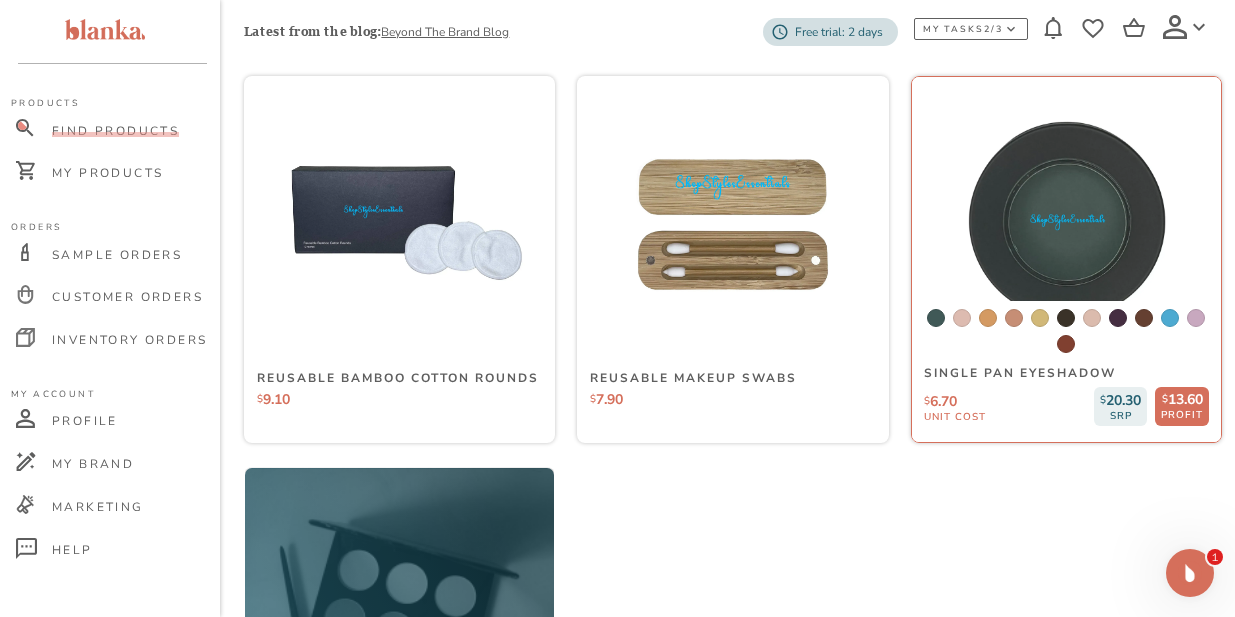 scroll, scrollTop: 3487, scrollLeft: 0, axis: vertical 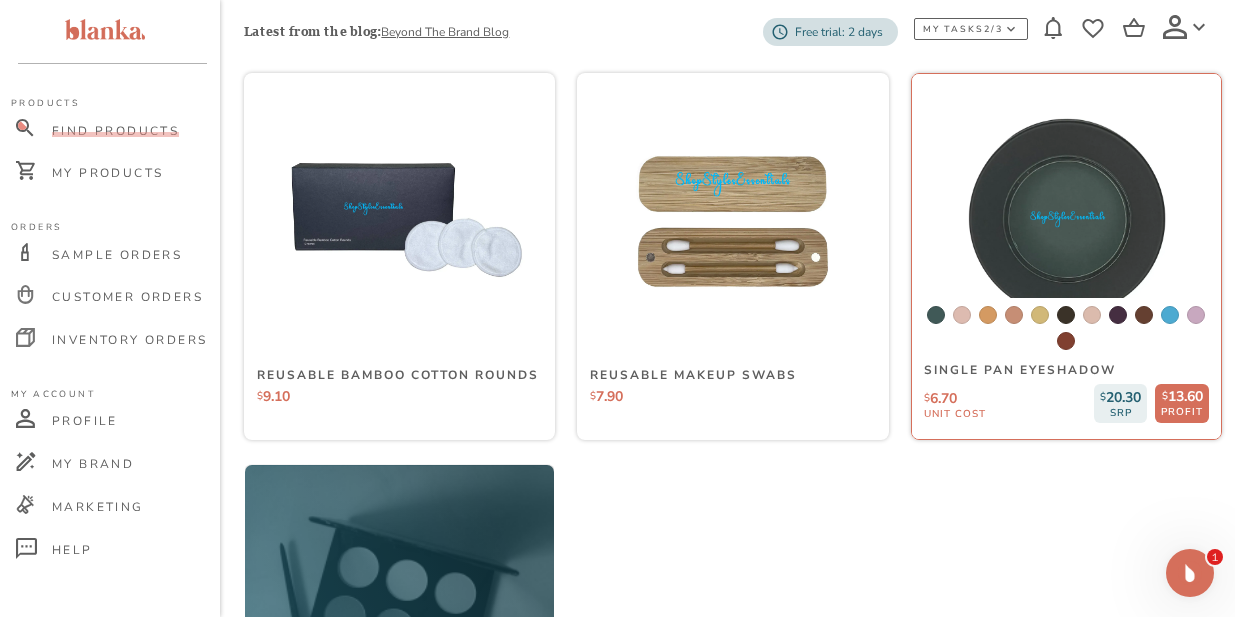 click at bounding box center [1066, 220] 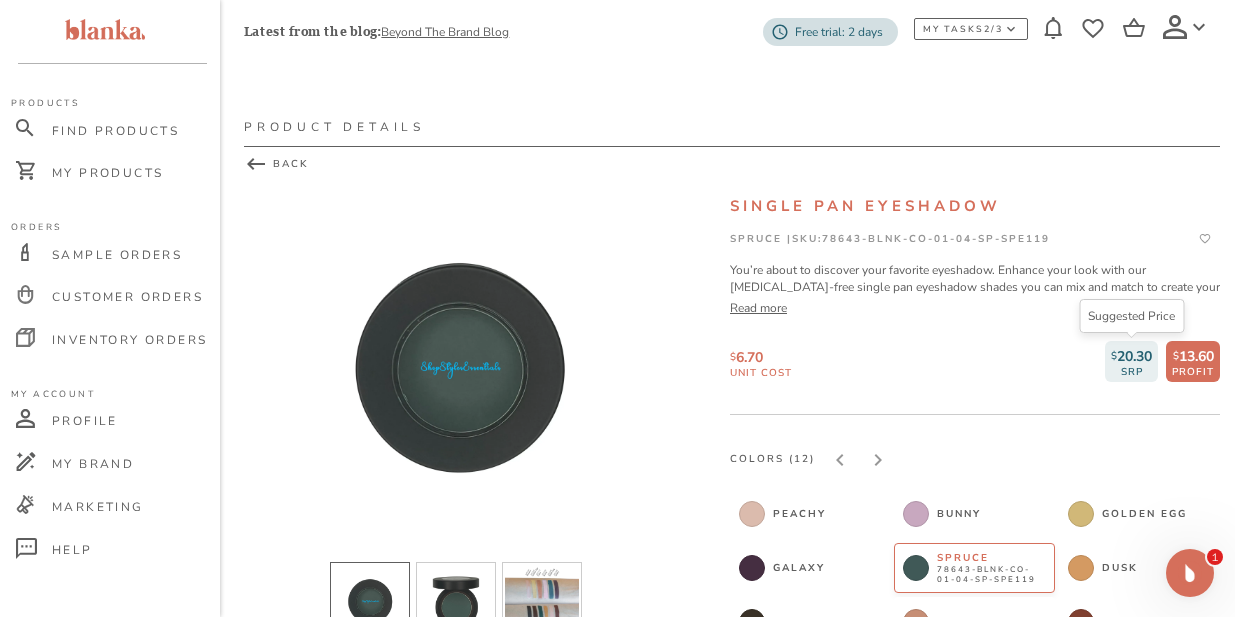 scroll, scrollTop: 235, scrollLeft: 0, axis: vertical 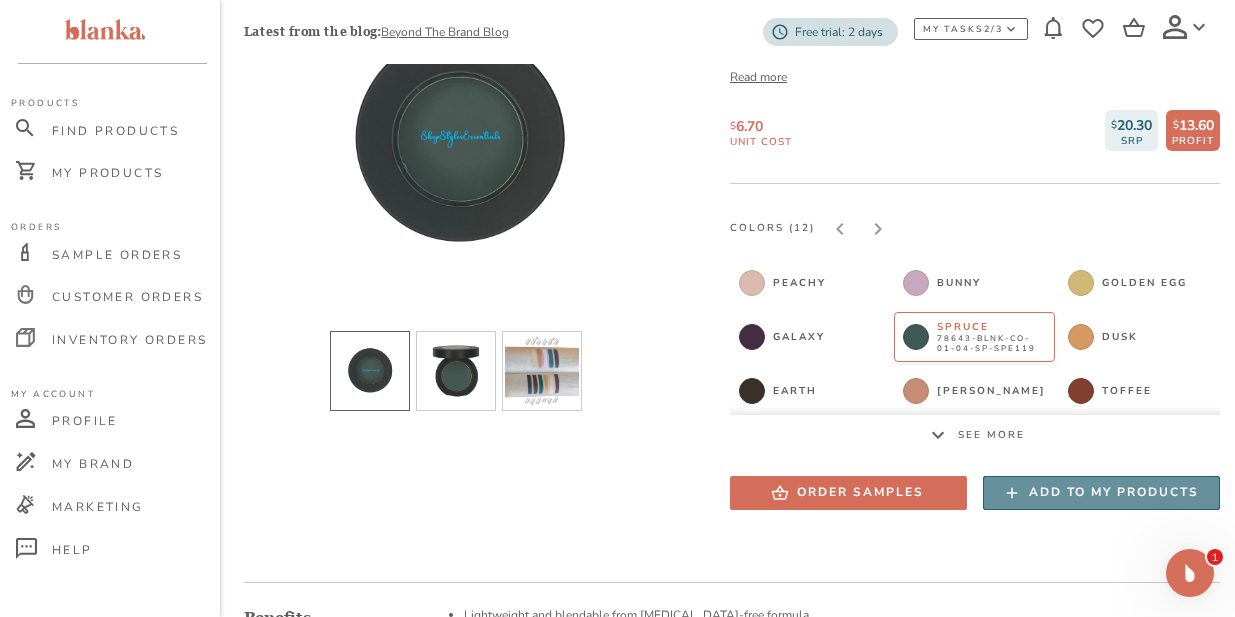 click on "Add to my products" at bounding box center [1114, 492] 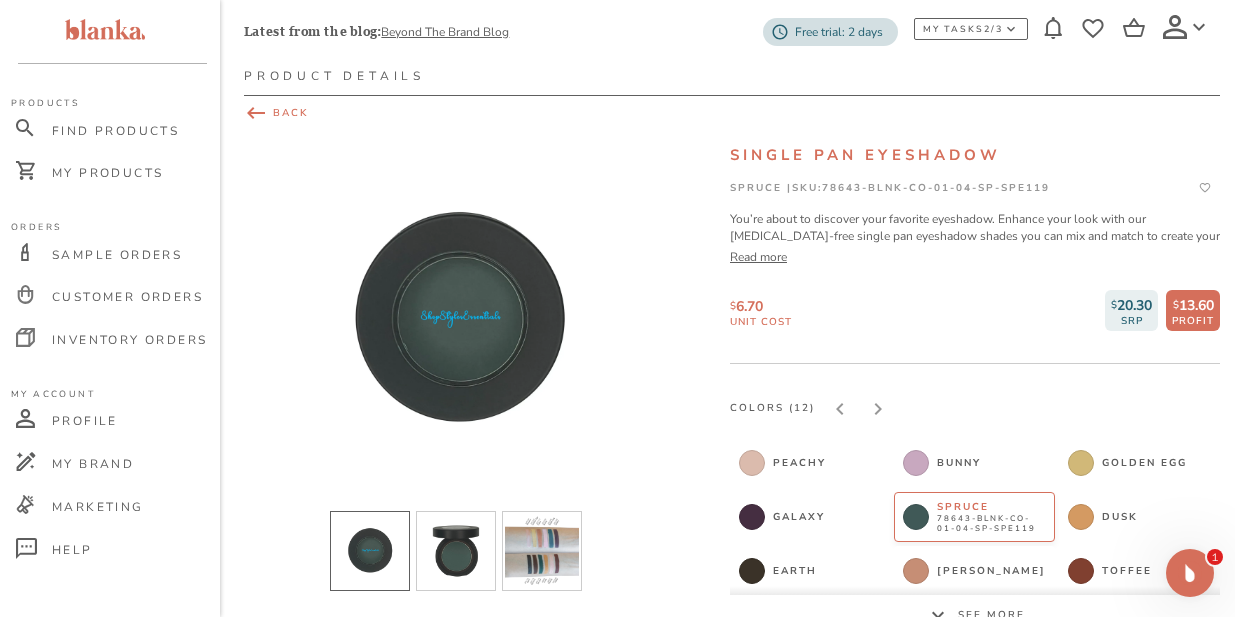 click on "BACK" at bounding box center [732, 113] 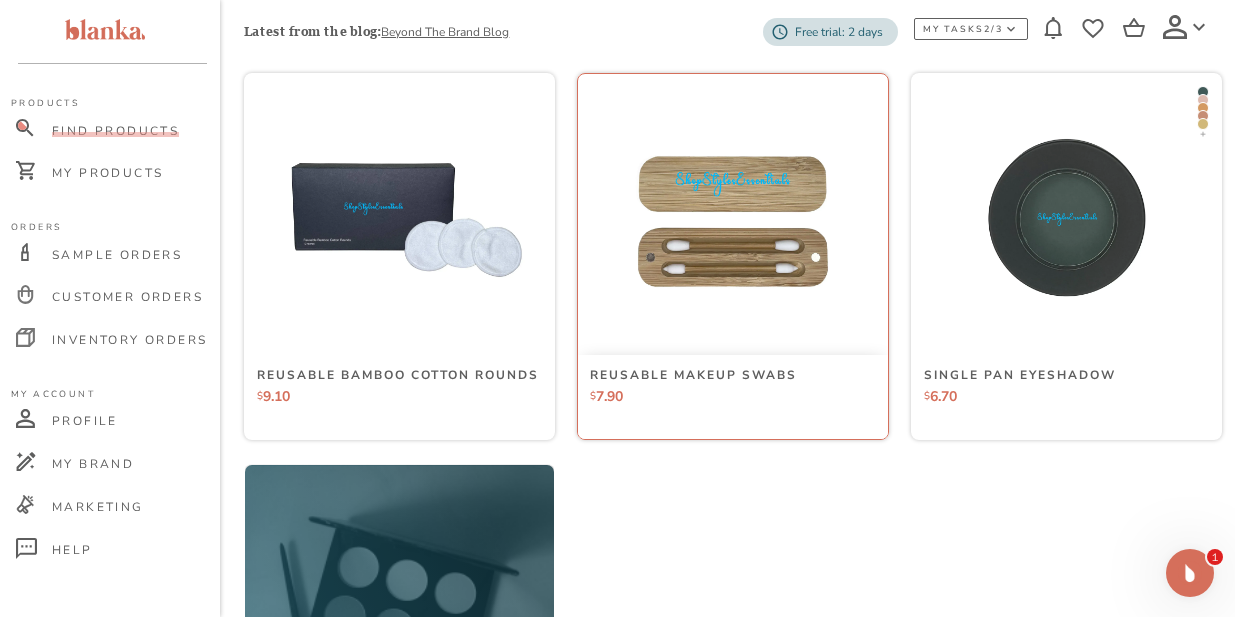 scroll, scrollTop: 3600, scrollLeft: 0, axis: vertical 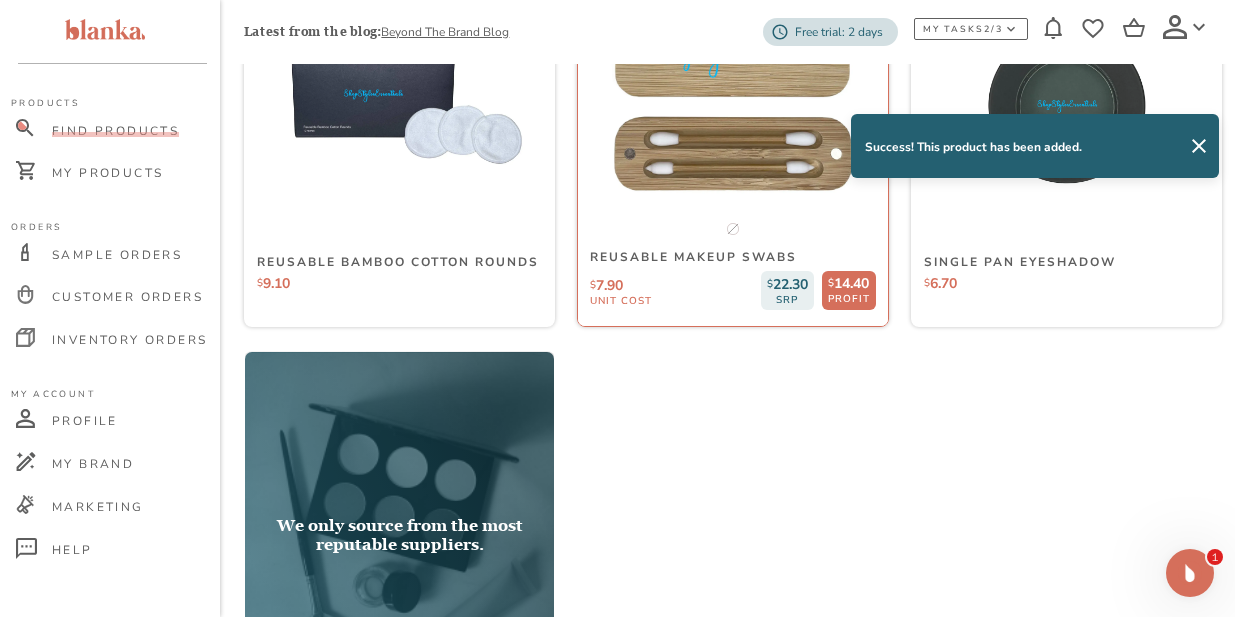 click at bounding box center [733, 107] 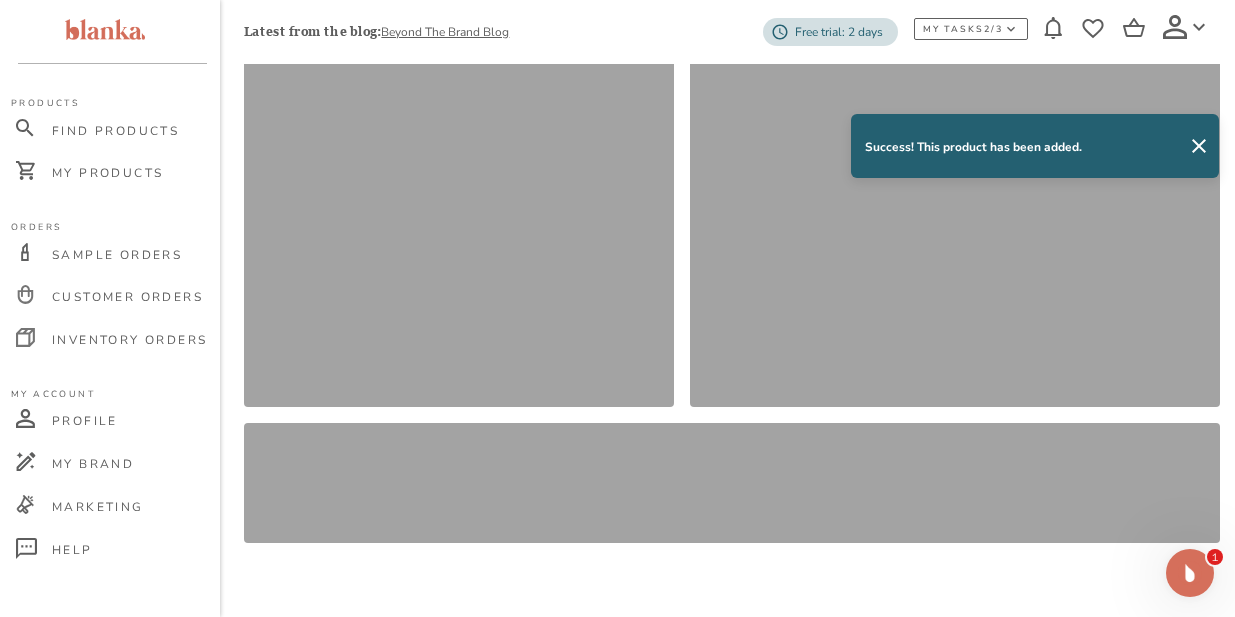 scroll, scrollTop: 0, scrollLeft: 0, axis: both 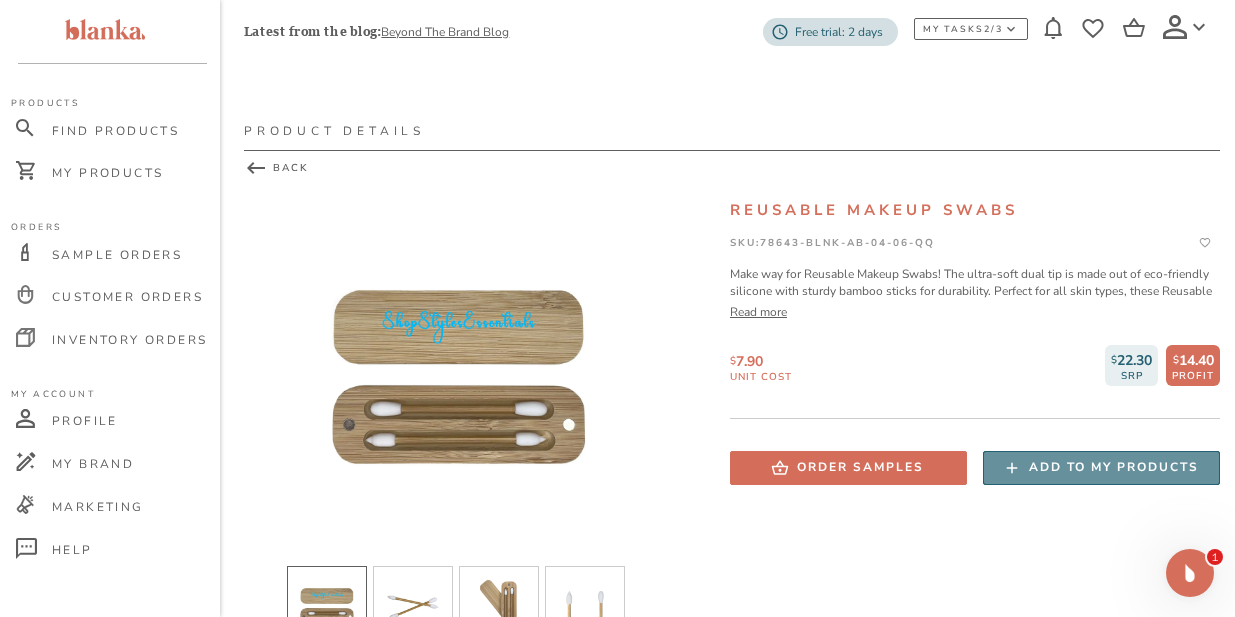 click on "Add to my products" at bounding box center [1114, 467] 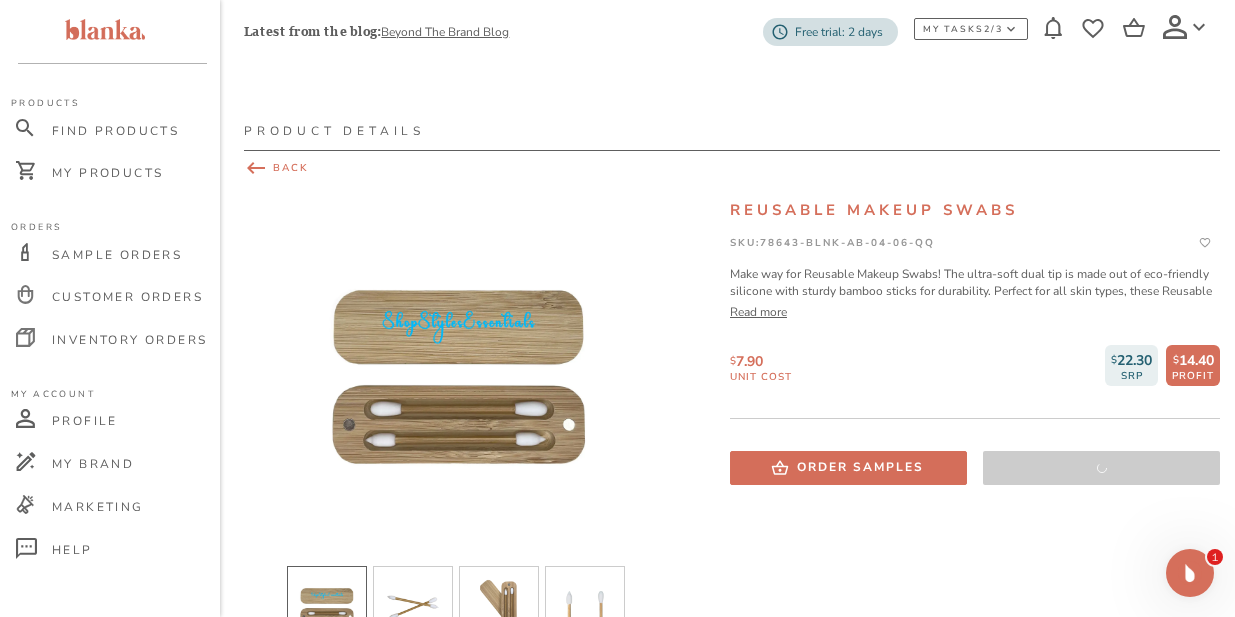 click on "BACK" at bounding box center (732, 168) 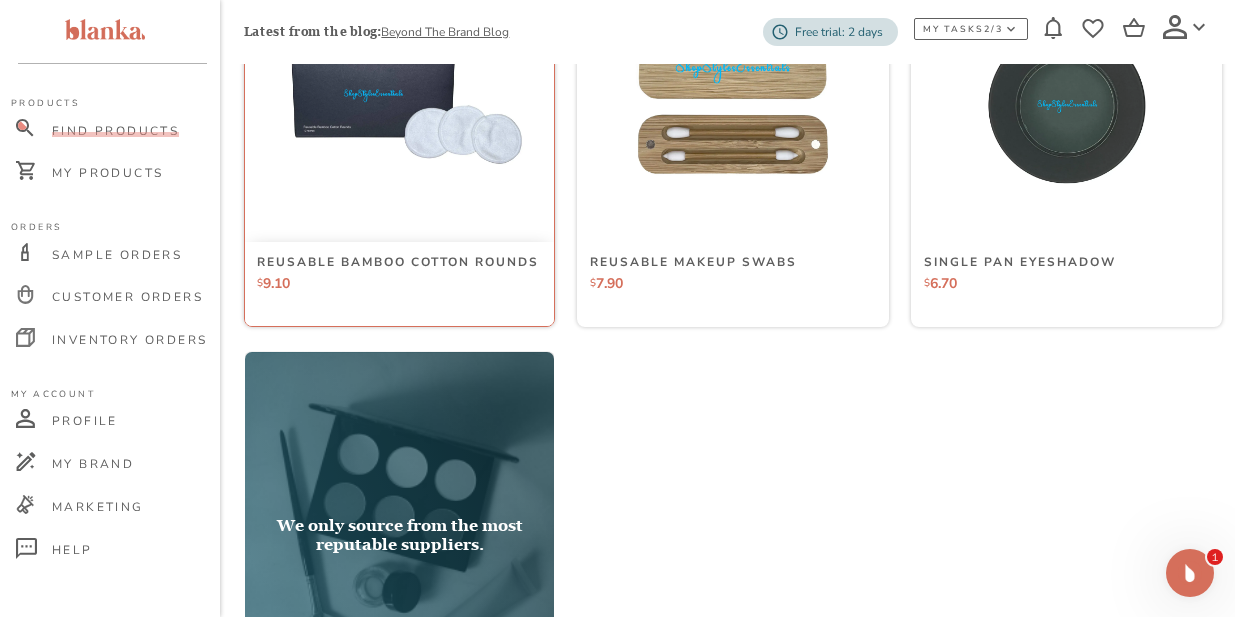 scroll, scrollTop: 3546, scrollLeft: 0, axis: vertical 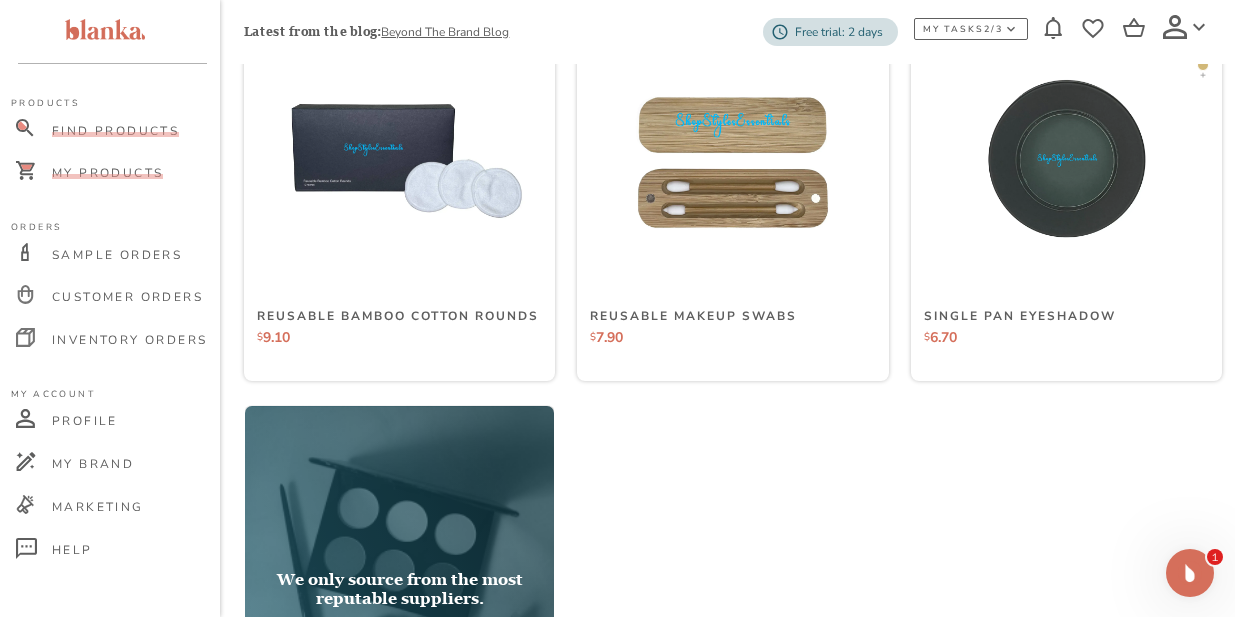 click on "My Products" at bounding box center [107, 173] 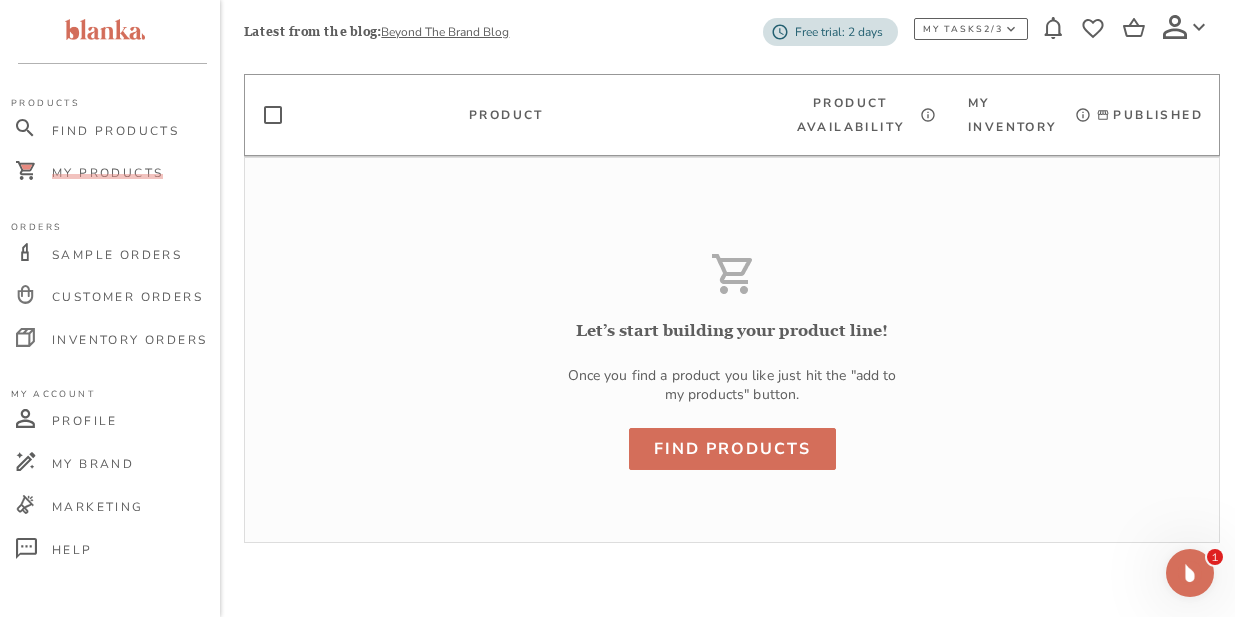 scroll, scrollTop: 3383, scrollLeft: 0, axis: vertical 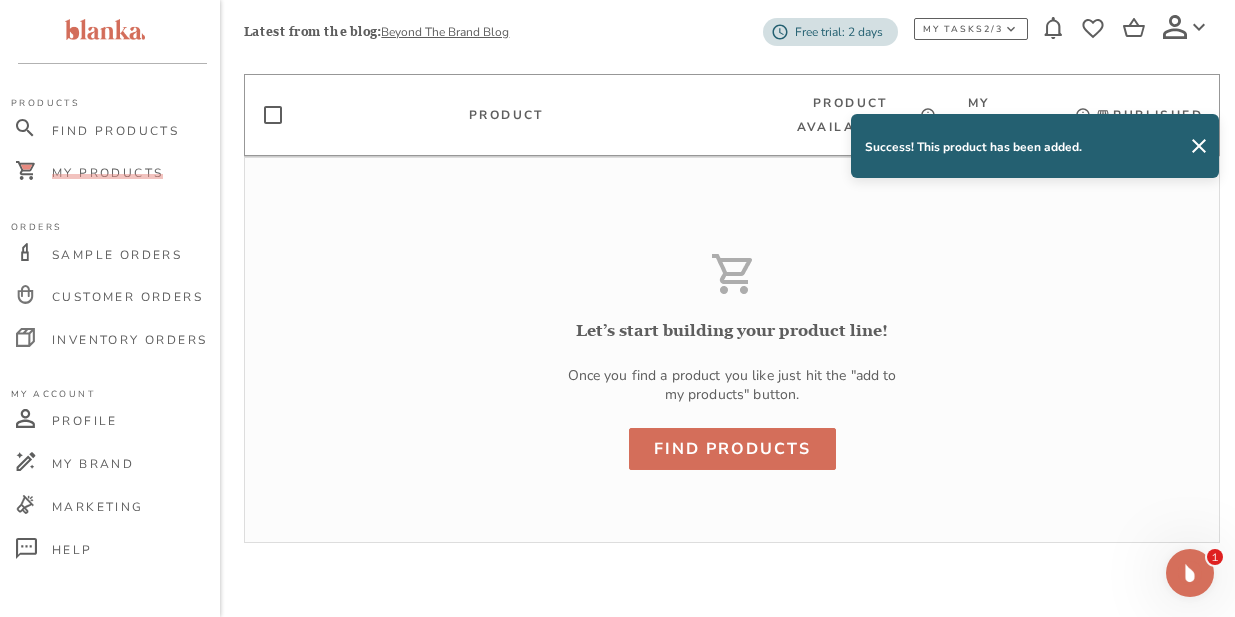 click on "My Products" at bounding box center [107, 173] 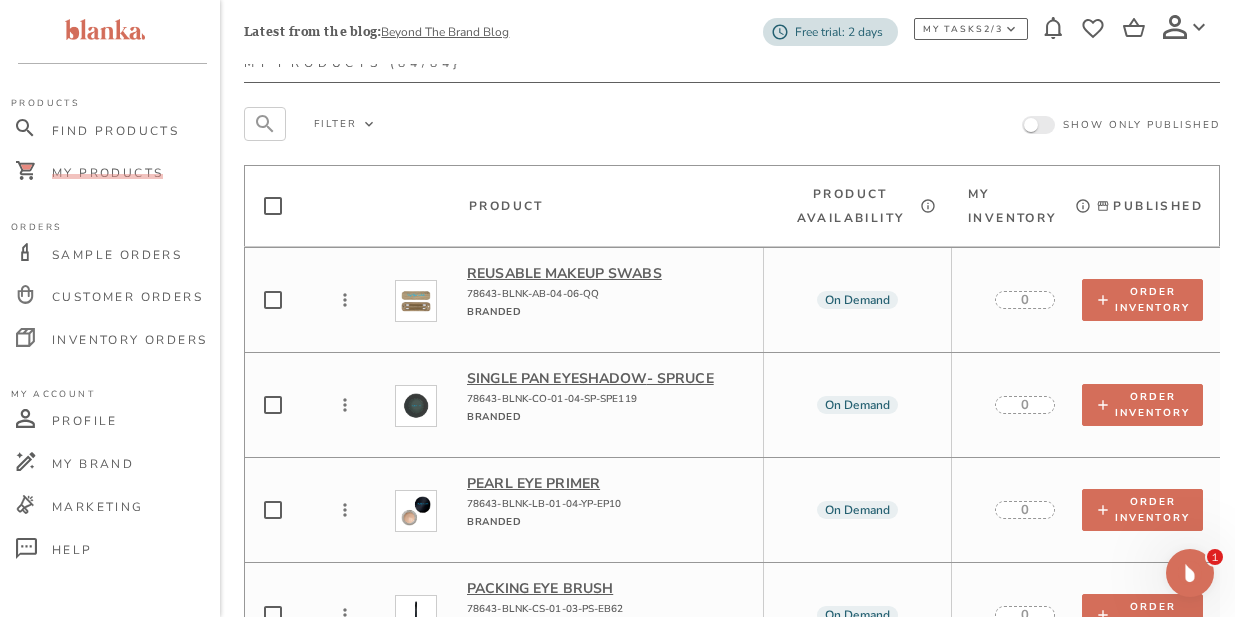 scroll, scrollTop: 64, scrollLeft: 0, axis: vertical 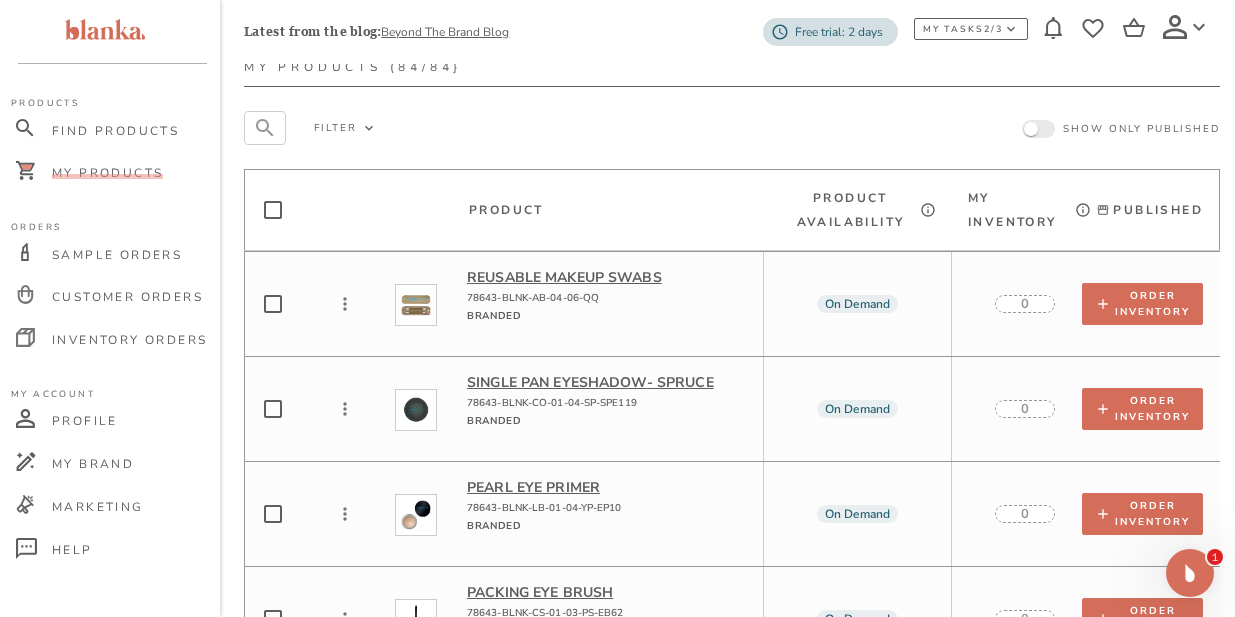 click at bounding box center [273, 210] 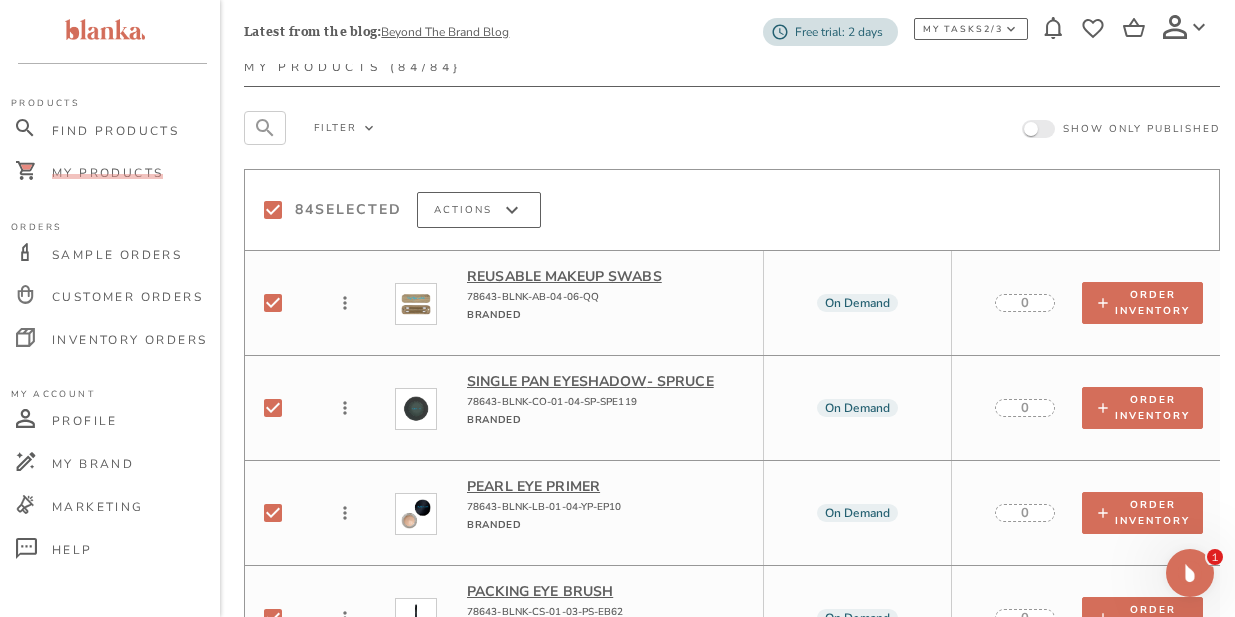 checkbox on "true" 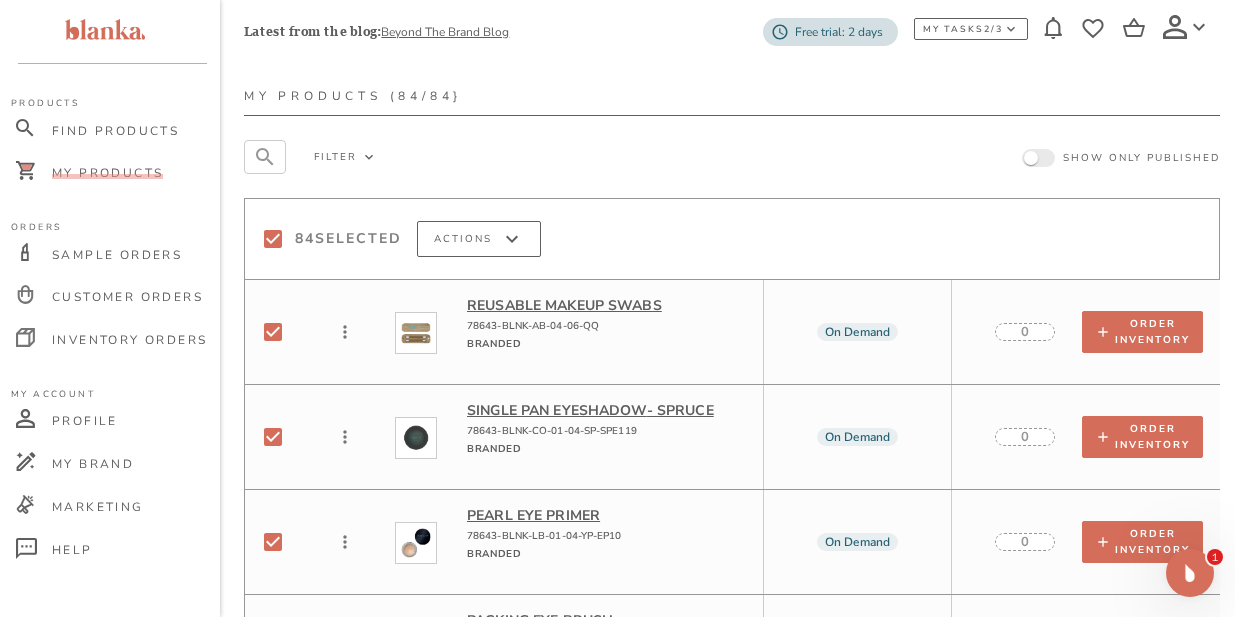 scroll, scrollTop: 0, scrollLeft: 0, axis: both 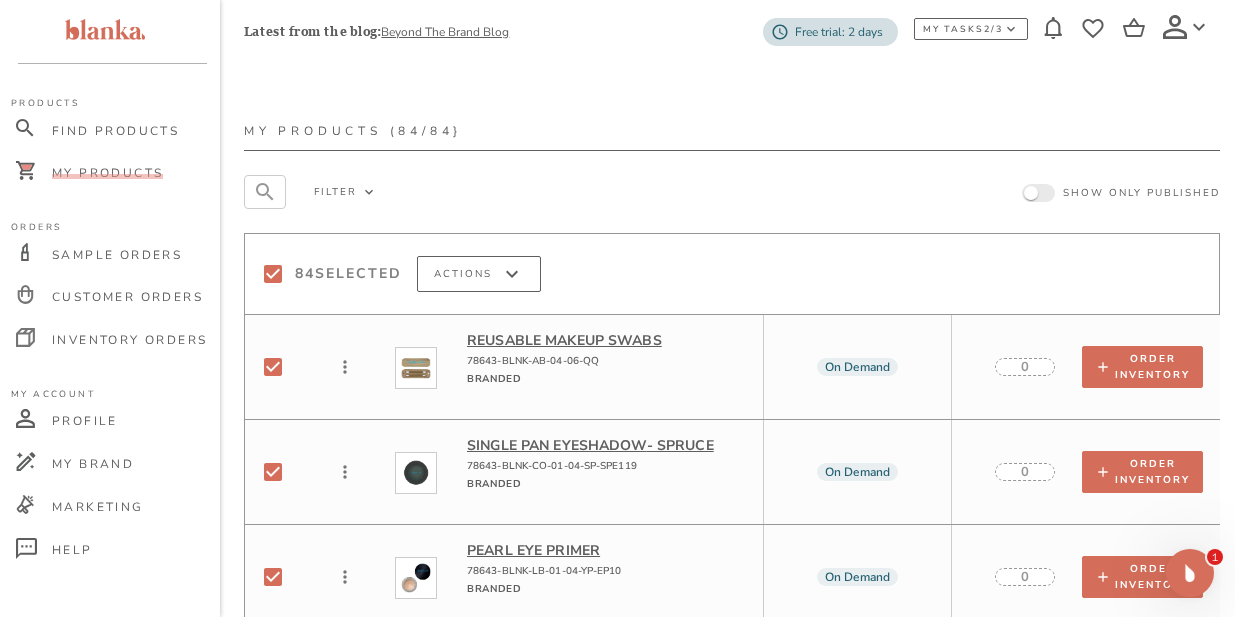 click 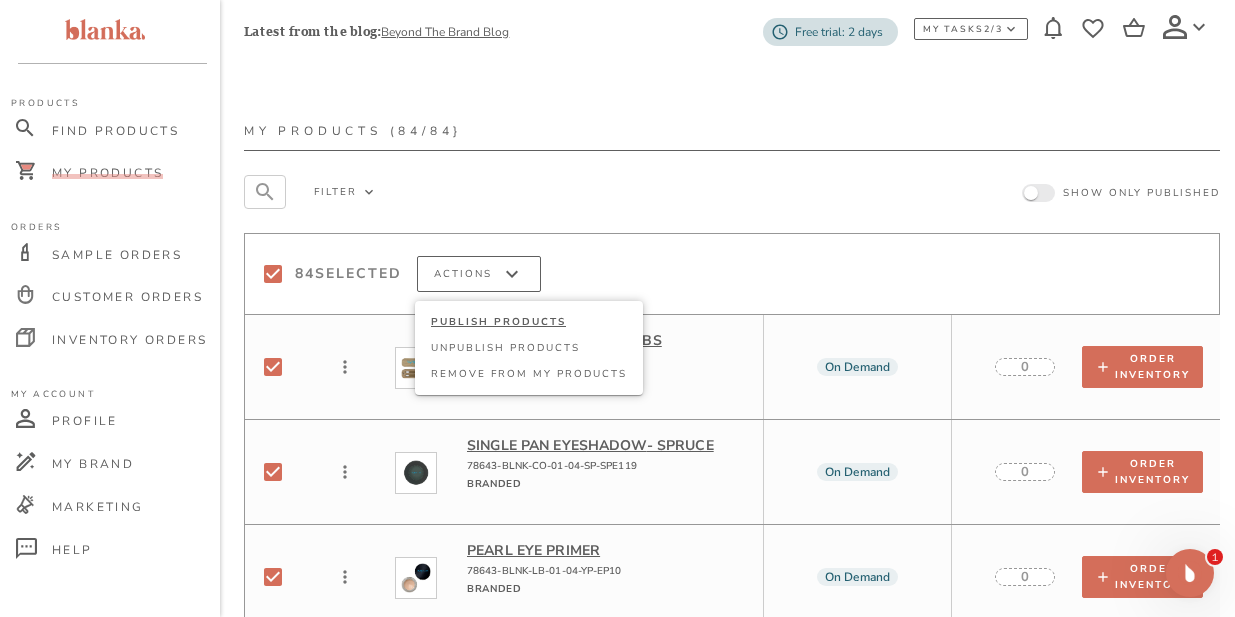click on "PUBLISH PRODUCTS" at bounding box center [529, 322] 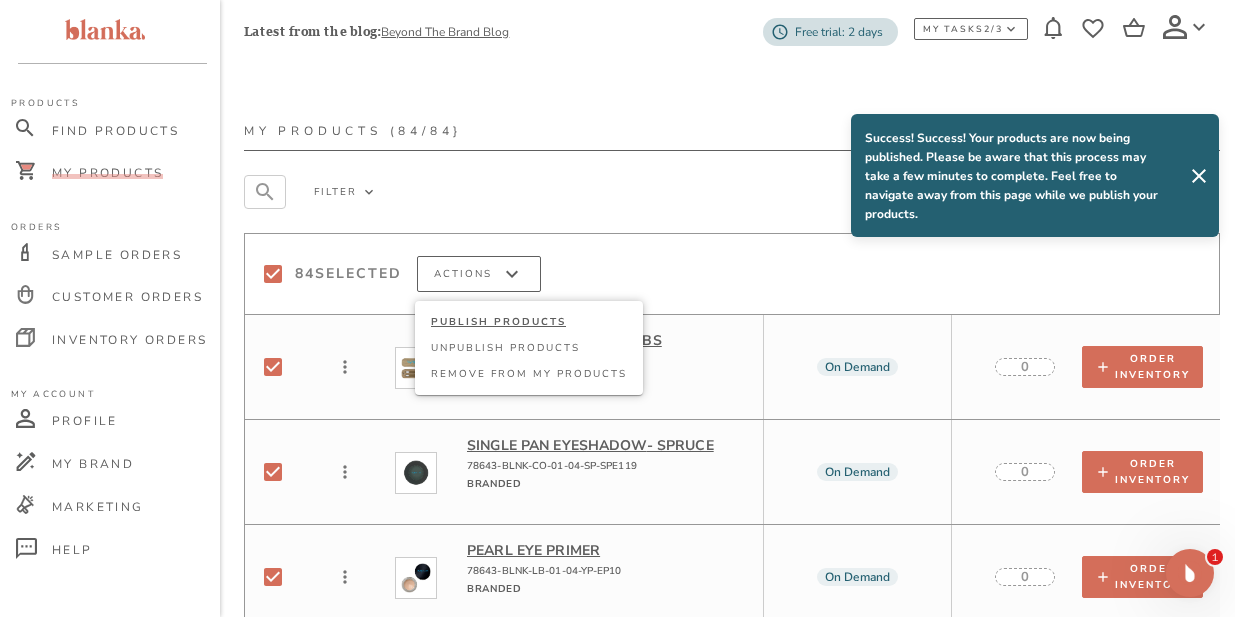 scroll, scrollTop: 1, scrollLeft: 0, axis: vertical 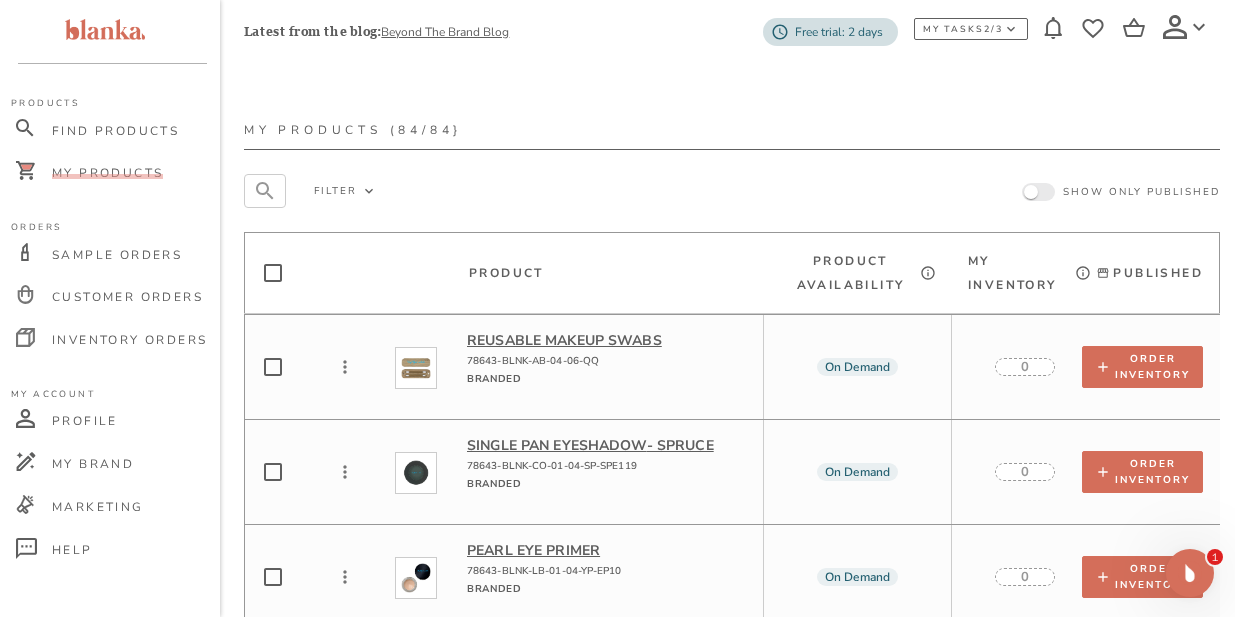 checkbox on "false" 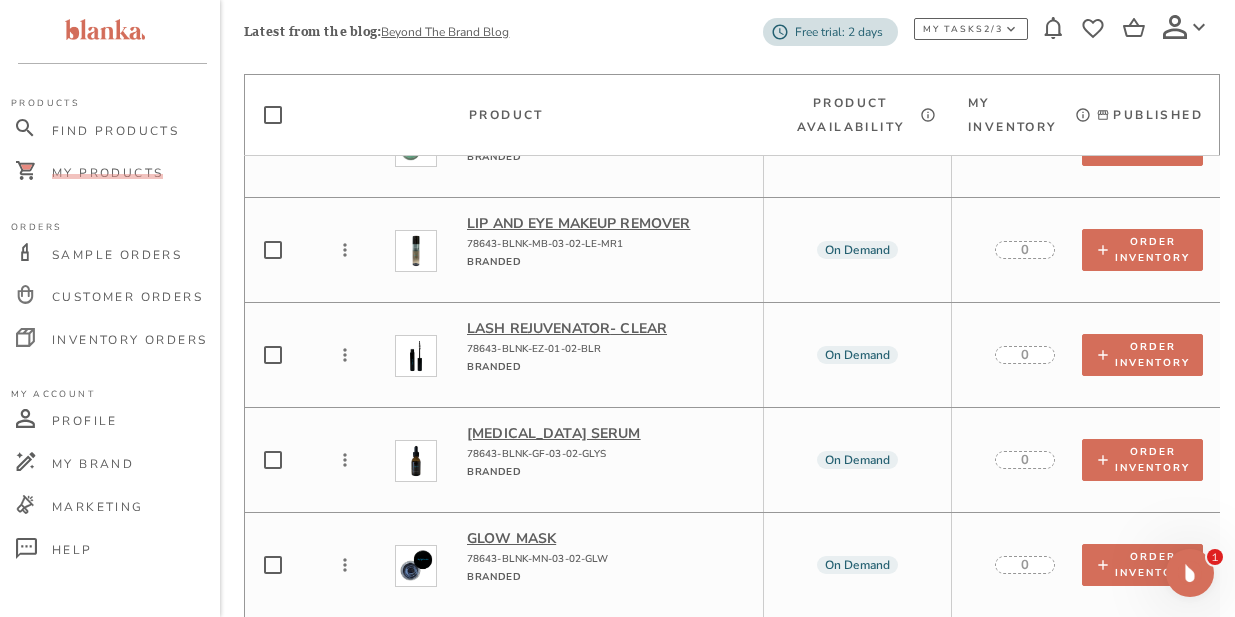 scroll, scrollTop: 4429, scrollLeft: 0, axis: vertical 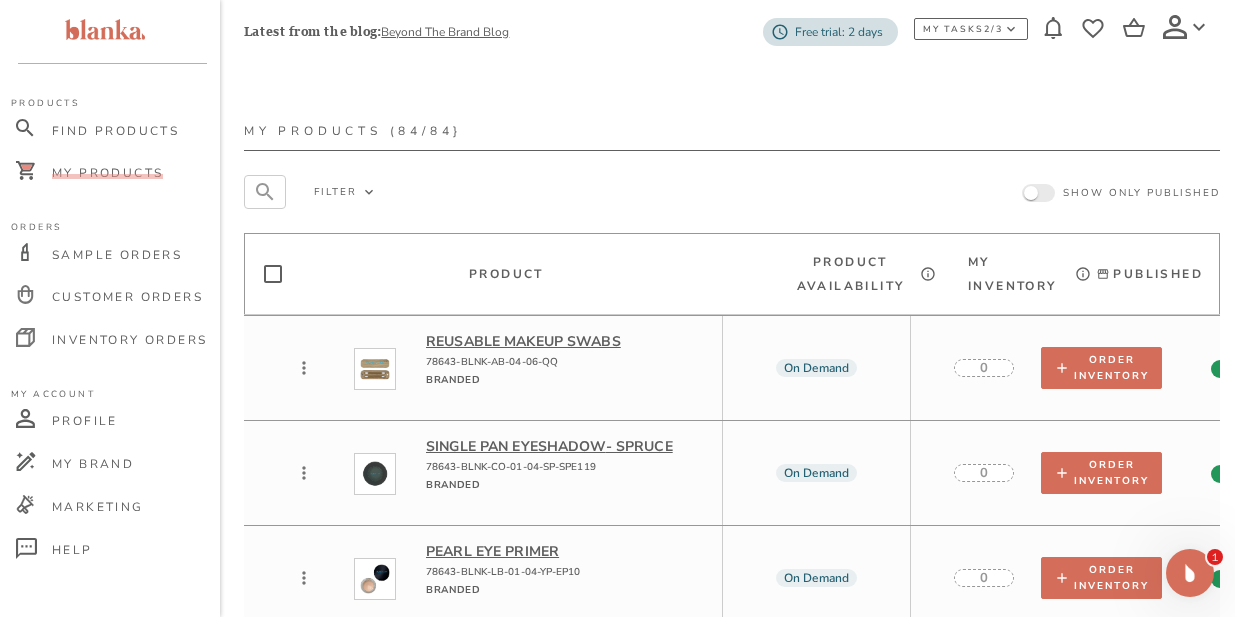 click 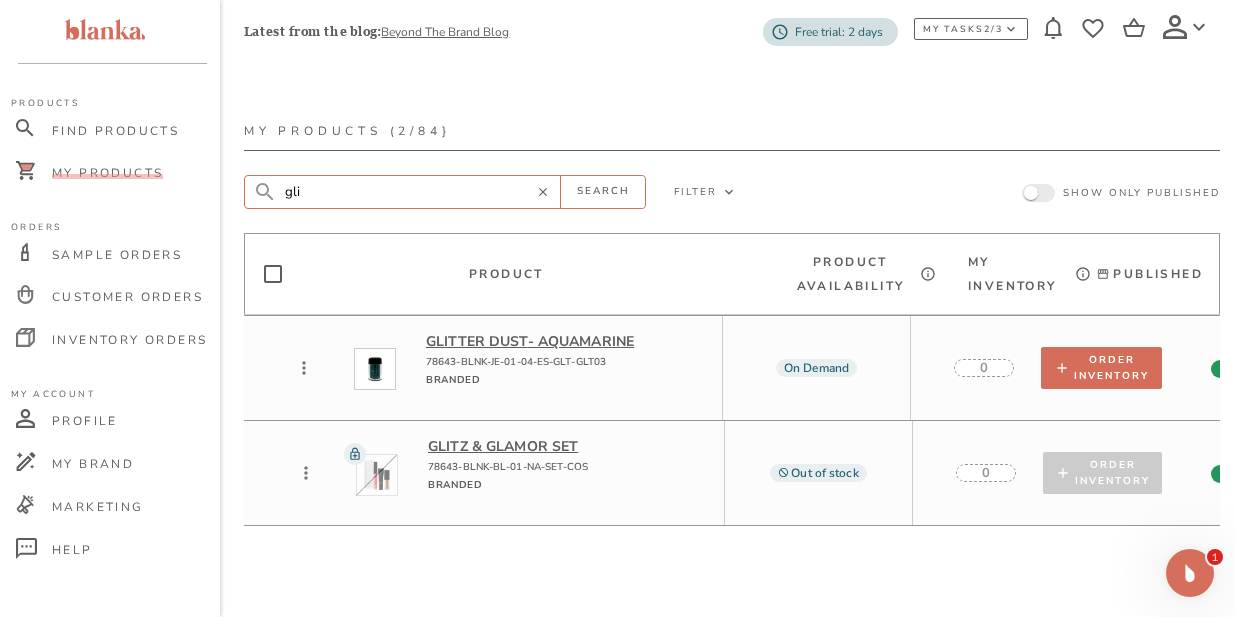 scroll, scrollTop: 0, scrollLeft: 39, axis: horizontal 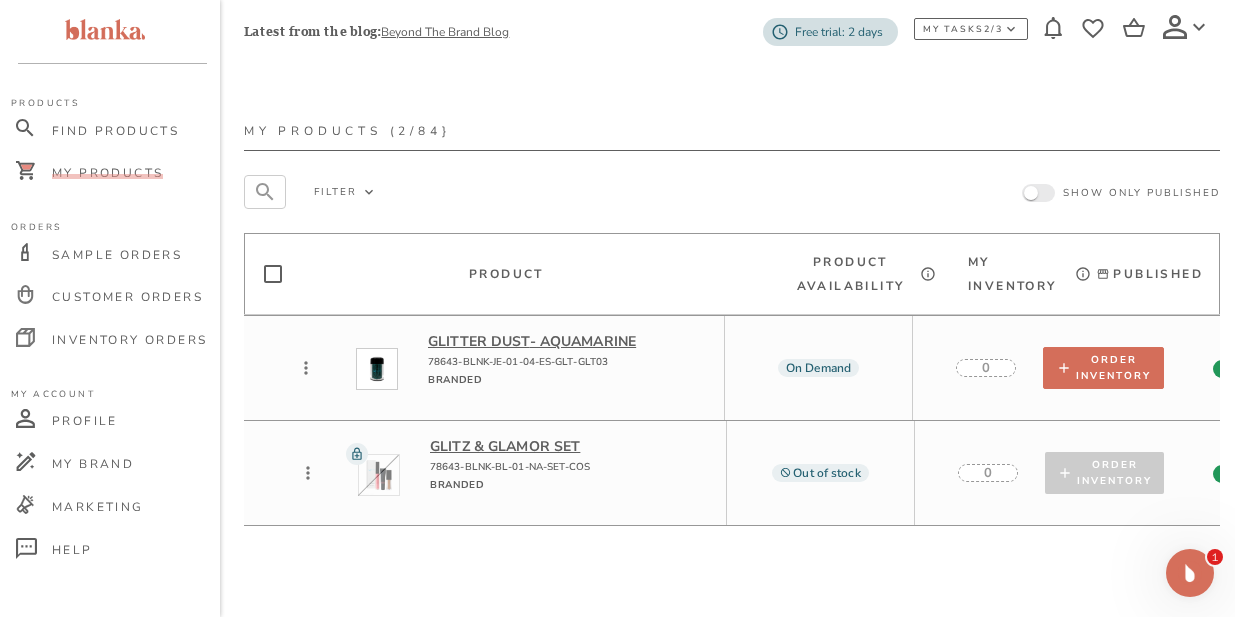 click on "Glitz & Glamor Set" at bounding box center [570, 446] 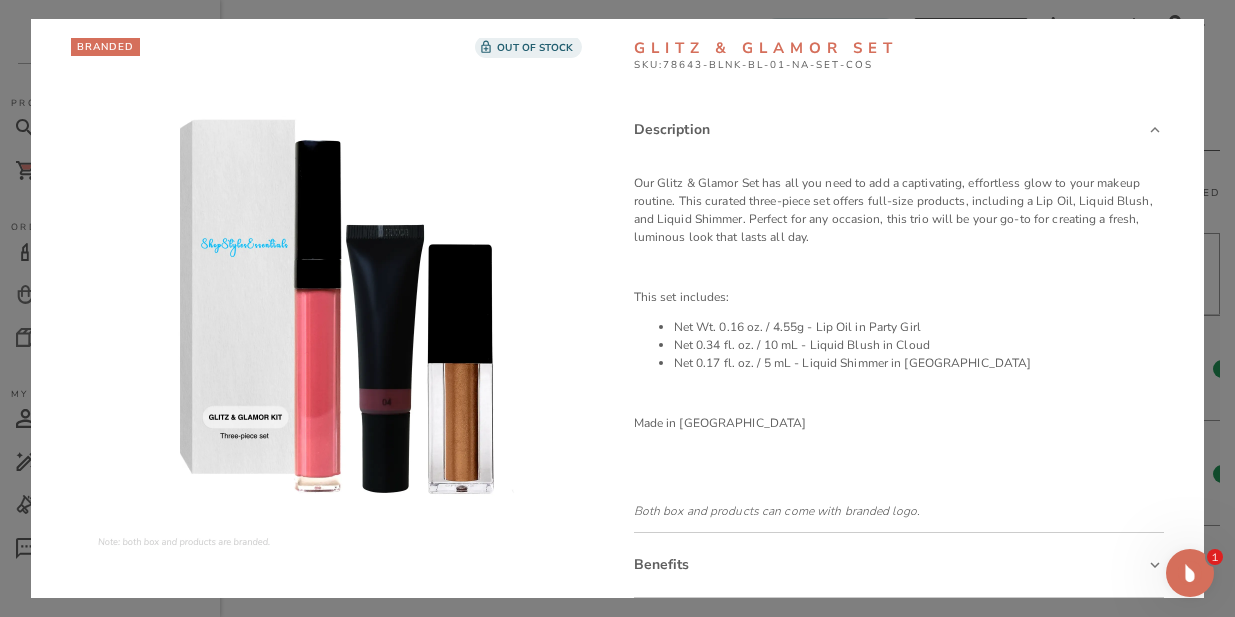 scroll, scrollTop: 305, scrollLeft: 0, axis: vertical 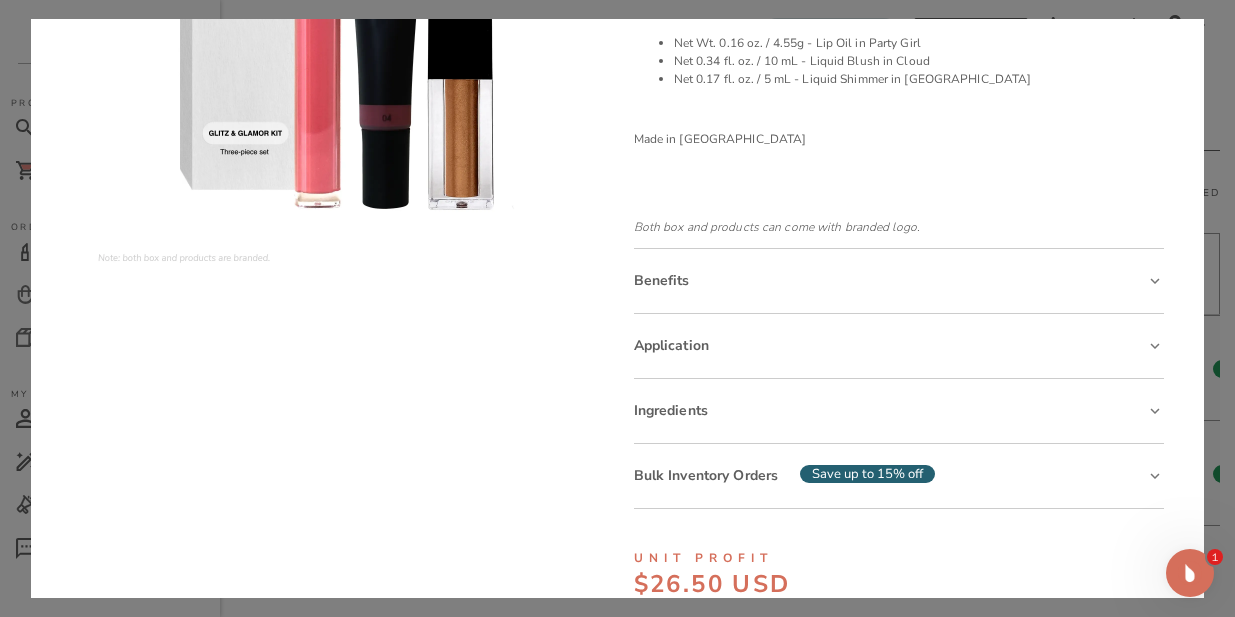 click on "Application" at bounding box center [671, 345] 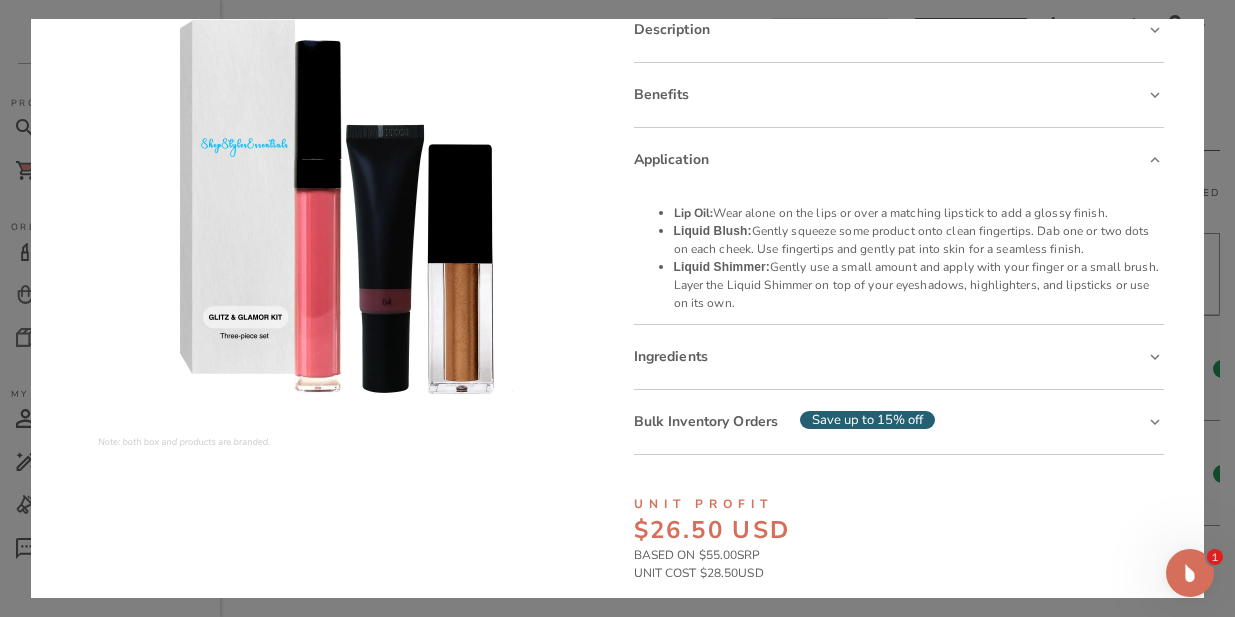scroll, scrollTop: 159, scrollLeft: 0, axis: vertical 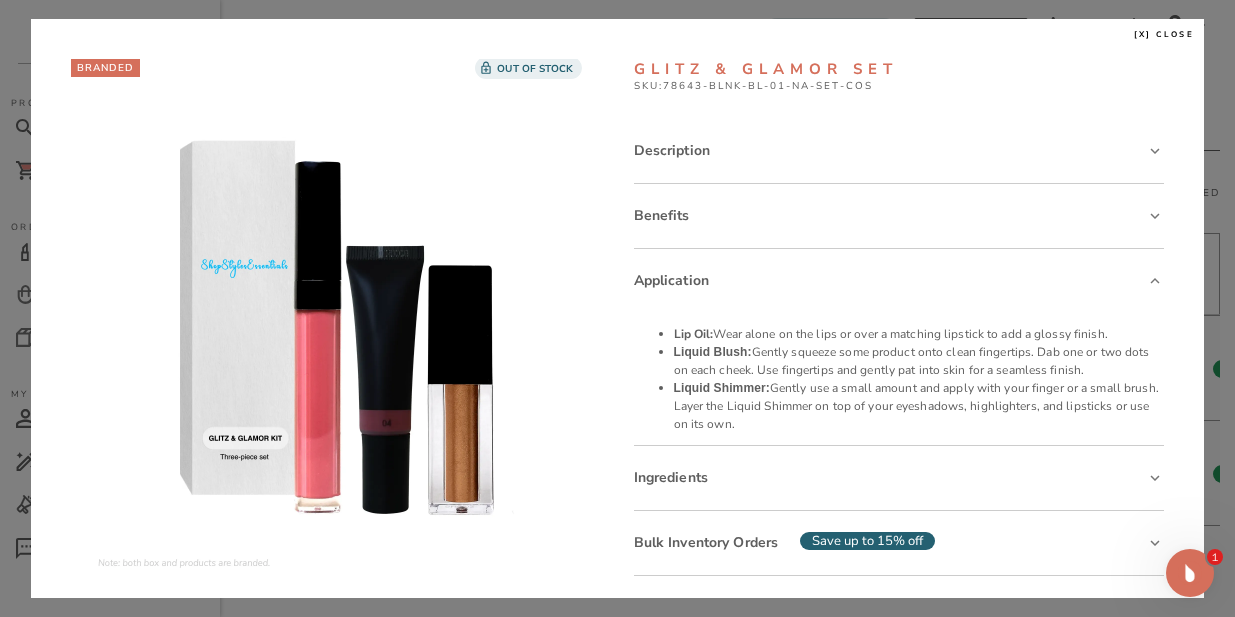 click on "[x] close" at bounding box center [1164, 35] 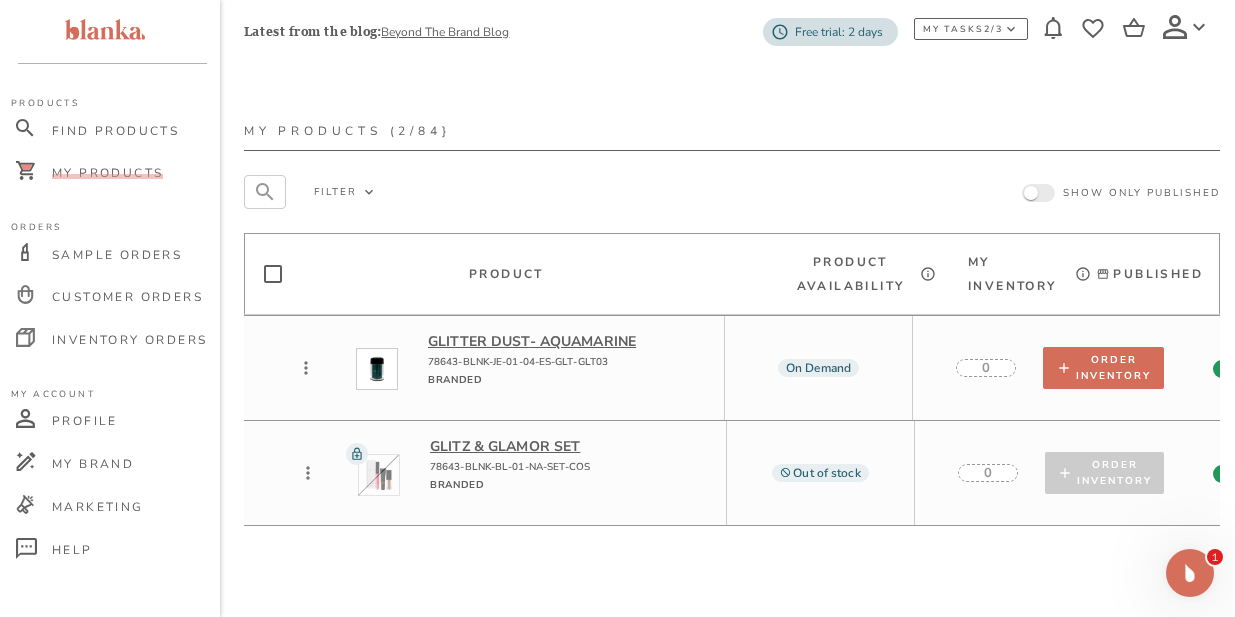 scroll, scrollTop: 50, scrollLeft: 0, axis: vertical 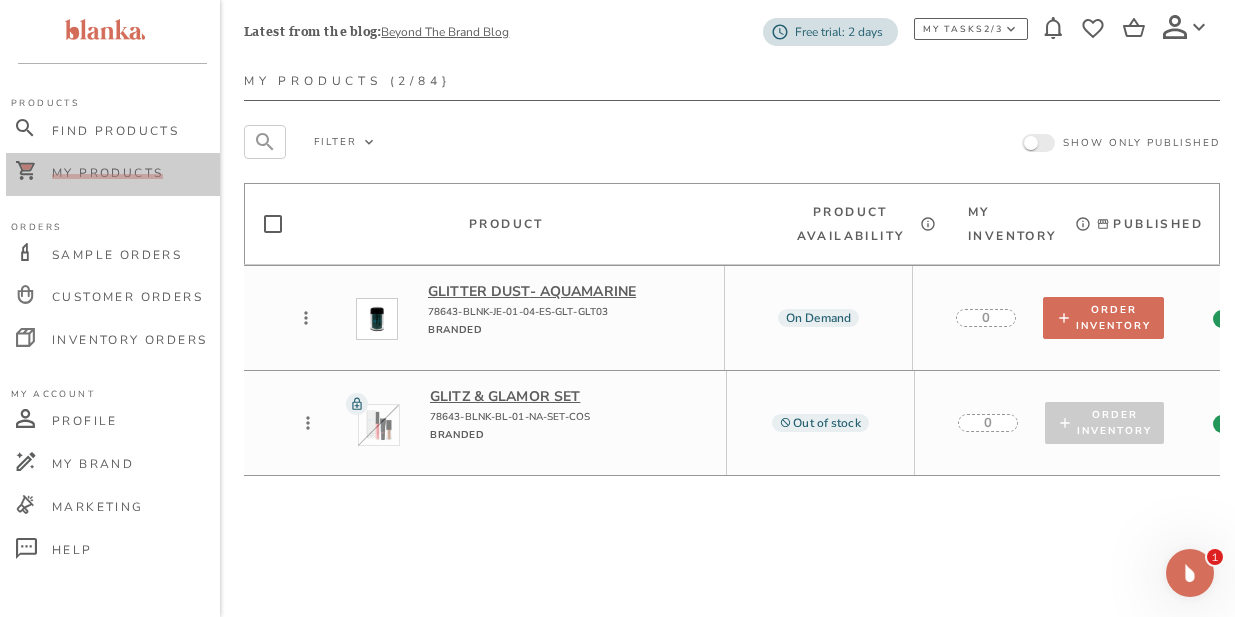 click on "My Products" at bounding box center [107, 173] 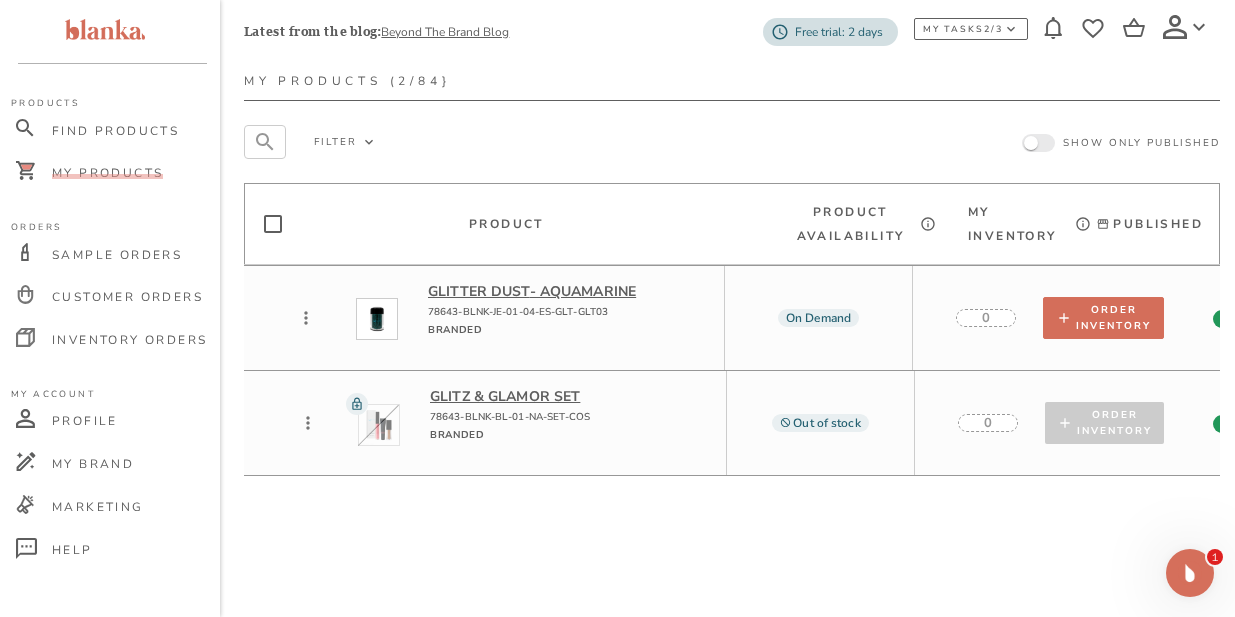 scroll, scrollTop: 50, scrollLeft: 9, axis: both 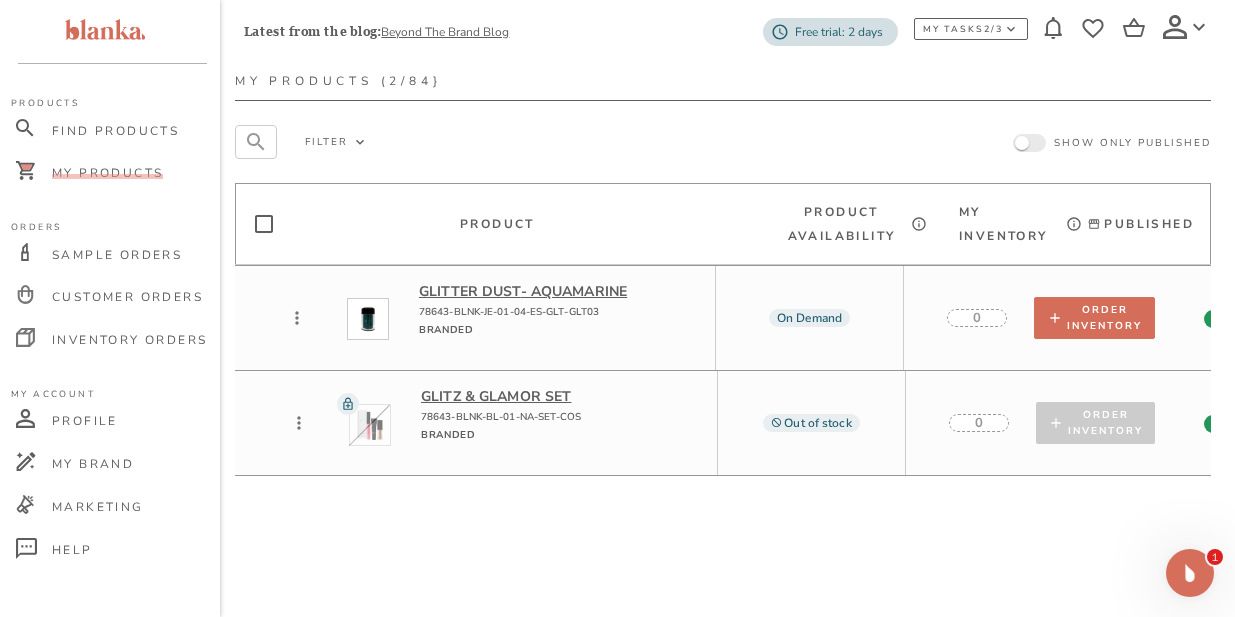 click on "My Products" at bounding box center (107, 173) 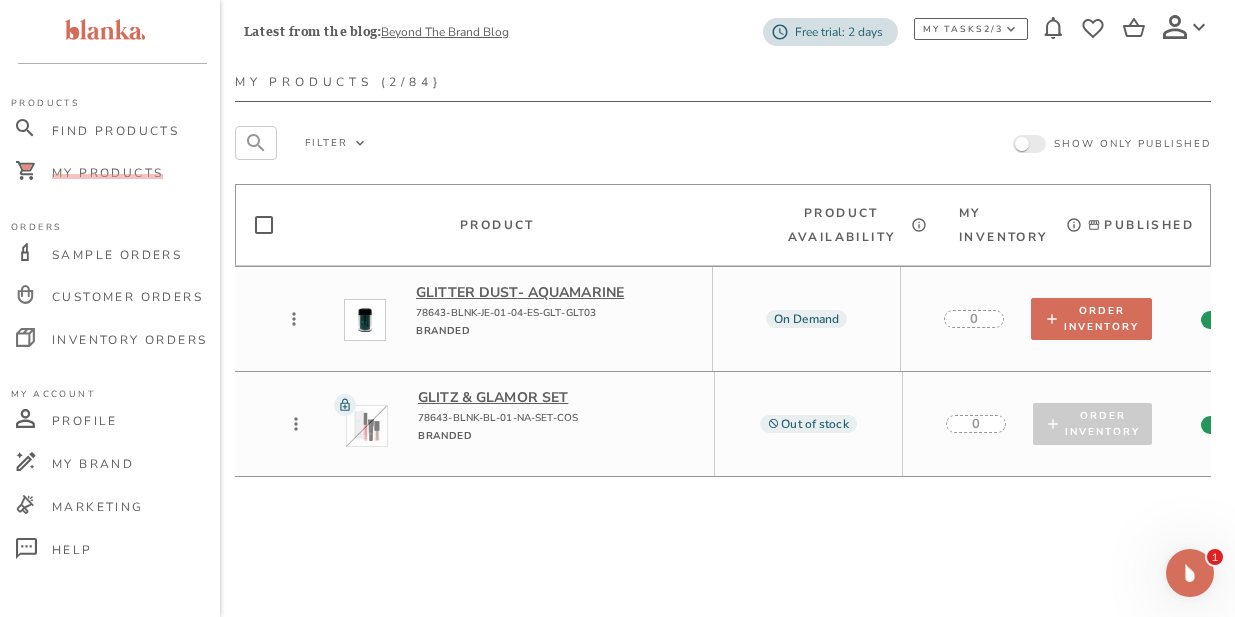 scroll, scrollTop: 0, scrollLeft: 9, axis: horizontal 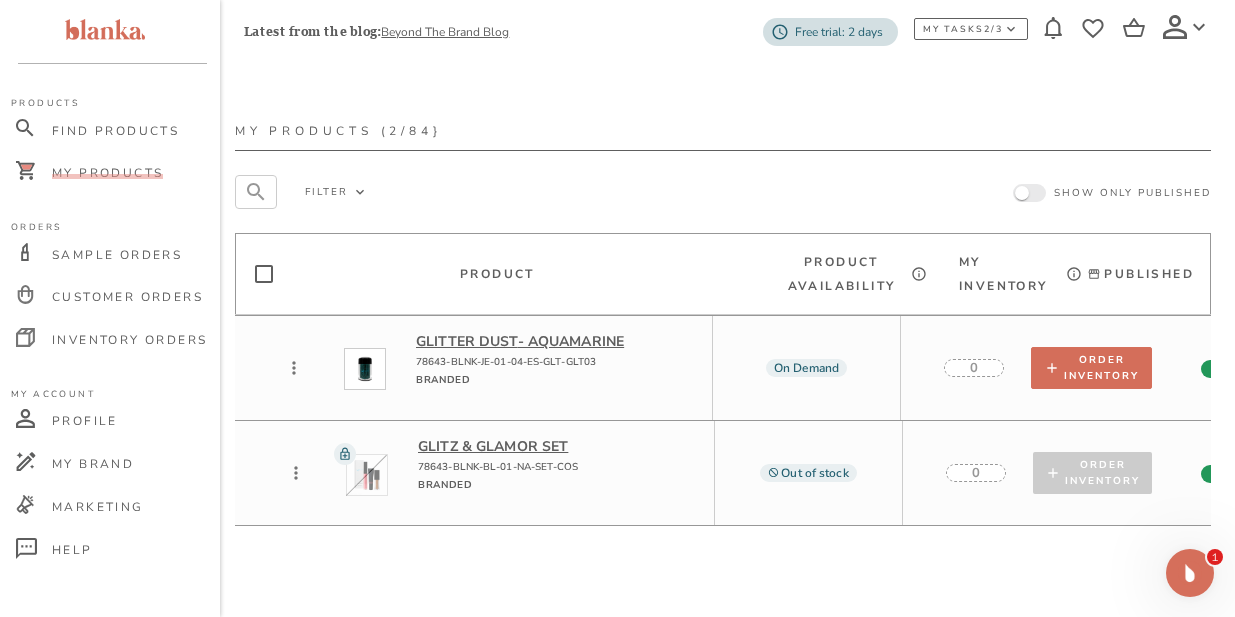click on "My Products" at bounding box center (107, 173) 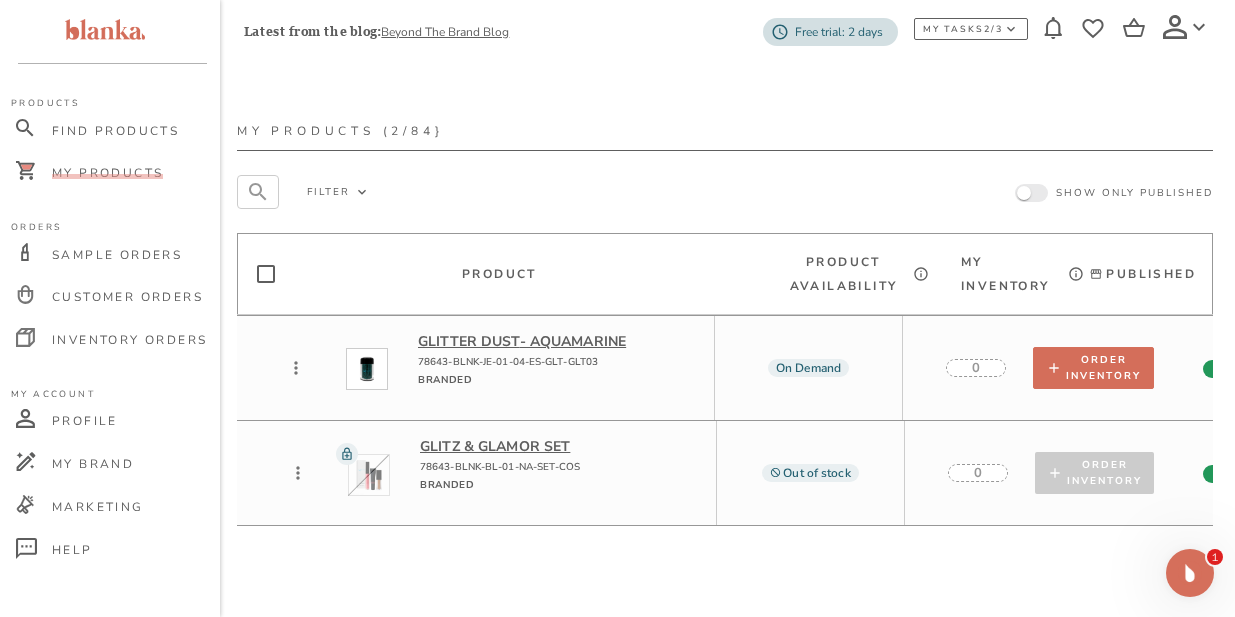 scroll, scrollTop: 50, scrollLeft: 7, axis: both 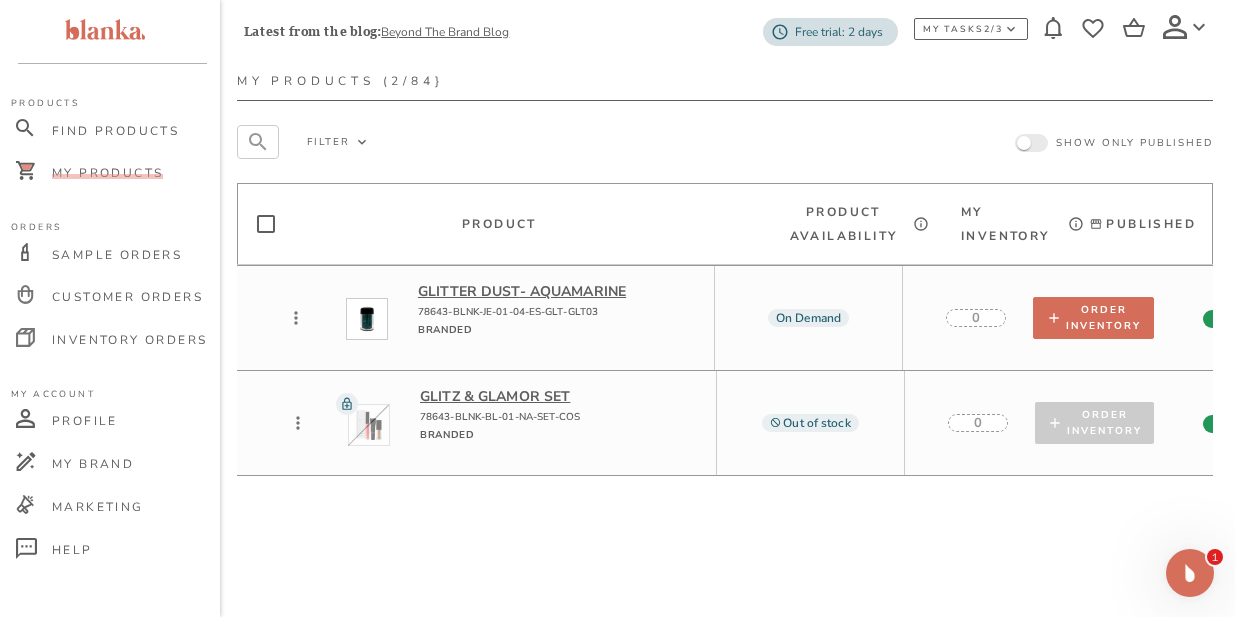 click on "My Products" at bounding box center [107, 173] 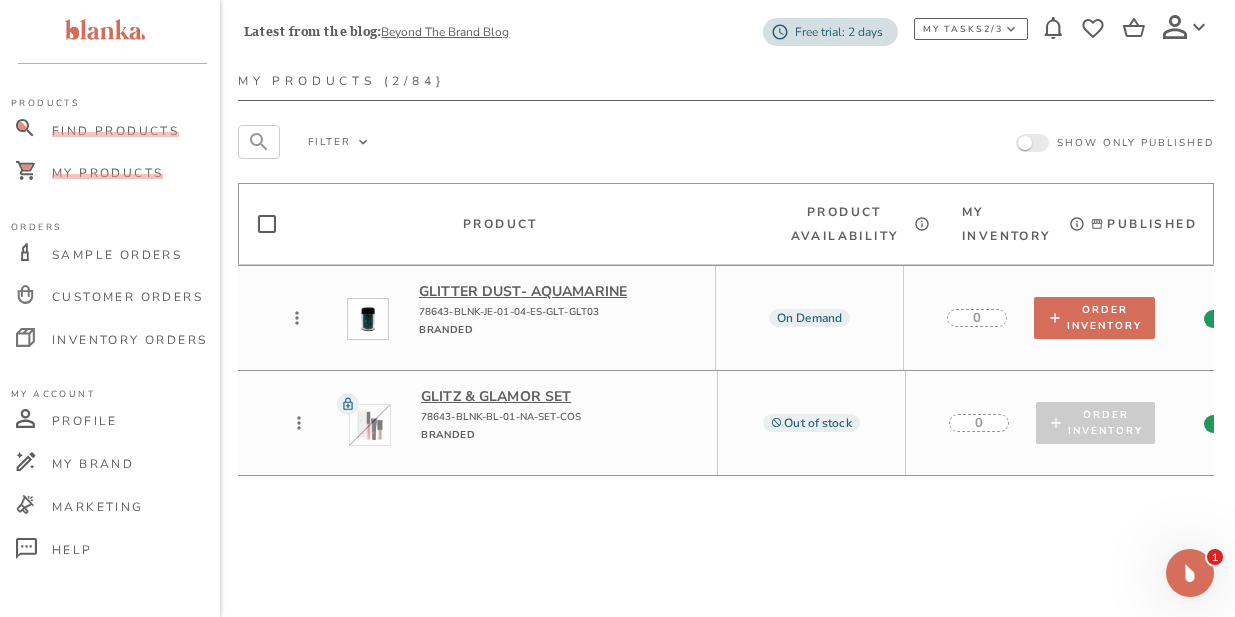click on "Find Products" at bounding box center (115, 131) 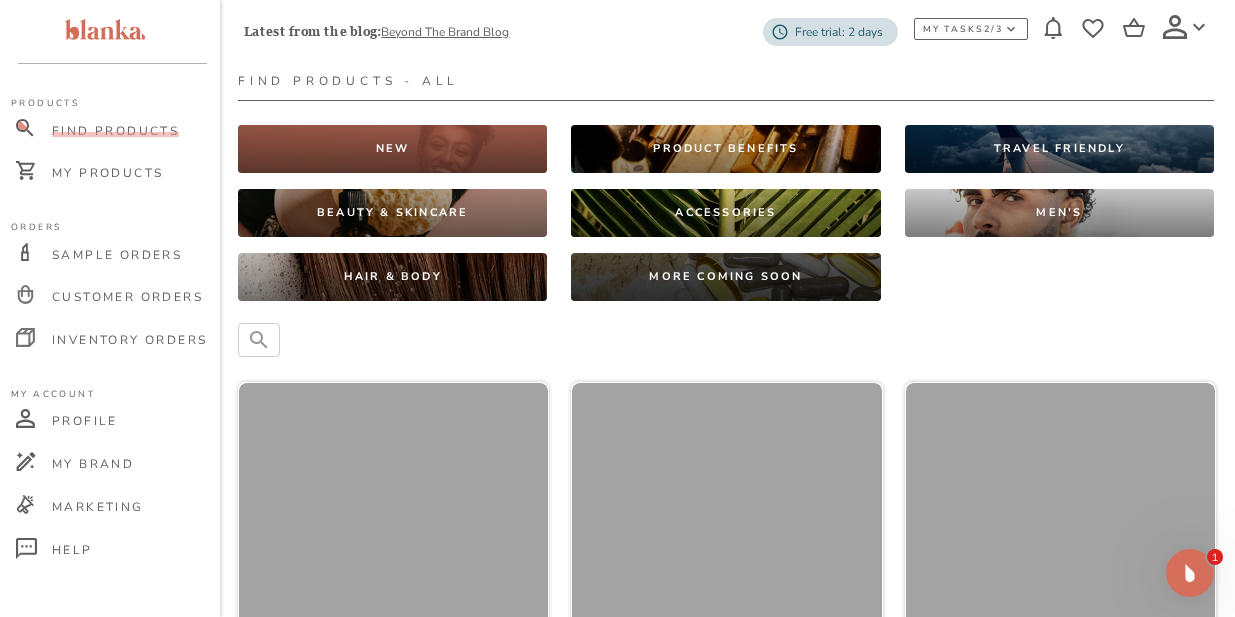 scroll, scrollTop: 53, scrollLeft: 6, axis: both 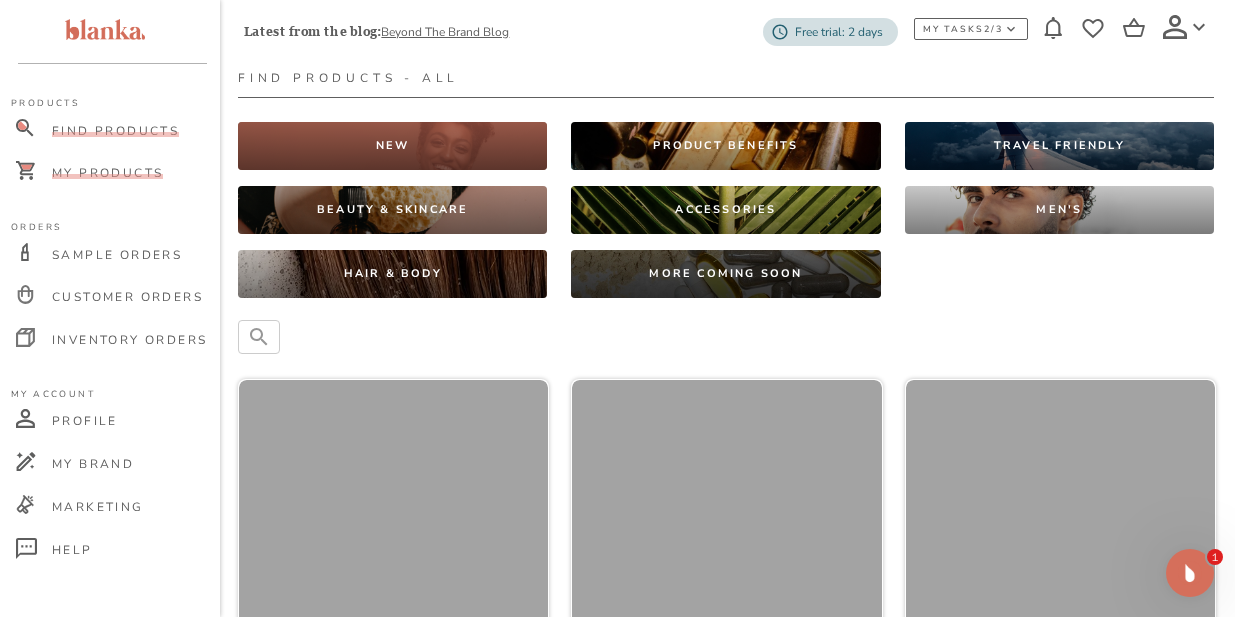 click on "My Products" at bounding box center (107, 173) 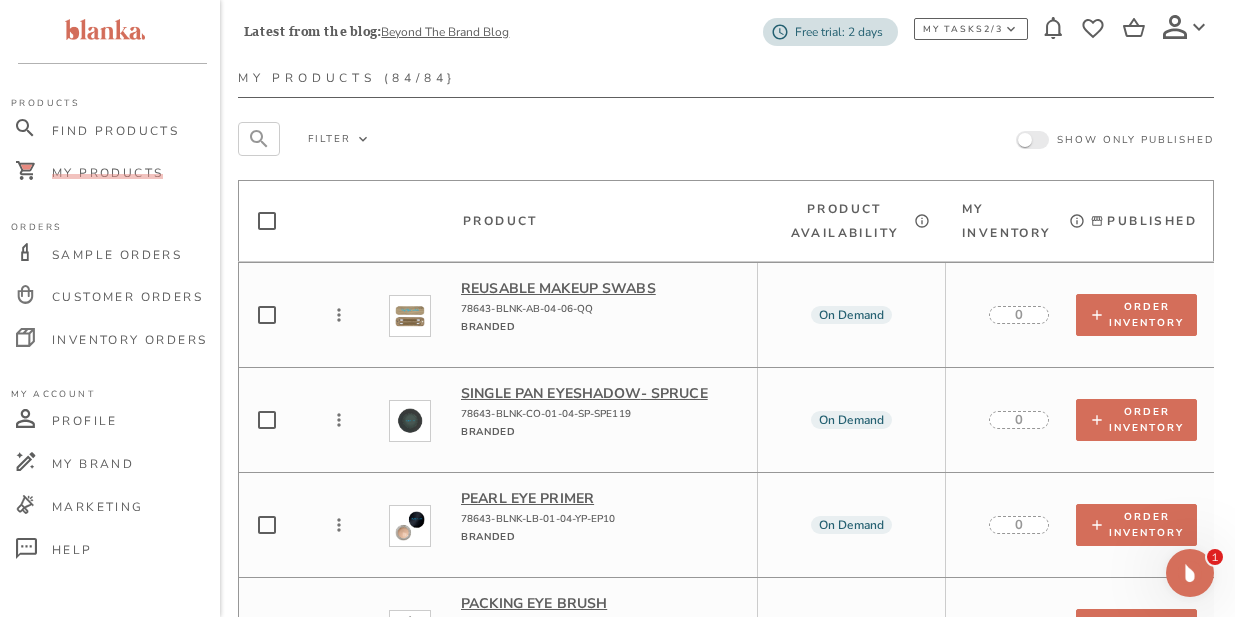 scroll, scrollTop: 0, scrollLeft: 8, axis: horizontal 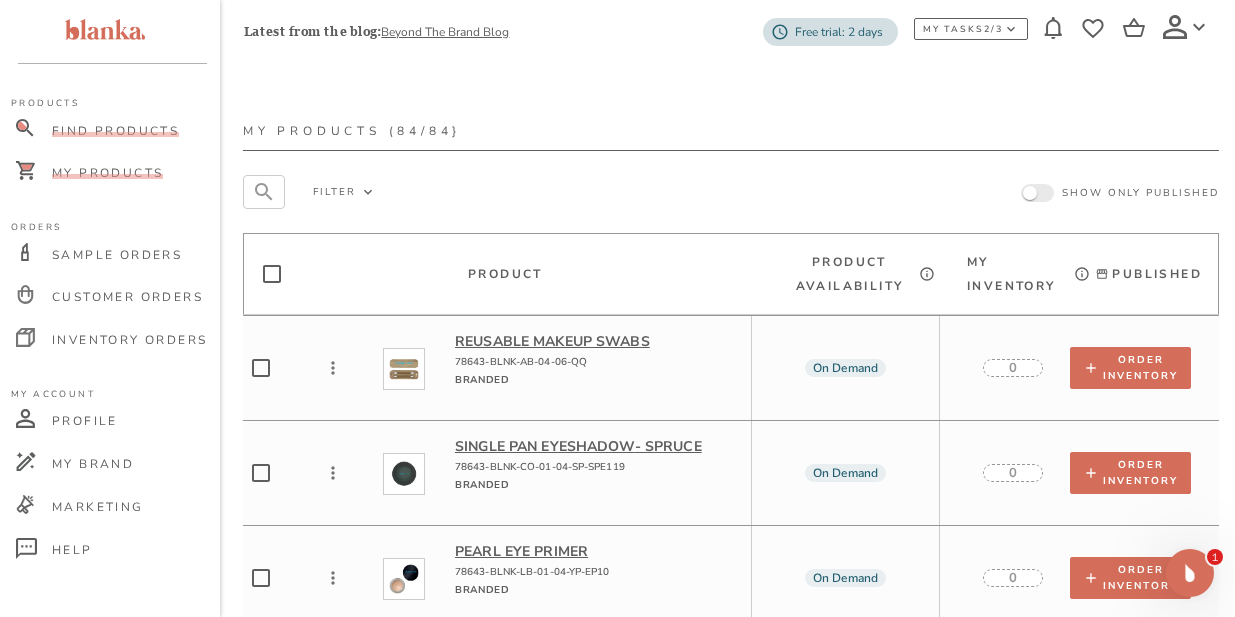 click on "Find Products" at bounding box center [115, 131] 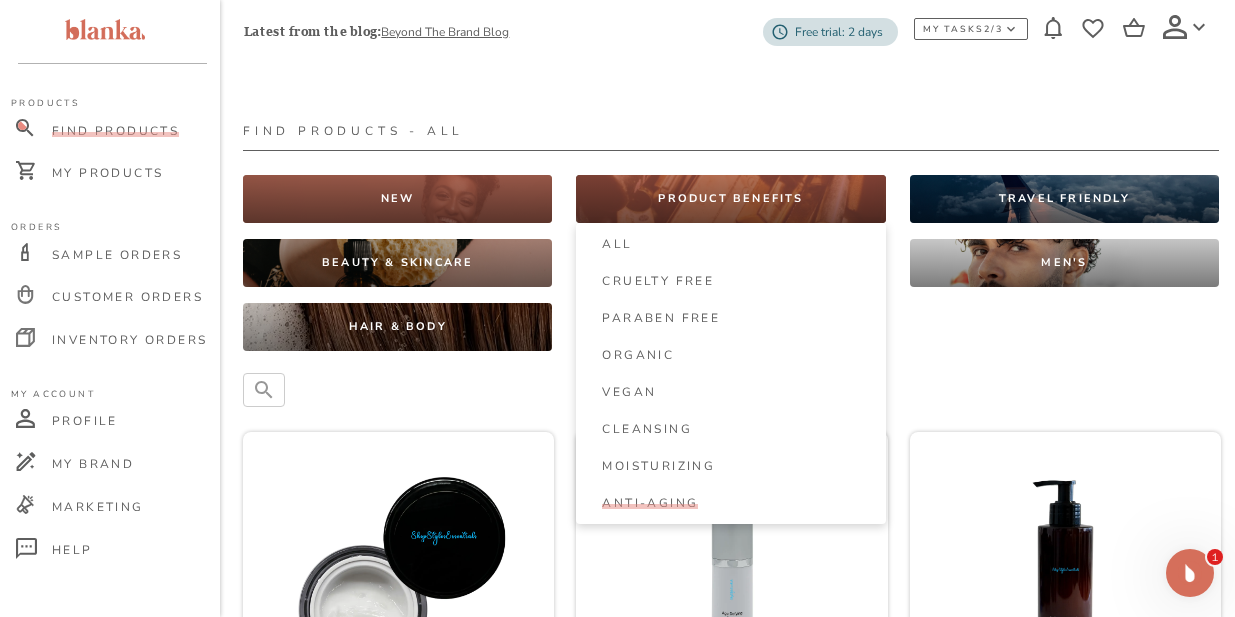 click on "Anti-Aging" at bounding box center [650, 503] 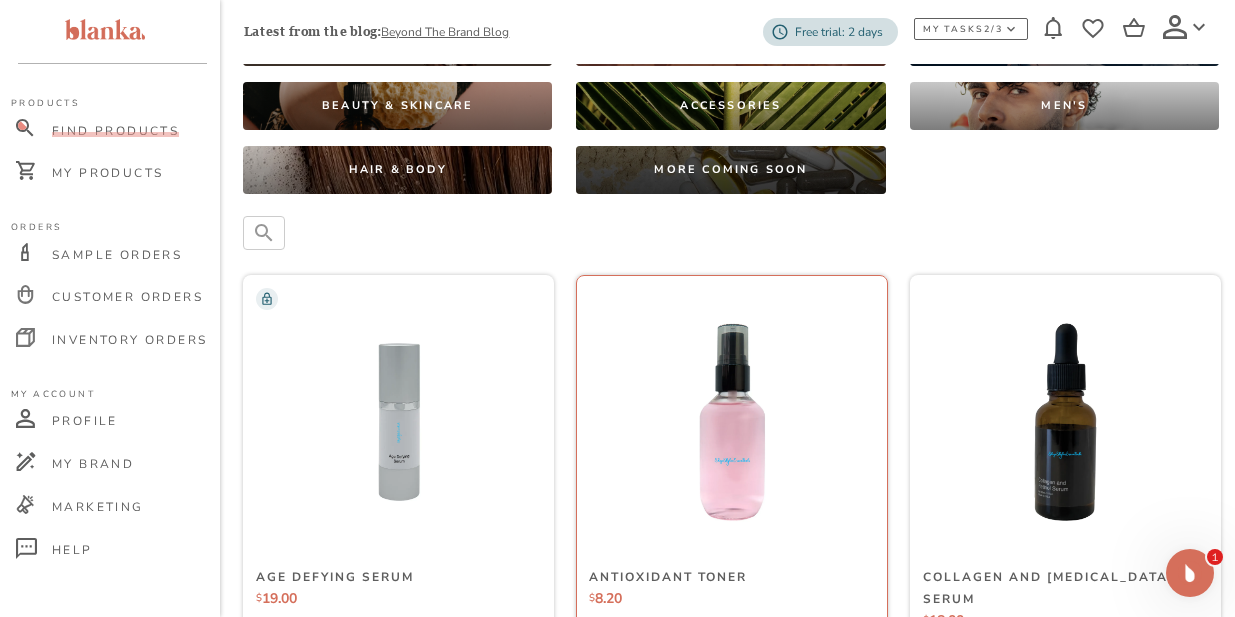 scroll, scrollTop: 0, scrollLeft: 1, axis: horizontal 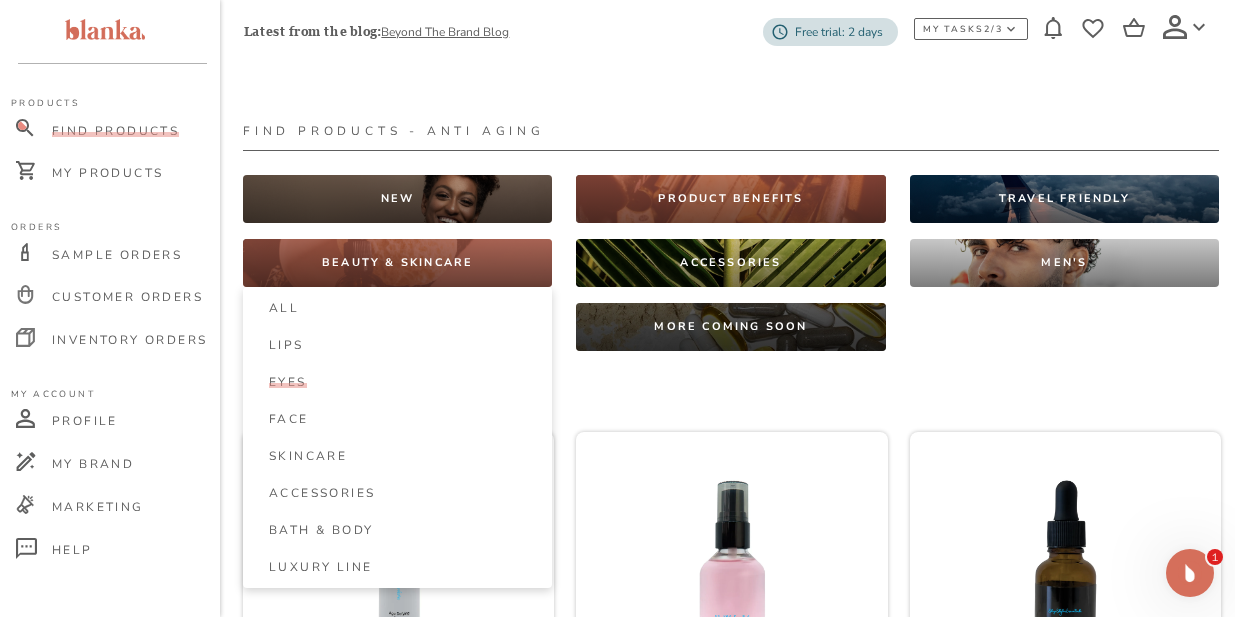 click on "Eyes" at bounding box center (288, 382) 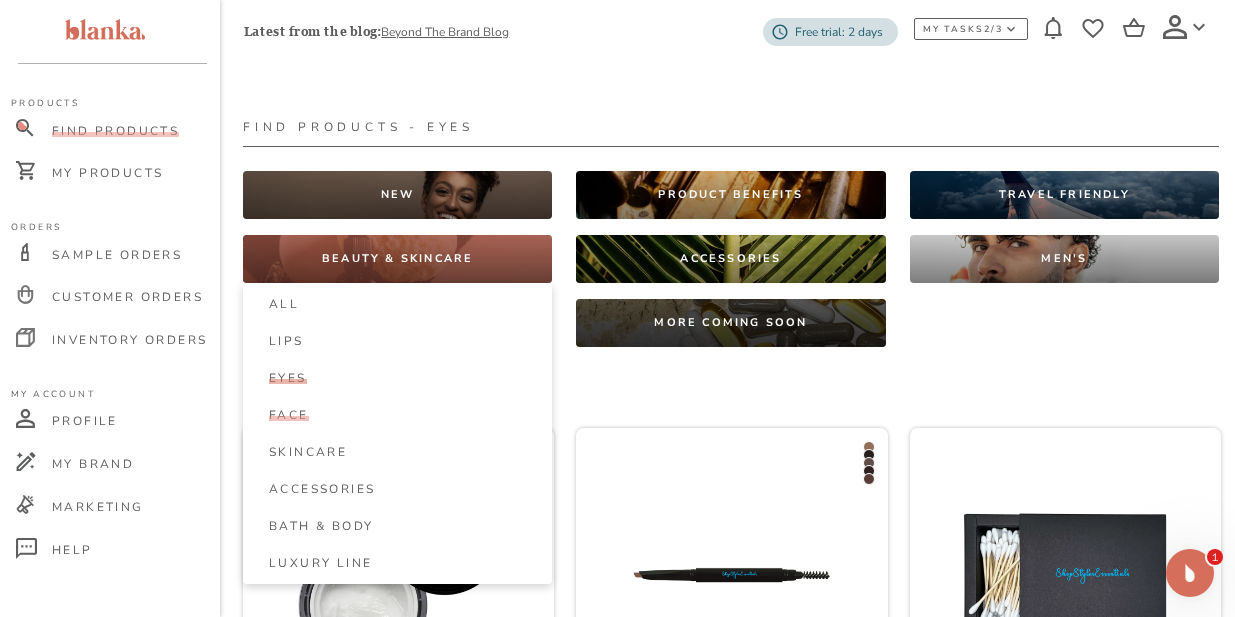 scroll, scrollTop: 8, scrollLeft: 1, axis: both 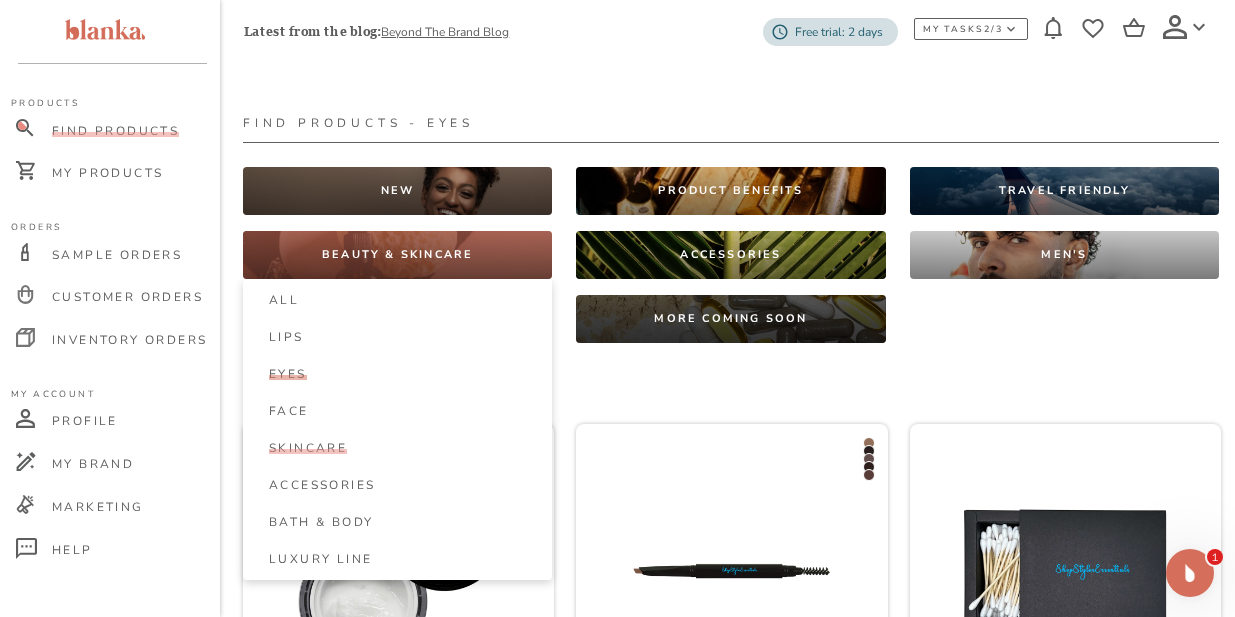 click on "Skincare" at bounding box center (308, 448) 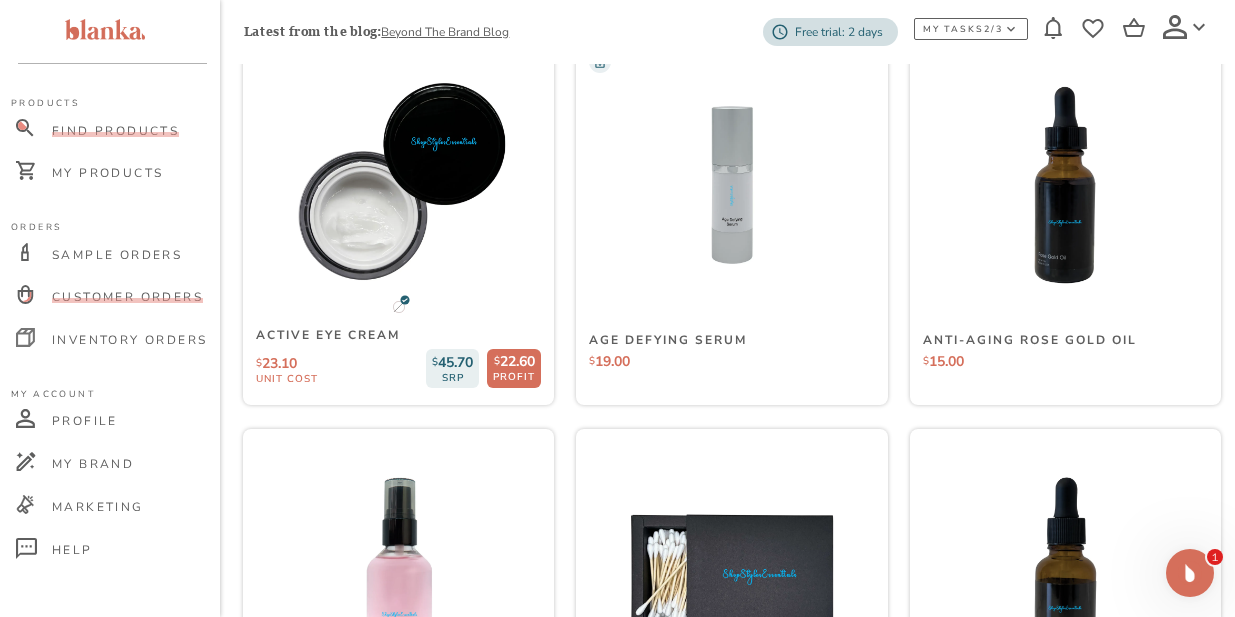 scroll, scrollTop: 414, scrollLeft: 1, axis: both 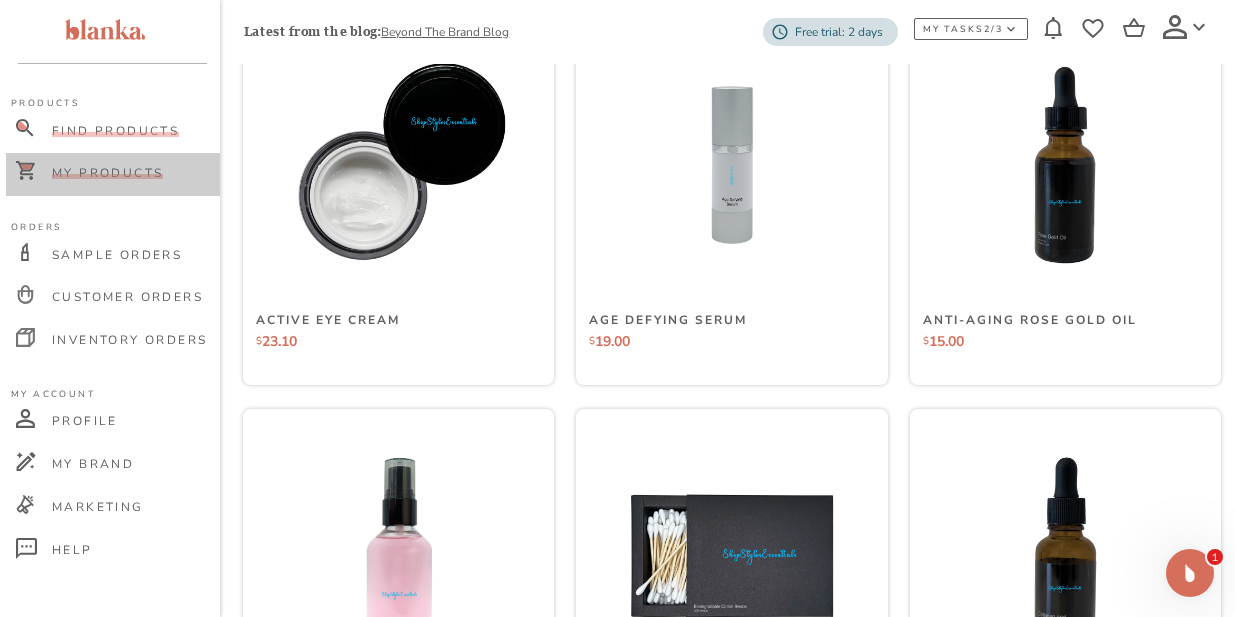 click on "My Products" at bounding box center (107, 173) 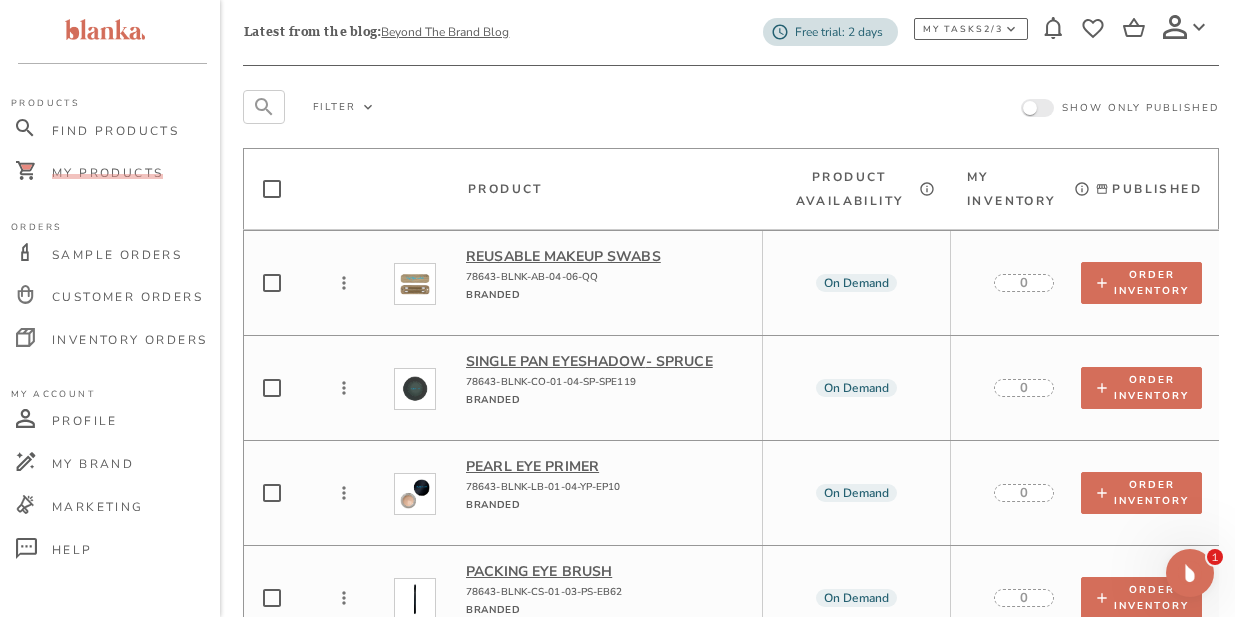 scroll, scrollTop: 935, scrollLeft: 1, axis: both 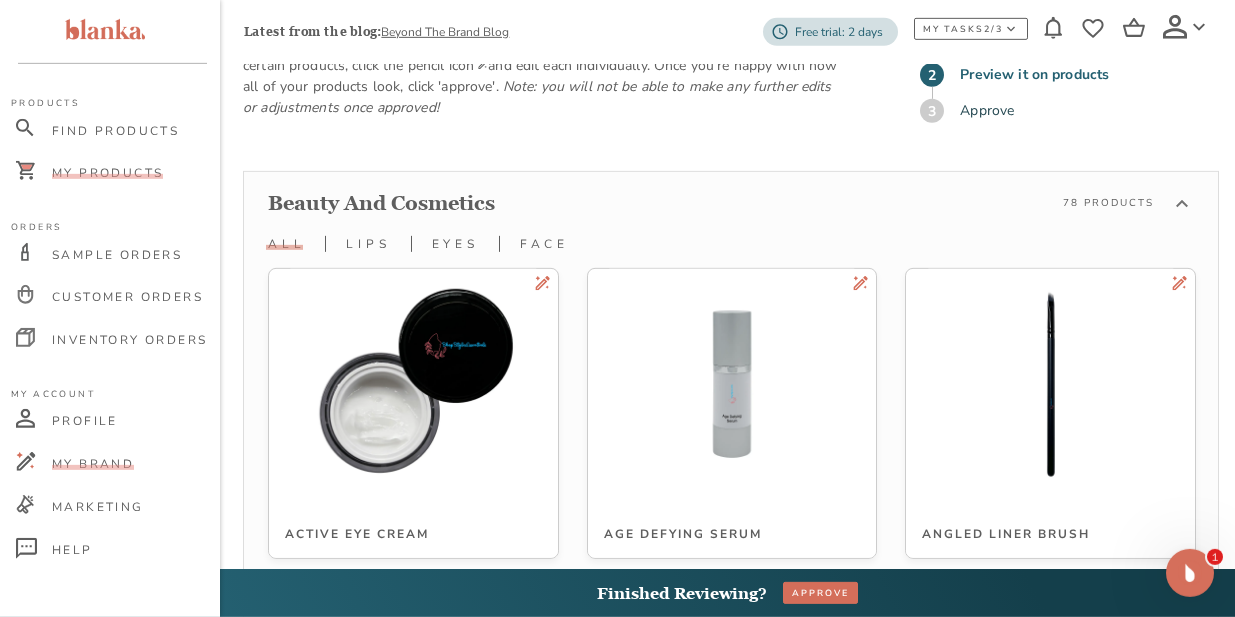 click on "My Products" at bounding box center [107, 173] 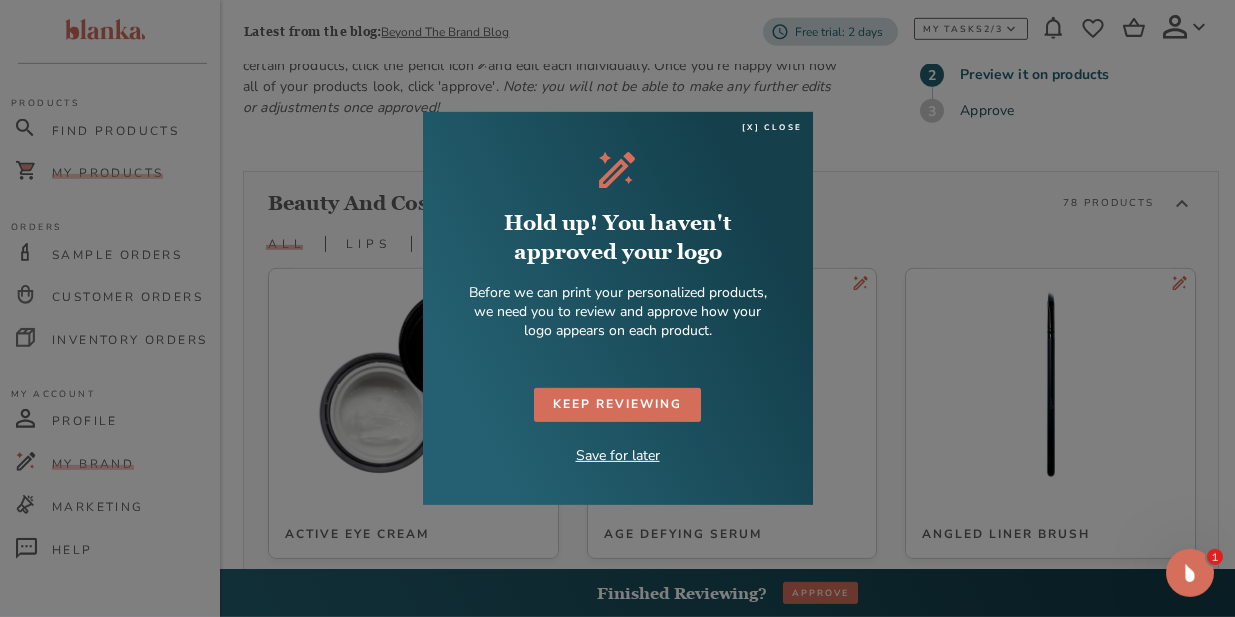 scroll, scrollTop: 205, scrollLeft: 0, axis: vertical 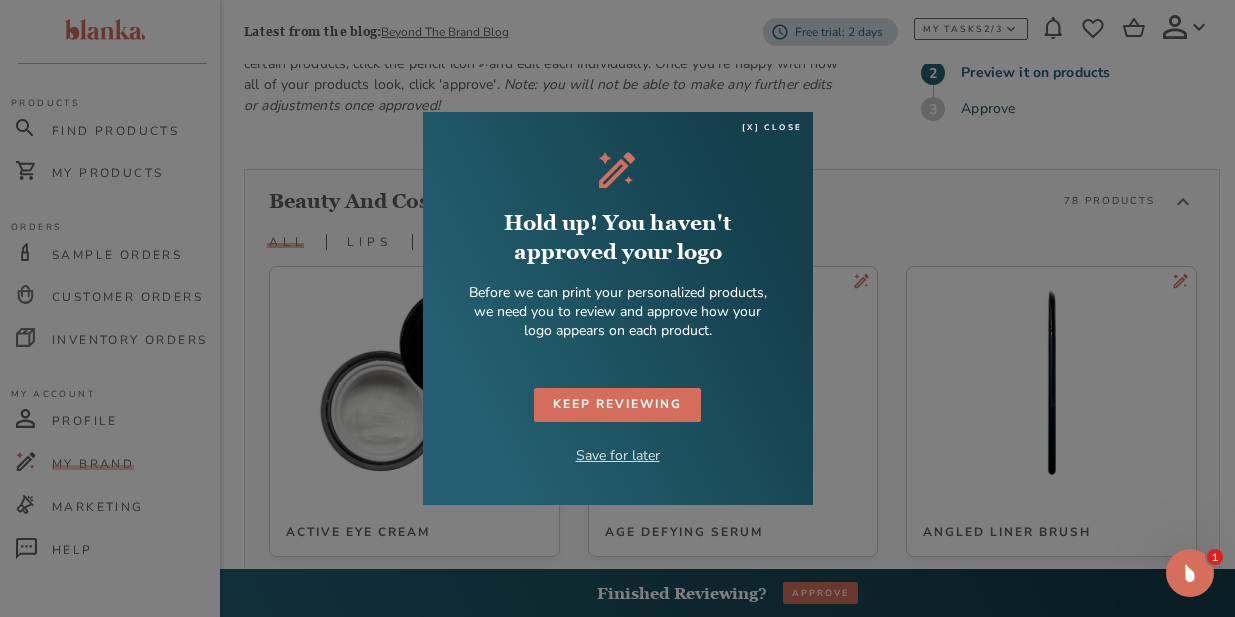 click on "Save for later" at bounding box center (618, 455) 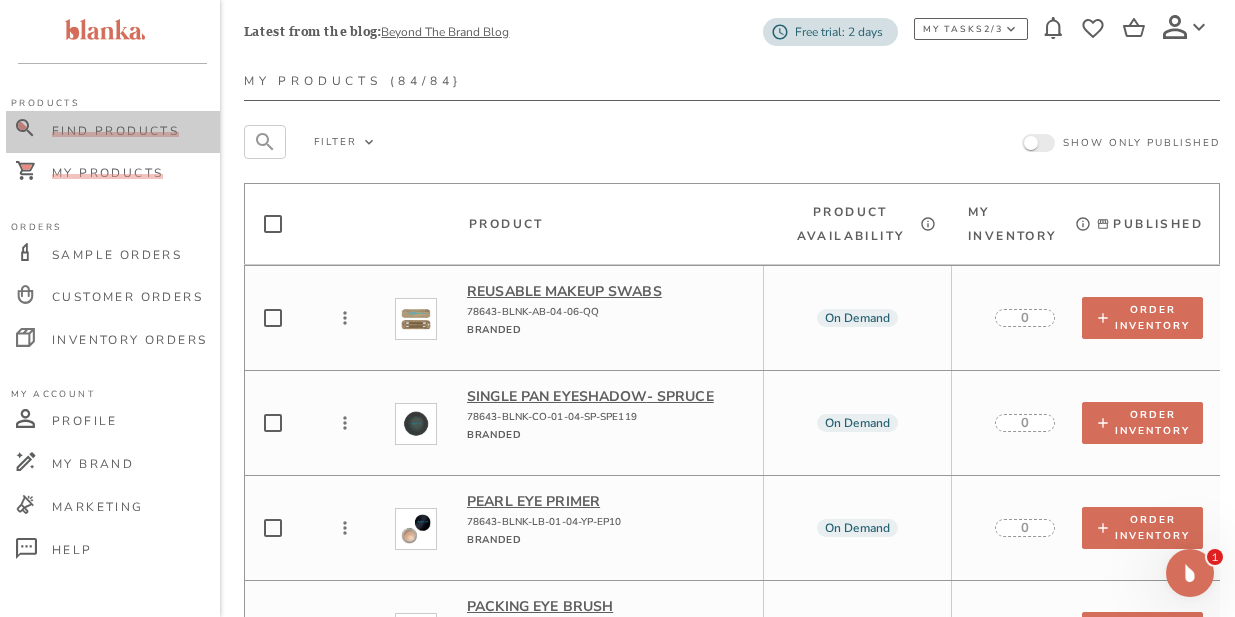 click on "Find Products" at bounding box center [115, 131] 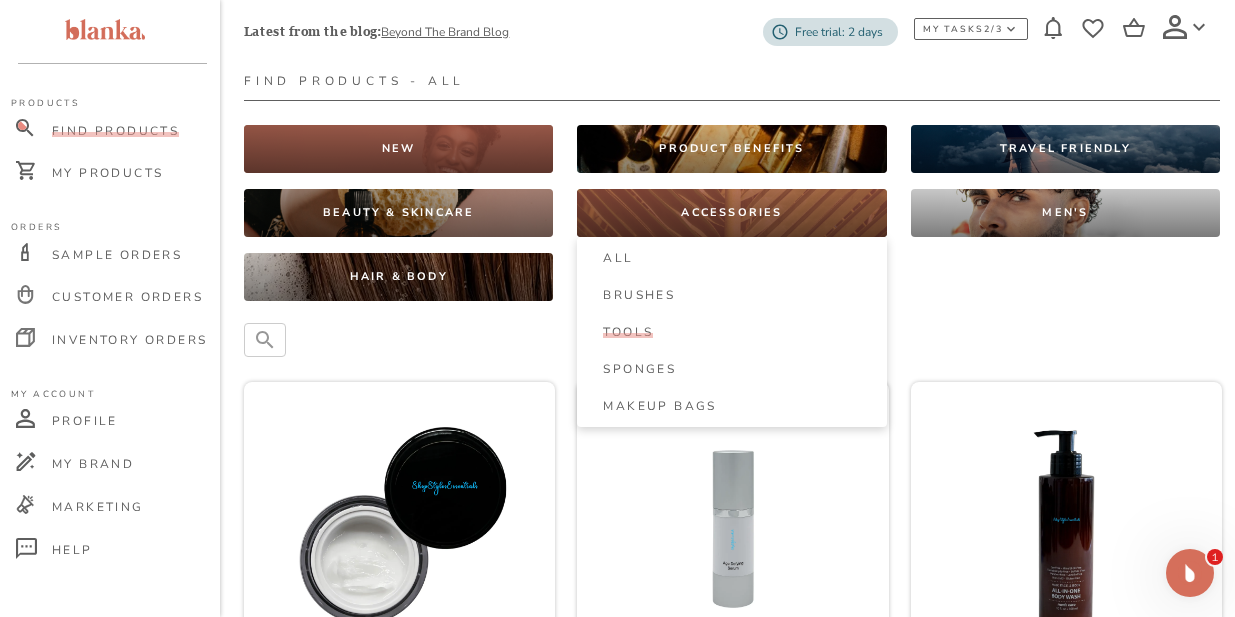 click on "Tools" at bounding box center [628, 332] 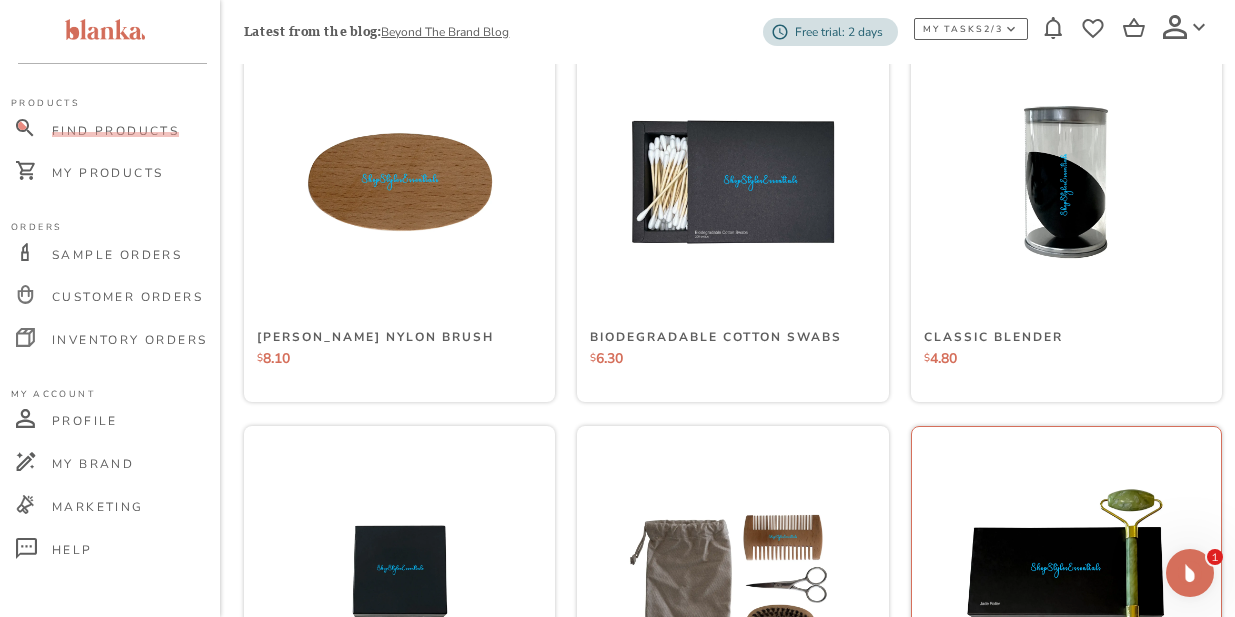 scroll, scrollTop: 386, scrollLeft: 0, axis: vertical 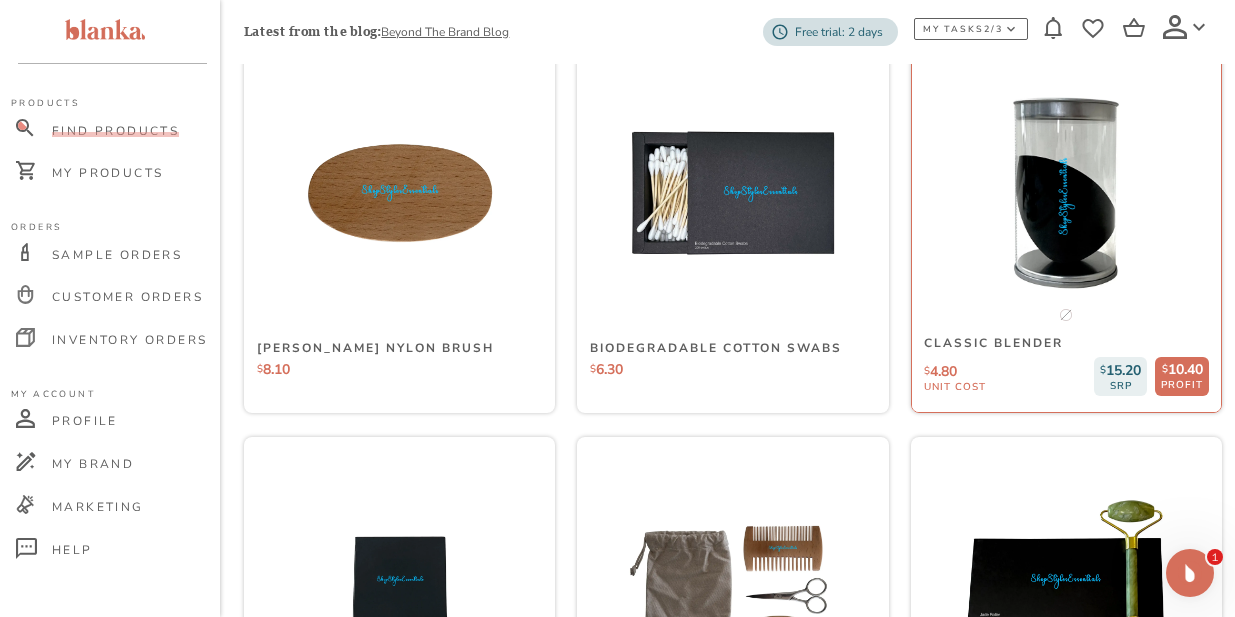 click at bounding box center [1066, 193] 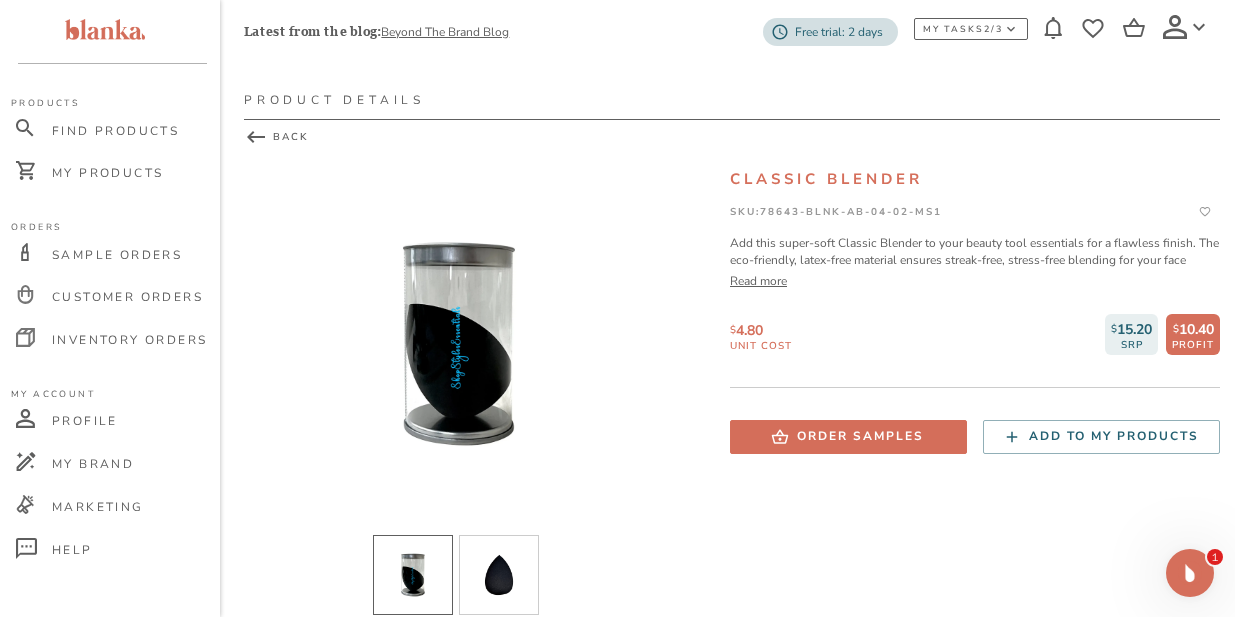 scroll, scrollTop: 0, scrollLeft: 0, axis: both 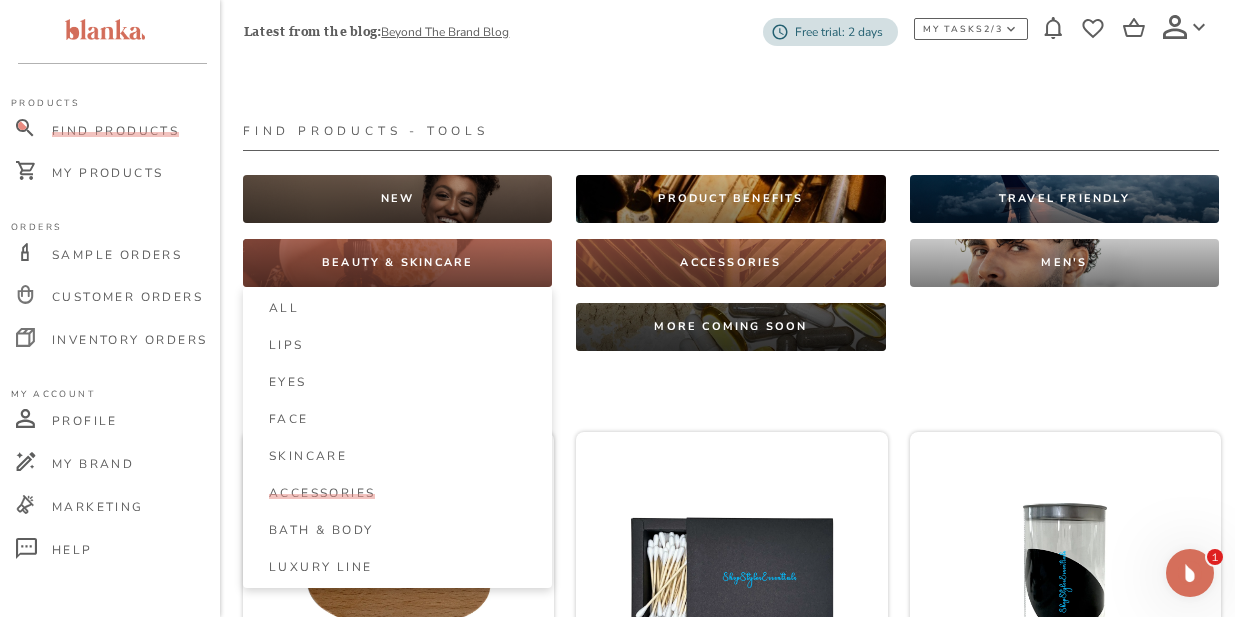 click on "Accessories" at bounding box center (322, 493) 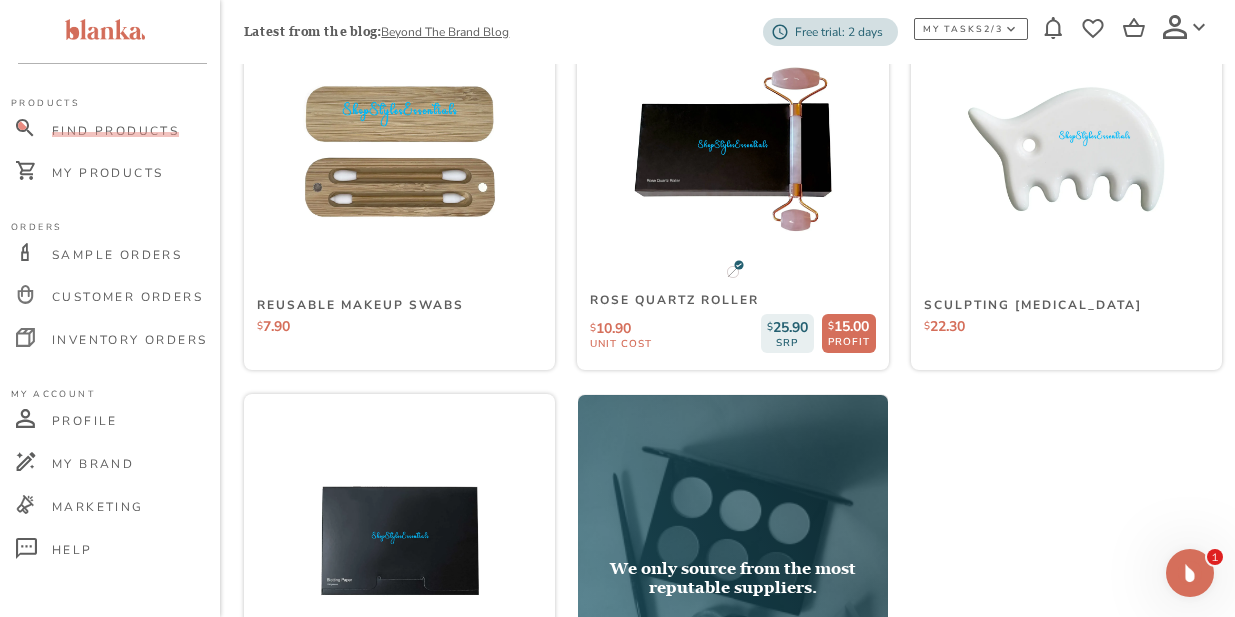 scroll, scrollTop: 2385, scrollLeft: 0, axis: vertical 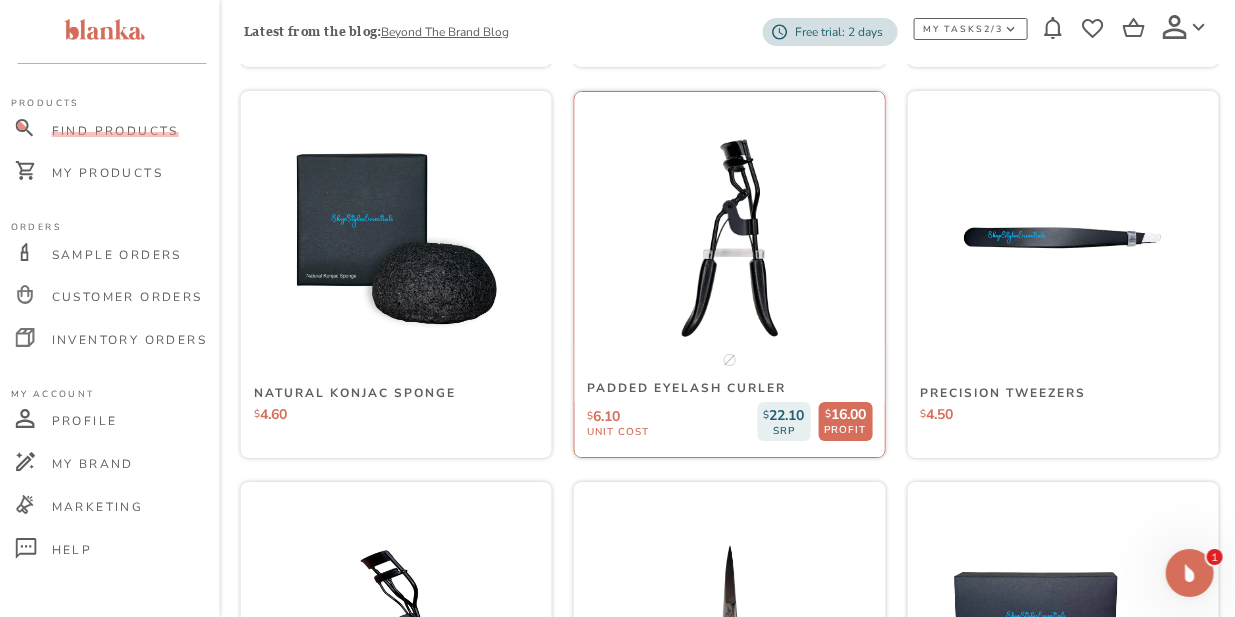 click at bounding box center (730, 238) 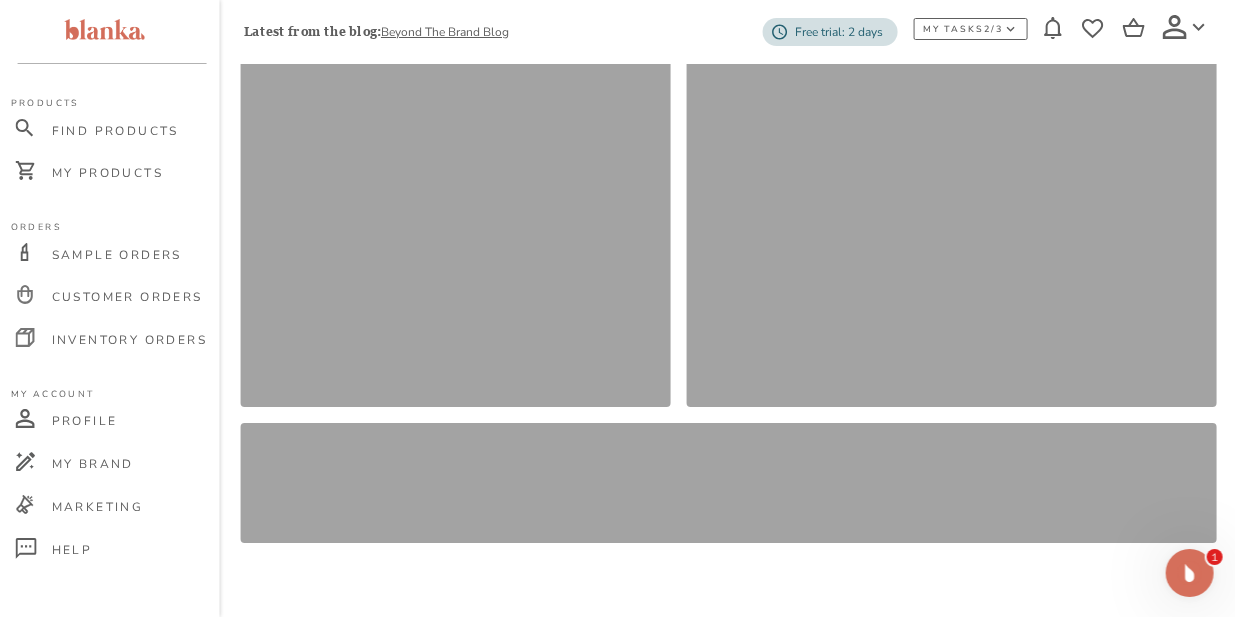 scroll, scrollTop: 0, scrollLeft: 0, axis: both 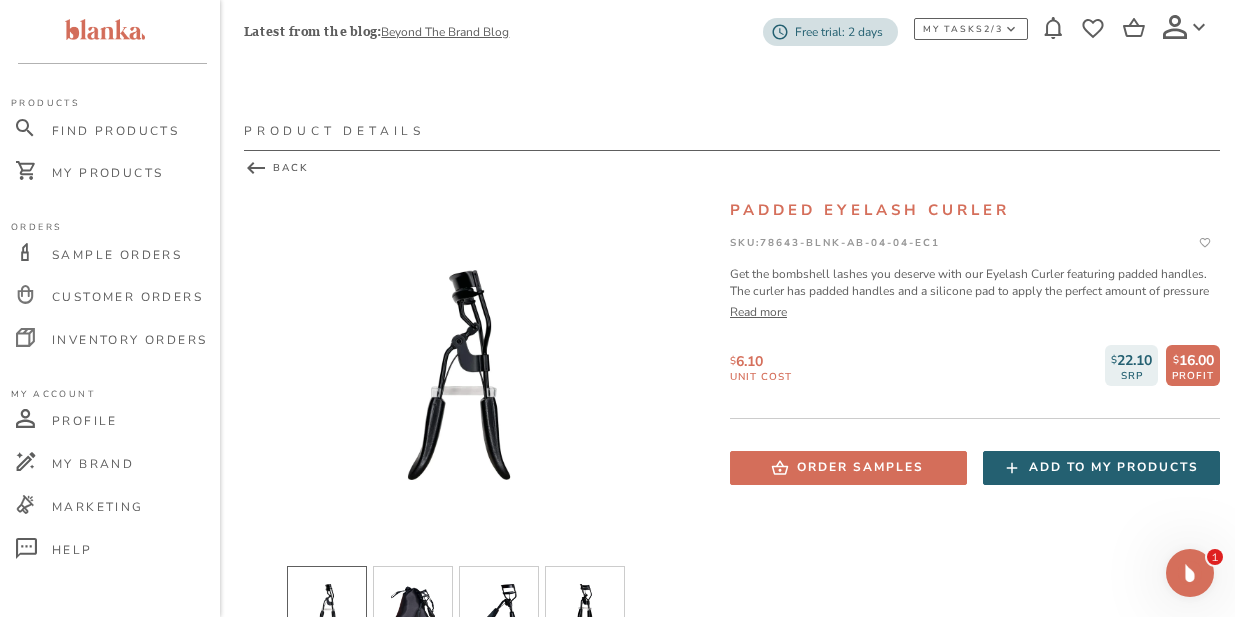 click on "Add to my products" at bounding box center (1114, 467) 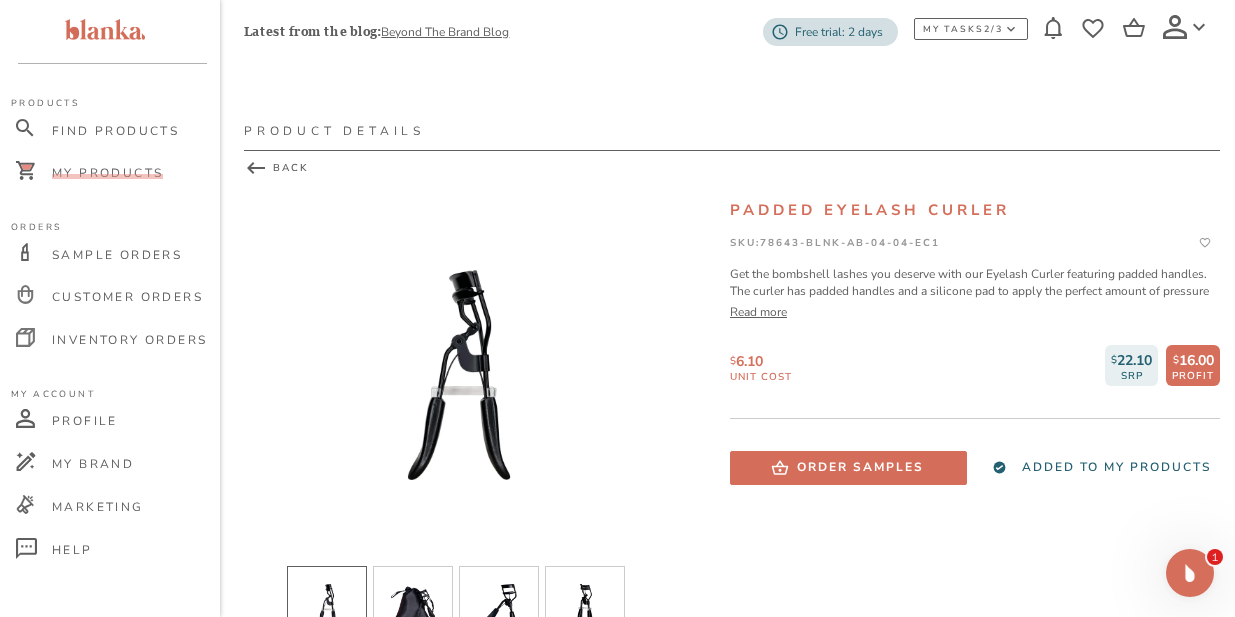 click on "My Products" at bounding box center (107, 173) 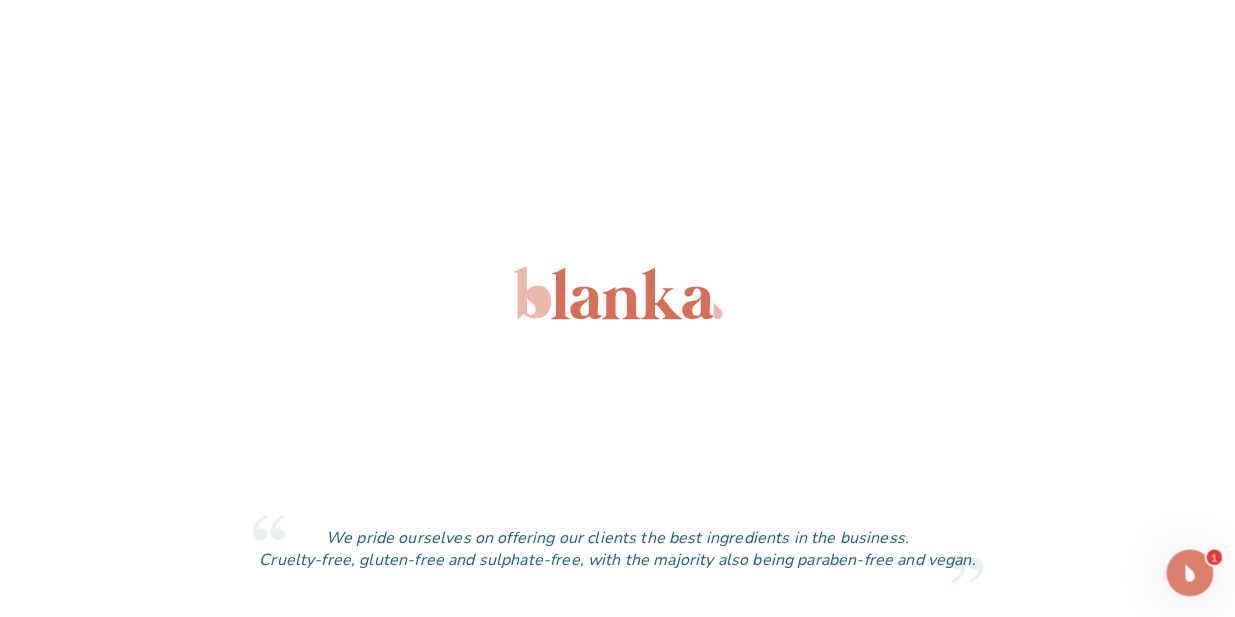 scroll, scrollTop: 0, scrollLeft: 0, axis: both 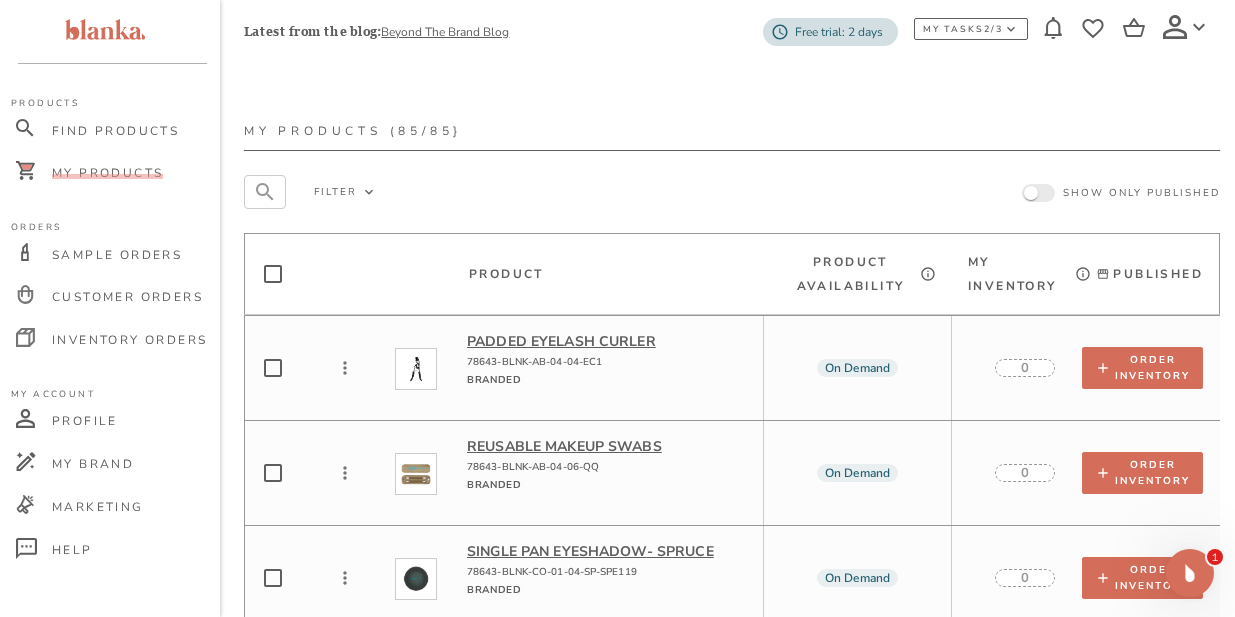 click at bounding box center (273, 368) 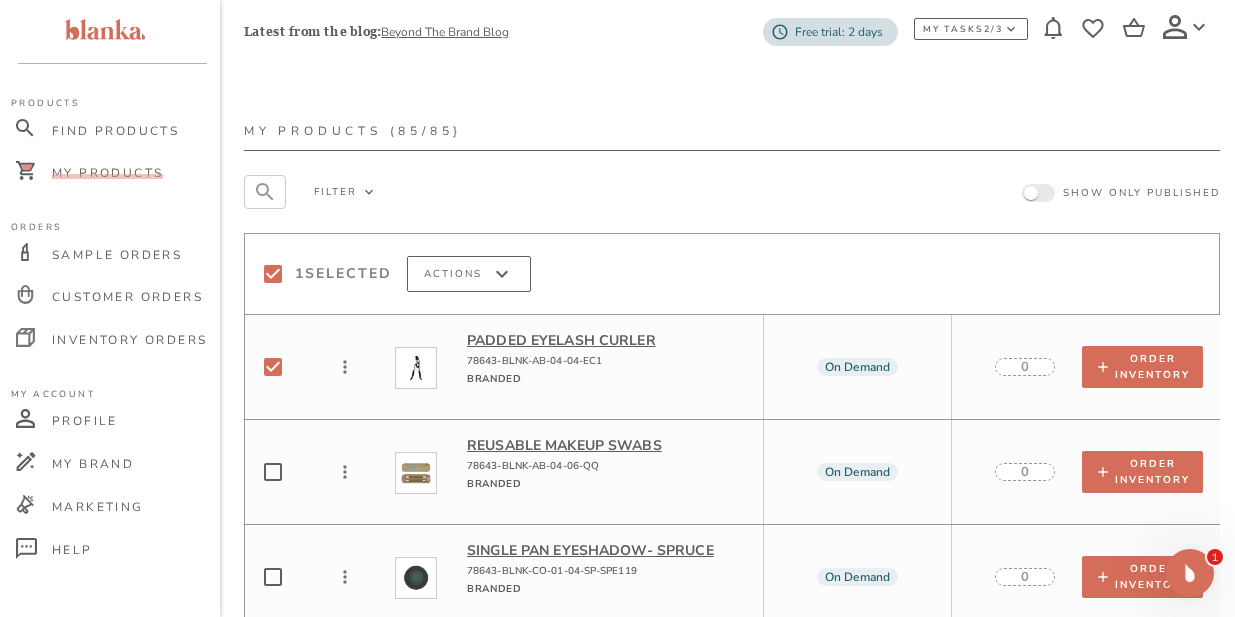 click 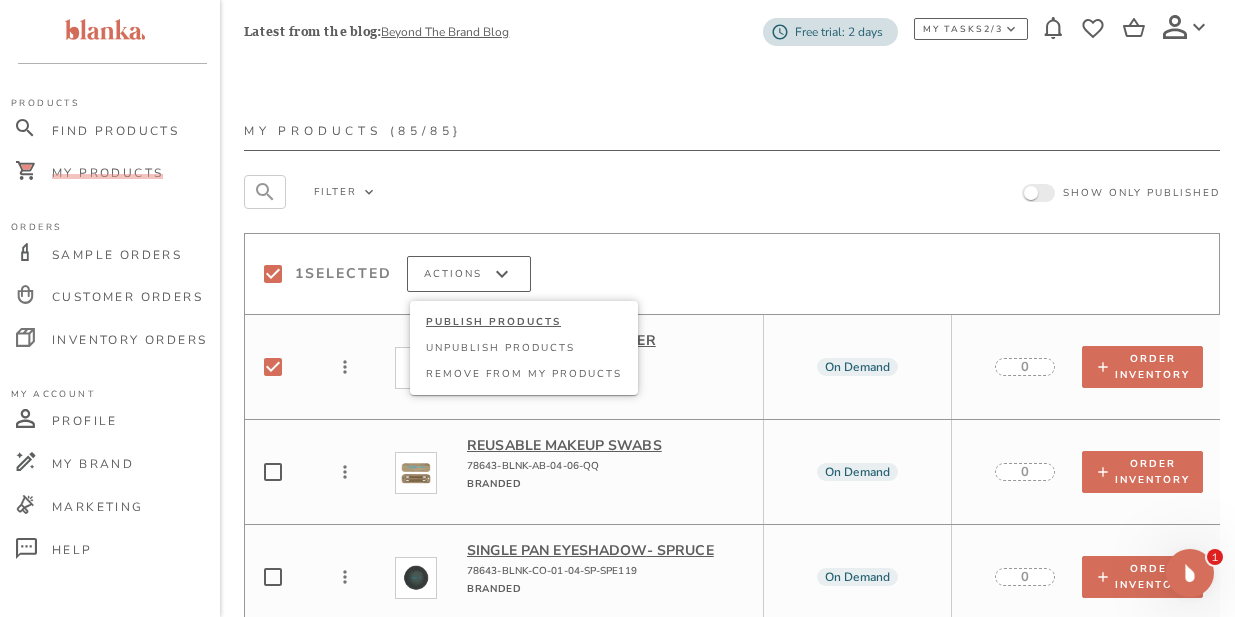 click on "PUBLISH PRODUCTS" at bounding box center (524, 322) 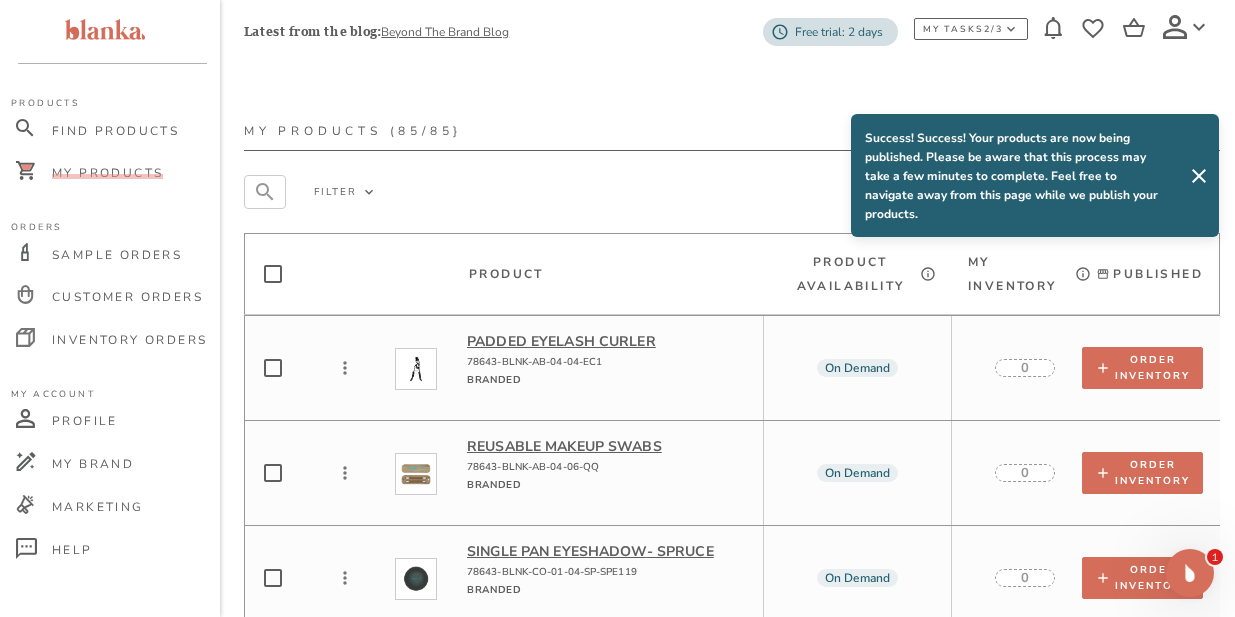 checkbox on "false" 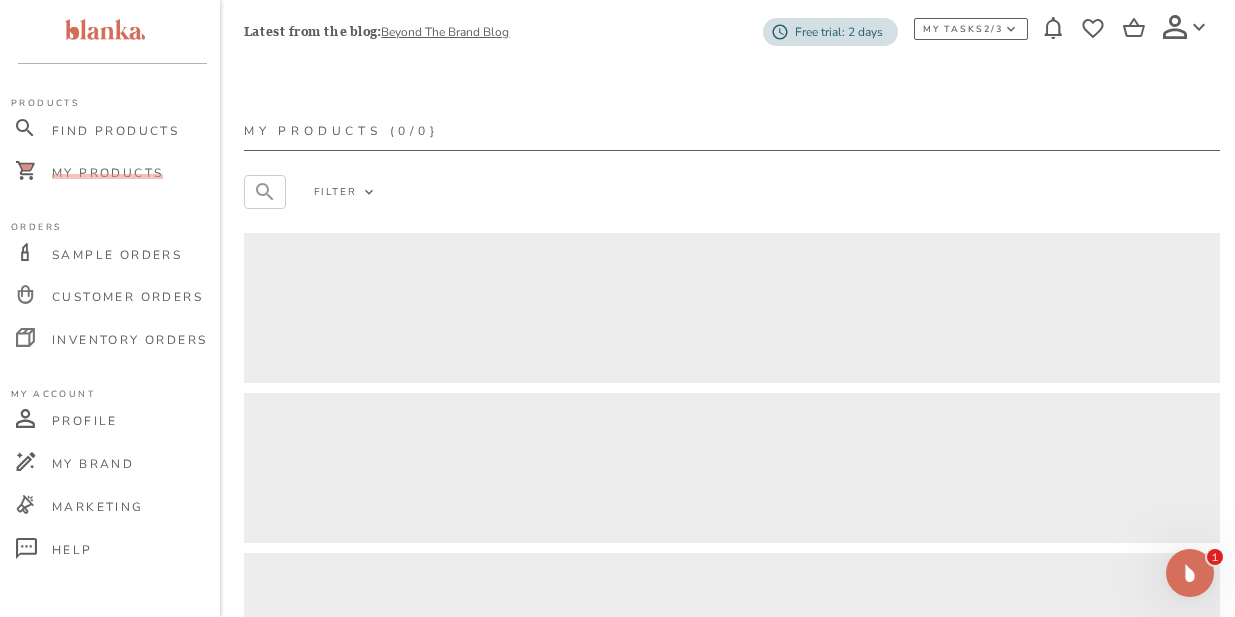 scroll, scrollTop: 0, scrollLeft: 0, axis: both 